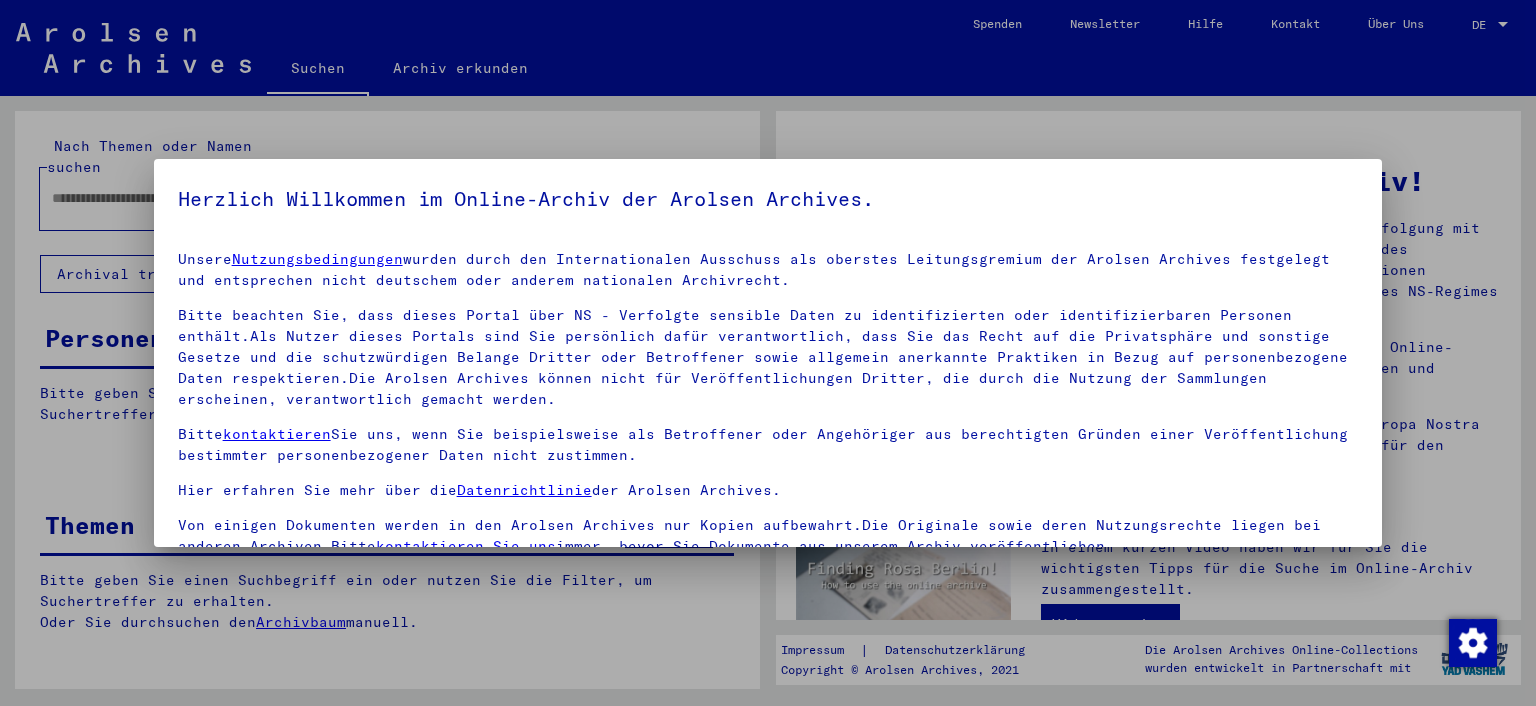 scroll, scrollTop: 0, scrollLeft: 0, axis: both 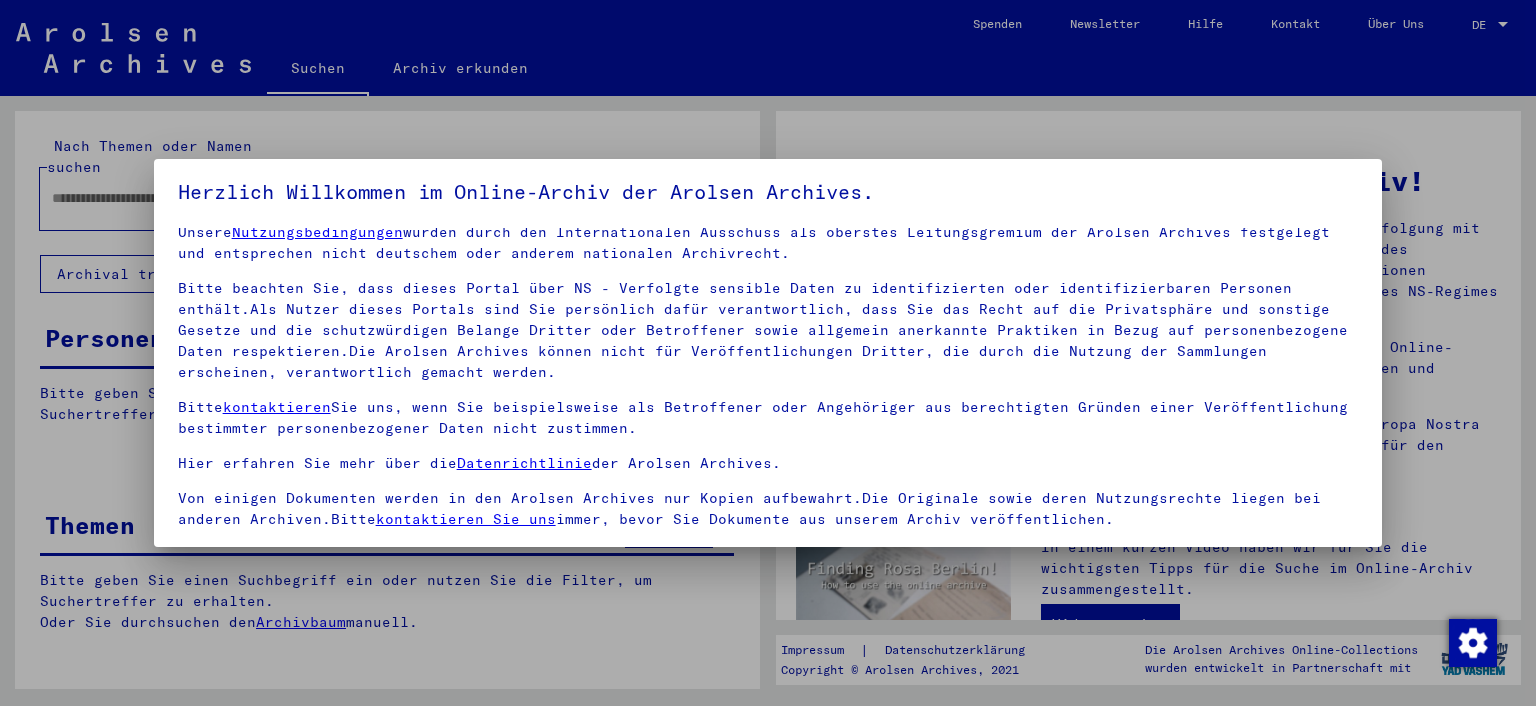 click on "Bitte beachten Sie, dass dieses Portal über NS - Verfolgte sensible Daten zu identifizierten oder identifizierbaren Personen enthält.Als Nutzer dieses Portals sind Sie persönlich dafür verantwortlich, dass Sie das Recht auf die Privatsphäre und sonstige Gesetze und die schutzwürdigen Belange Dritter oder Betroffener sowie allgemein anerkannte Praktiken in Bezug auf personenbezogene Daten respektieren.Die Arolsen Archives können nicht für Veröffentlichungen Dritter, die durch die Nutzung der Sammlungen erscheinen, verantwortlich gemacht werden." at bounding box center [768, 330] 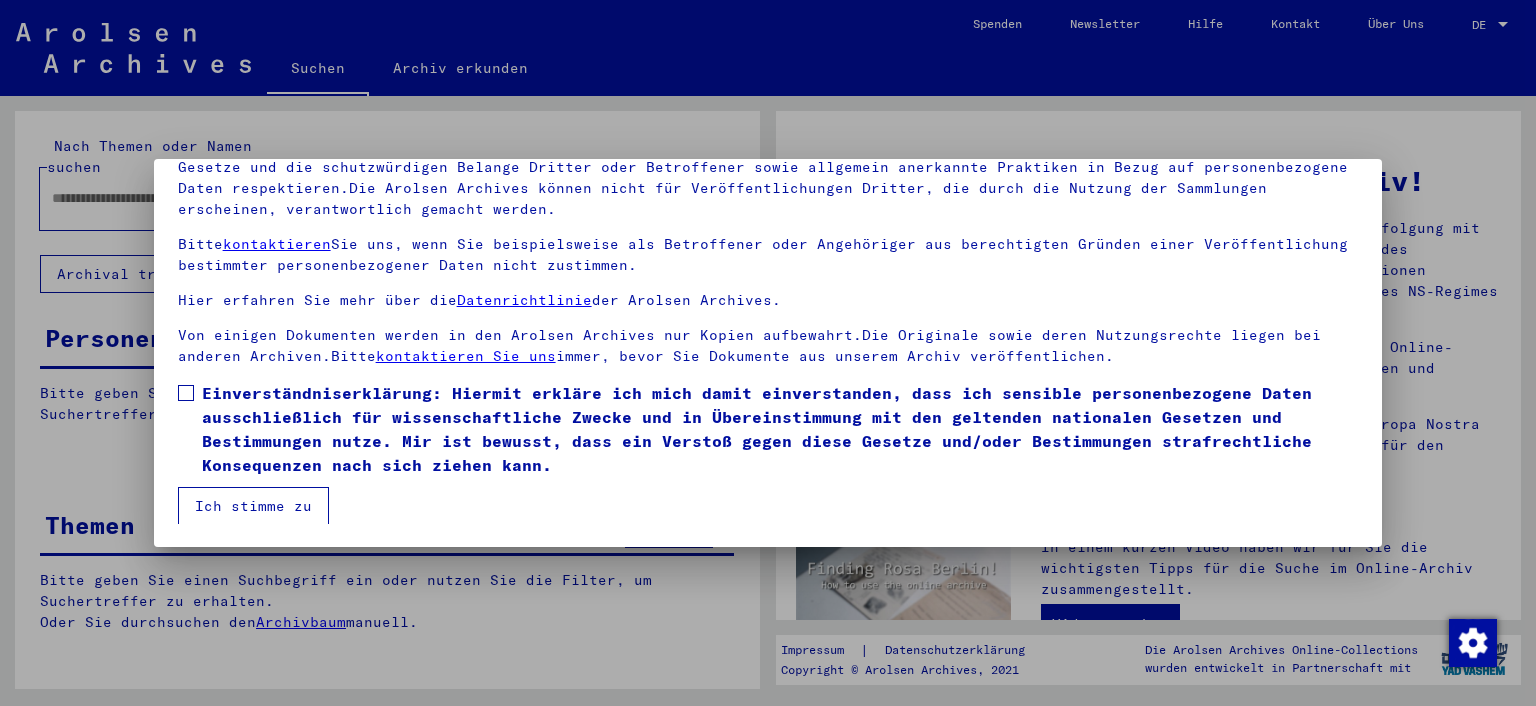 click at bounding box center [186, 393] 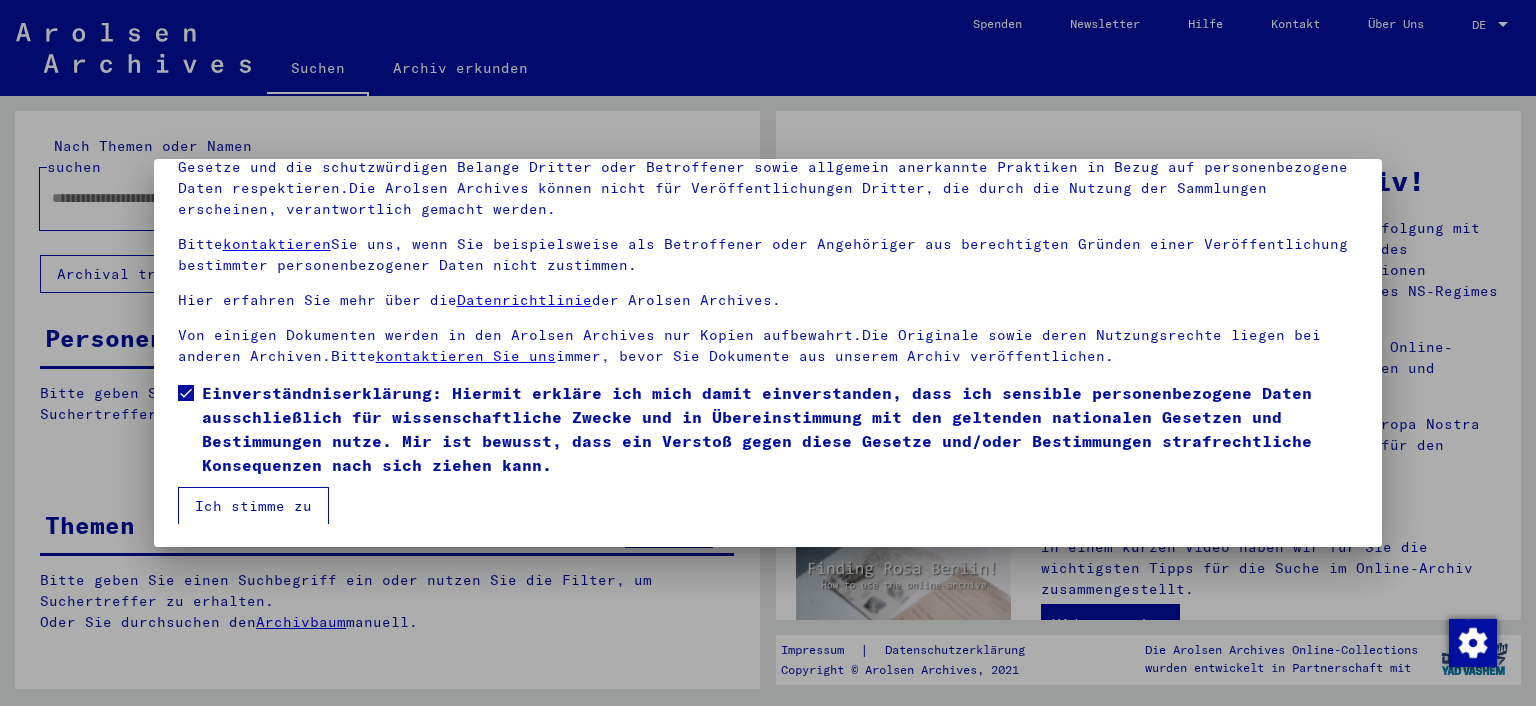 click on "Ich stimme zu" at bounding box center (253, 506) 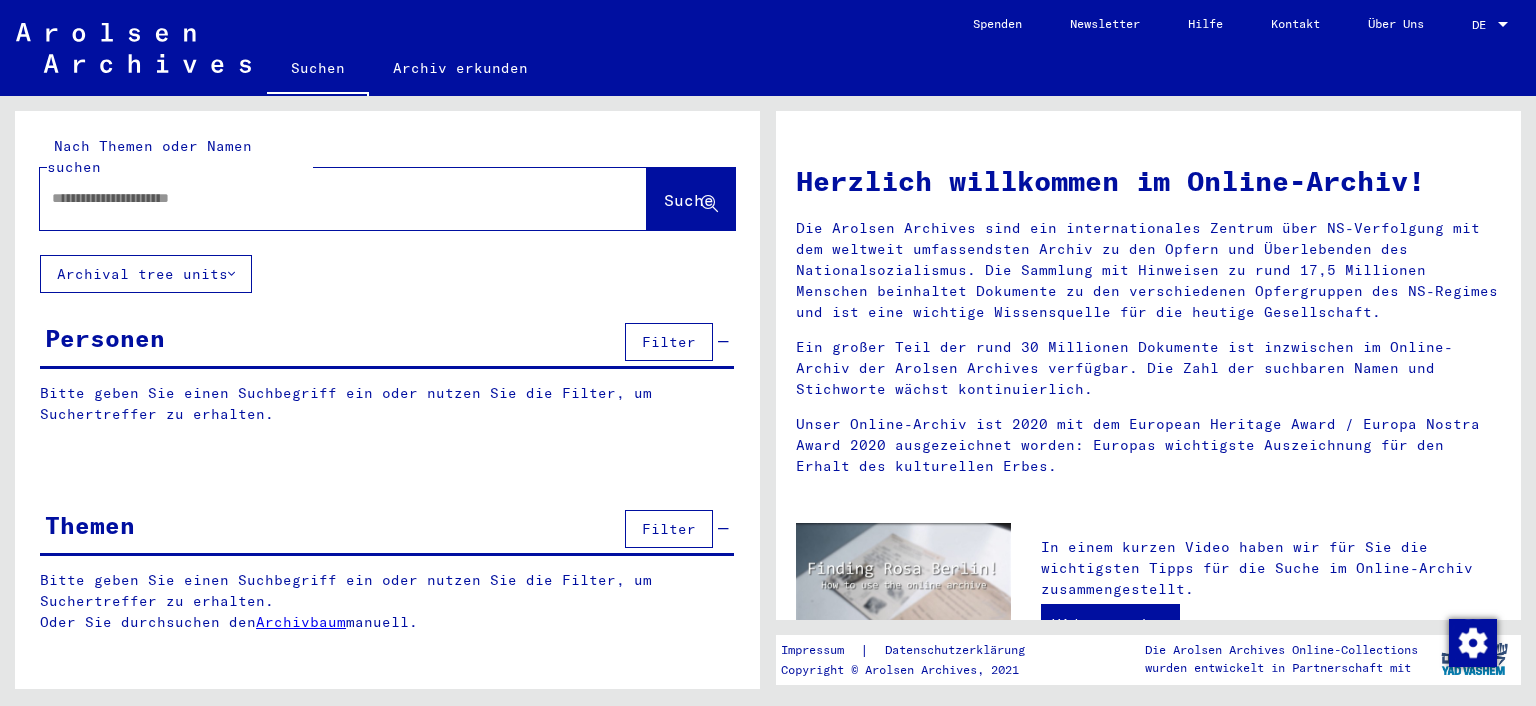 click on "Archival tree units" 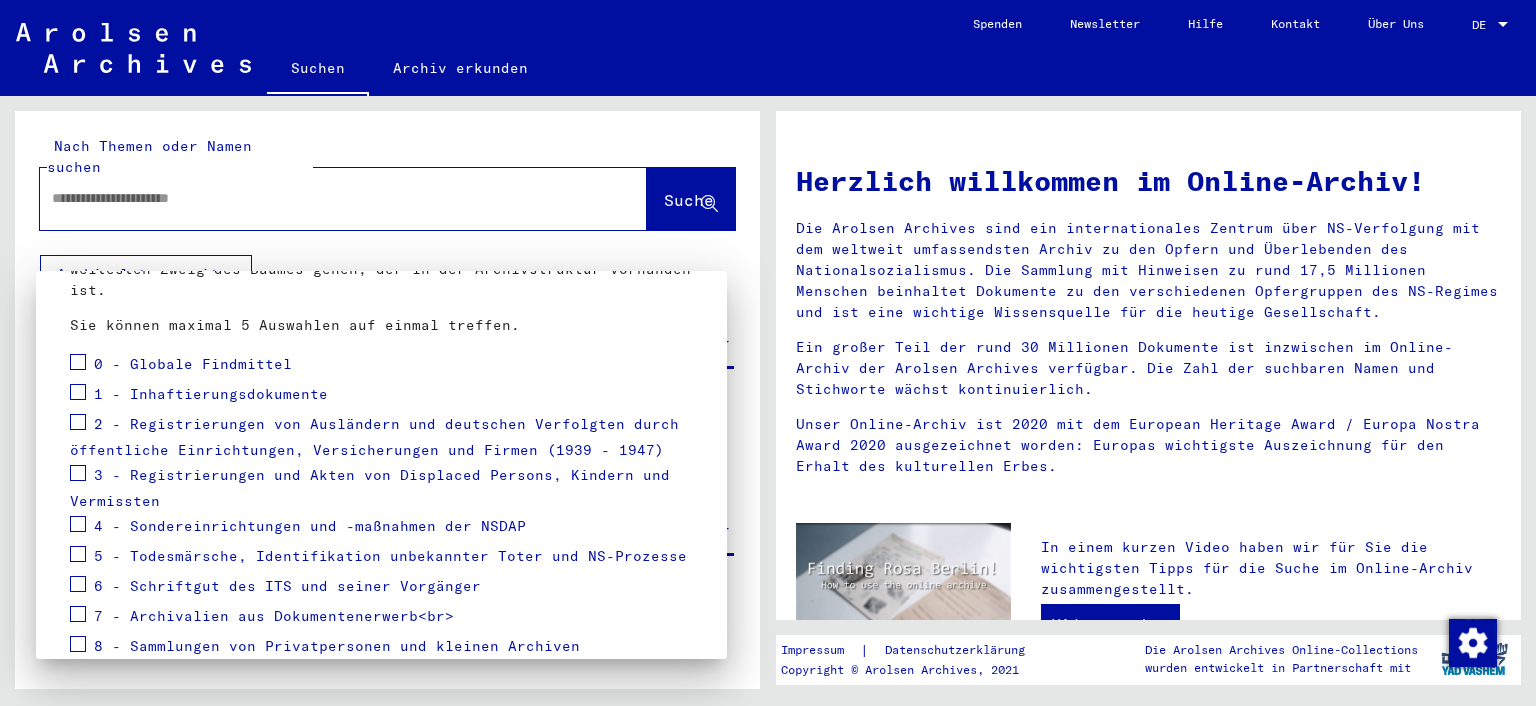 scroll, scrollTop: 198, scrollLeft: 0, axis: vertical 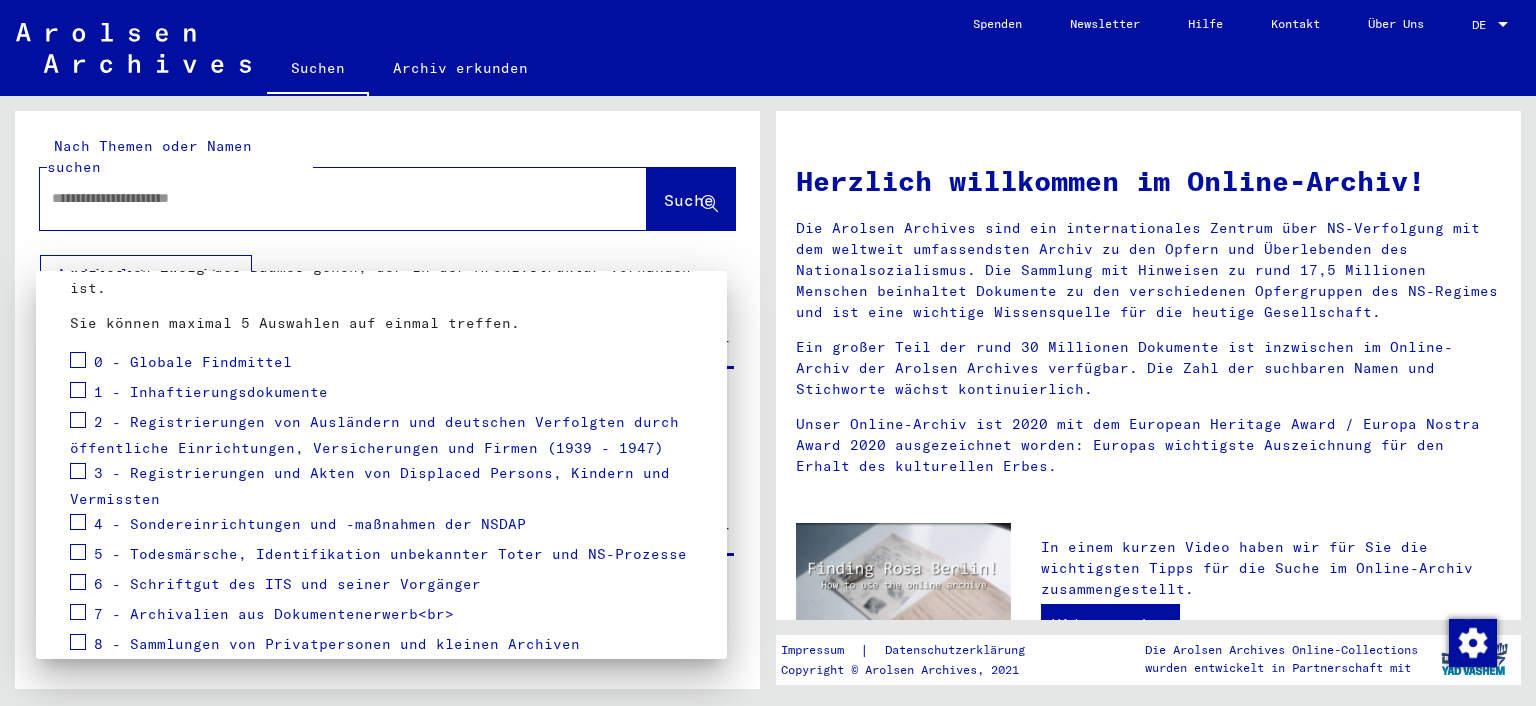 click on "3 - Registrierungen und Akten von Displaced Persons, Kindern und Vermissten" at bounding box center (370, 486) 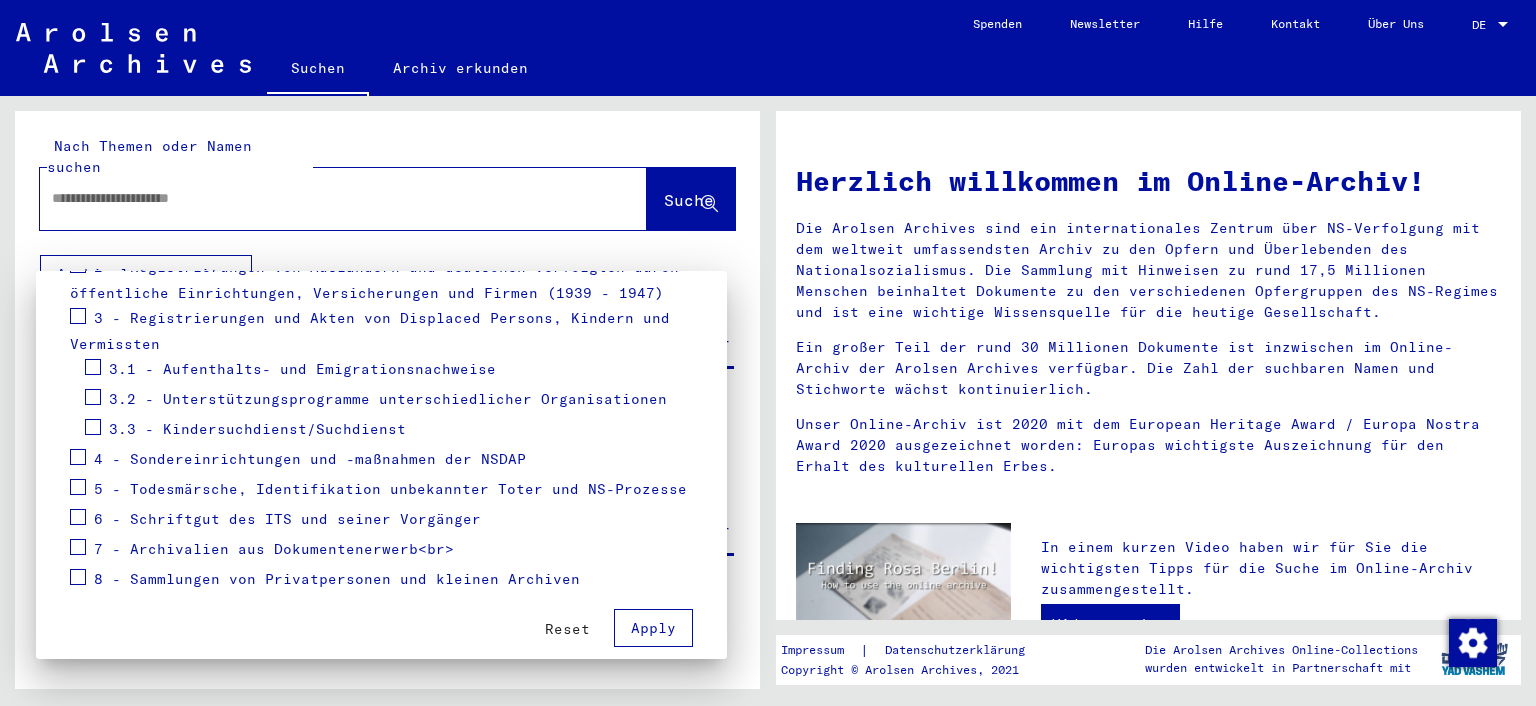 scroll, scrollTop: 360, scrollLeft: 0, axis: vertical 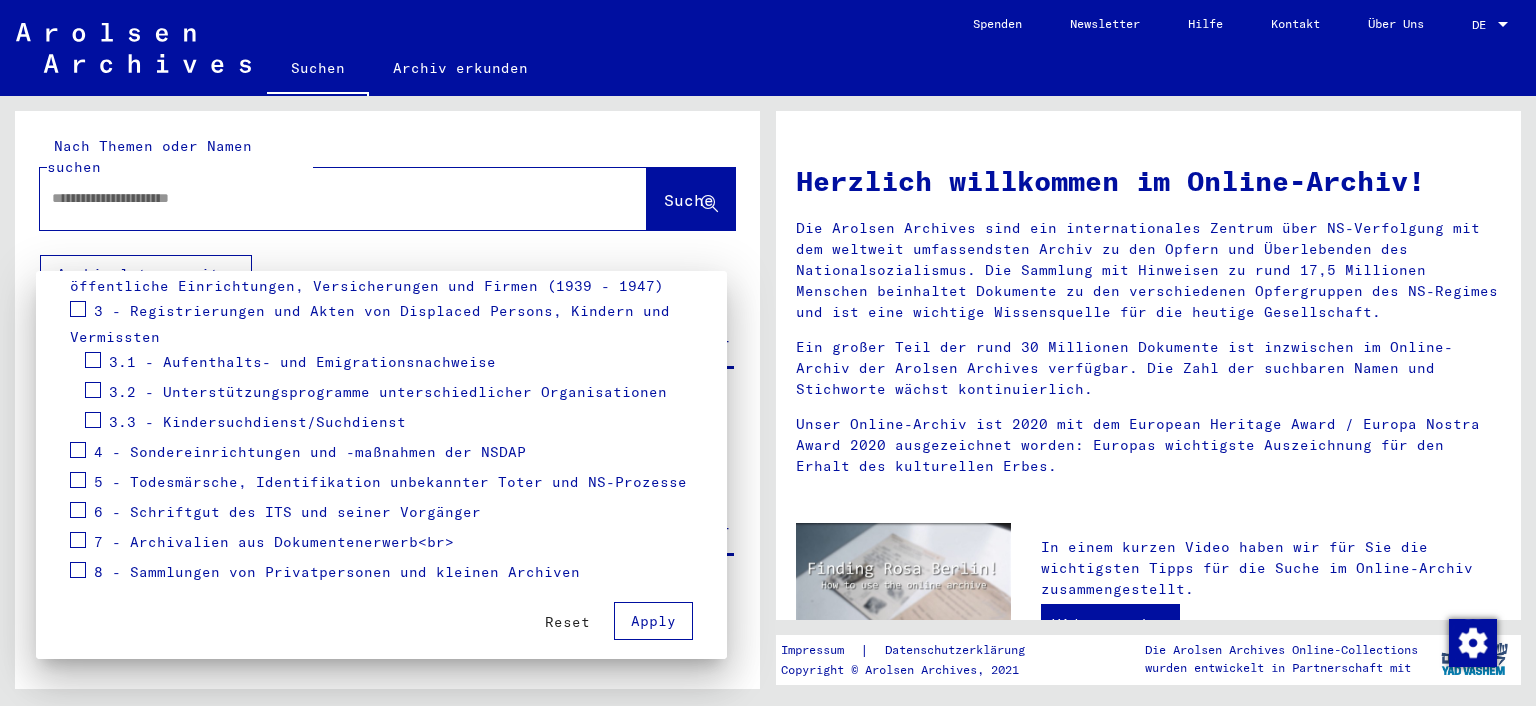 click on "3.2 - Unterstützungsprogramme unterschiedlicher Organisationen" at bounding box center [388, 392] 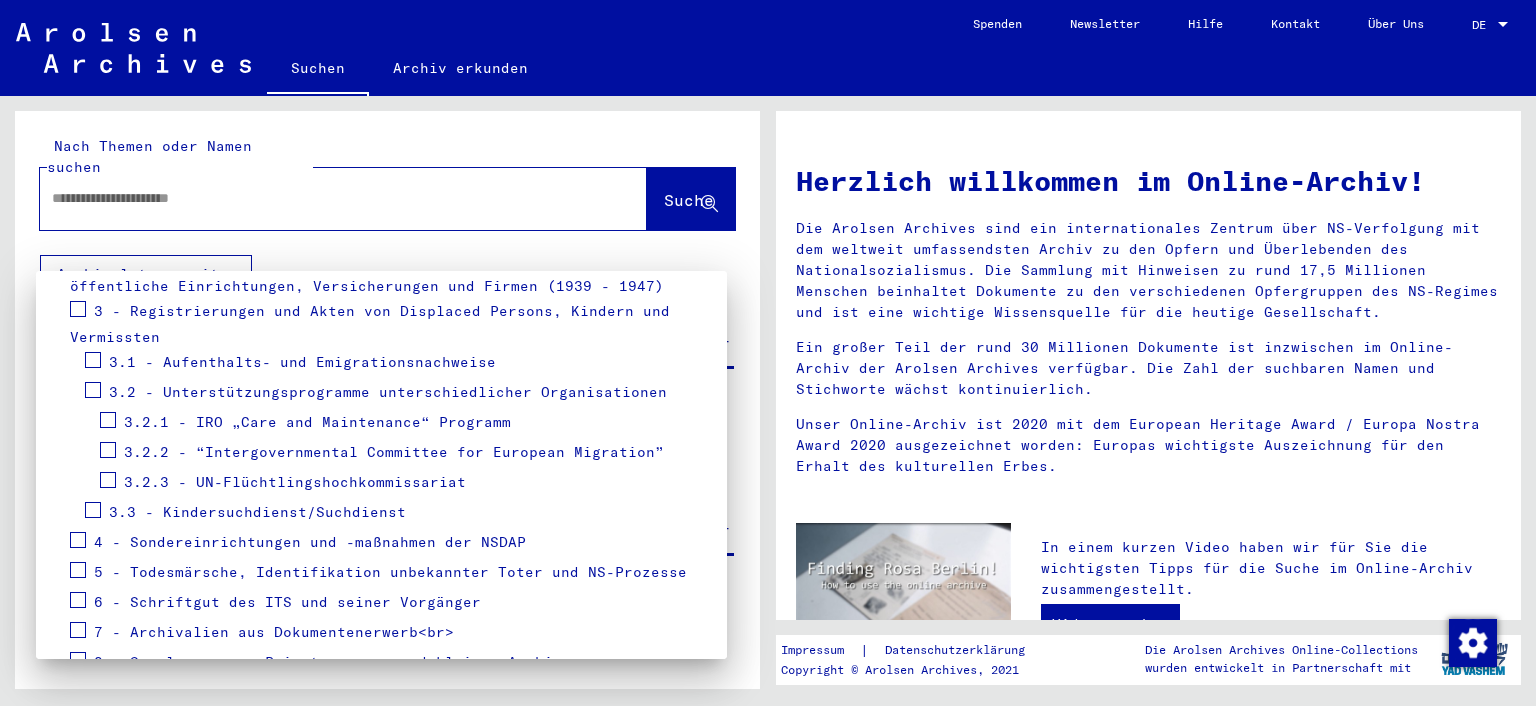 click on "3.2.1 - IRO „Care and Maintenance“ Programm" at bounding box center (317, 422) 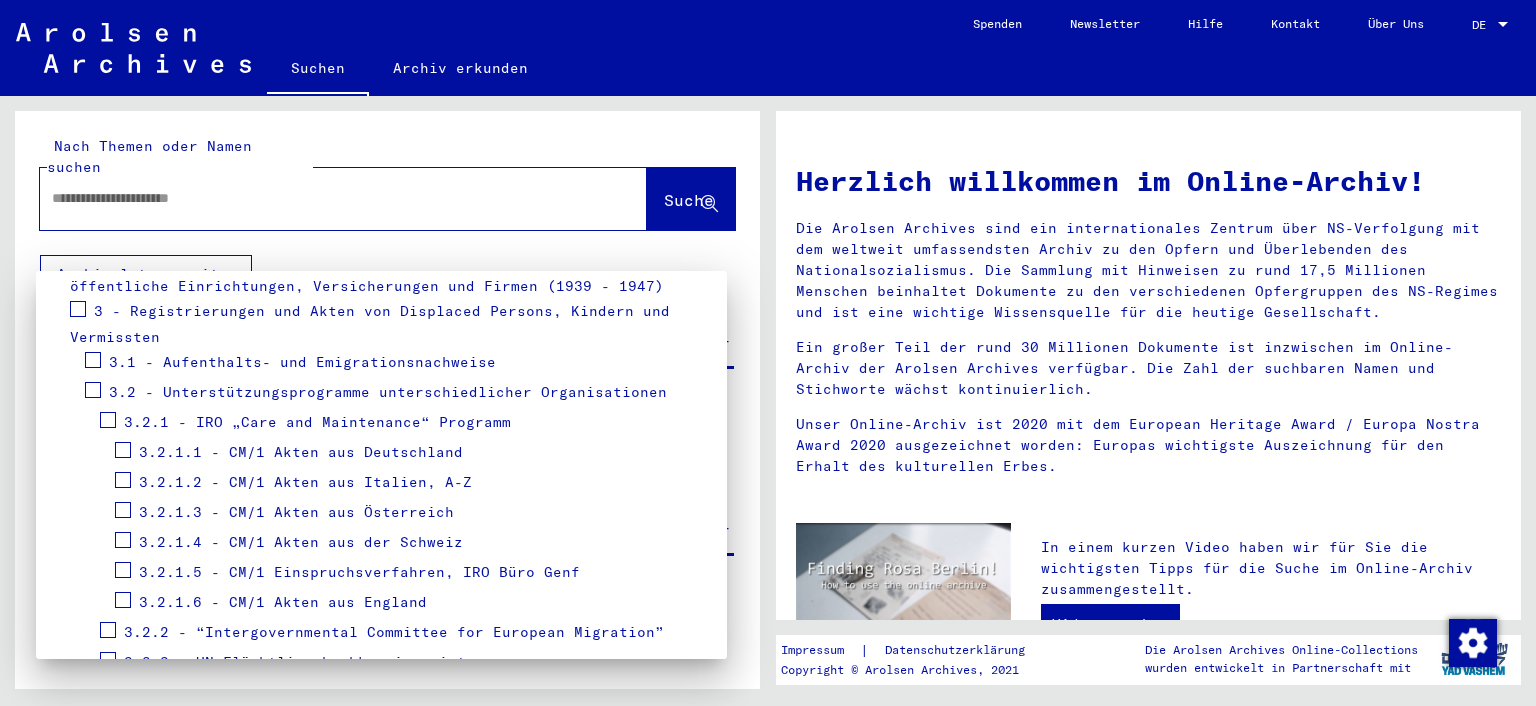 click on "3.2.1.1 - CM/1 Akten aus Deutschland" at bounding box center (301, 452) 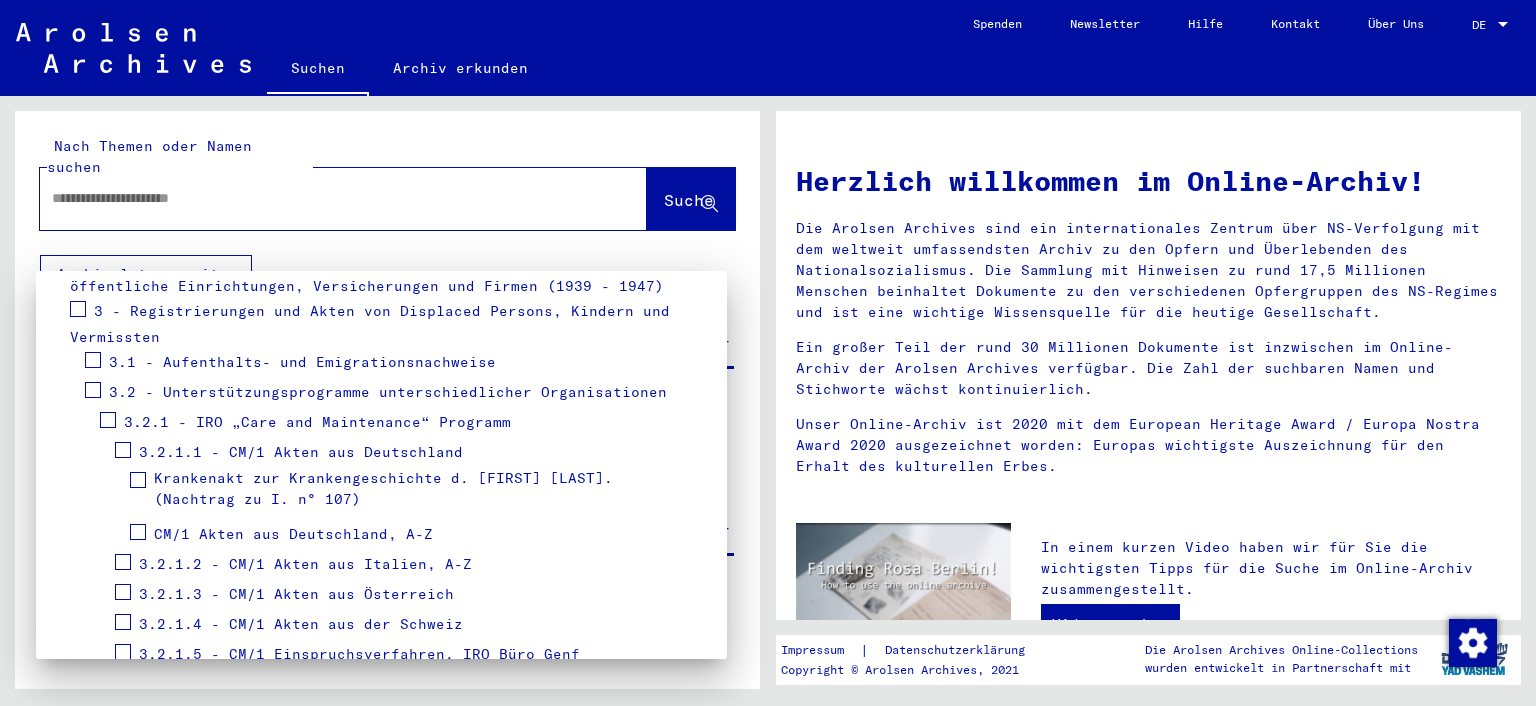 click at bounding box center [123, 450] 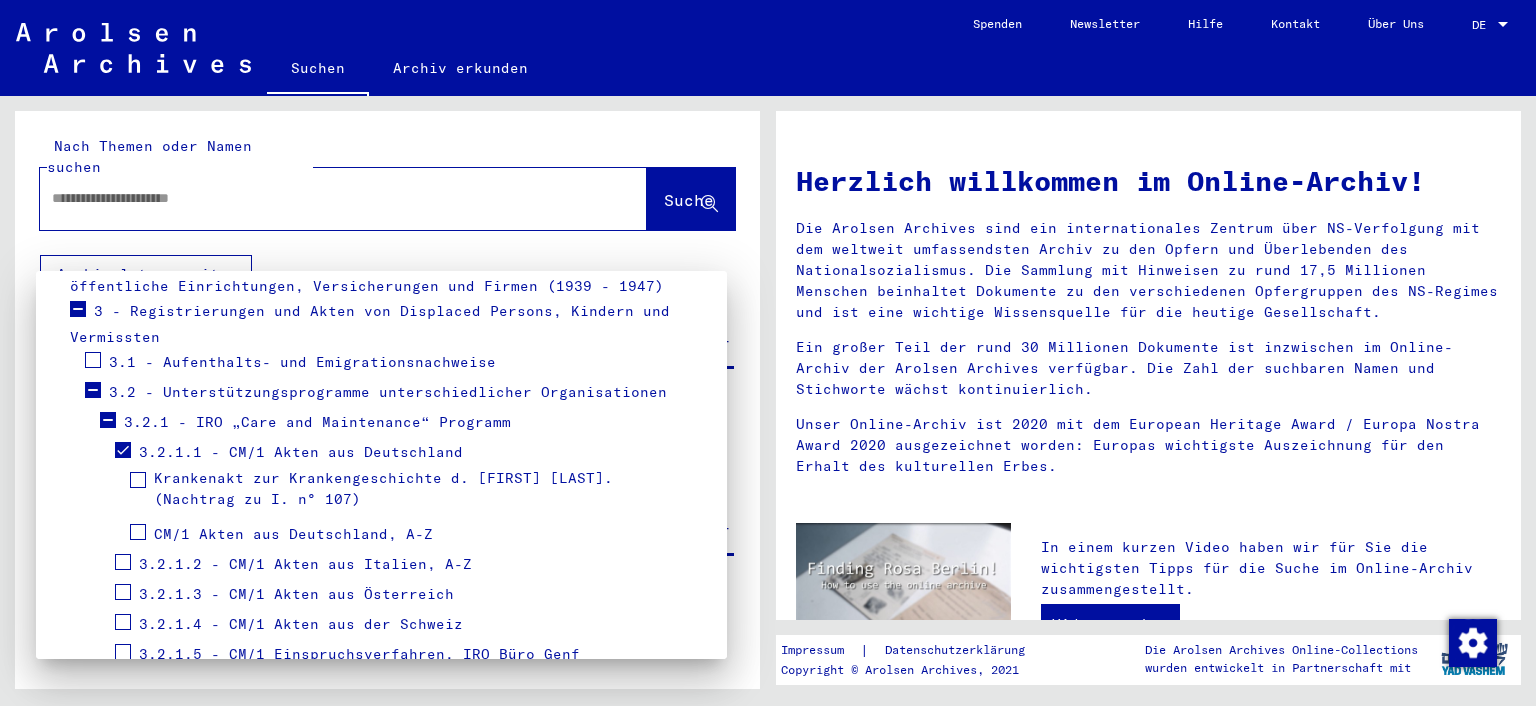 click at bounding box center [123, 450] 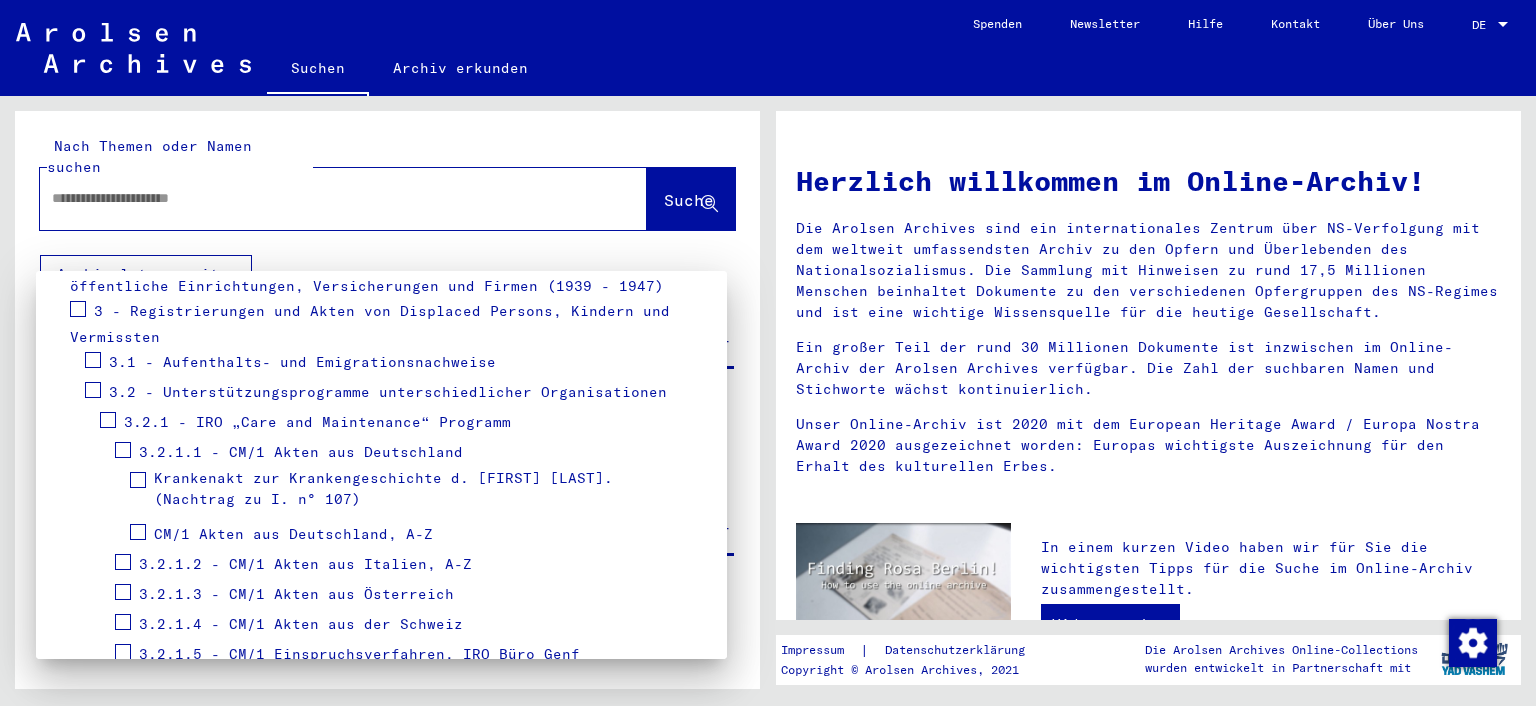 click at bounding box center (138, 532) 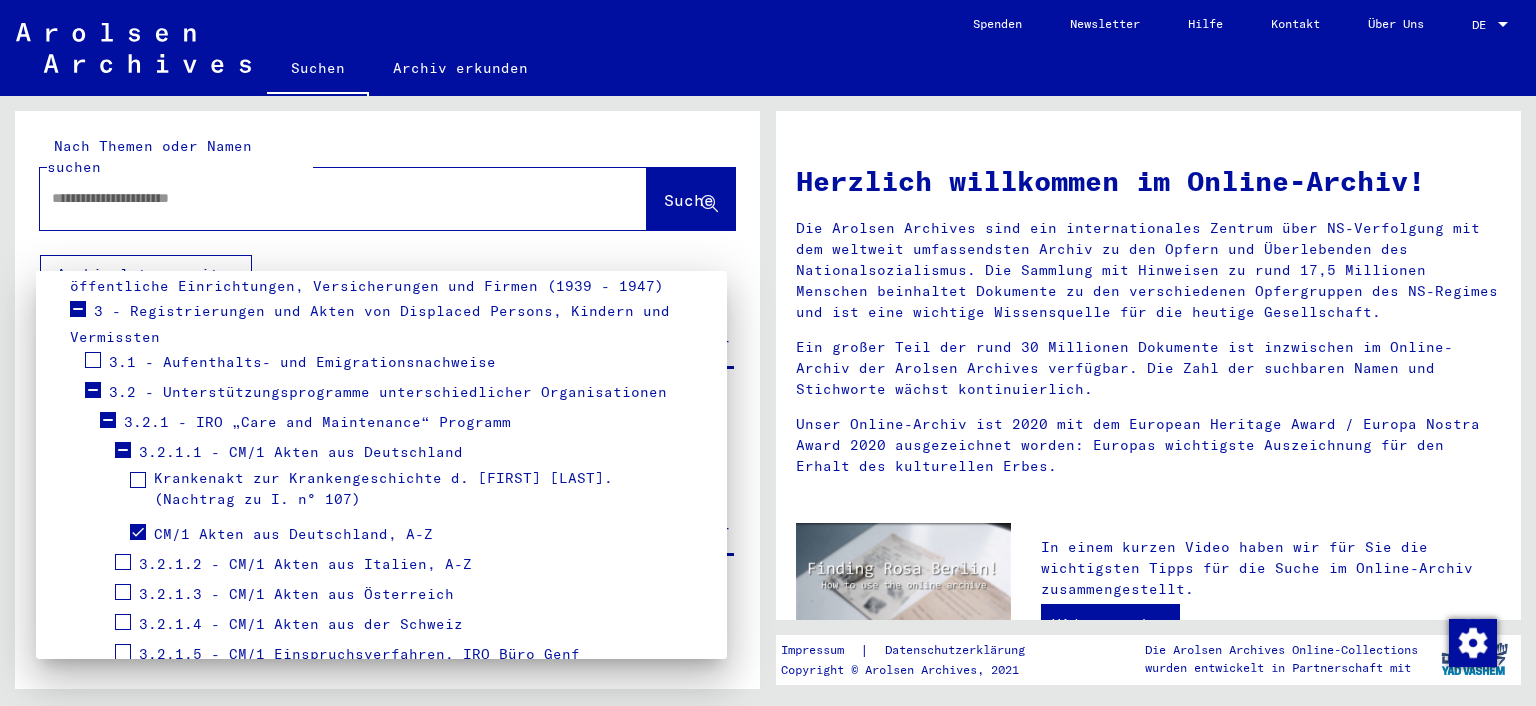 scroll, scrollTop: 726, scrollLeft: 0, axis: vertical 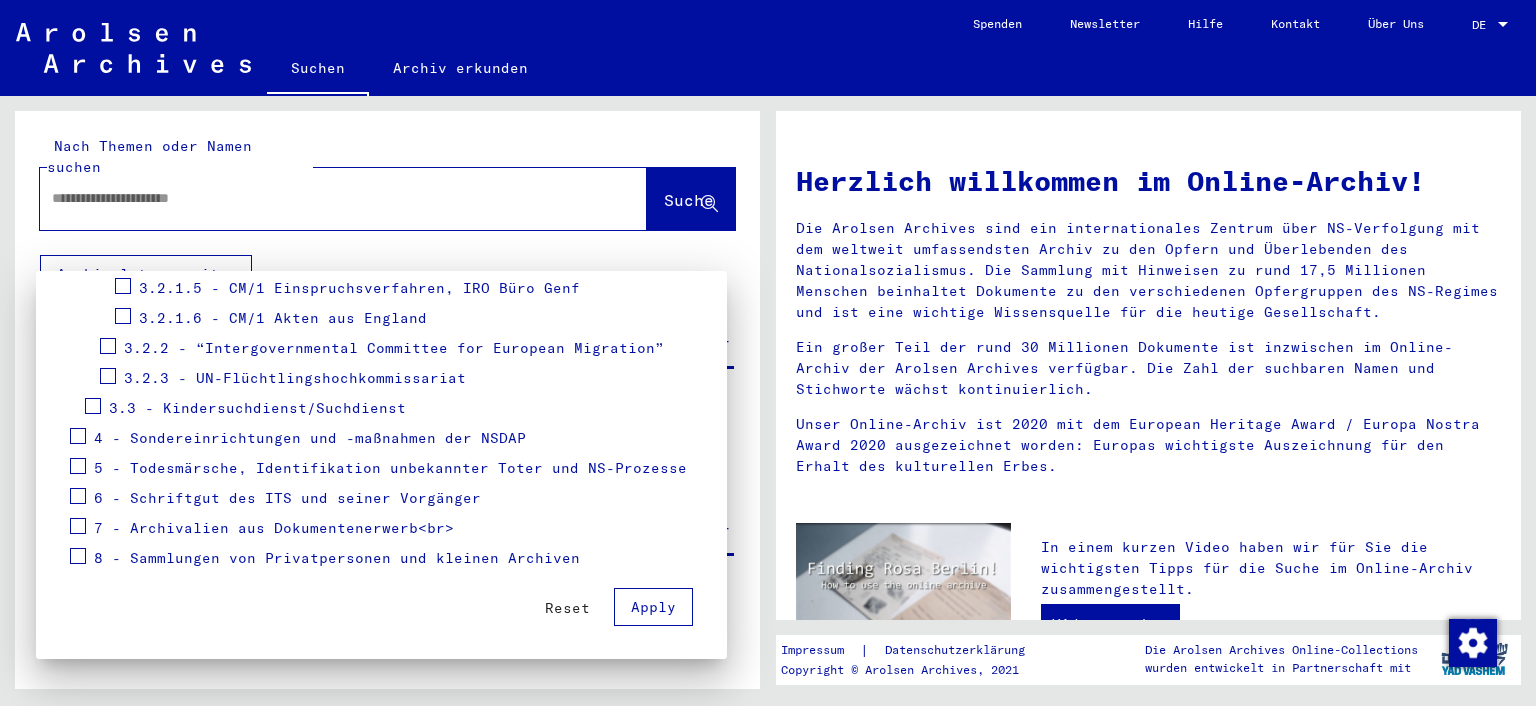 click on "Apply" at bounding box center (653, 607) 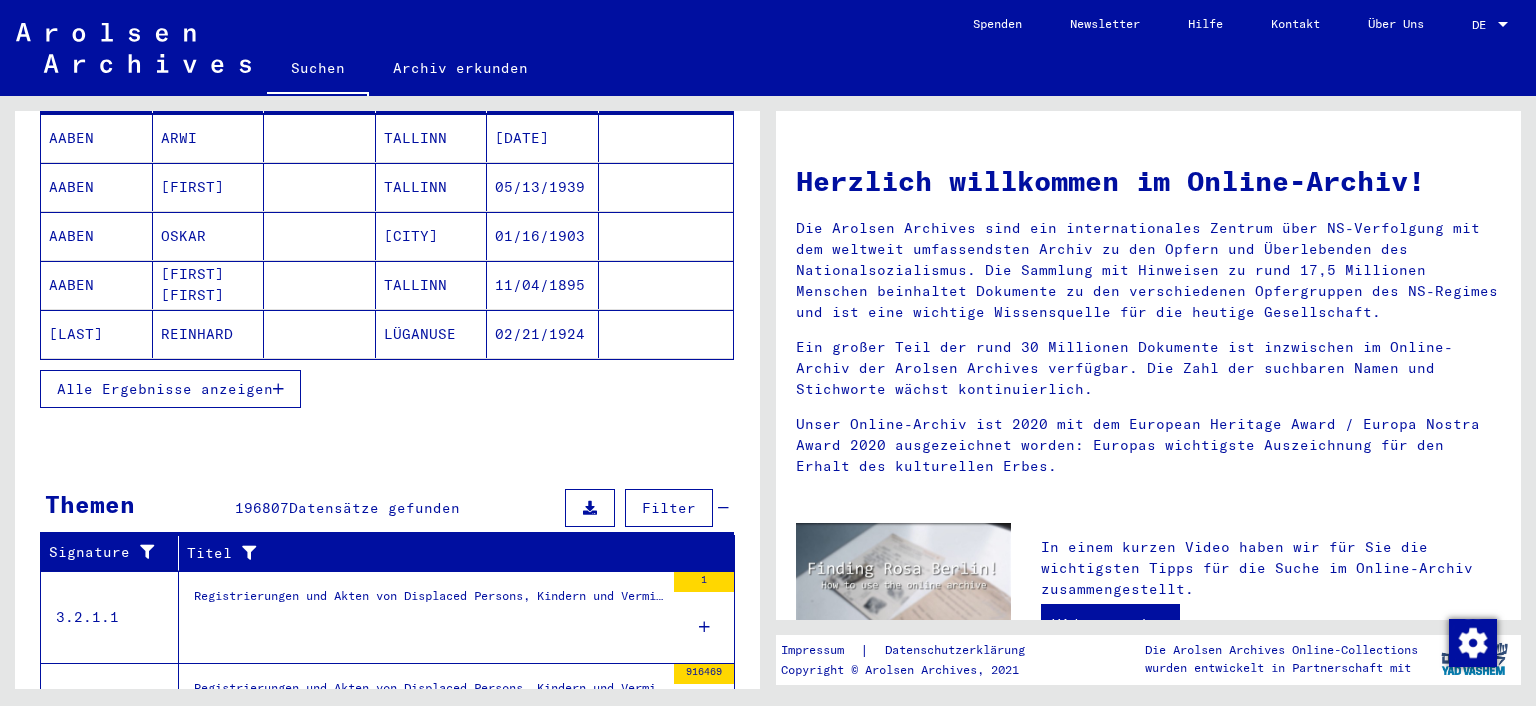 scroll, scrollTop: 311, scrollLeft: 0, axis: vertical 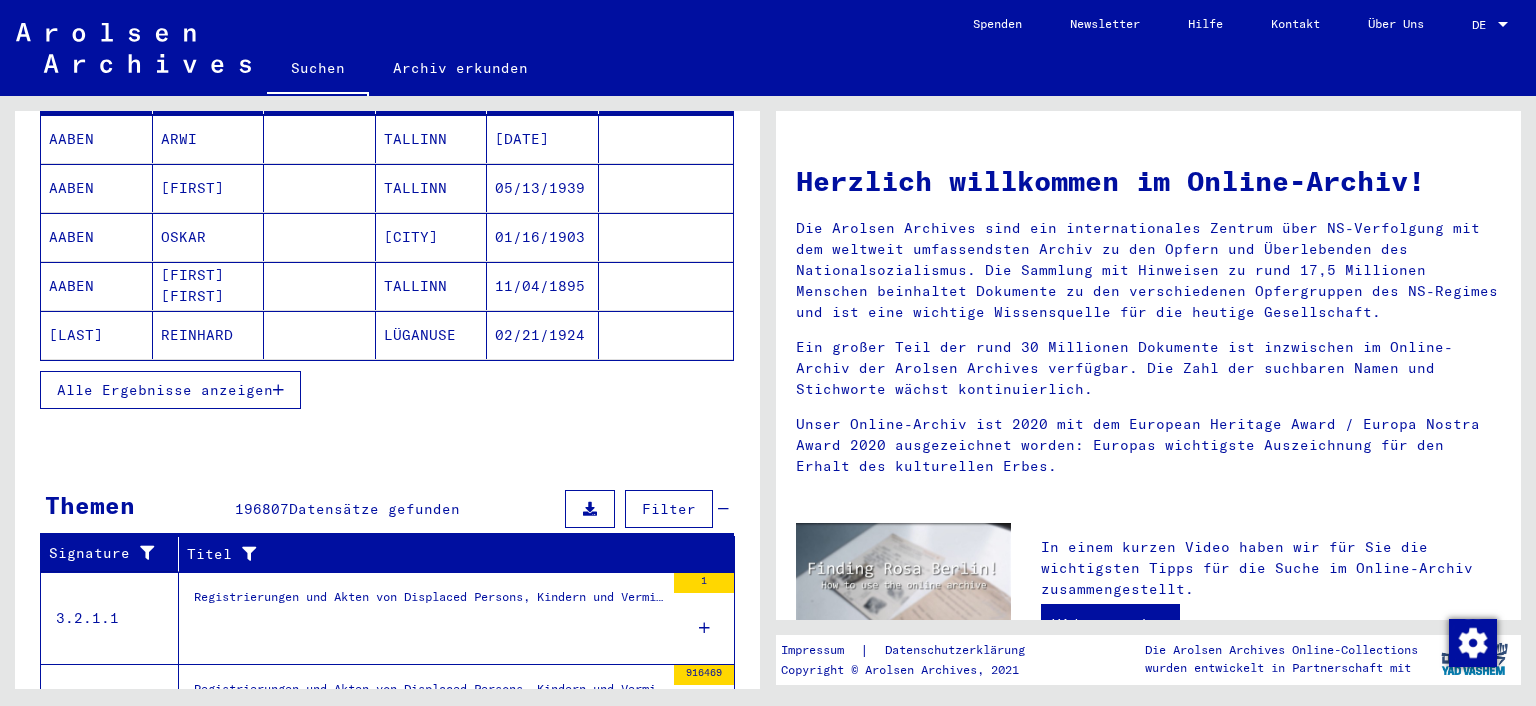 click on "Alle Ergebnisse anzeigen" at bounding box center (165, 390) 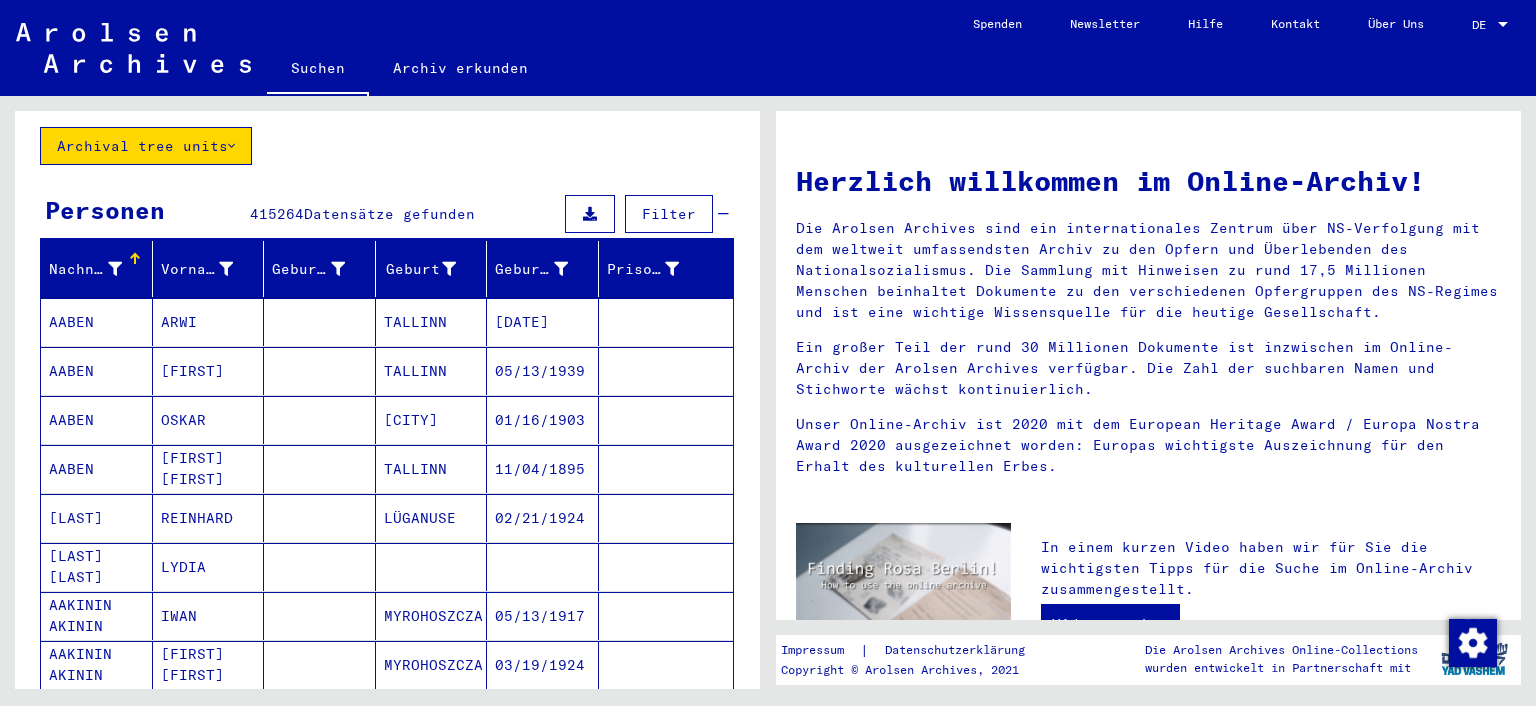 scroll, scrollTop: 0, scrollLeft: 0, axis: both 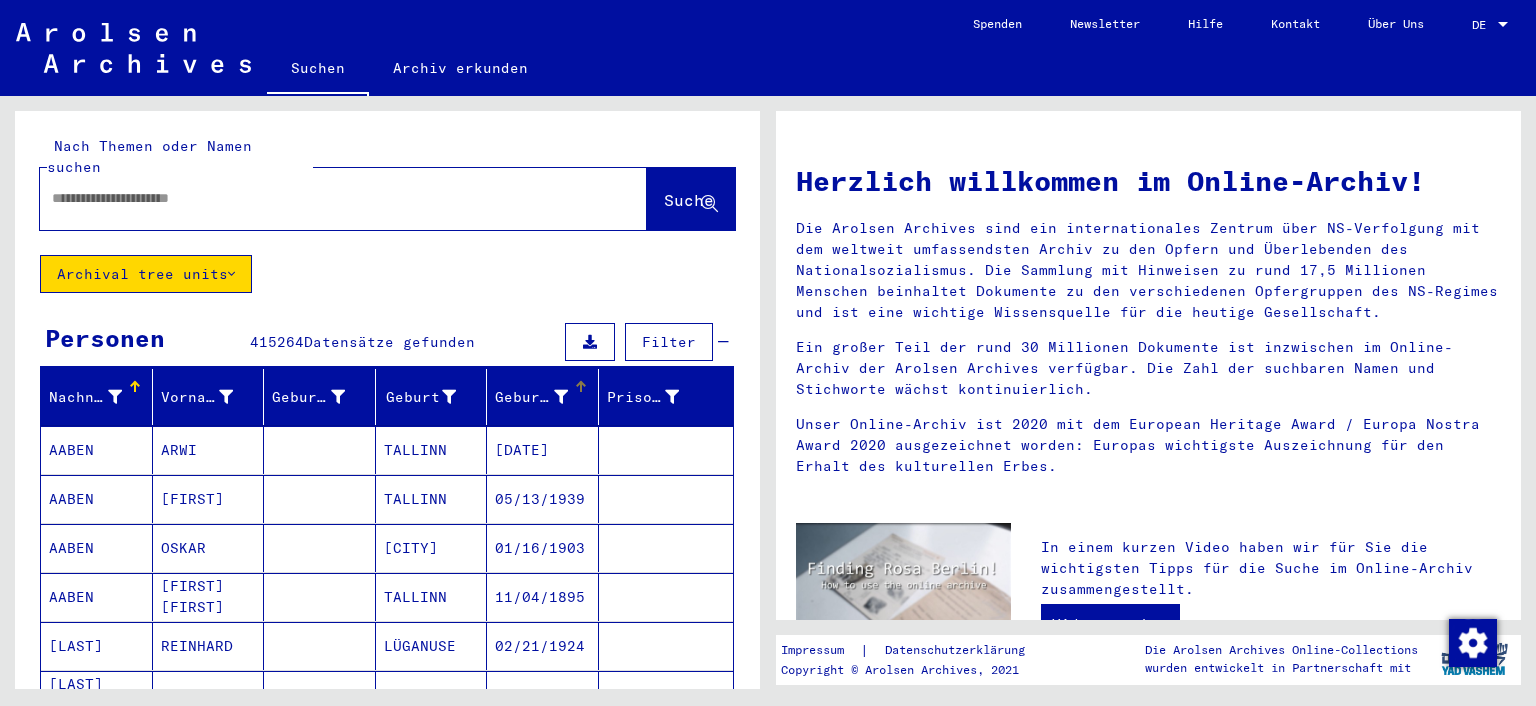 click on "Geburtsdatum" at bounding box center (531, 397) 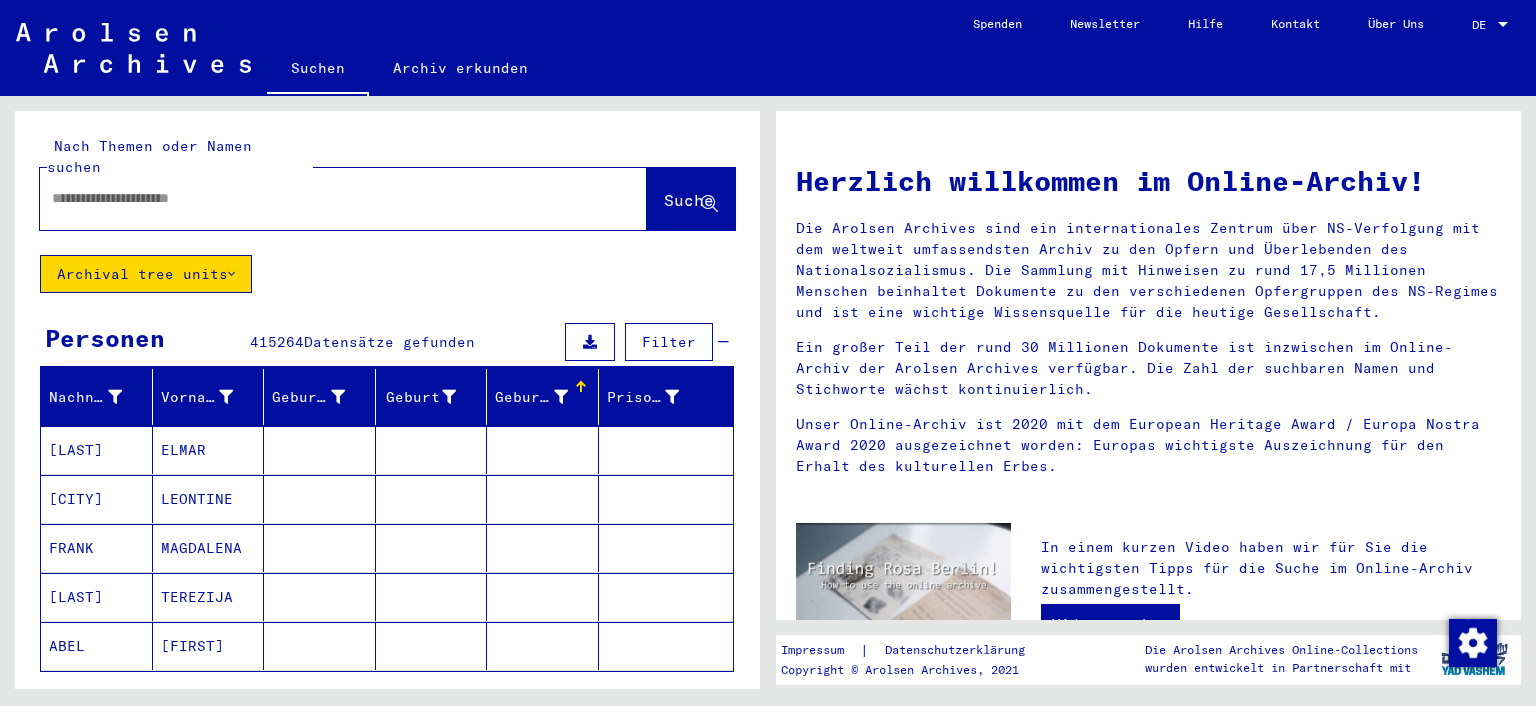 click on "Geburtsdatum" at bounding box center [531, 397] 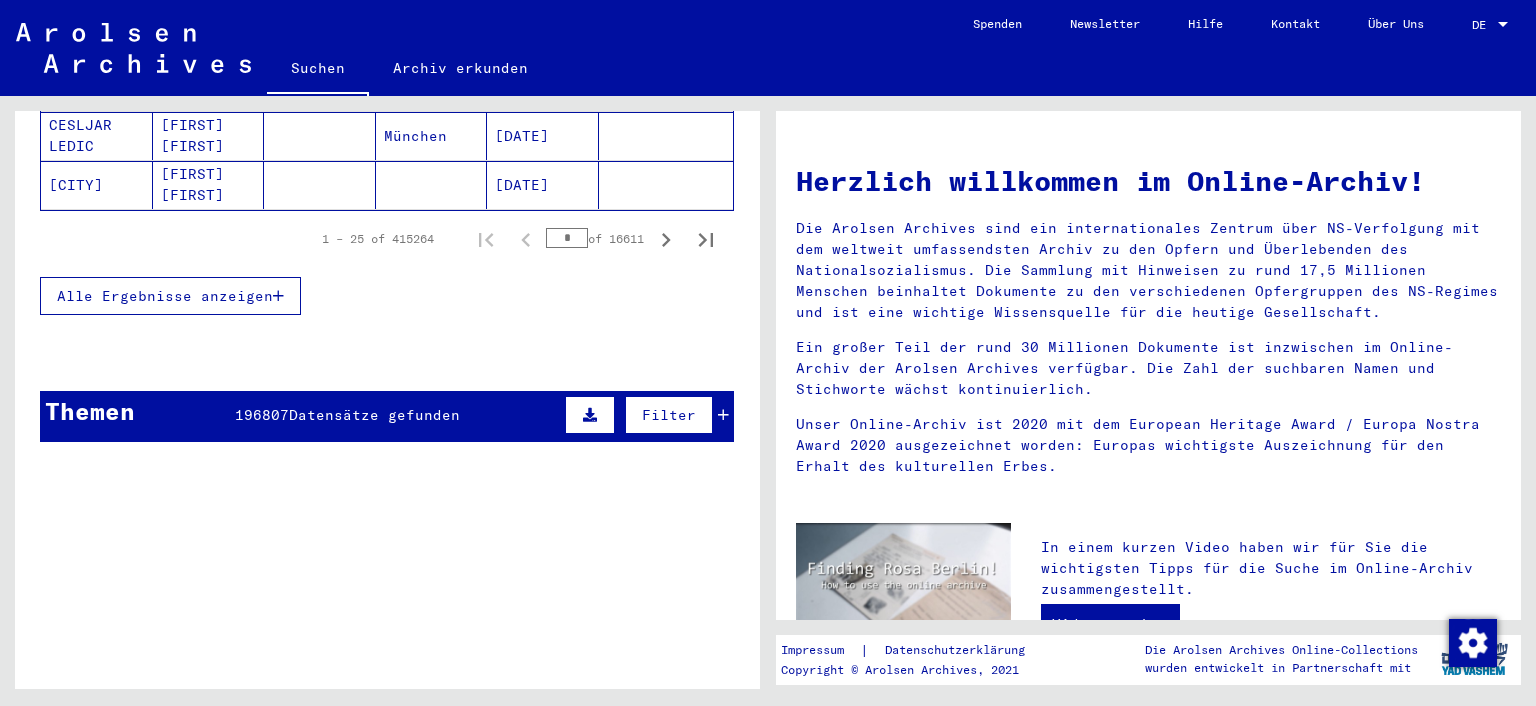 scroll, scrollTop: 471, scrollLeft: 0, axis: vertical 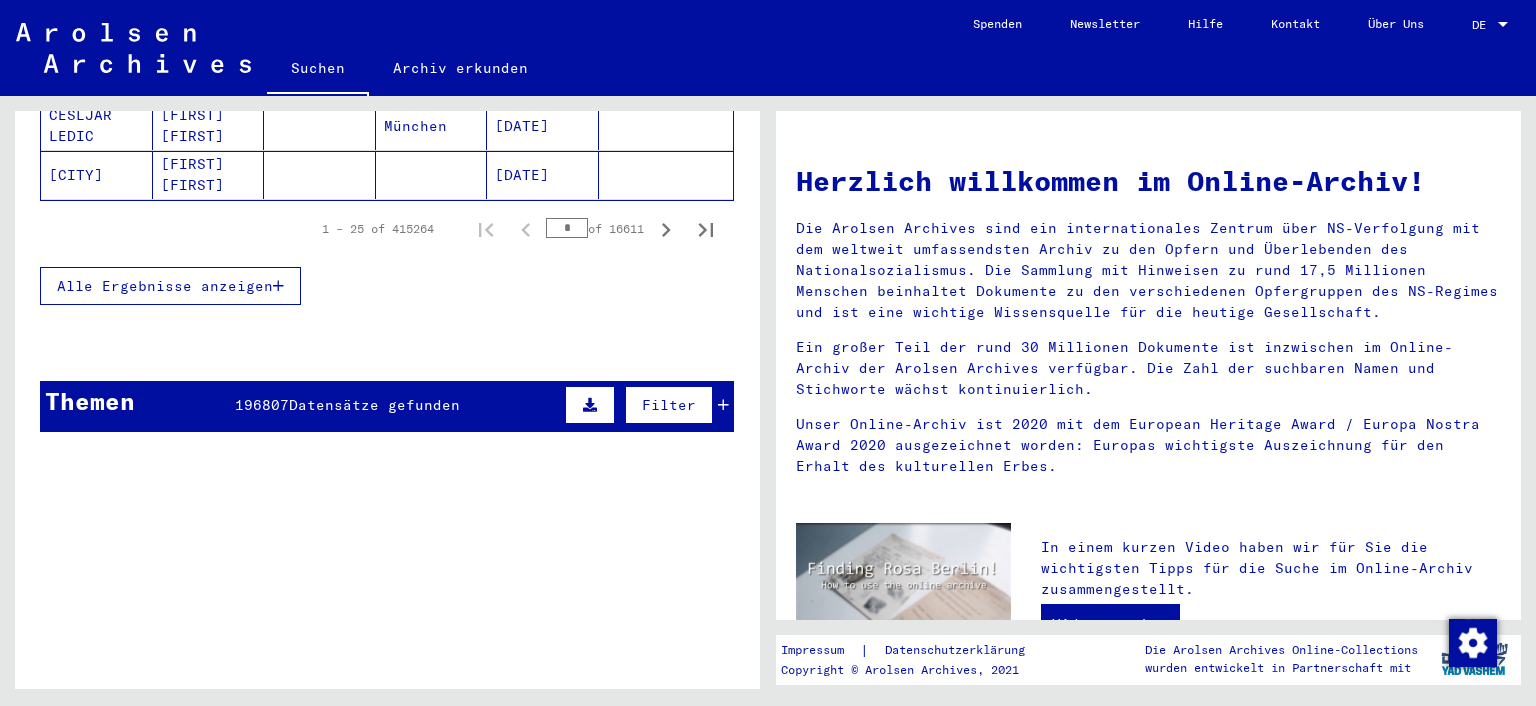 click on "*" at bounding box center (567, 228) 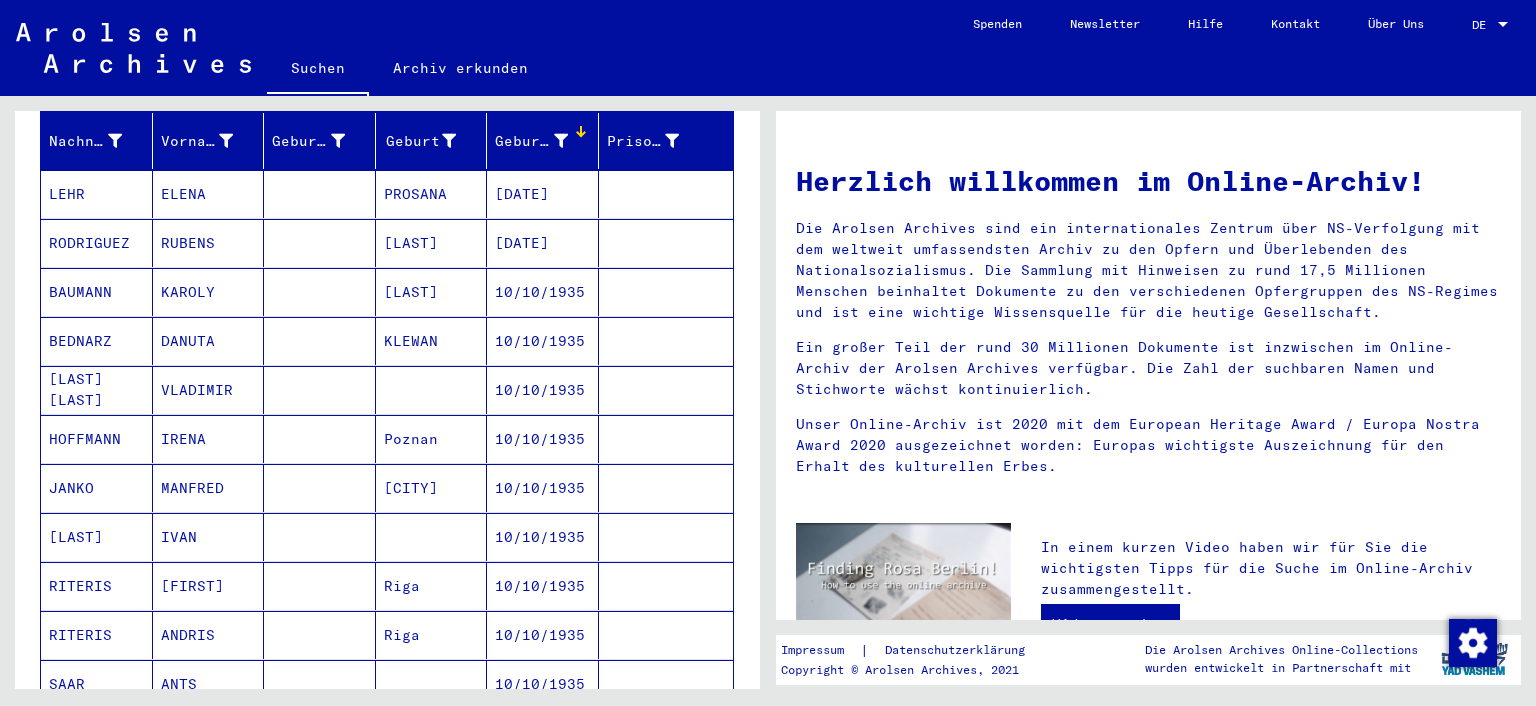 scroll, scrollTop: 331, scrollLeft: 0, axis: vertical 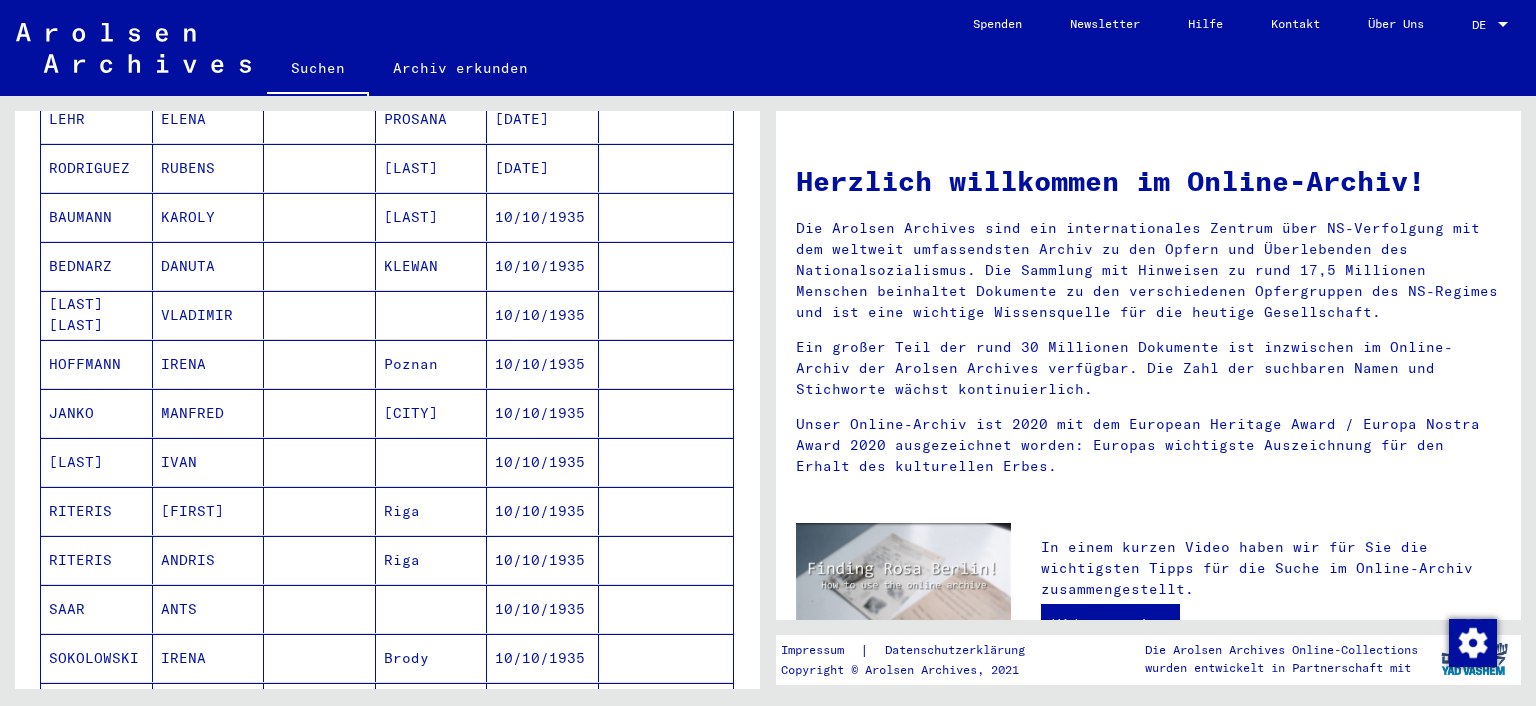 click on "DANUTA" at bounding box center [209, 315] 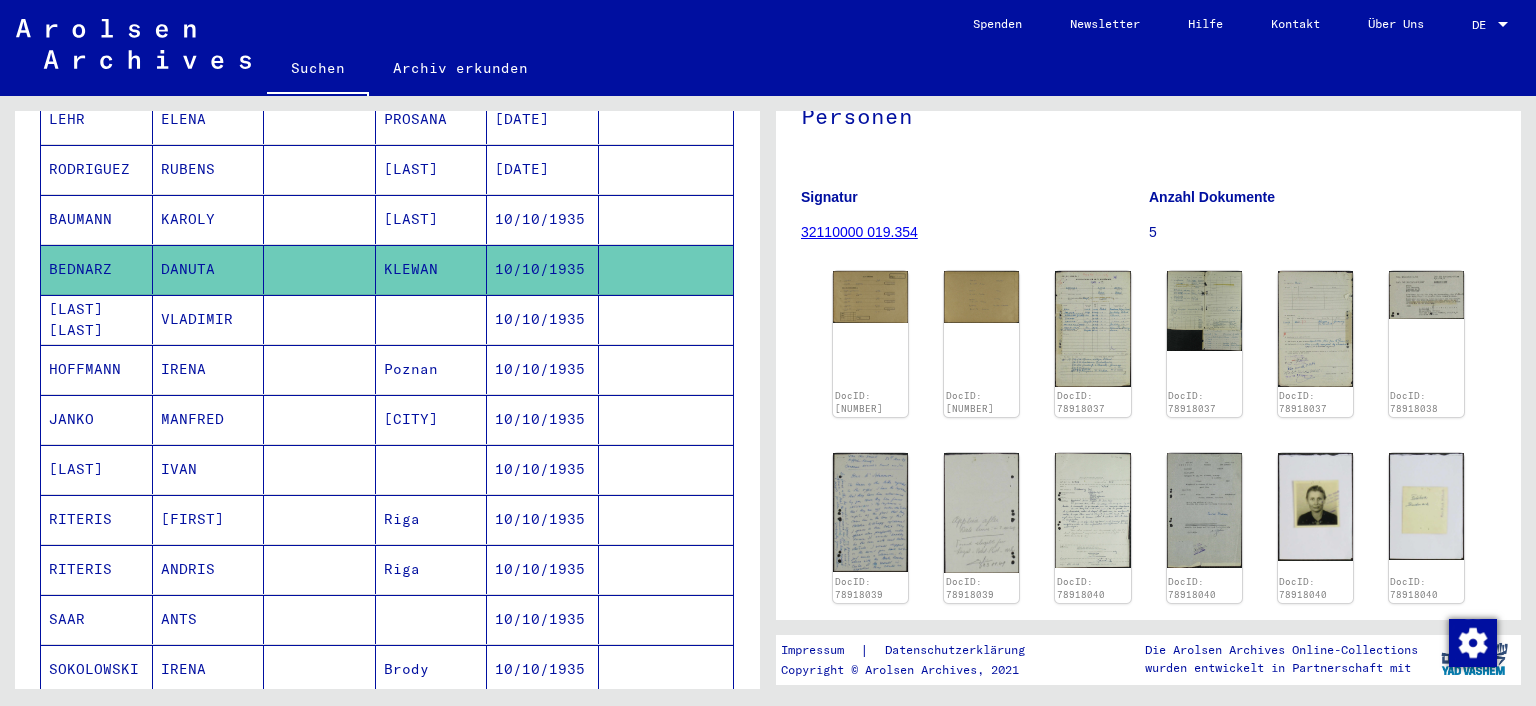 scroll, scrollTop: 250, scrollLeft: 0, axis: vertical 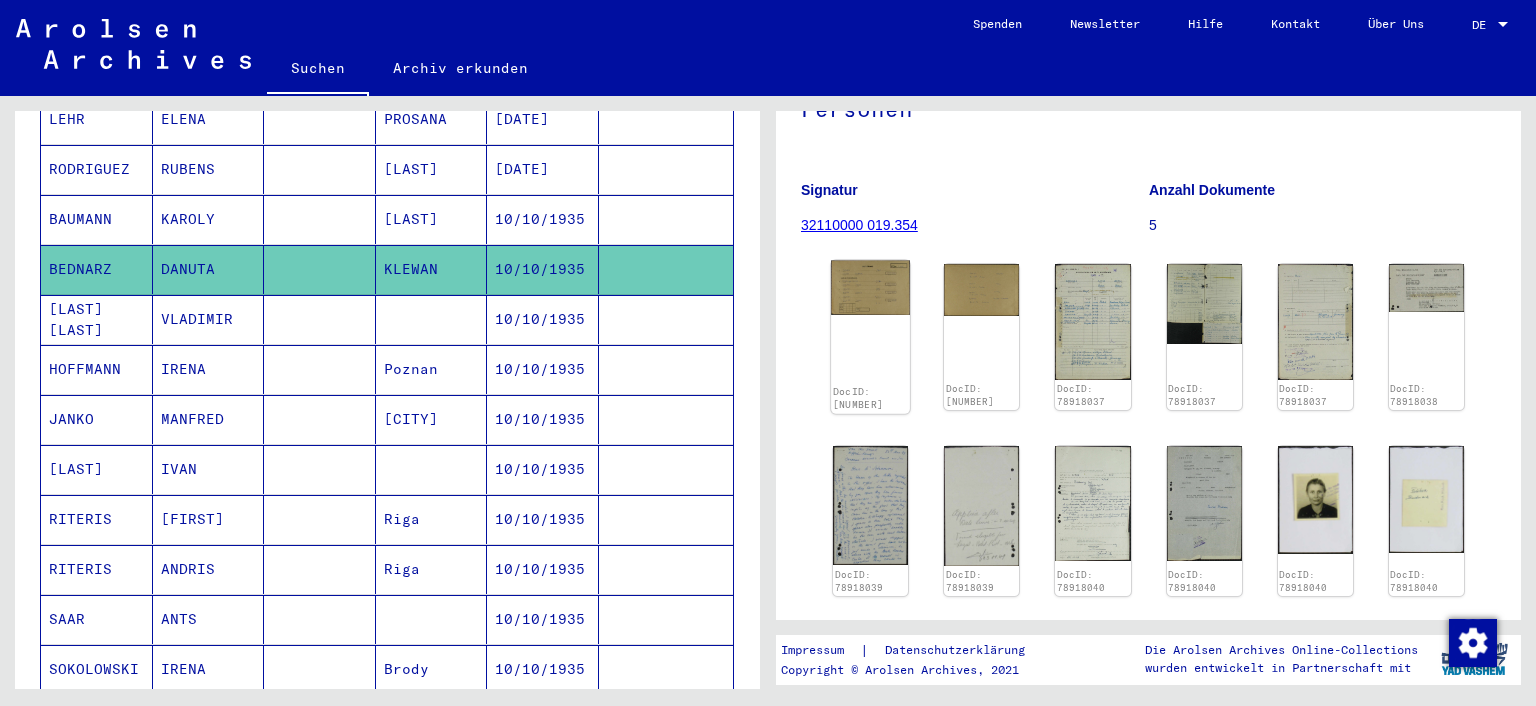 click 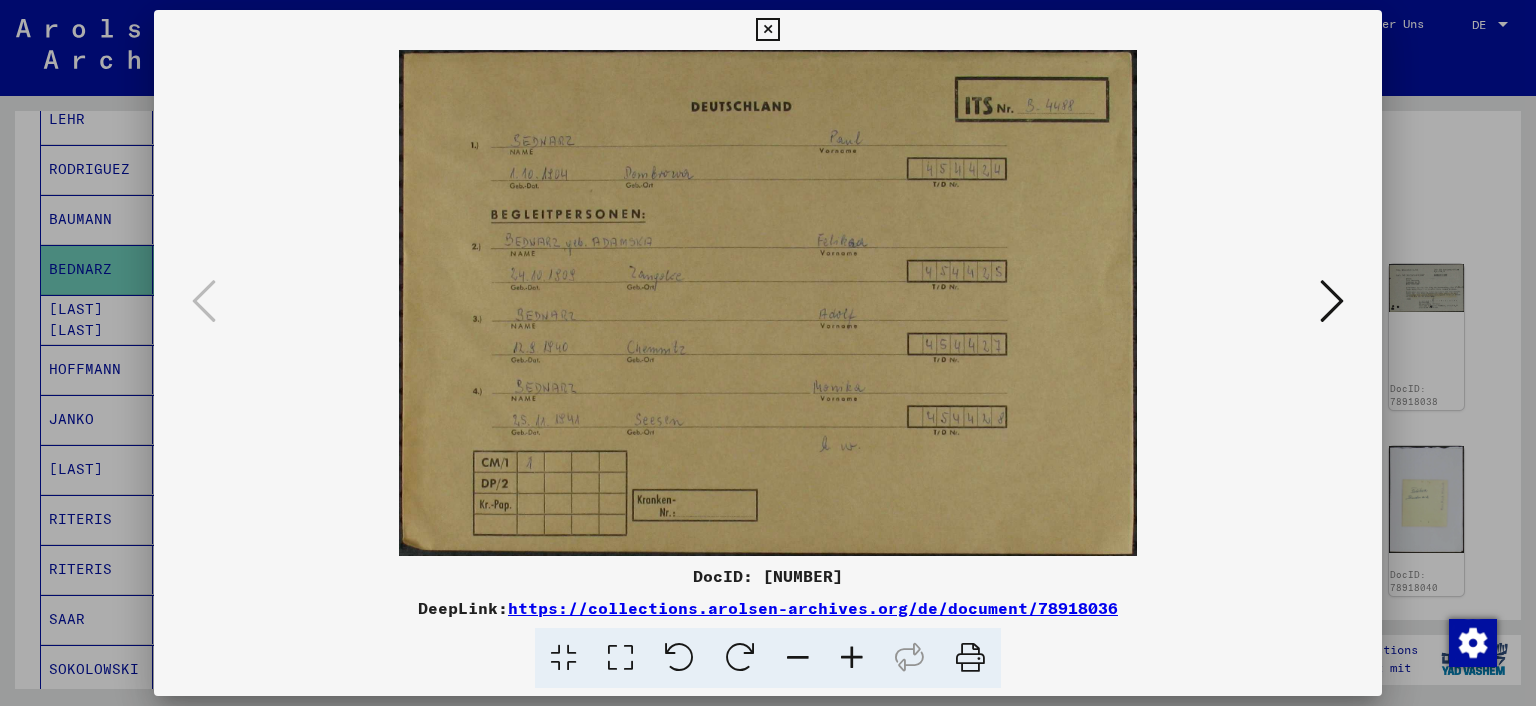 click at bounding box center [768, 353] 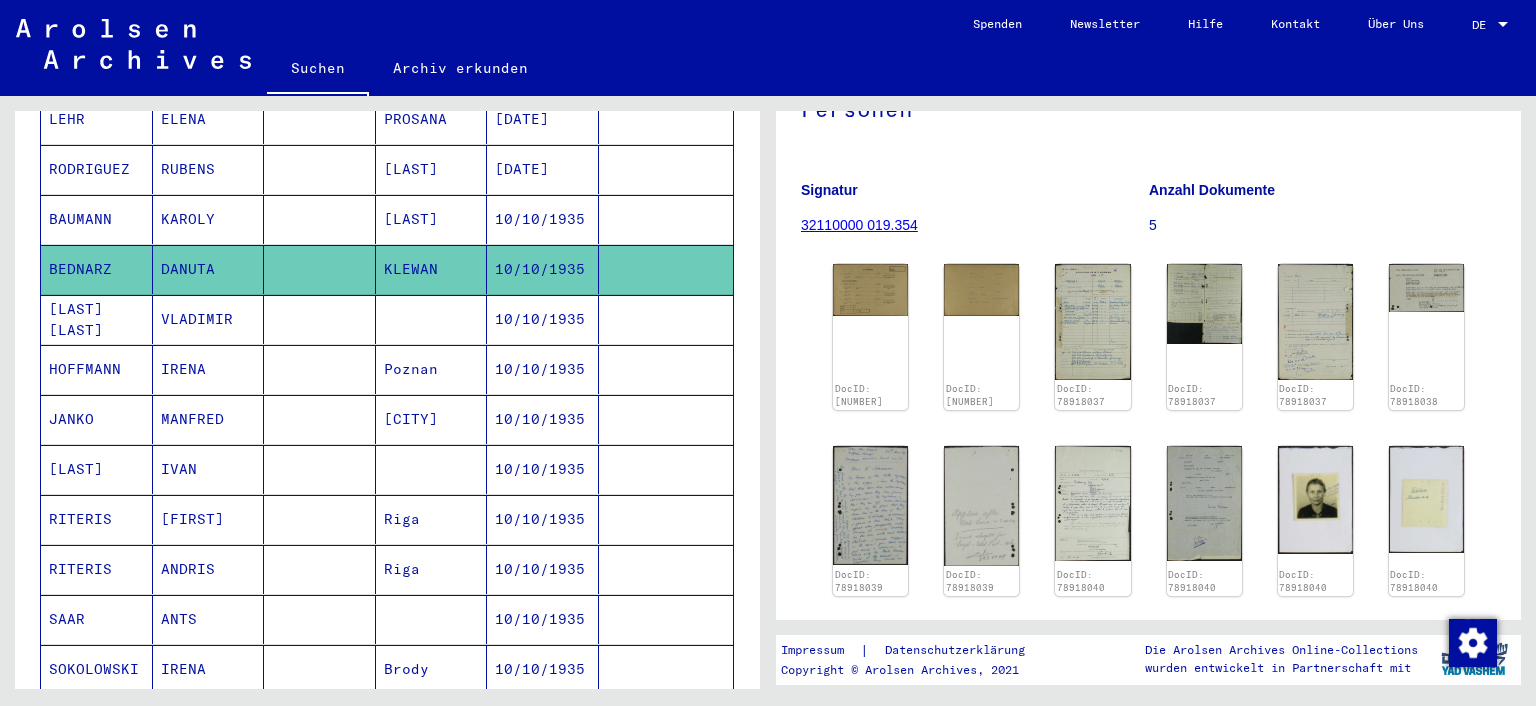 click at bounding box center (320, 369) 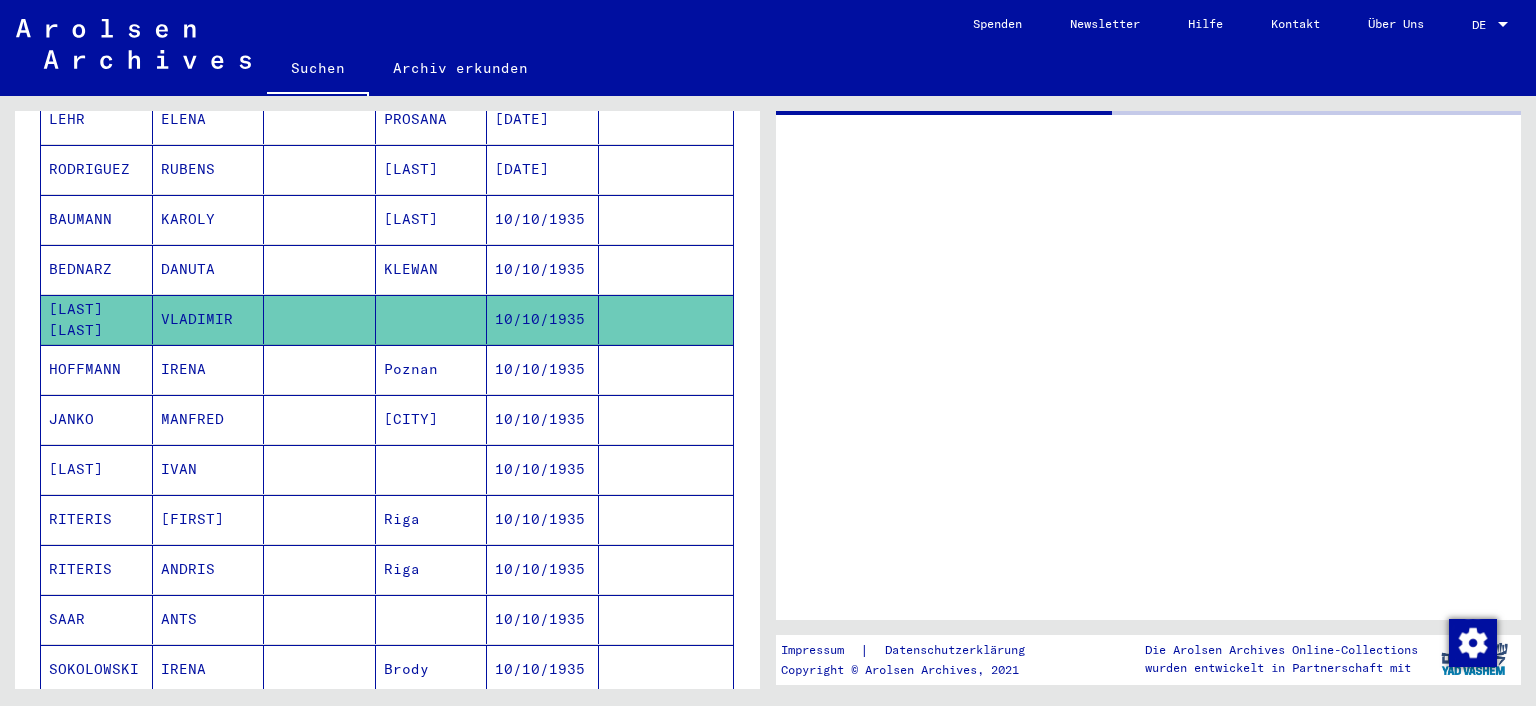 scroll, scrollTop: 0, scrollLeft: 0, axis: both 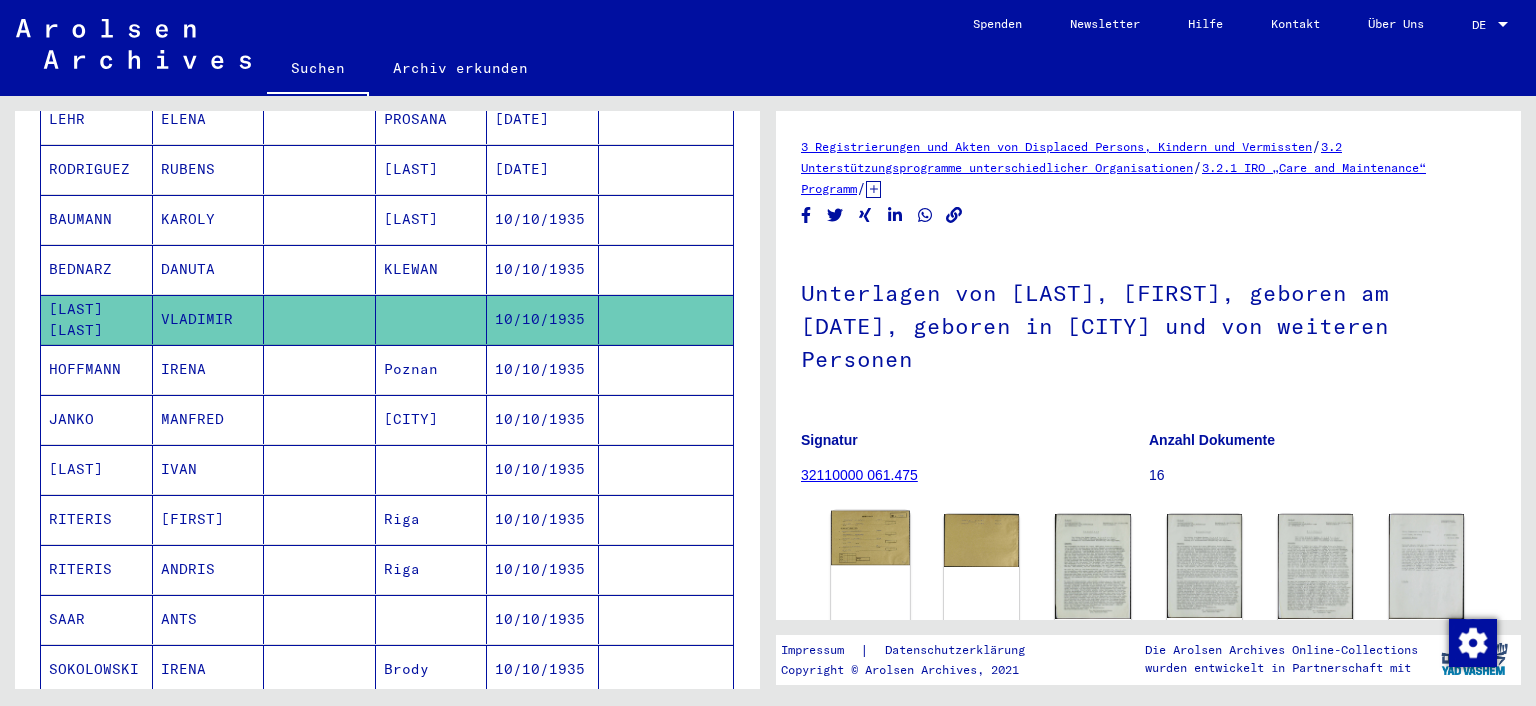 click 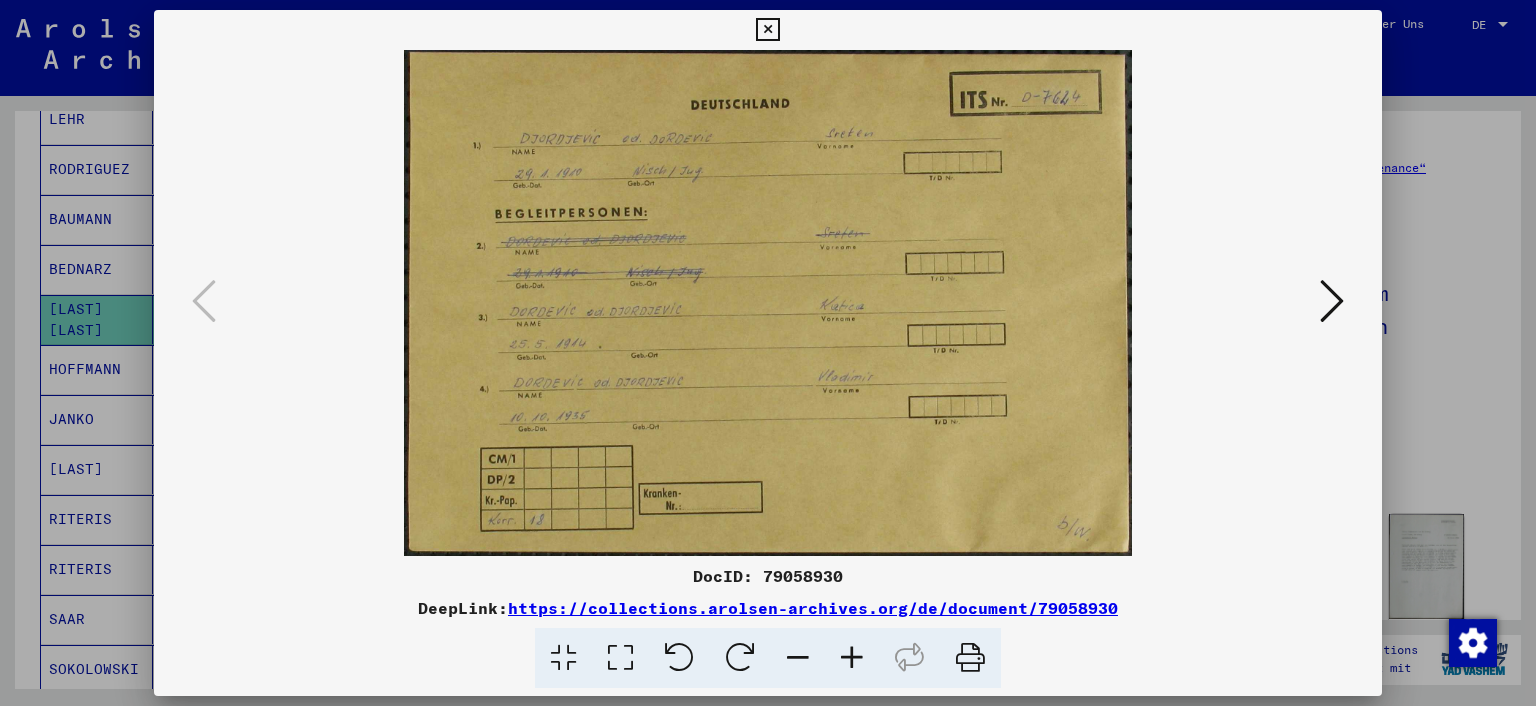 click at bounding box center [768, 353] 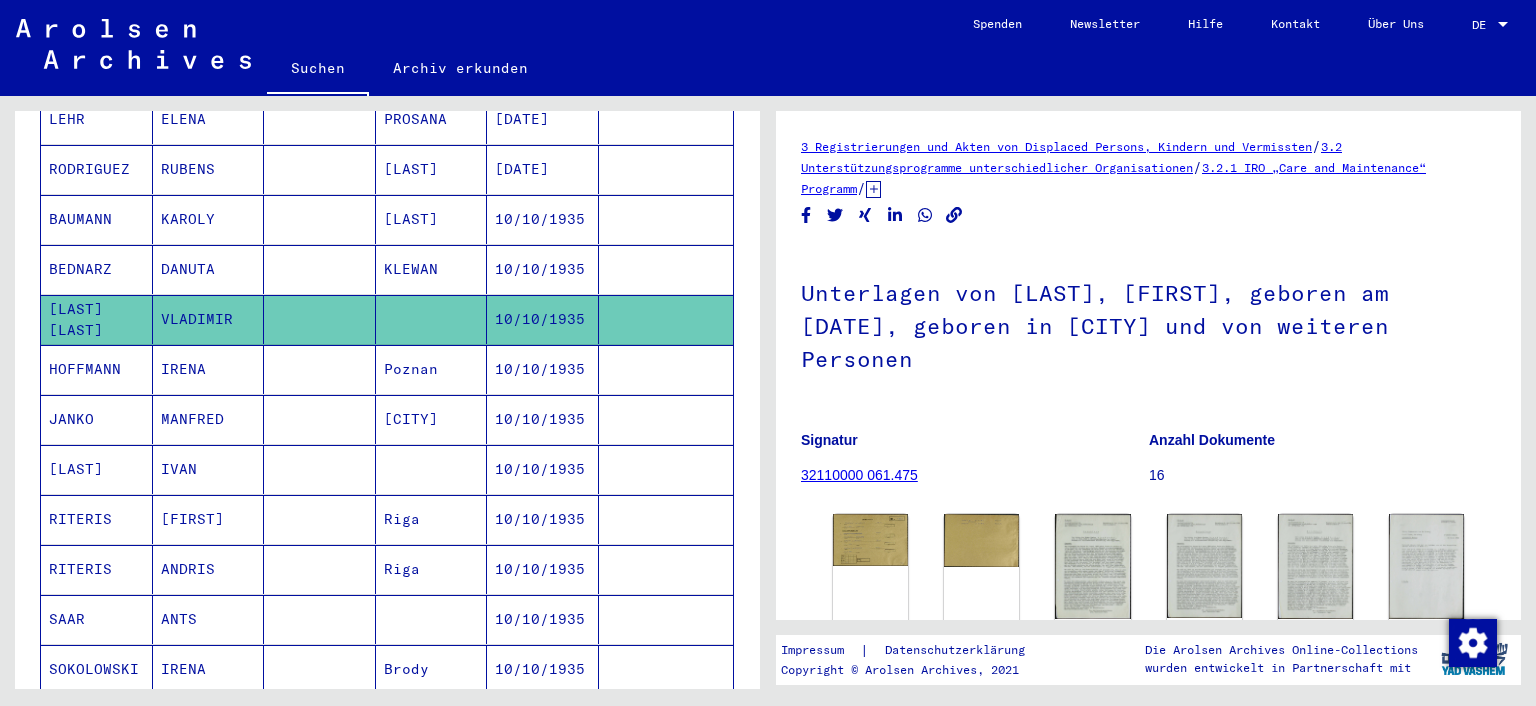 click on "Poznan" at bounding box center [432, 419] 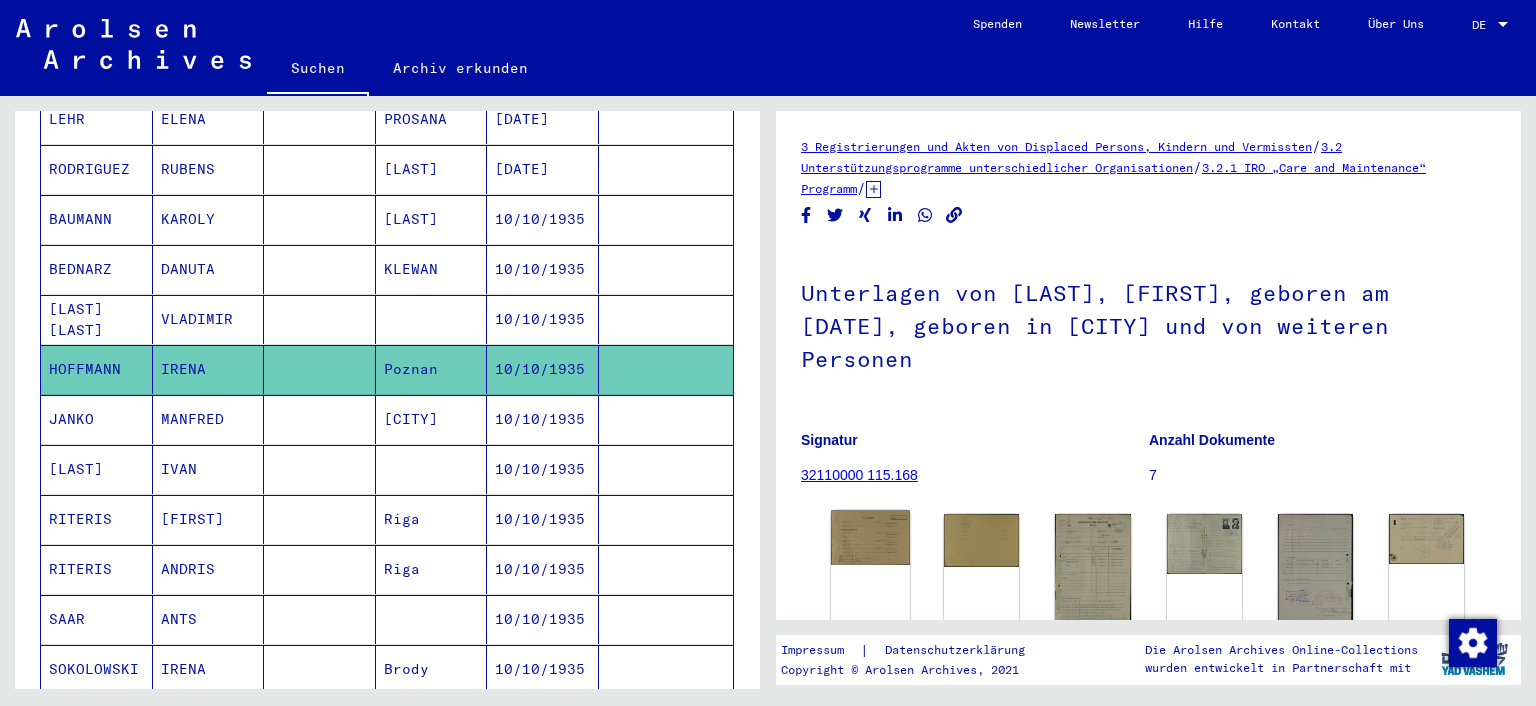 click 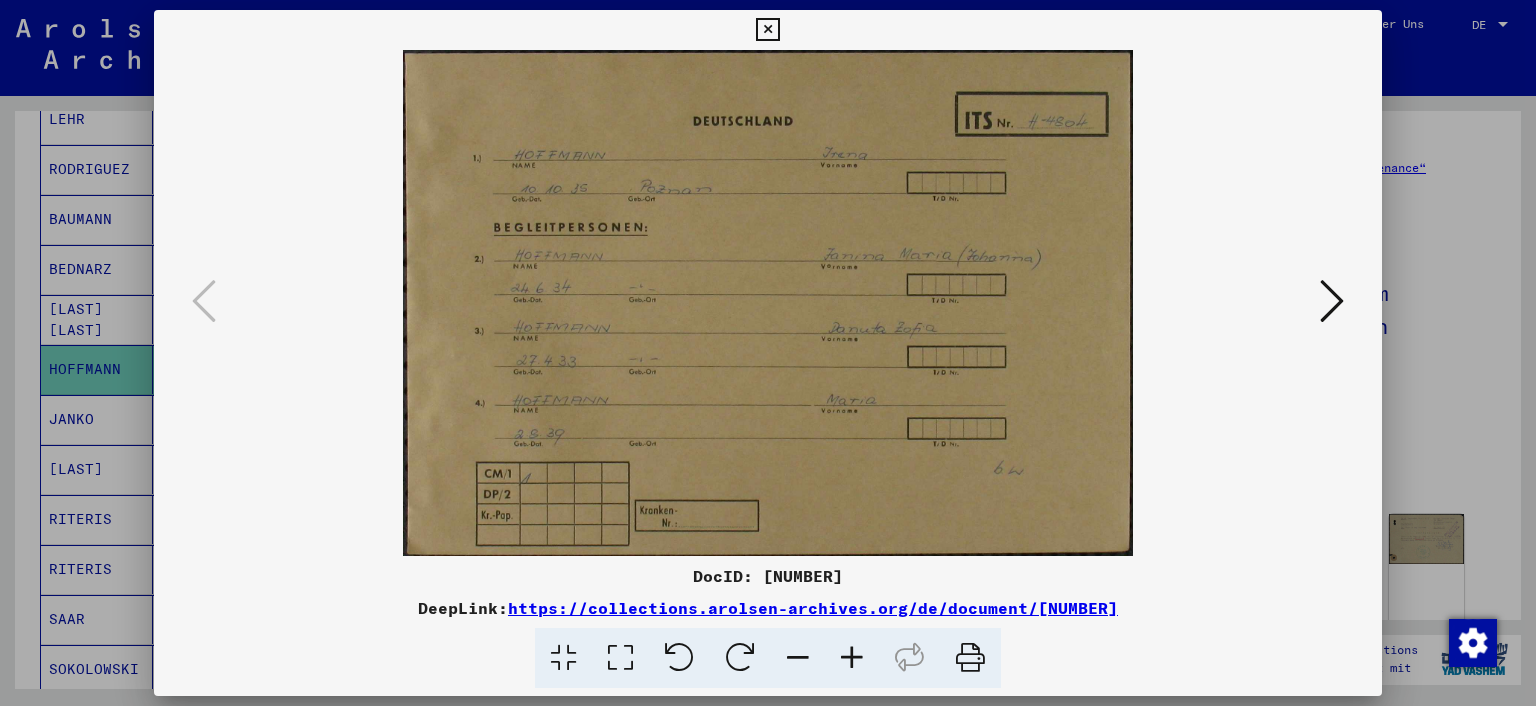 click at bounding box center [768, 353] 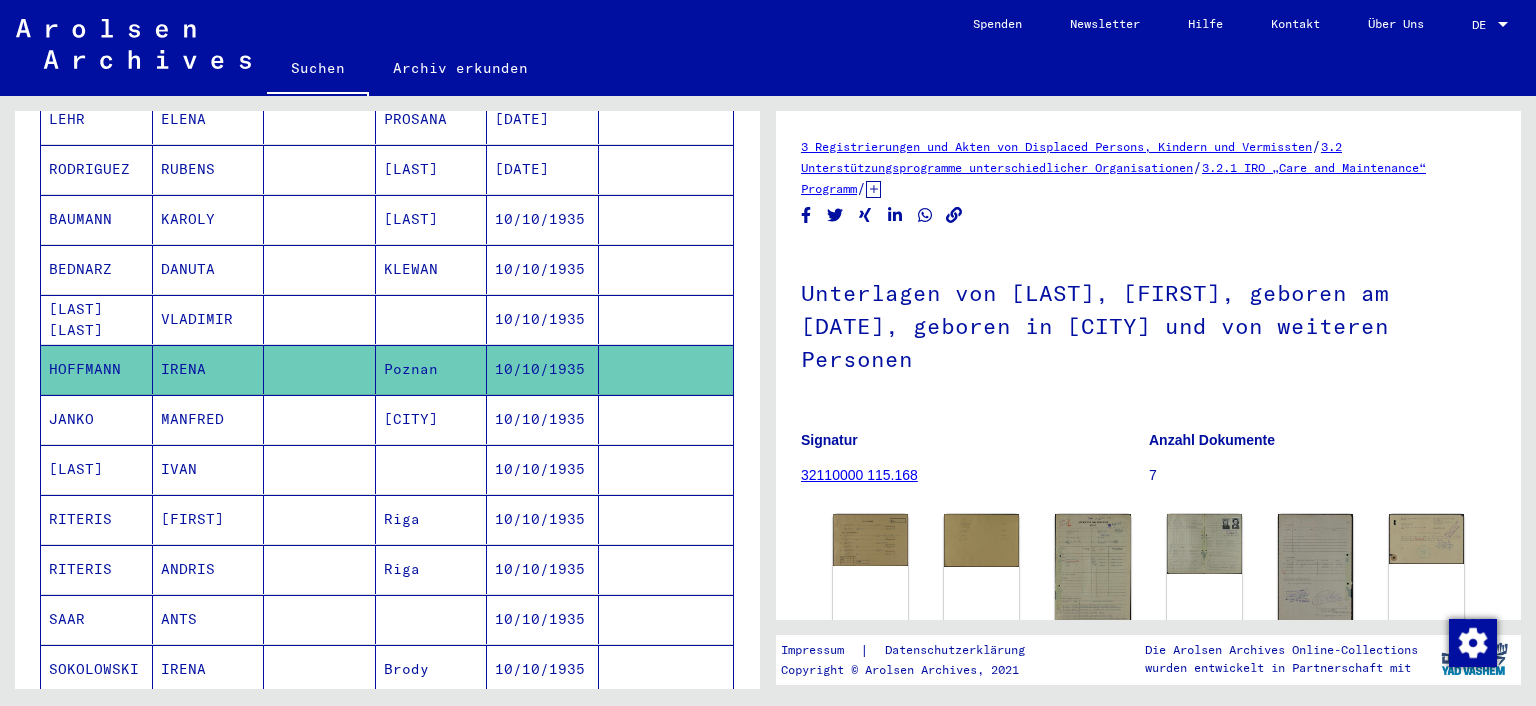 click on "JANKO" at bounding box center (97, 469) 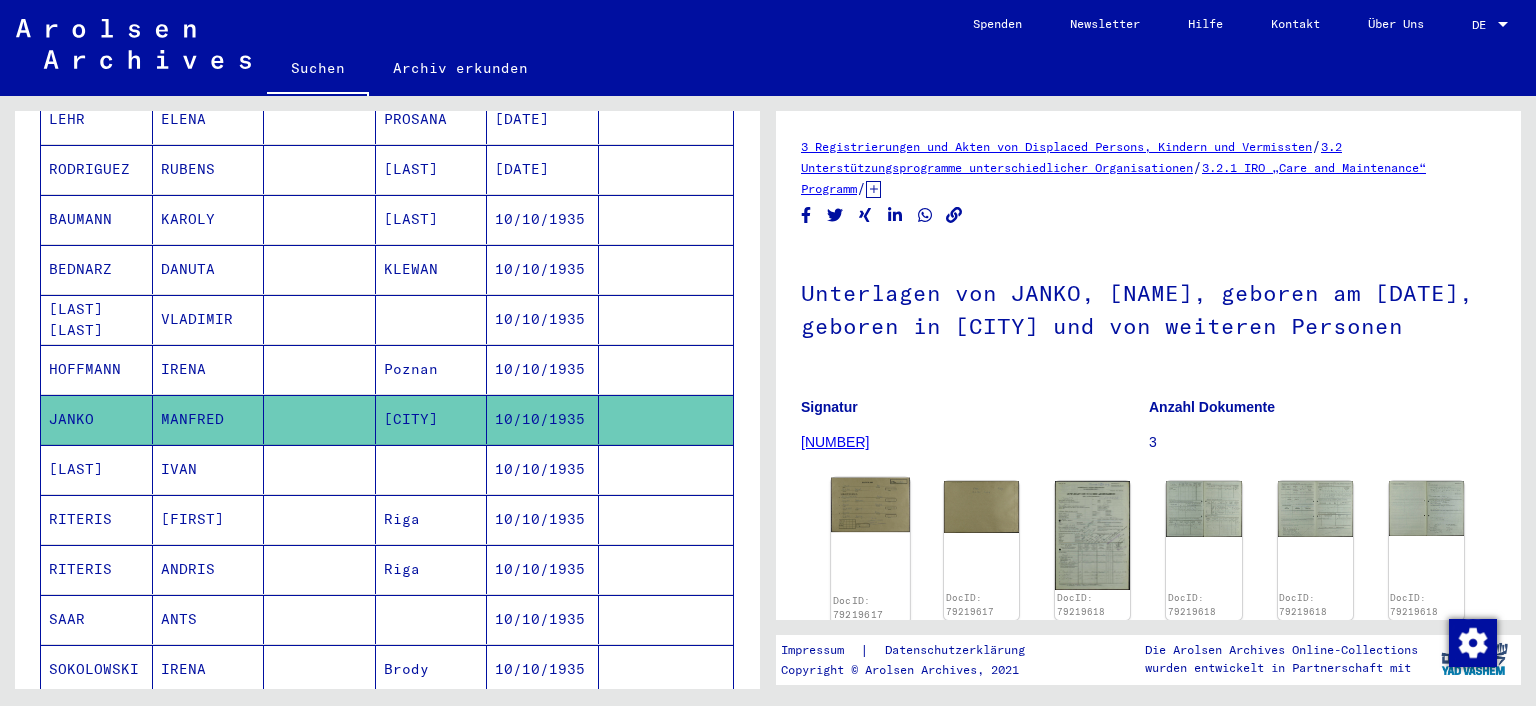click 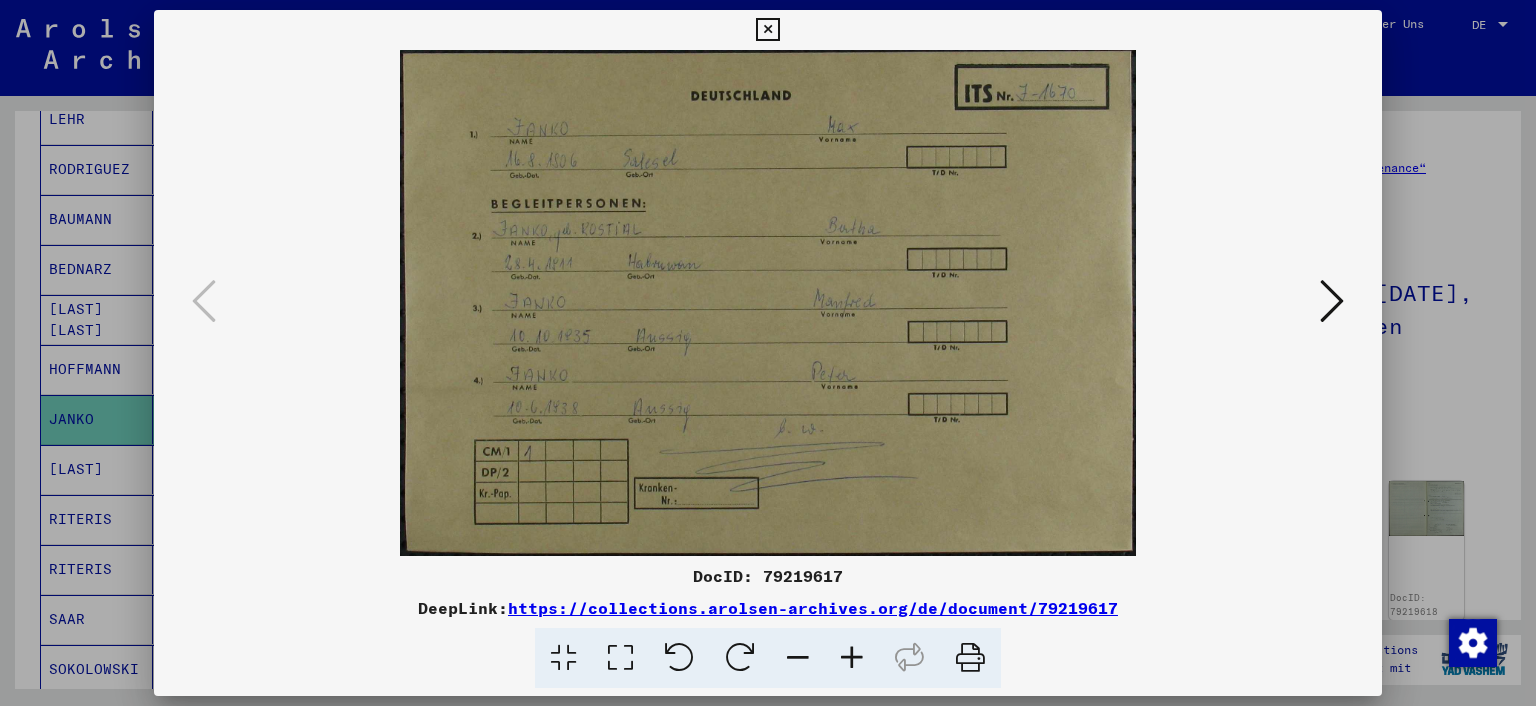 click at bounding box center [768, 353] 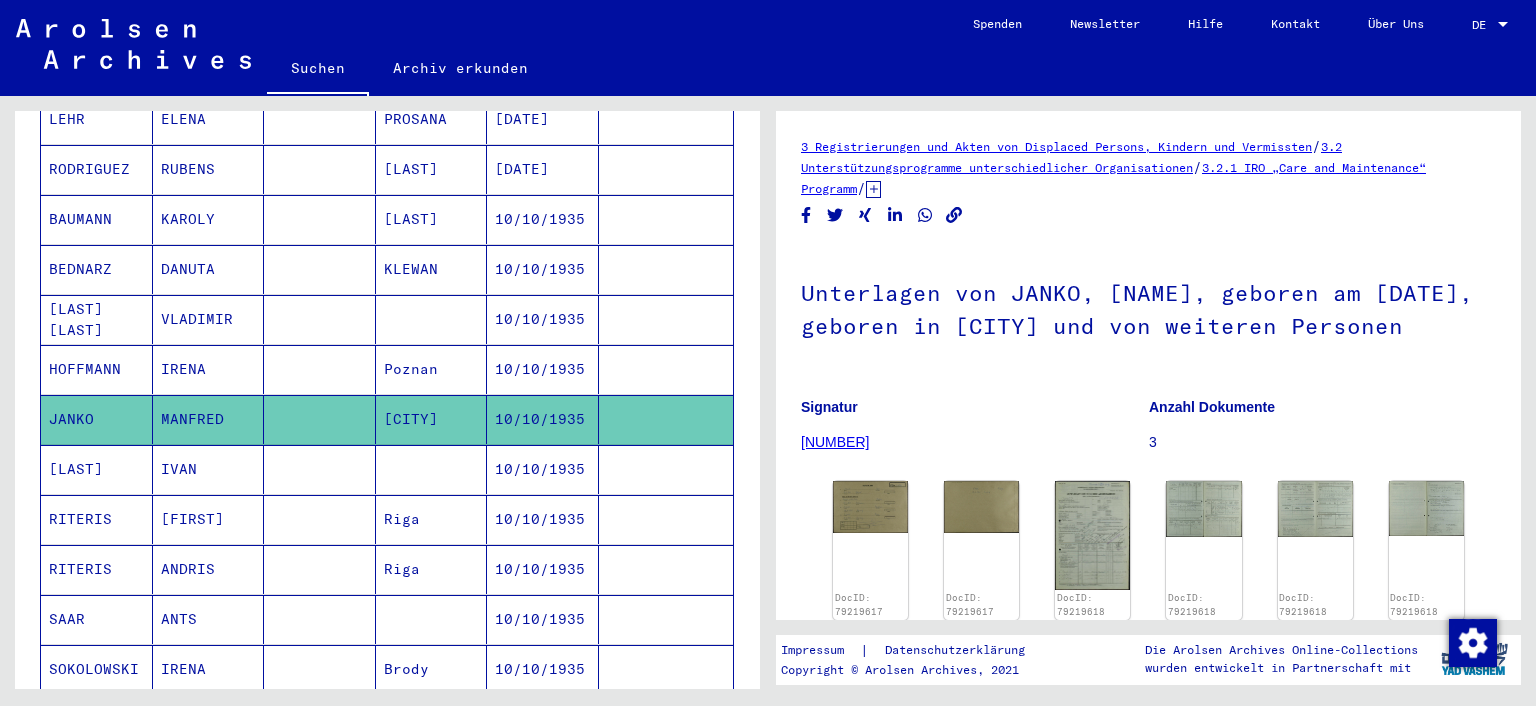 click on "[LAST]" at bounding box center (97, 519) 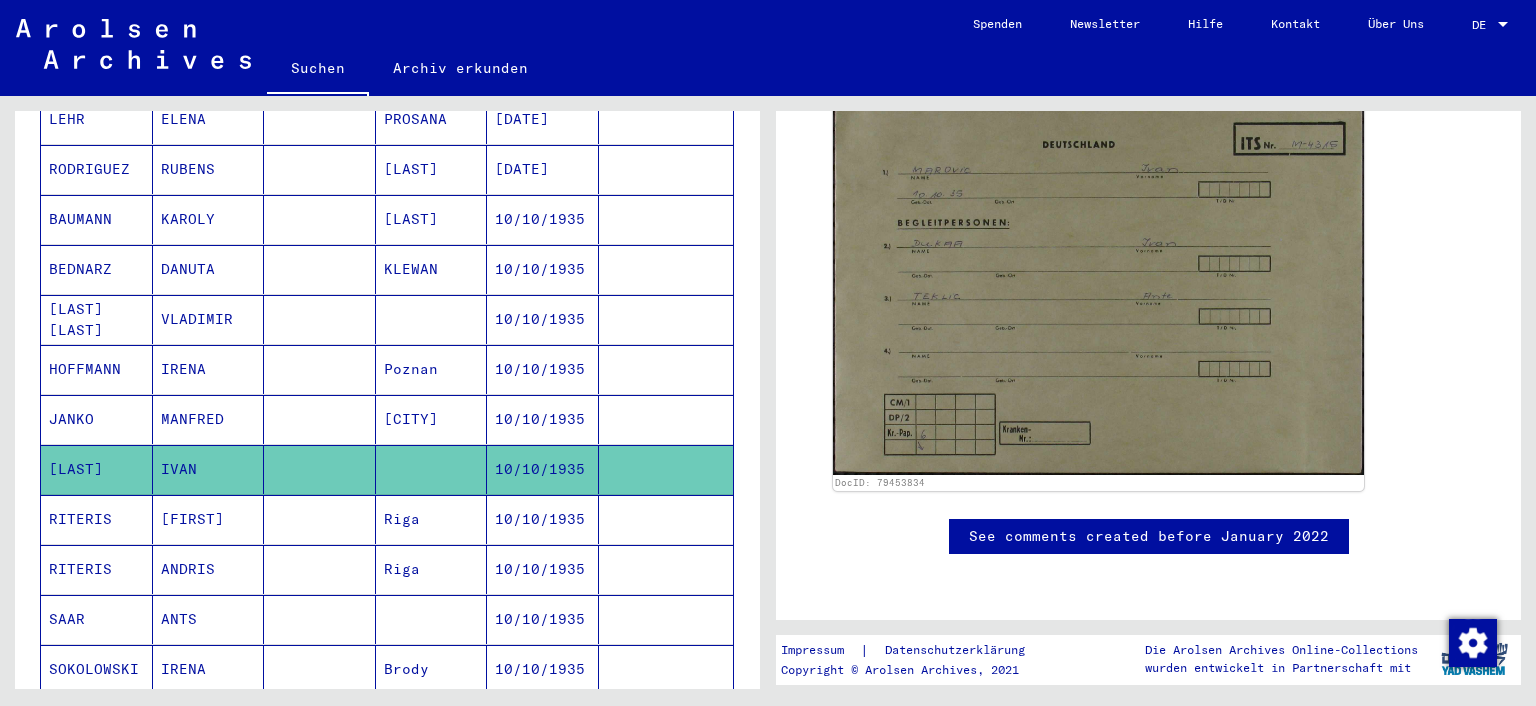 scroll, scrollTop: 420, scrollLeft: 0, axis: vertical 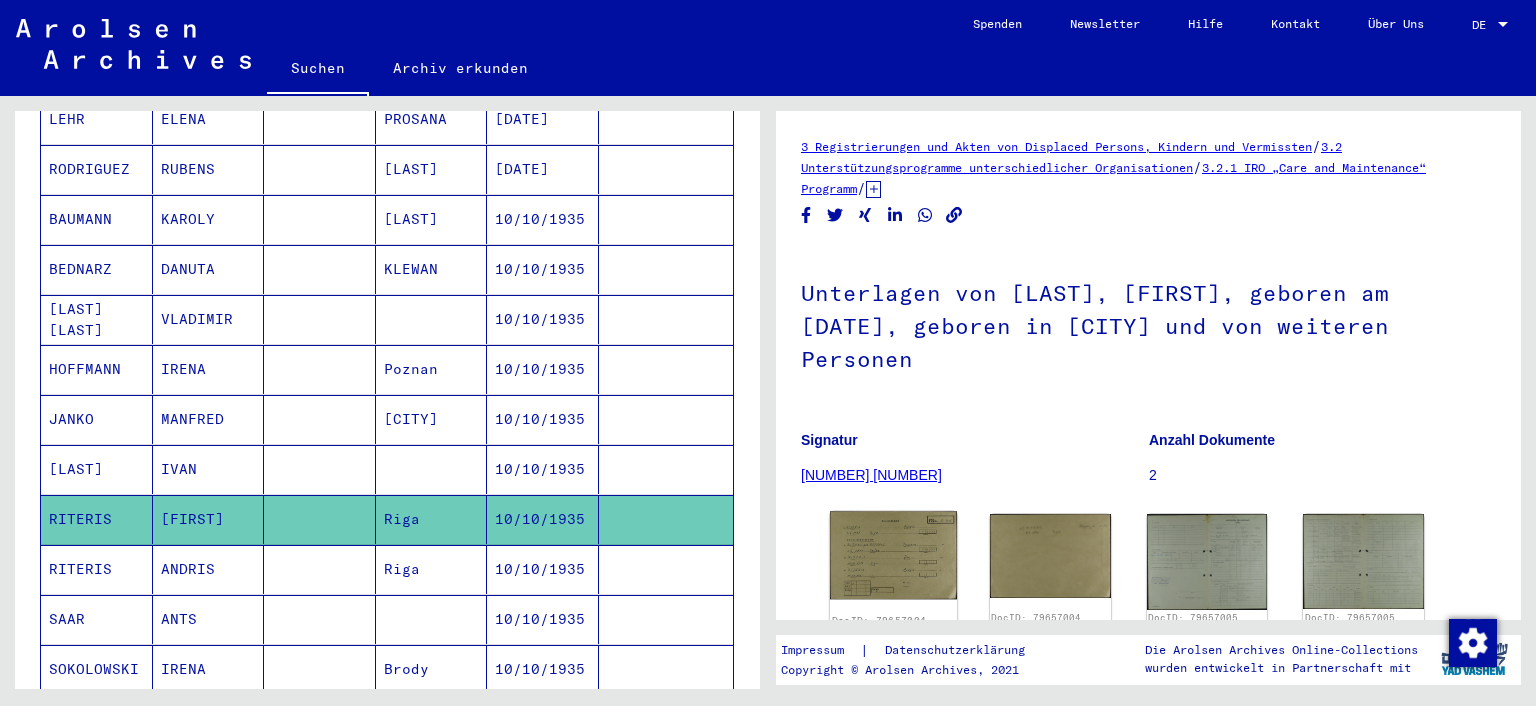 click 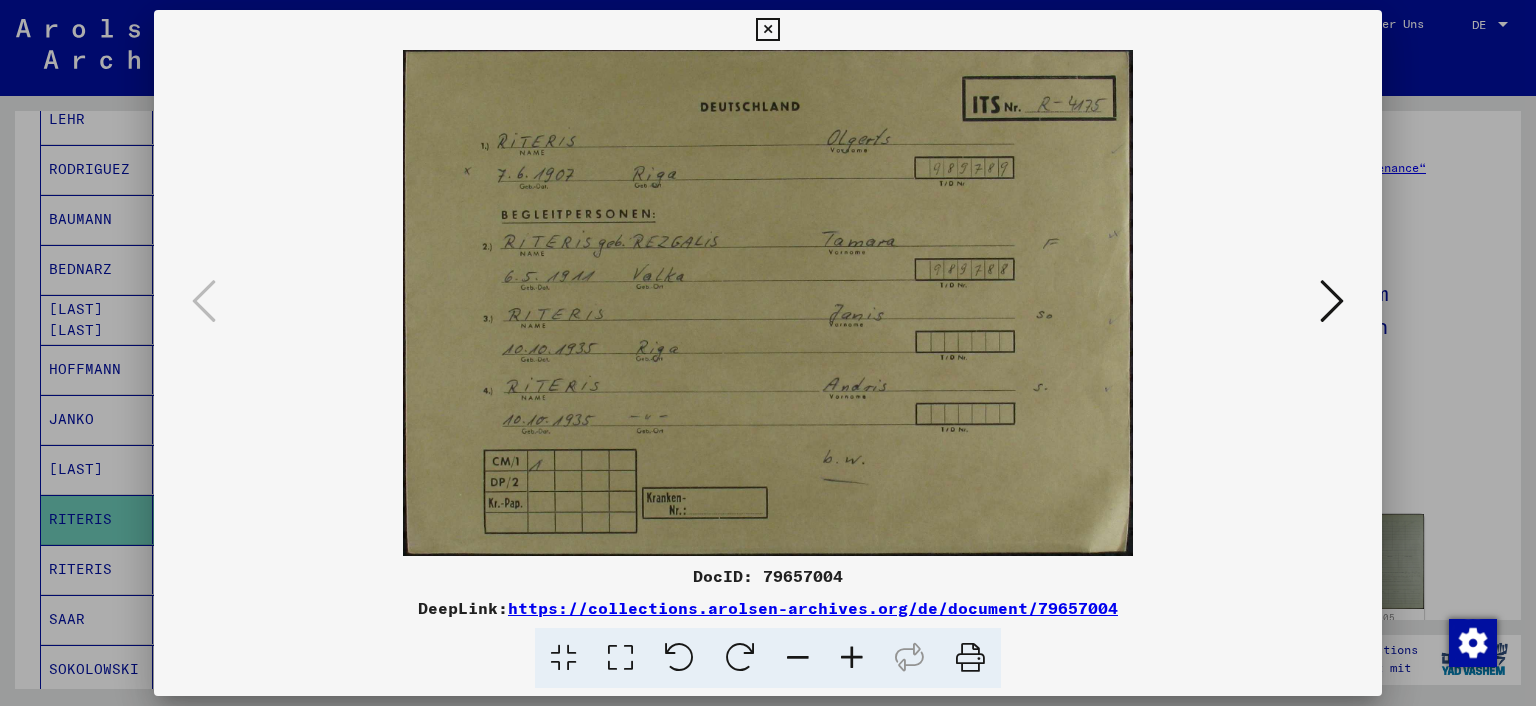 click at bounding box center [768, 353] 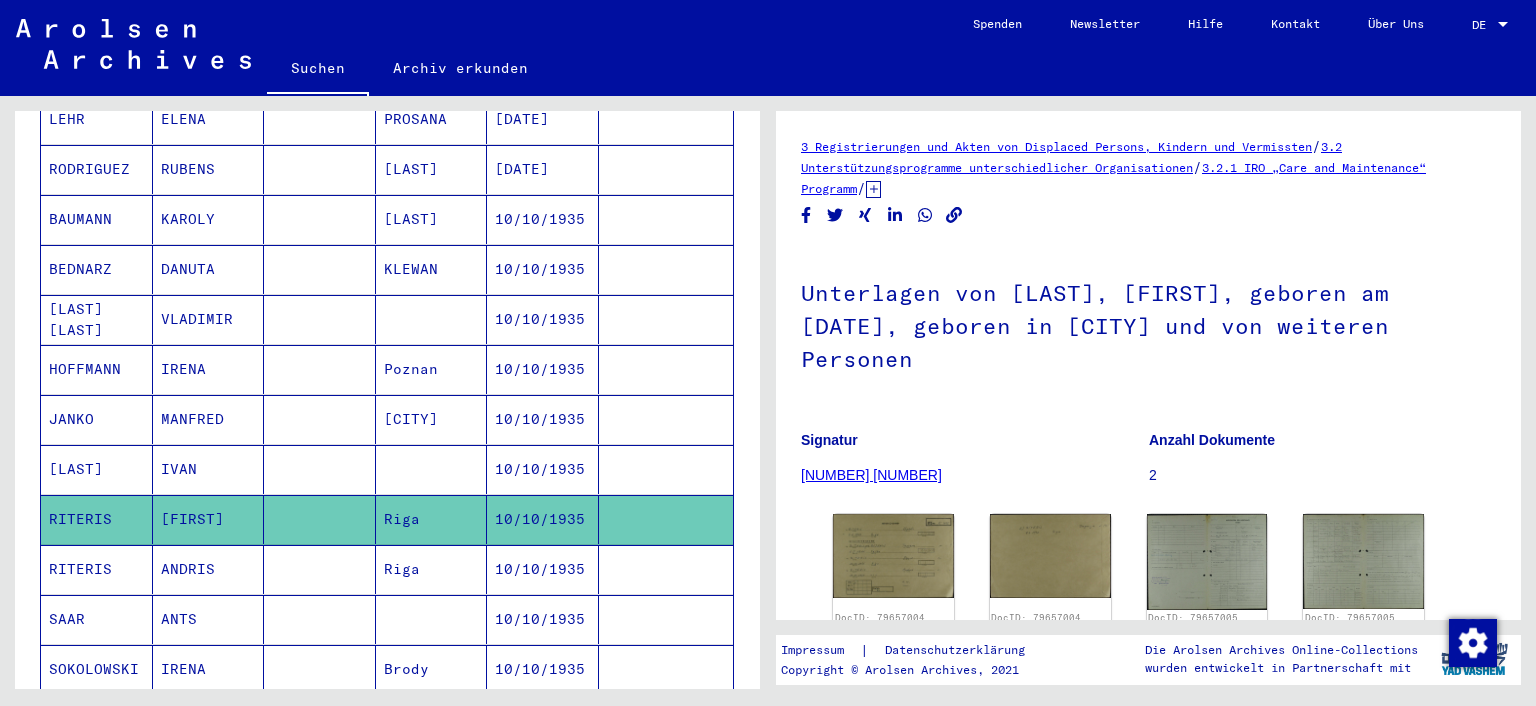 click at bounding box center (320, 619) 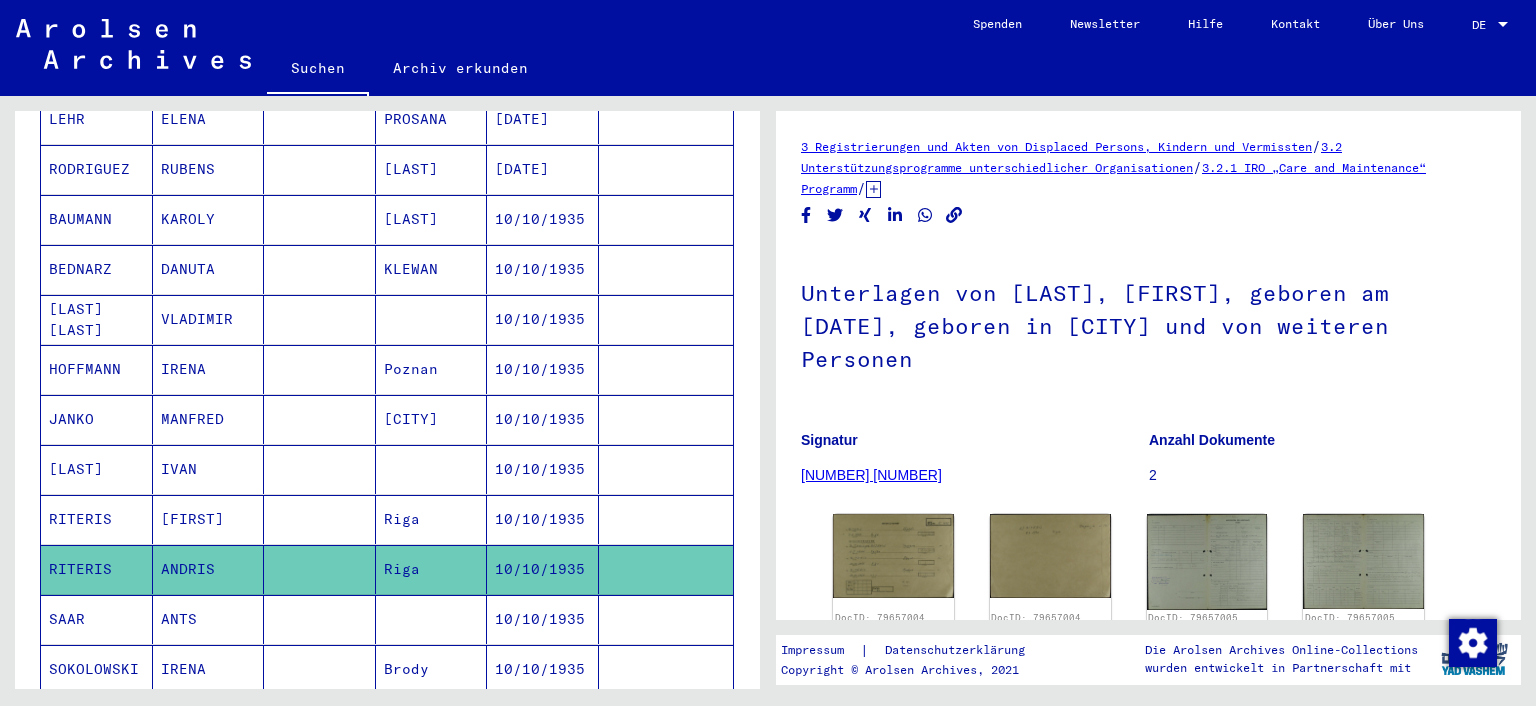 click at bounding box center (320, 669) 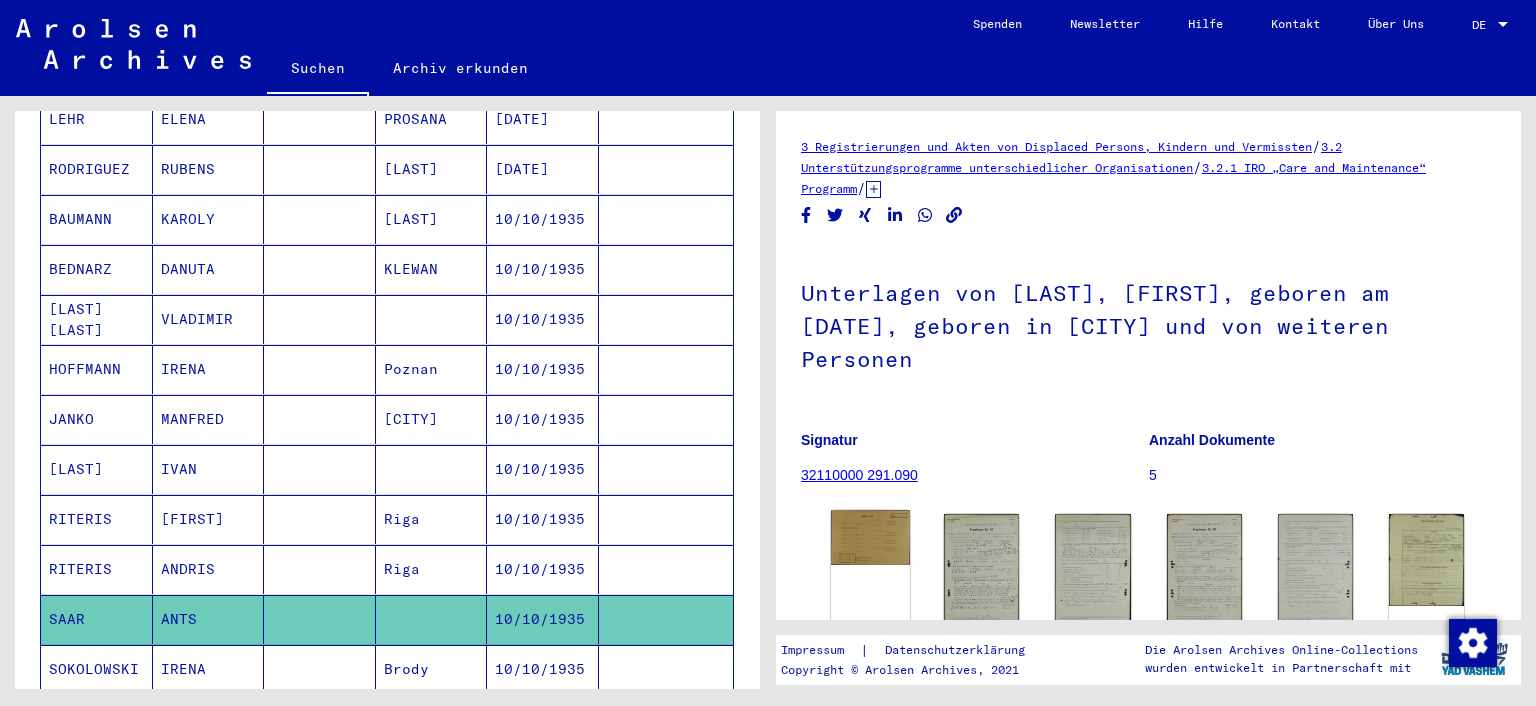 click 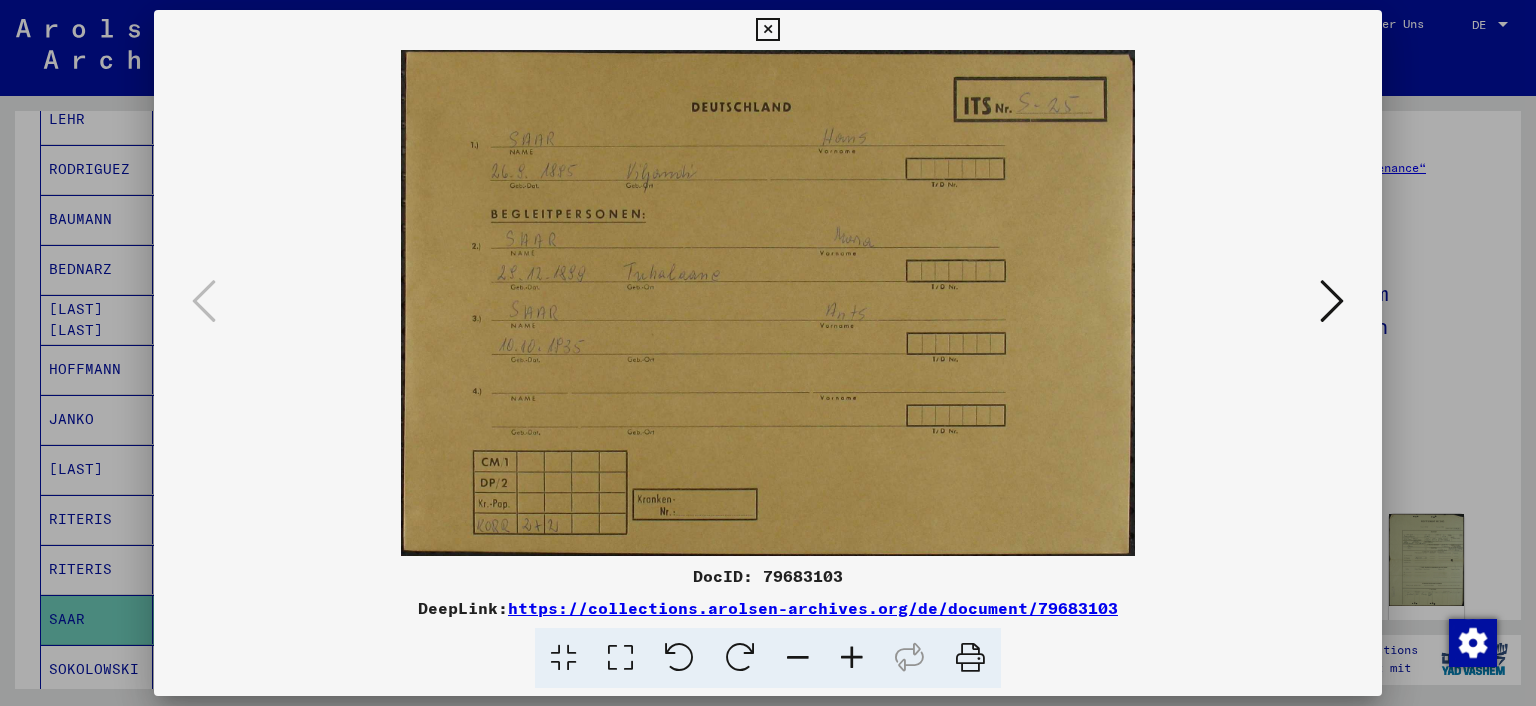 click at bounding box center [768, 353] 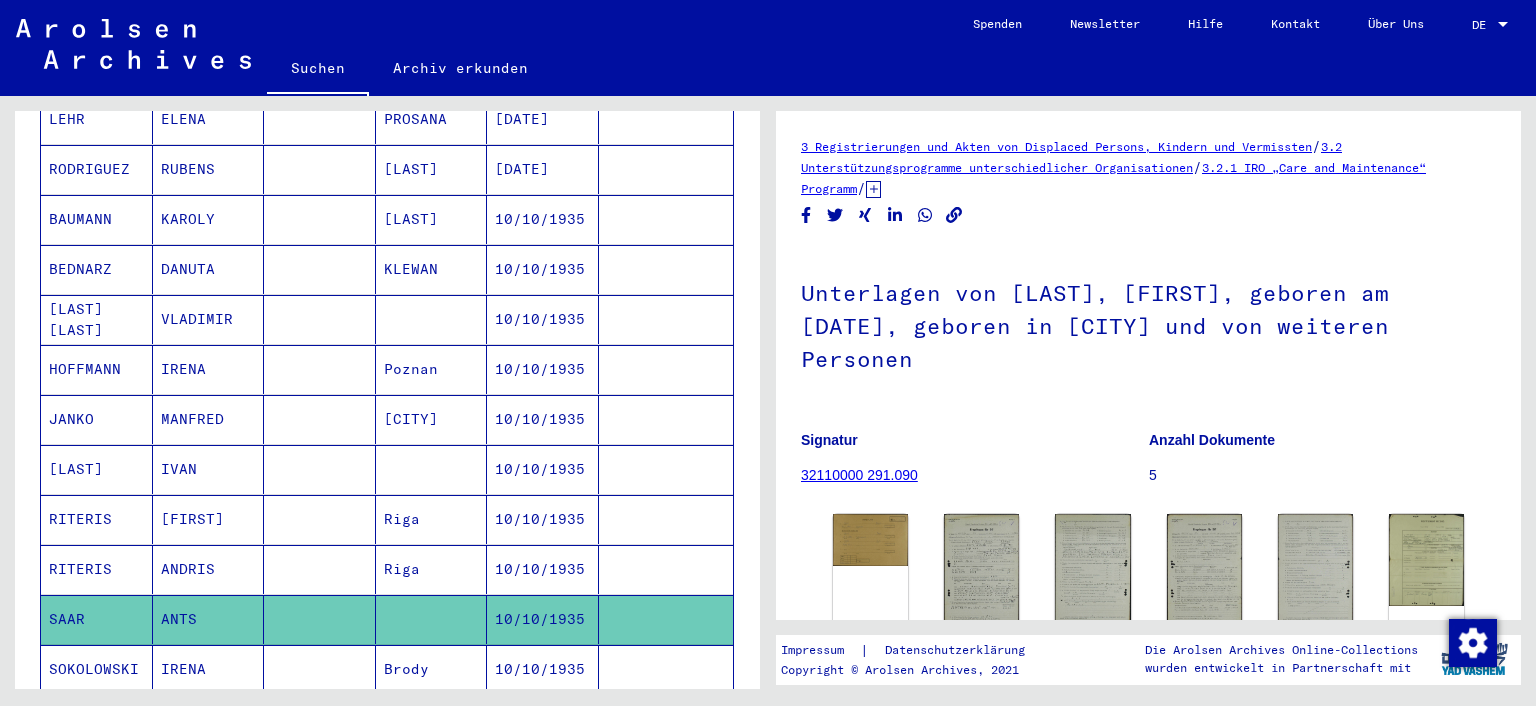 click on "IRENA" at bounding box center [209, 719] 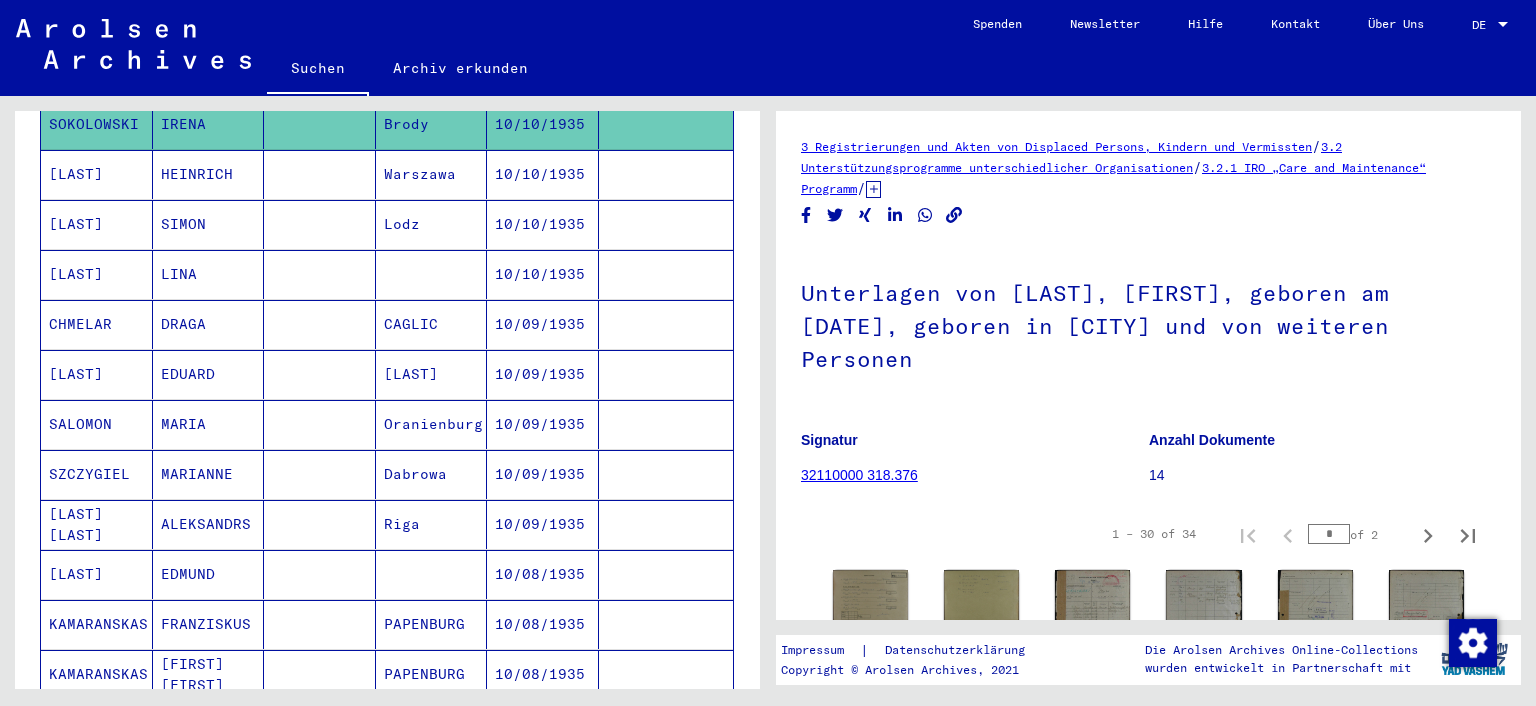 scroll, scrollTop: 876, scrollLeft: 0, axis: vertical 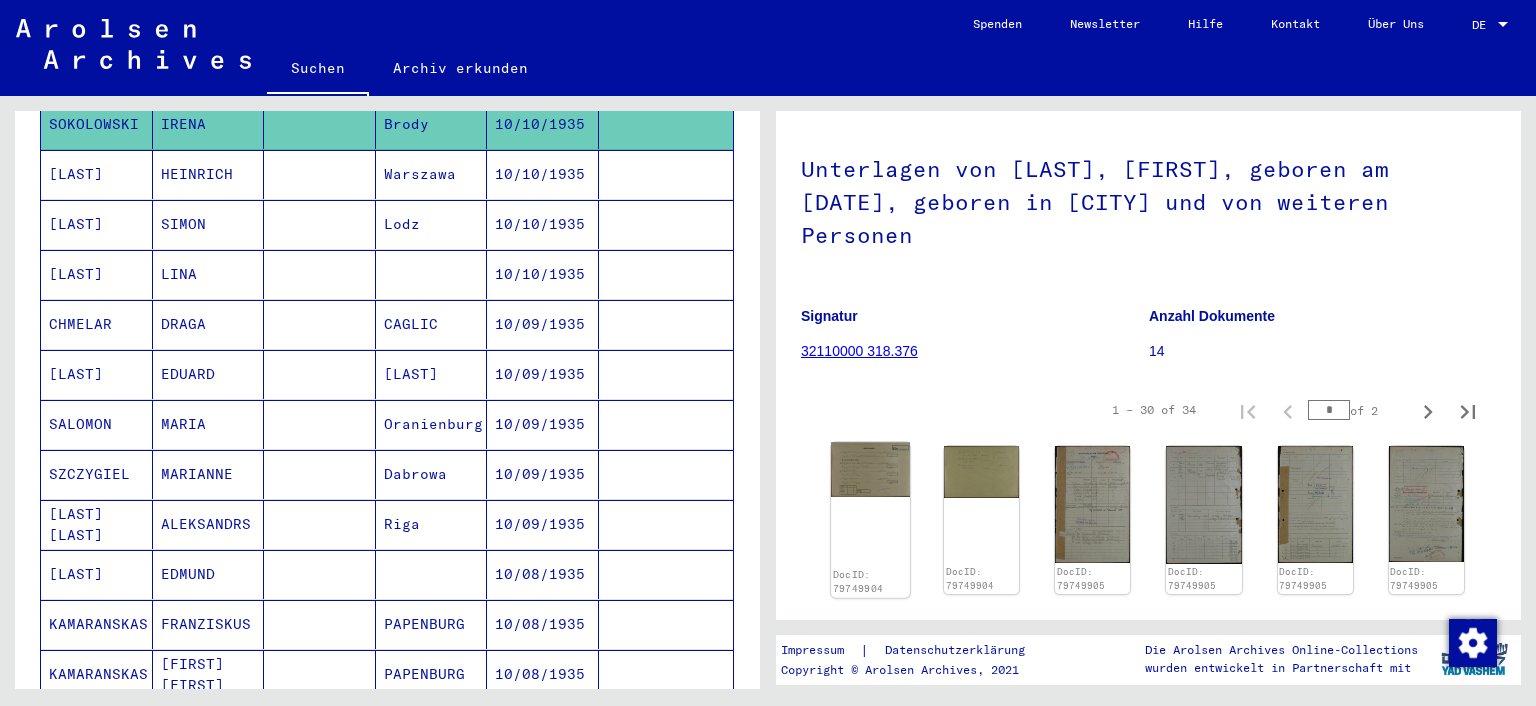 click 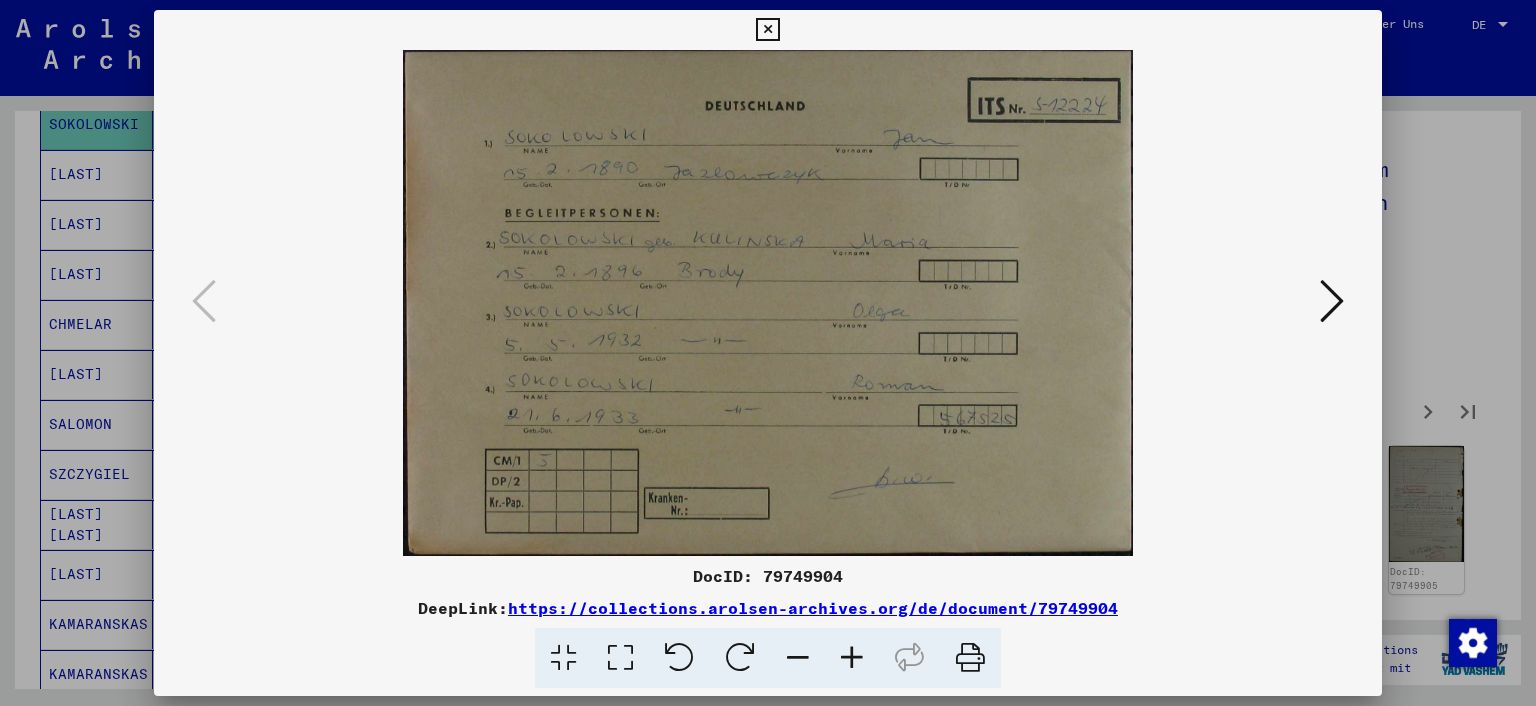 click at bounding box center [768, 353] 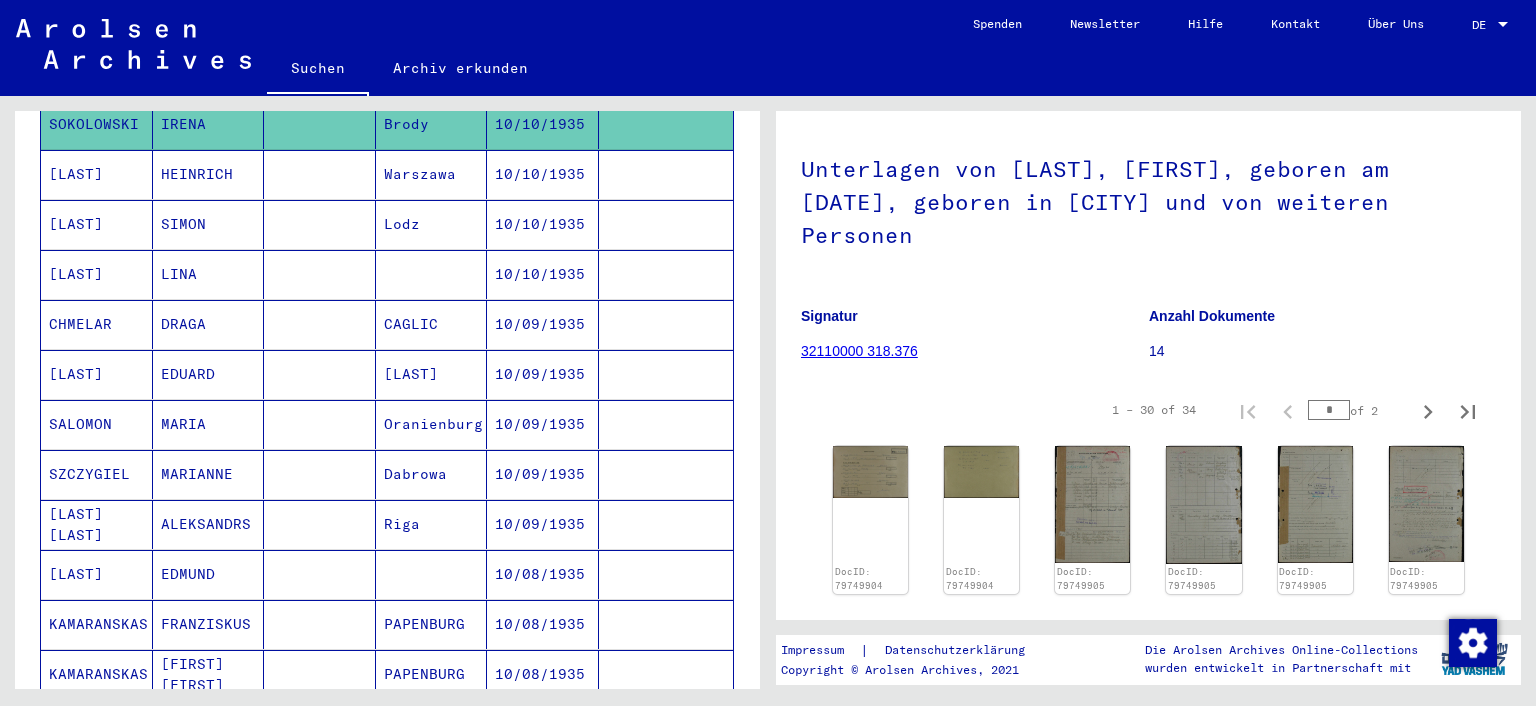 click on "Warszawa" at bounding box center (432, 224) 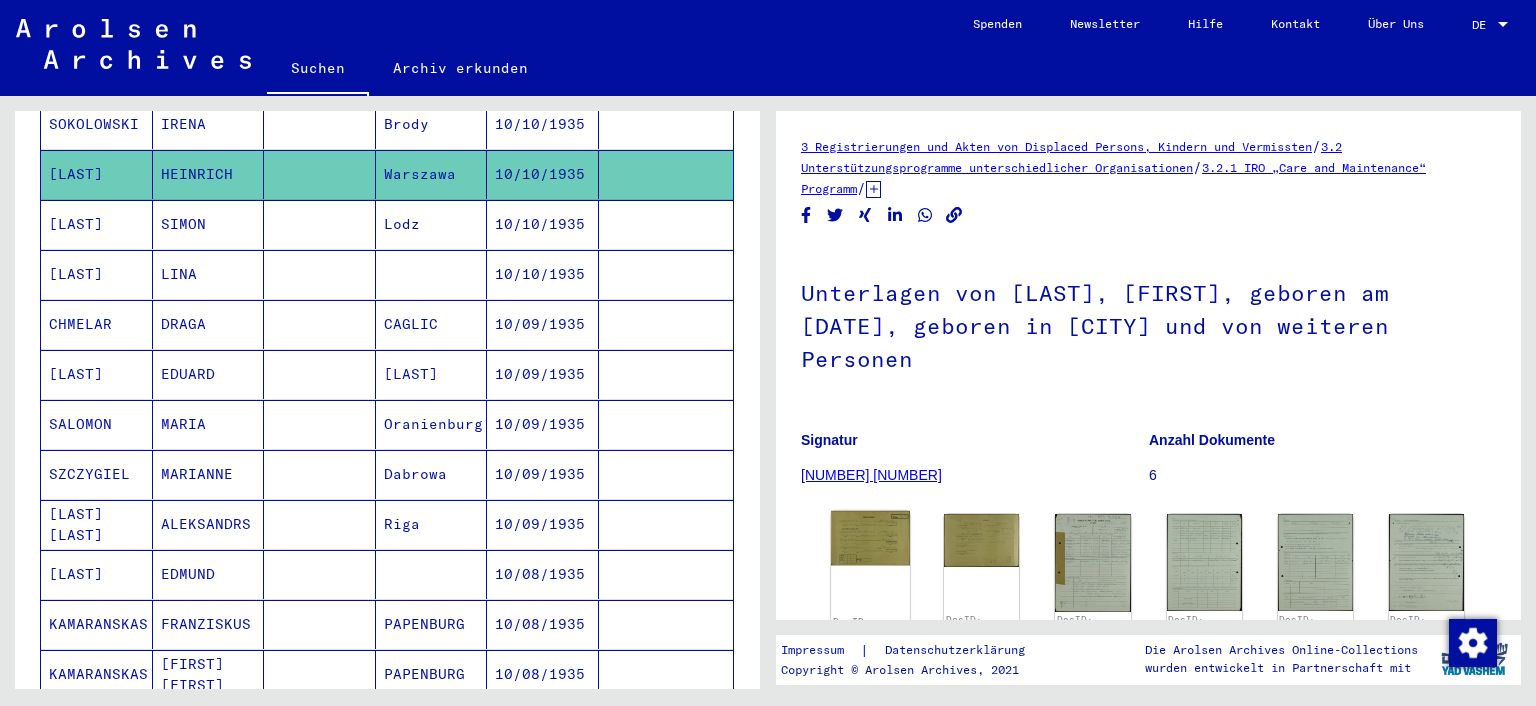 click 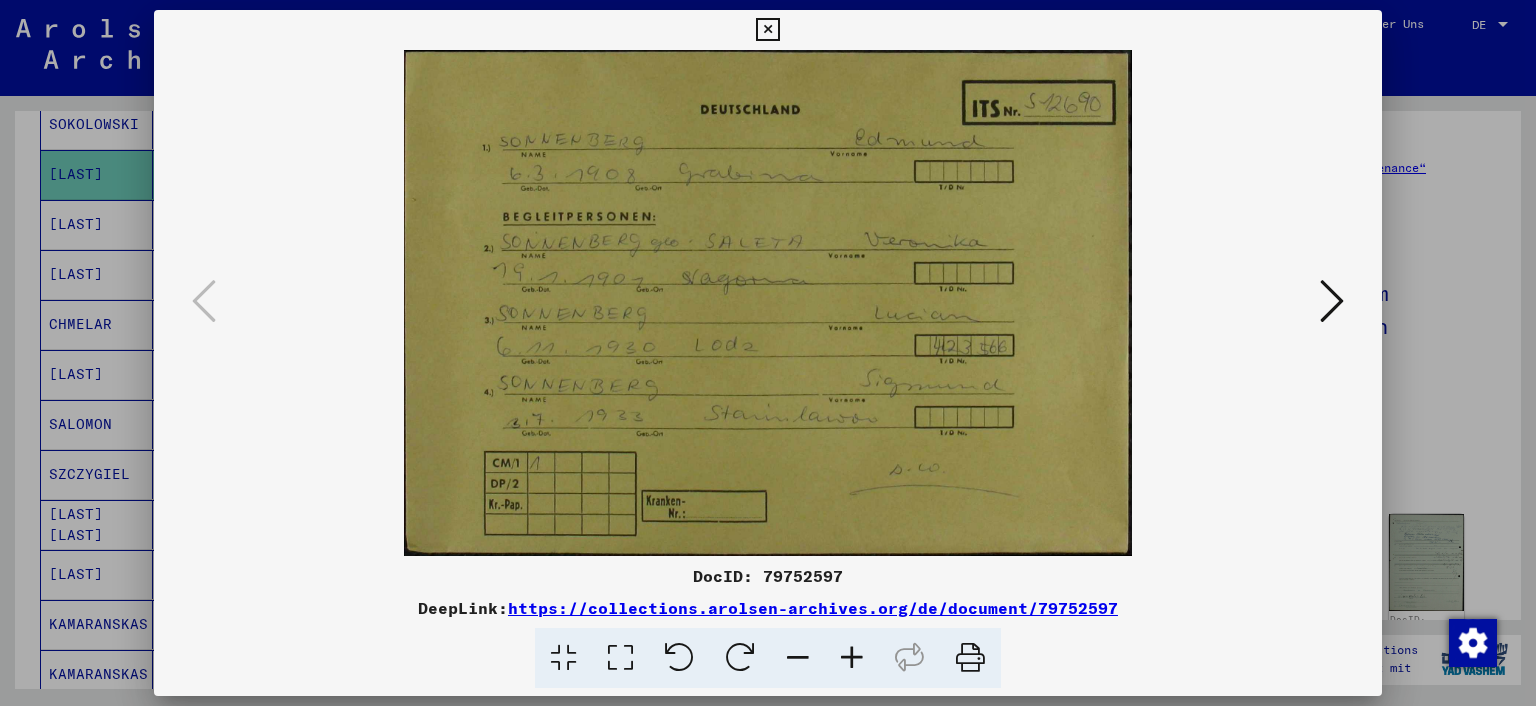 click at bounding box center (768, 353) 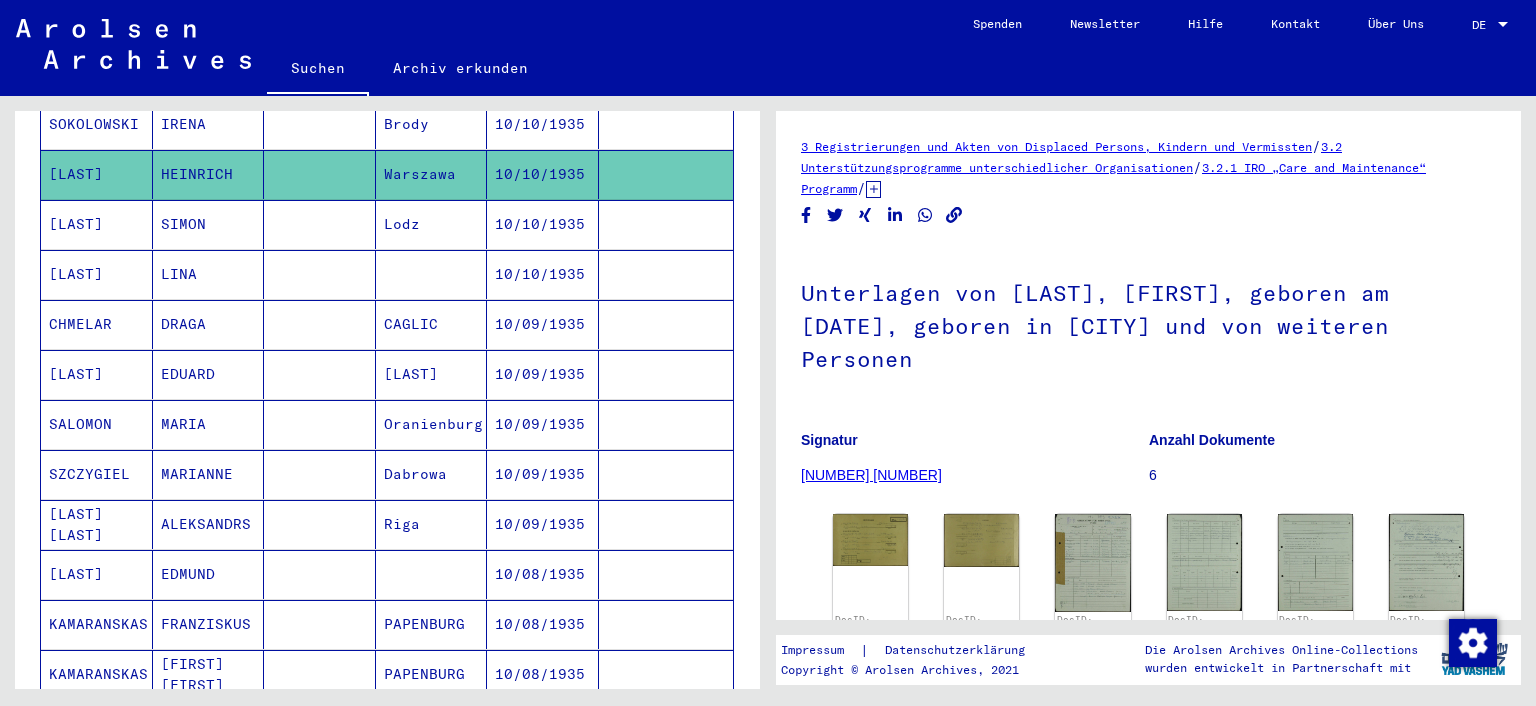 click on "[LAST]" at bounding box center (97, 274) 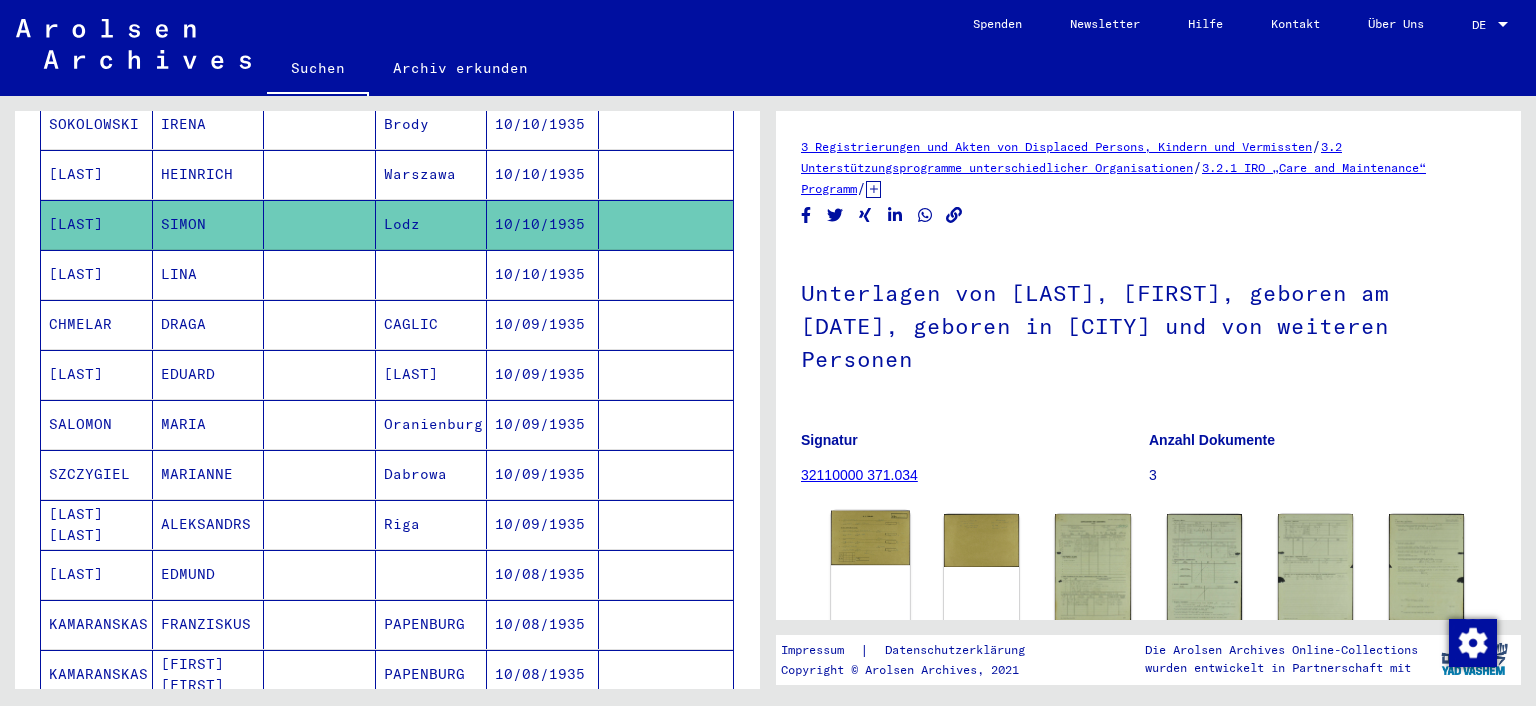 click 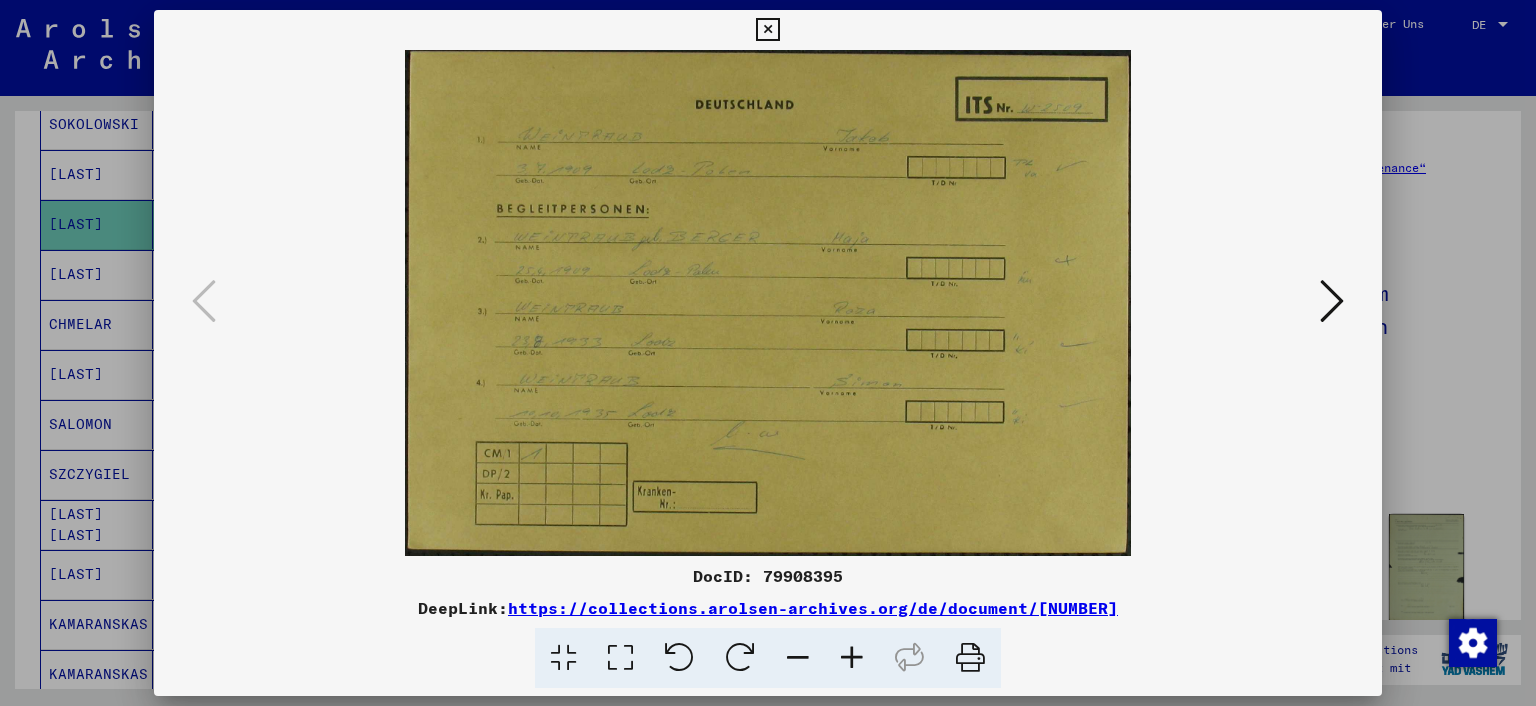 click at bounding box center (768, 353) 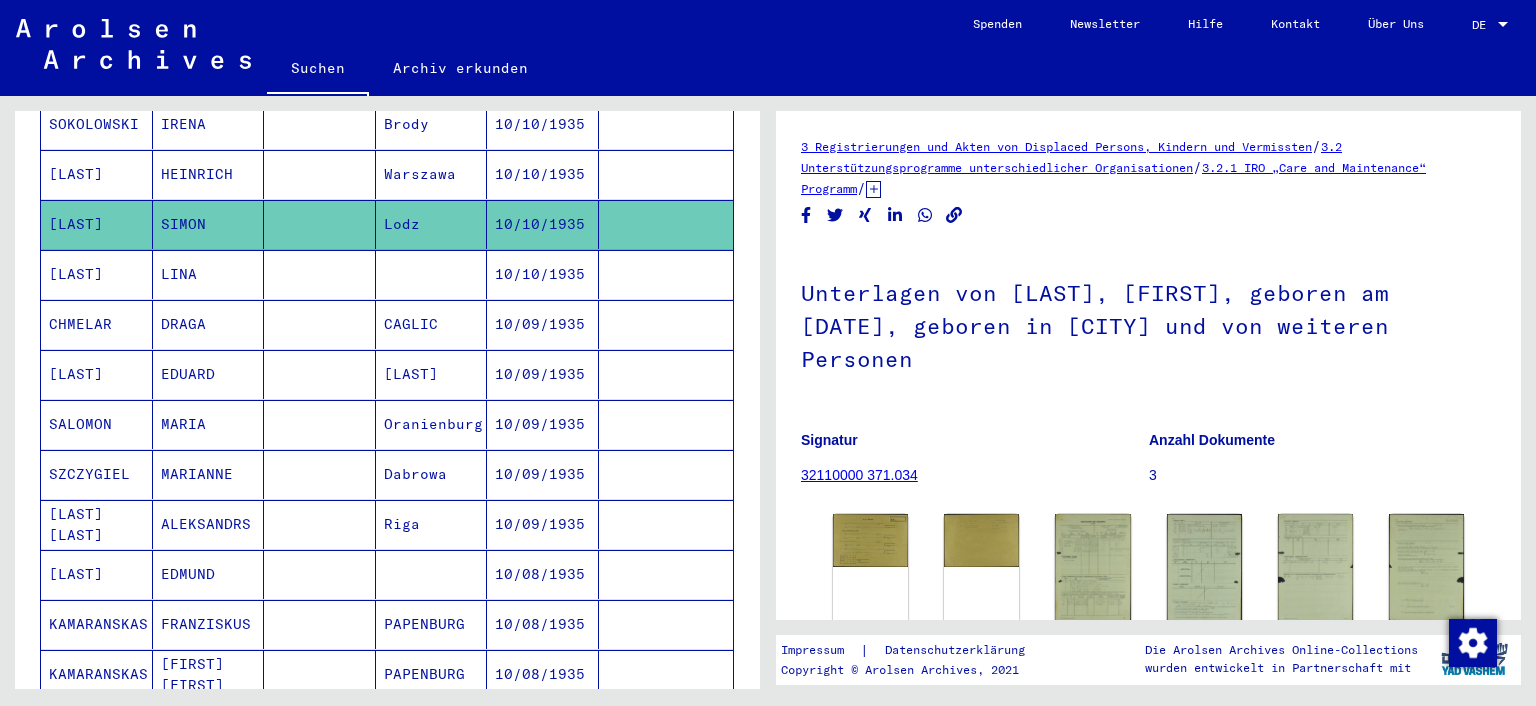 click on "[LAST]" at bounding box center [97, 324] 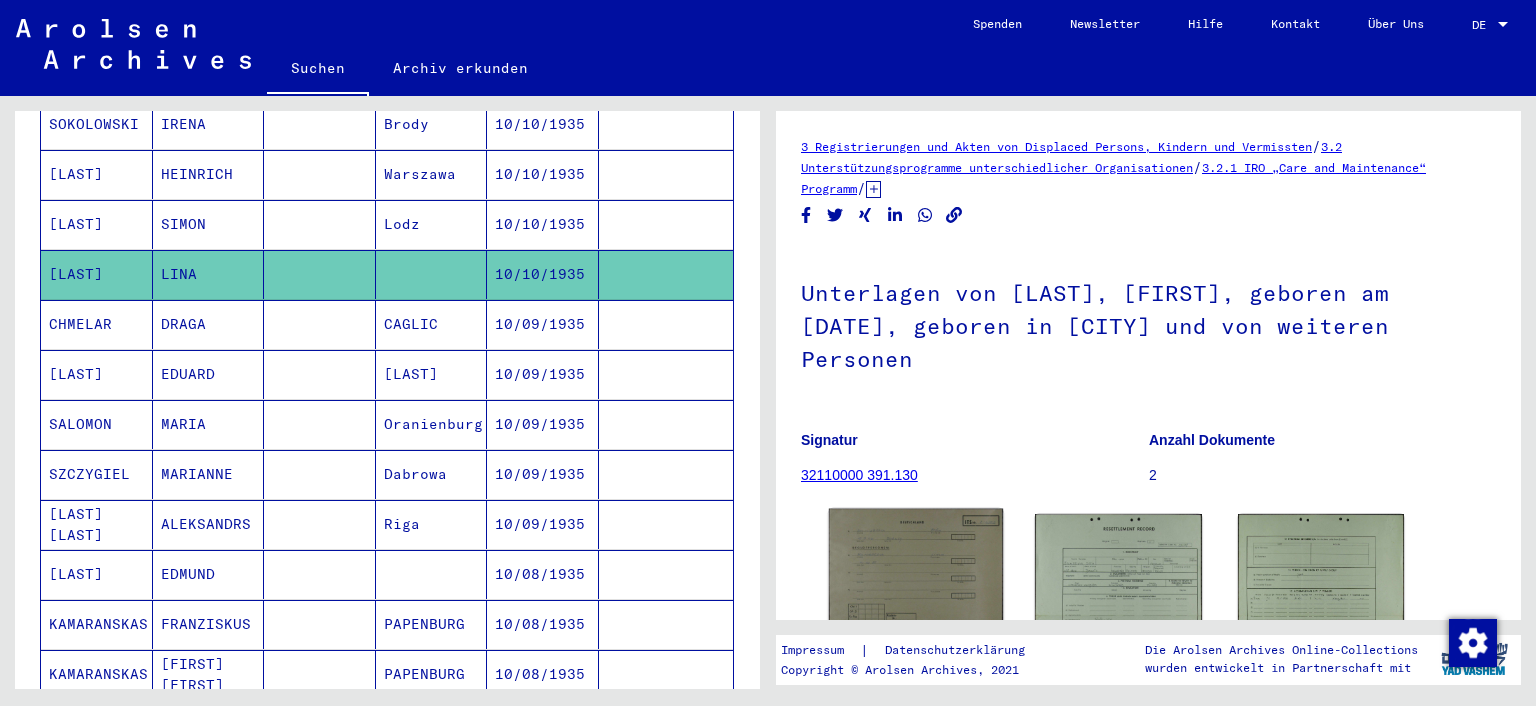 click 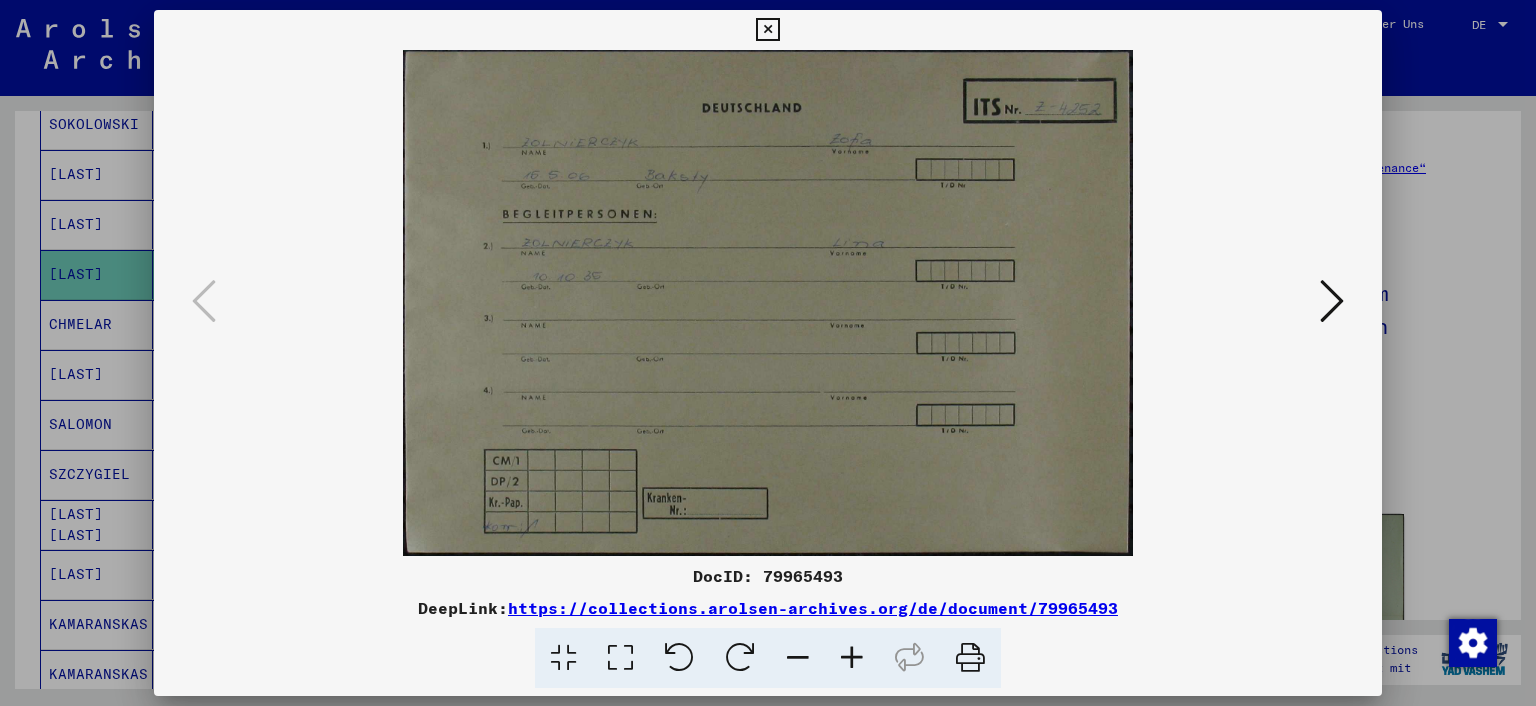 click at bounding box center (1332, 301) 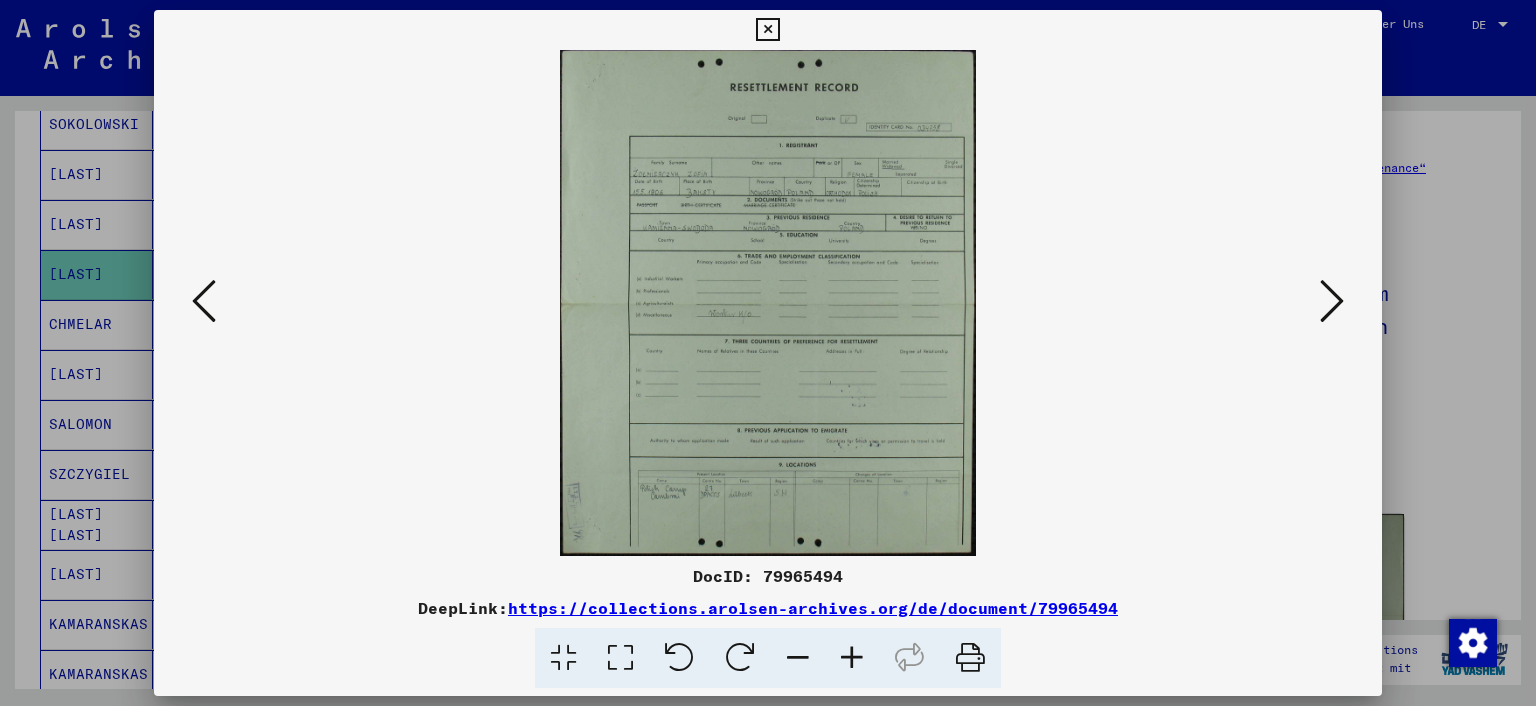 click at bounding box center [852, 658] 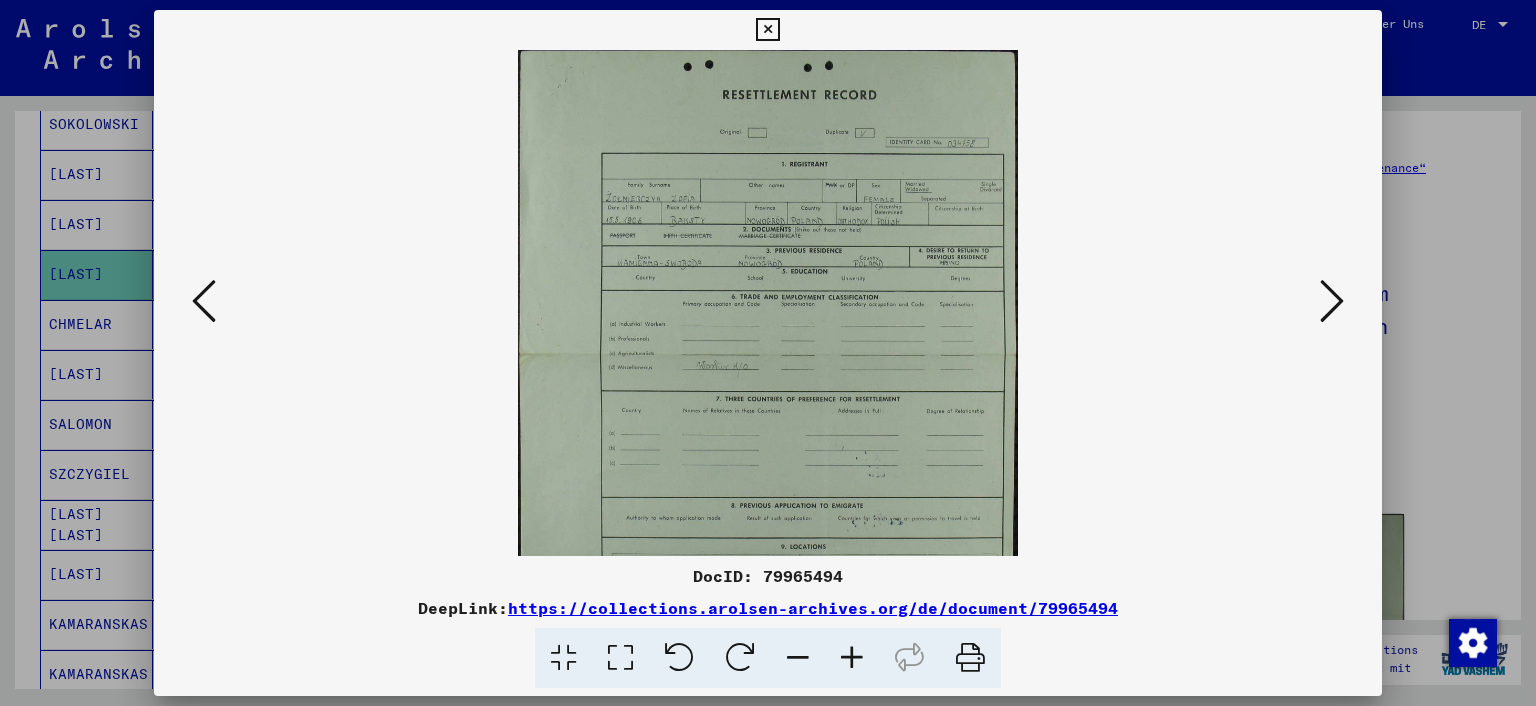 click at bounding box center [852, 658] 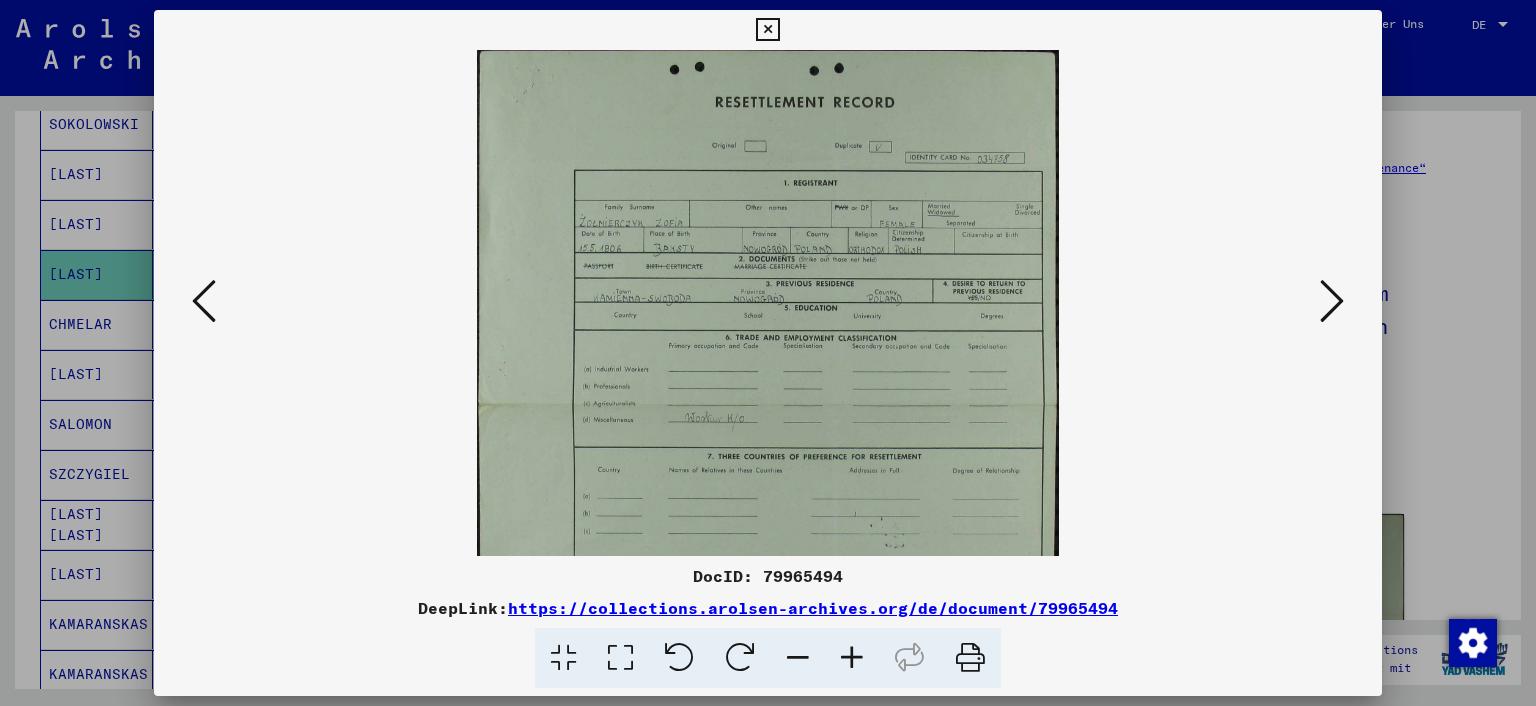 click at bounding box center [852, 658] 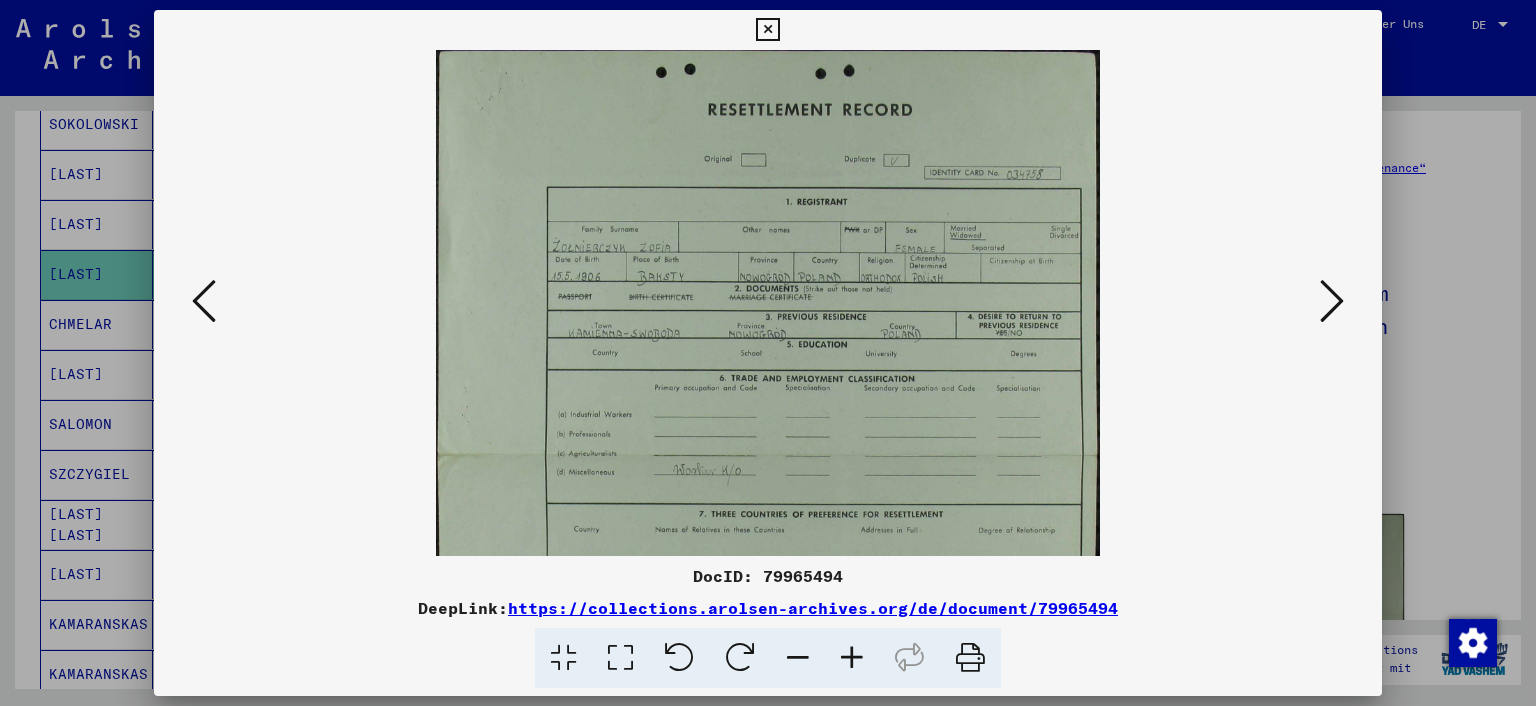 click at bounding box center (852, 658) 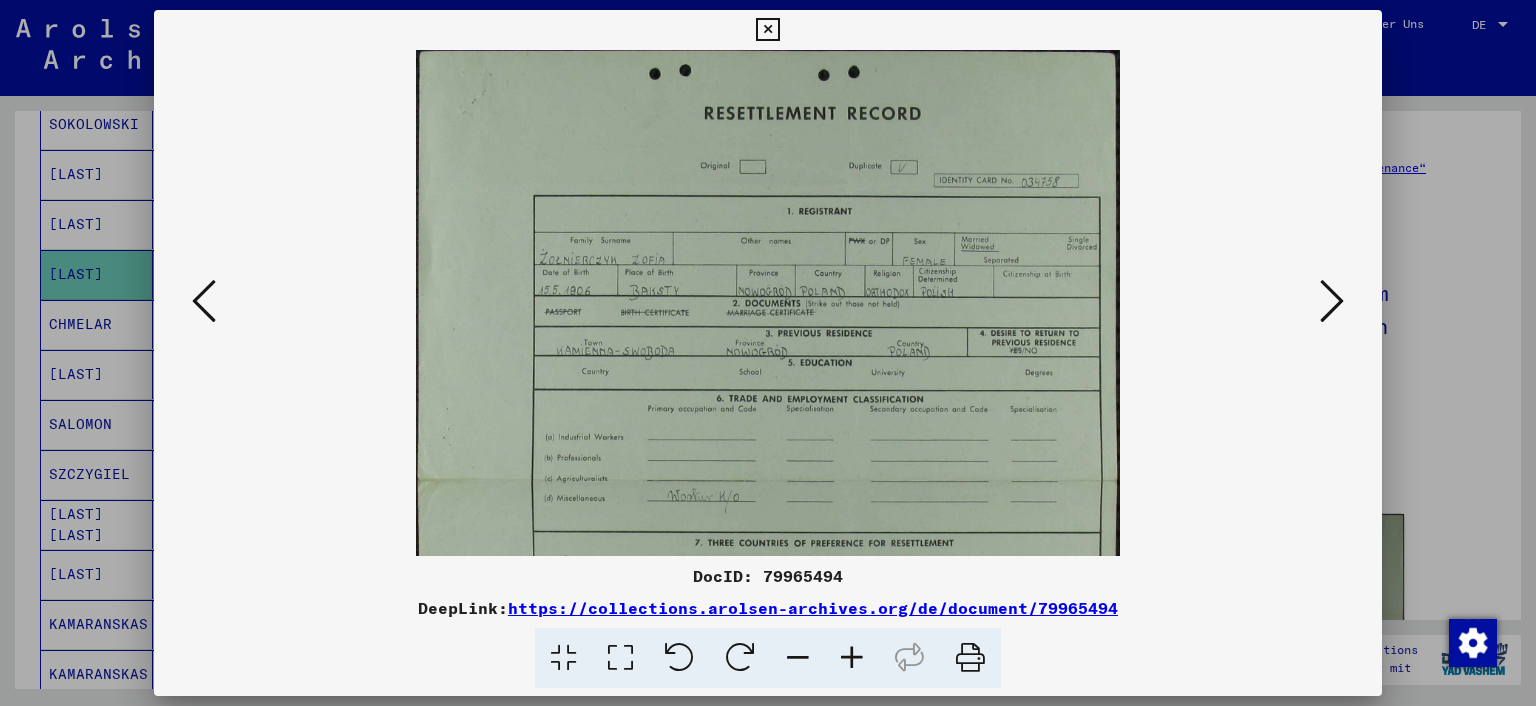 click at bounding box center [852, 658] 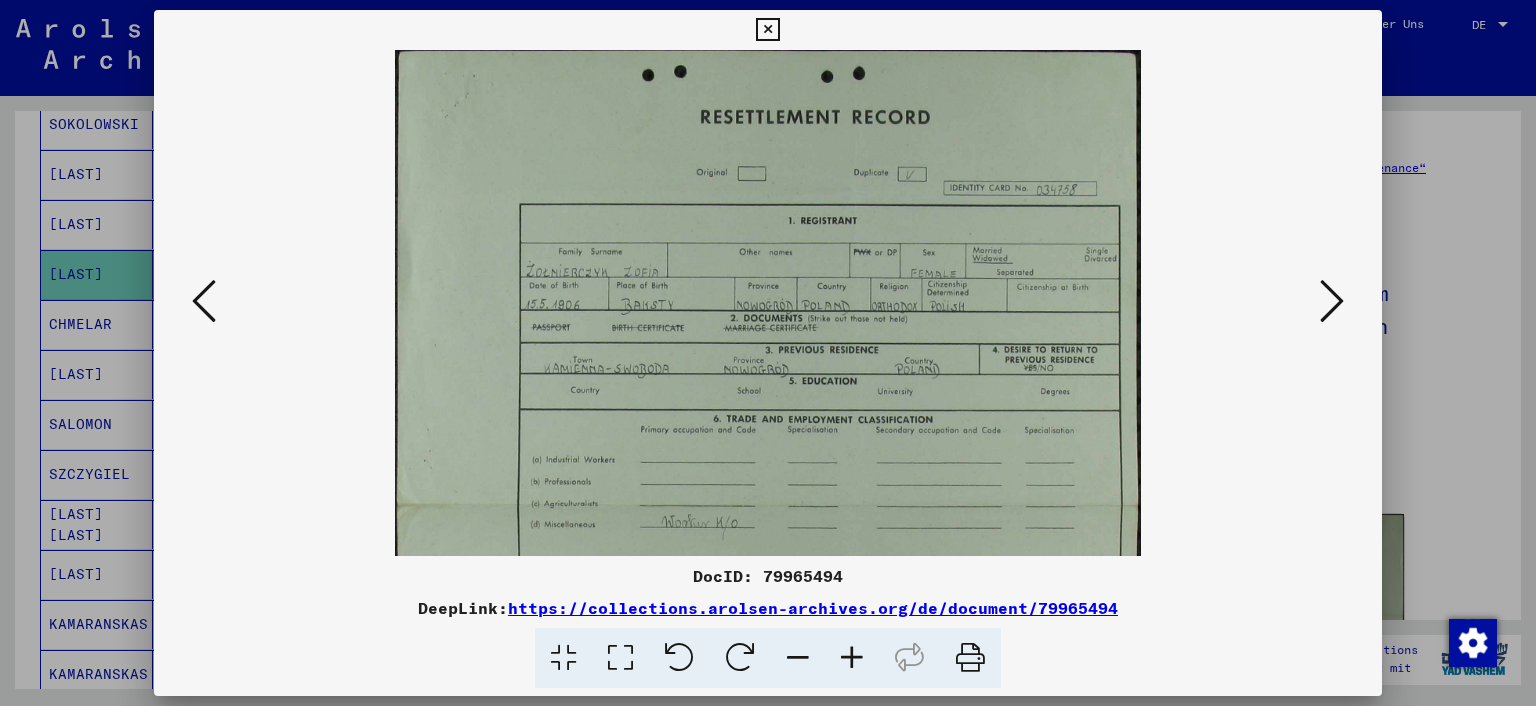 click at bounding box center [852, 658] 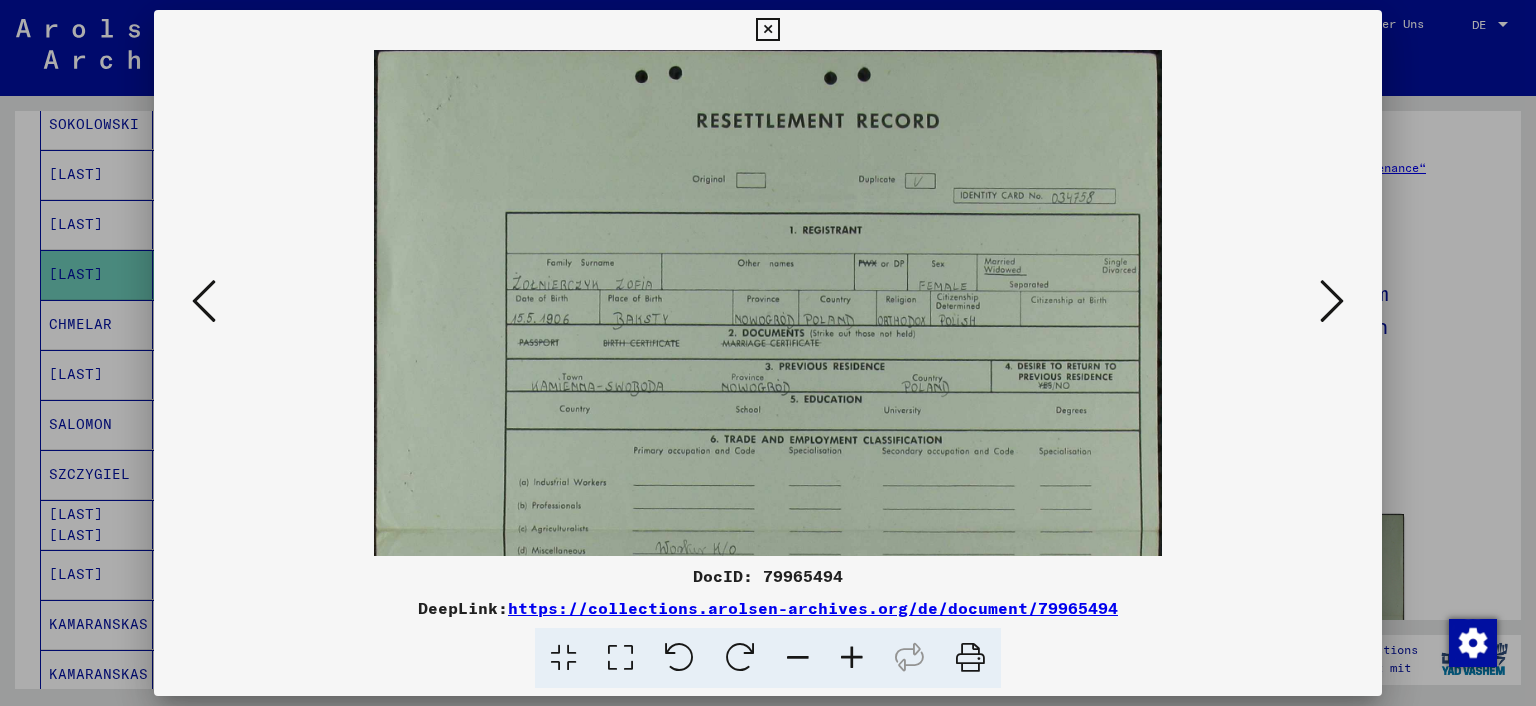 click at bounding box center (852, 658) 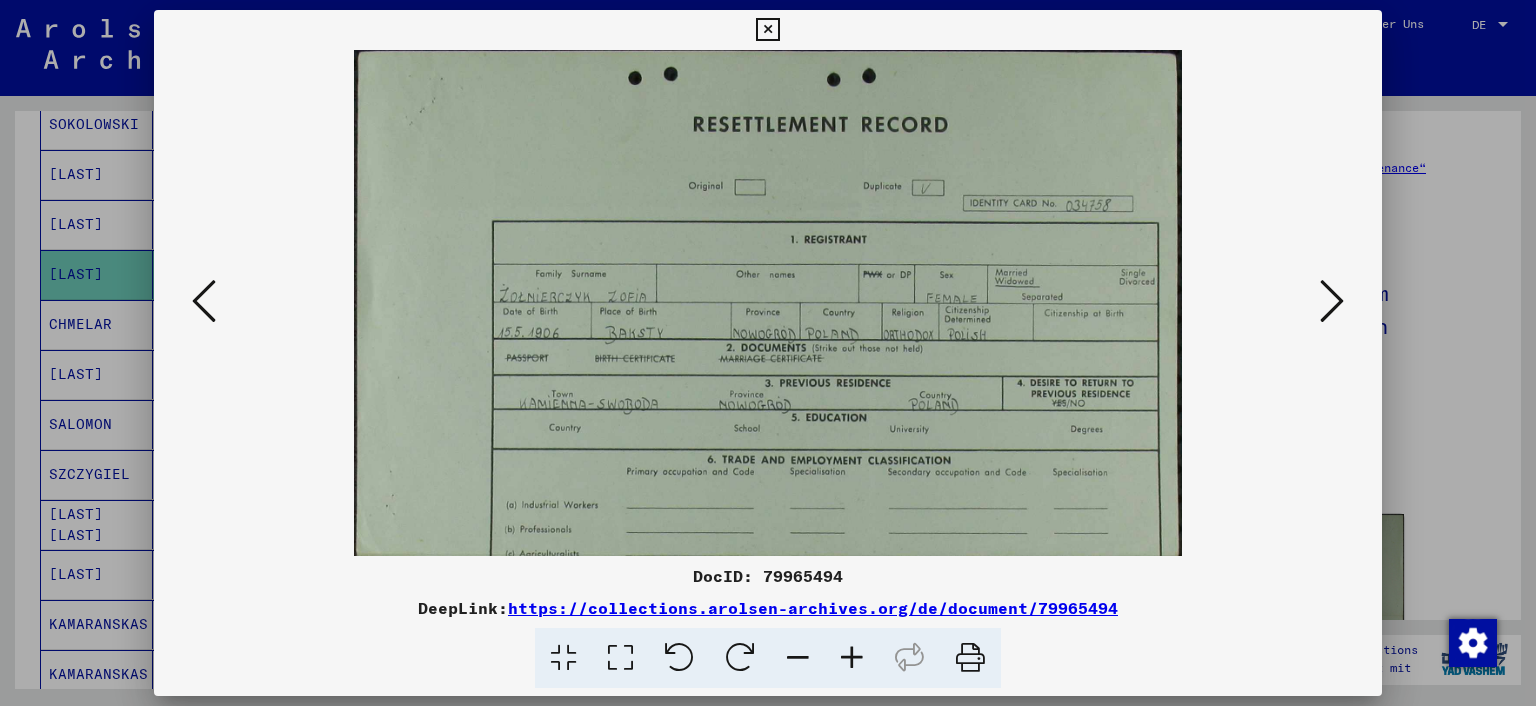 click at bounding box center (852, 658) 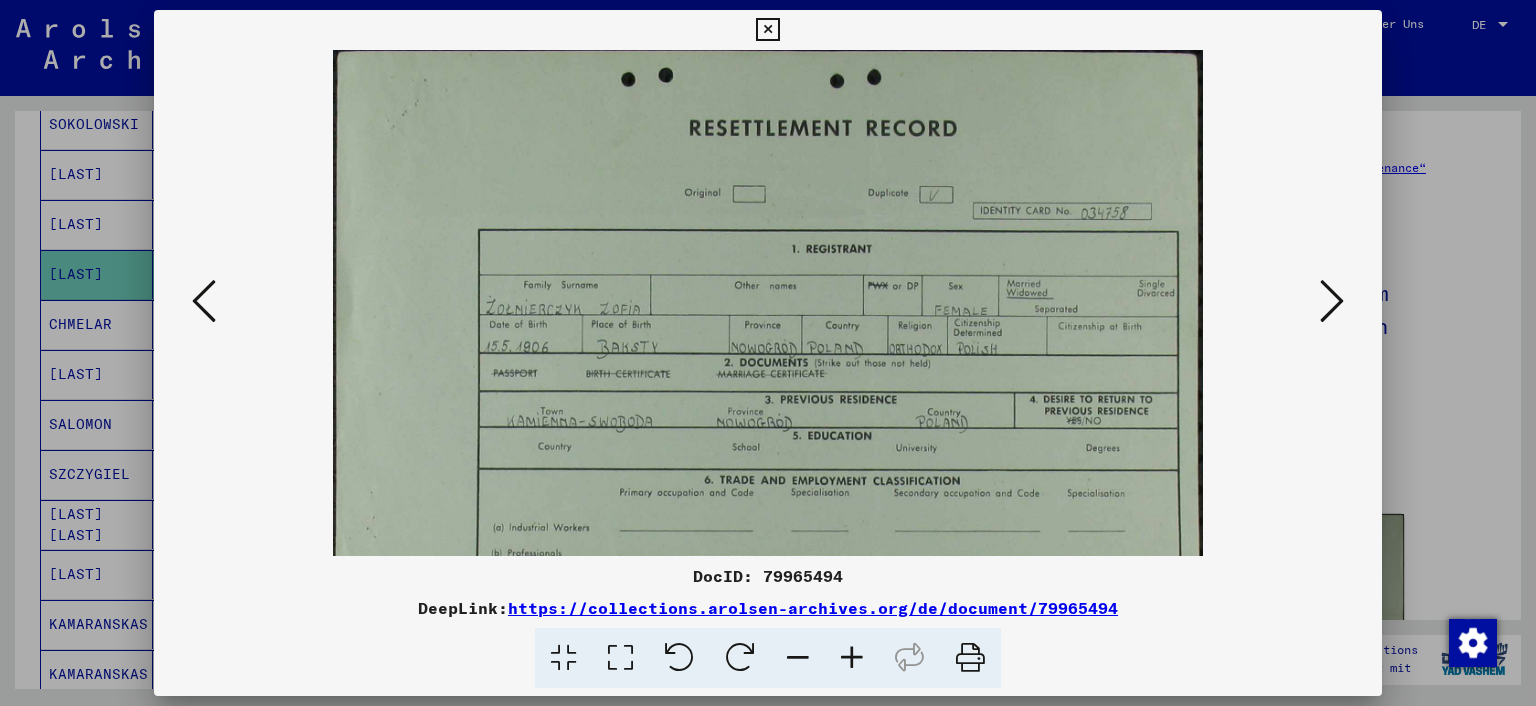 click at bounding box center (768, 578) 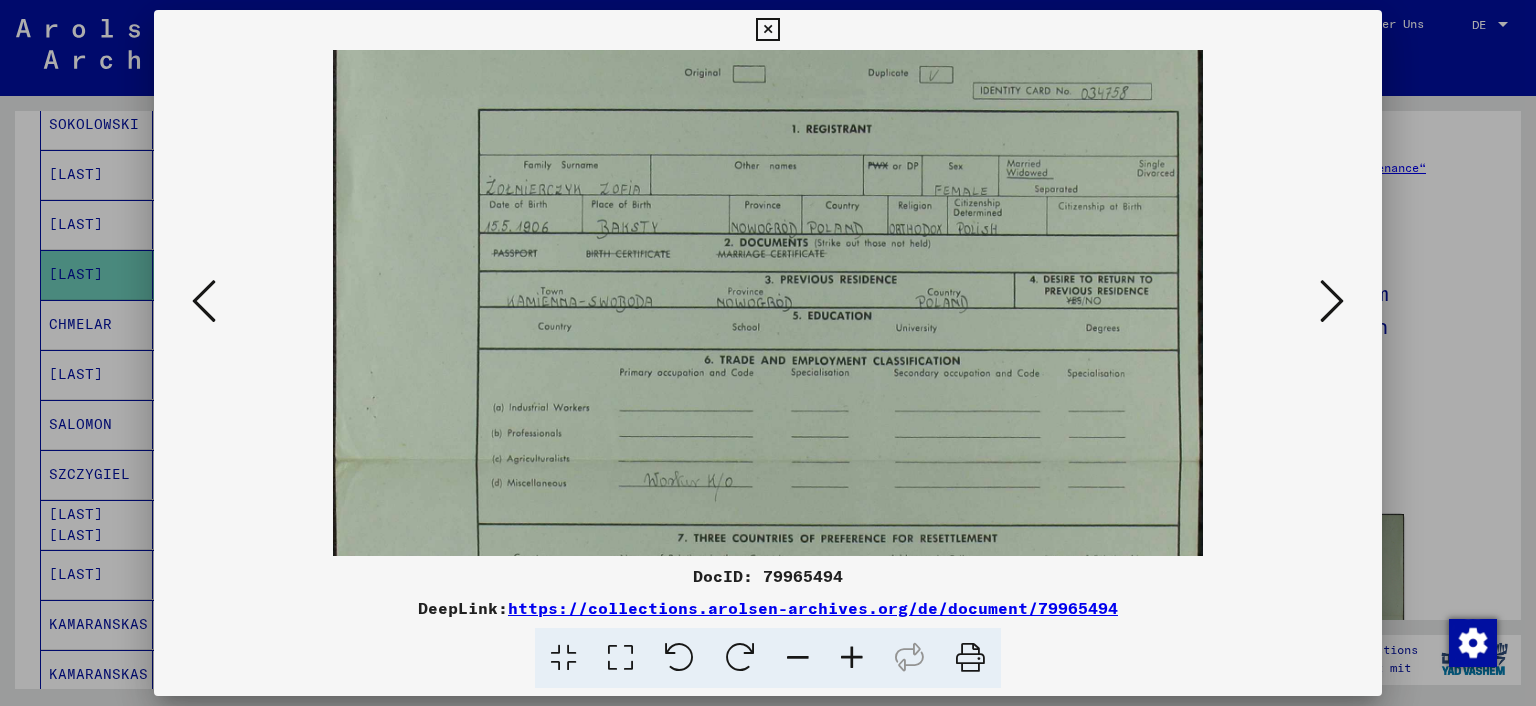 scroll, scrollTop: 120, scrollLeft: 0, axis: vertical 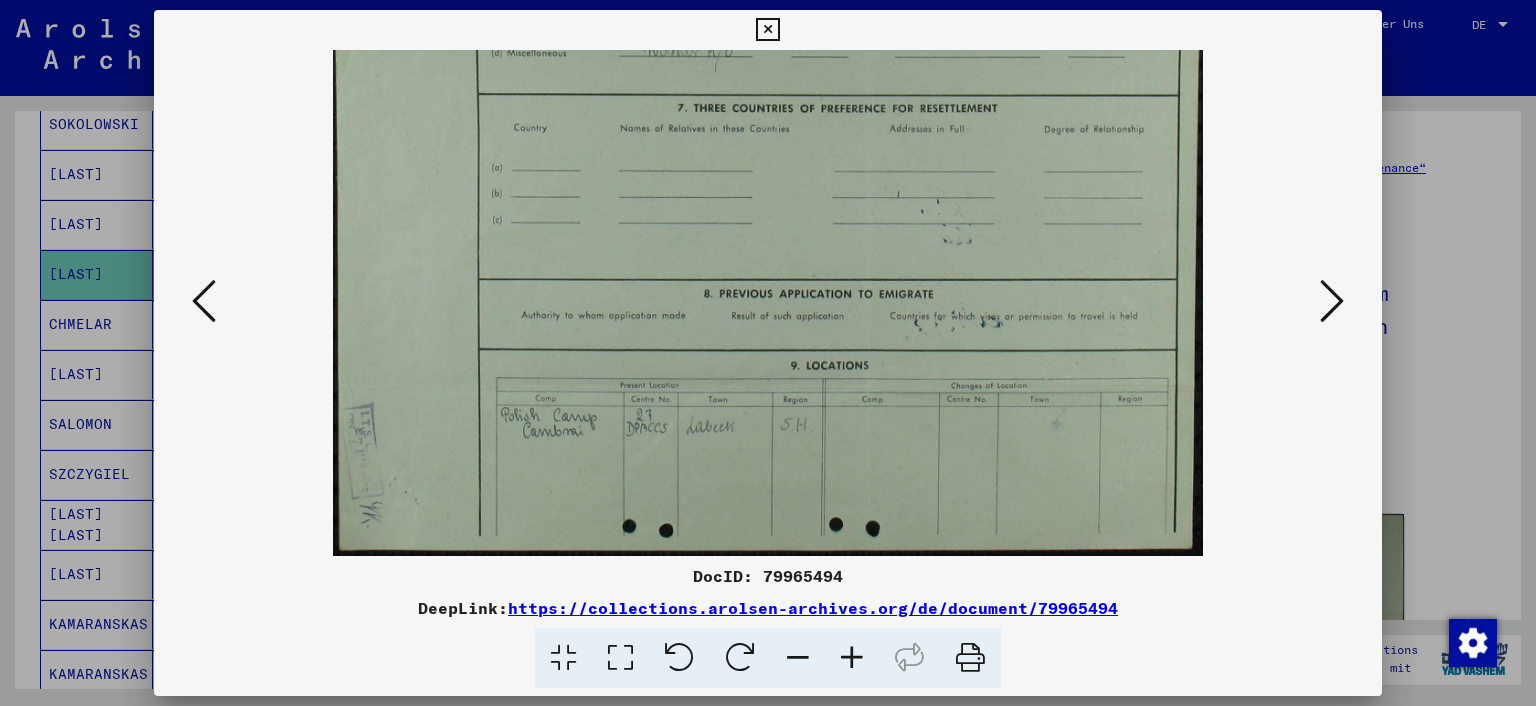 drag, startPoint x: 806, startPoint y: 503, endPoint x: 863, endPoint y: 56, distance: 450.61957 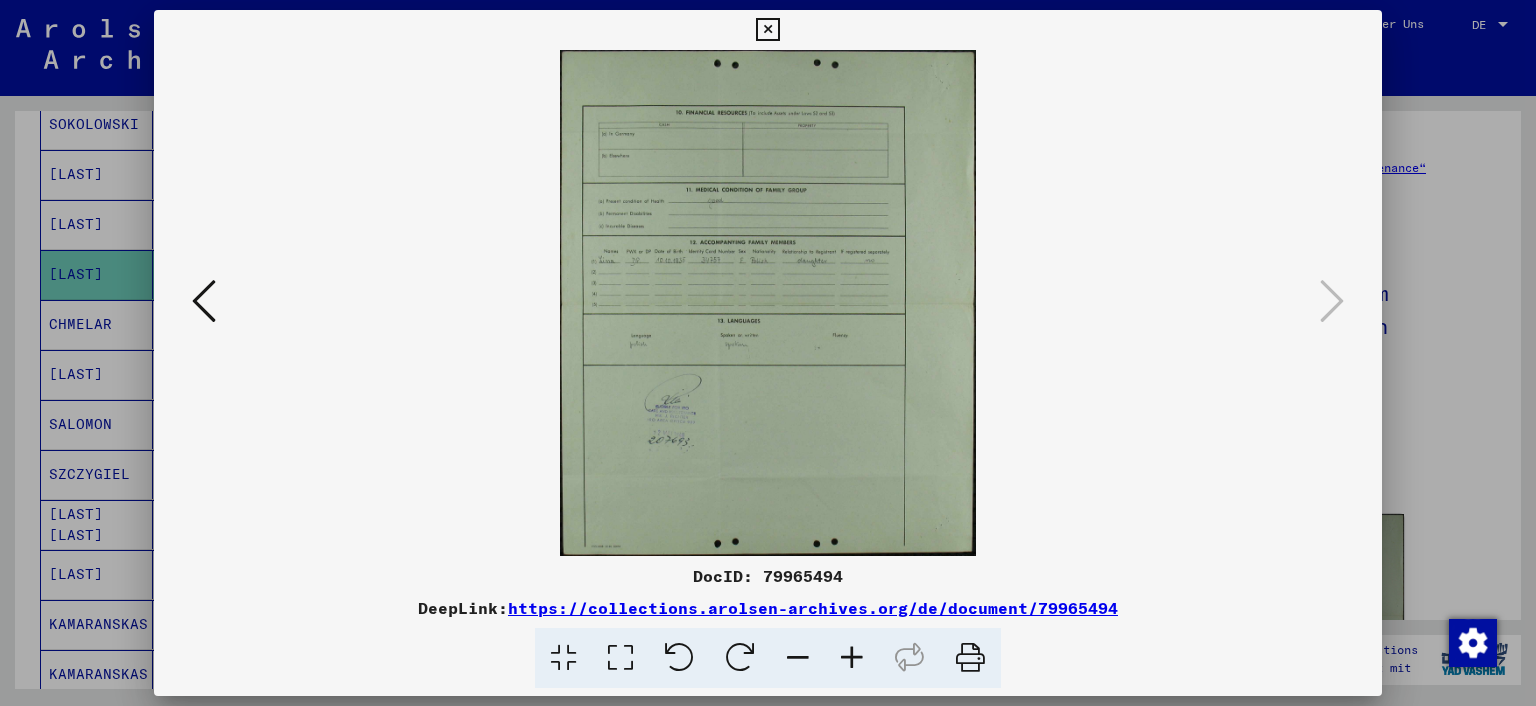 scroll, scrollTop: 0, scrollLeft: 0, axis: both 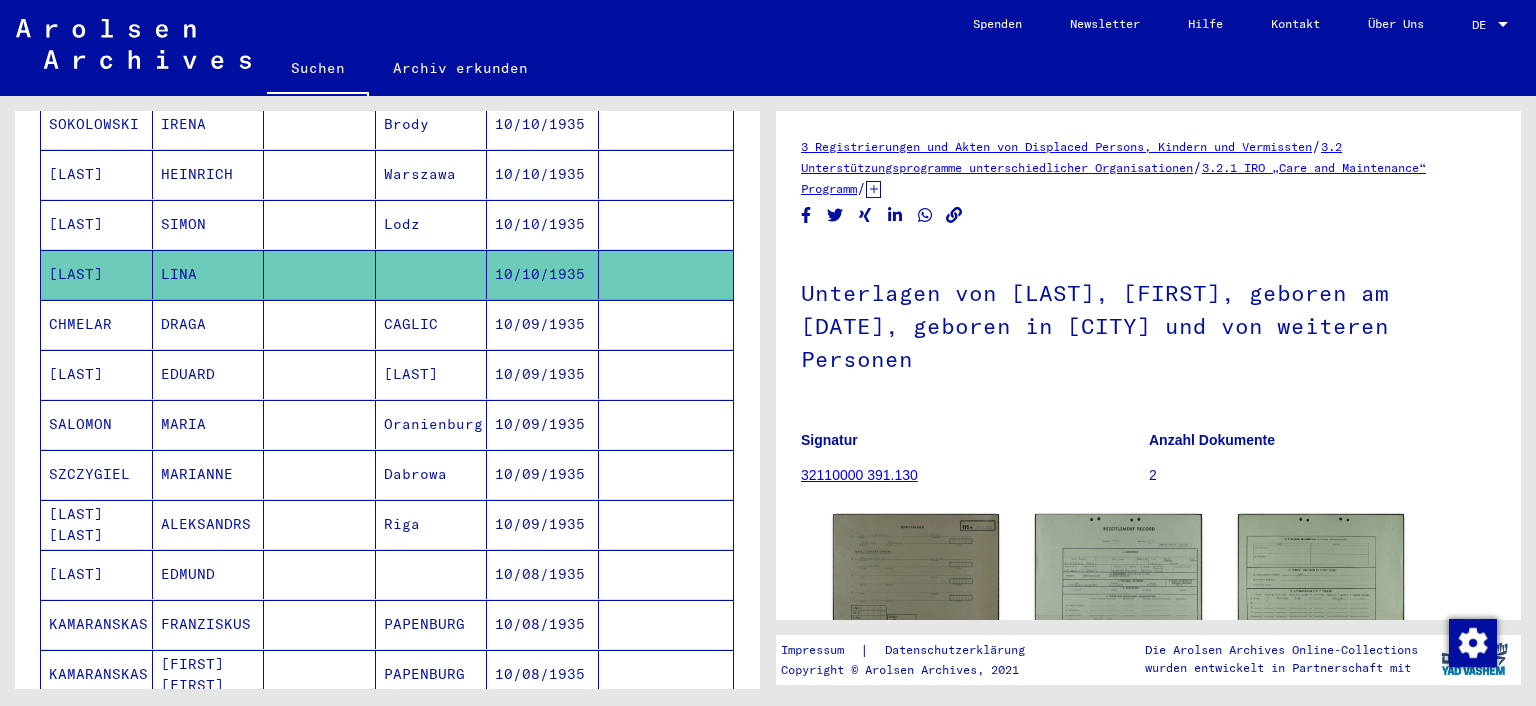 click on "CAGLIC" at bounding box center (432, 374) 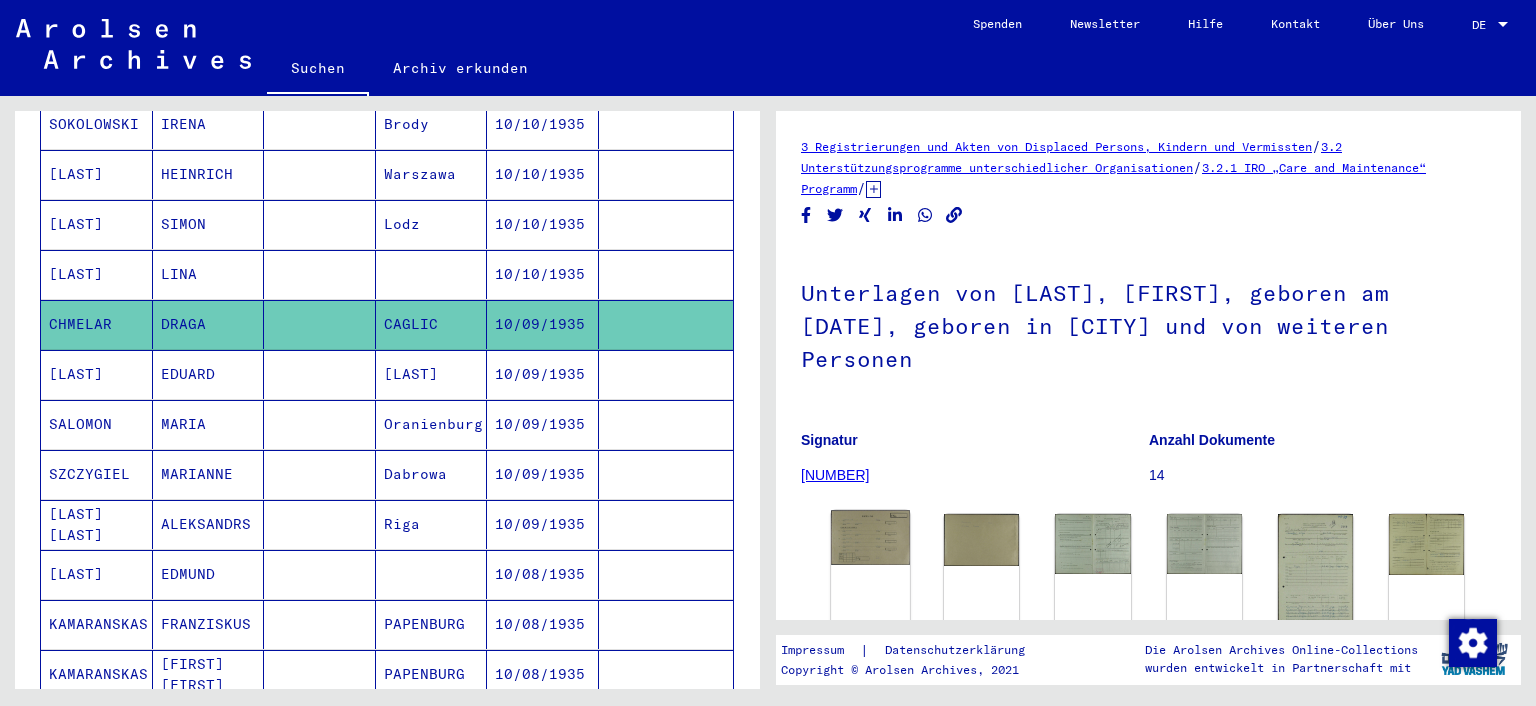 click 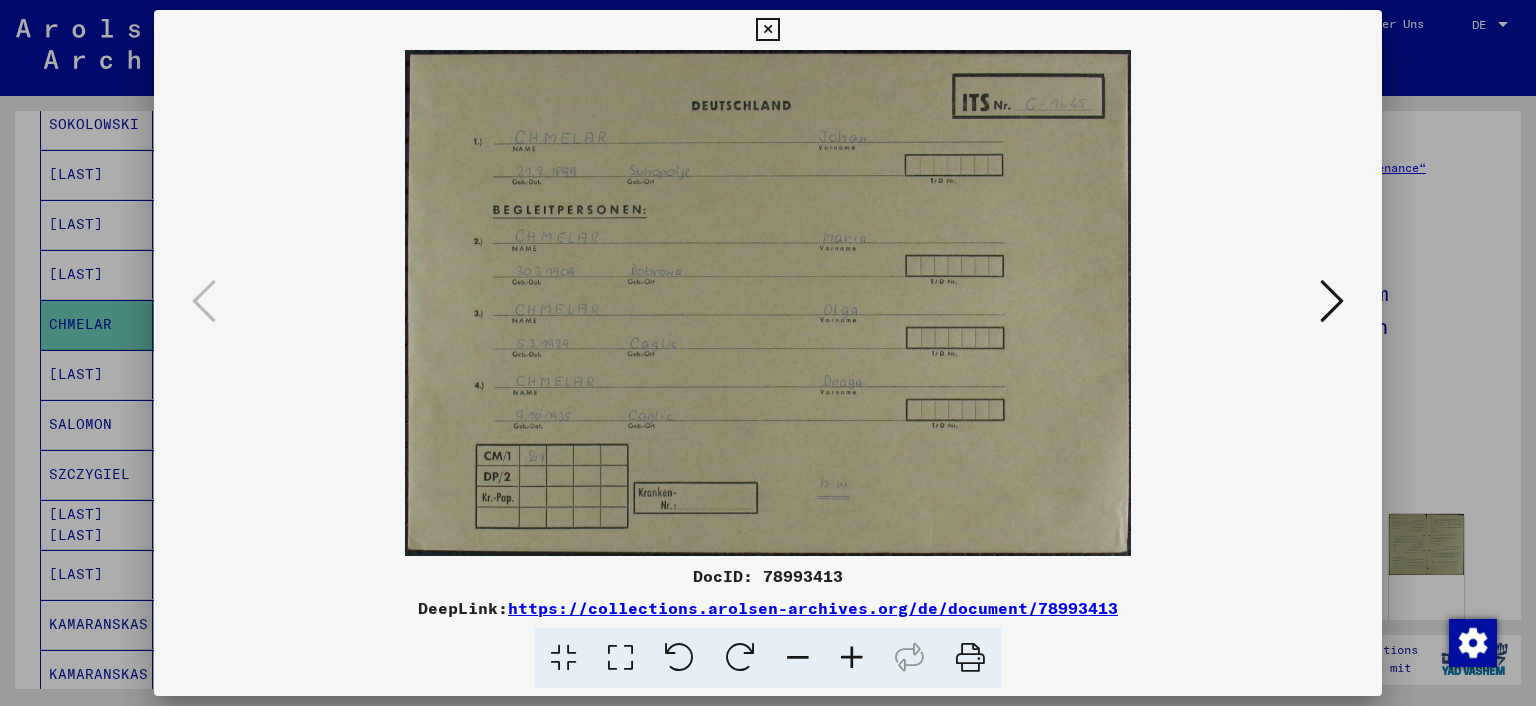 click at bounding box center (768, 353) 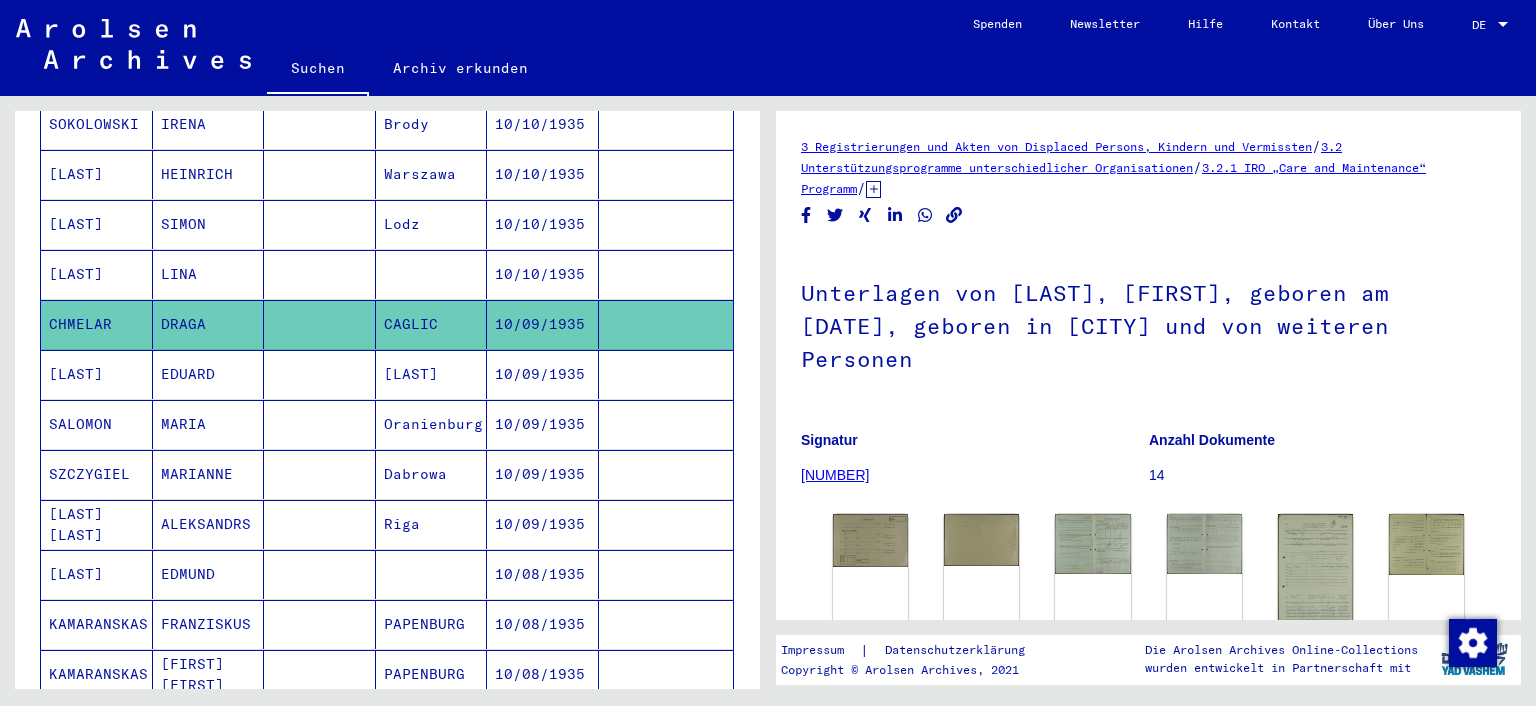 click on "[LAST]" at bounding box center [97, 424] 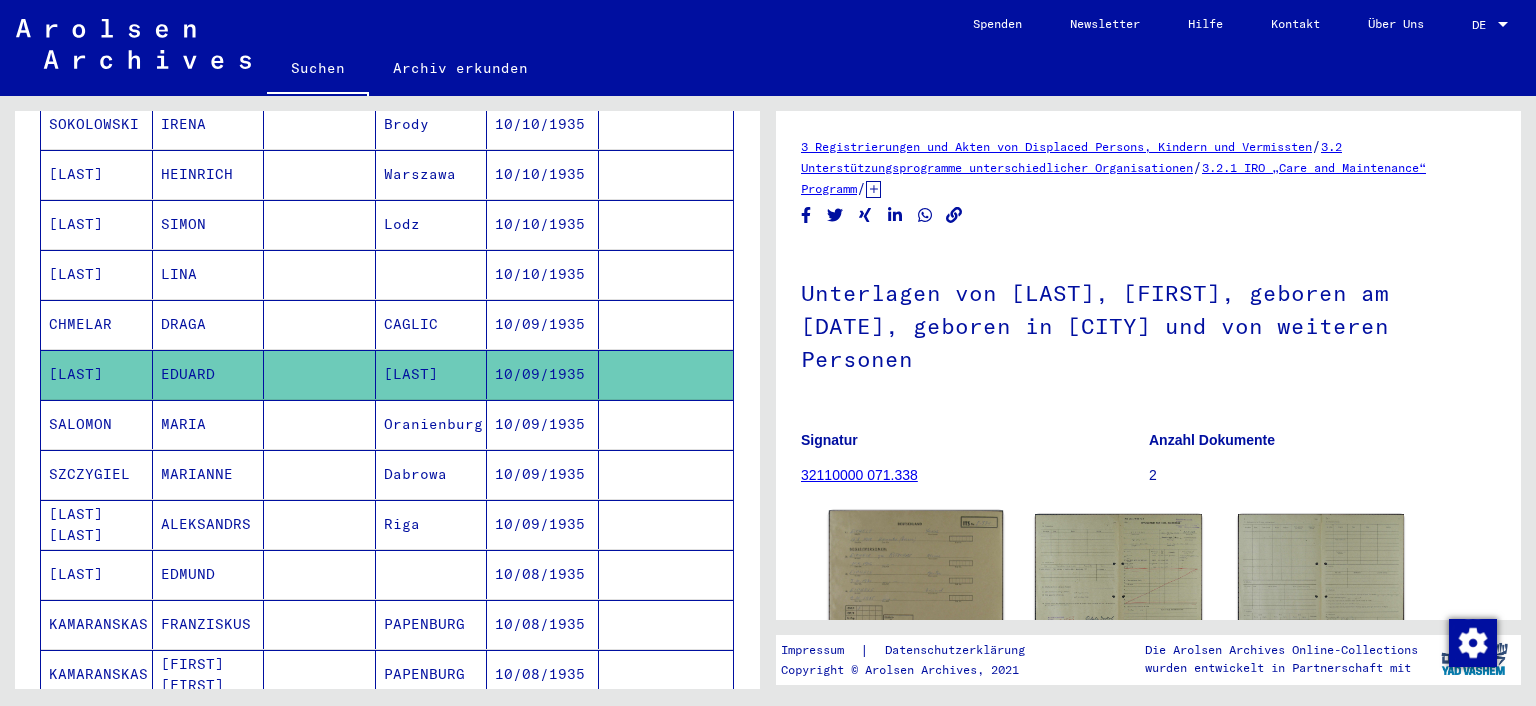 click 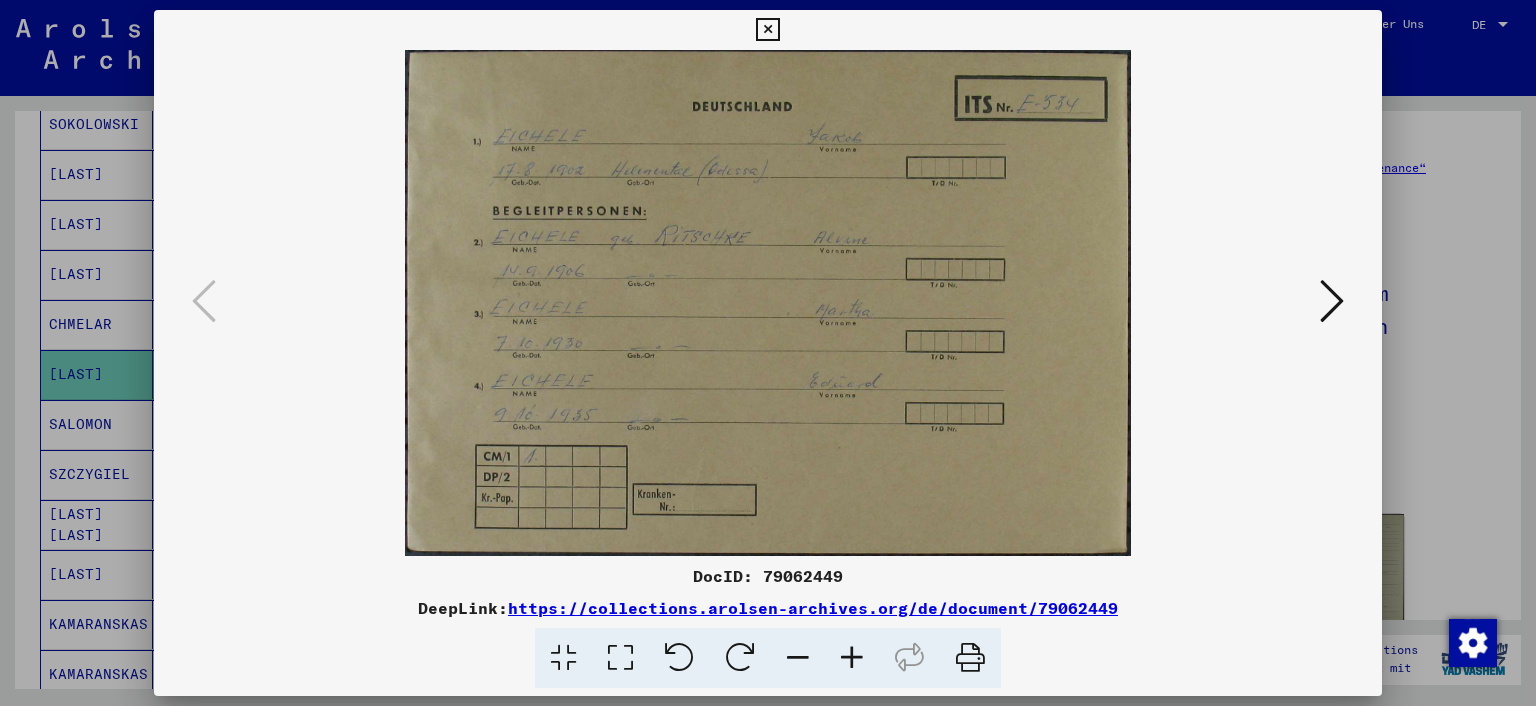 click at bounding box center (768, 303) 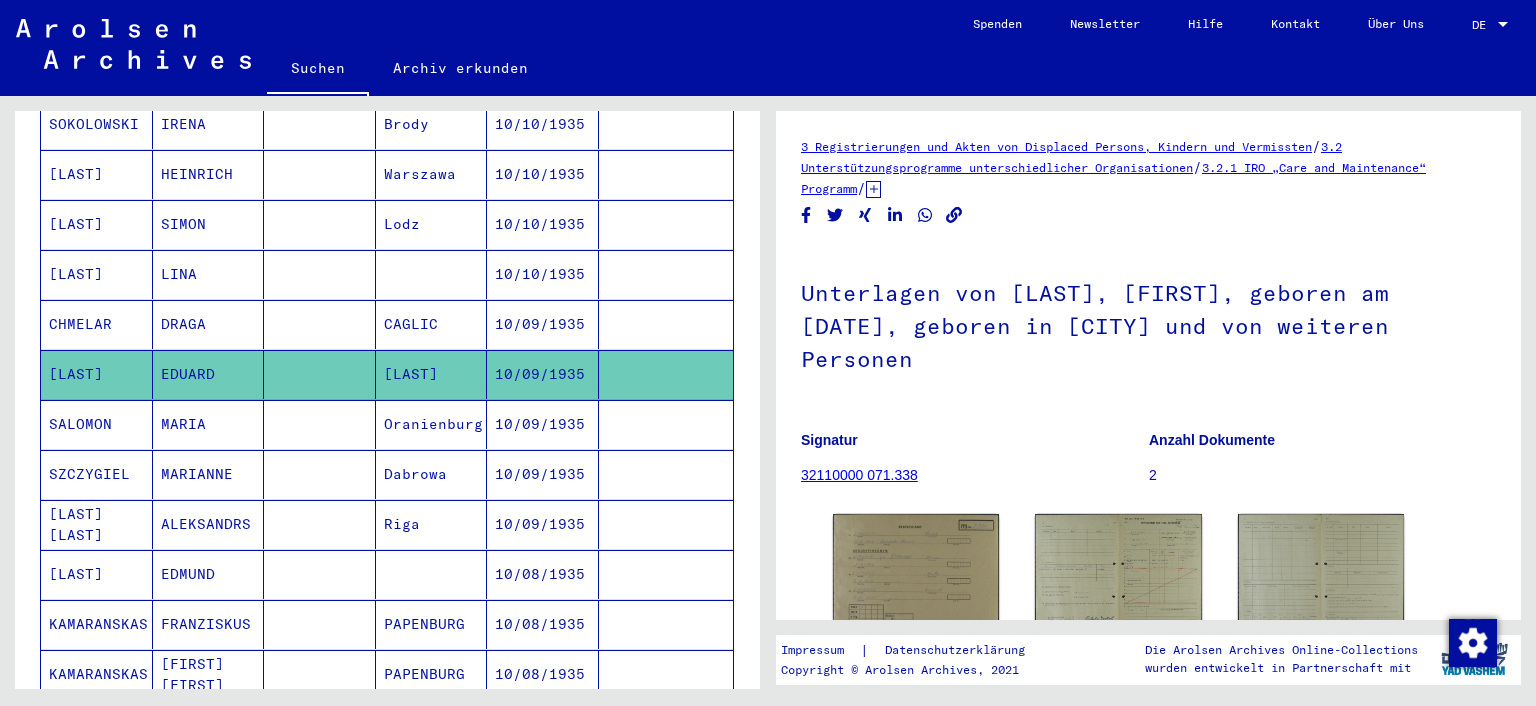 click on "MARIA" at bounding box center [209, 474] 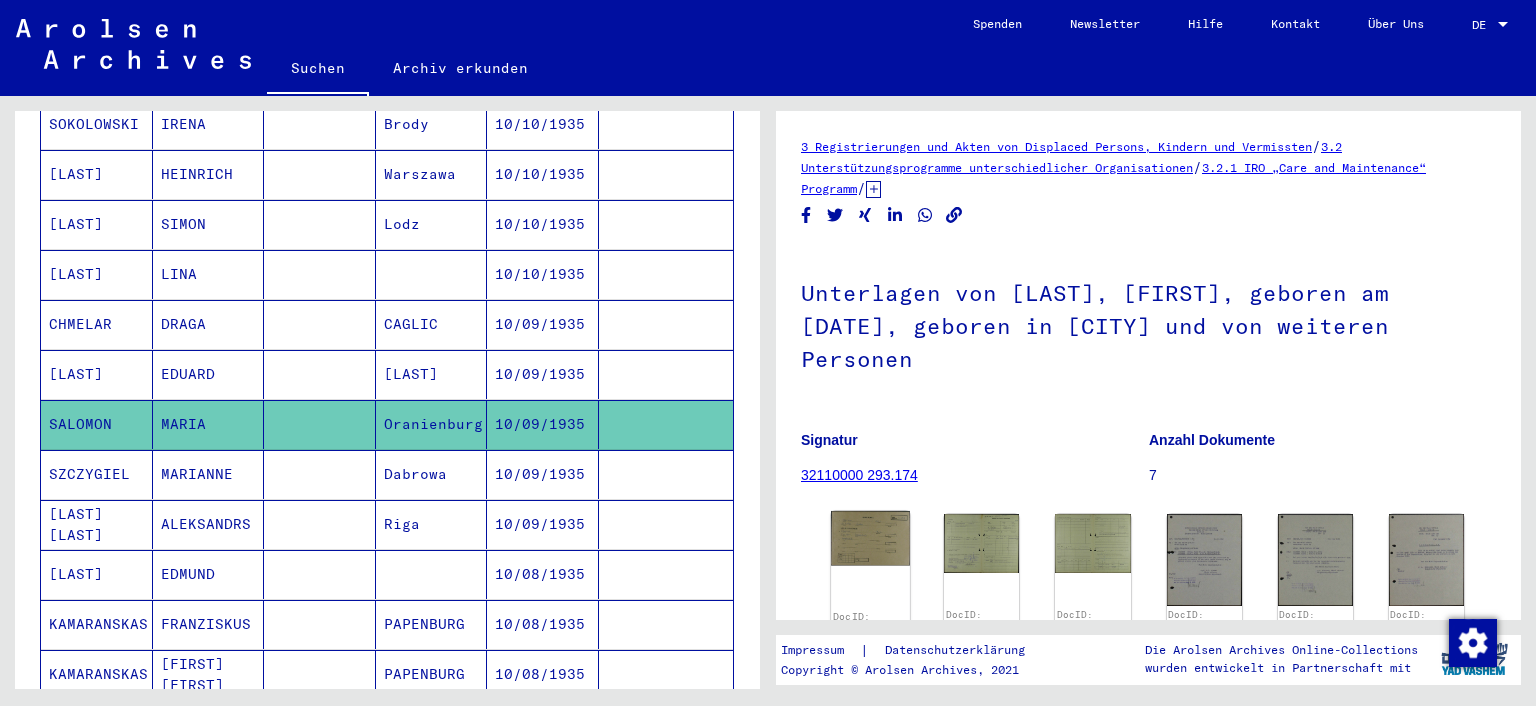 click 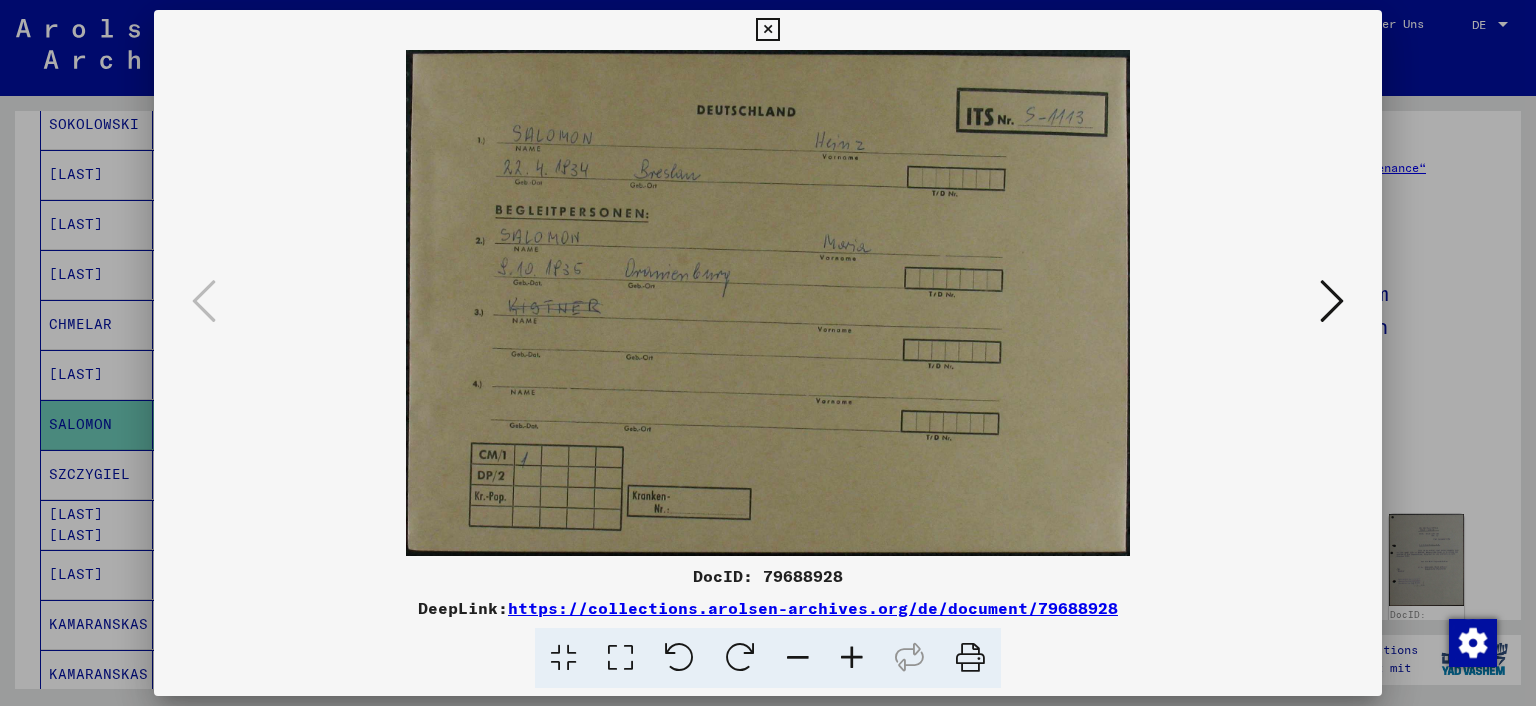 click at bounding box center (768, 303) 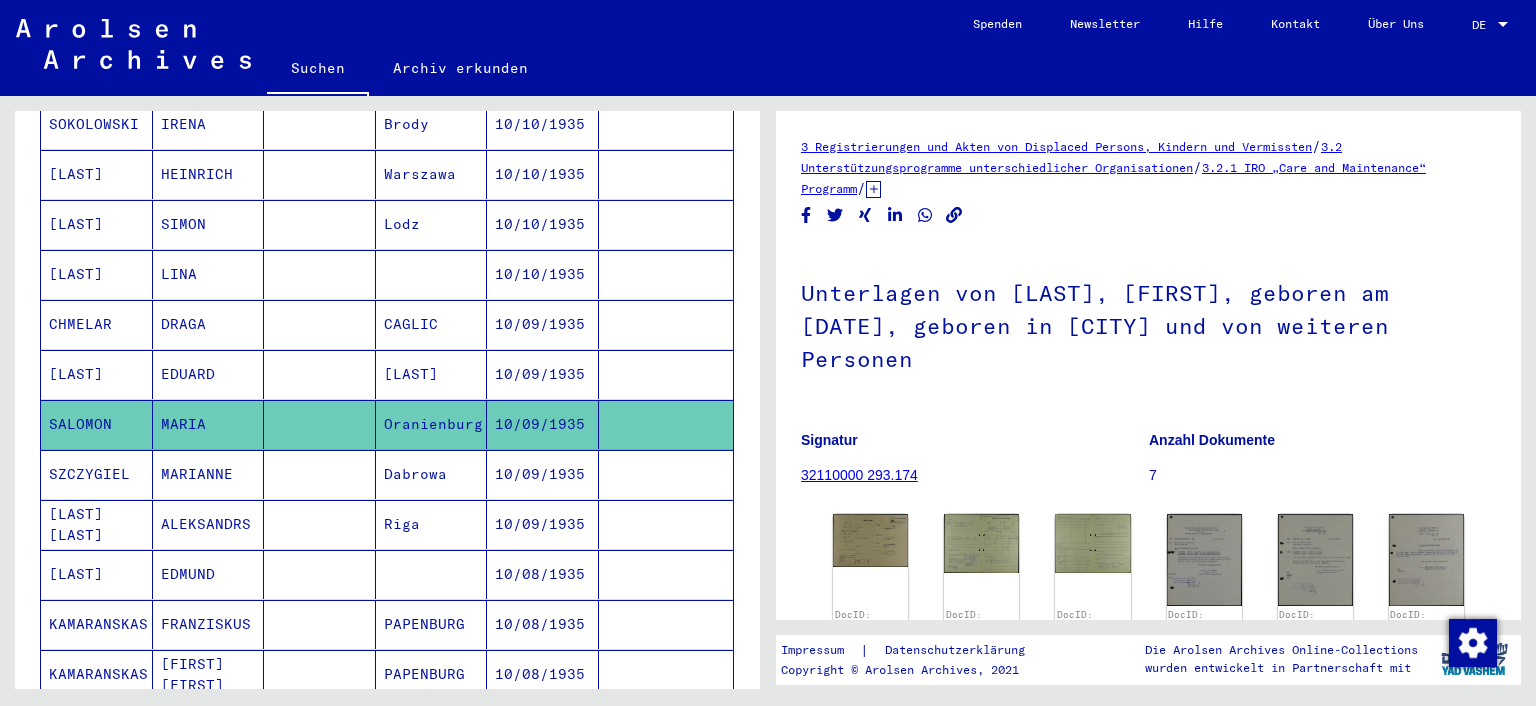 click on "SZCZYGIEL" at bounding box center [97, 524] 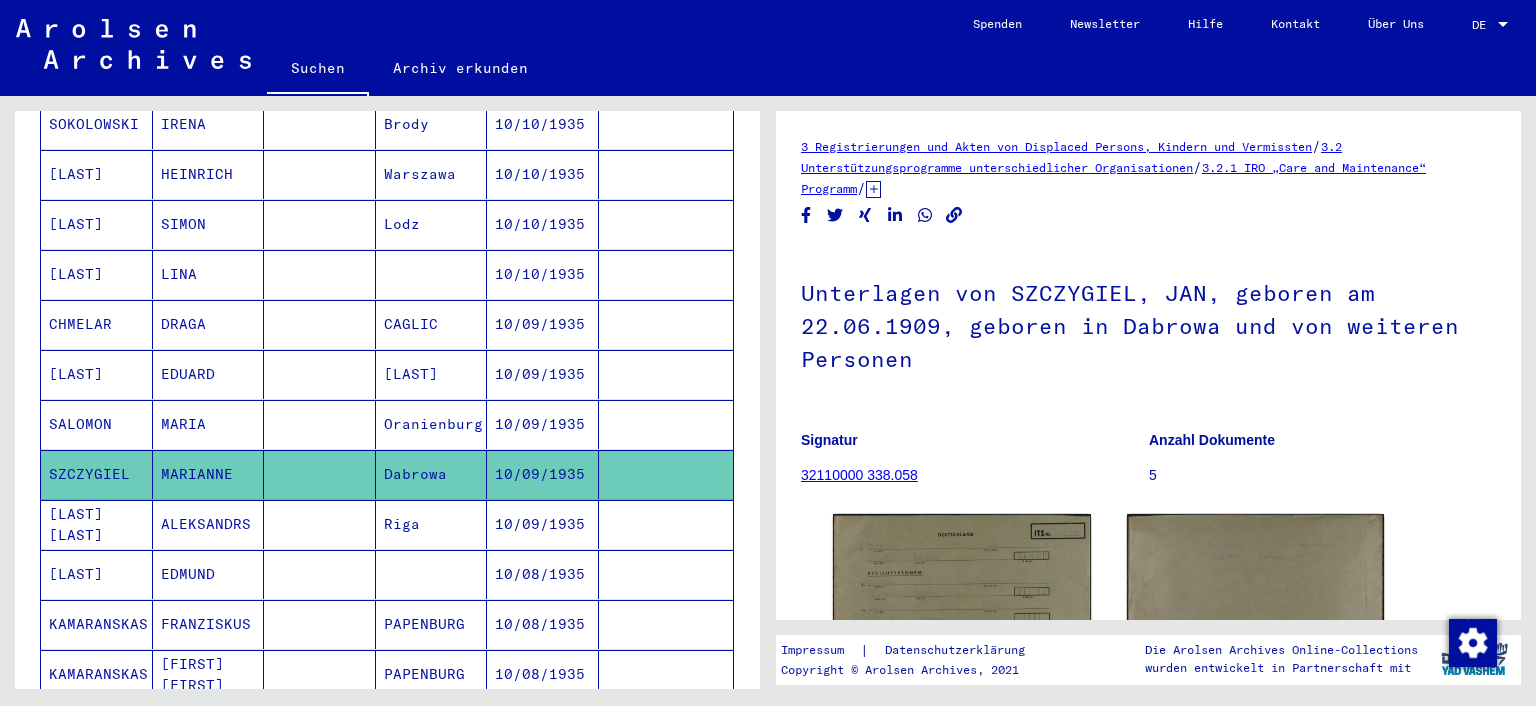 scroll, scrollTop: 324, scrollLeft: 0, axis: vertical 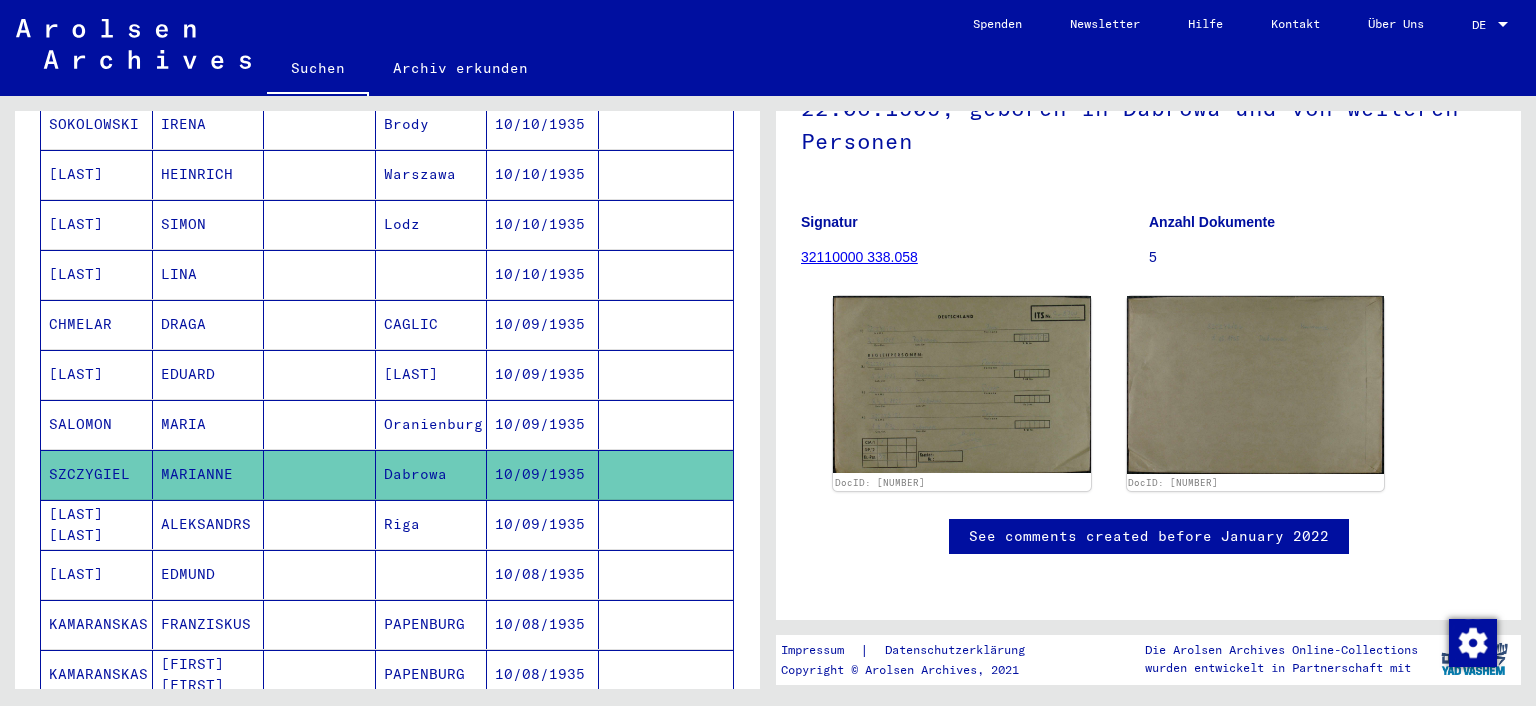 click at bounding box center (320, 574) 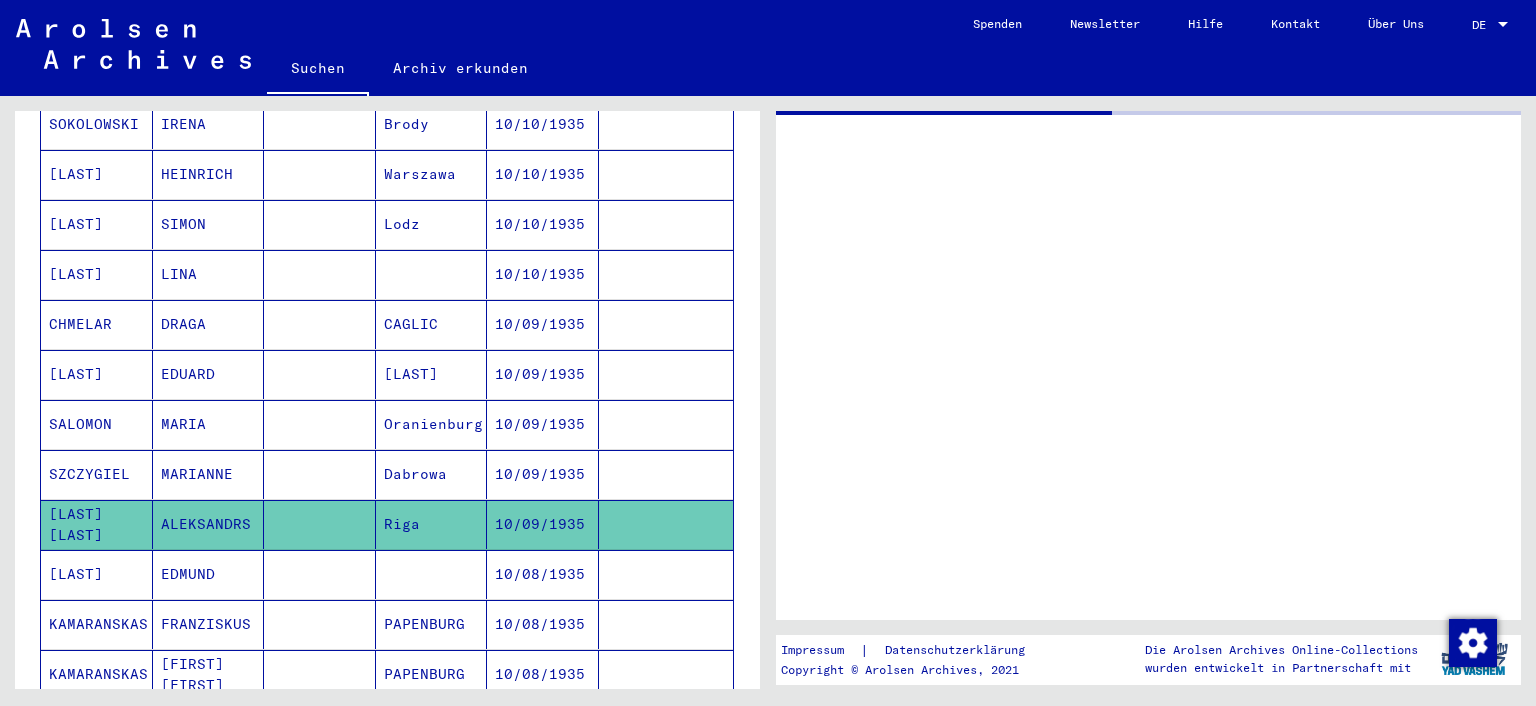 scroll, scrollTop: 0, scrollLeft: 0, axis: both 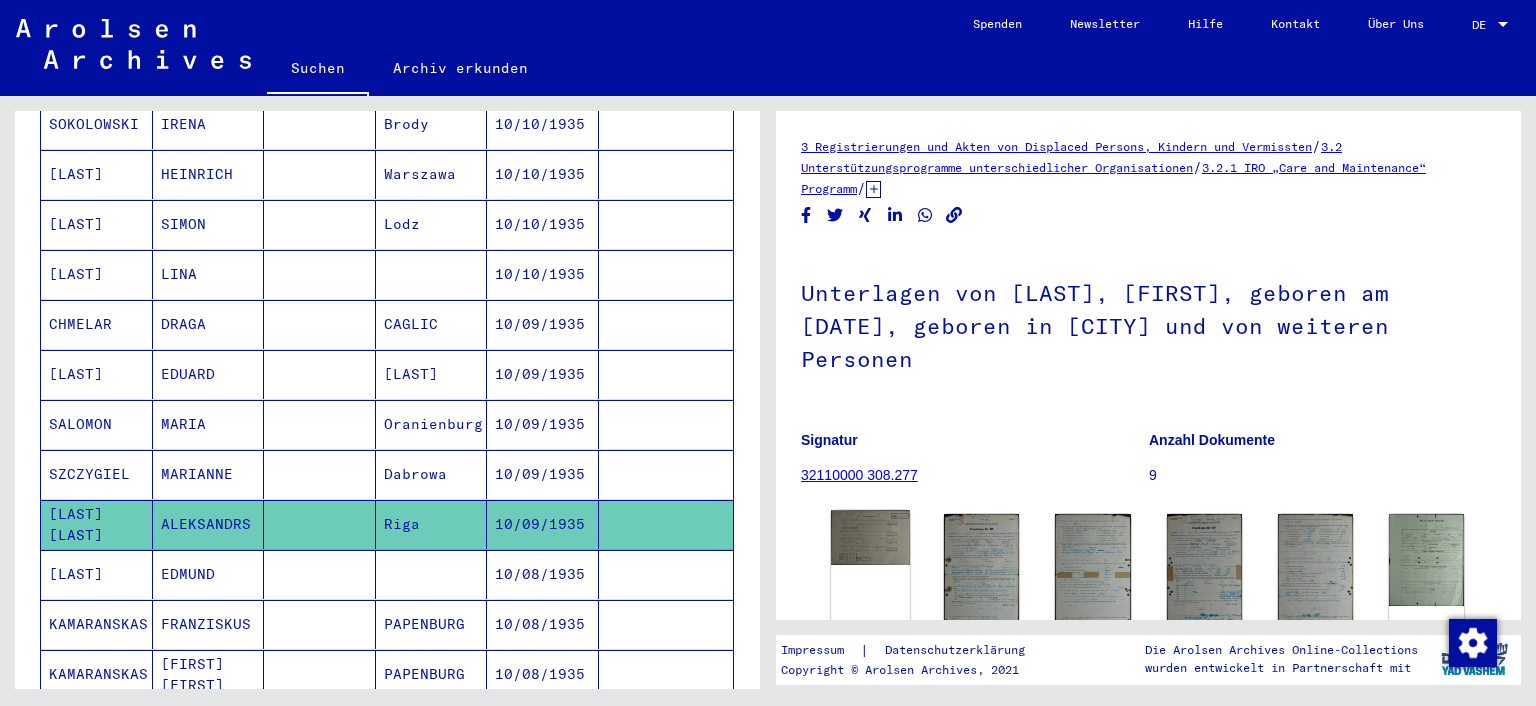 click 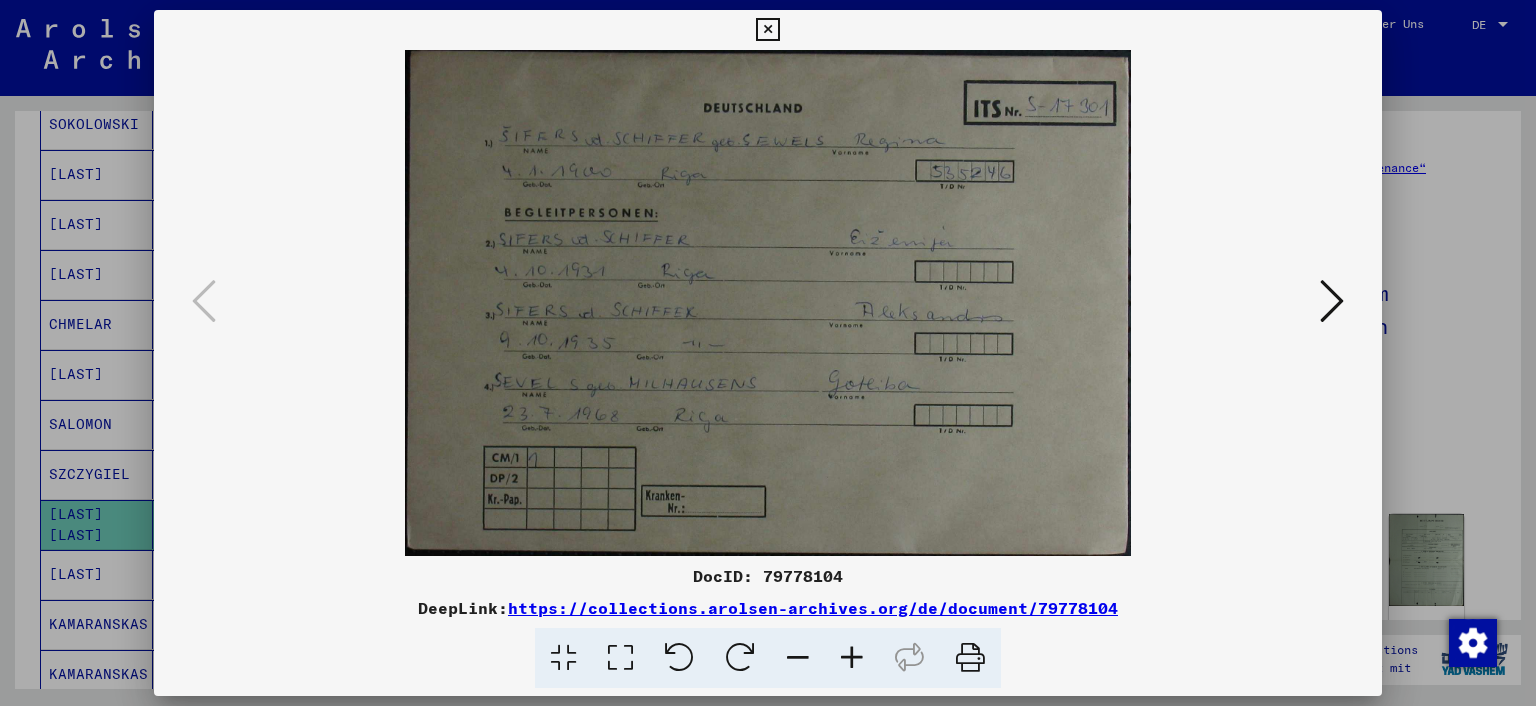 click at bounding box center (768, 353) 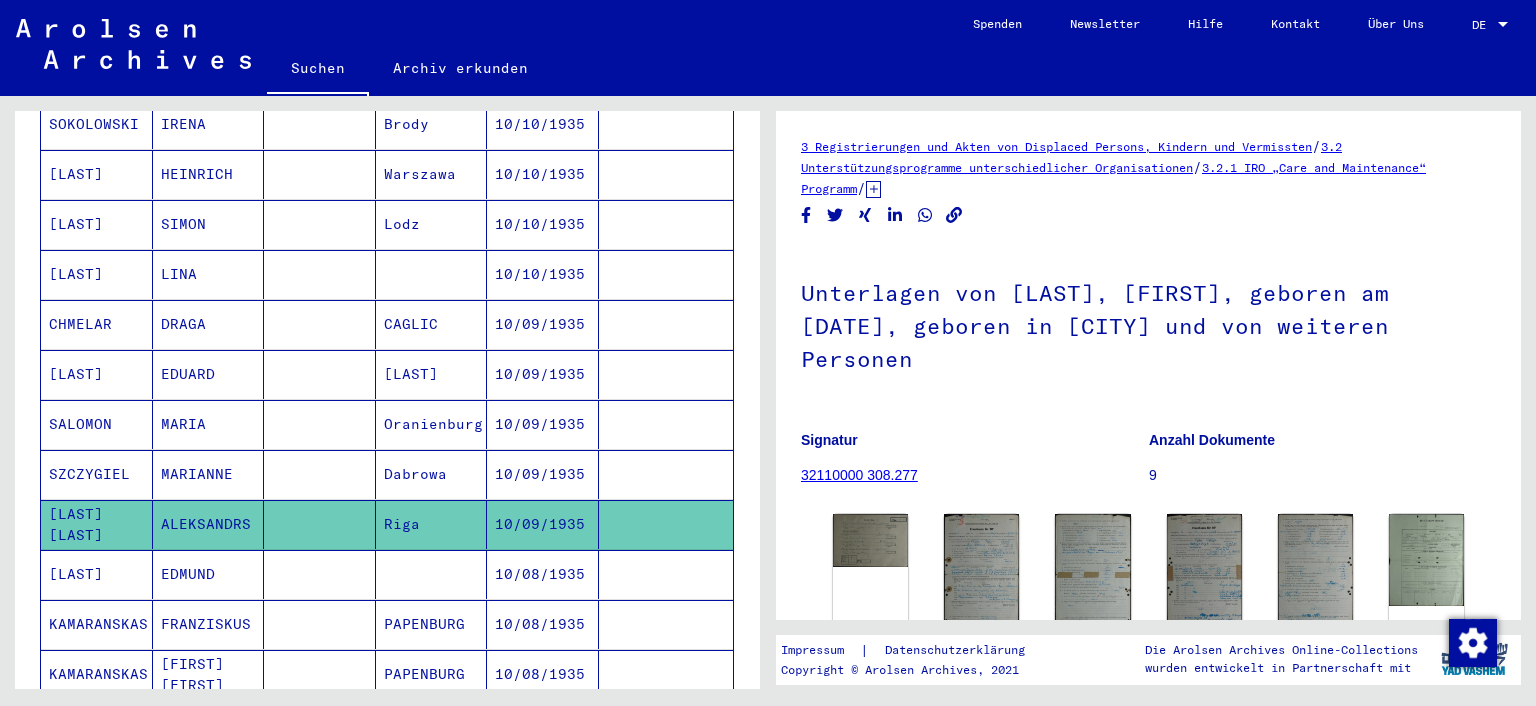 click on "10/08/1935" at bounding box center [543, 624] 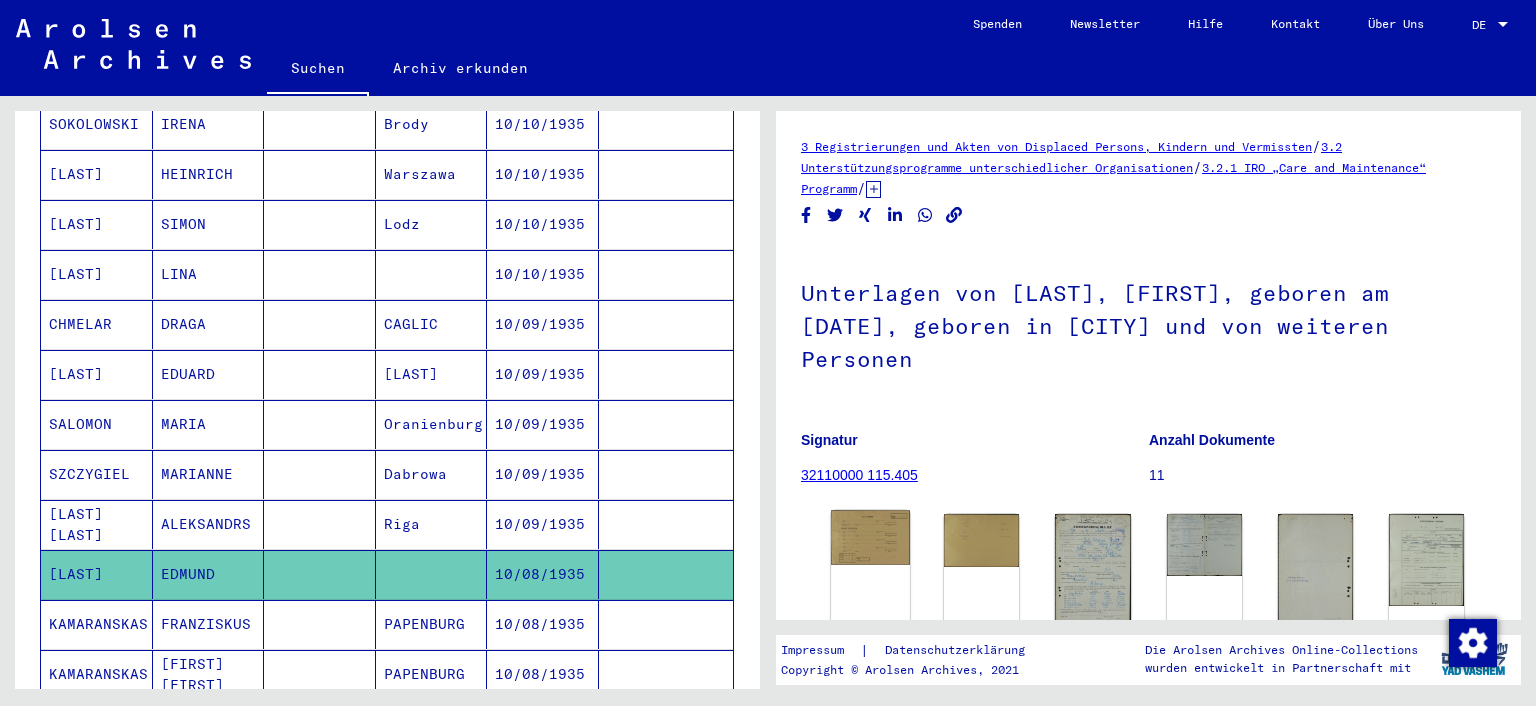 click 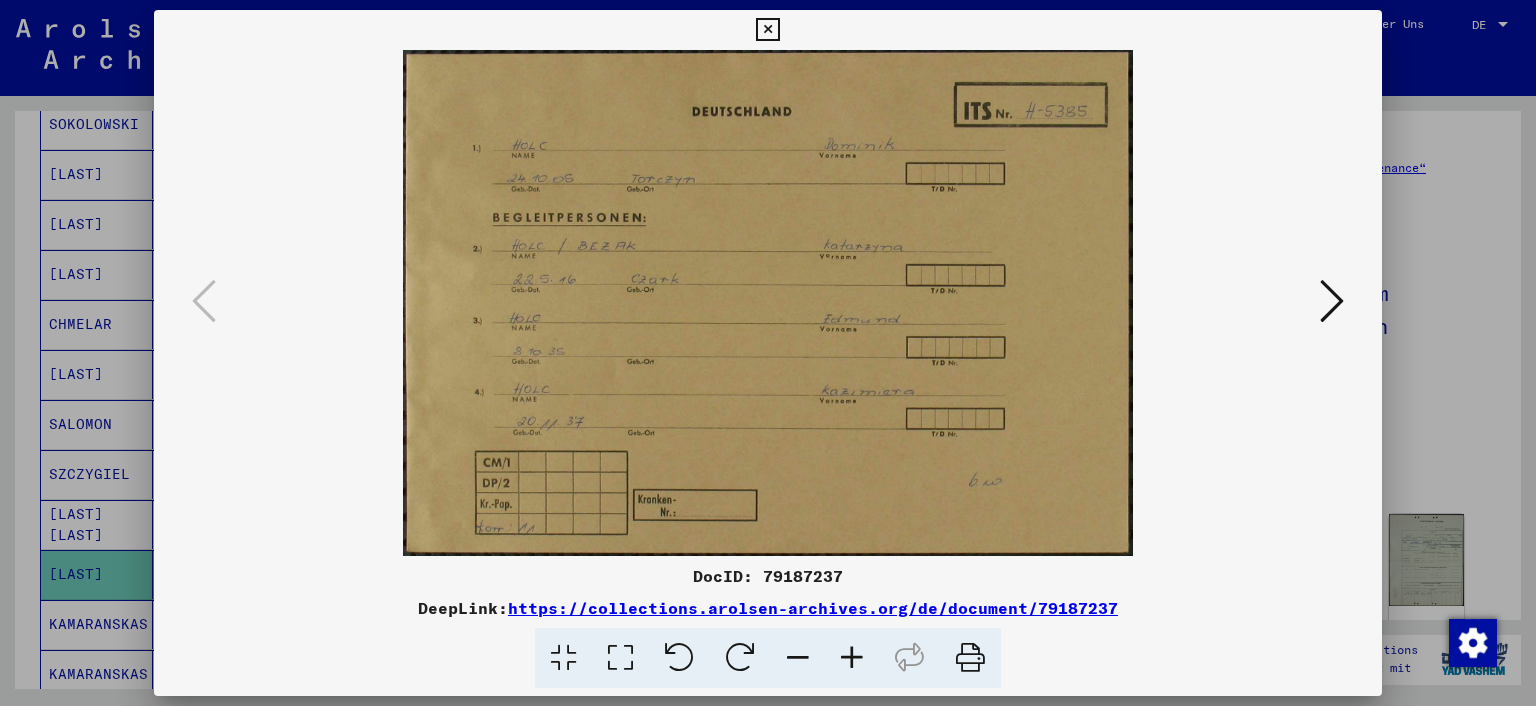 click at bounding box center (768, 353) 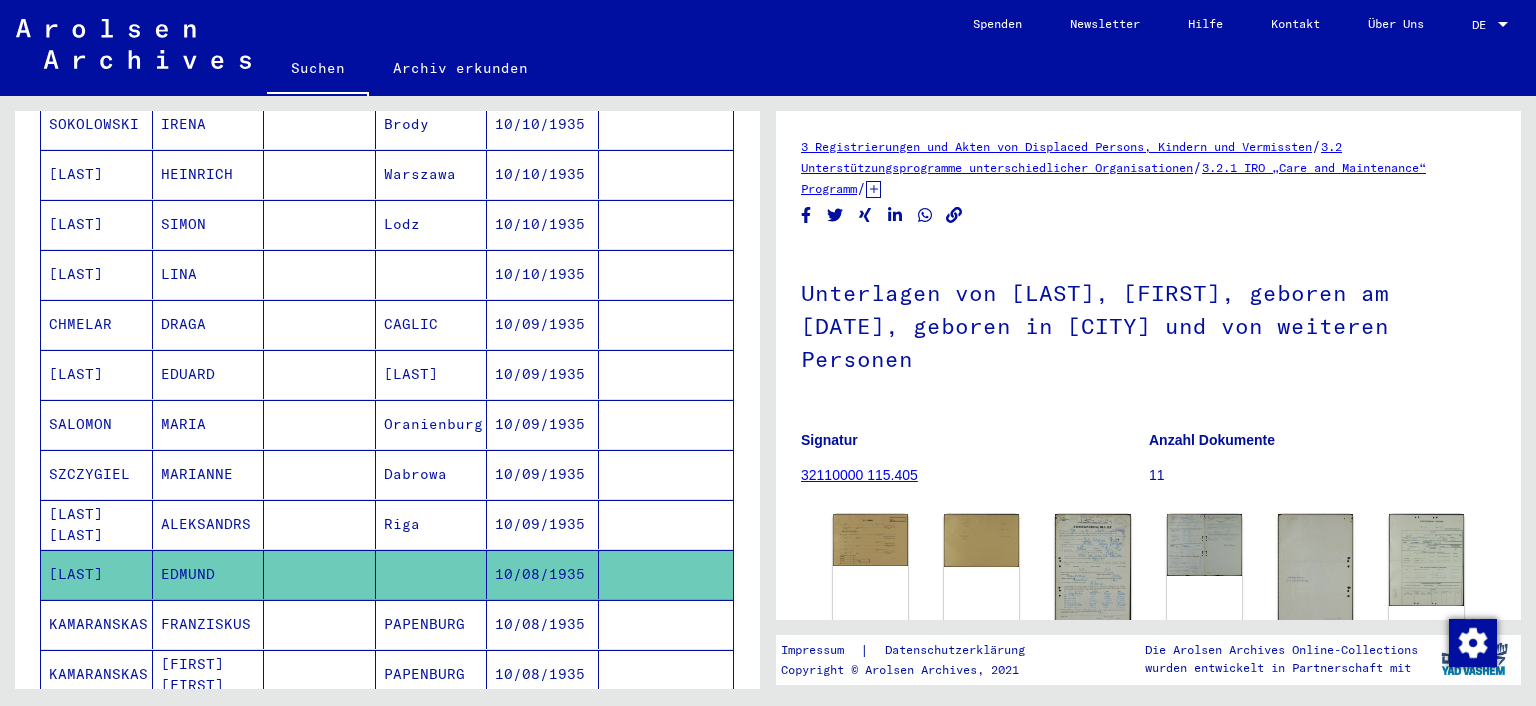 click on "PAPENBURG" at bounding box center (432, 674) 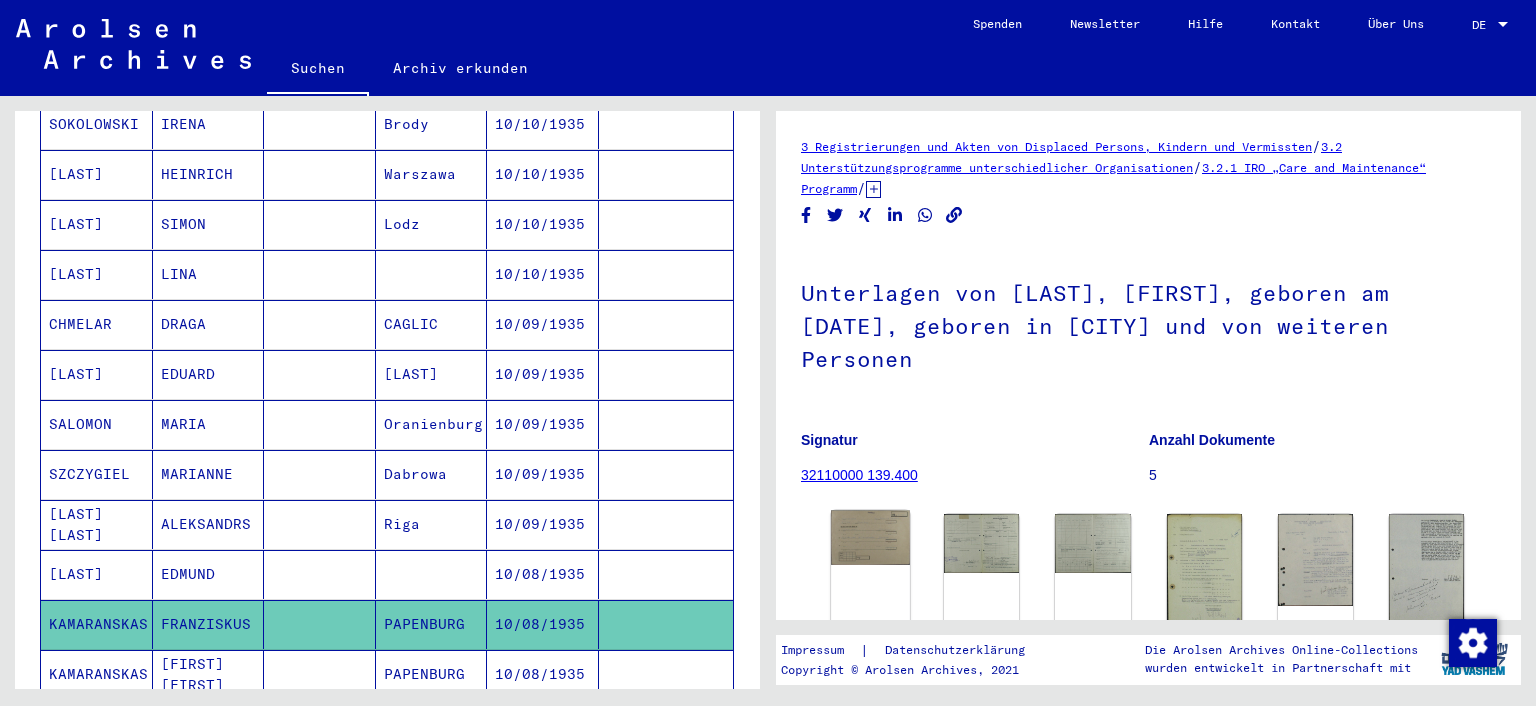 click 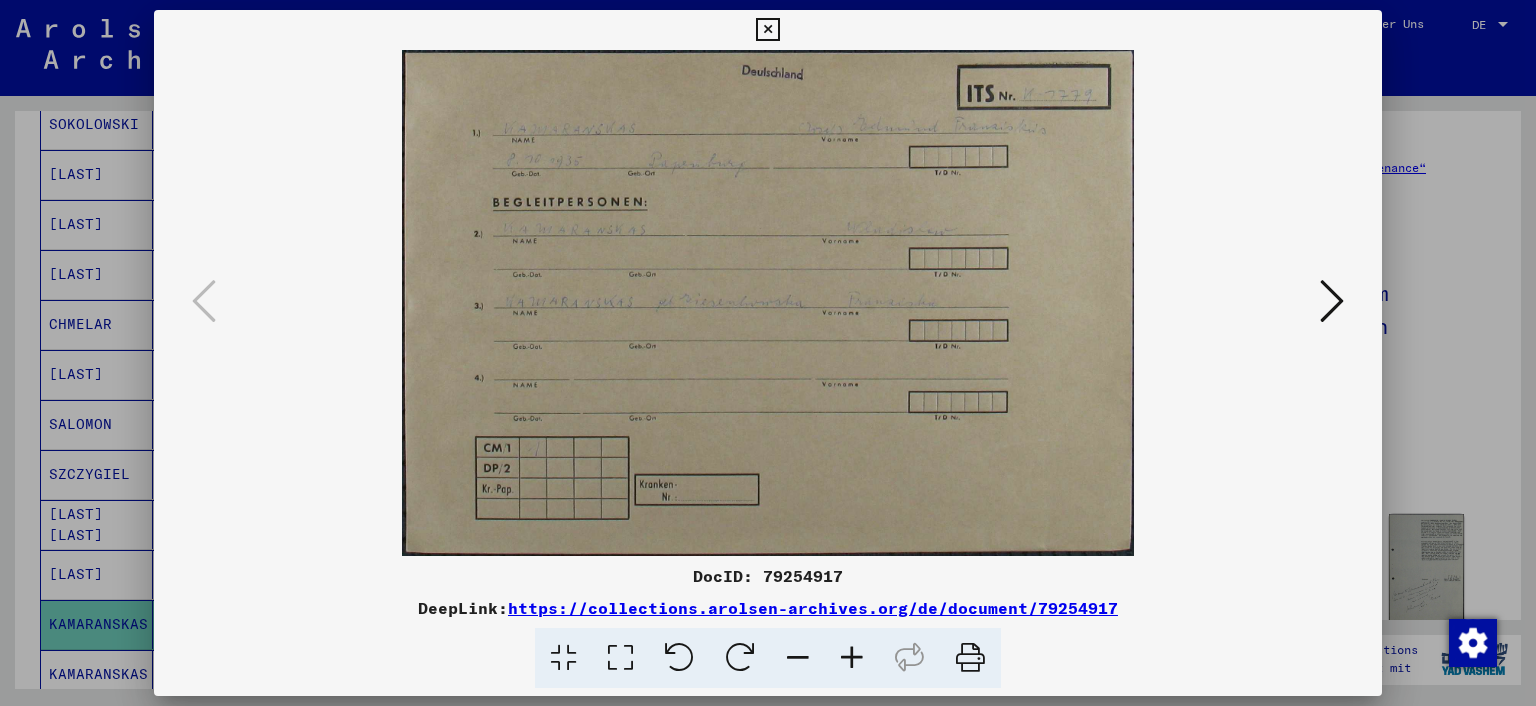 click at bounding box center (768, 353) 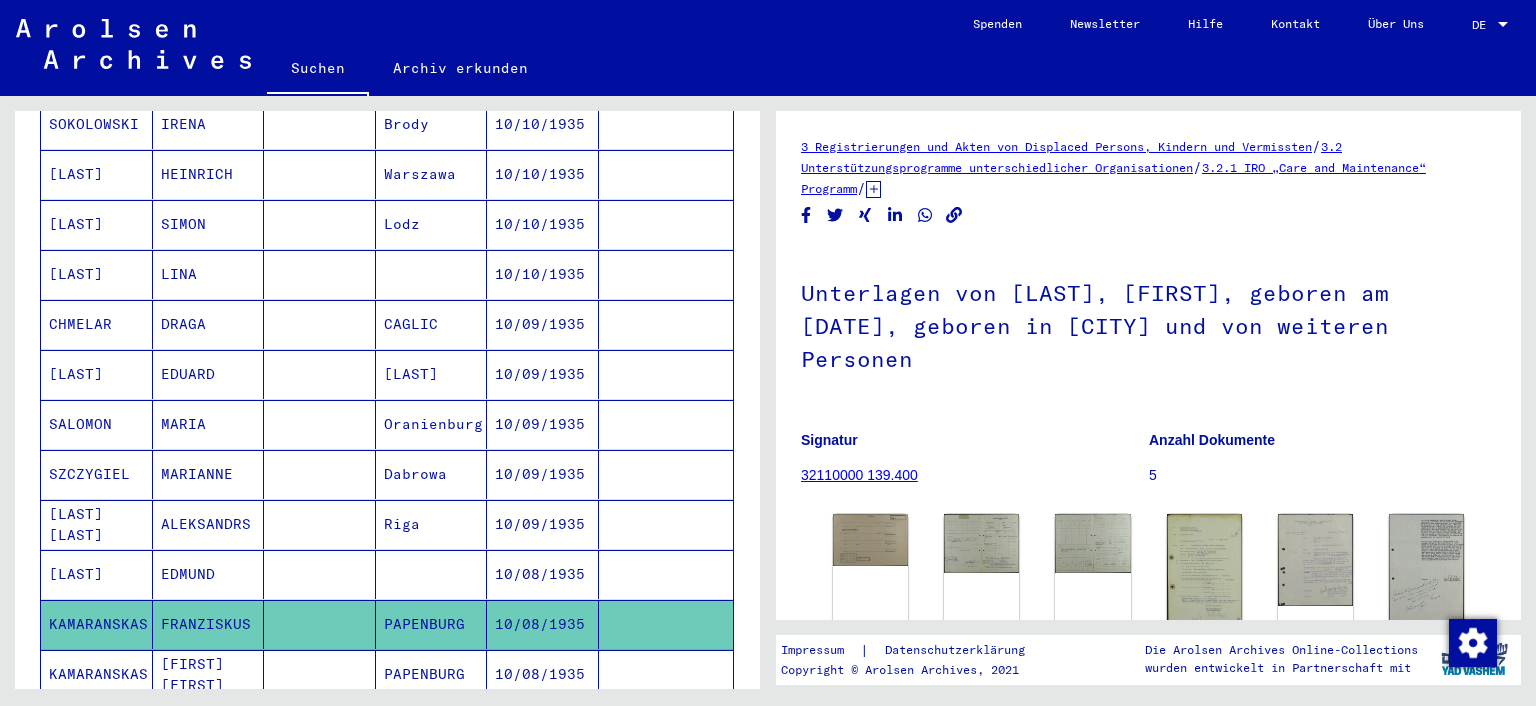 click 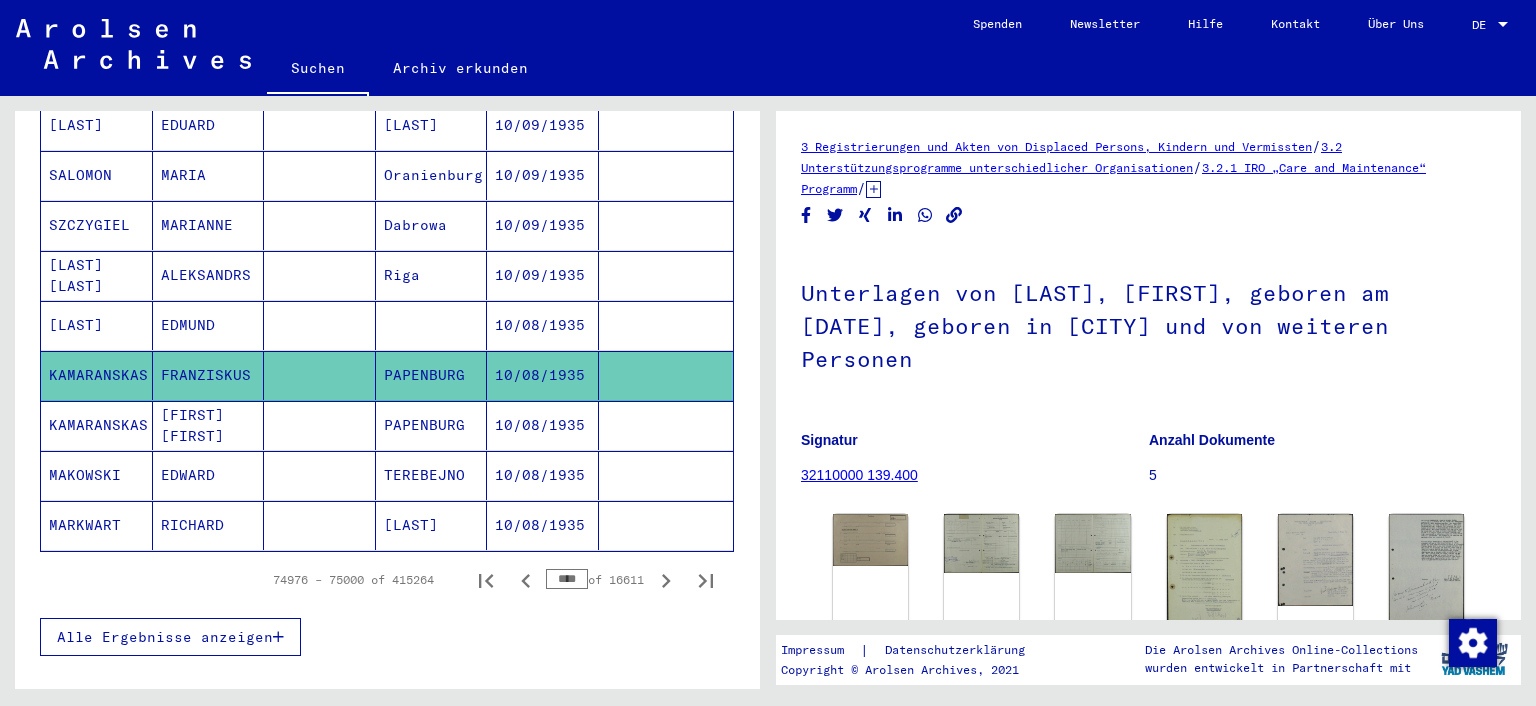 scroll, scrollTop: 1126, scrollLeft: 0, axis: vertical 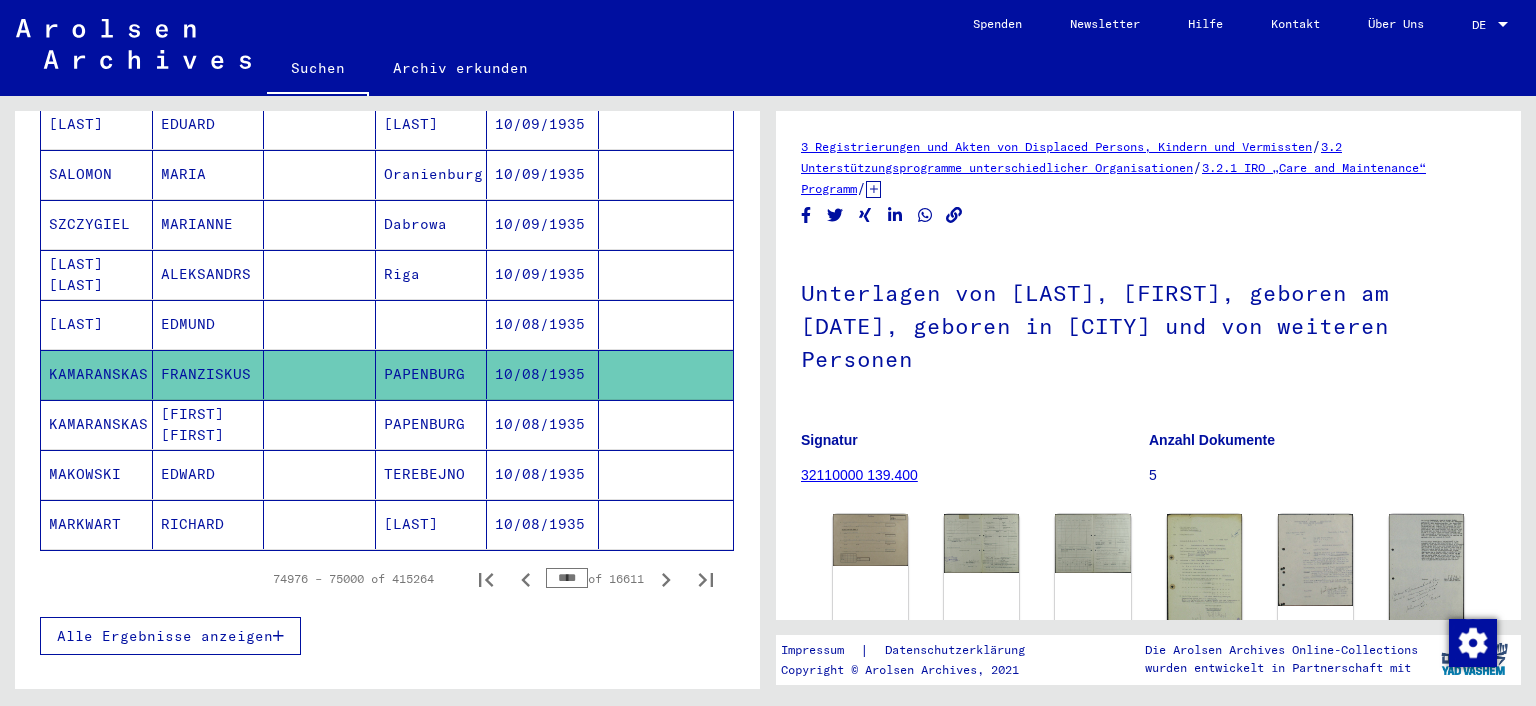 click on "EDWARD" at bounding box center [209, 524] 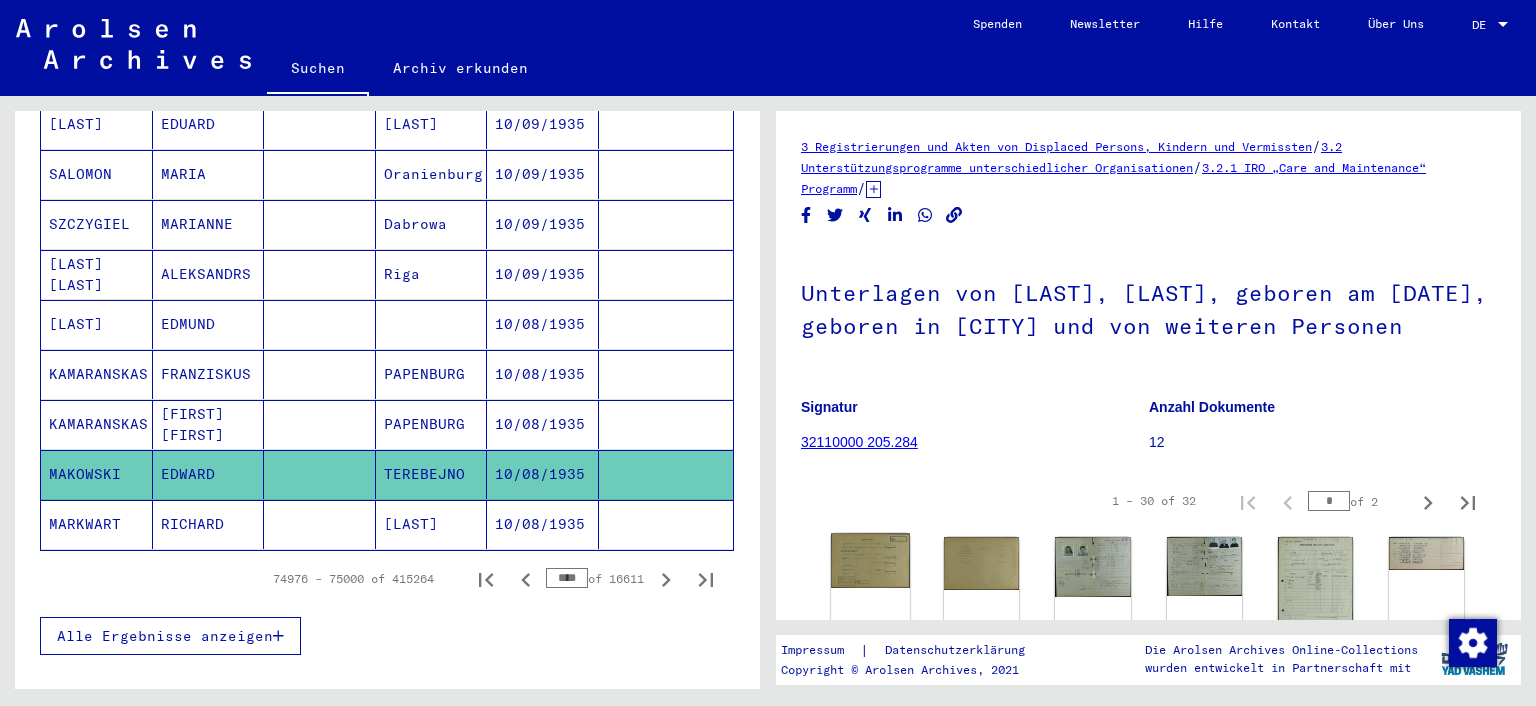 click 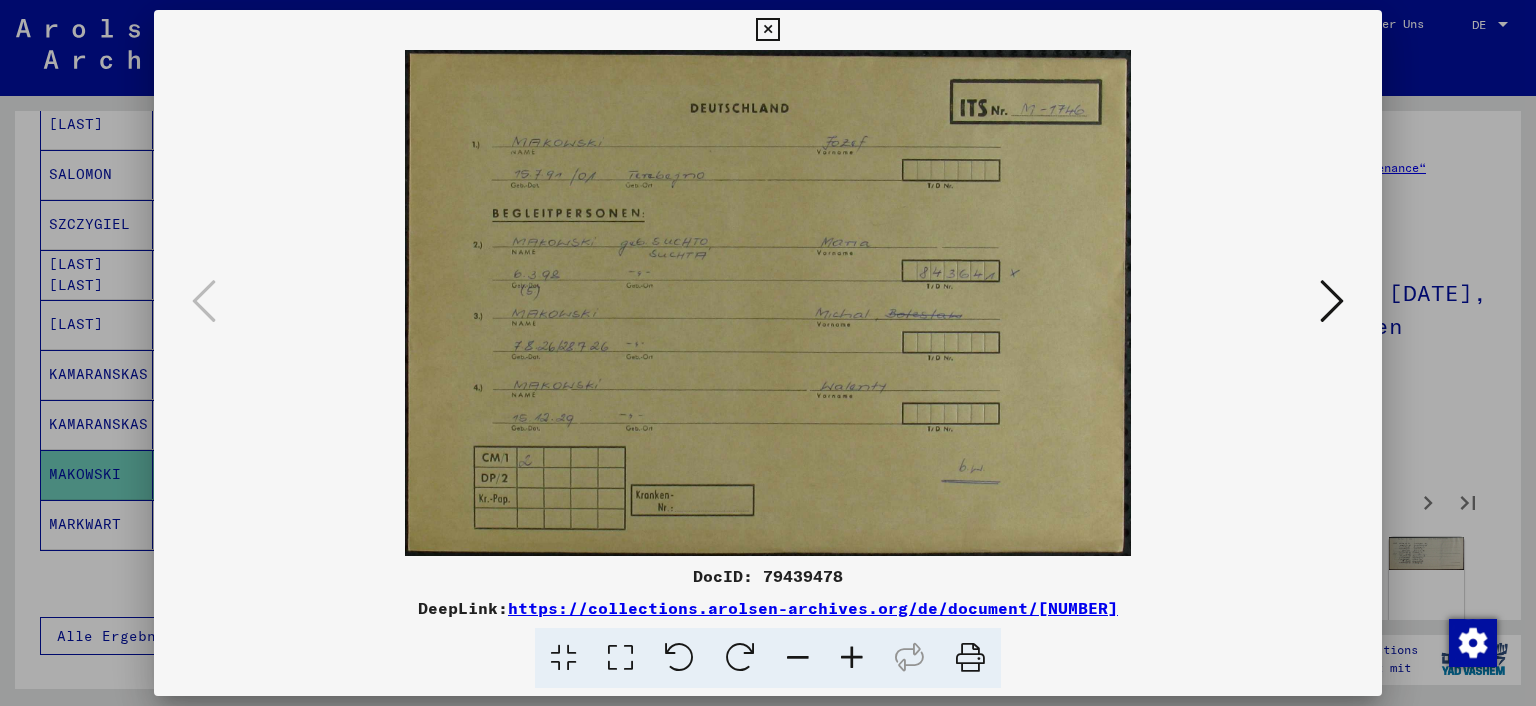 click at bounding box center (768, 353) 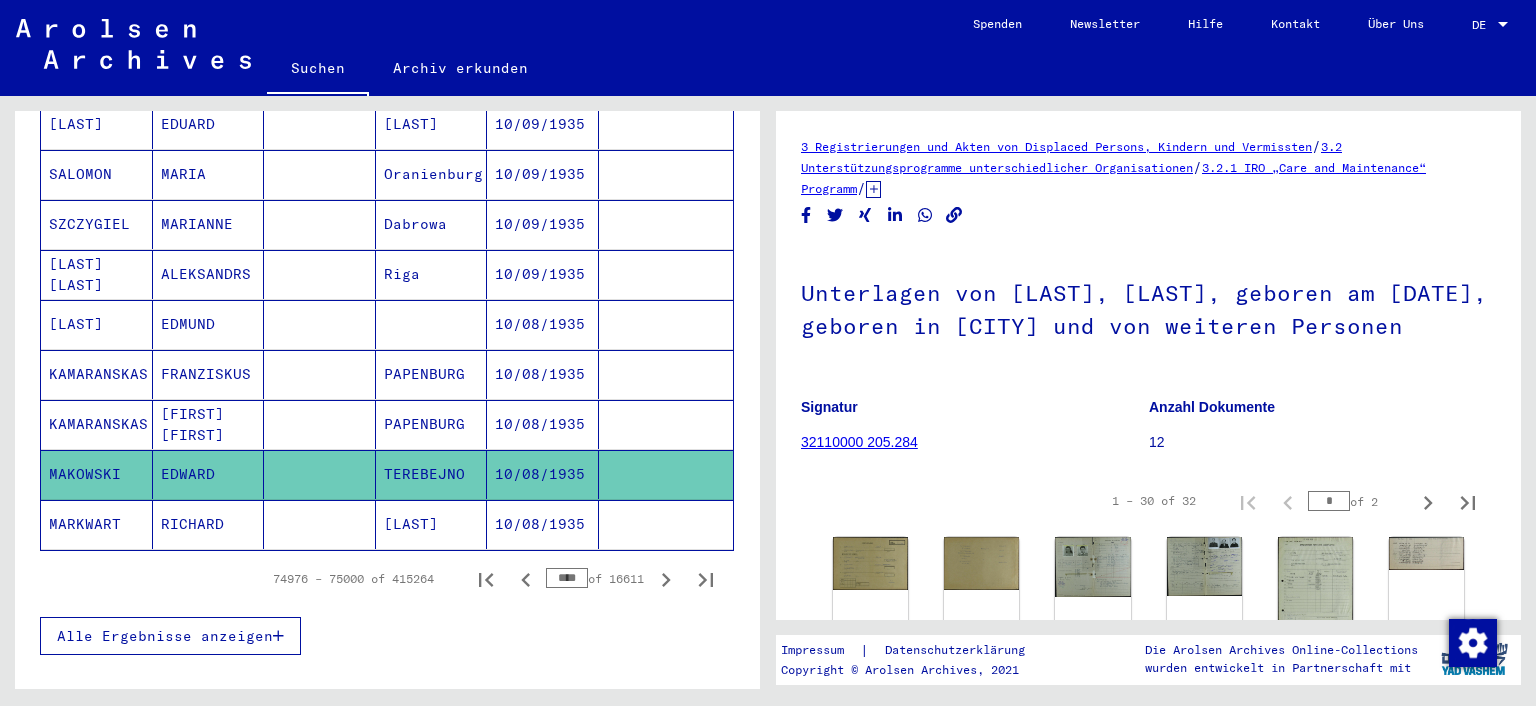 click on "MARKWART" 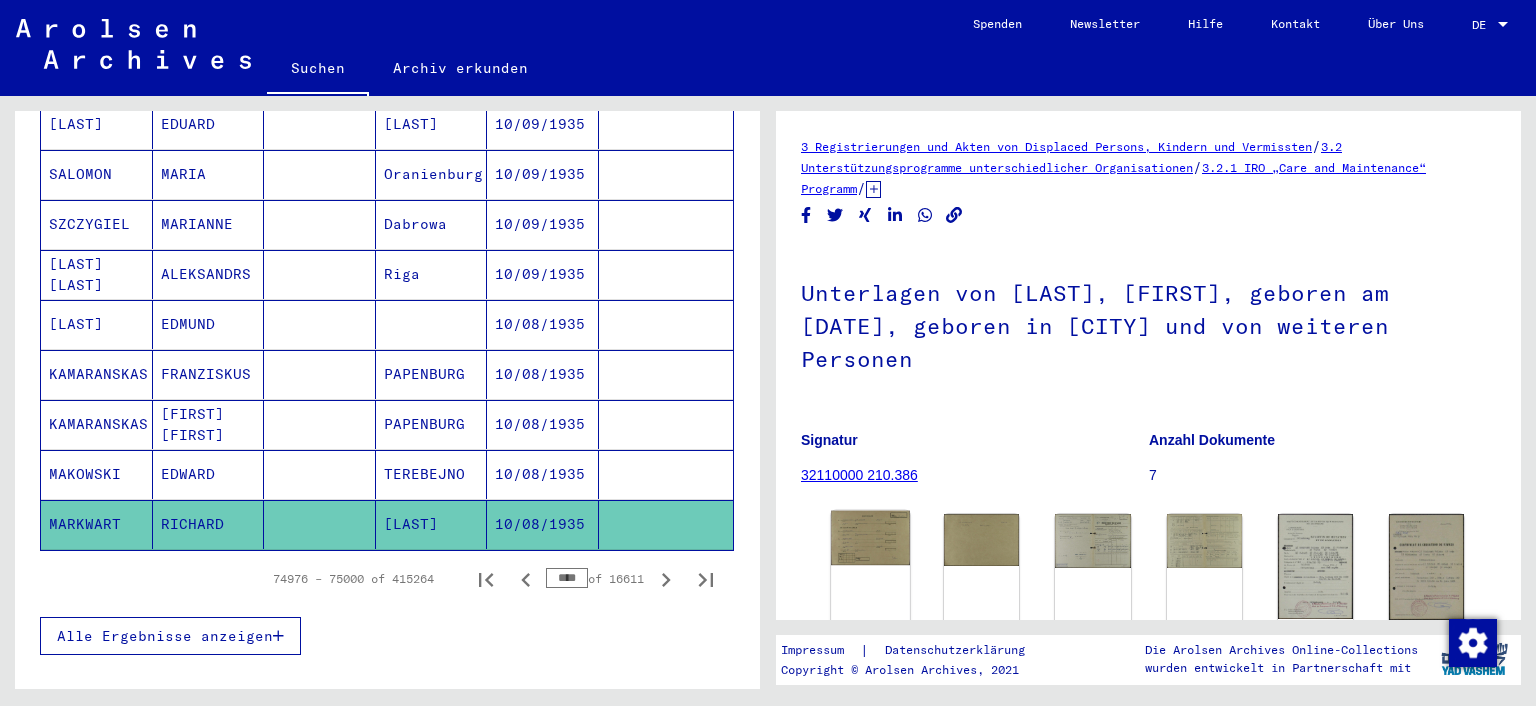 click 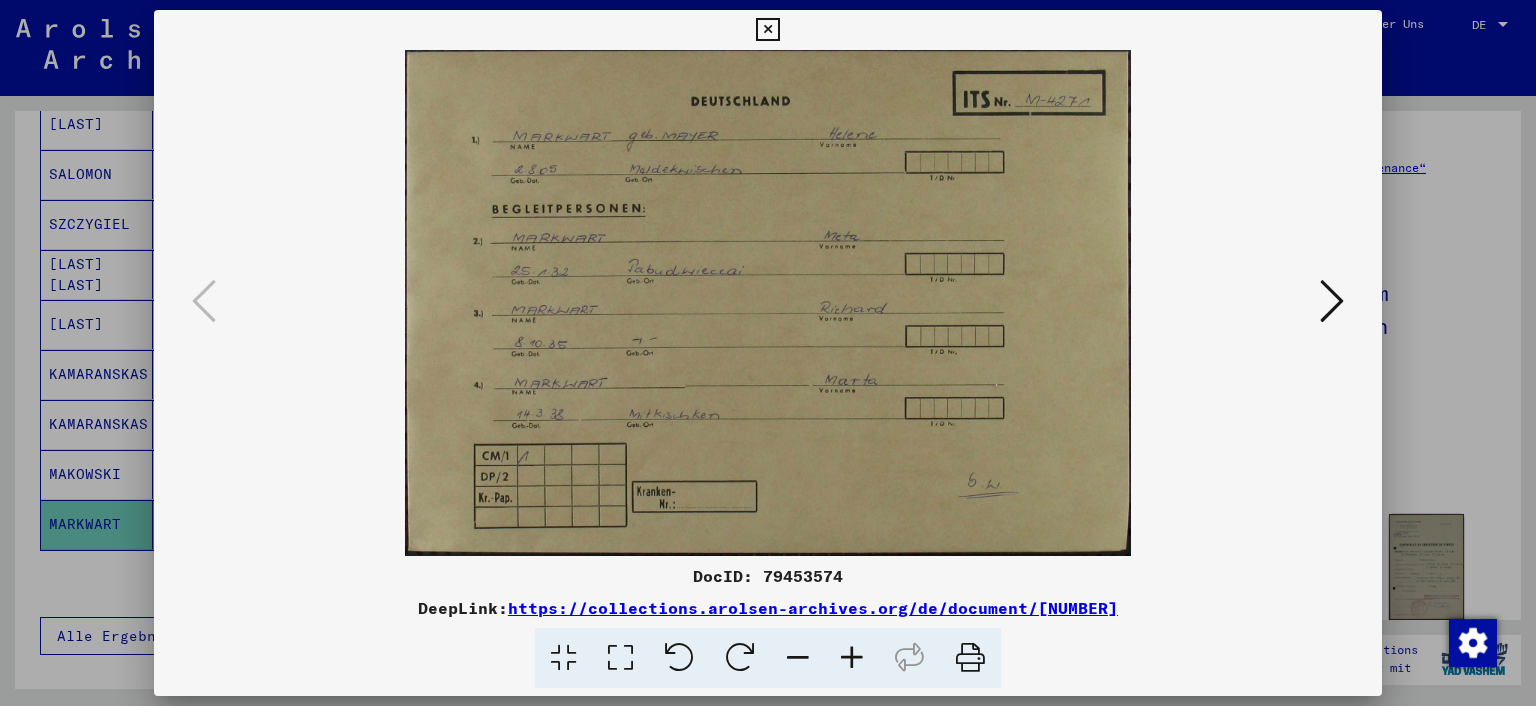 click at bounding box center [768, 353] 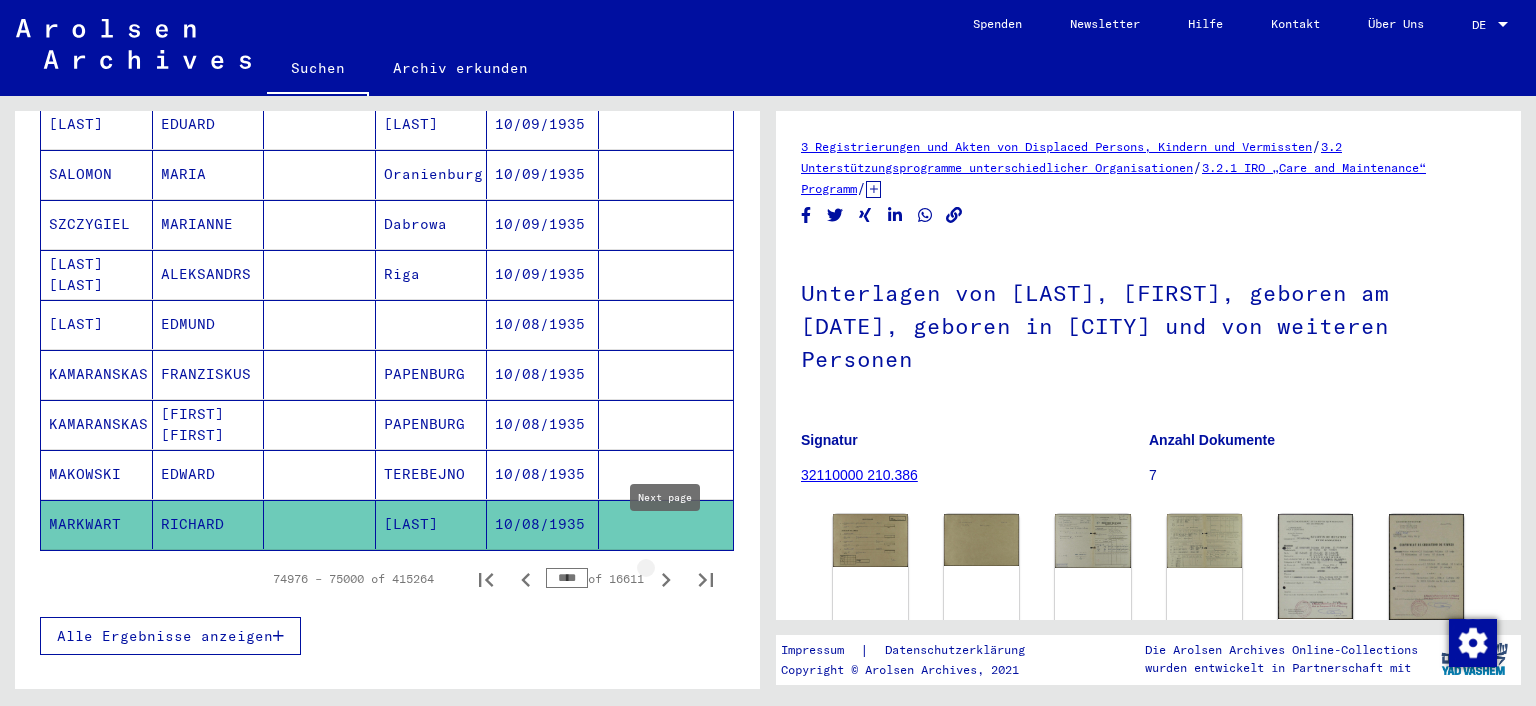 click 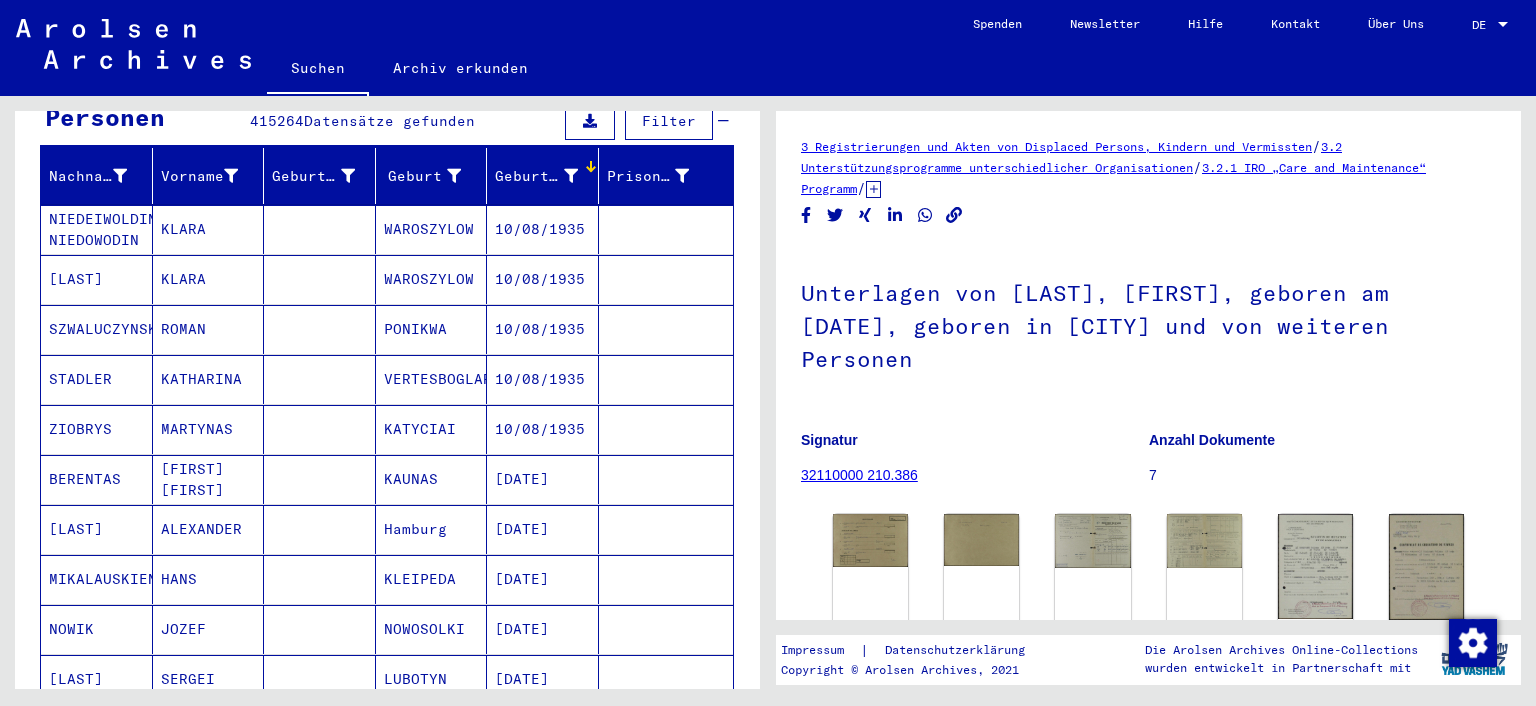 scroll, scrollTop: 228, scrollLeft: 0, axis: vertical 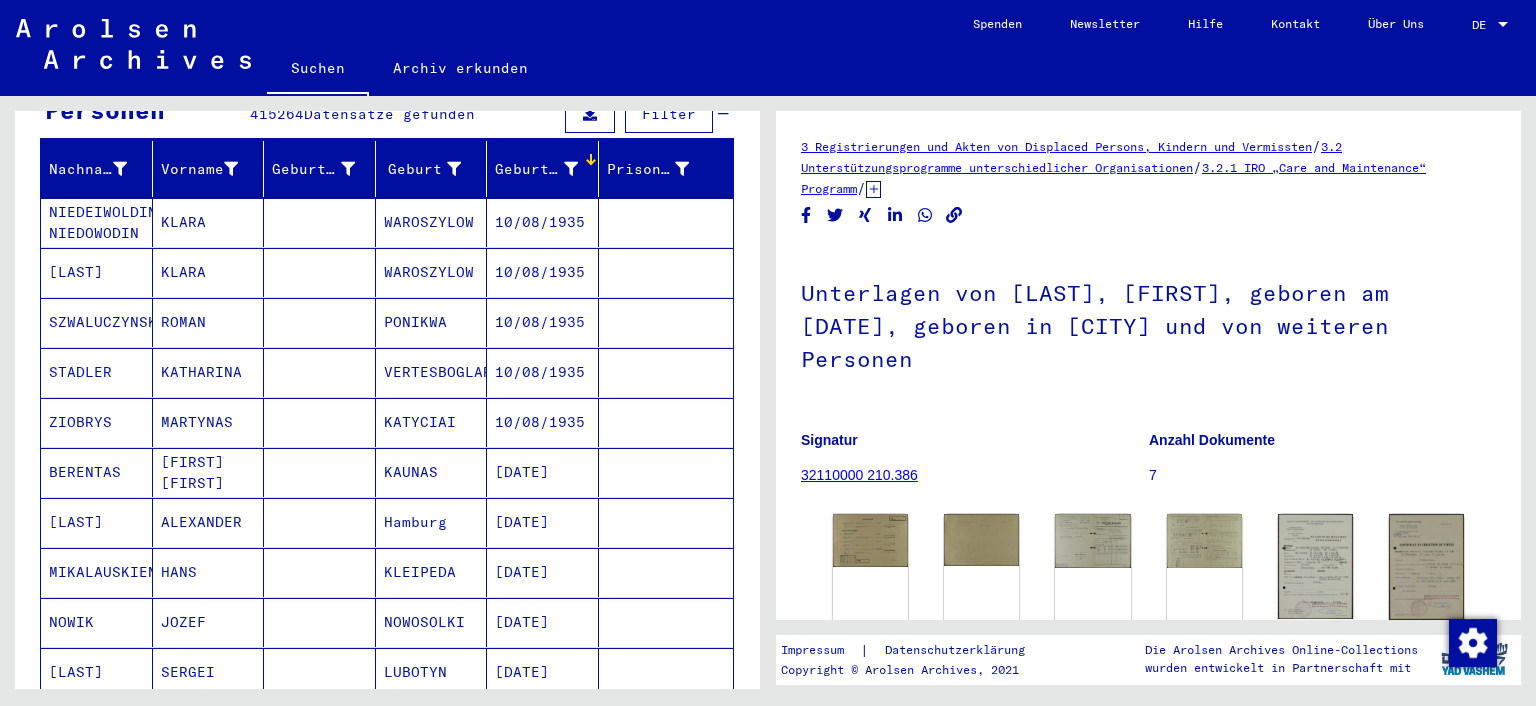 click on "KLARA" at bounding box center [209, 272] 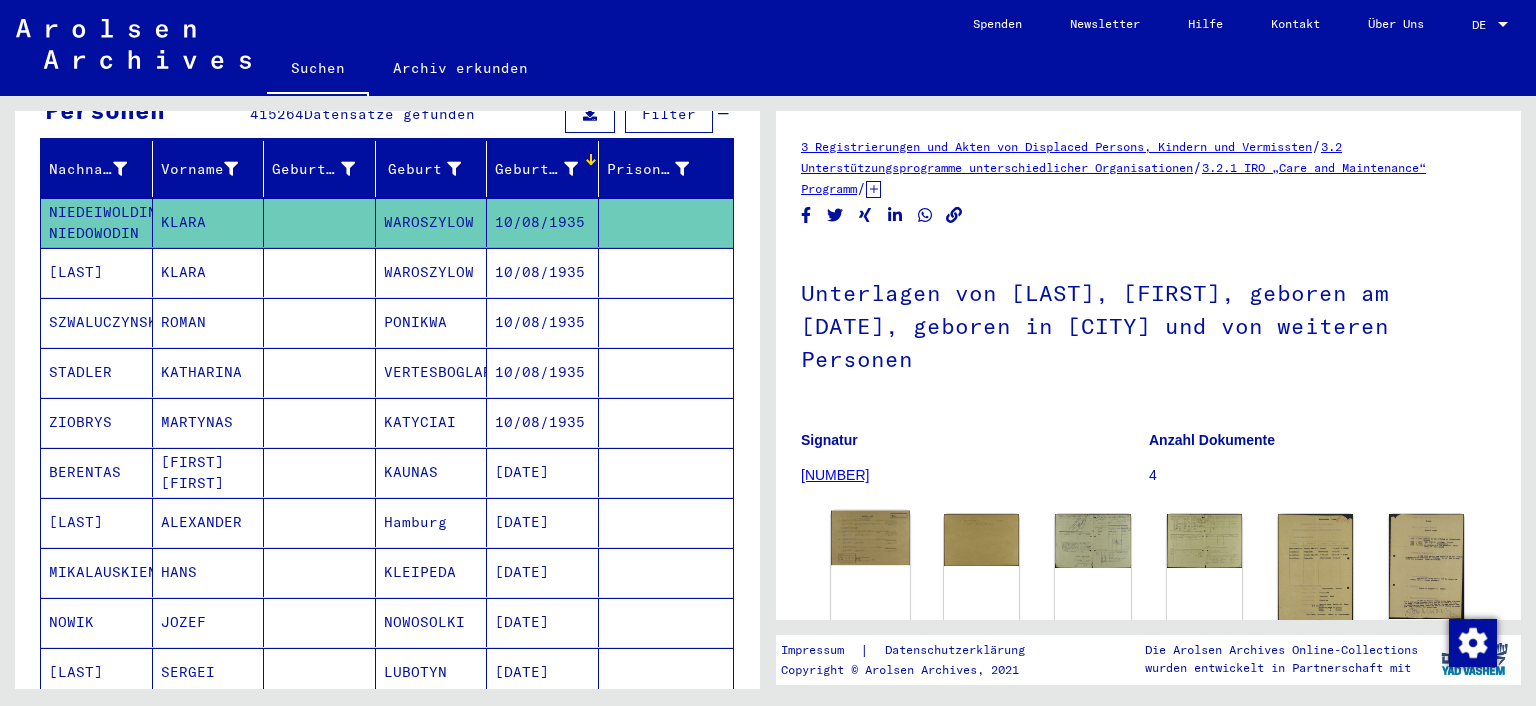 click 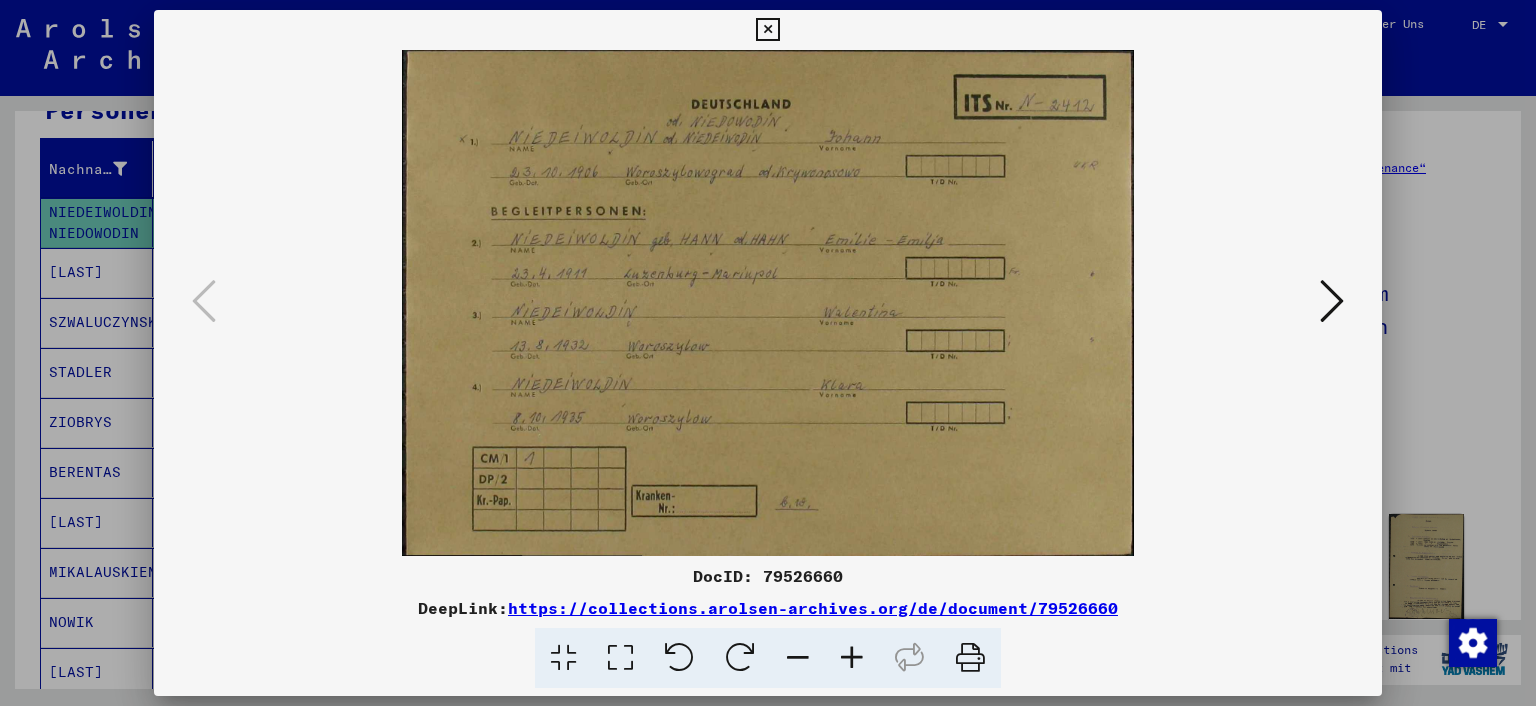 click at bounding box center [768, 353] 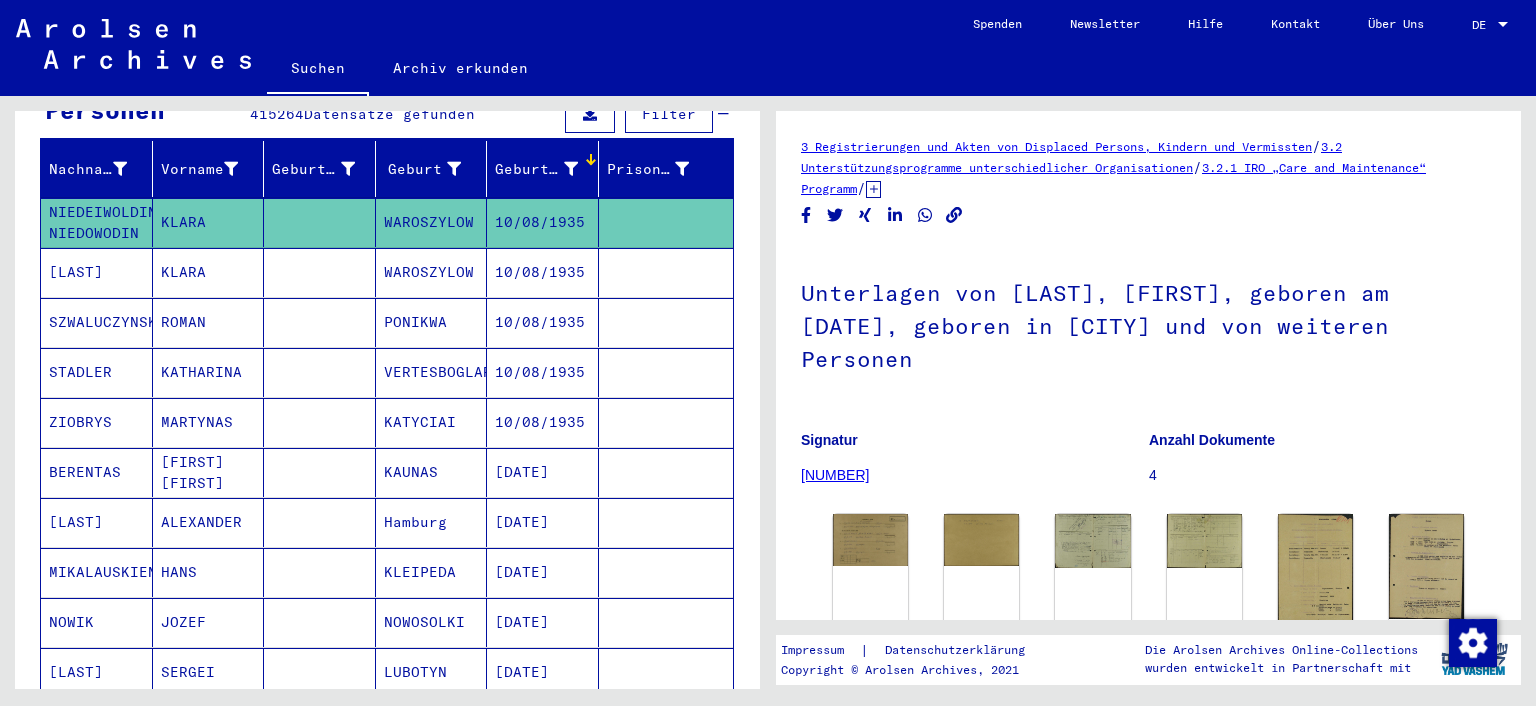 click on "KLARA" at bounding box center (209, 322) 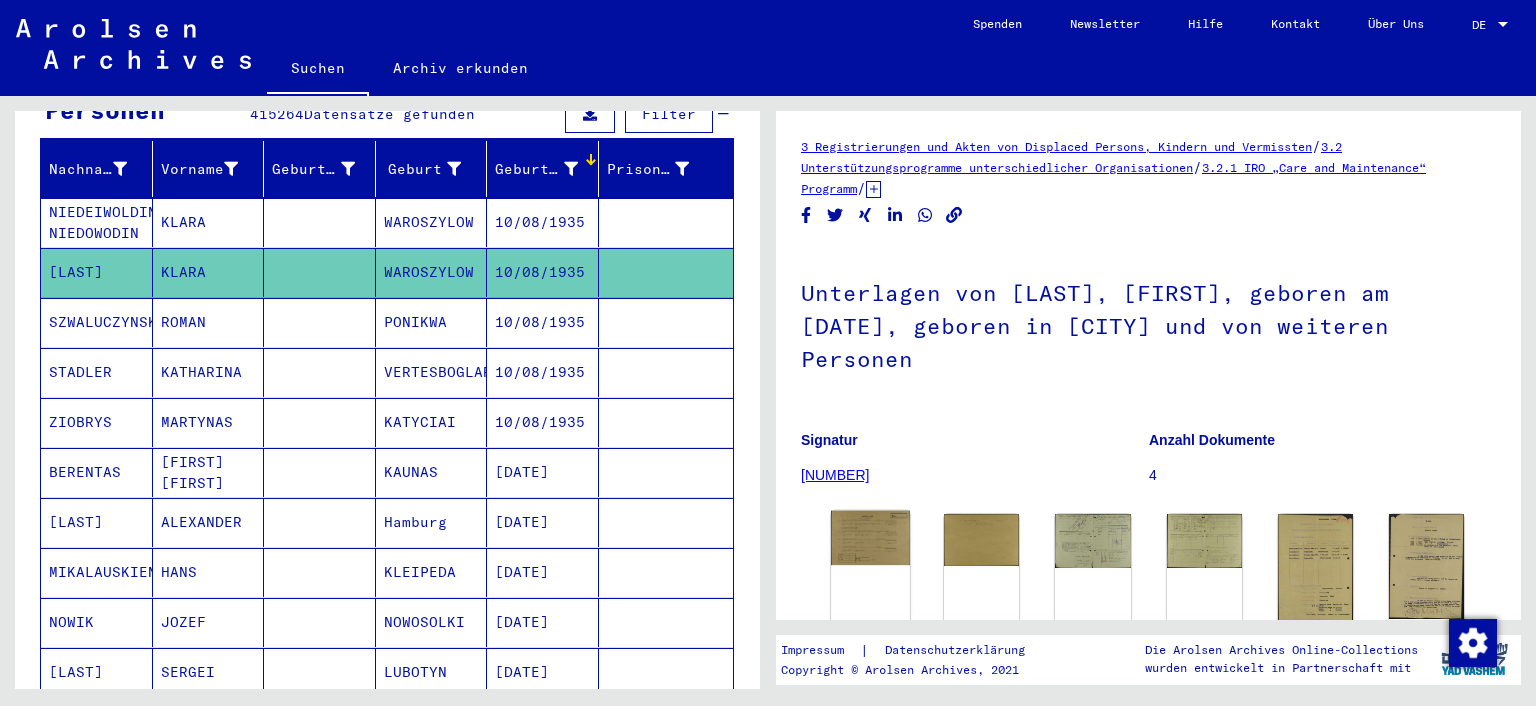 click 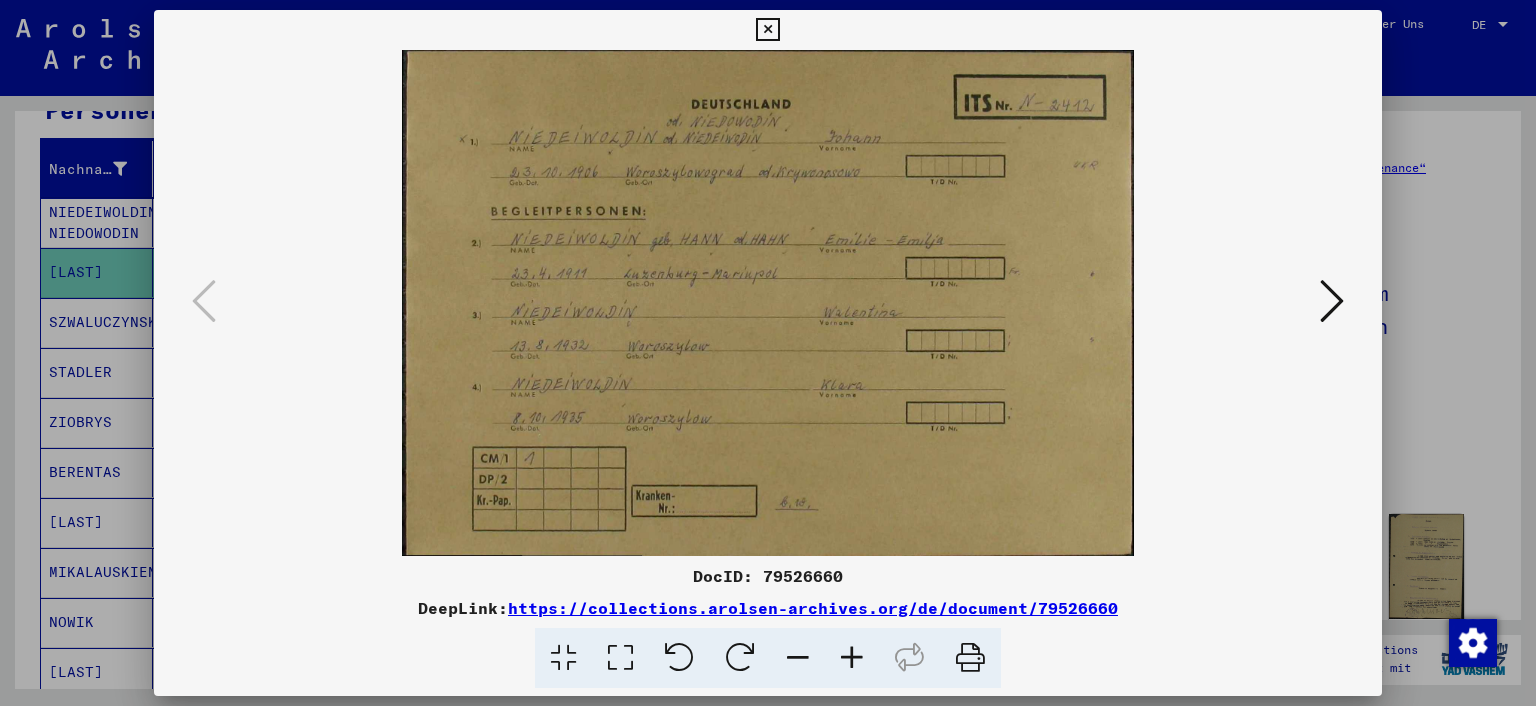 click at bounding box center [768, 353] 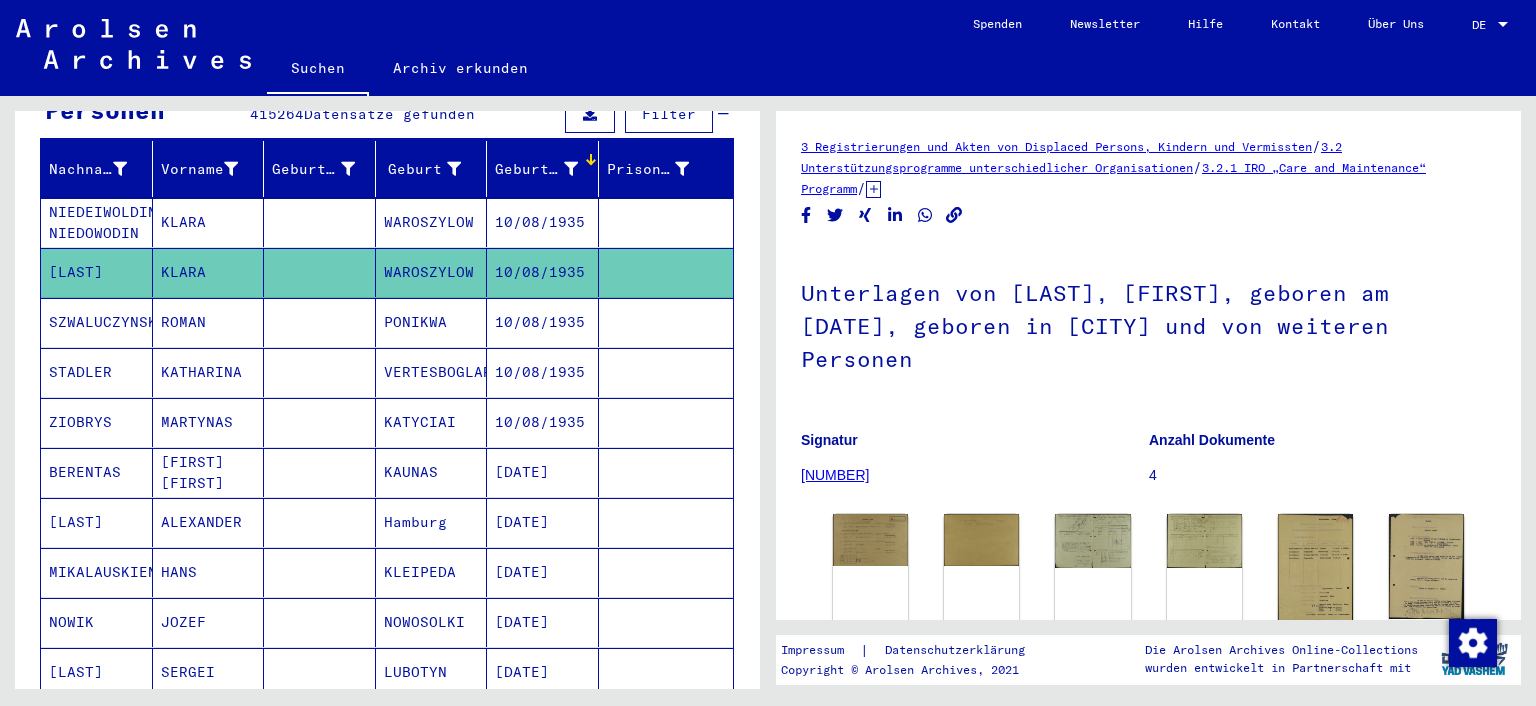click on "SZWALUCZYNSKI" at bounding box center (97, 372) 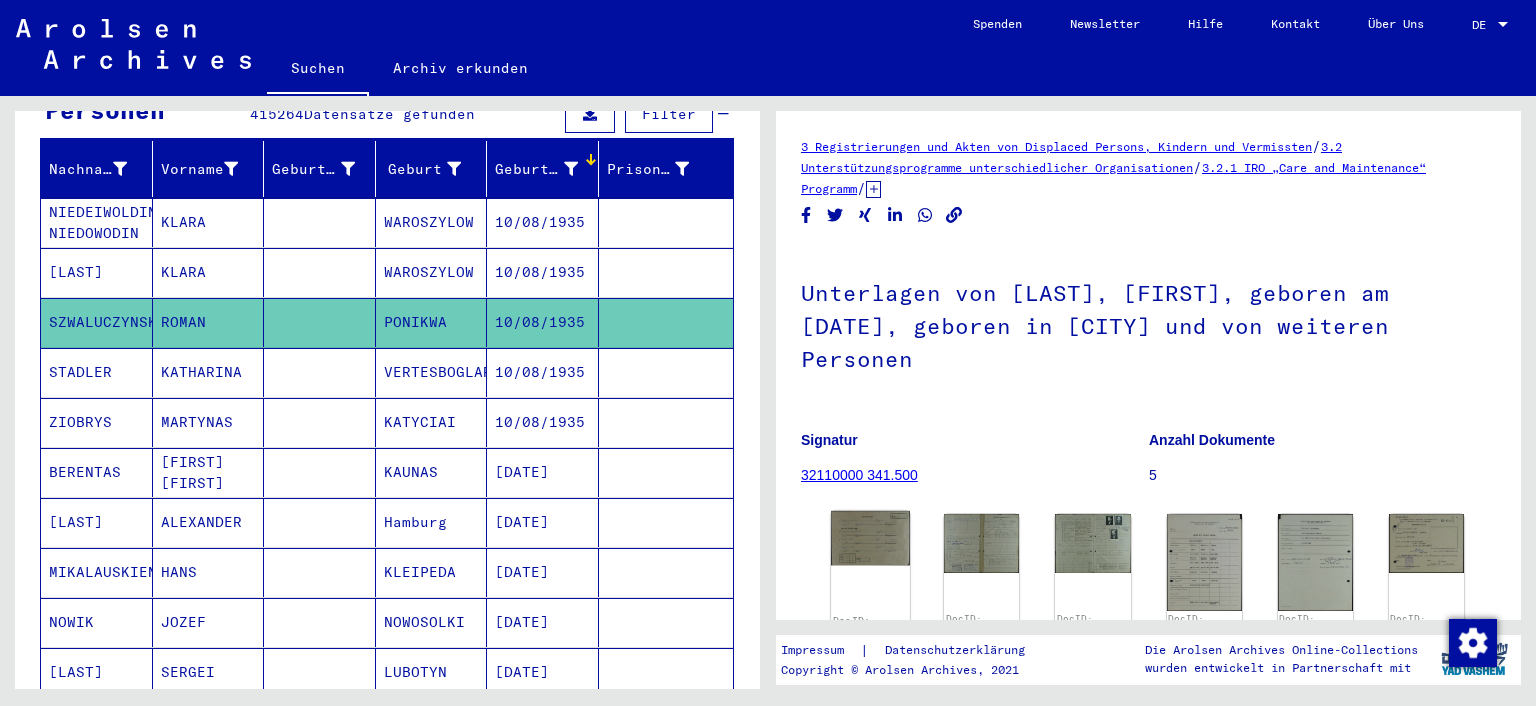 click 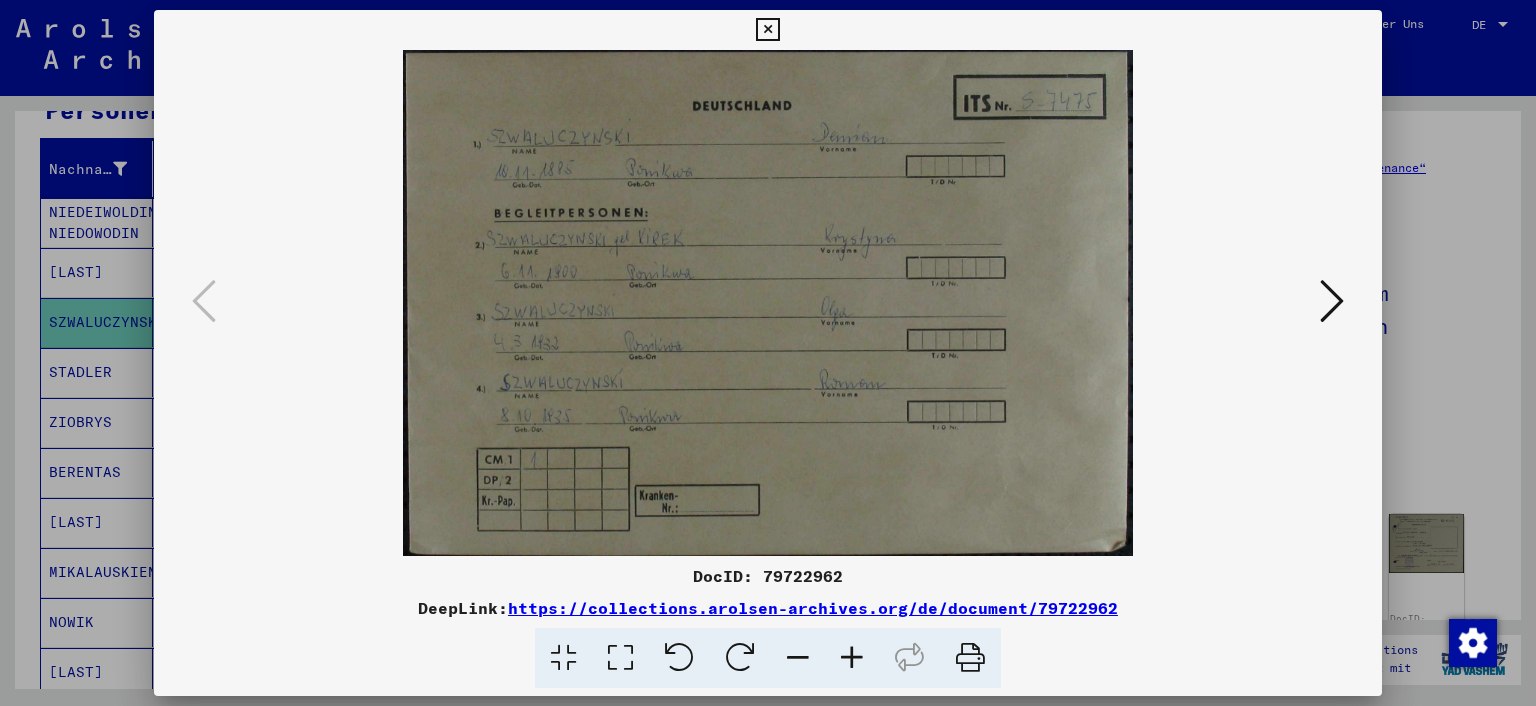 click at bounding box center [768, 353] 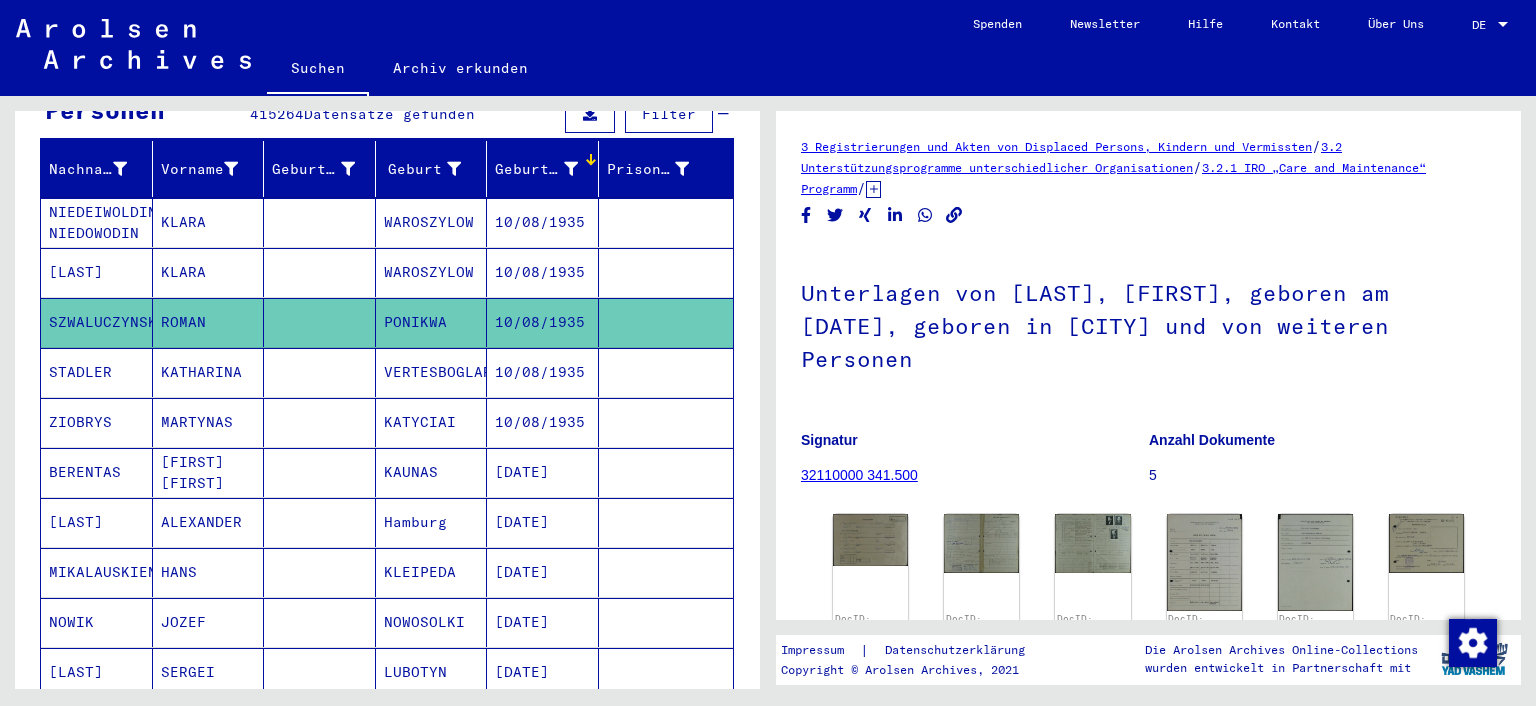 click on "STADLER" at bounding box center (97, 422) 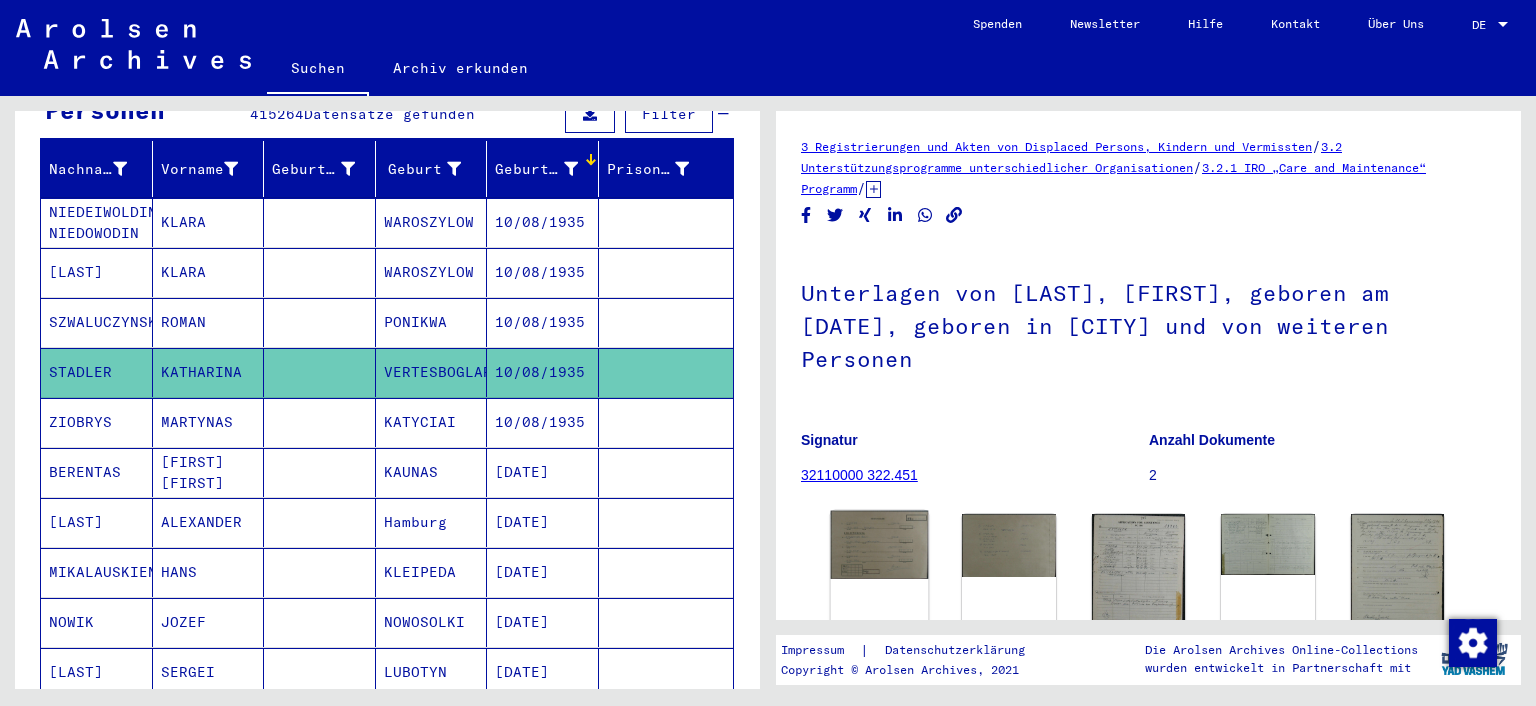 click 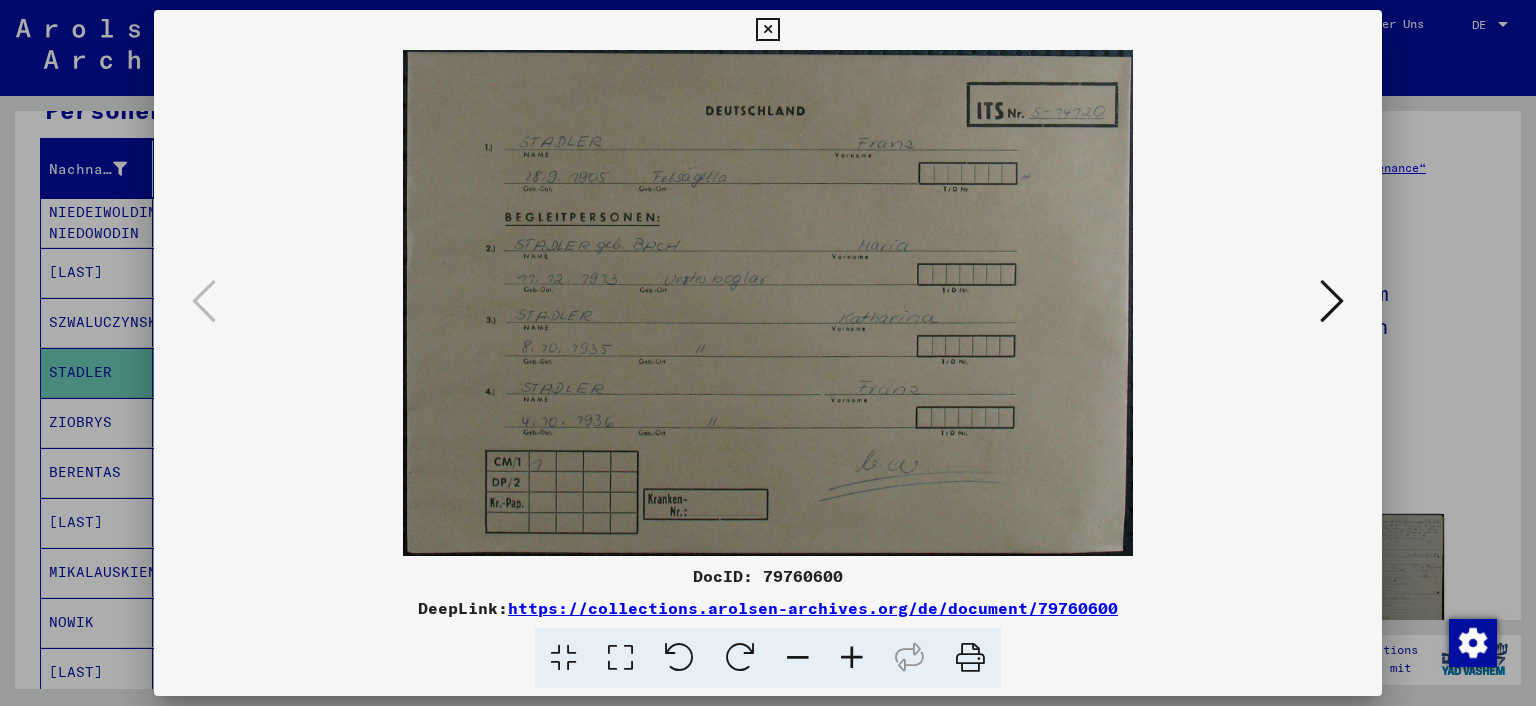 click at bounding box center [768, 353] 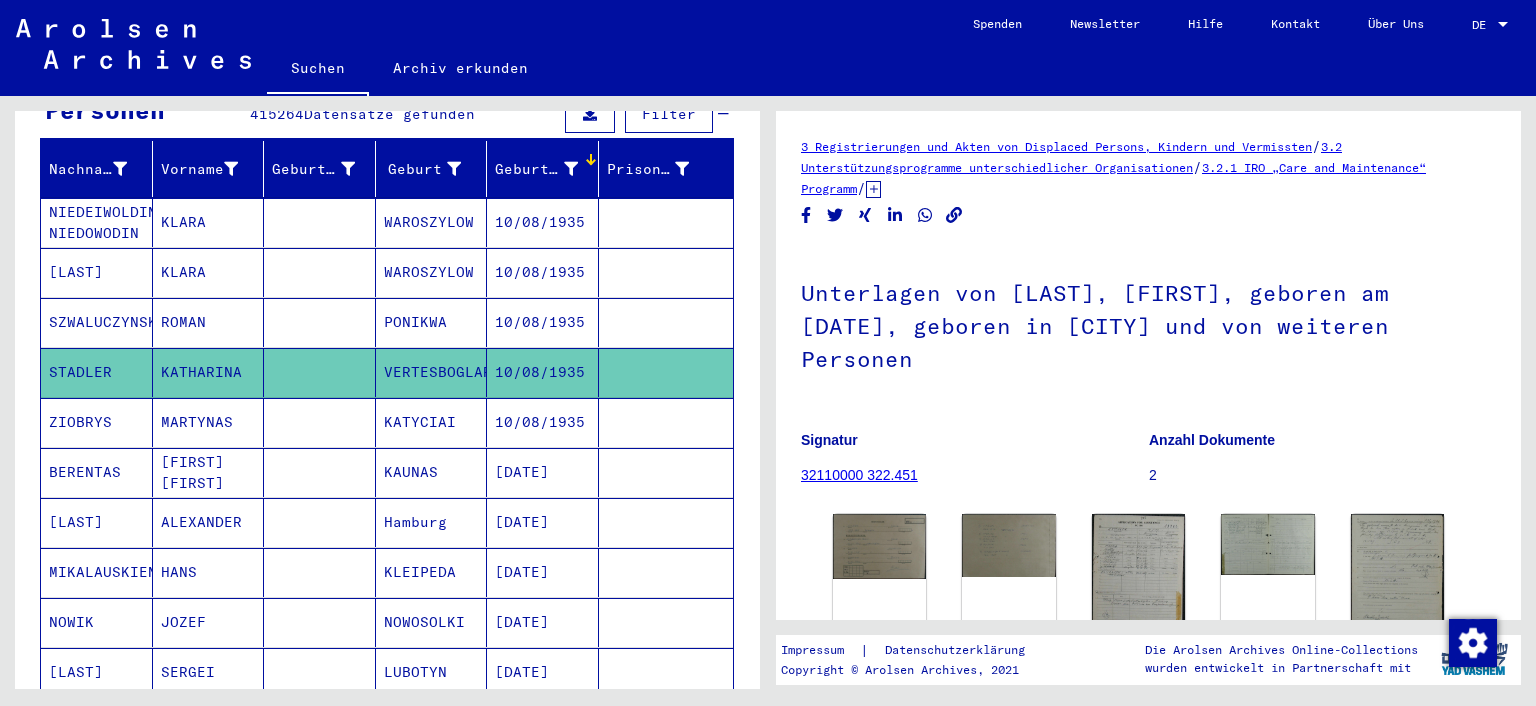 click on "ZIOBRYS" at bounding box center [97, 472] 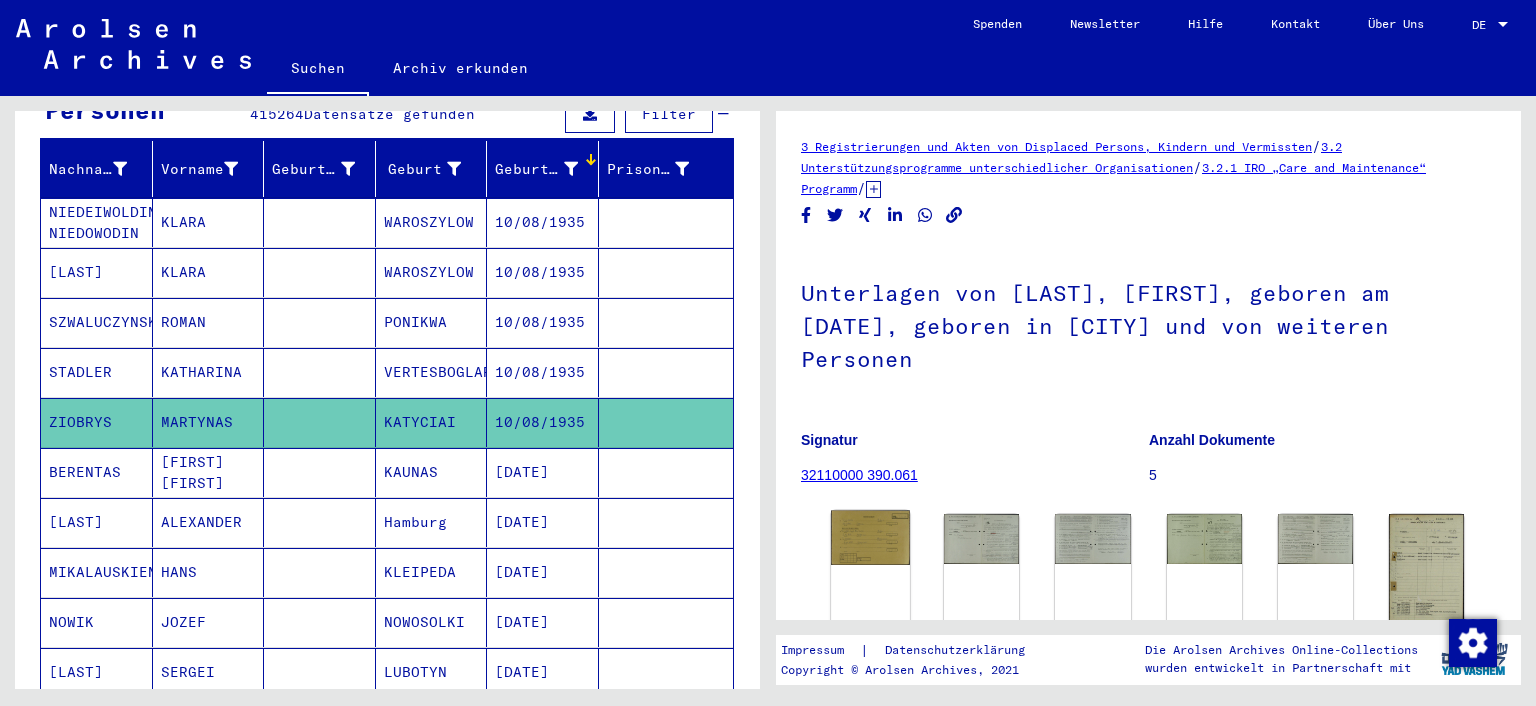click 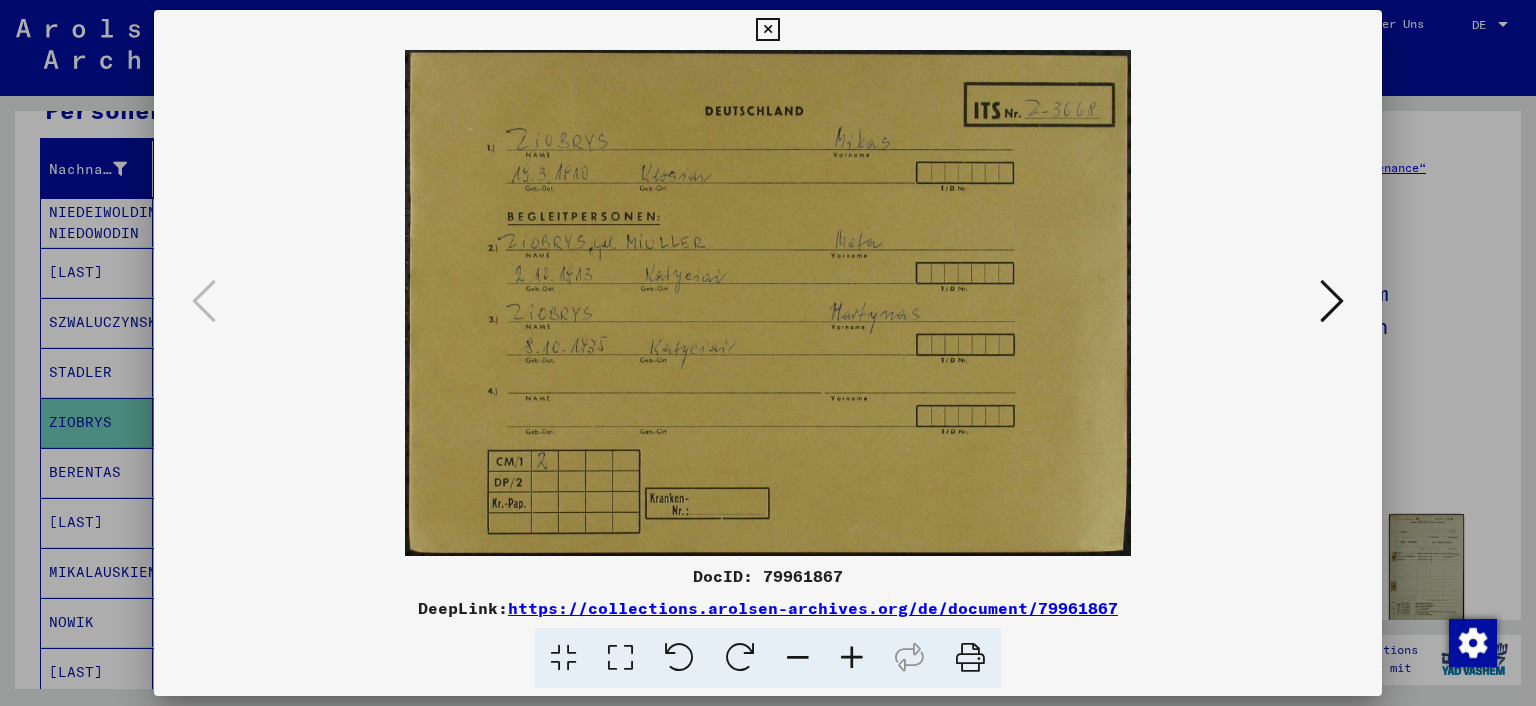 click at bounding box center [768, 353] 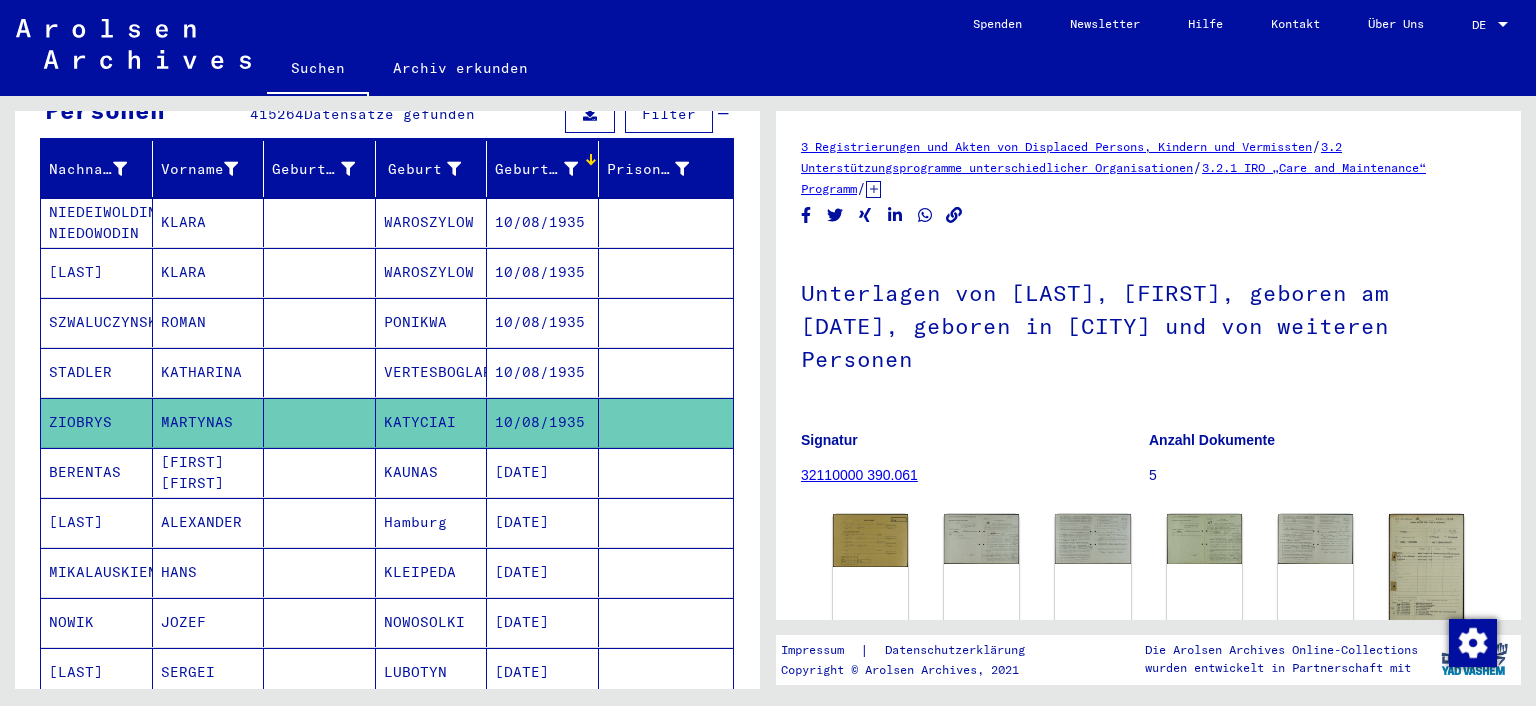 click on "BERENTAS" at bounding box center [97, 522] 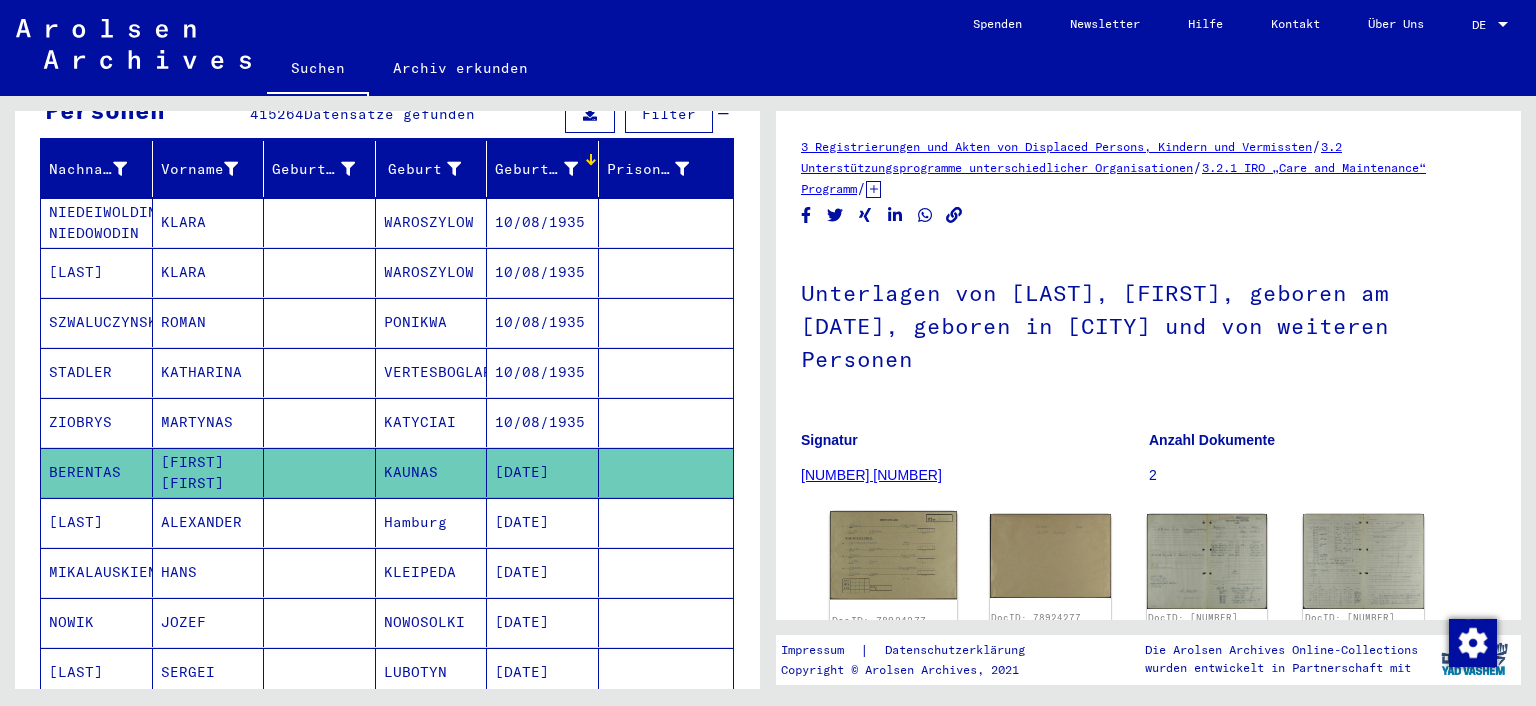 click 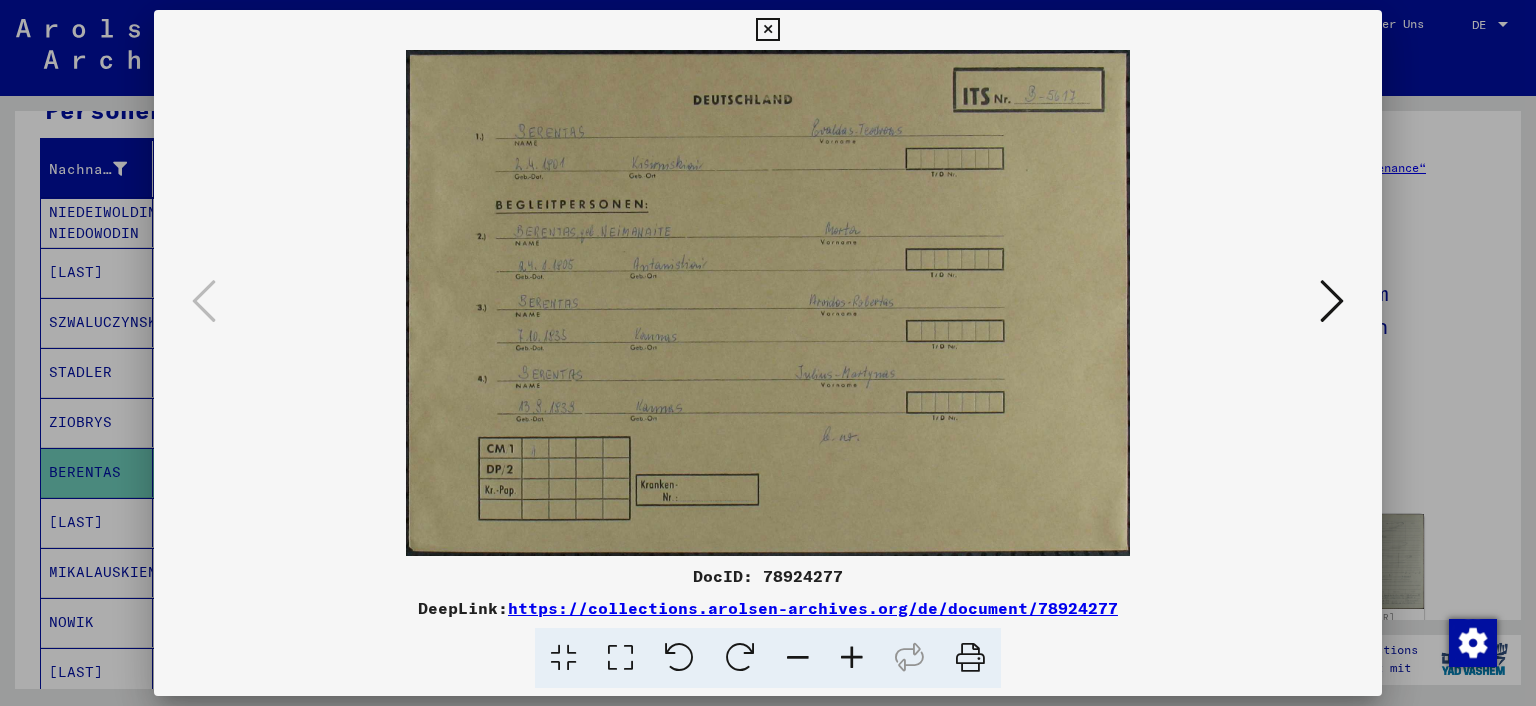 click at bounding box center [768, 353] 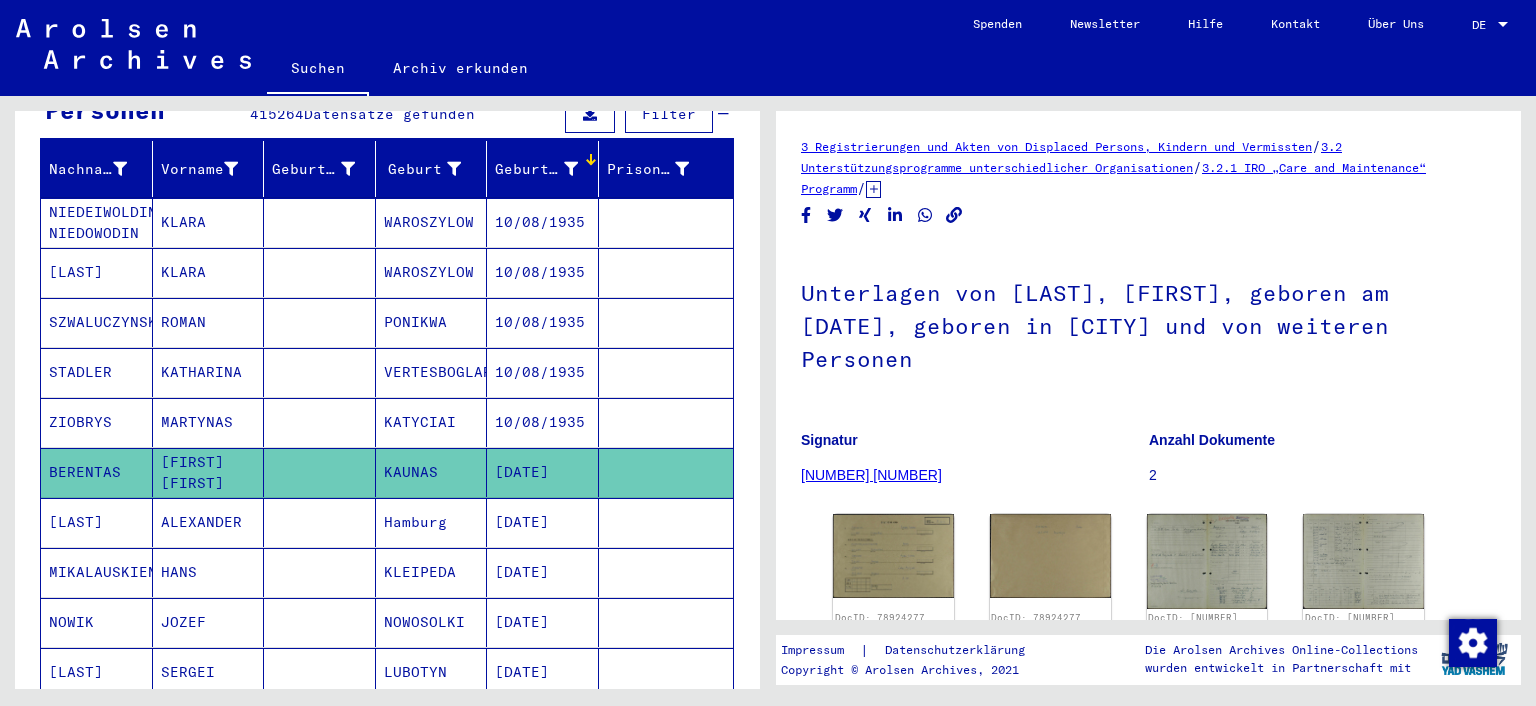click on "[LAST]" at bounding box center (97, 572) 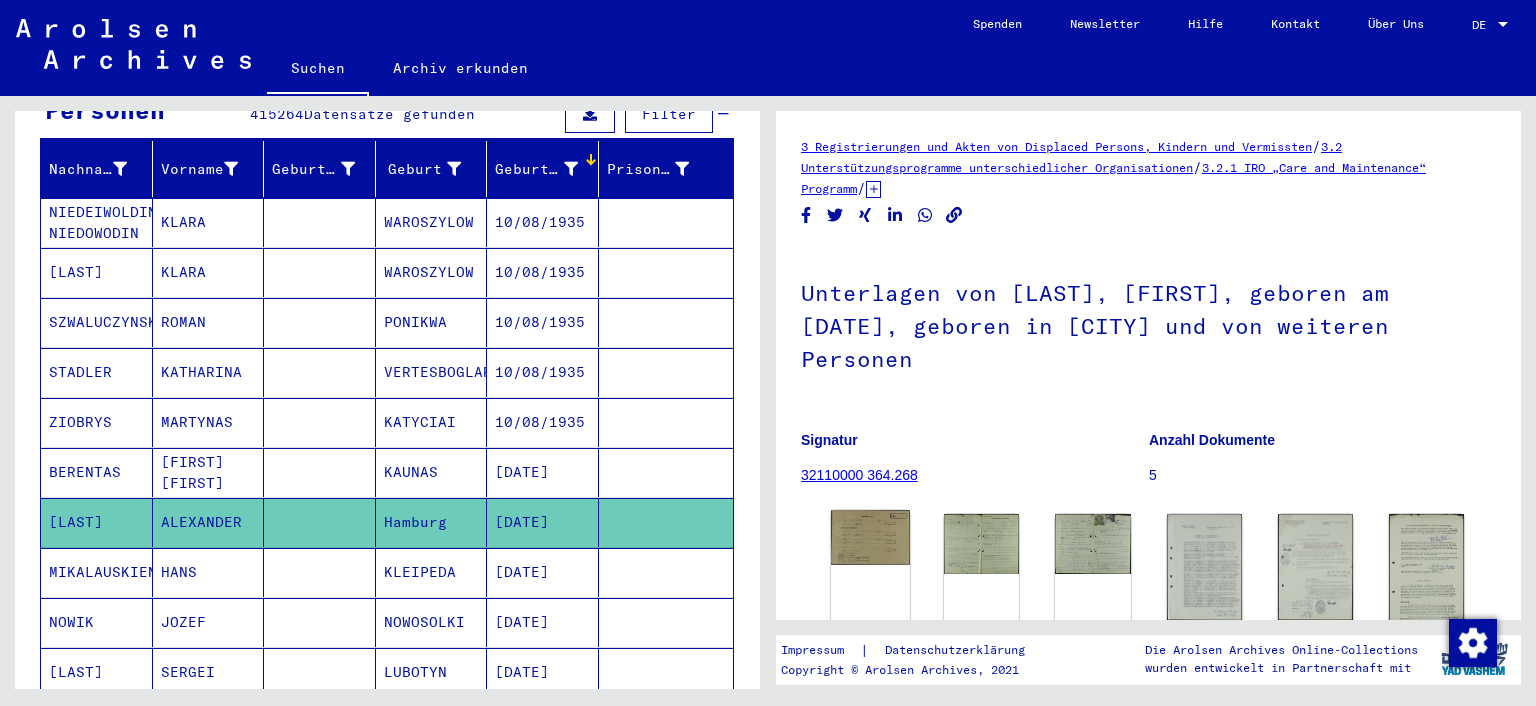 click 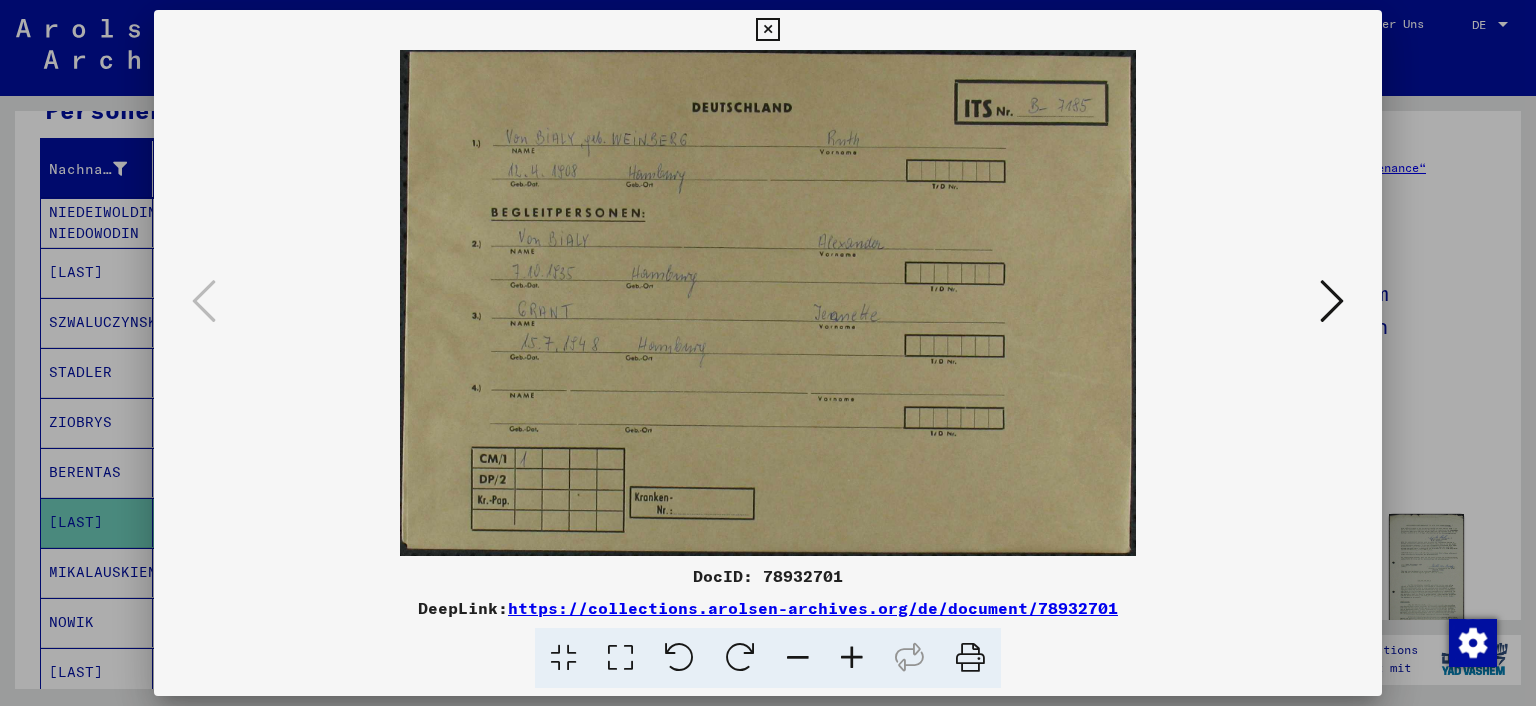 click at bounding box center (768, 353) 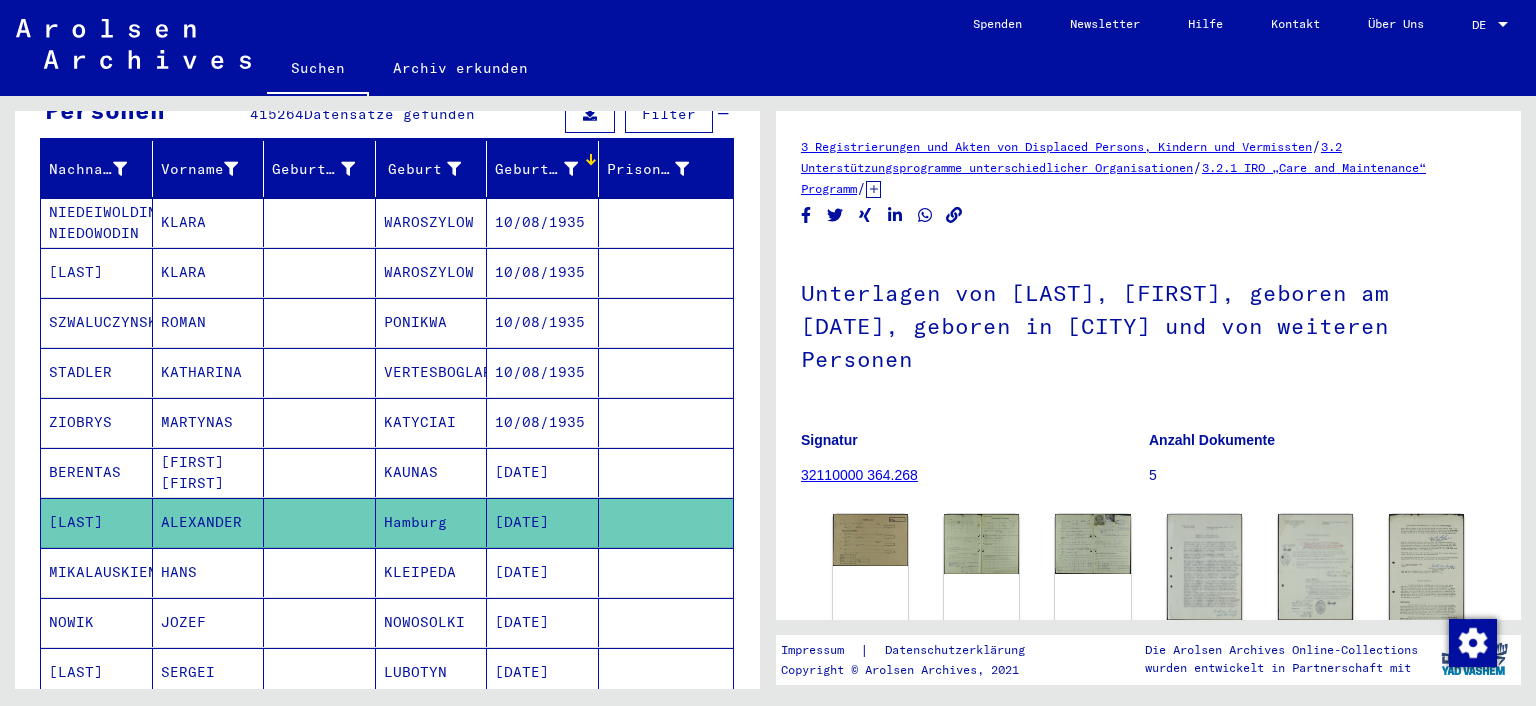 click on "MIKALAUSKIENE" at bounding box center [97, 622] 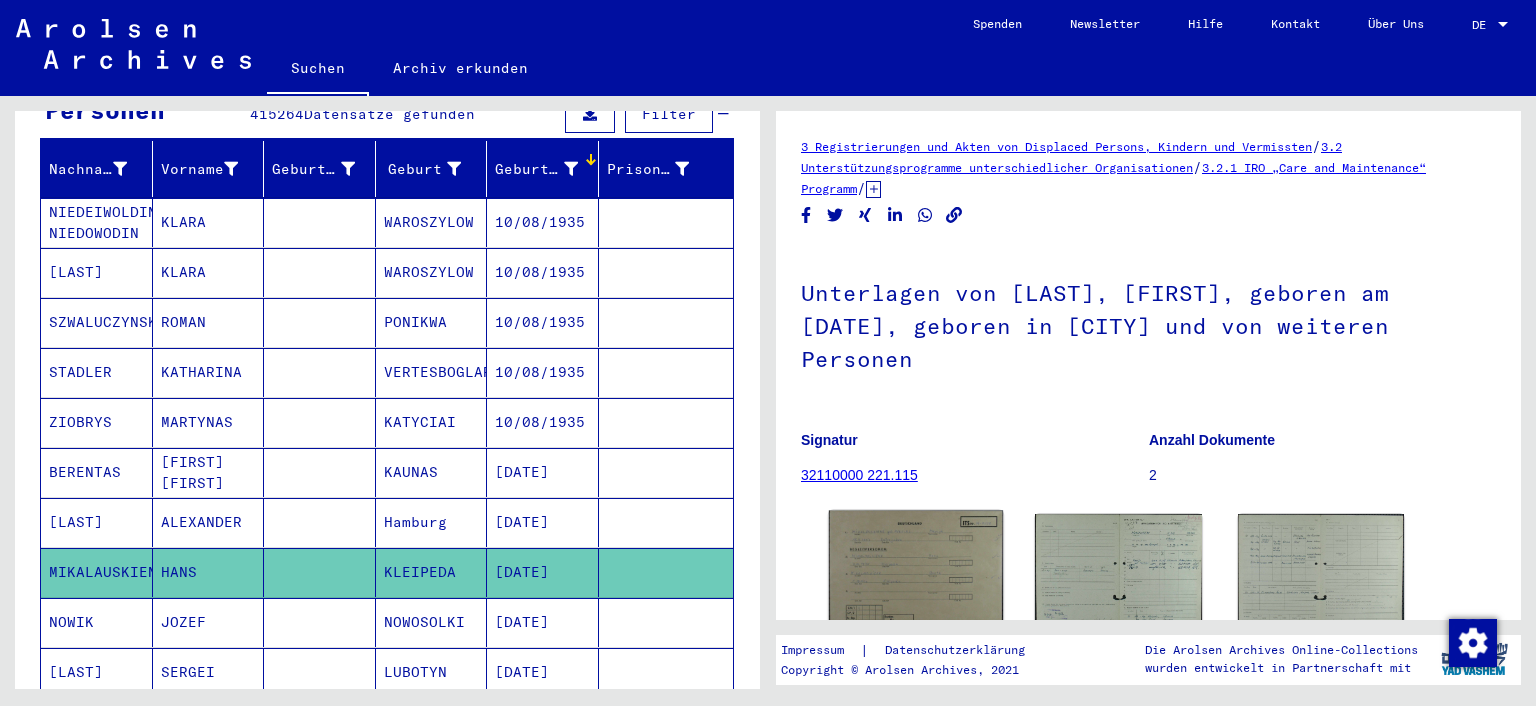 click 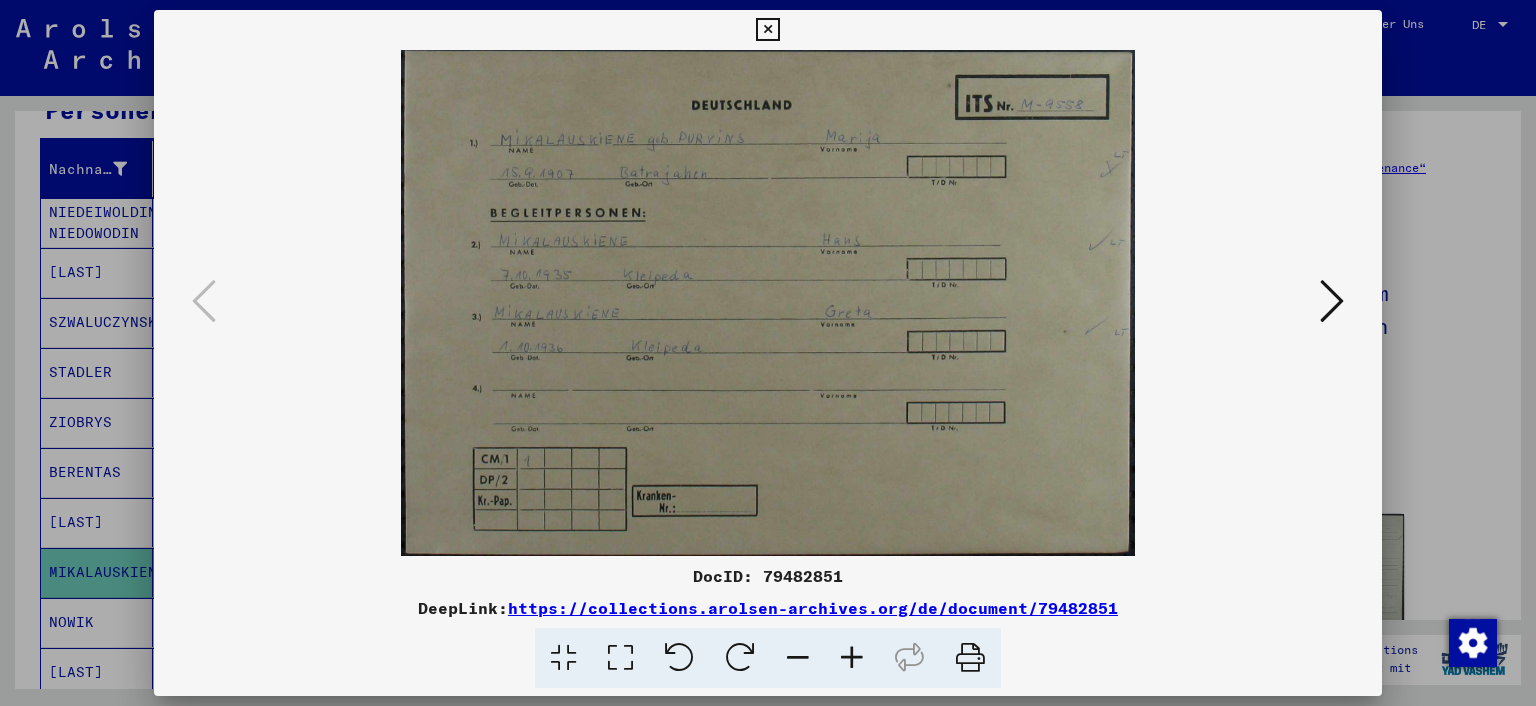 click at bounding box center (768, 353) 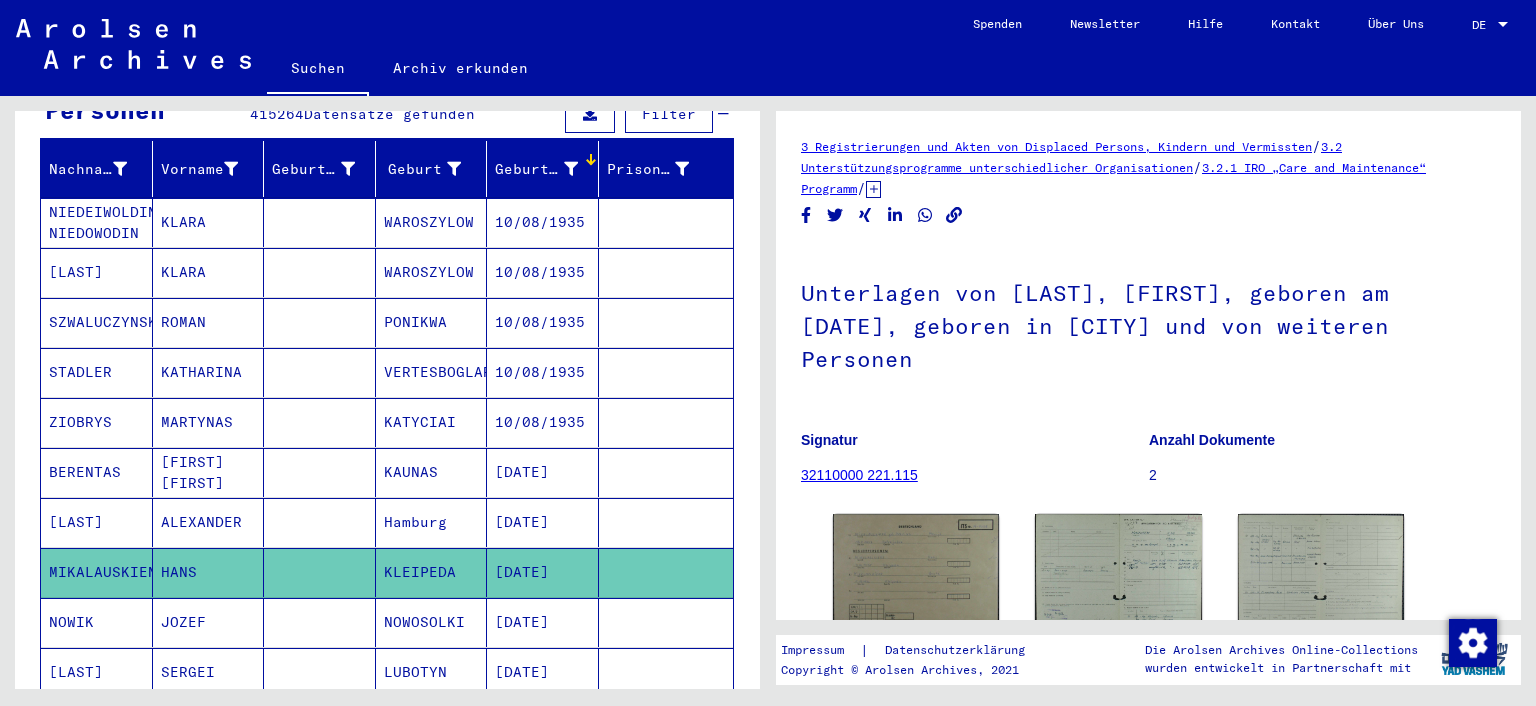 click on "NOWIK" at bounding box center [97, 672] 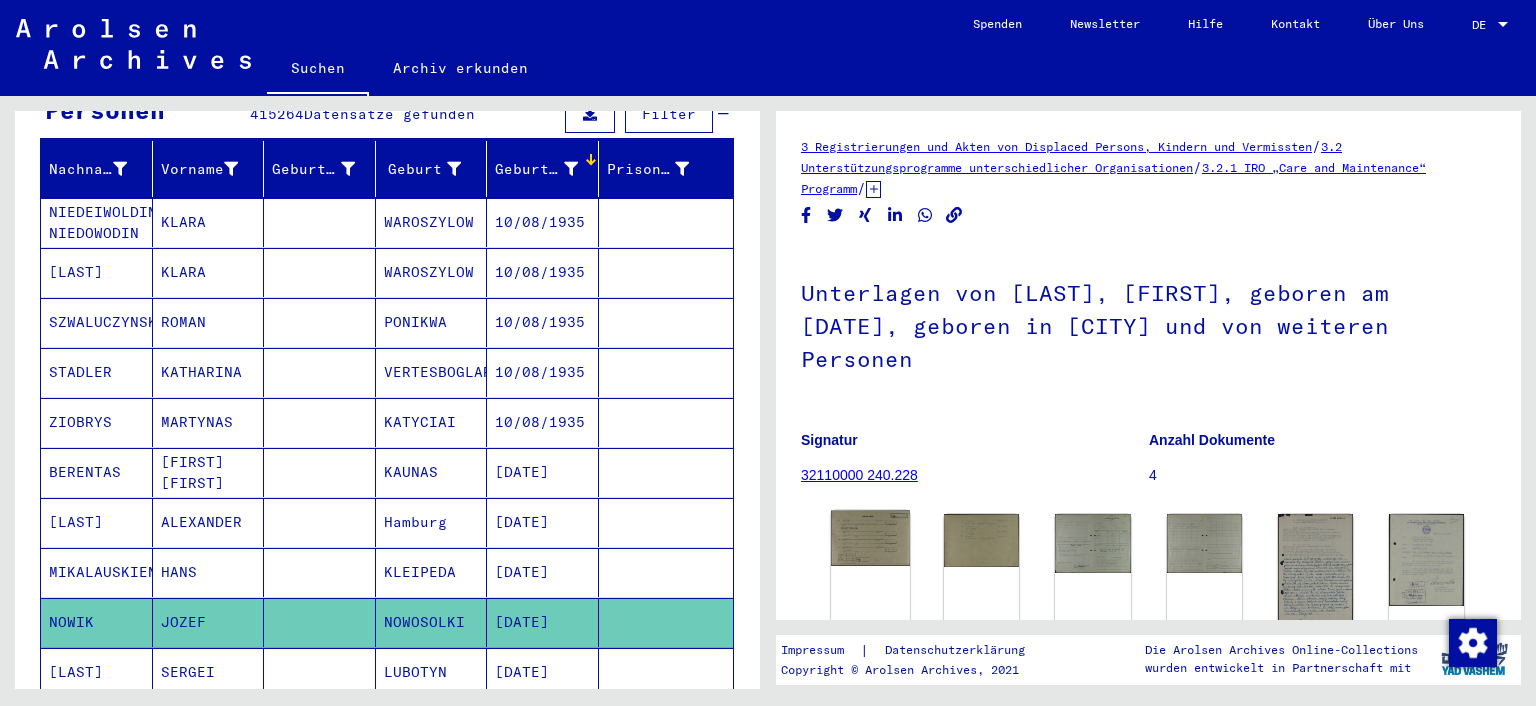 click 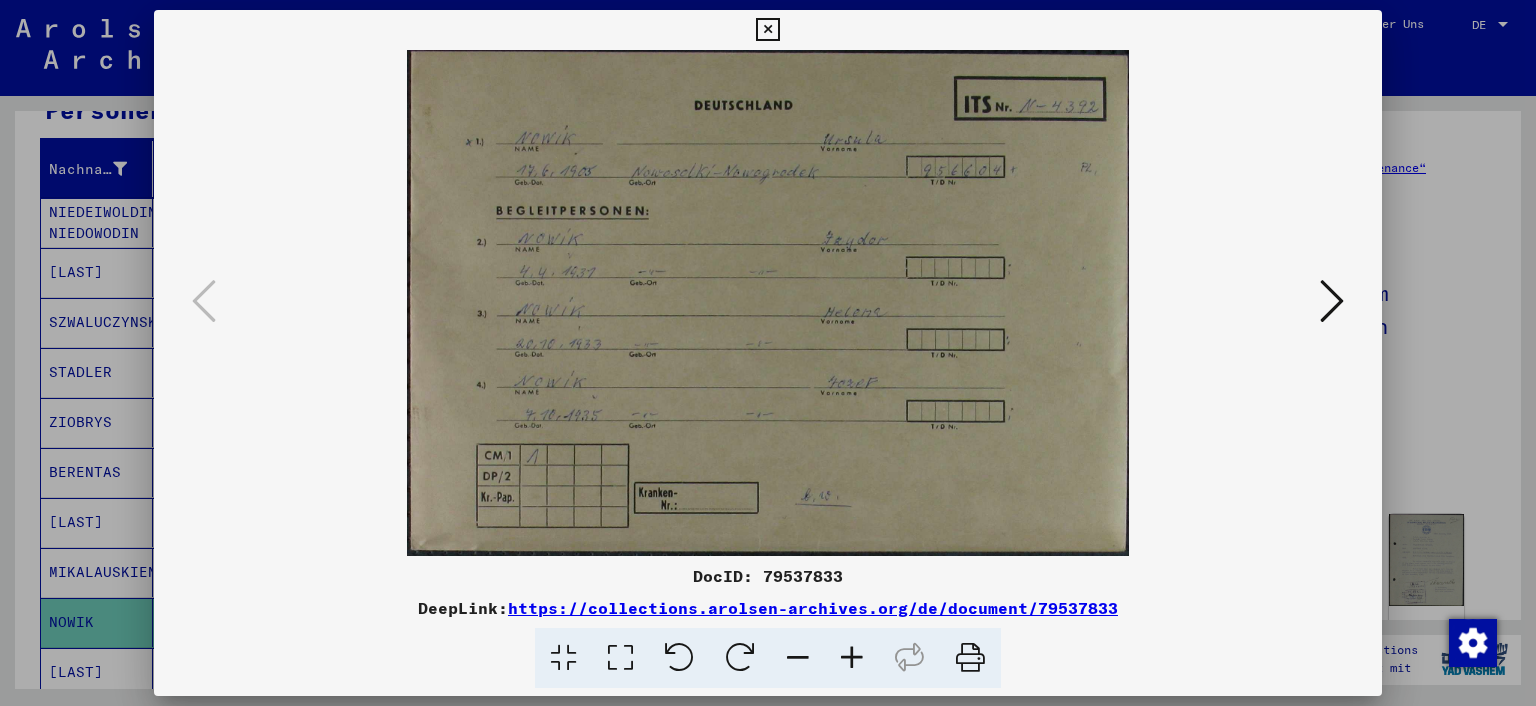 click at bounding box center [768, 353] 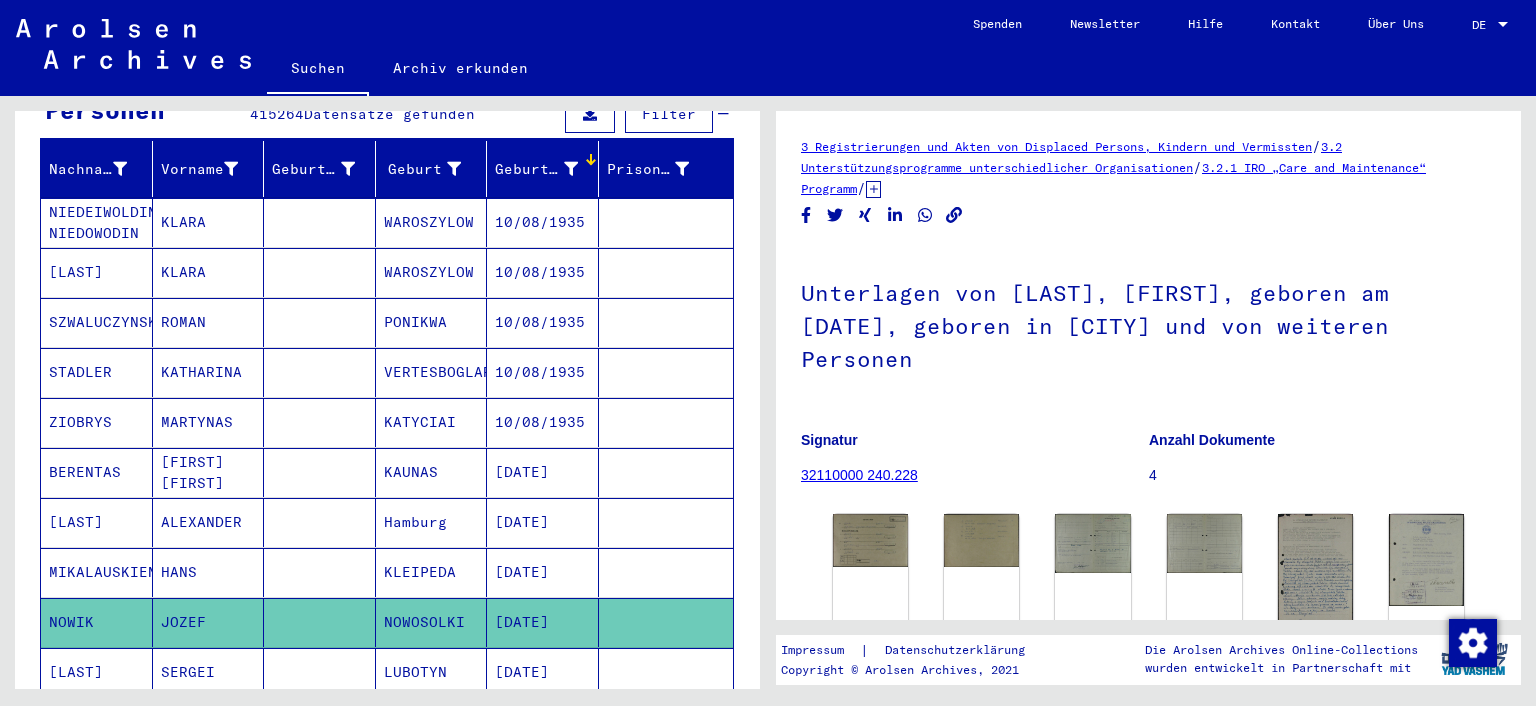 click at bounding box center [320, 722] 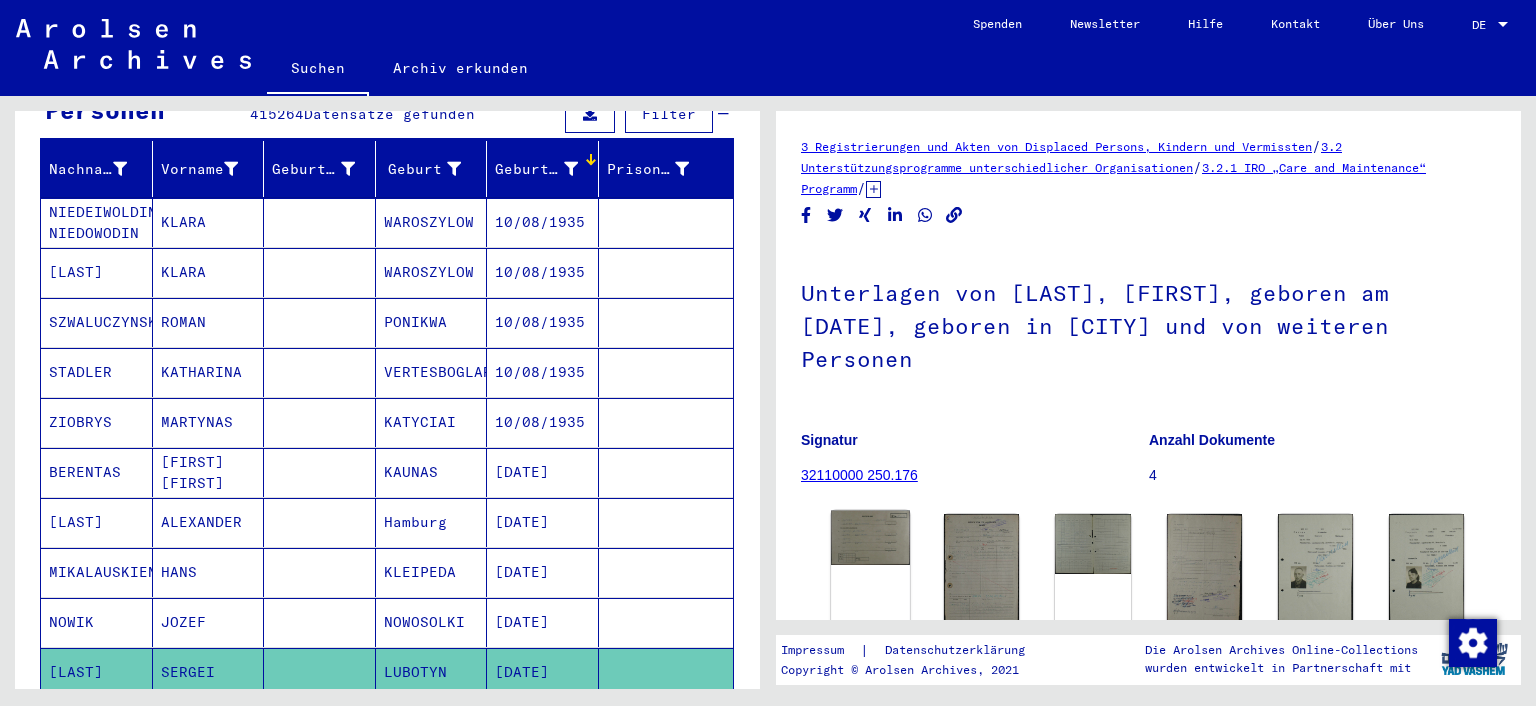 click 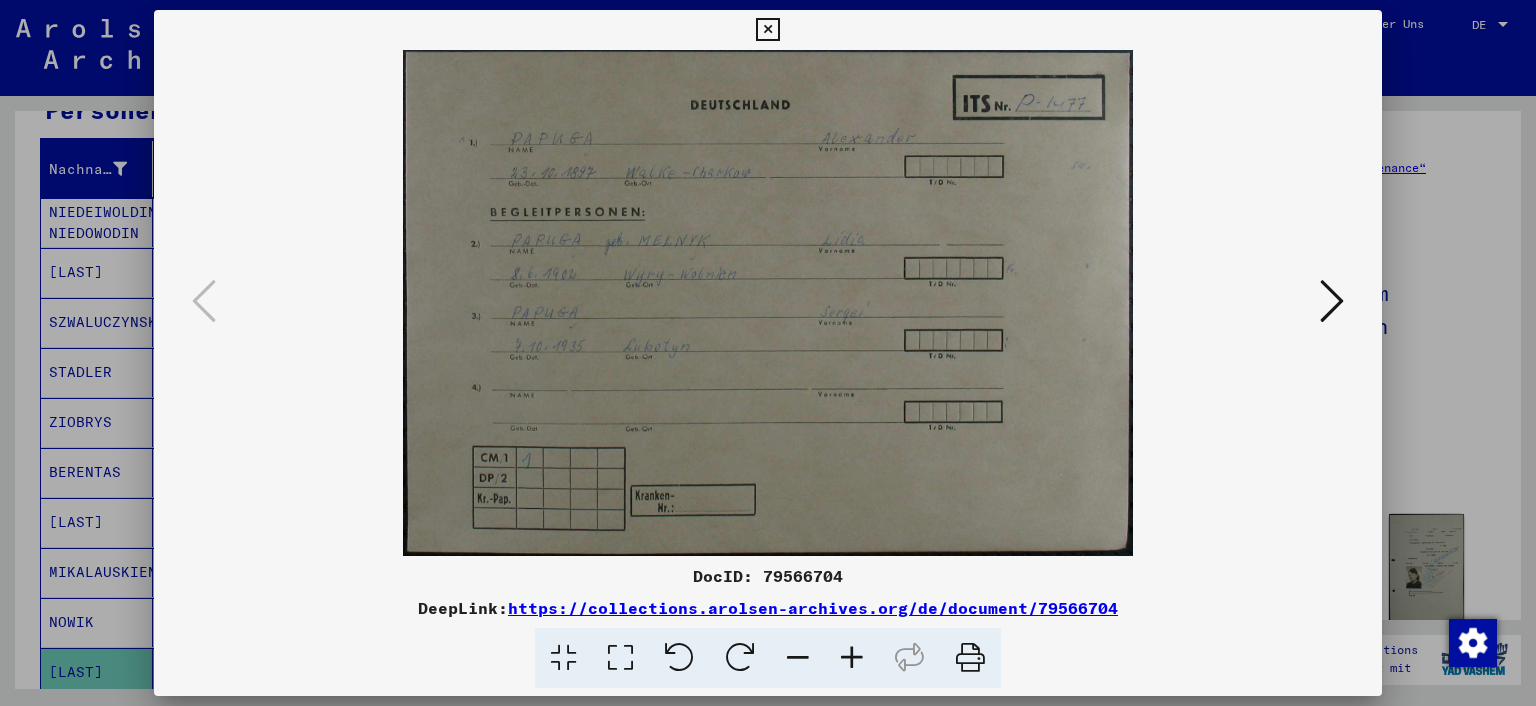 drag, startPoint x: 866, startPoint y: 551, endPoint x: 79, endPoint y: 504, distance: 788.40216 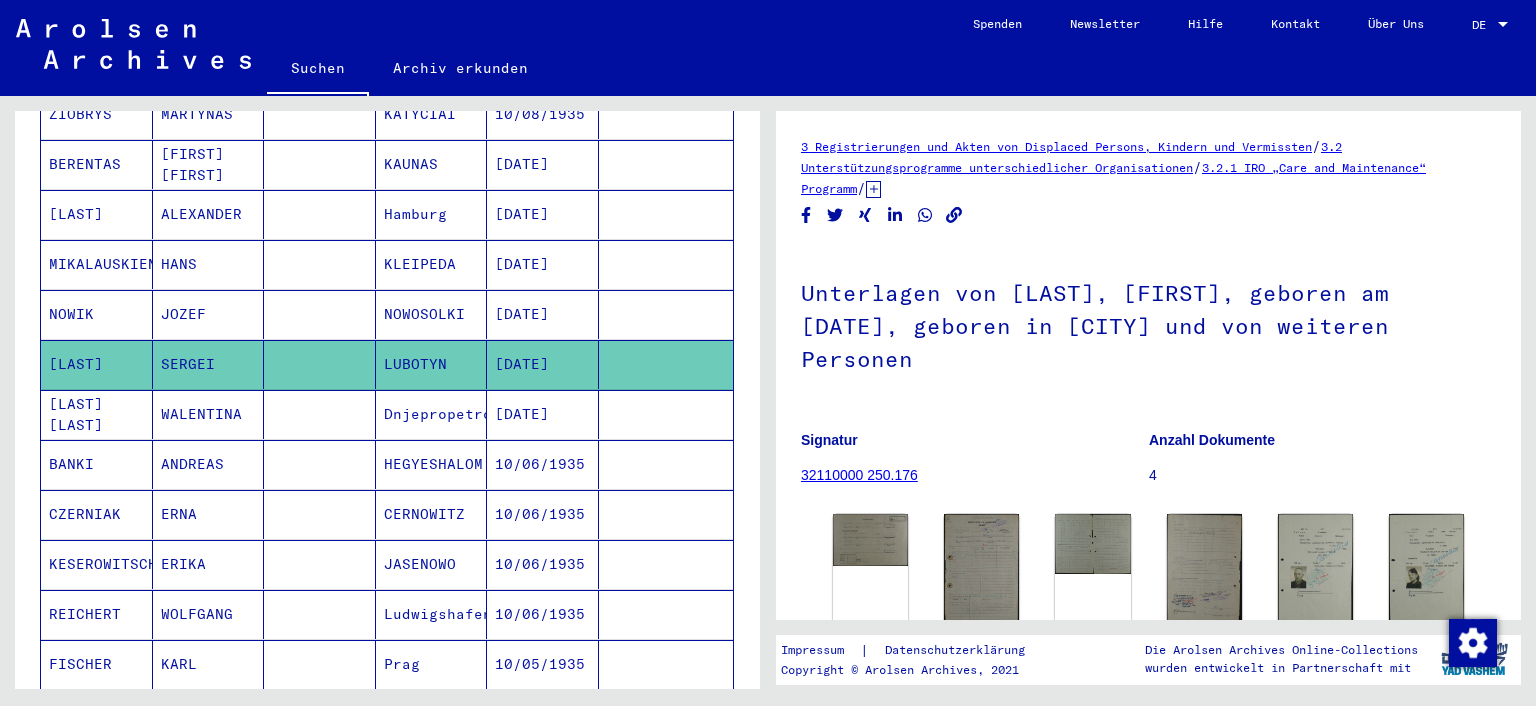 scroll, scrollTop: 536, scrollLeft: 0, axis: vertical 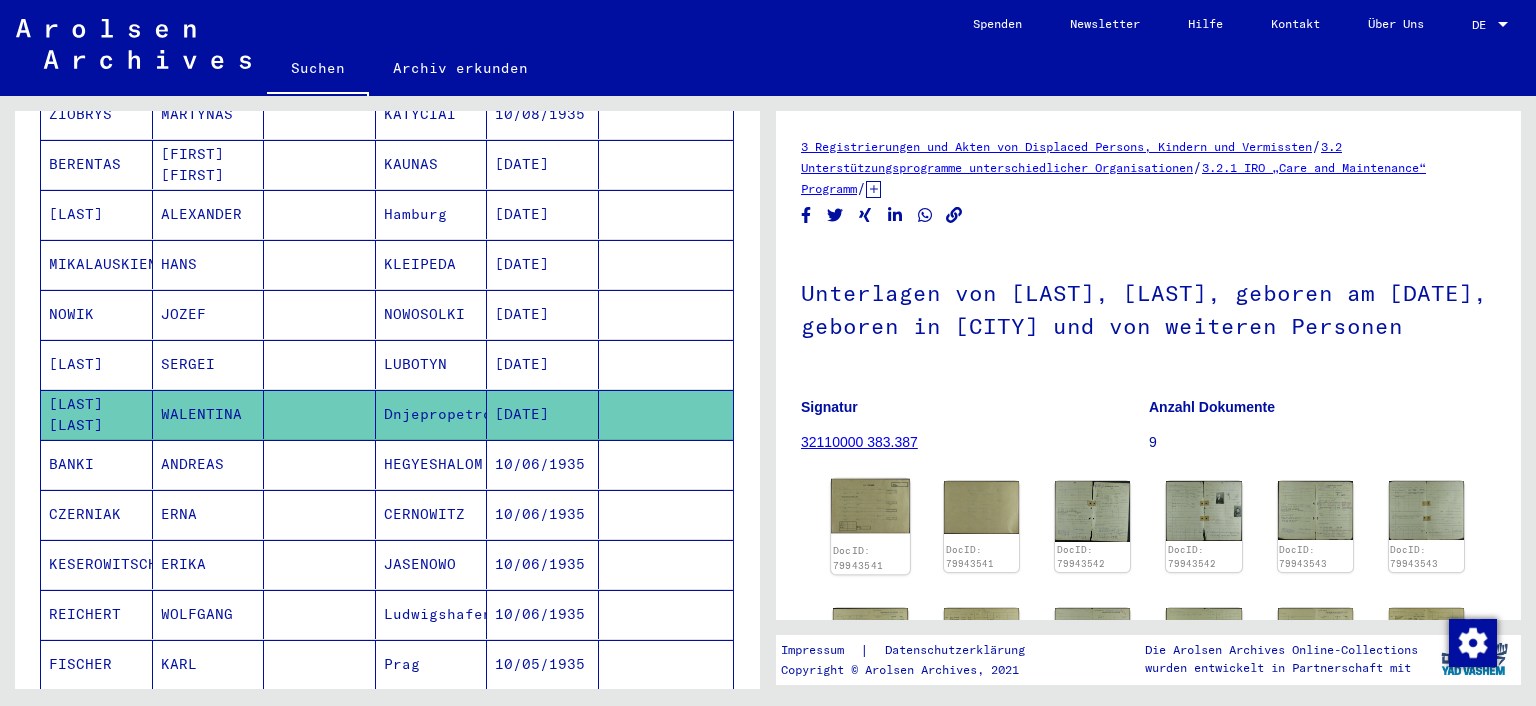 click 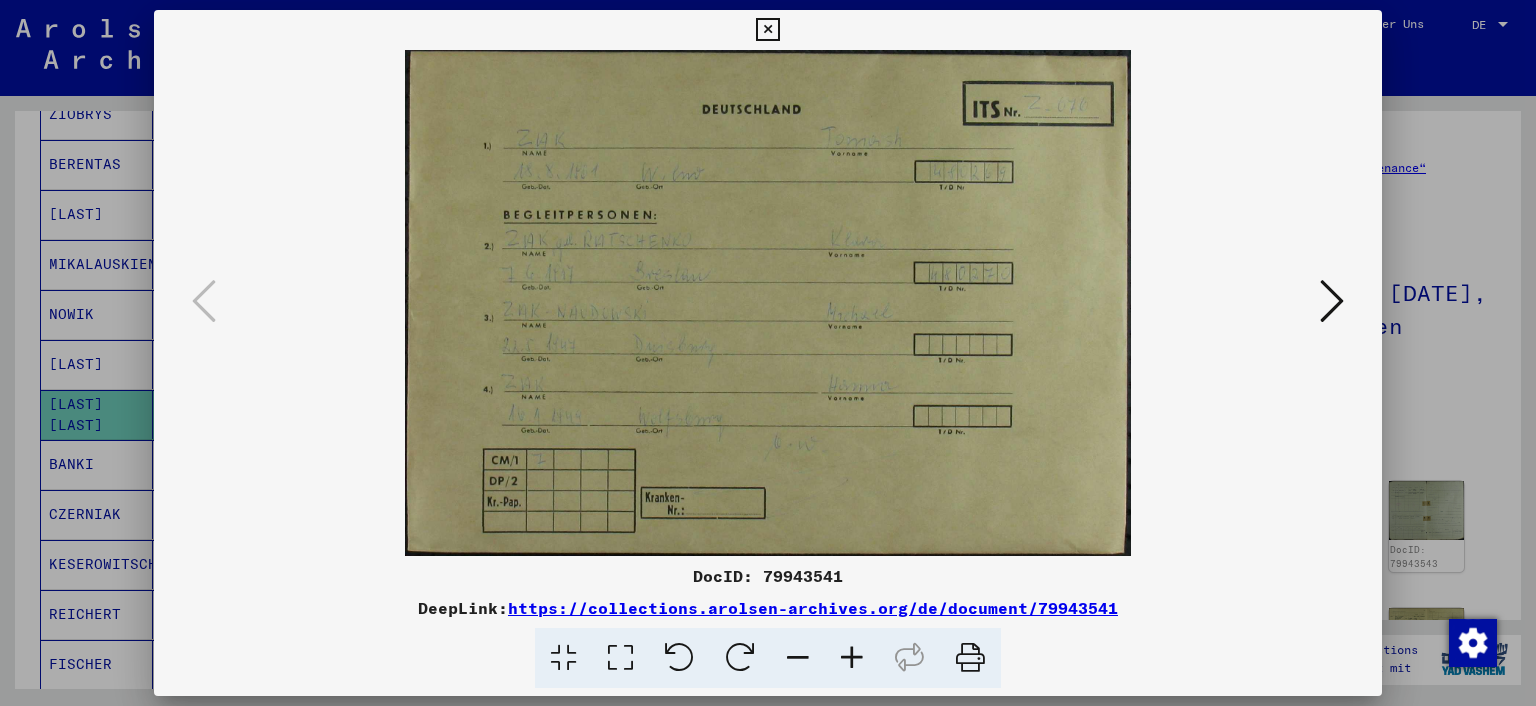 click at bounding box center [768, 353] 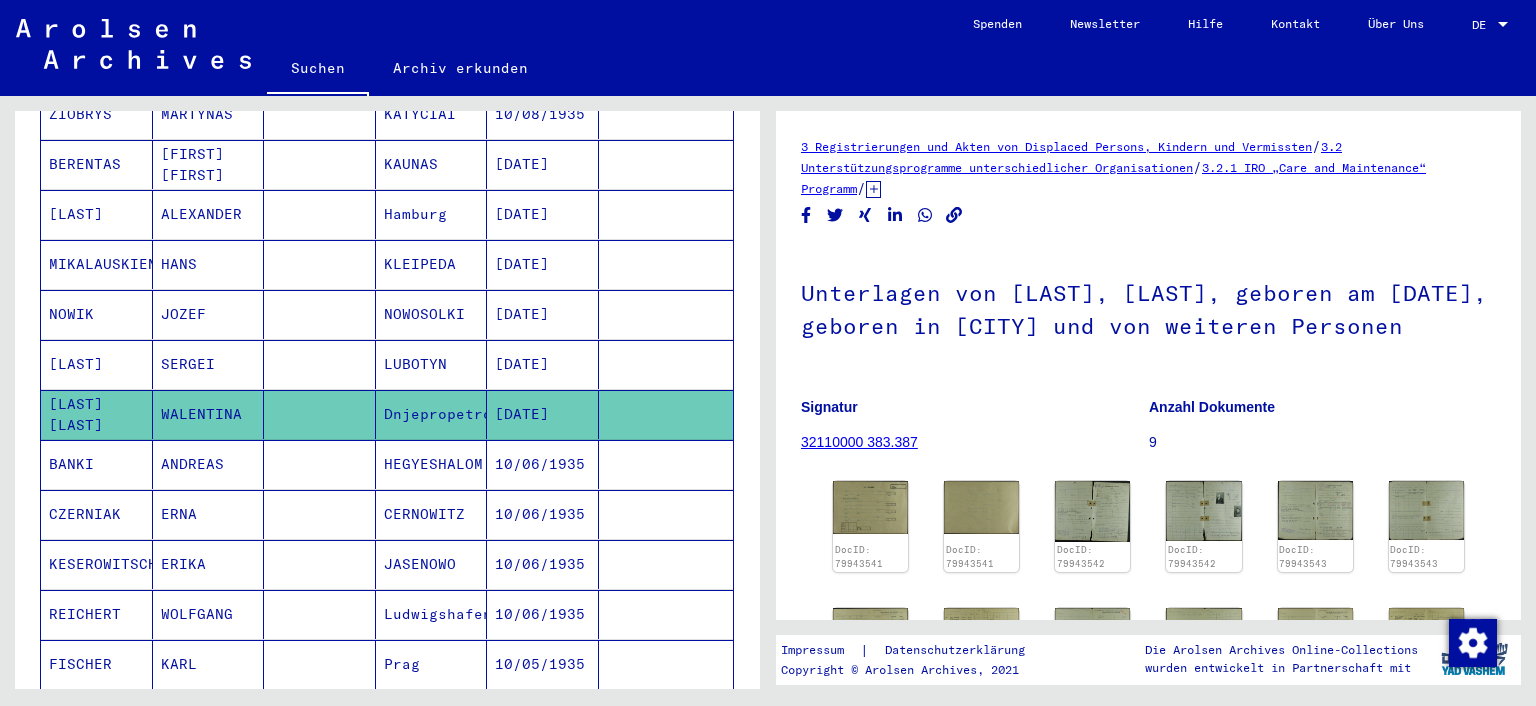 click on "ANDREAS" at bounding box center [209, 514] 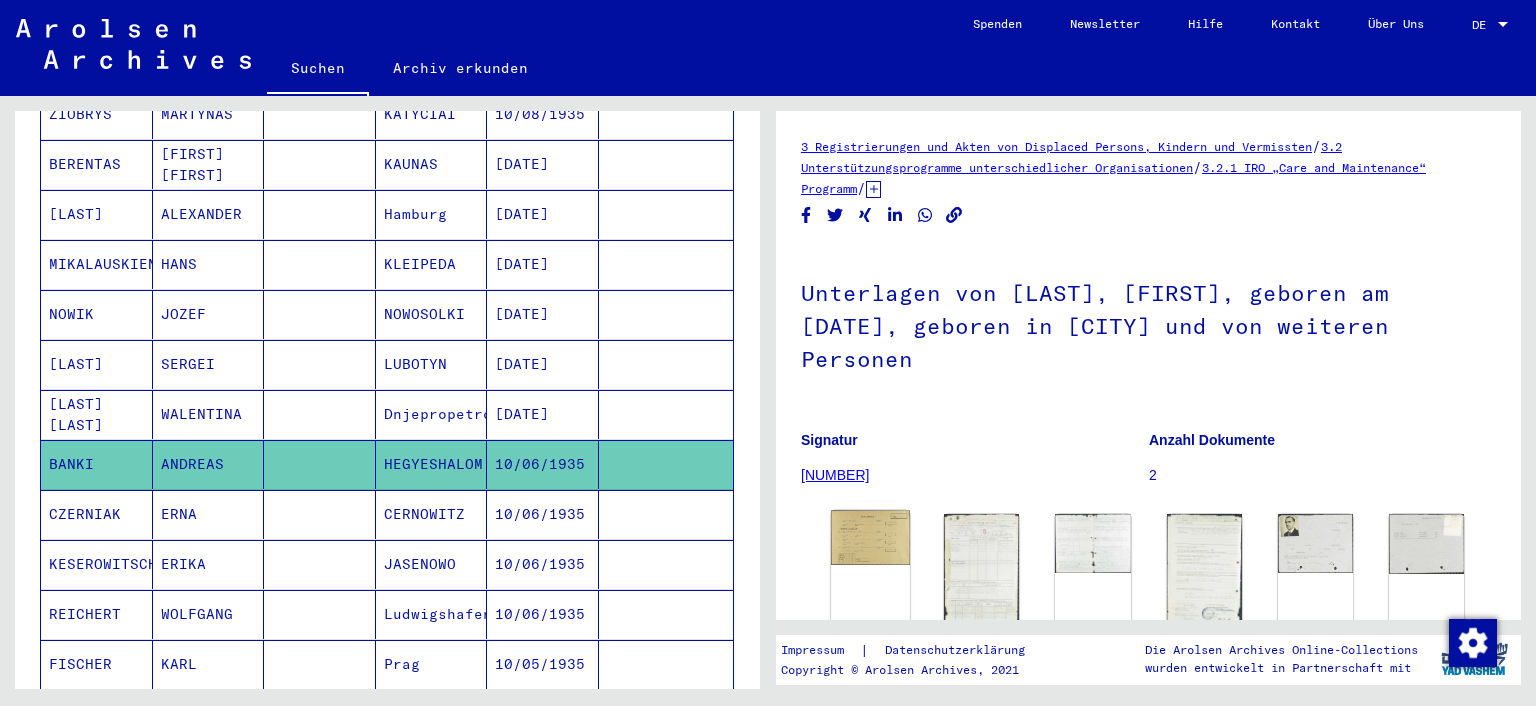click 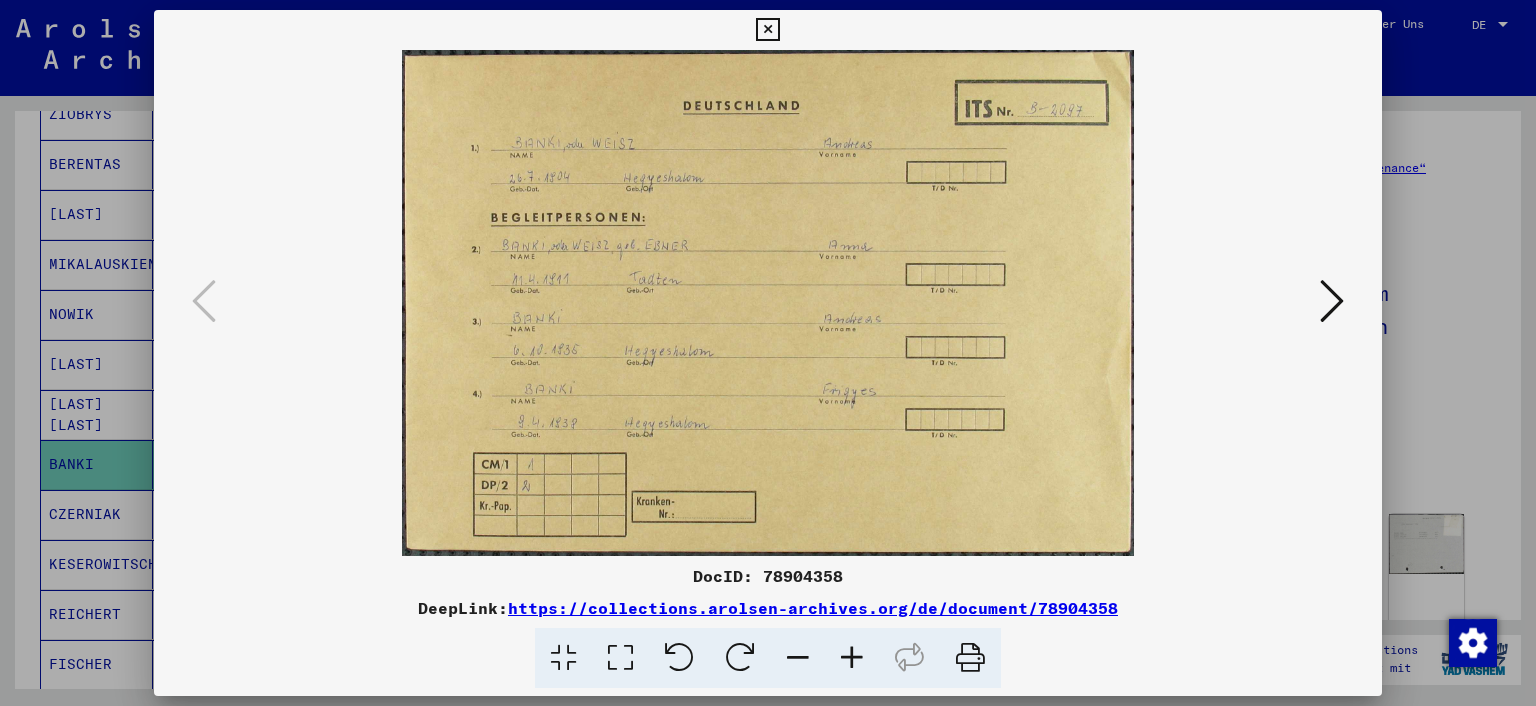 click at bounding box center [768, 353] 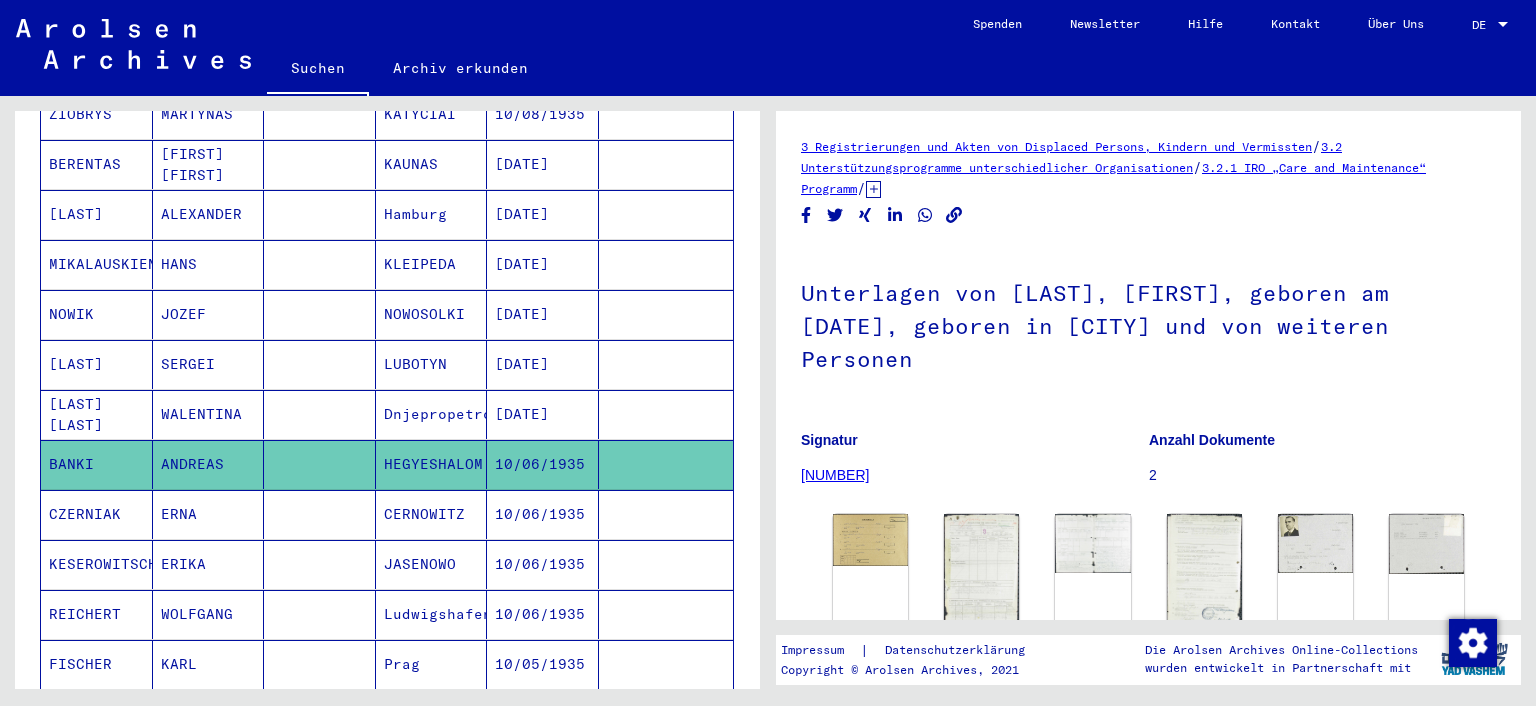 click on "CZERNIAK" at bounding box center (97, 564) 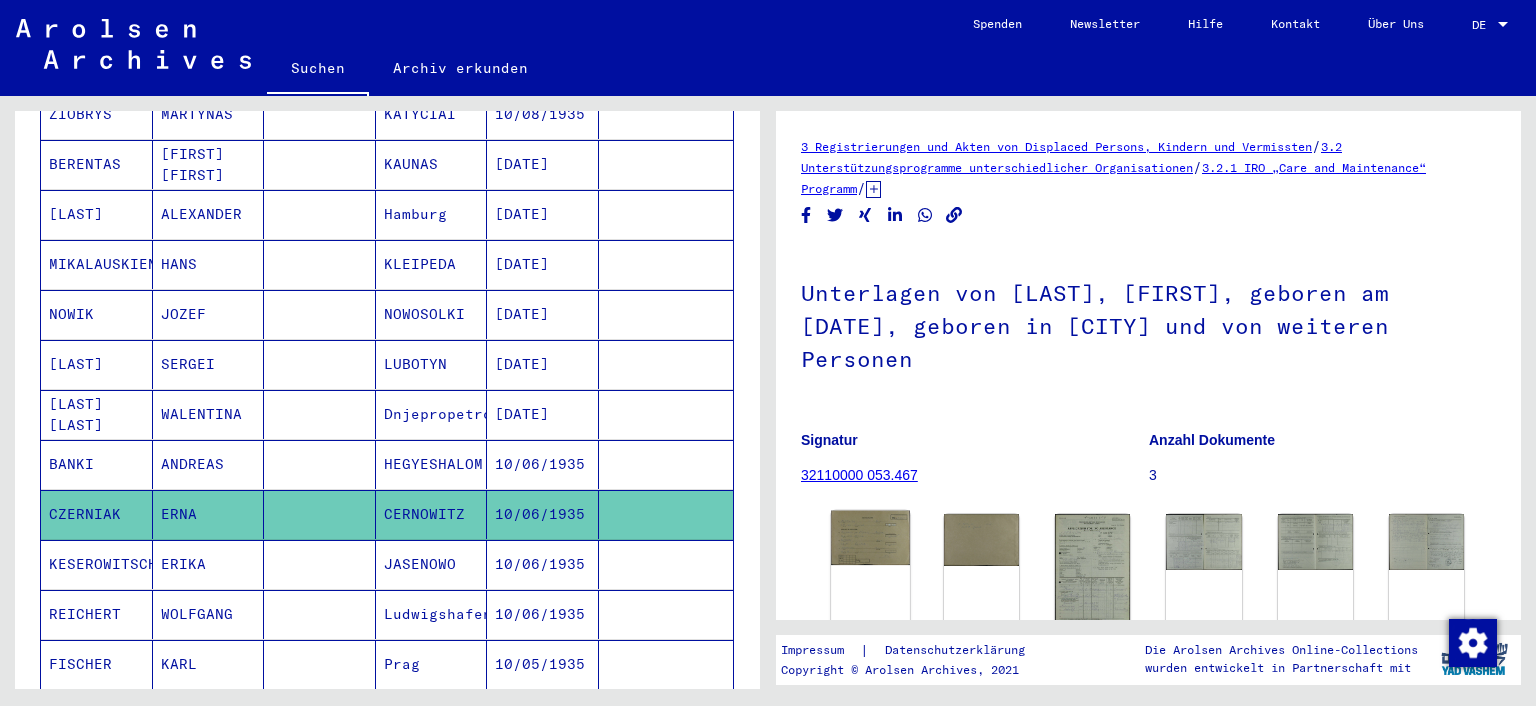 click 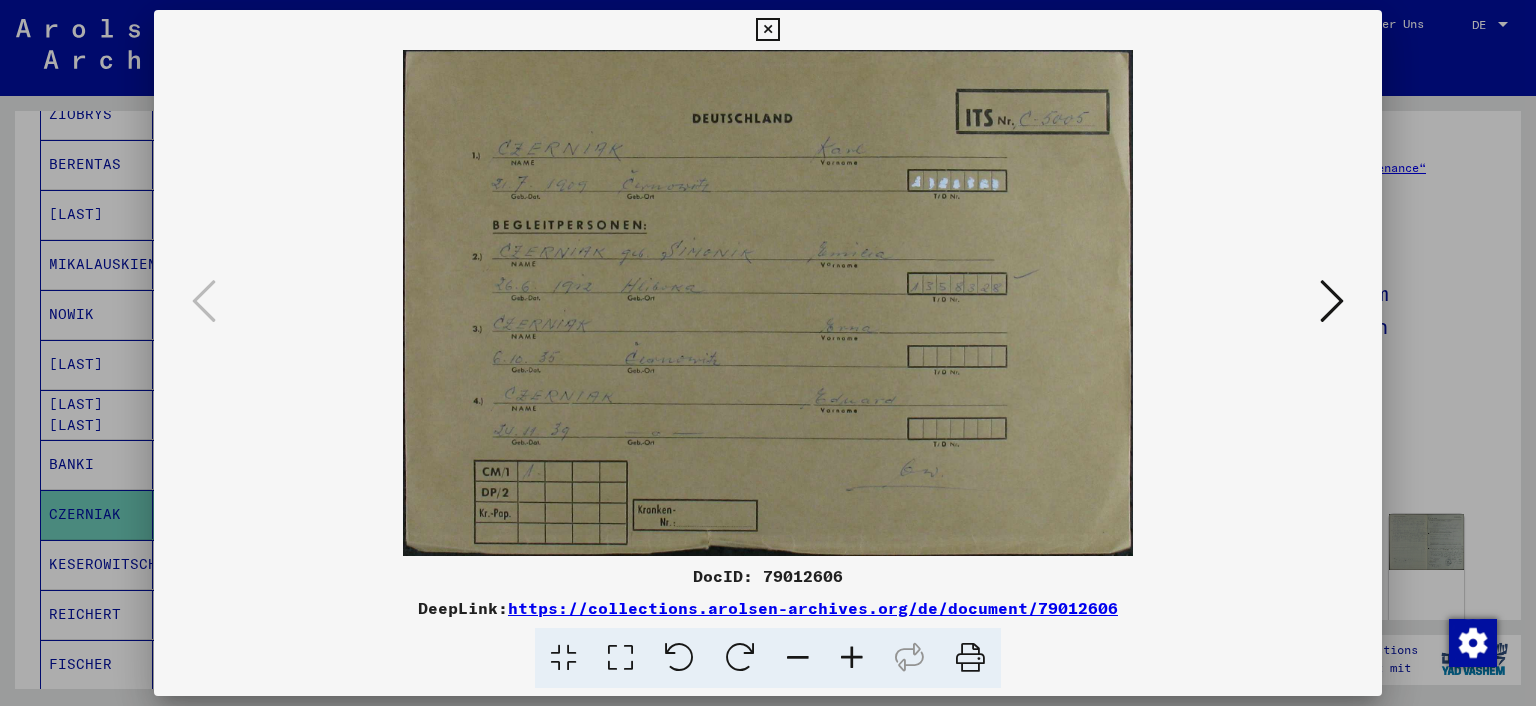 click at bounding box center (768, 353) 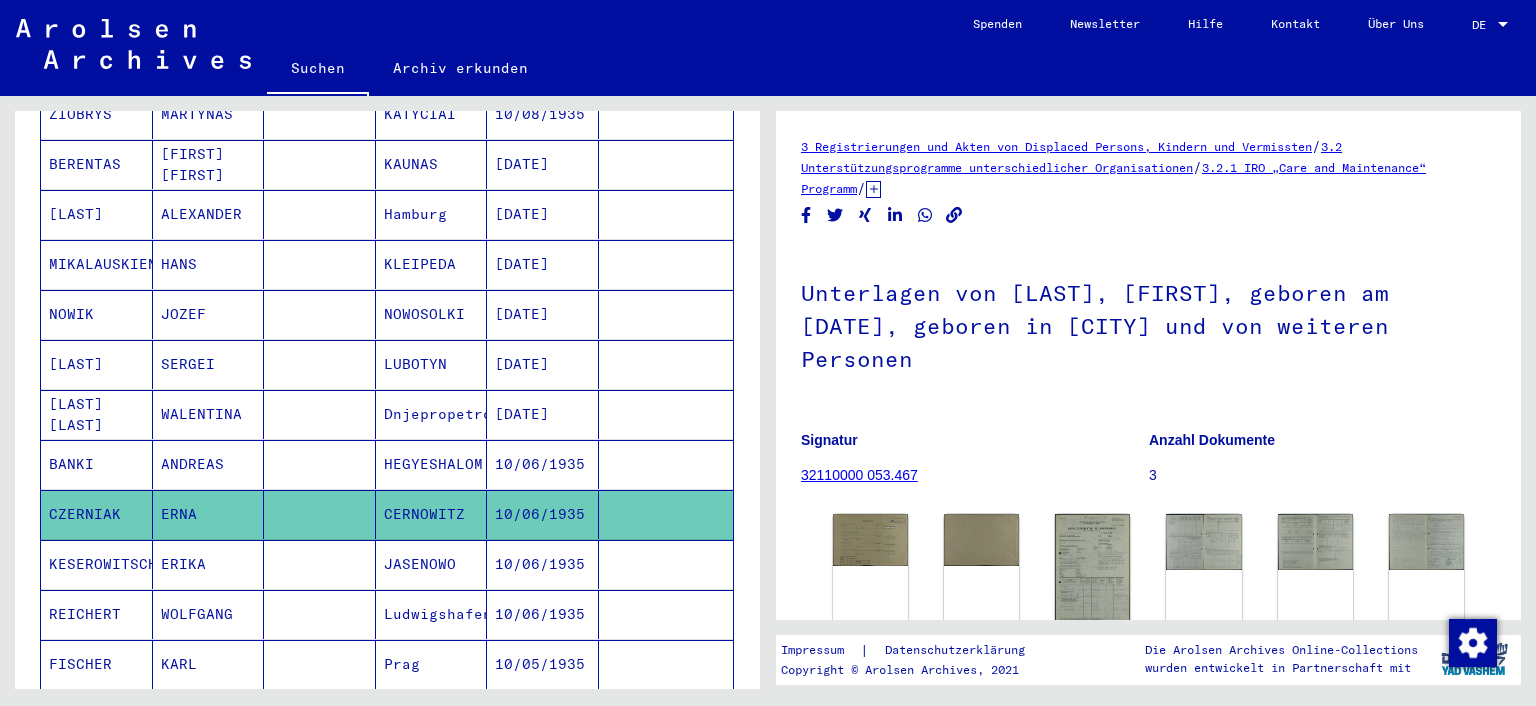 click on "KESEROWITSCH" at bounding box center (97, 614) 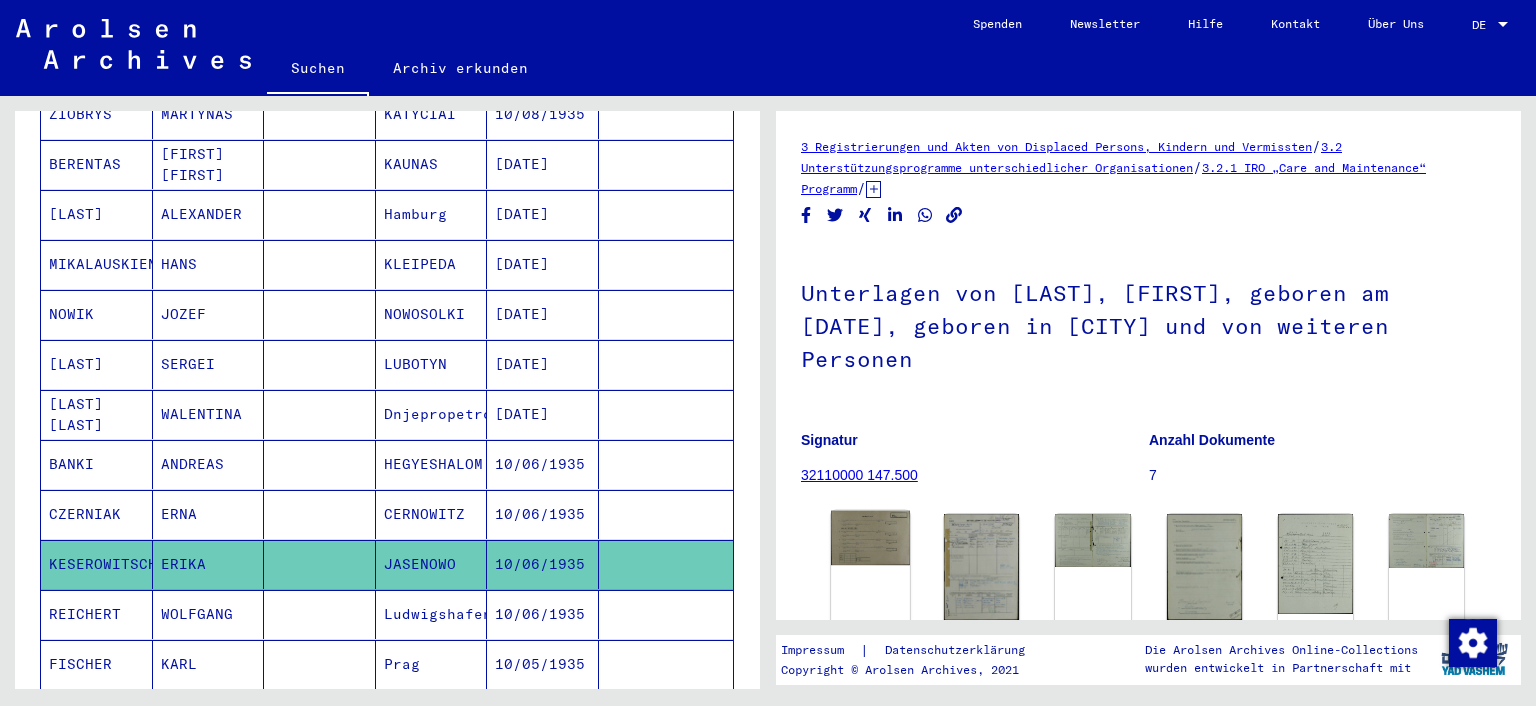 click 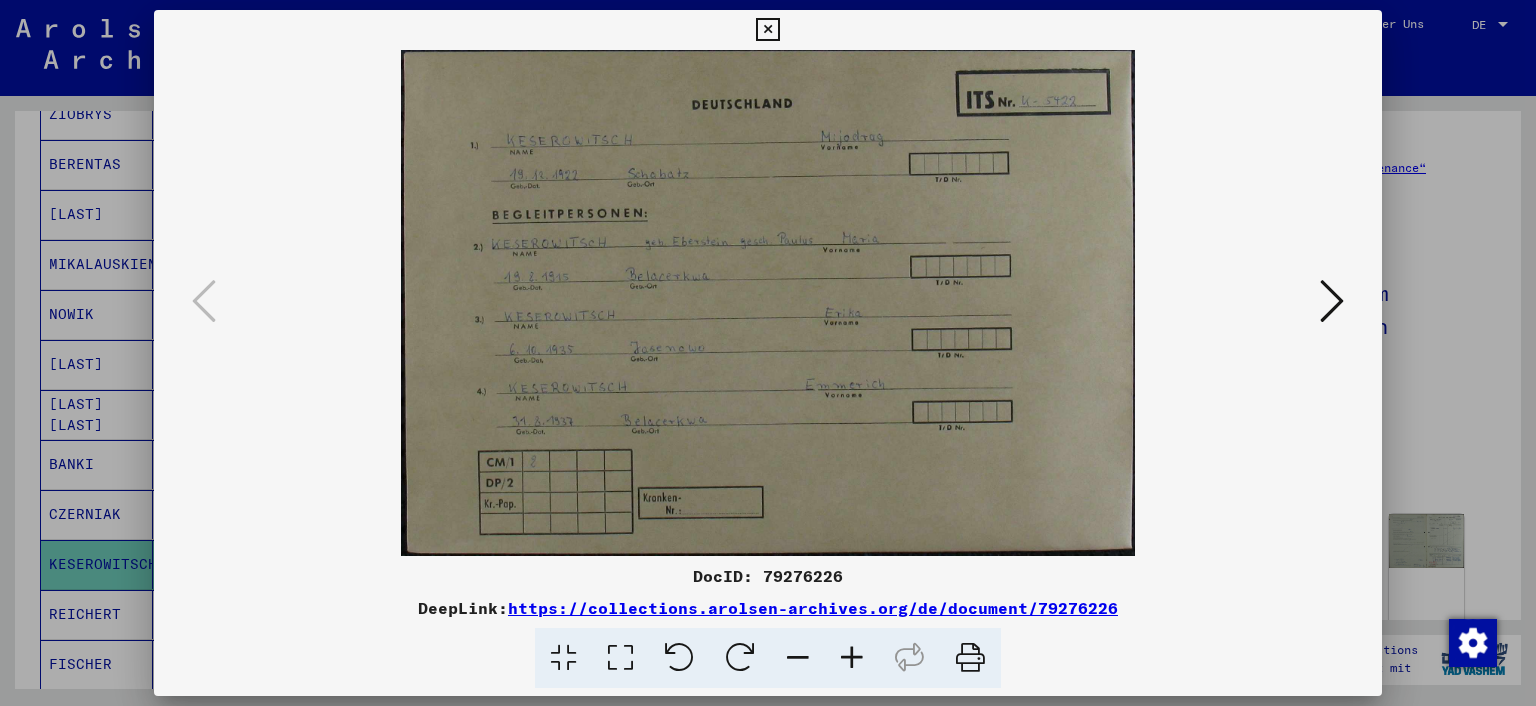 click at bounding box center (768, 353) 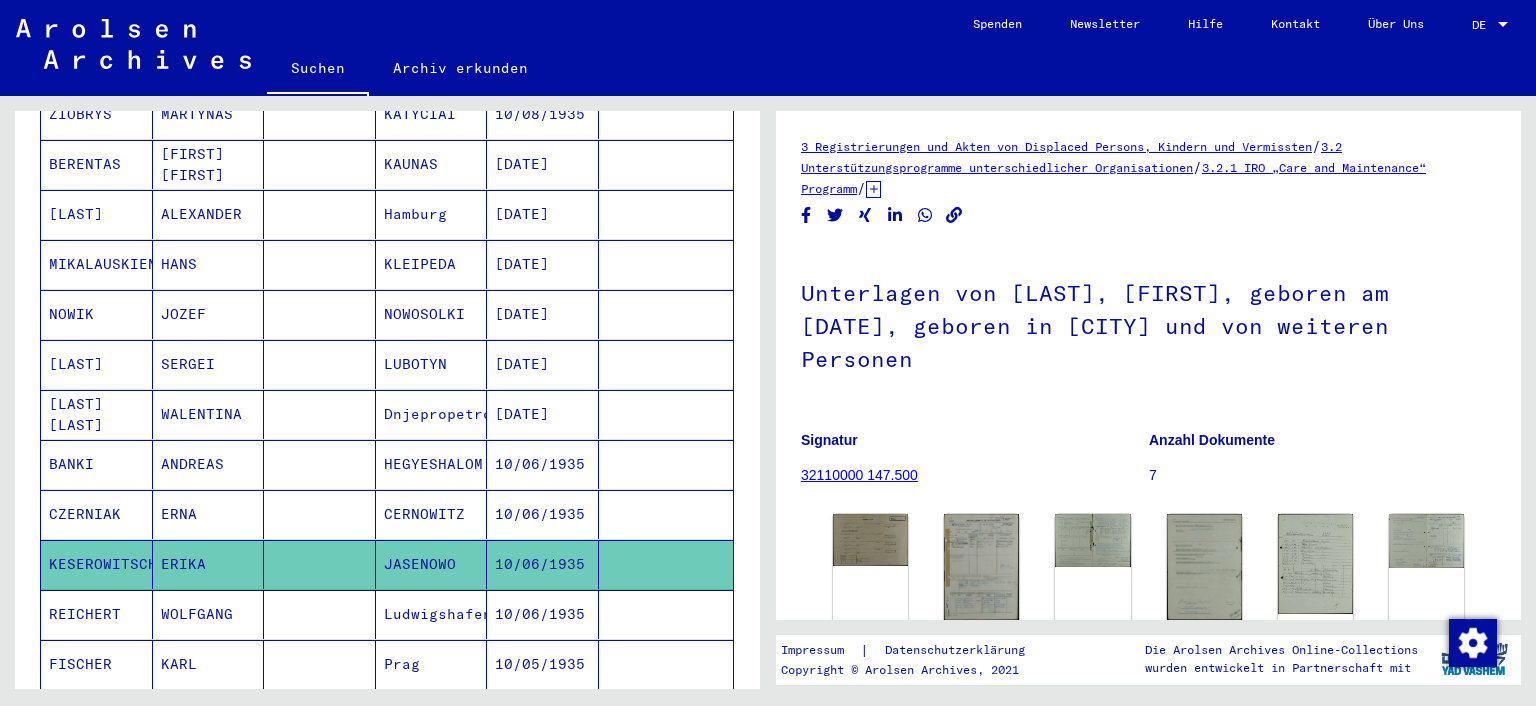 click 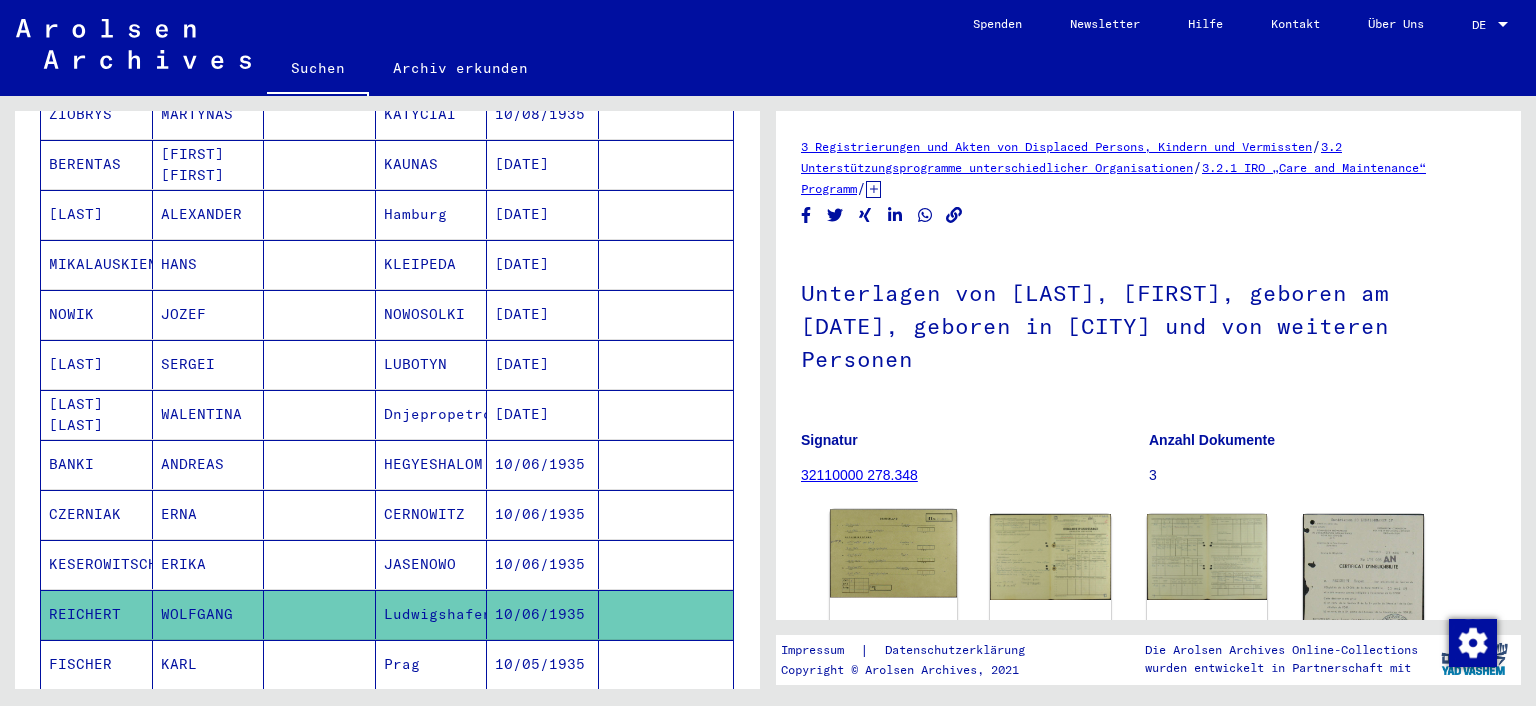 click 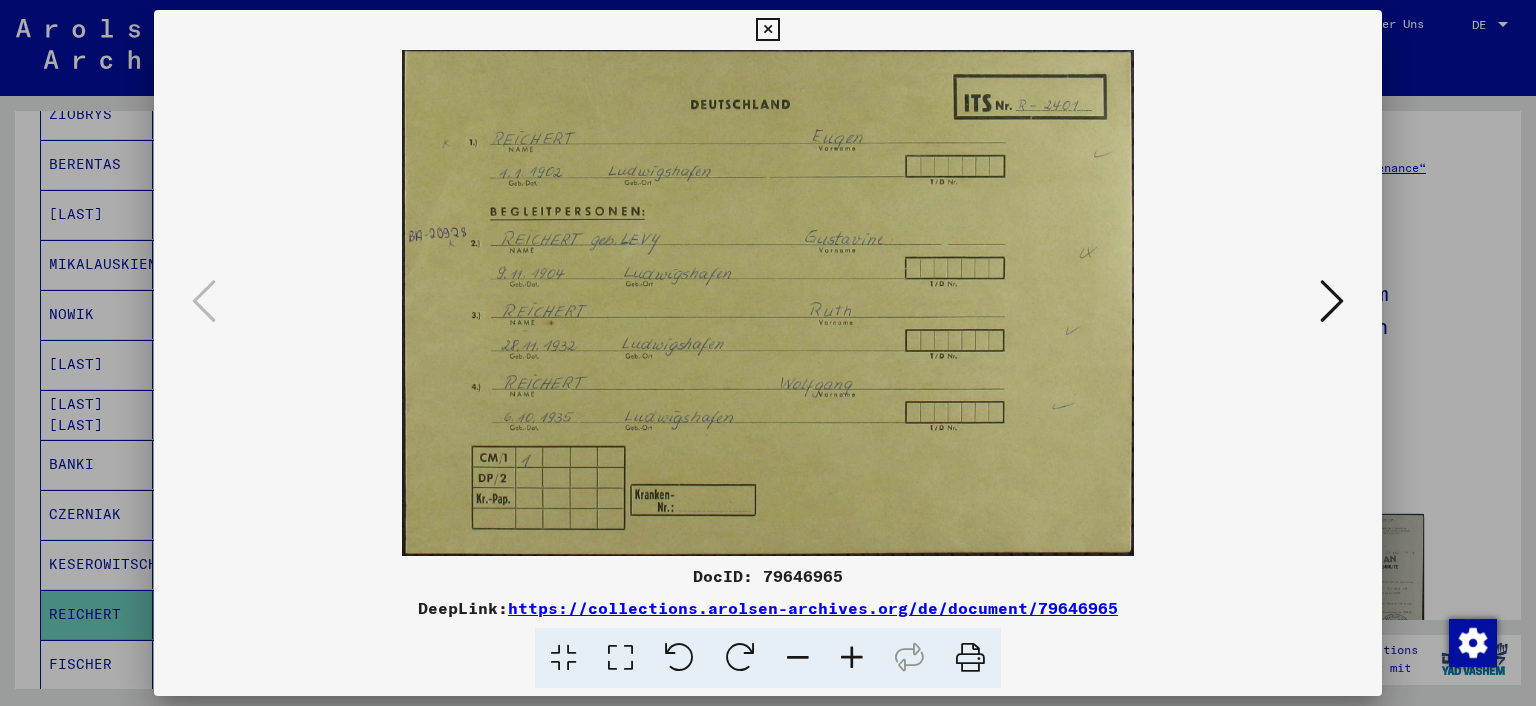 click at bounding box center [768, 353] 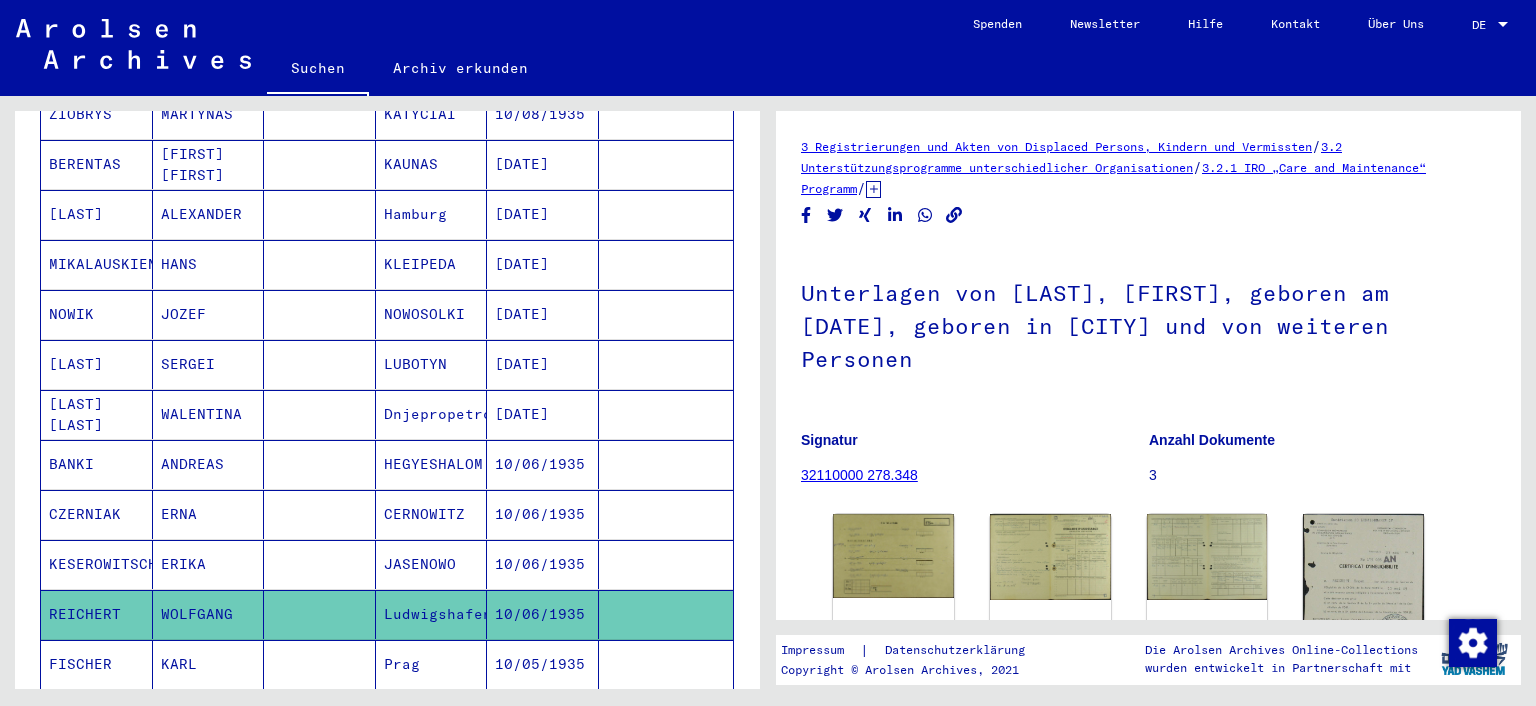click on "FISCHER" at bounding box center (97, 714) 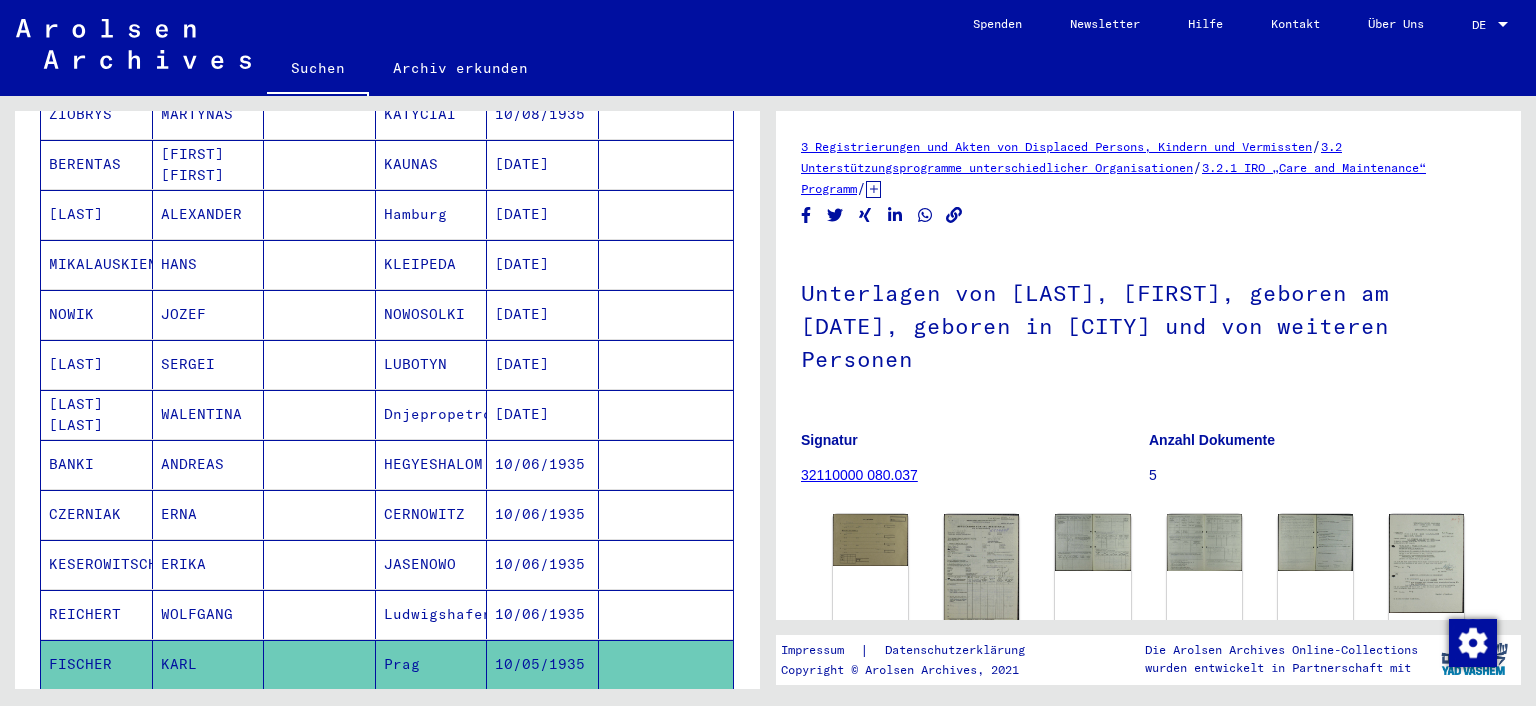 click on "DocID: 79086411" 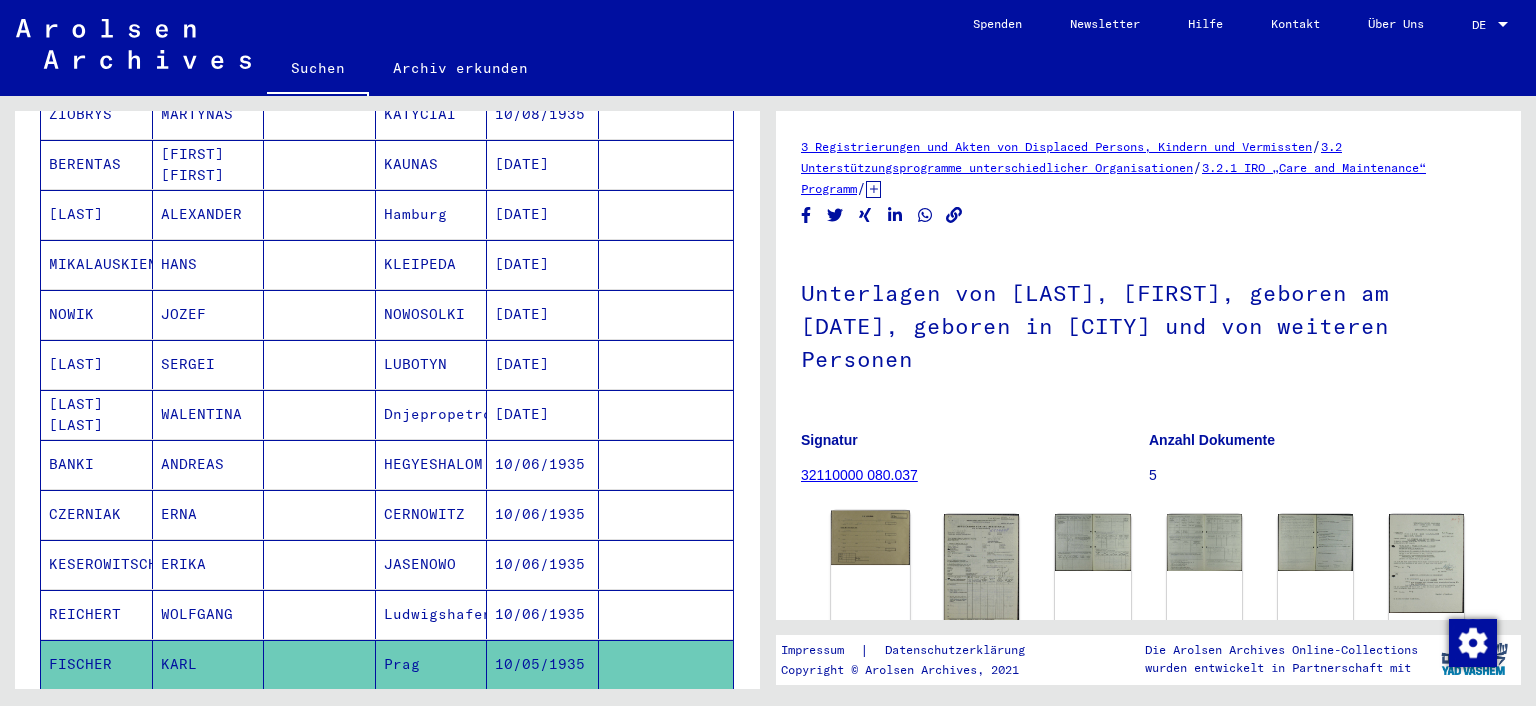 click 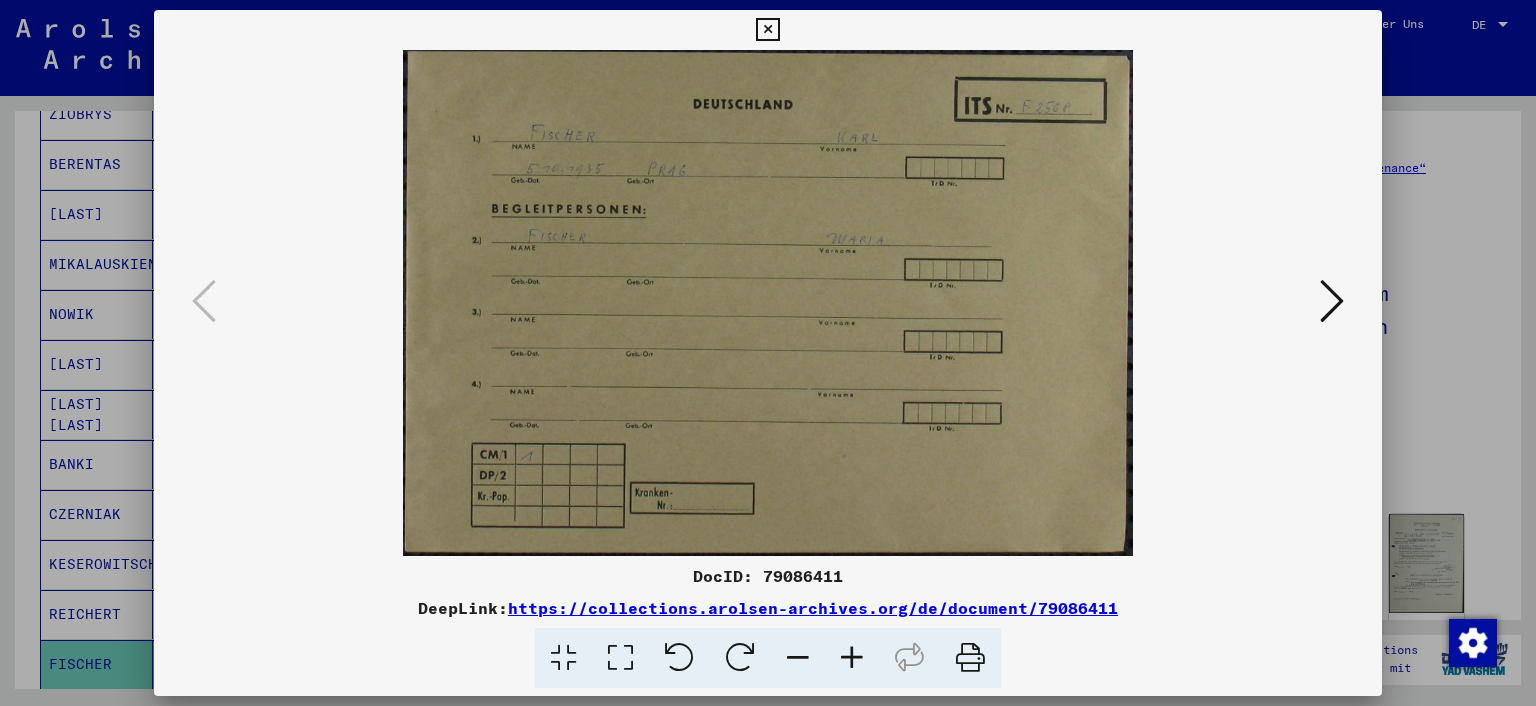 click at bounding box center (768, 353) 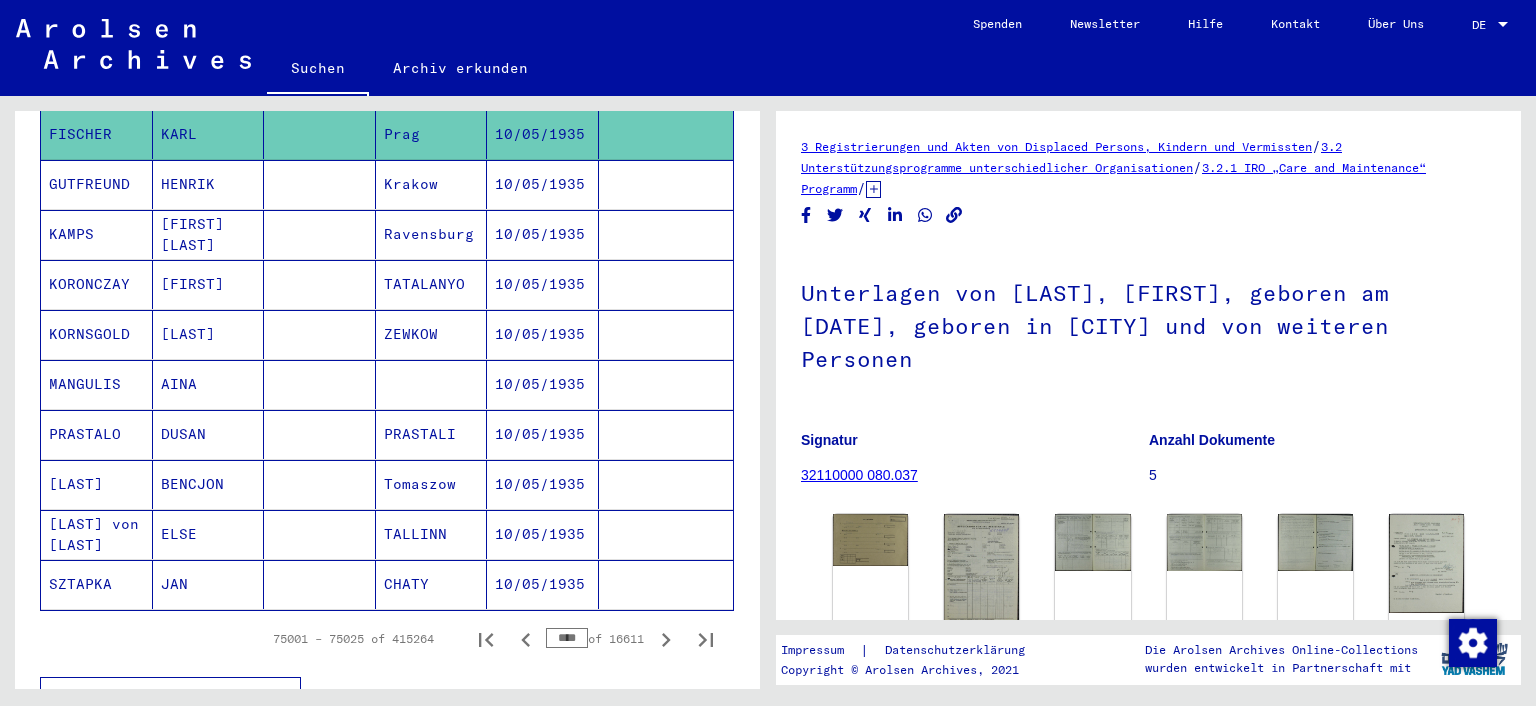 scroll, scrollTop: 1074, scrollLeft: 0, axis: vertical 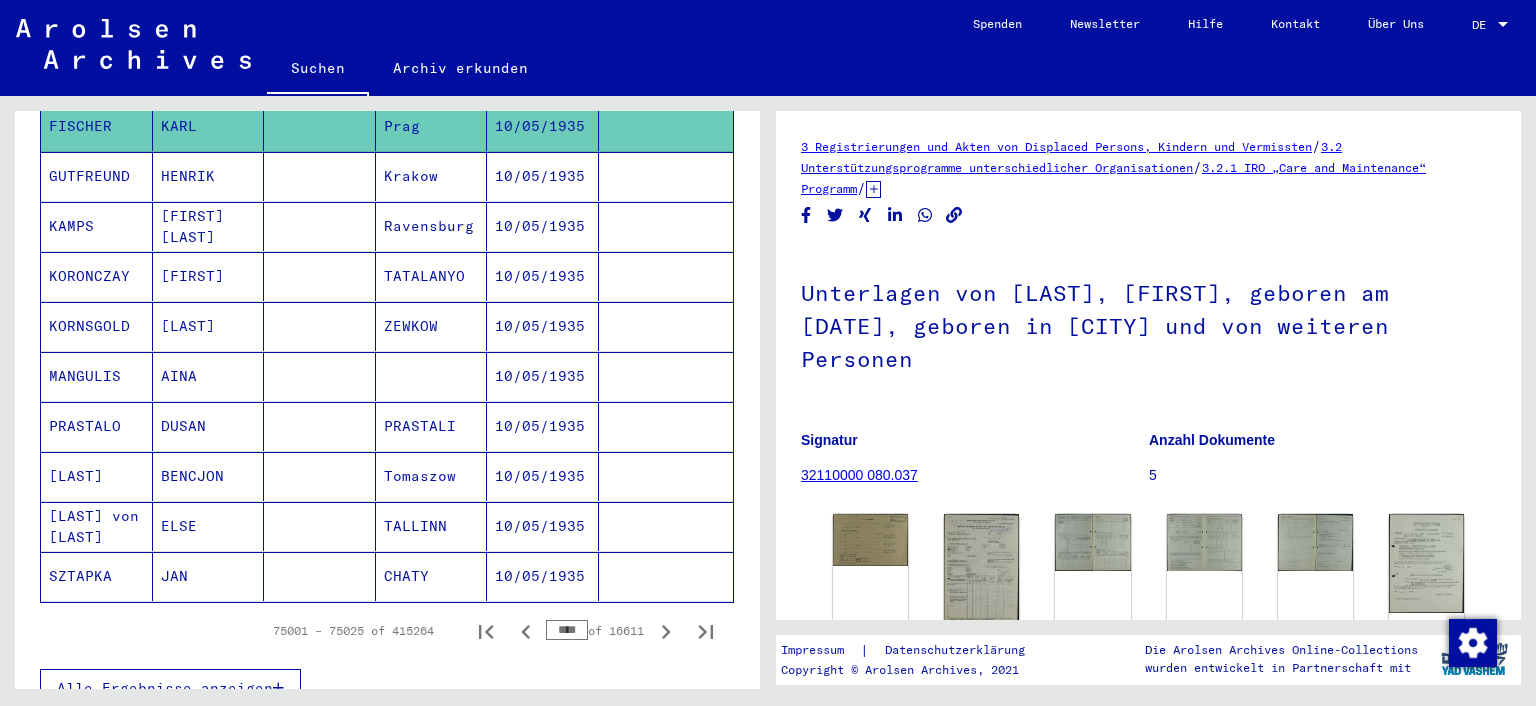 click on "HENRIK" at bounding box center [209, 226] 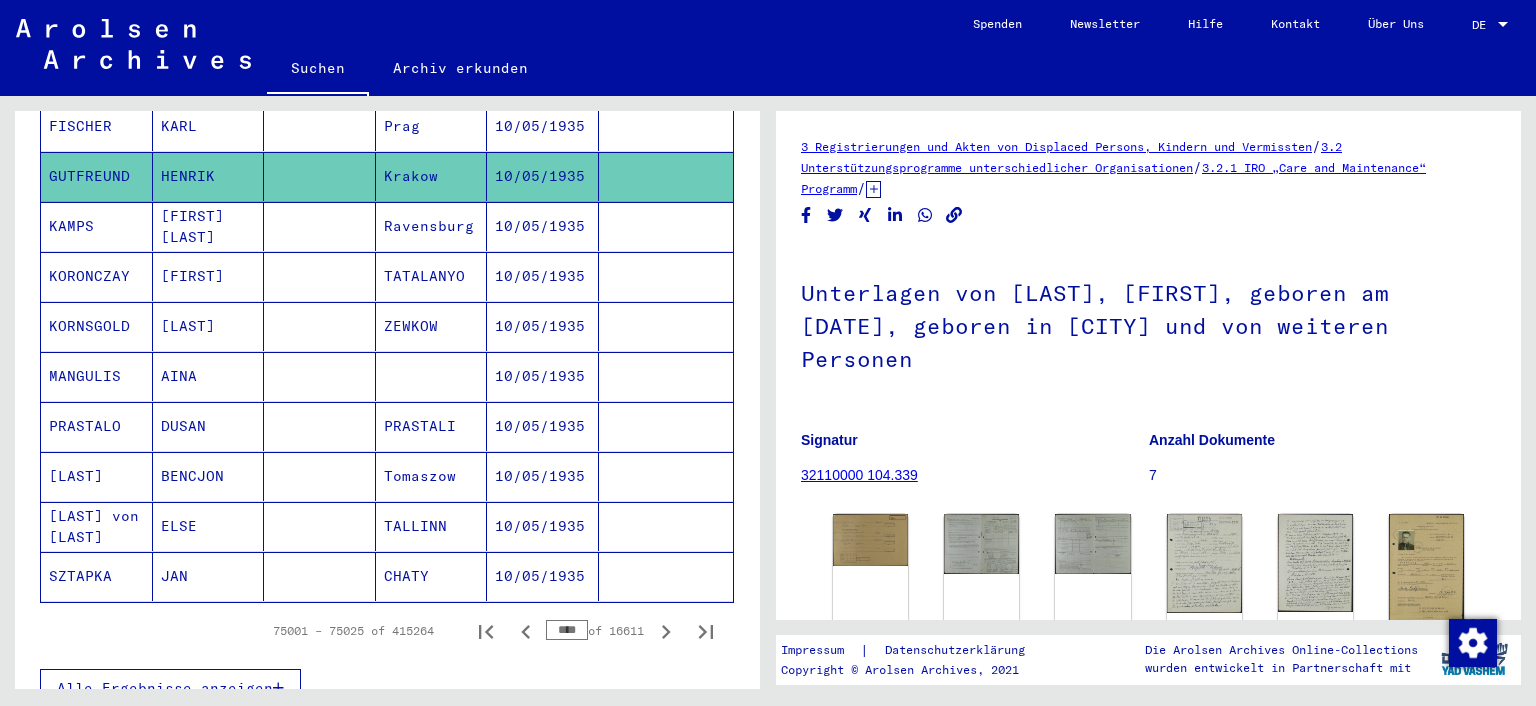 click on "DocID: 79155708 DocID: 79155709 DocID: 79155709 DocID: 79155710 DocID: 79155710 DocID: 79155711 DocID: 79155712 DocID: 79155713 DocID: 79155714" 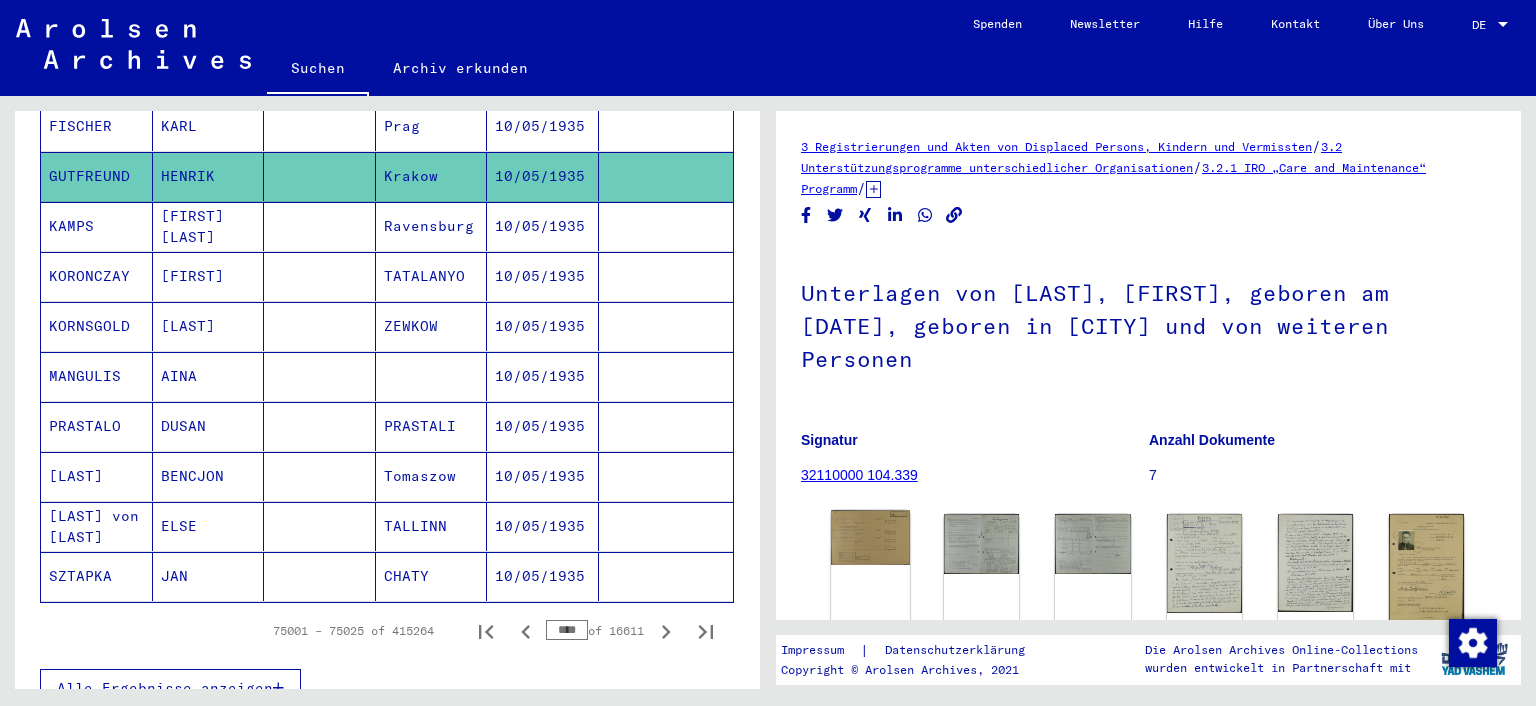 click 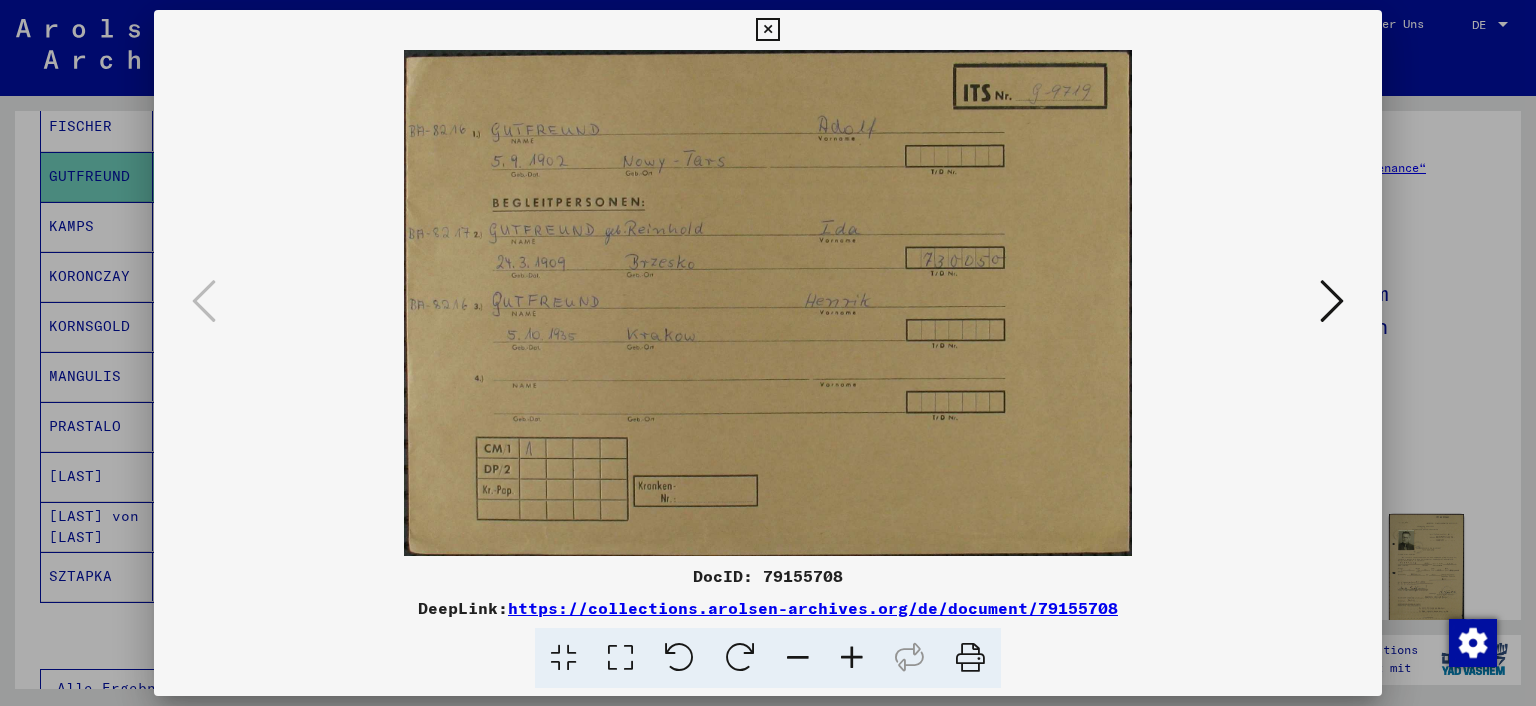 click at bounding box center [768, 353] 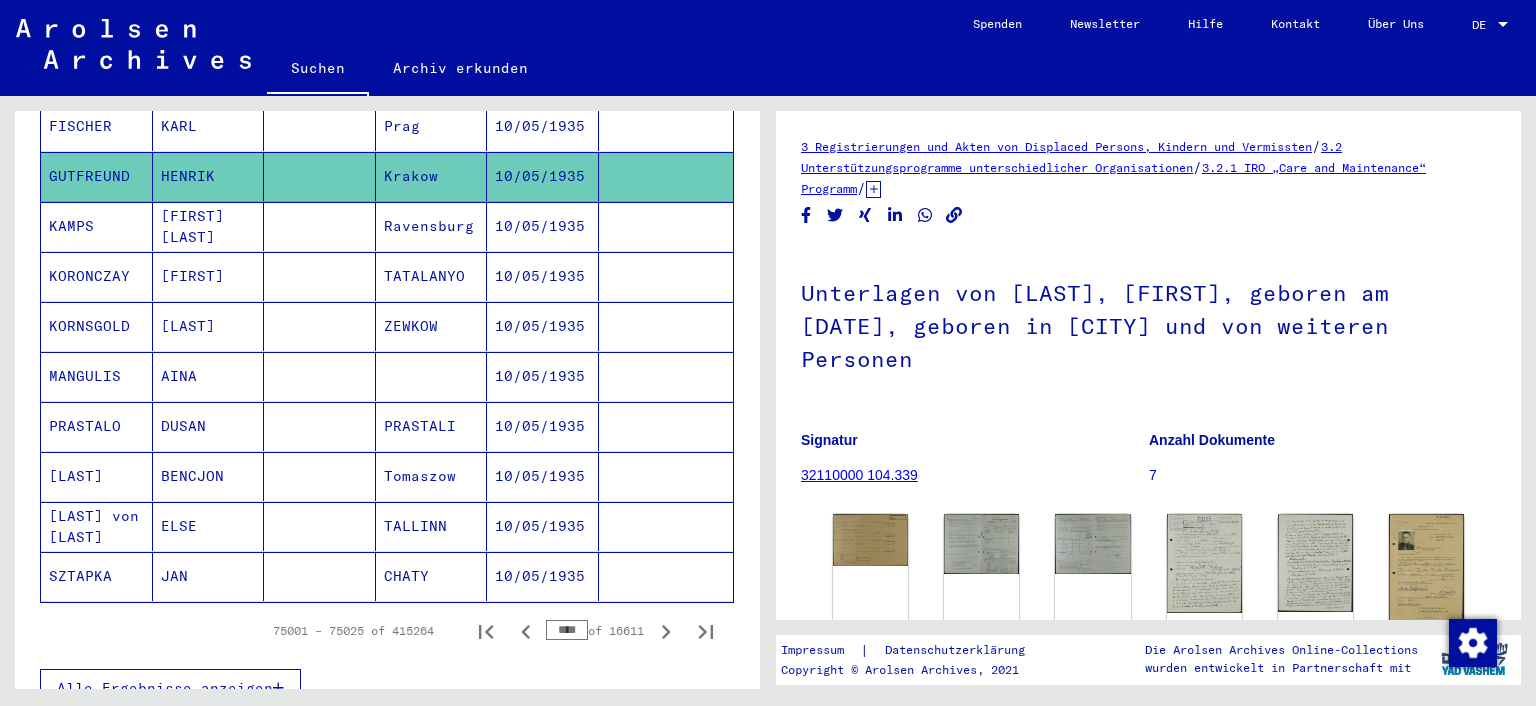 click on "KAMPS" at bounding box center [97, 276] 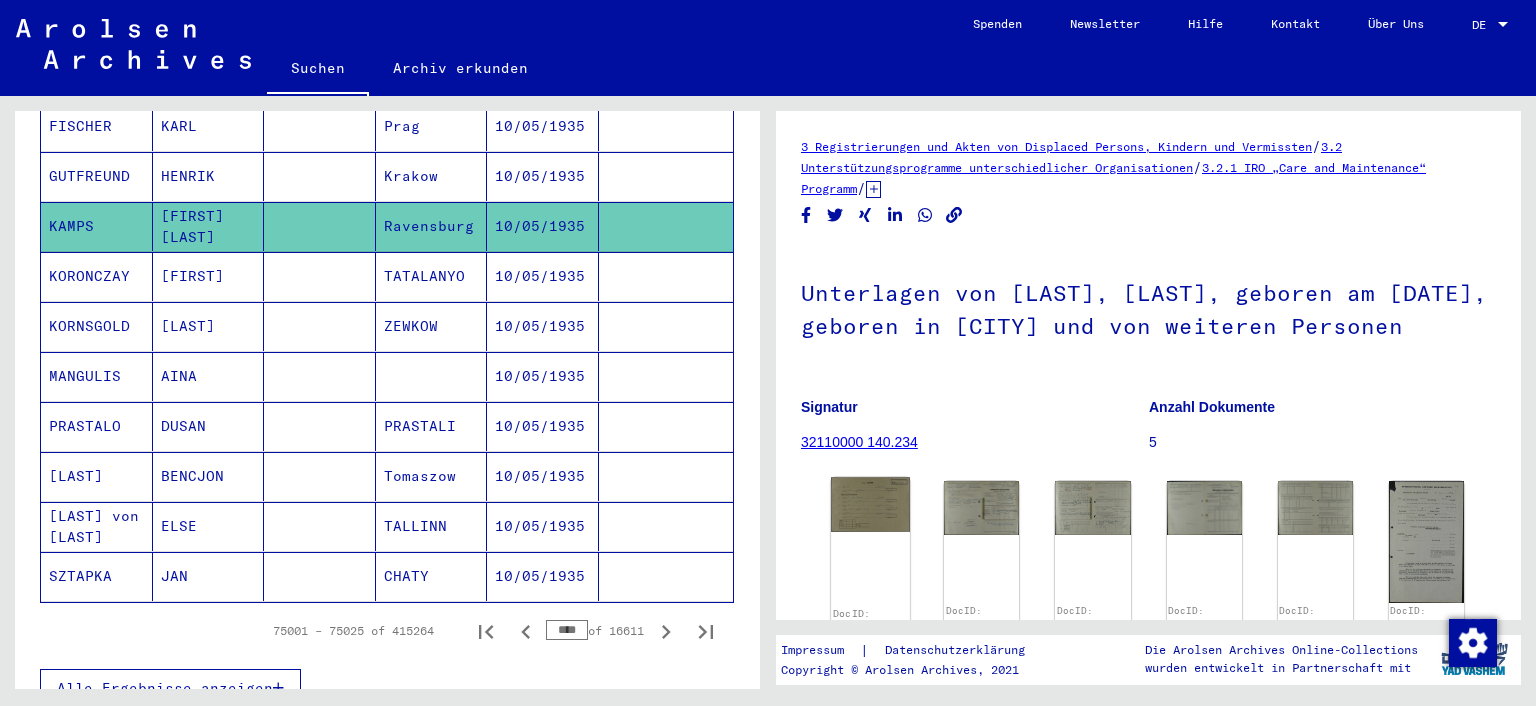 click 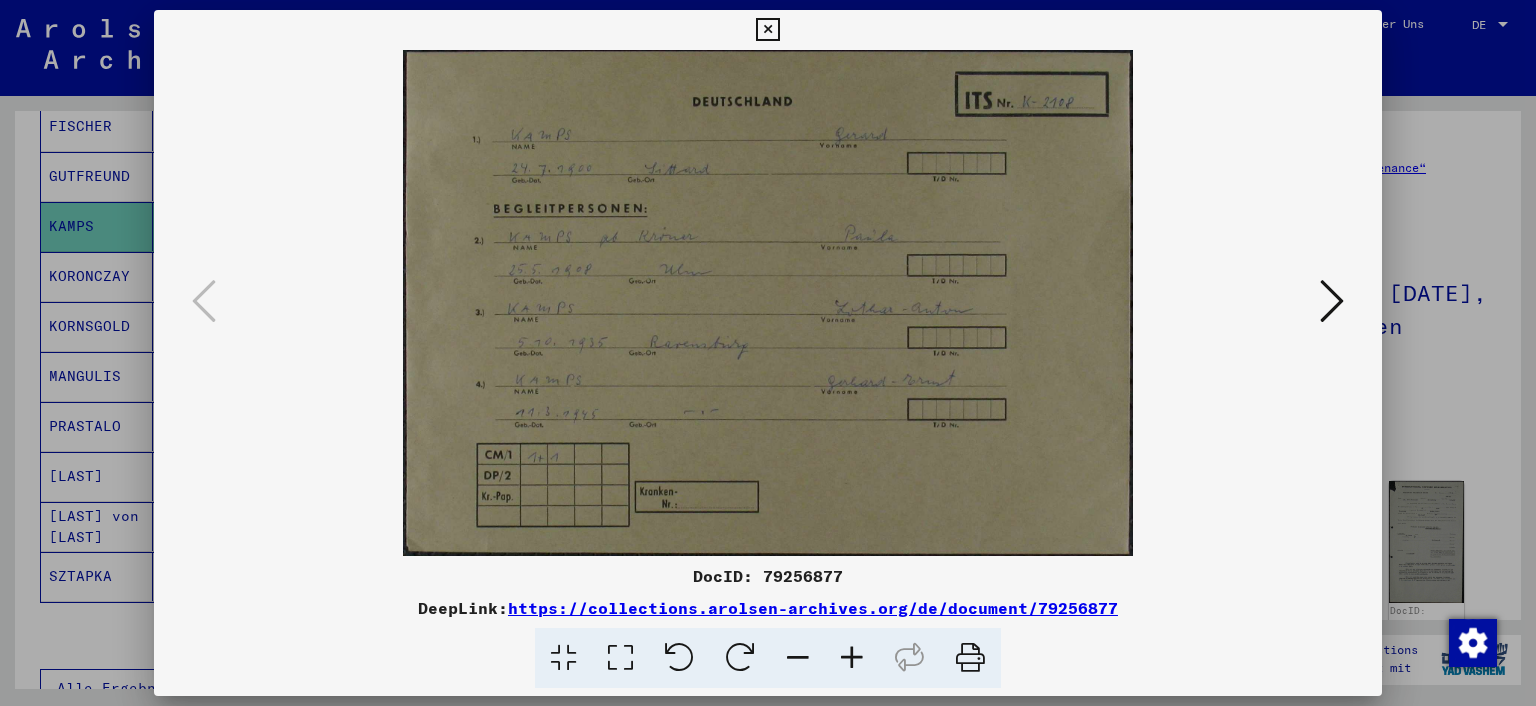 click at bounding box center [768, 353] 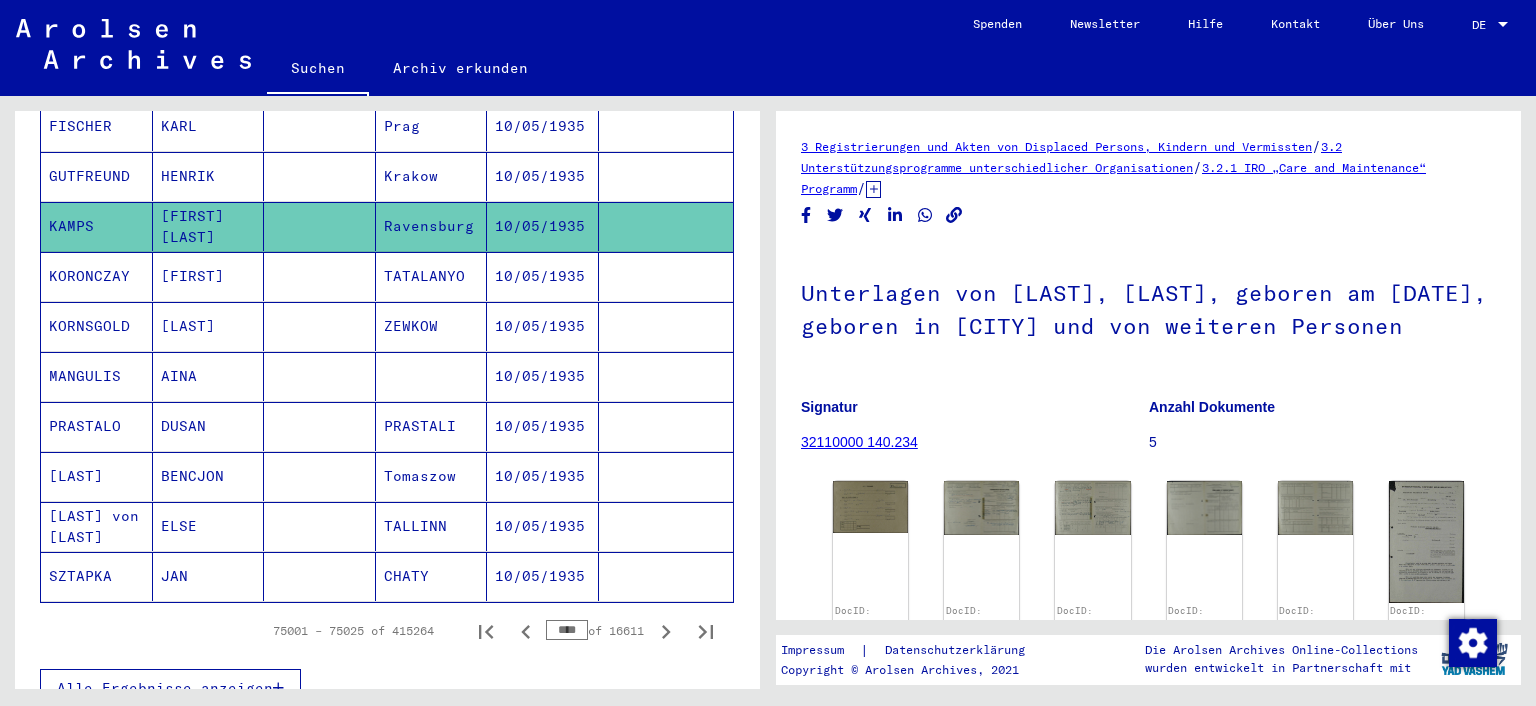 click on "KORONCZAY" at bounding box center (97, 326) 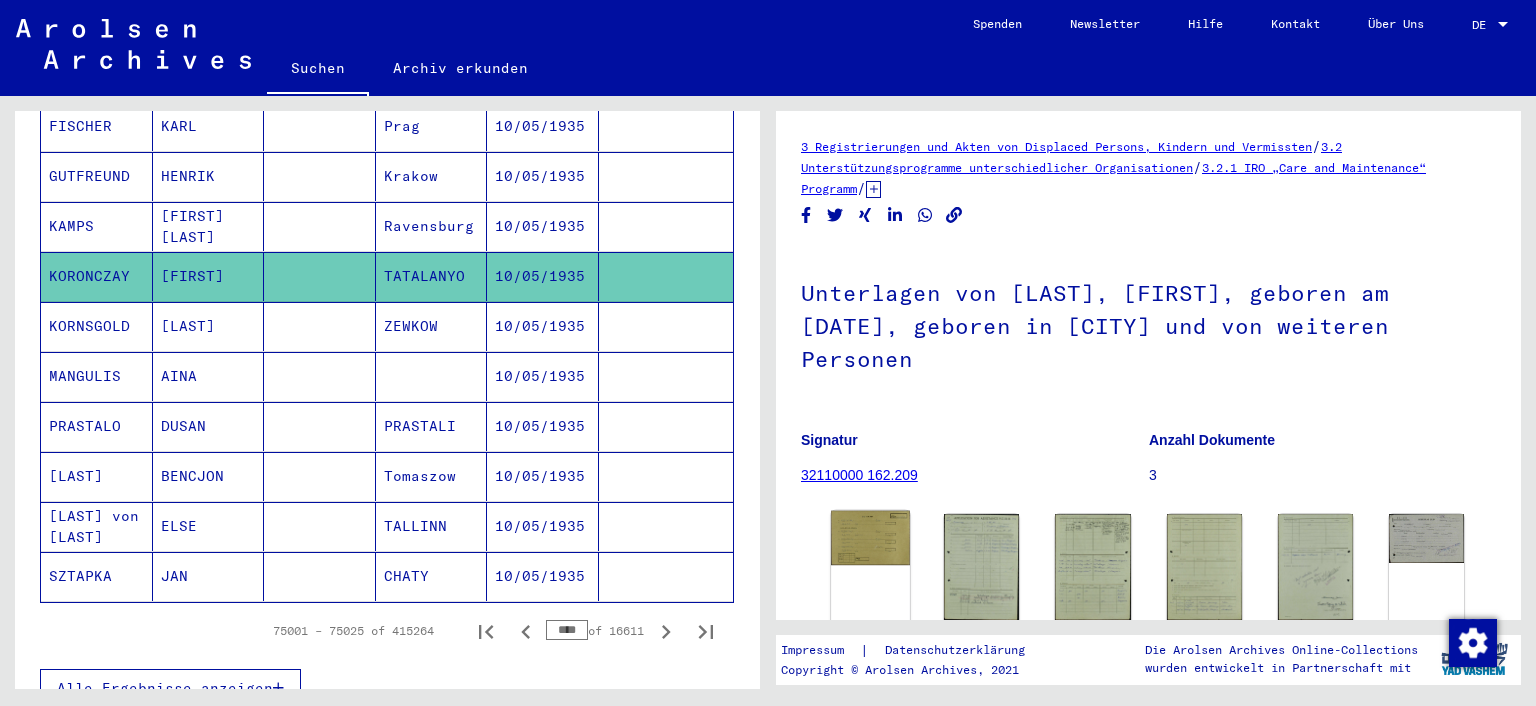 click 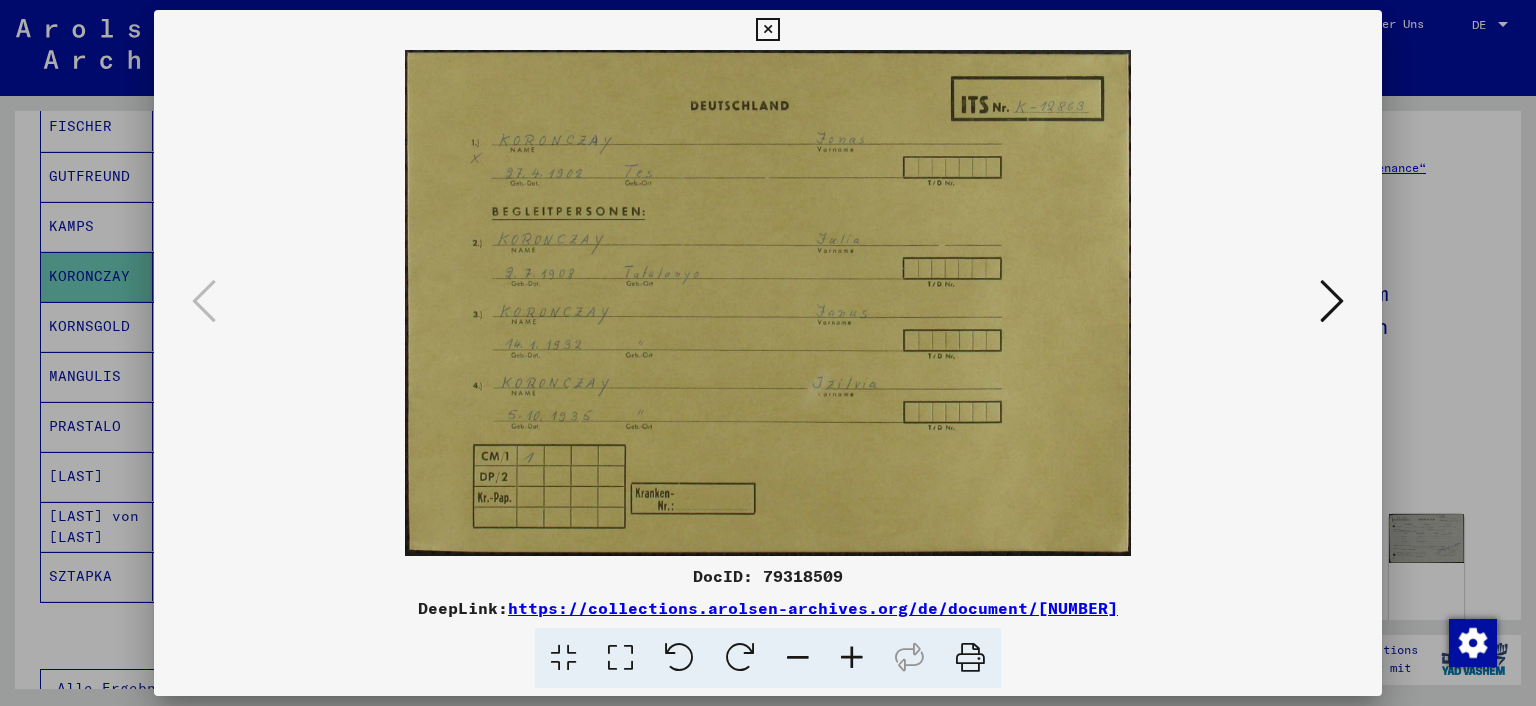 click at bounding box center (768, 353) 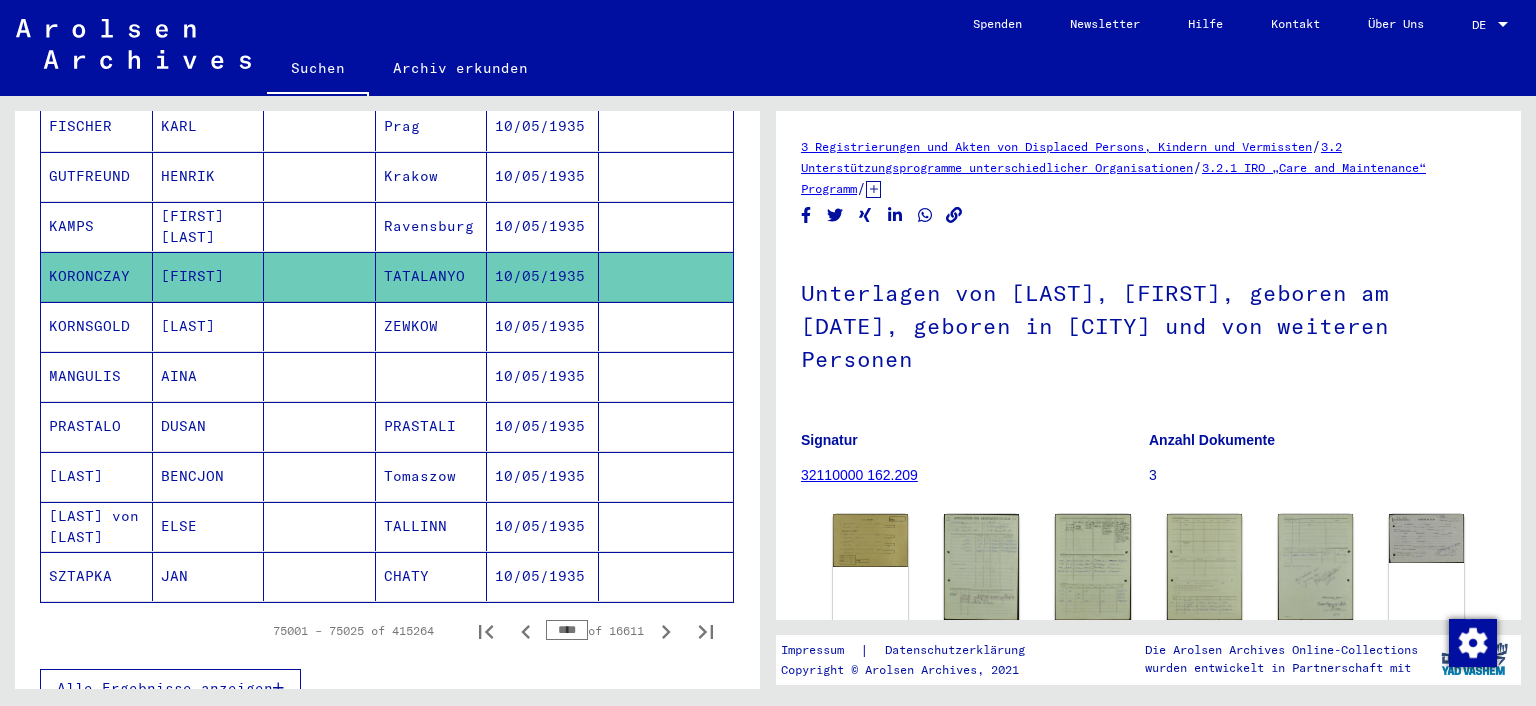 click on "KORNSGOLD" at bounding box center [97, 376] 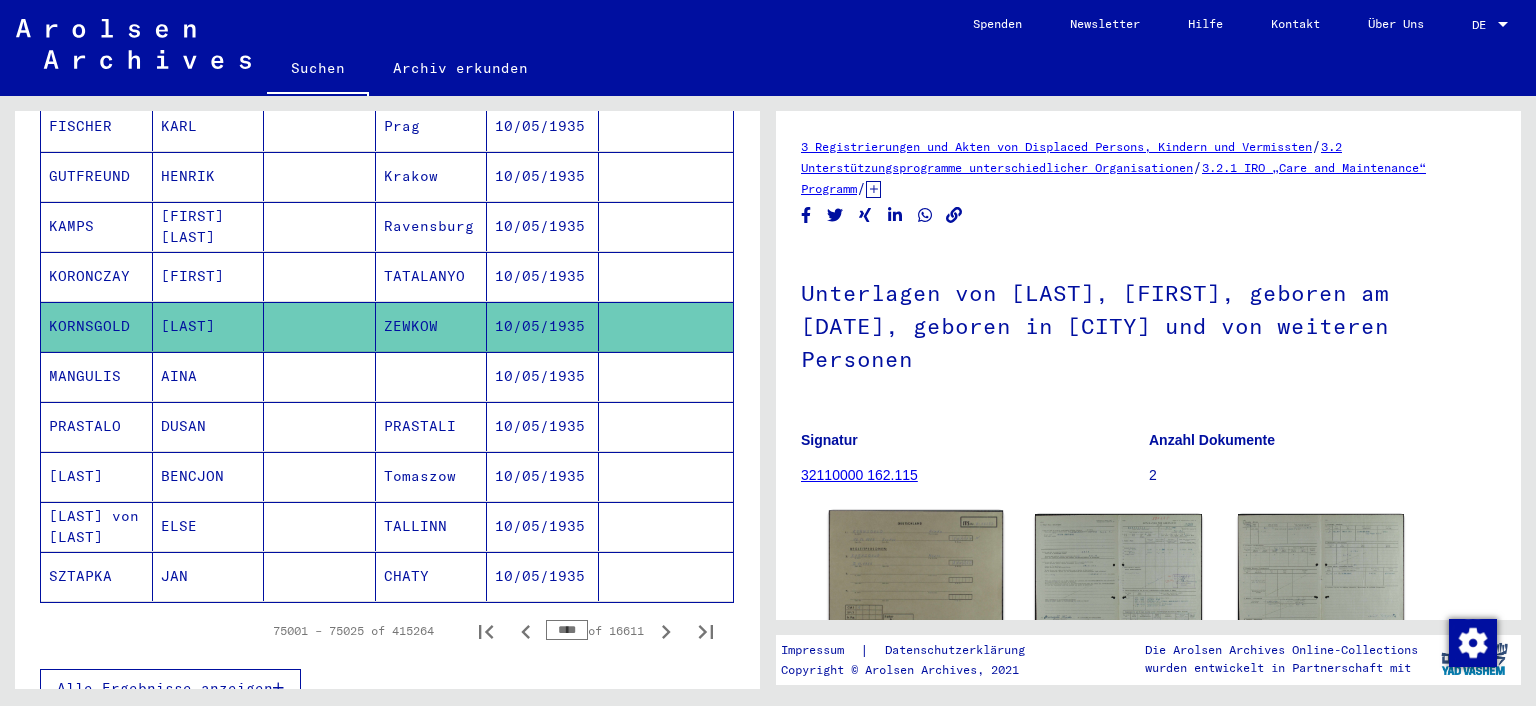 click 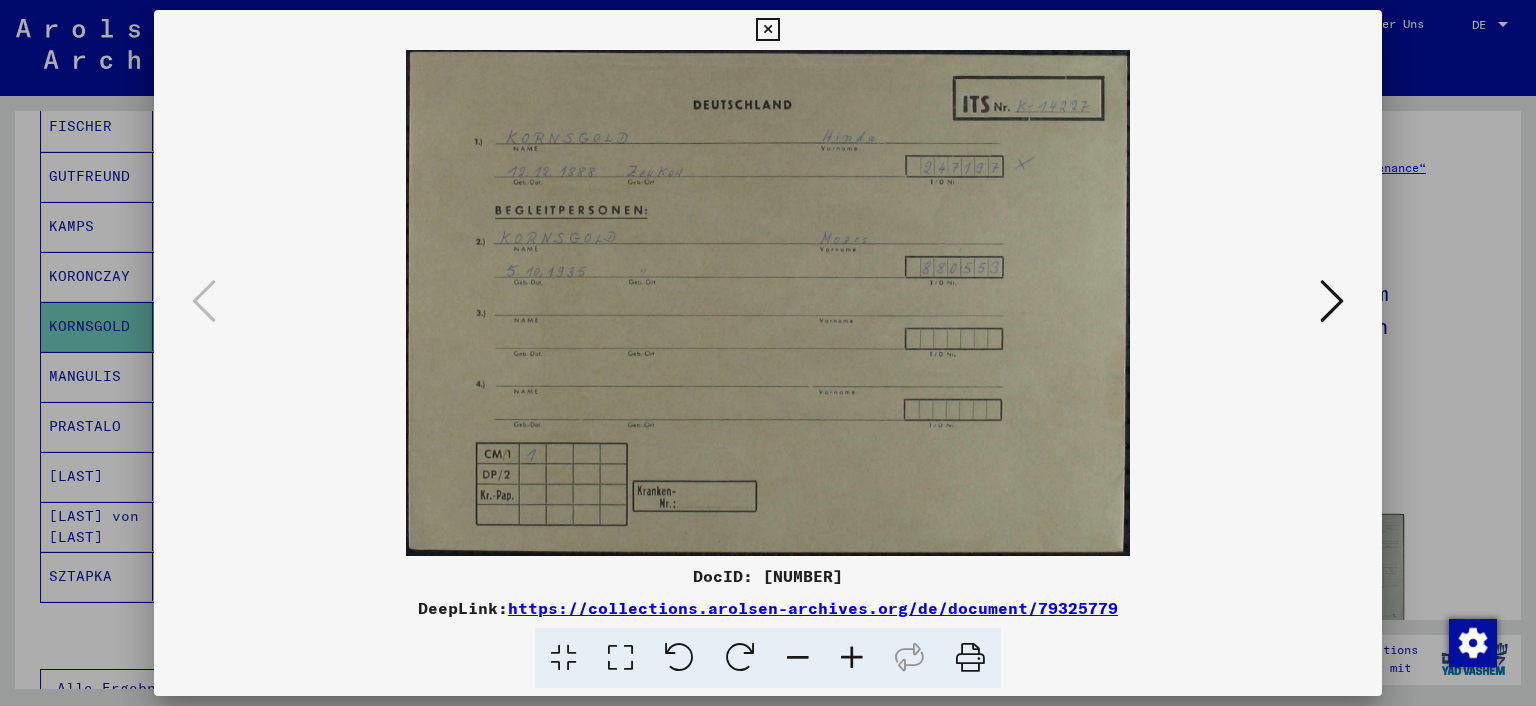 click at bounding box center [768, 353] 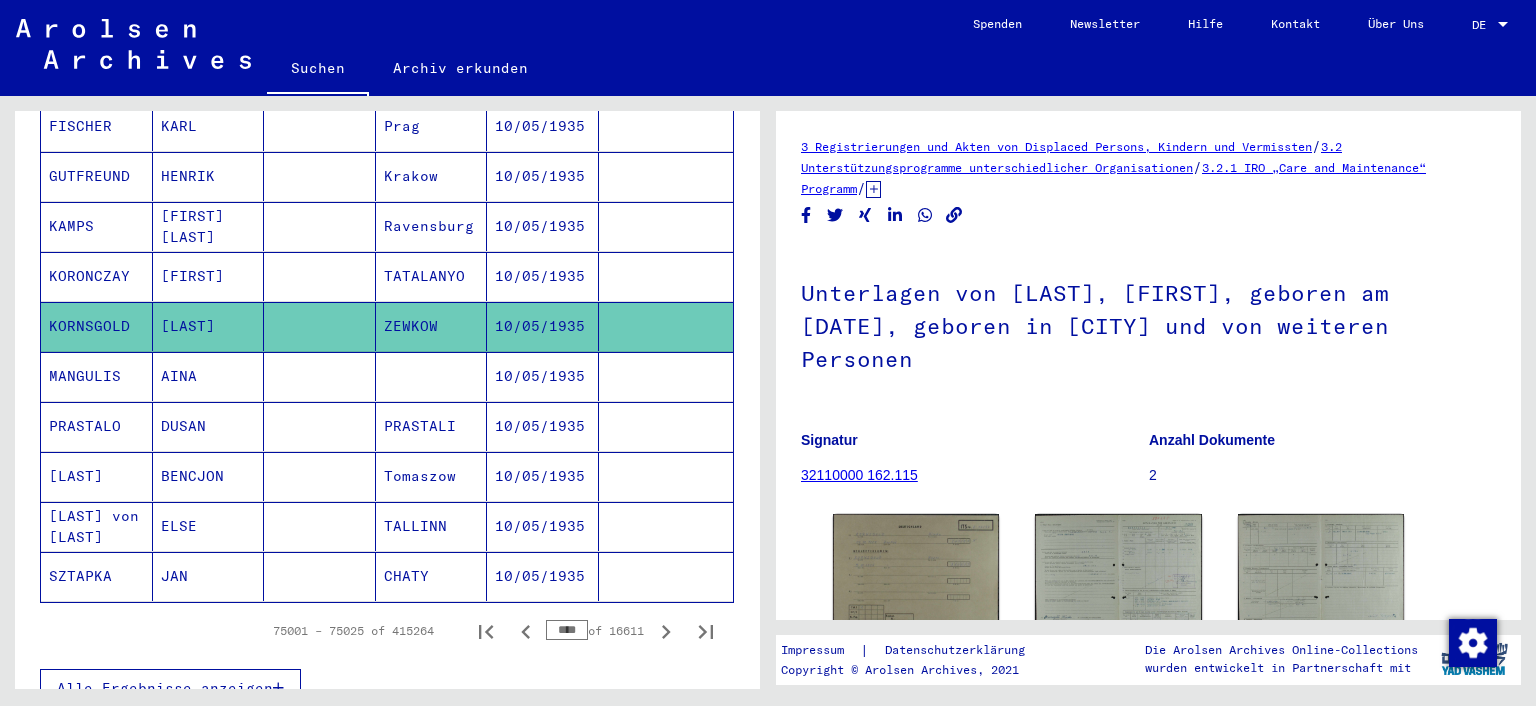 click on "MANGULIS" at bounding box center [97, 426] 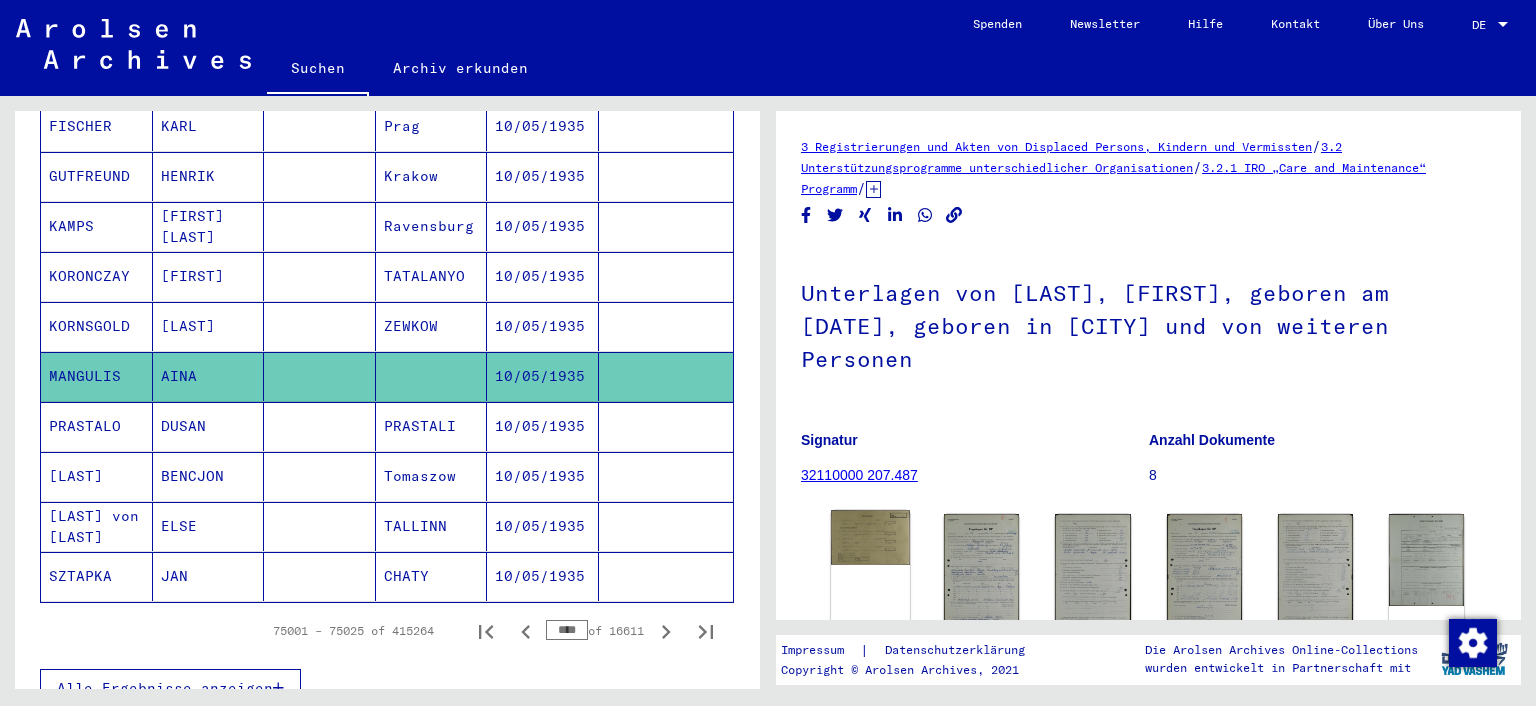 click 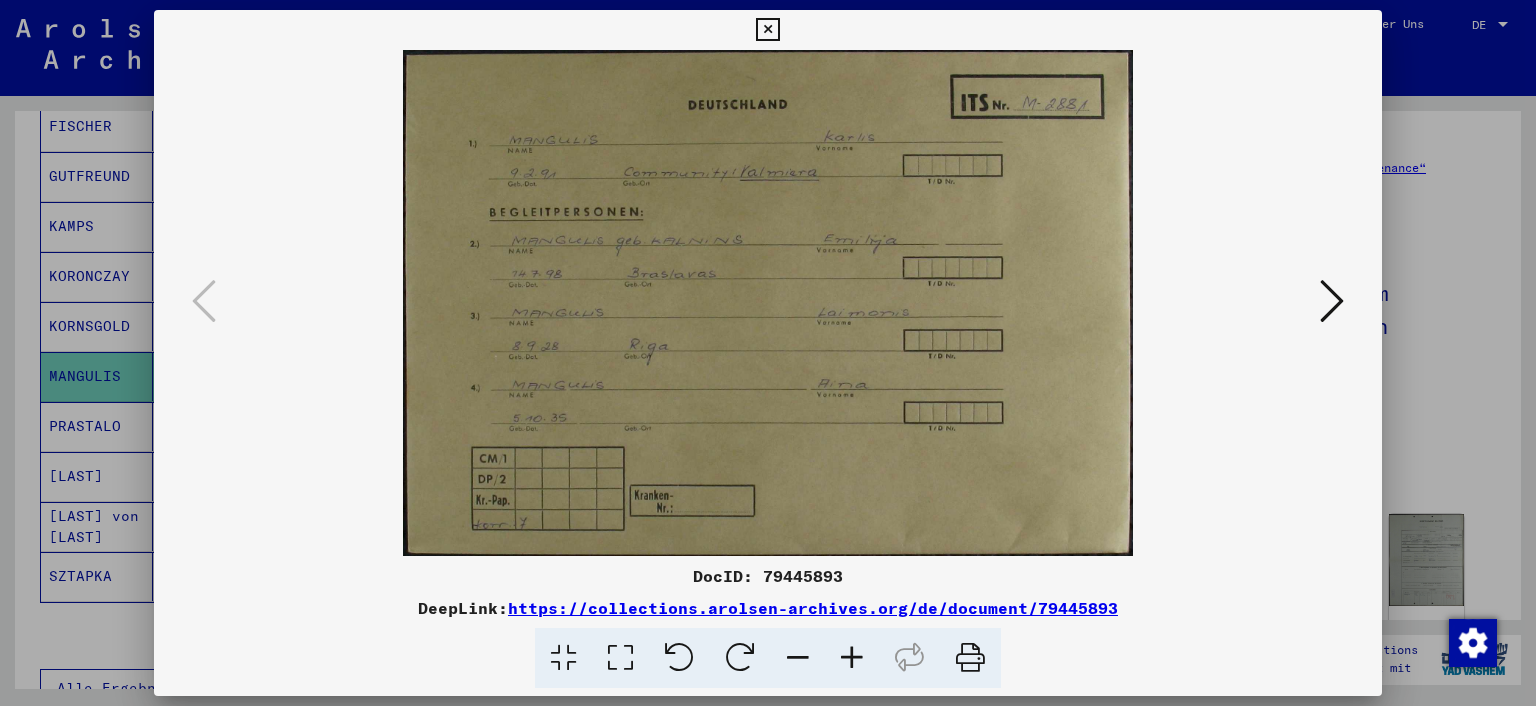 click at bounding box center (768, 353) 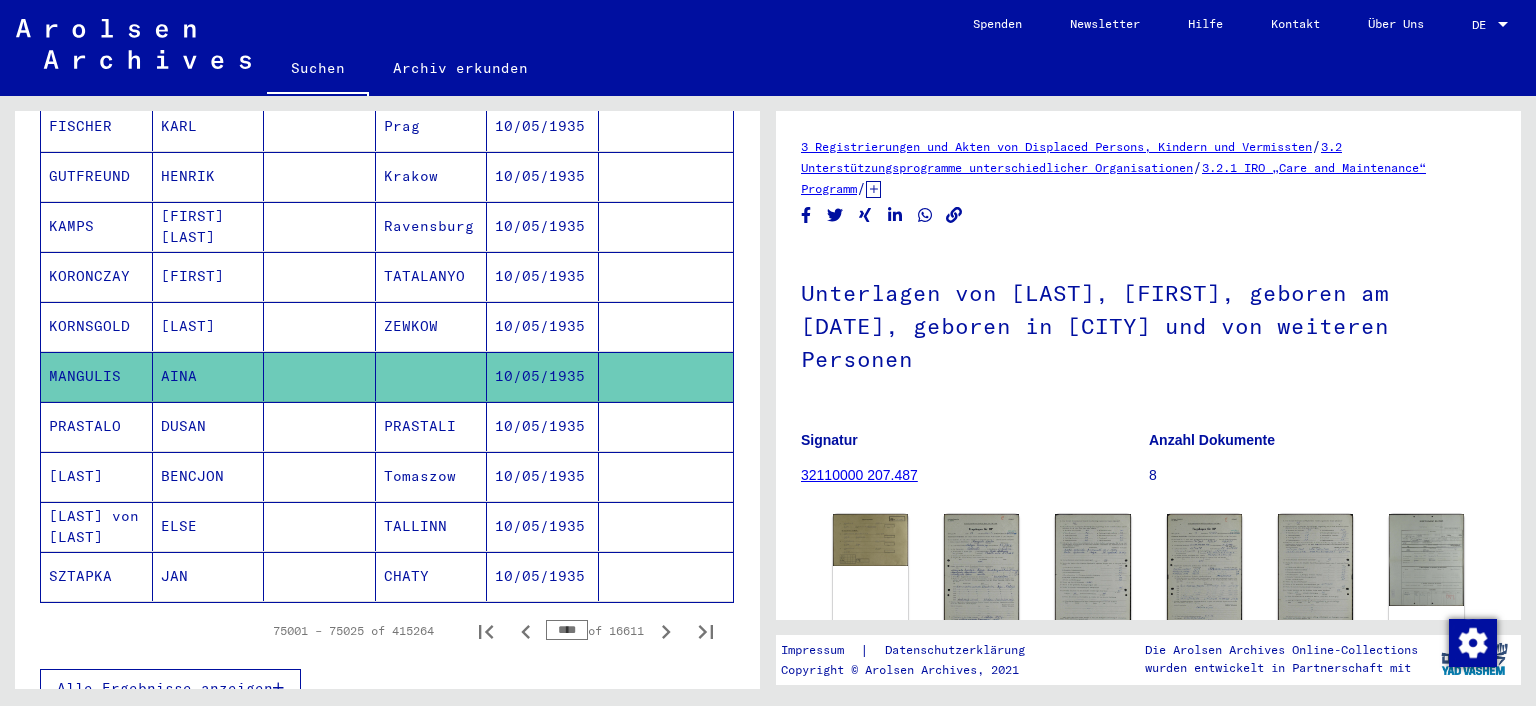 click on "PRASTALO" at bounding box center [97, 476] 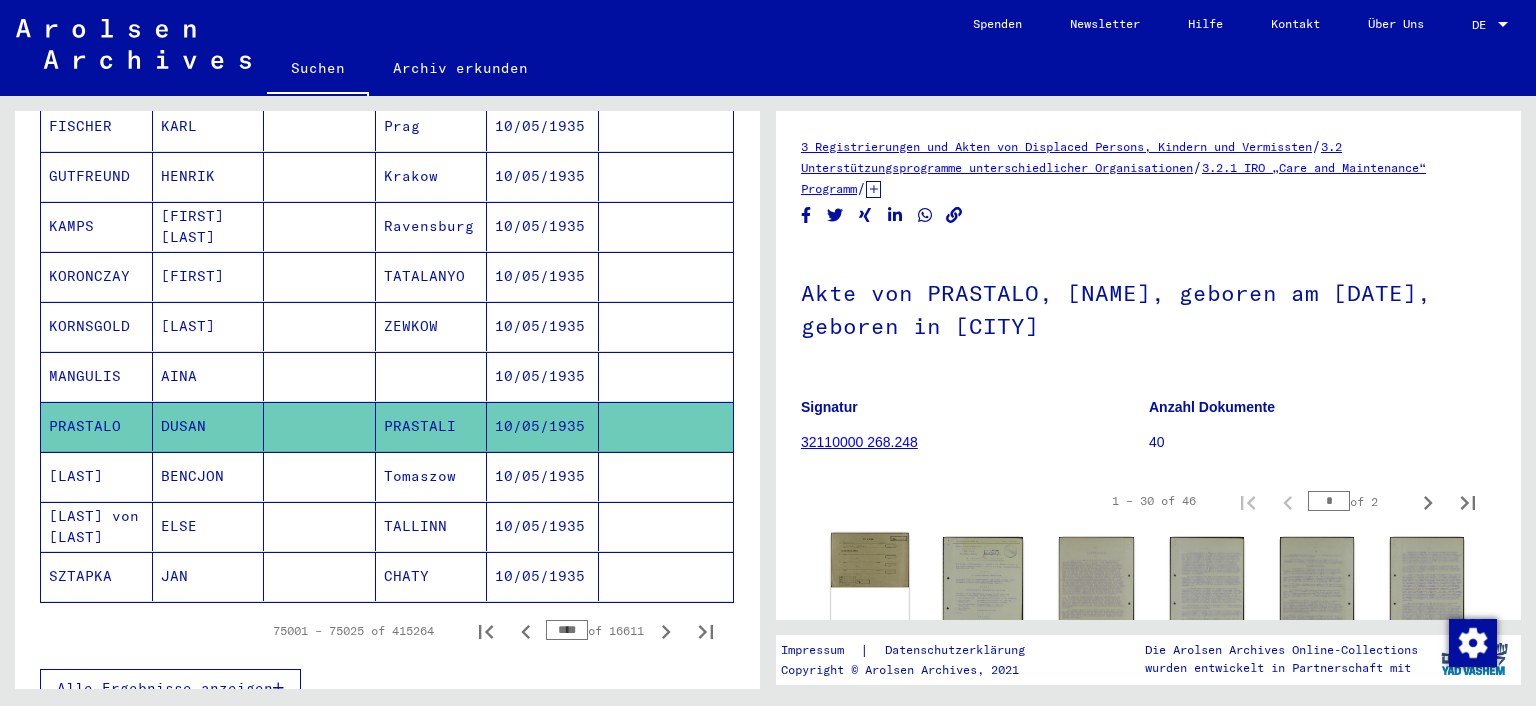 click 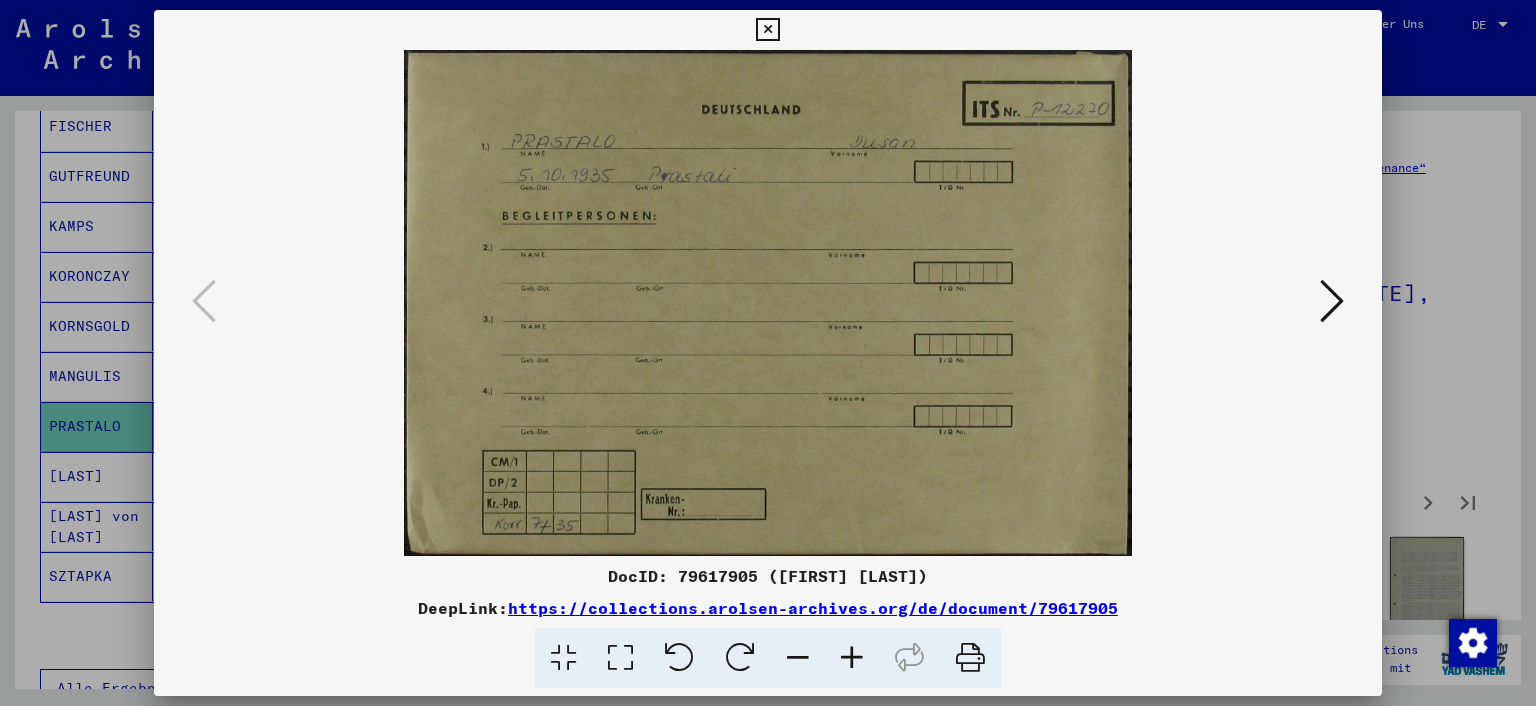 click at bounding box center (1332, 301) 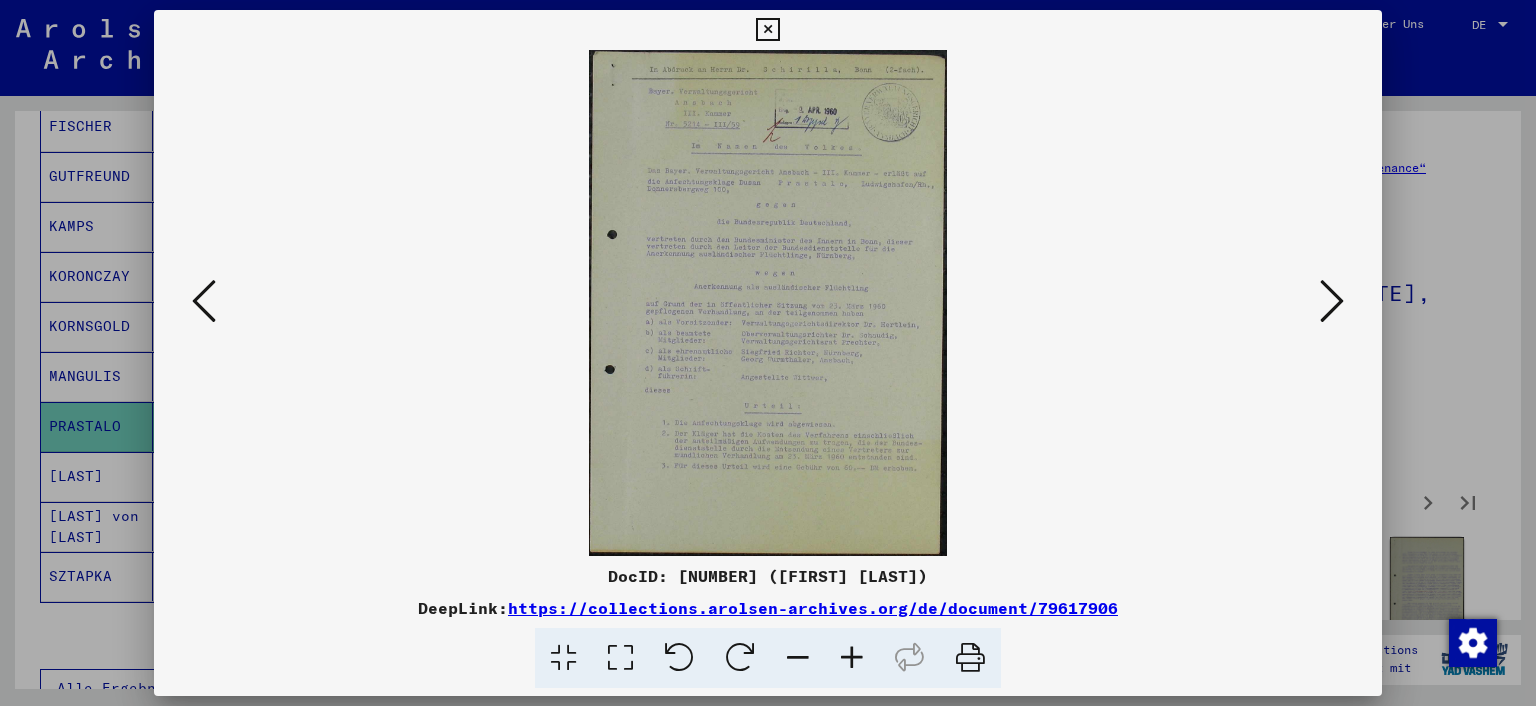 click at bounding box center (852, 658) 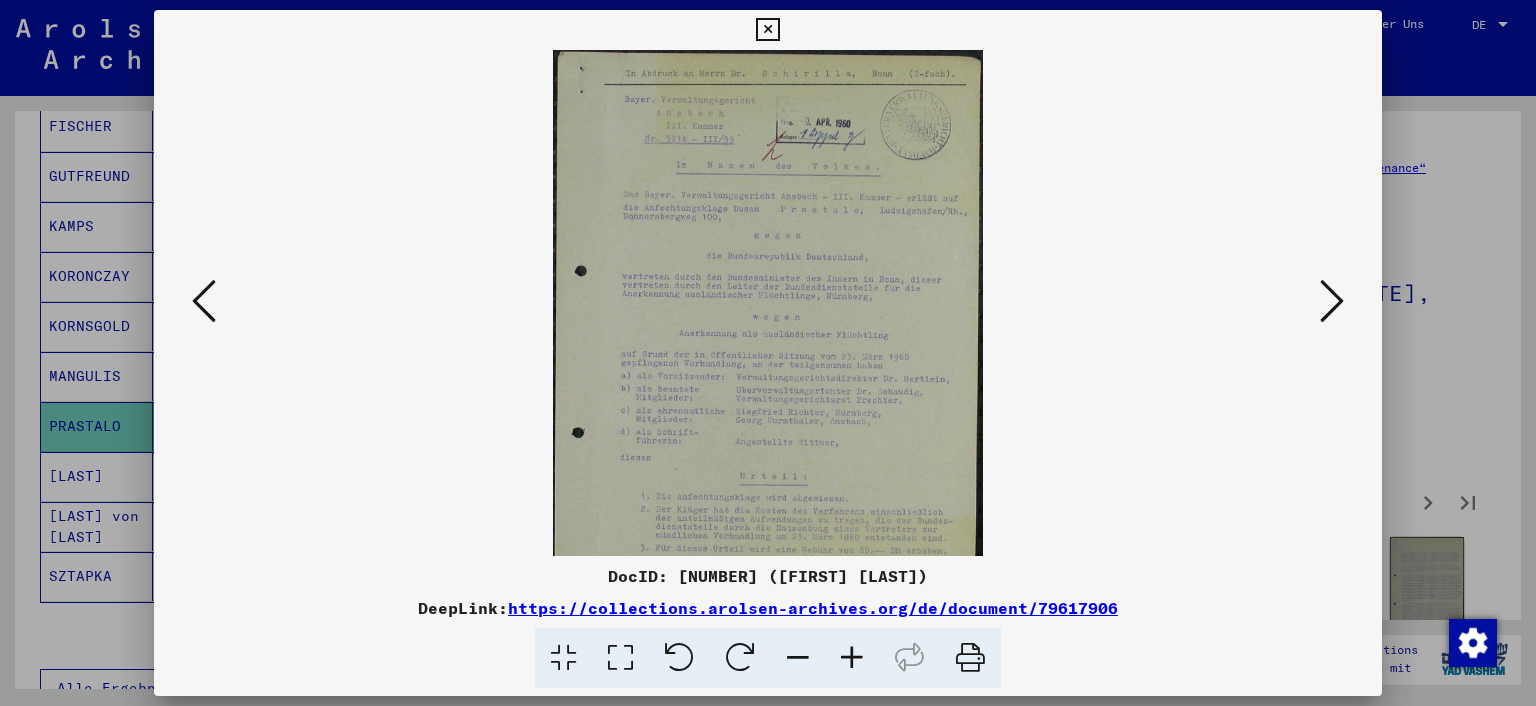 click at bounding box center [852, 658] 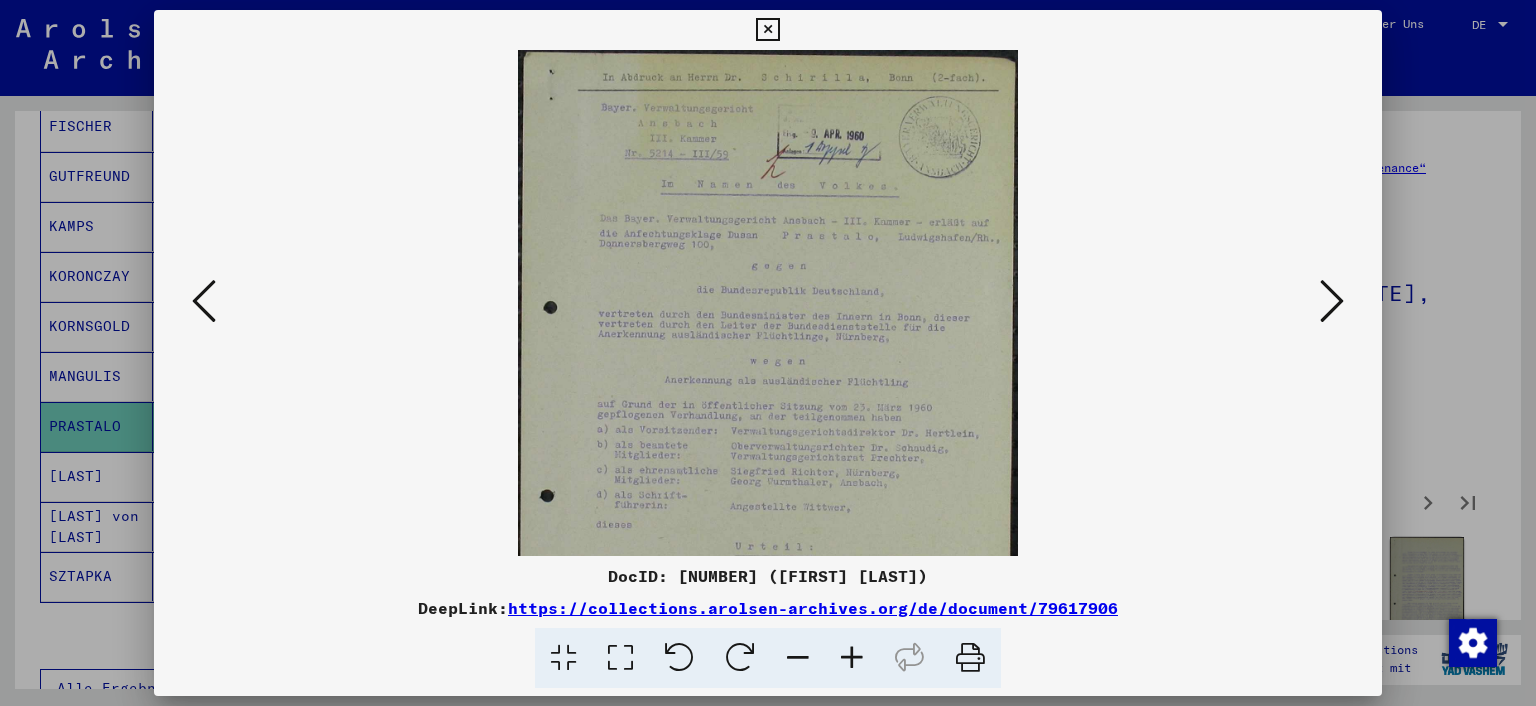 click at bounding box center (852, 658) 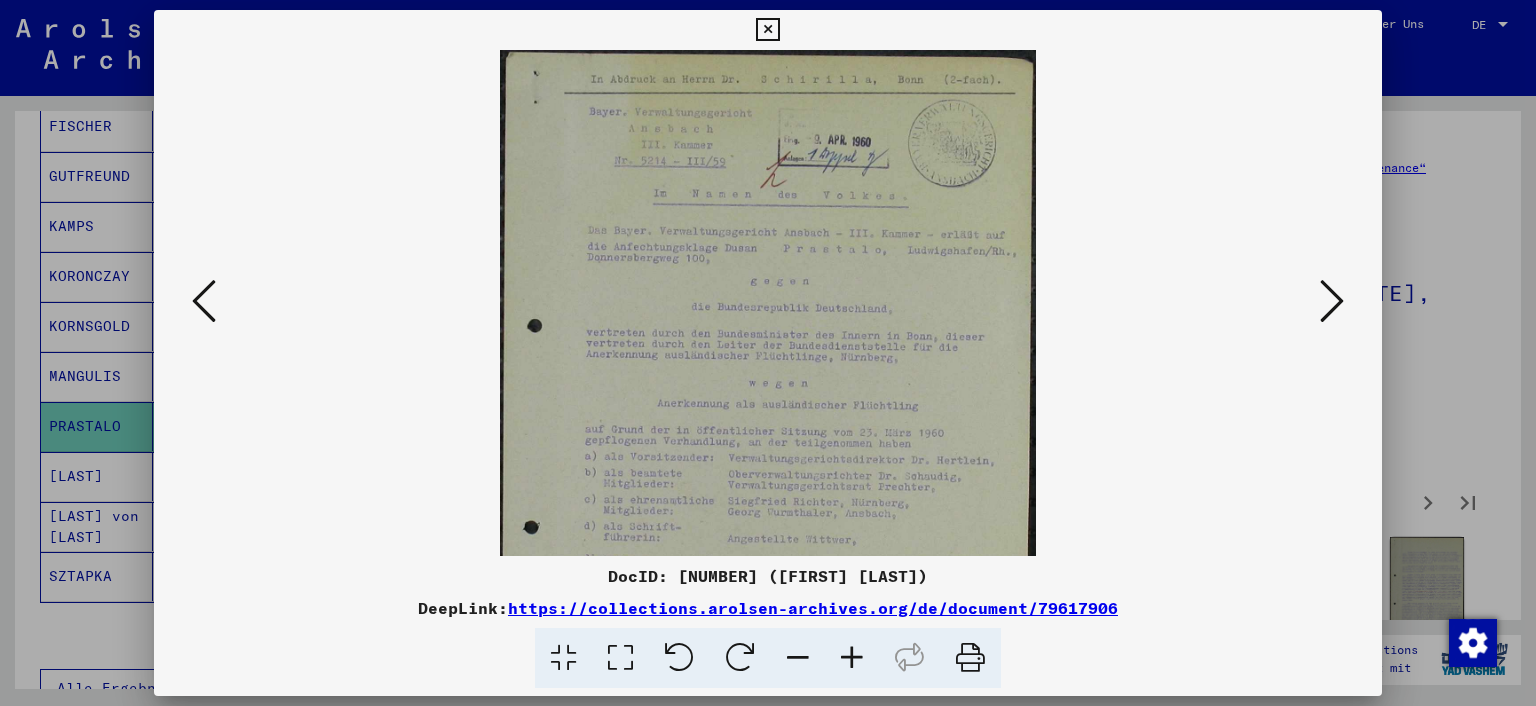 click at bounding box center [852, 658] 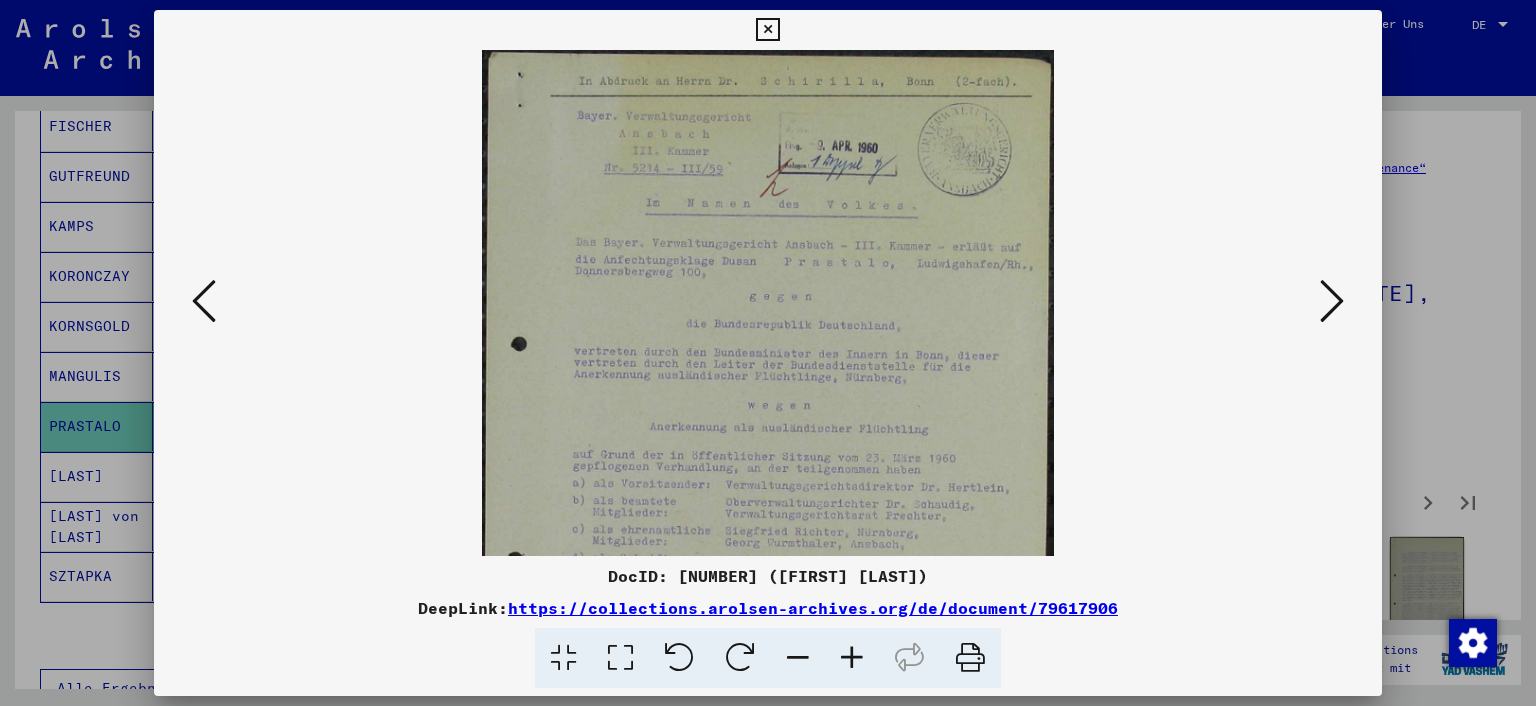click at bounding box center [852, 658] 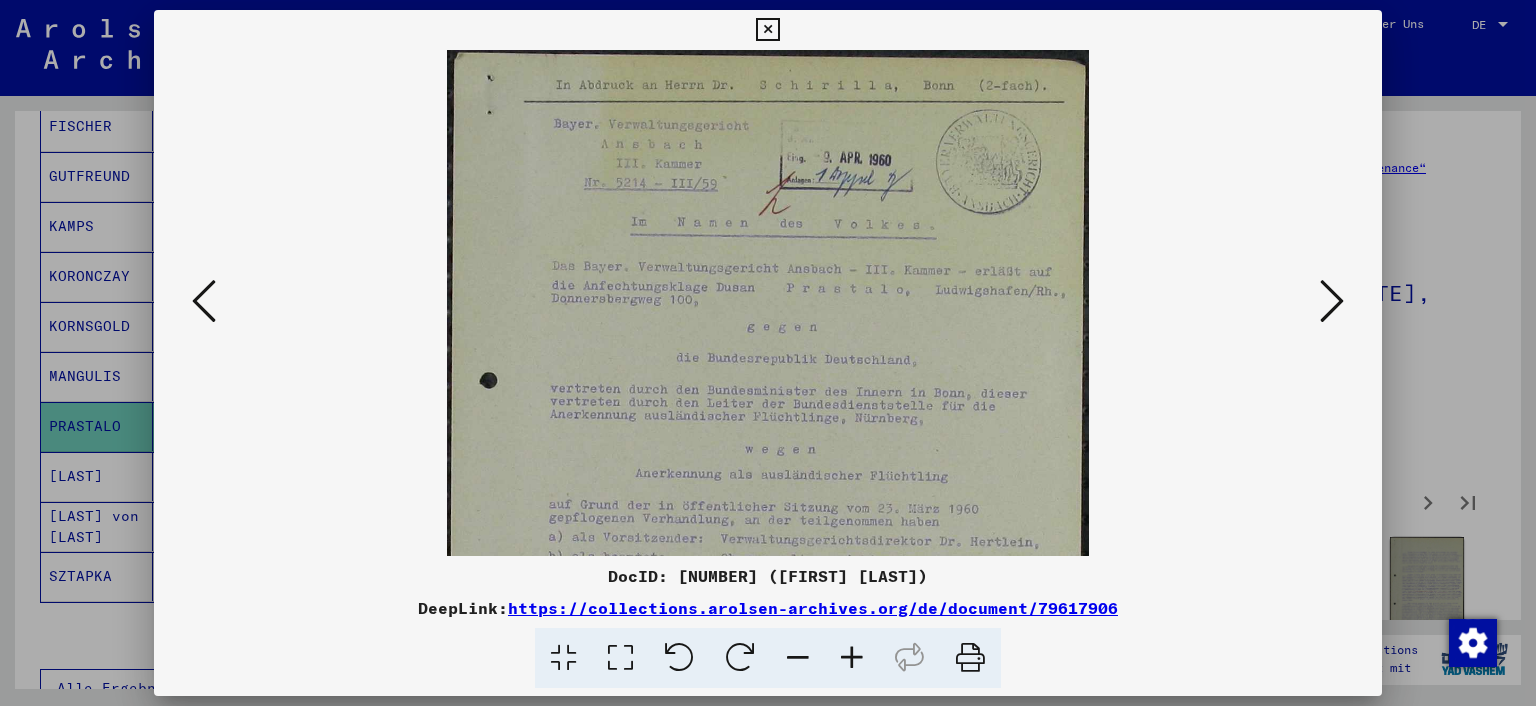 click at bounding box center [852, 658] 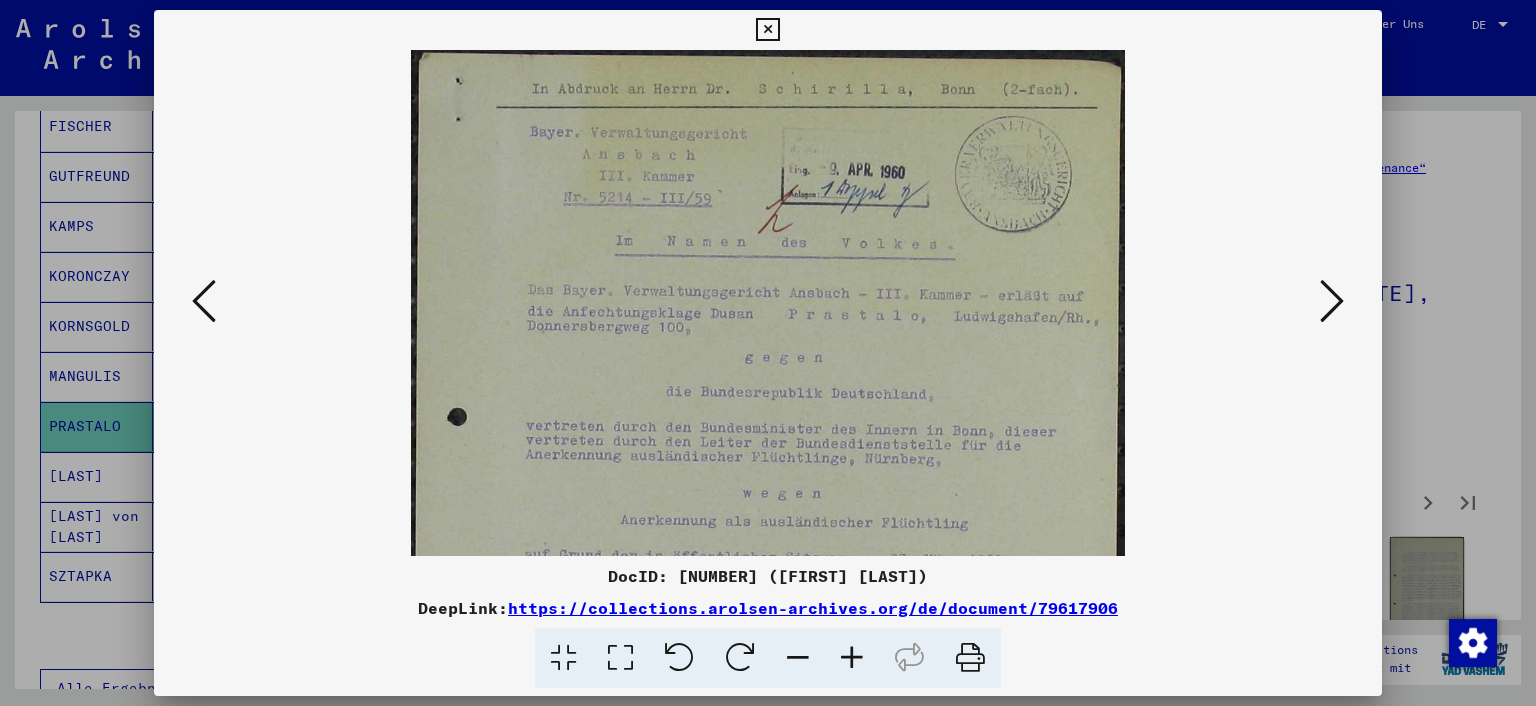 click at bounding box center (852, 658) 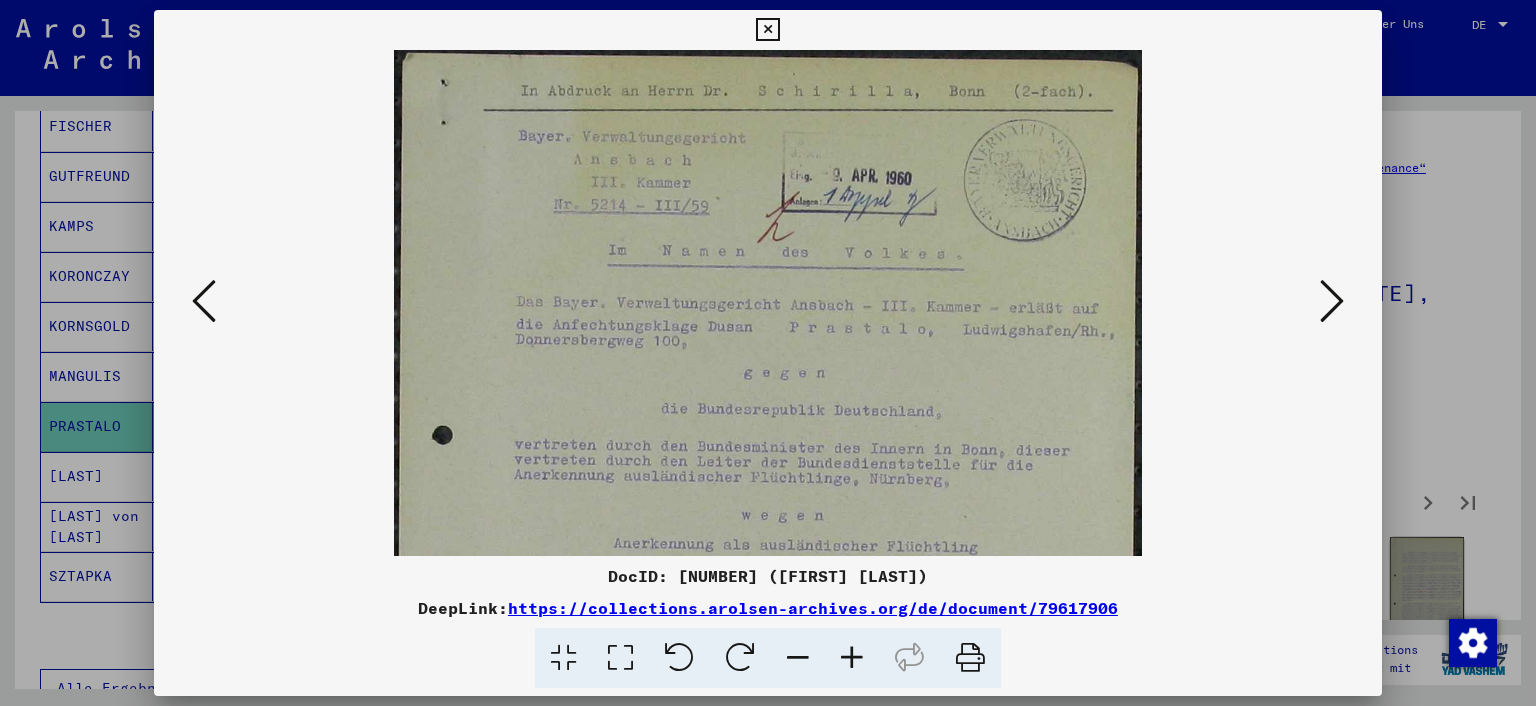 click at bounding box center [852, 658] 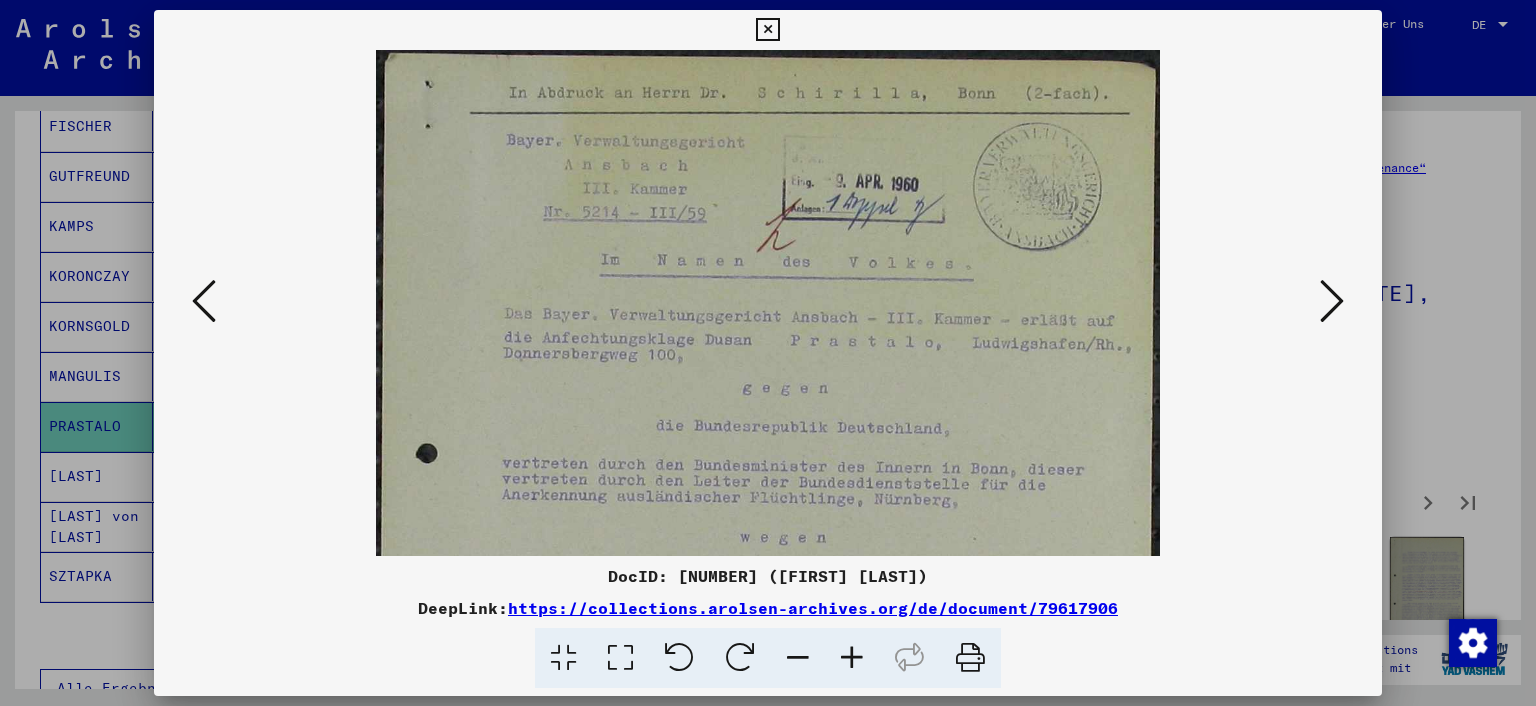 click at bounding box center (768, 603) 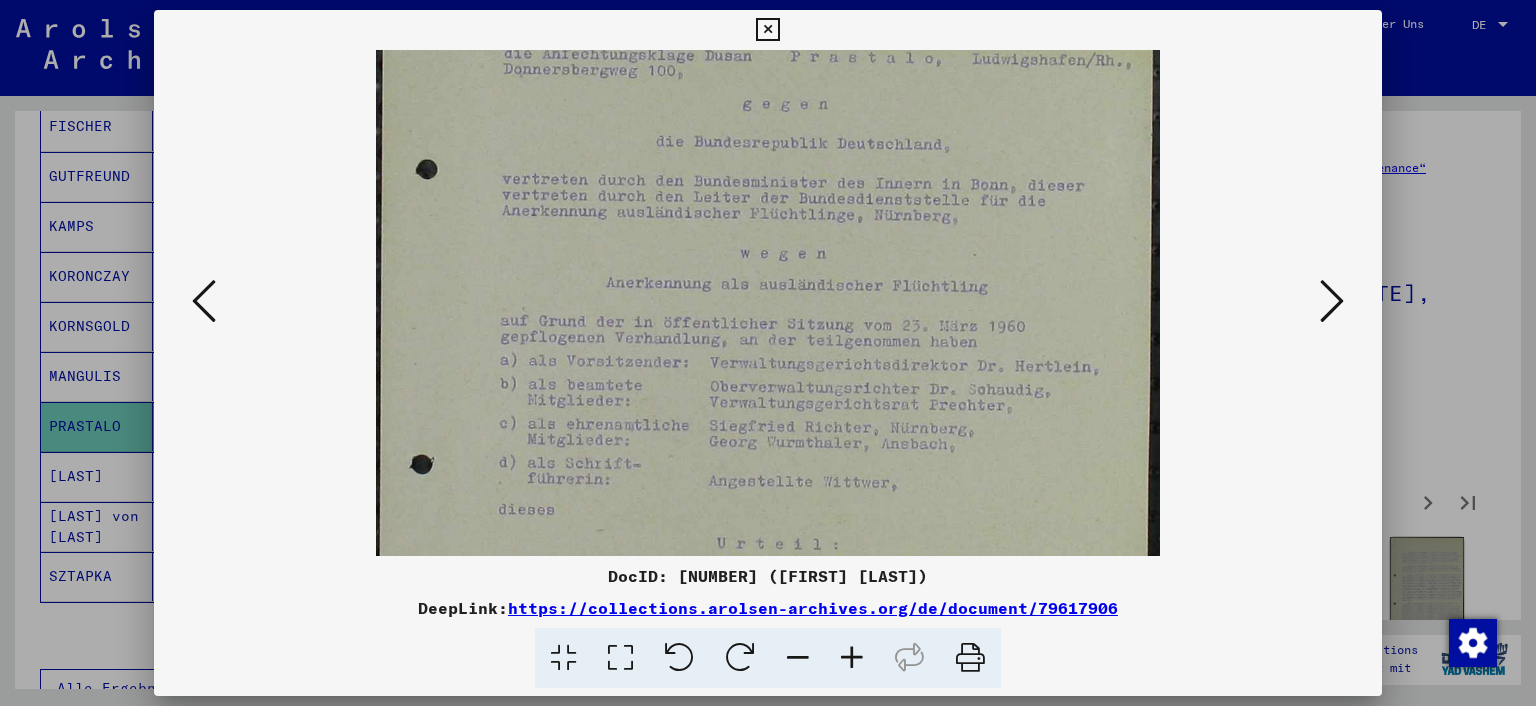 scroll, scrollTop: 285, scrollLeft: 0, axis: vertical 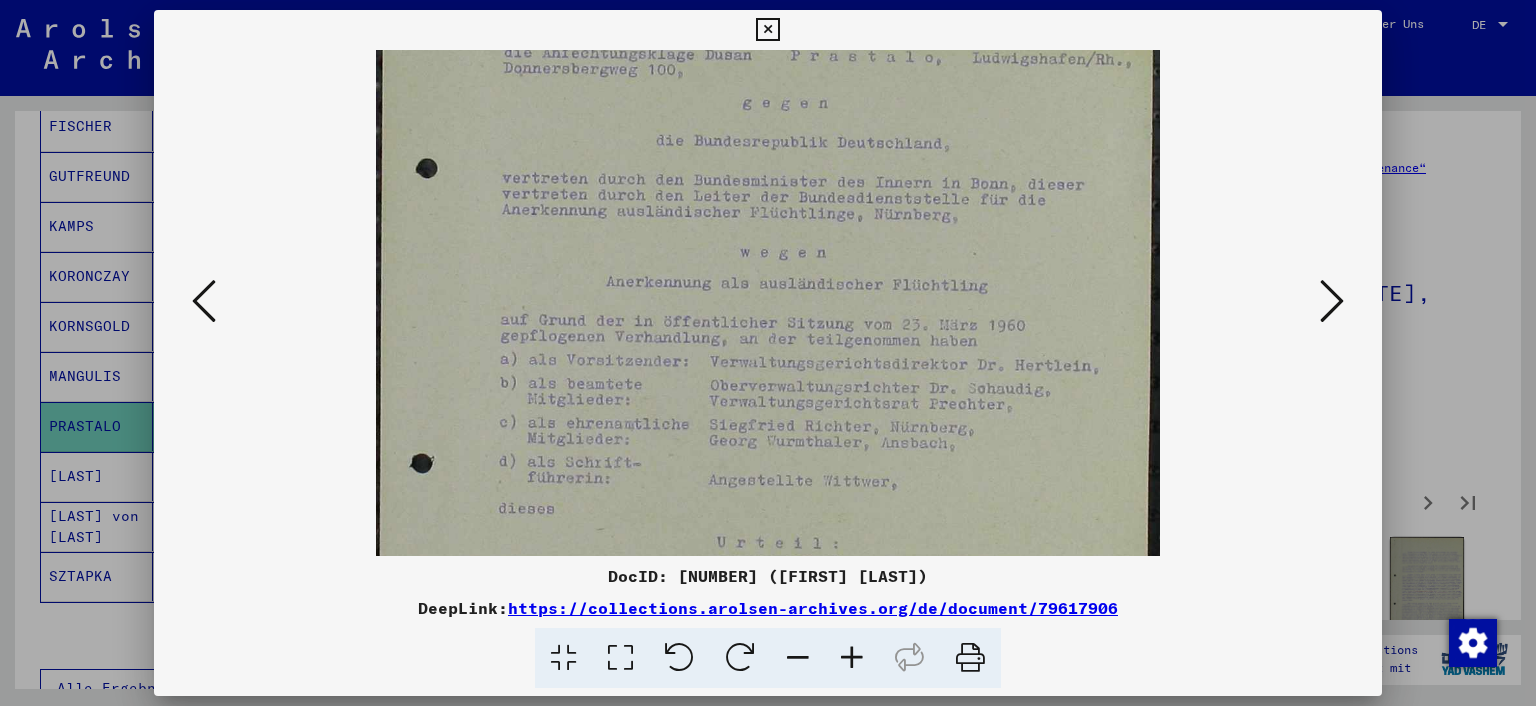 drag, startPoint x: 836, startPoint y: 429, endPoint x: 894, endPoint y: 157, distance: 278.11508 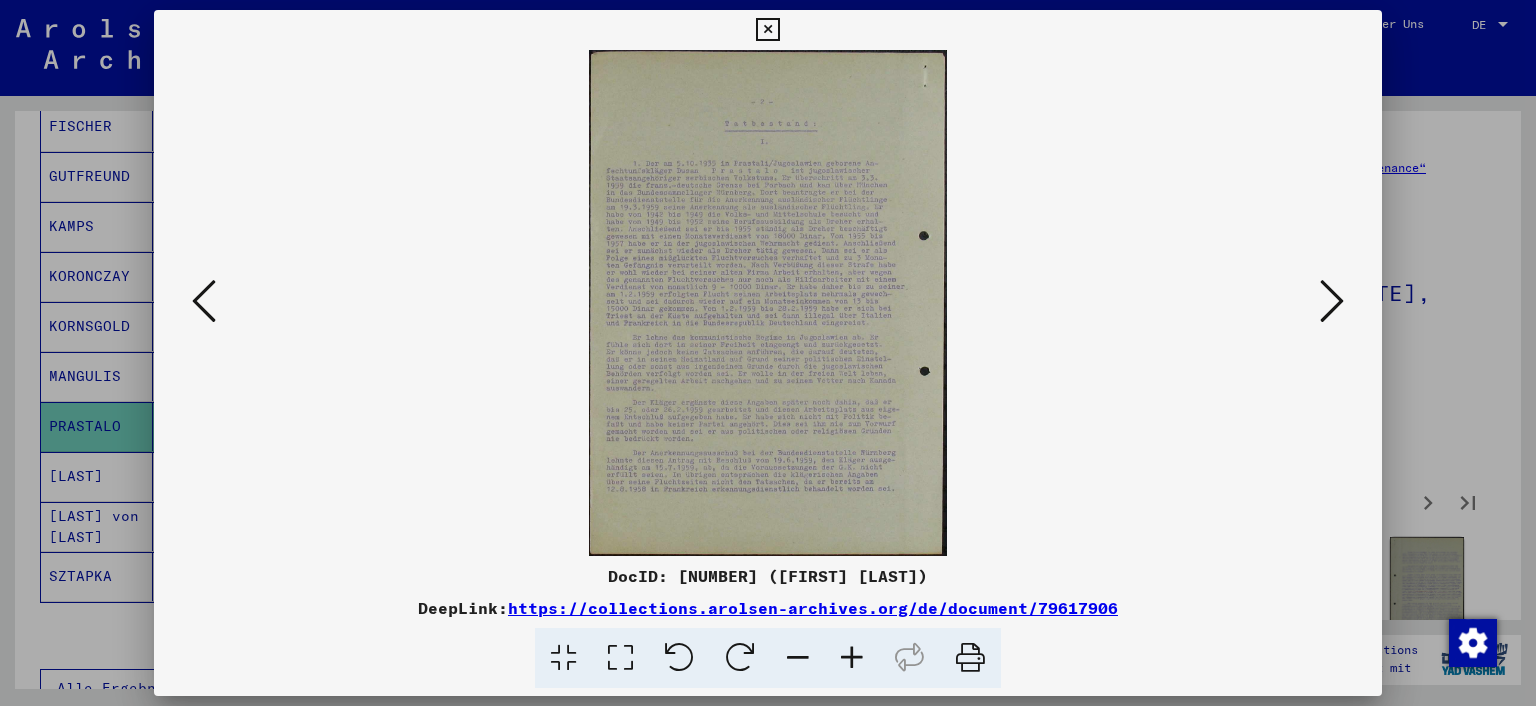 scroll, scrollTop: 0, scrollLeft: 0, axis: both 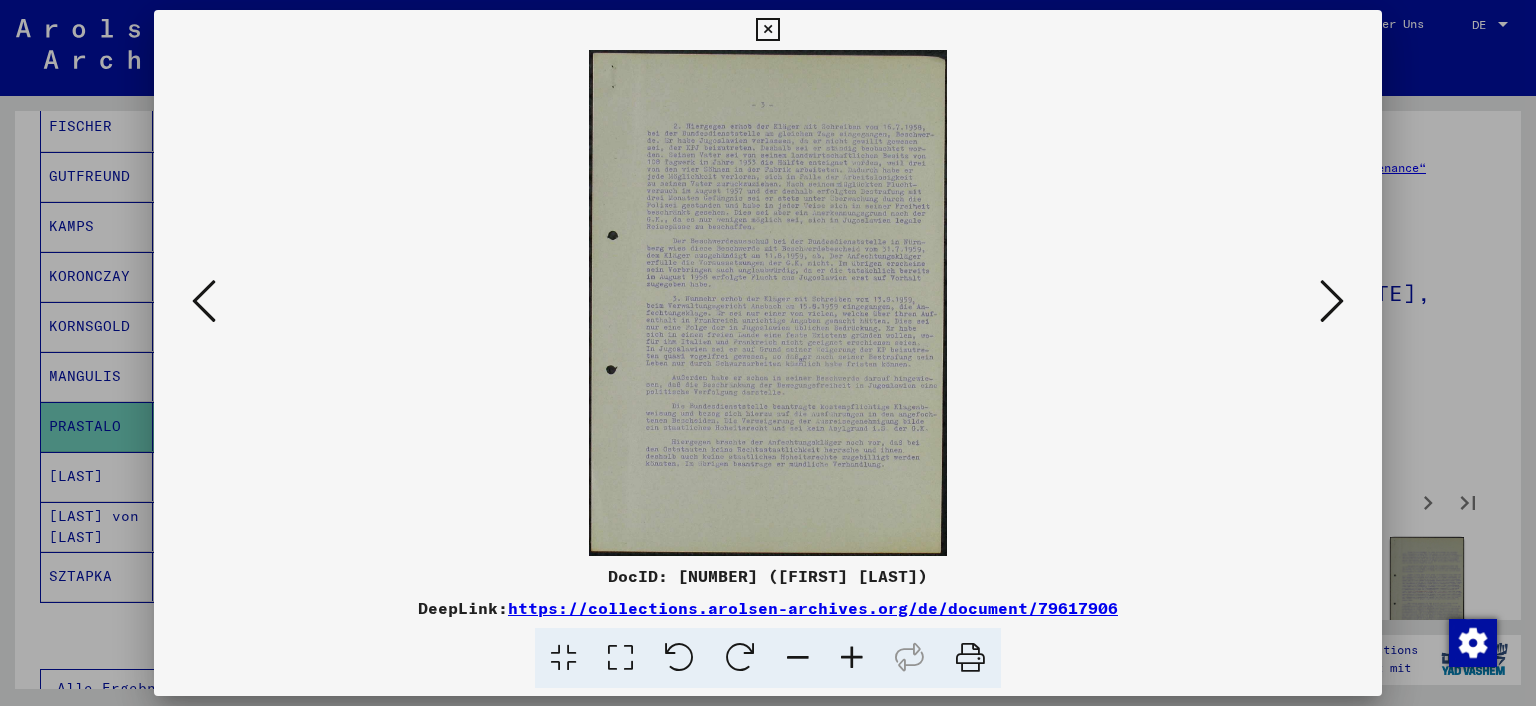 click at bounding box center (1332, 302) 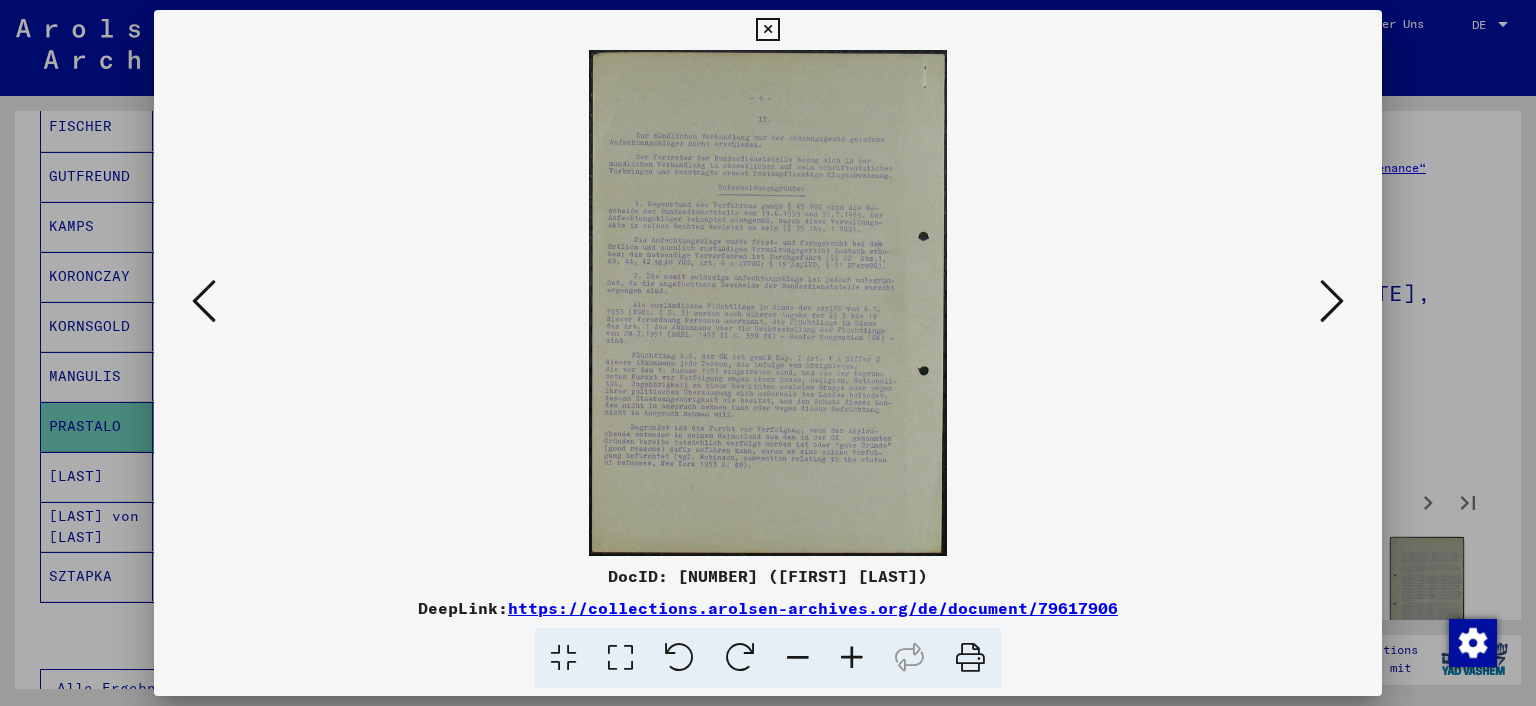 click at bounding box center (1332, 302) 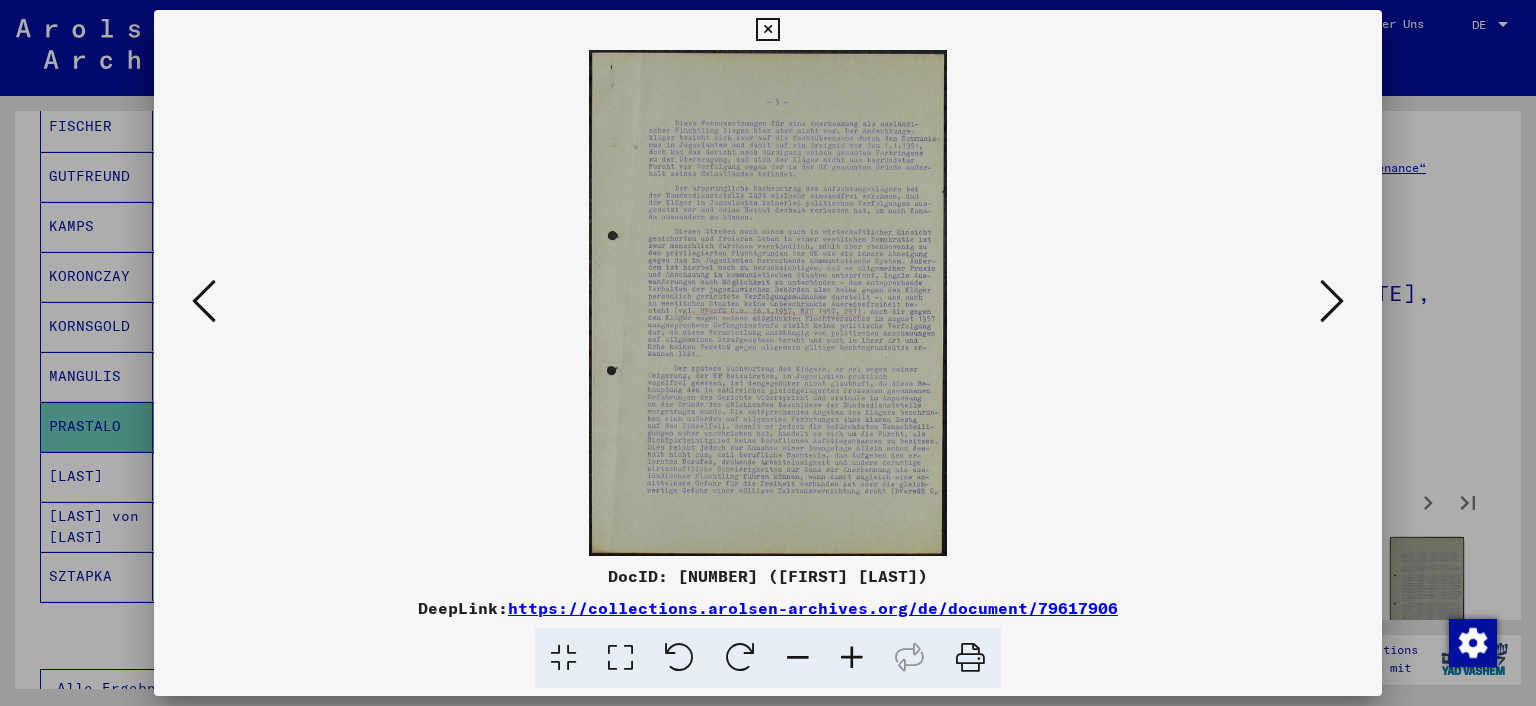 click at bounding box center (1332, 302) 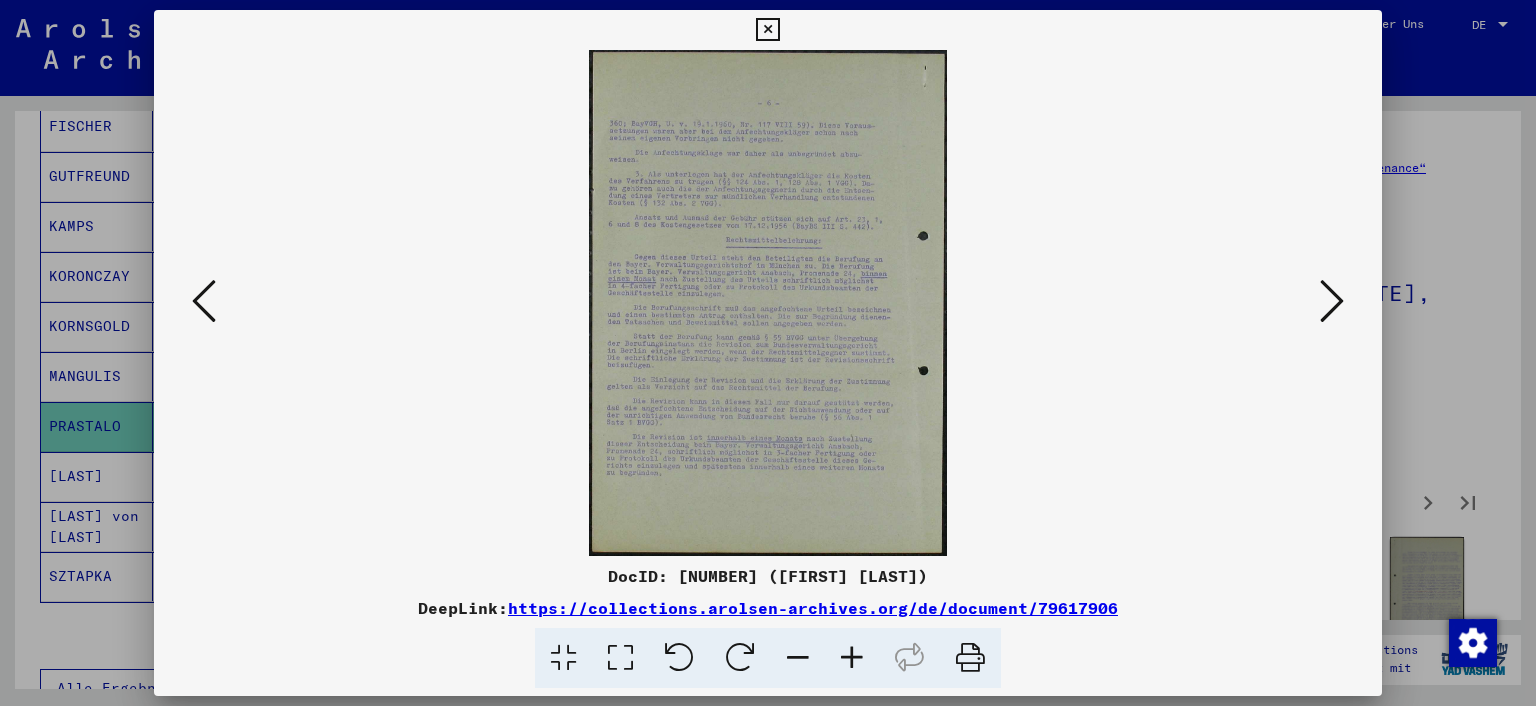 click at bounding box center (1332, 302) 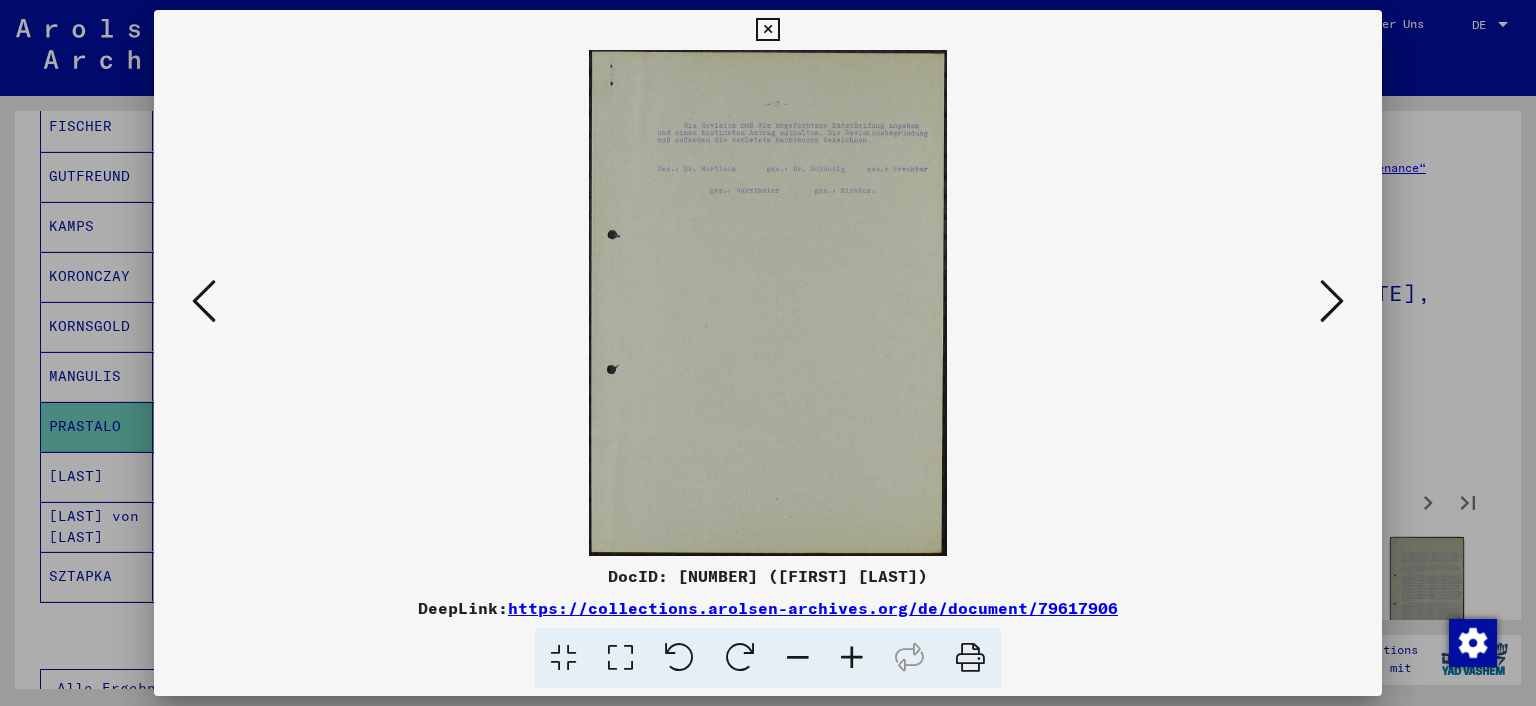 click at bounding box center [1332, 302] 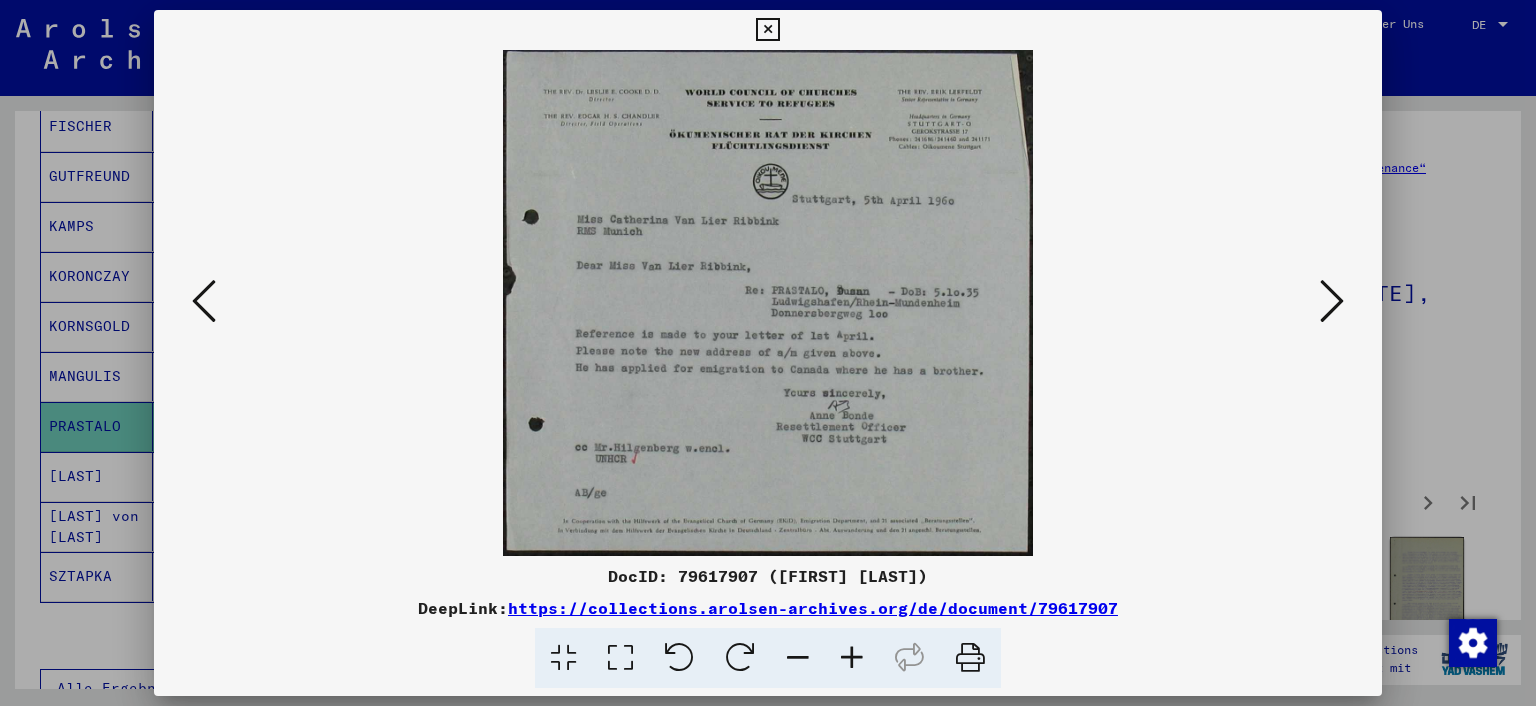 click at bounding box center [1332, 302] 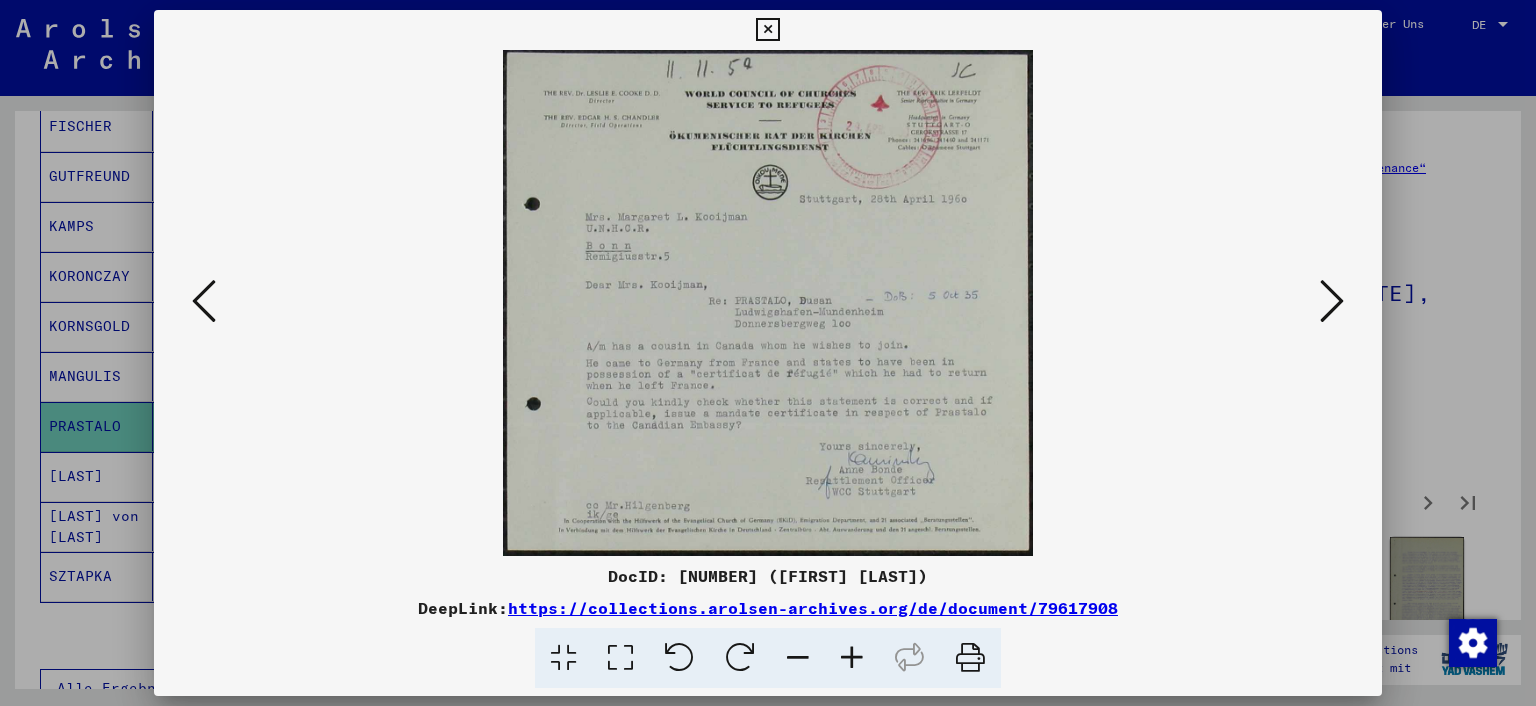 click at bounding box center [1332, 302] 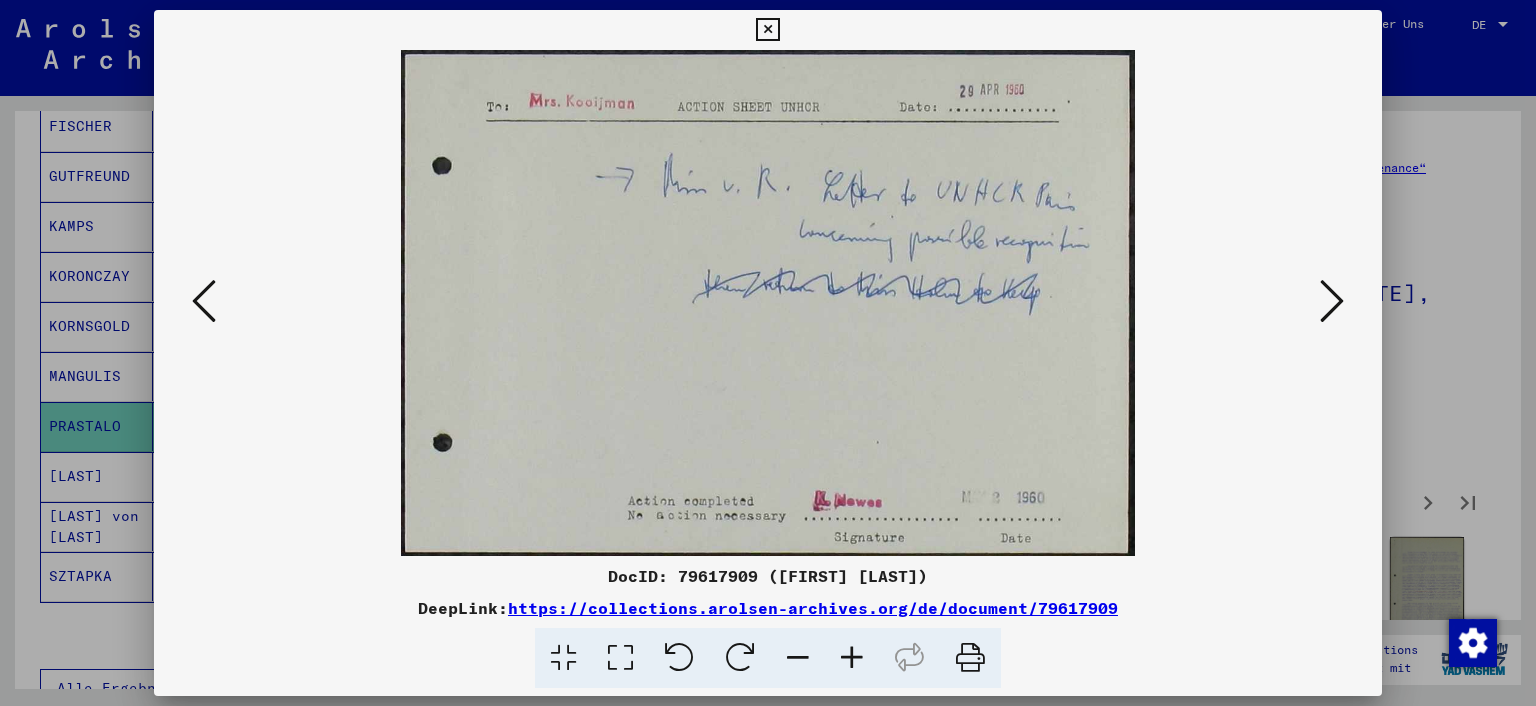 click at bounding box center [1332, 302] 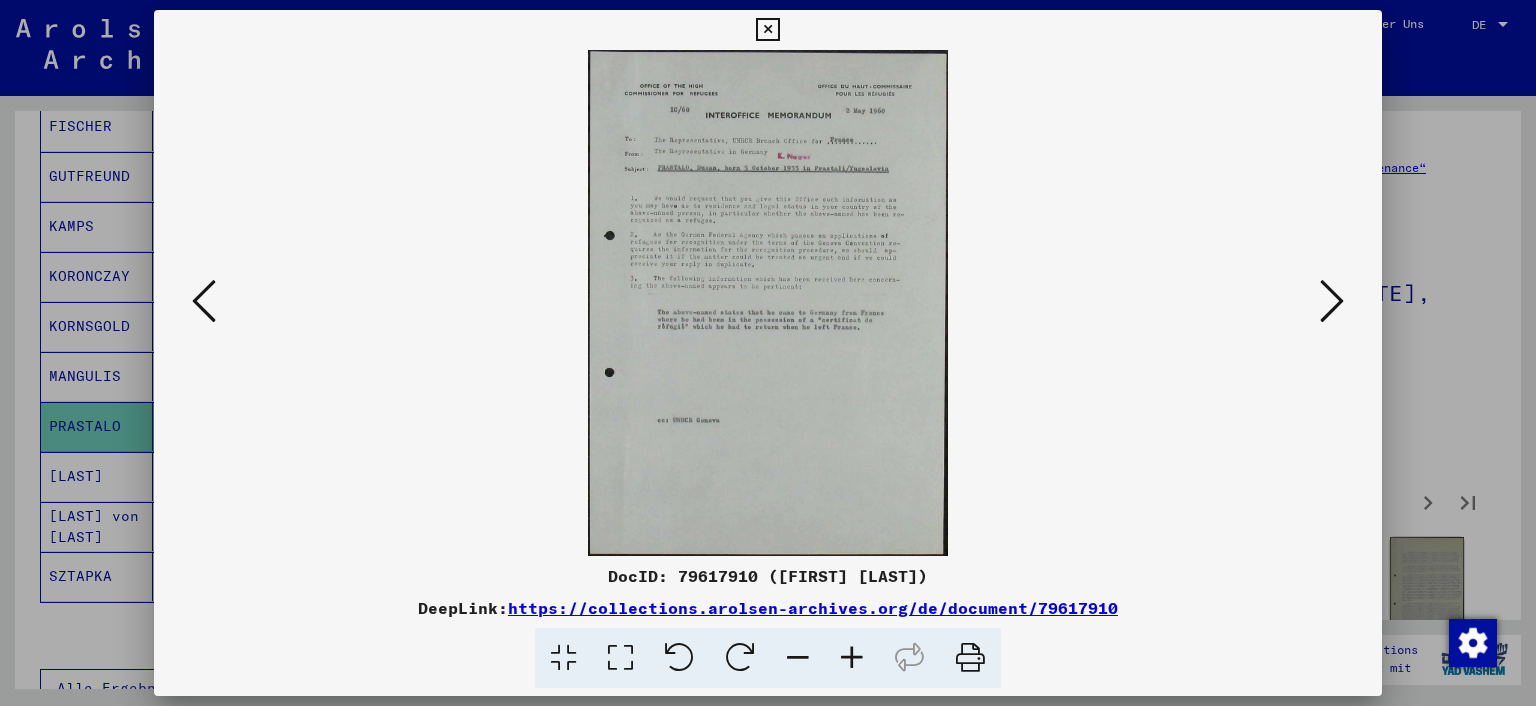 click at bounding box center [1332, 302] 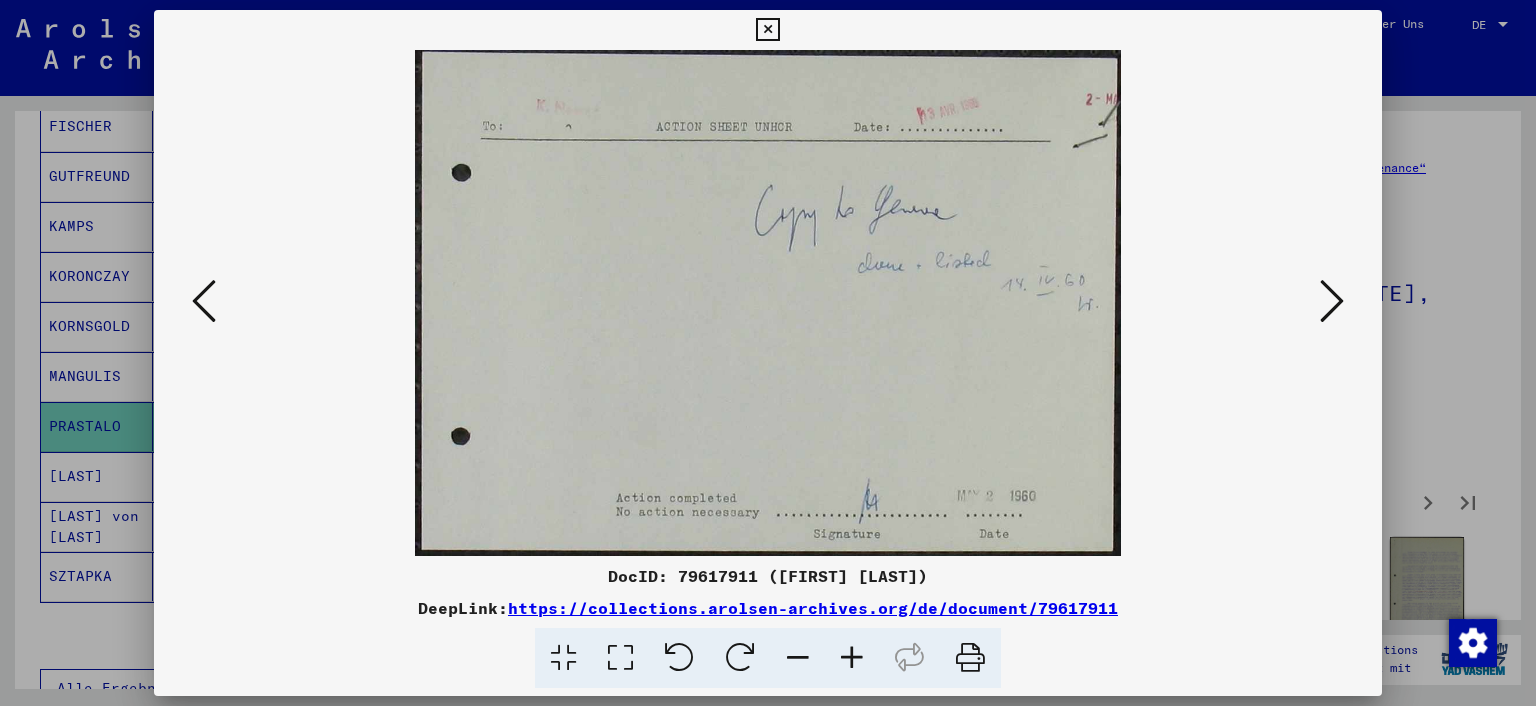 click at bounding box center [1332, 302] 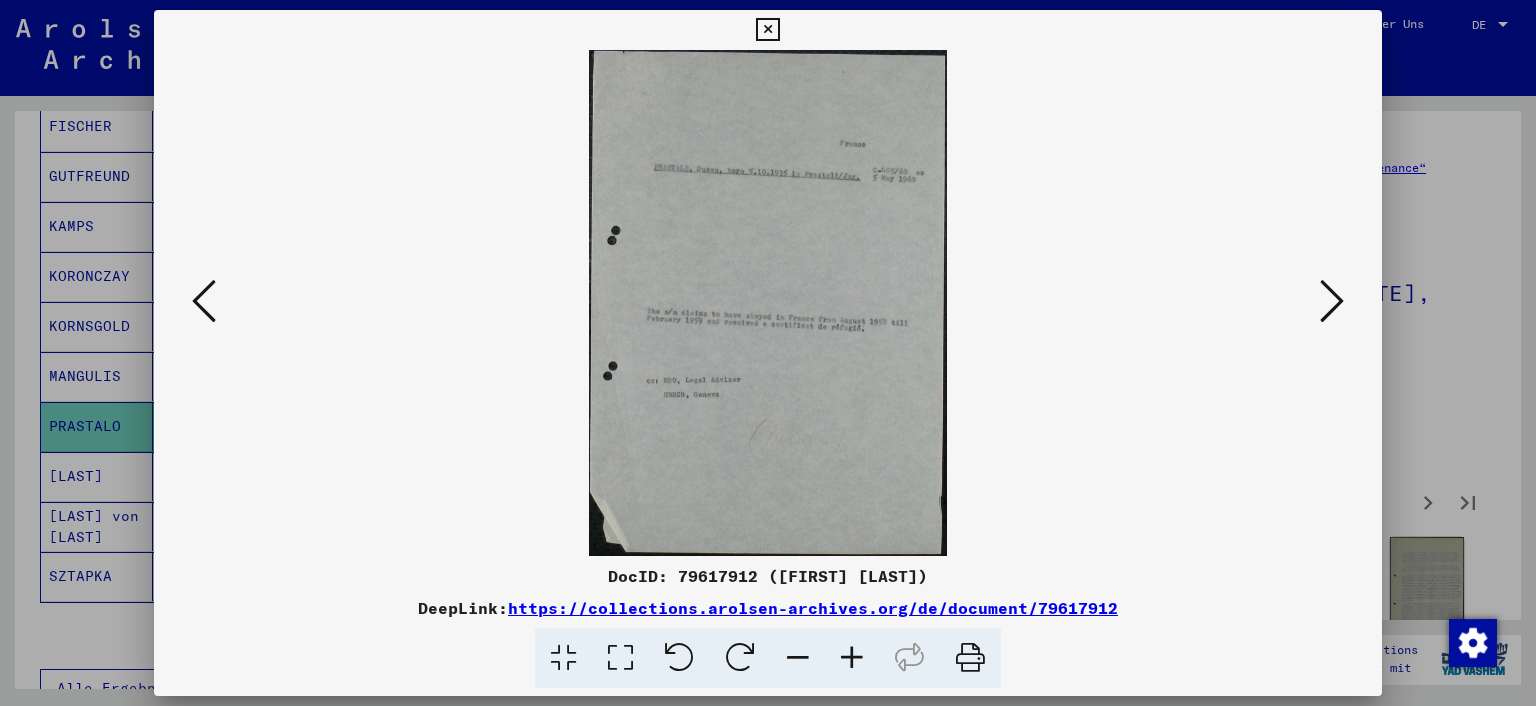 click at bounding box center (1332, 301) 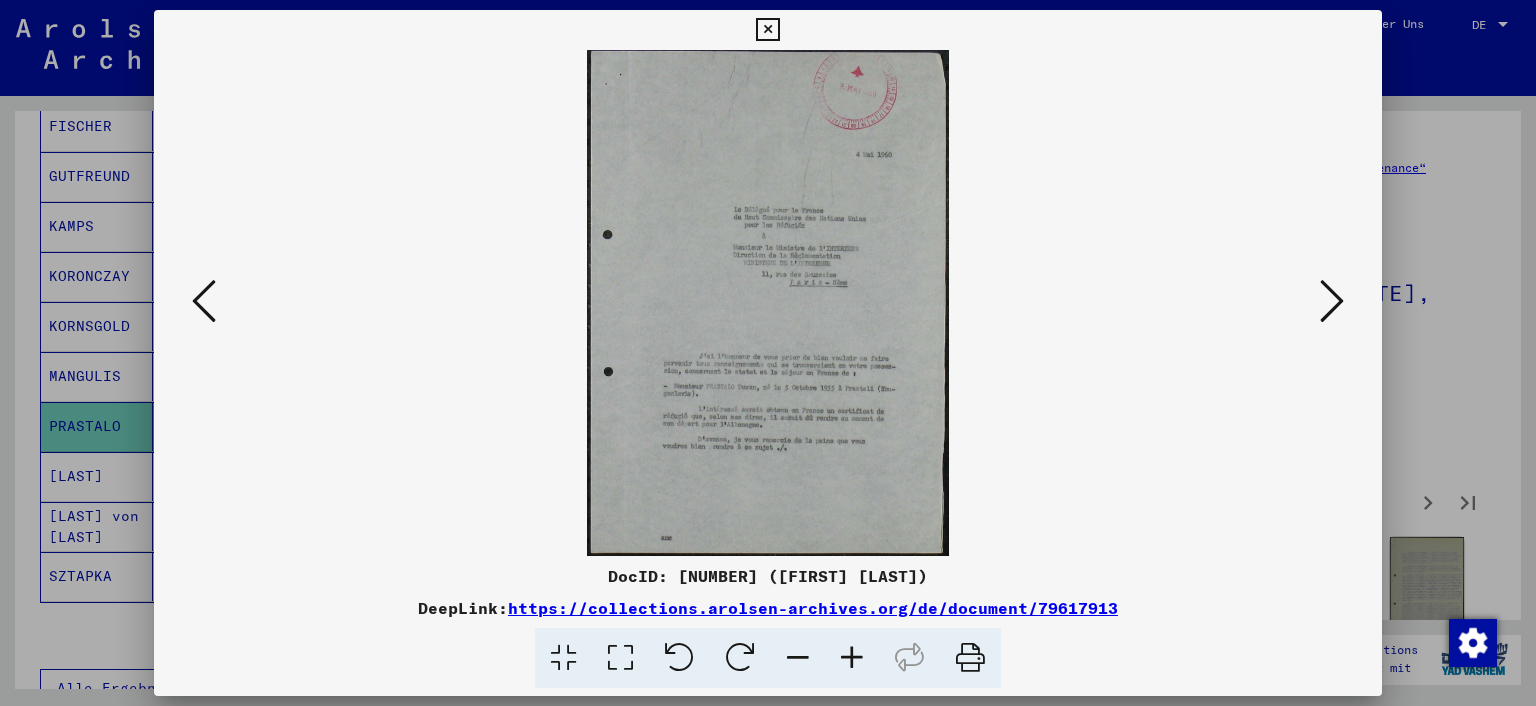 click at bounding box center (1332, 301) 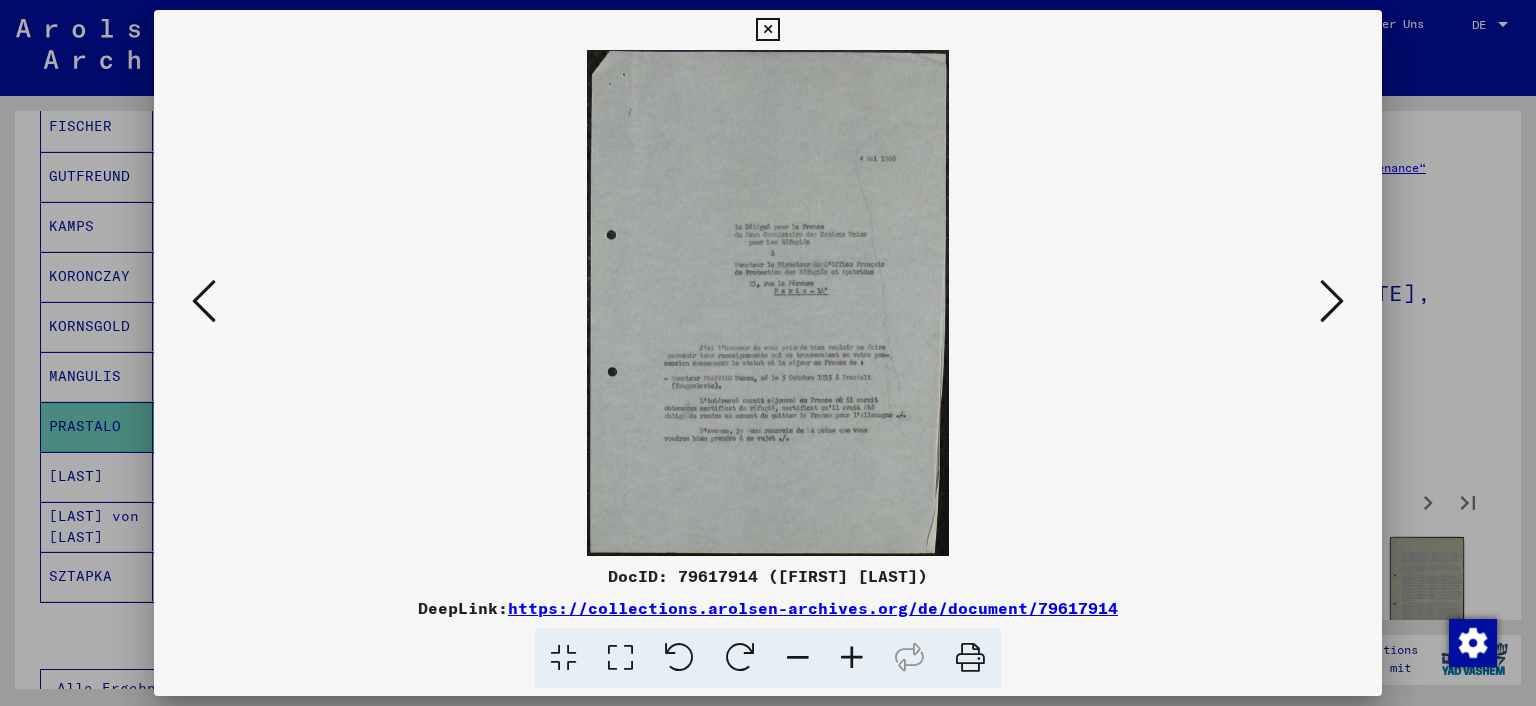 click at bounding box center (1332, 301) 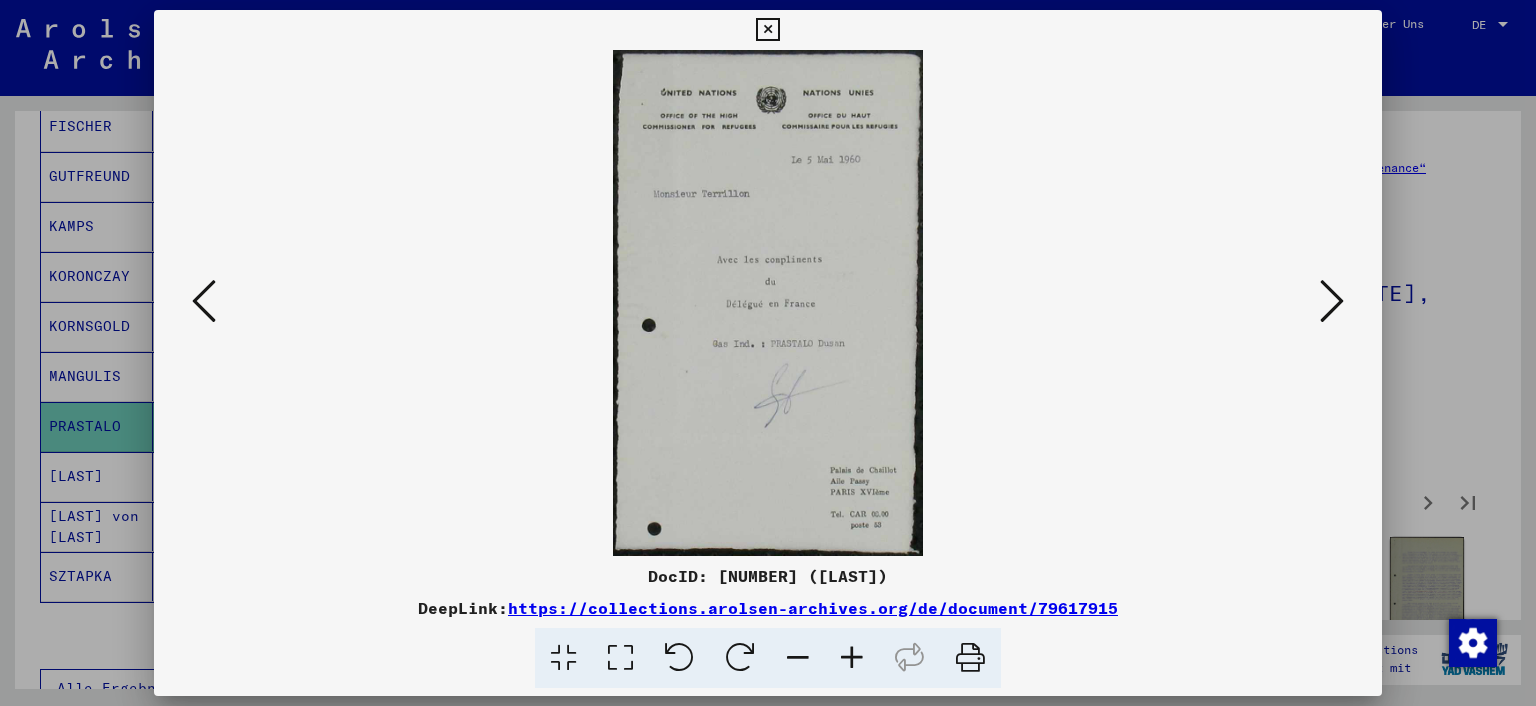 click at bounding box center [1332, 301] 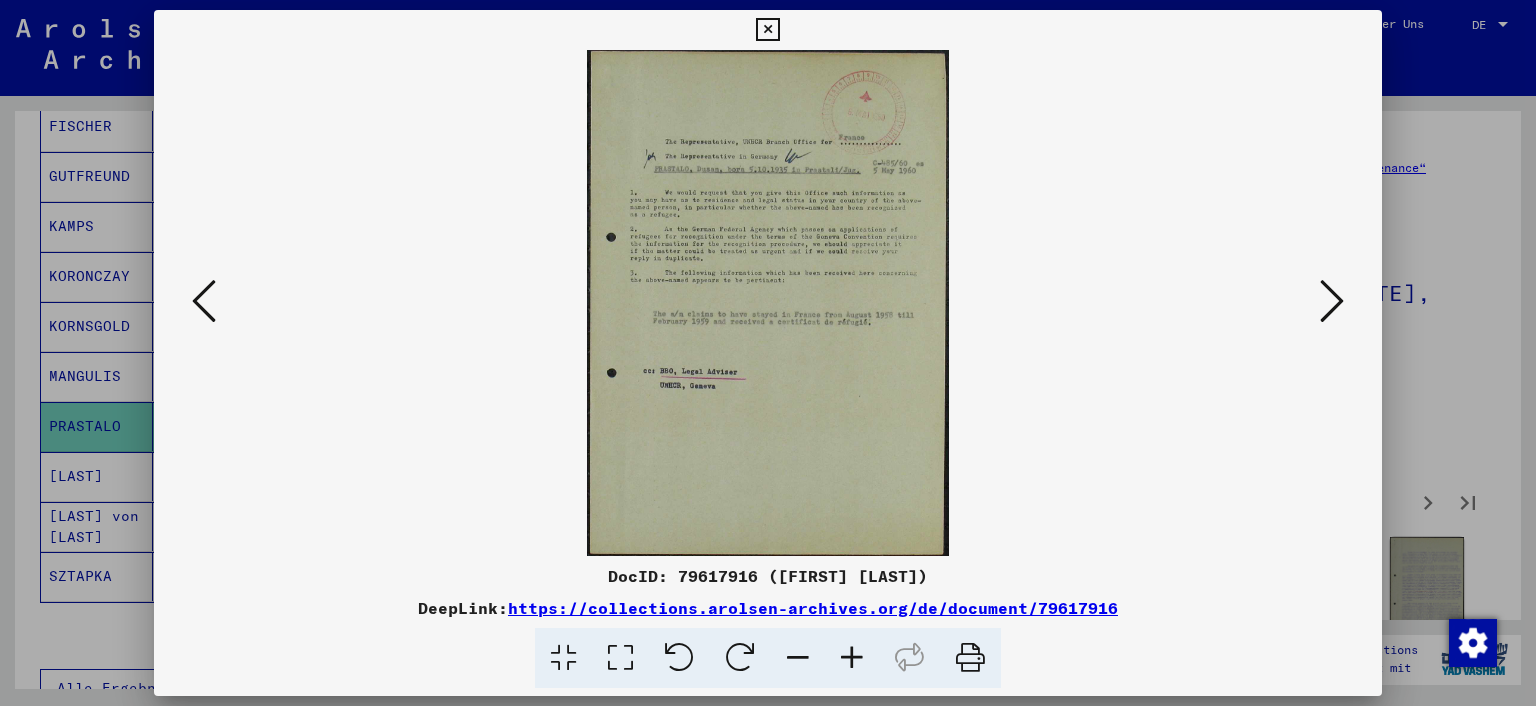 click at bounding box center (1332, 301) 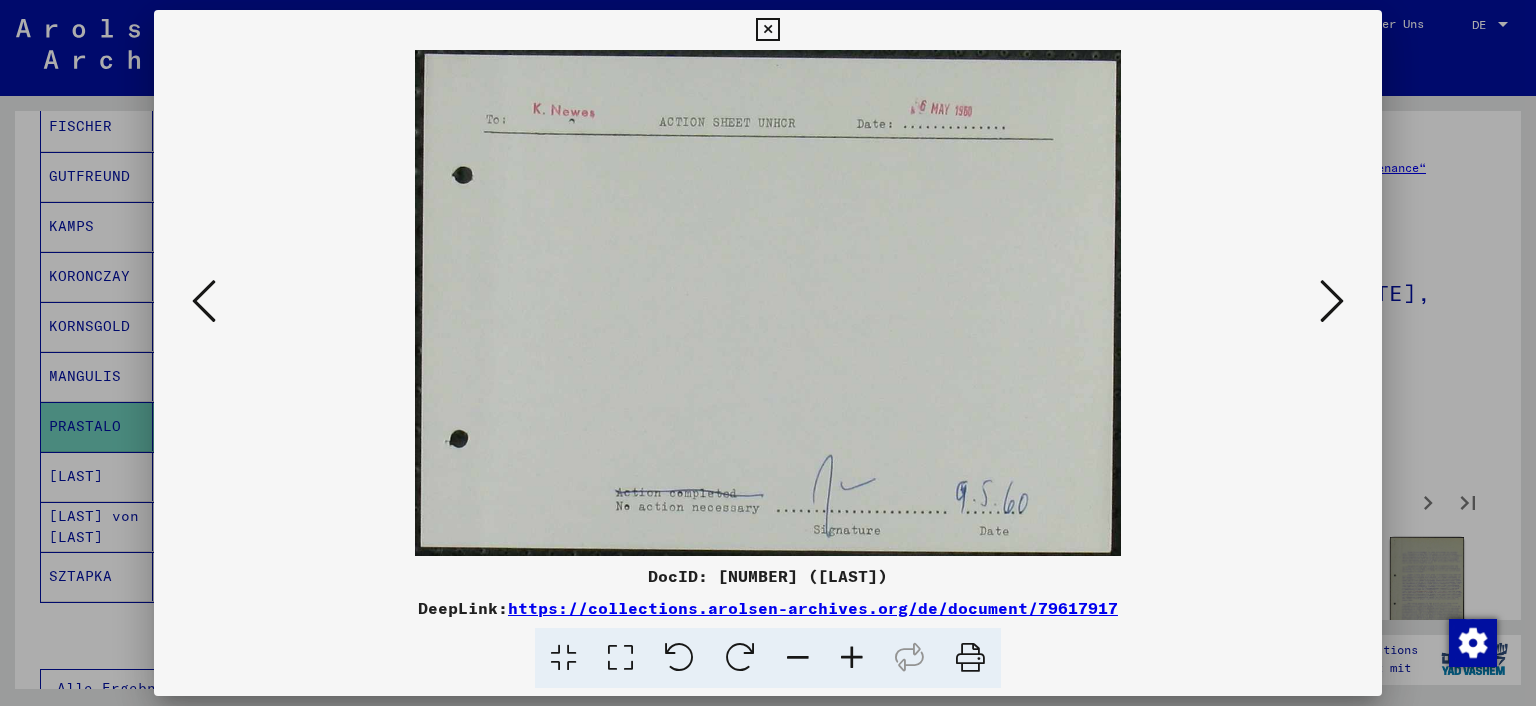 click at bounding box center [1332, 301] 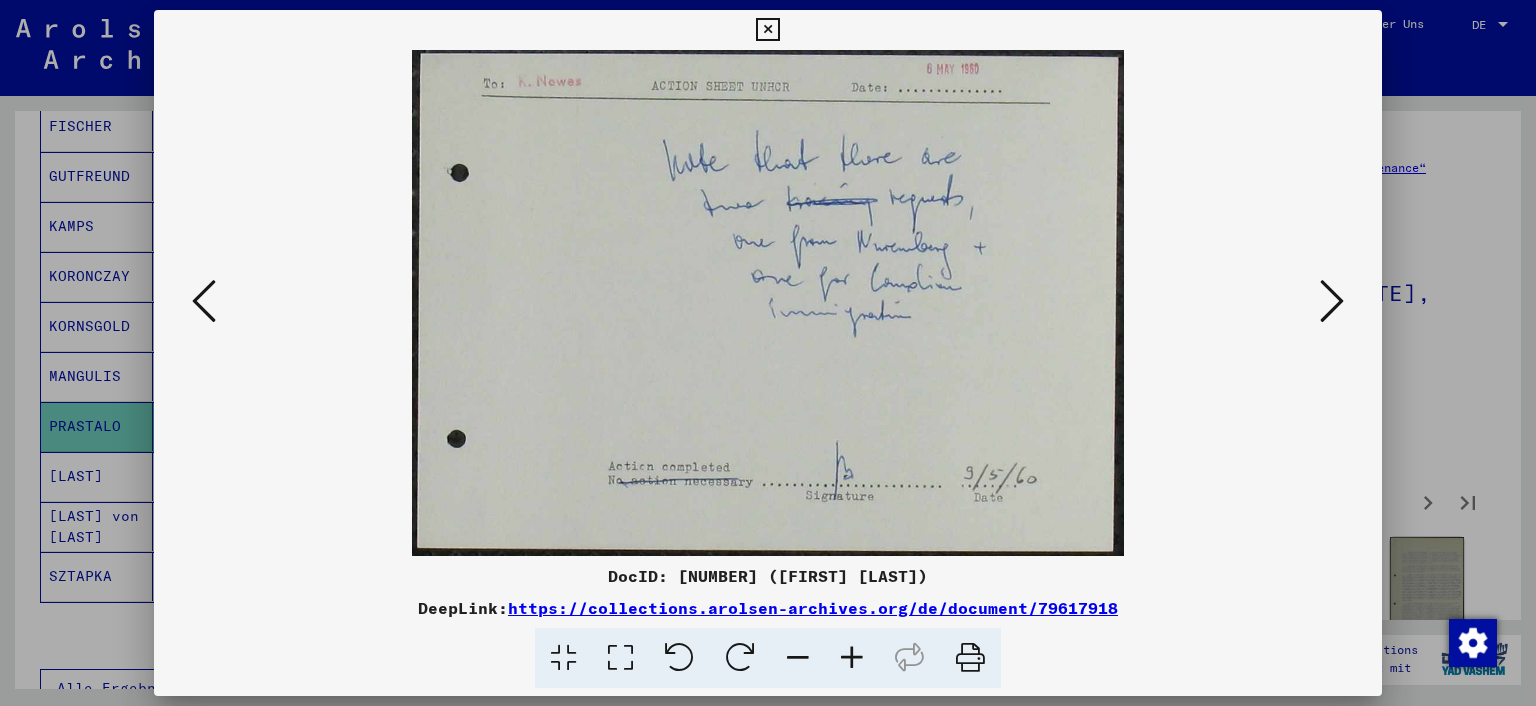 click at bounding box center (1332, 301) 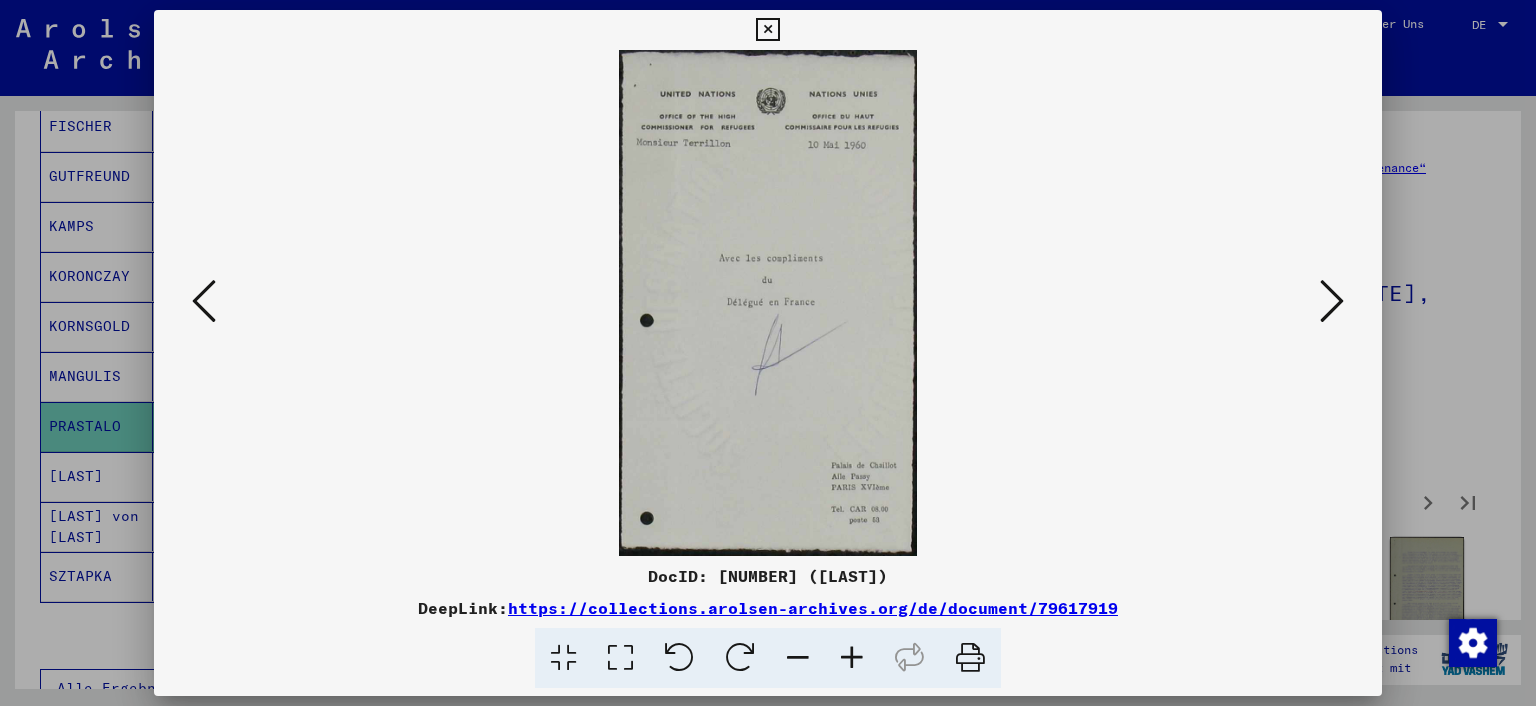 click at bounding box center (1332, 301) 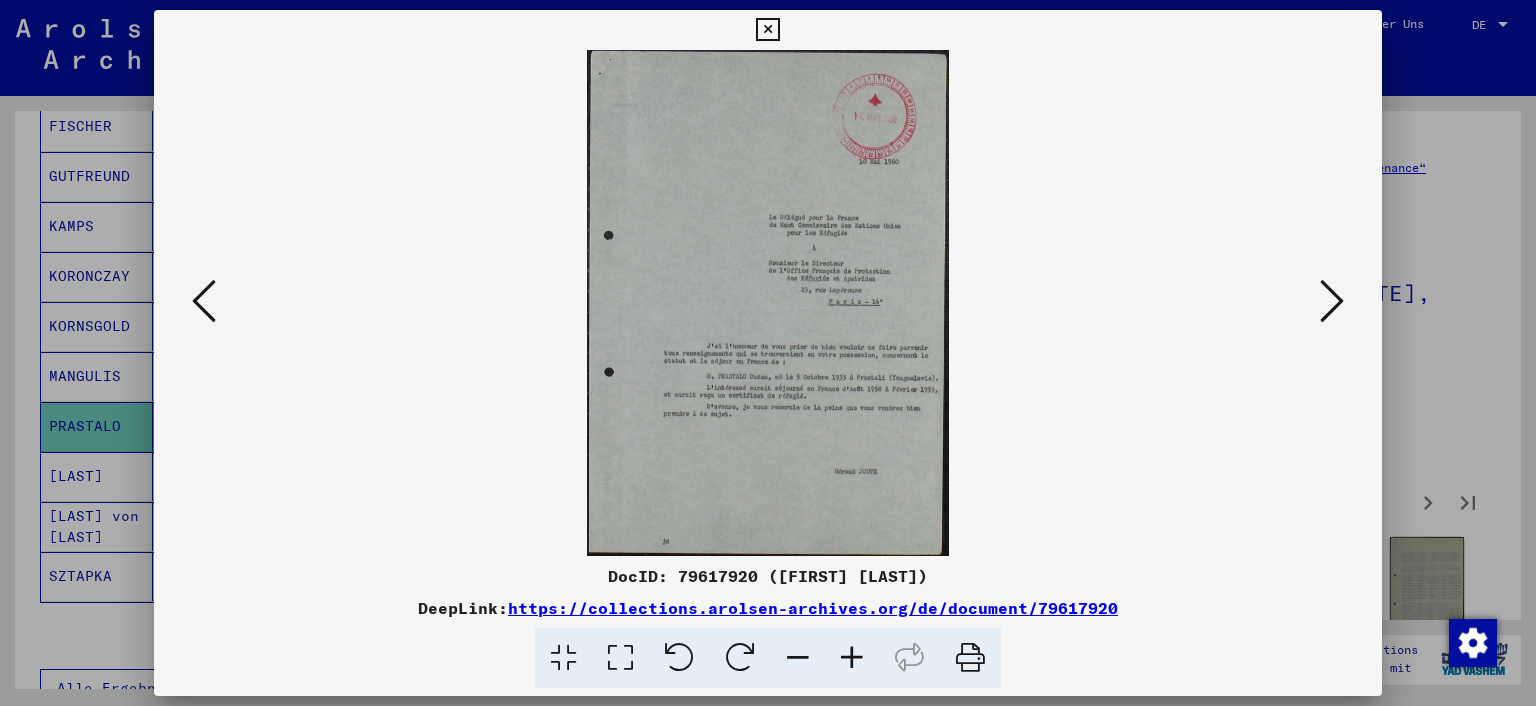 click at bounding box center (1332, 301) 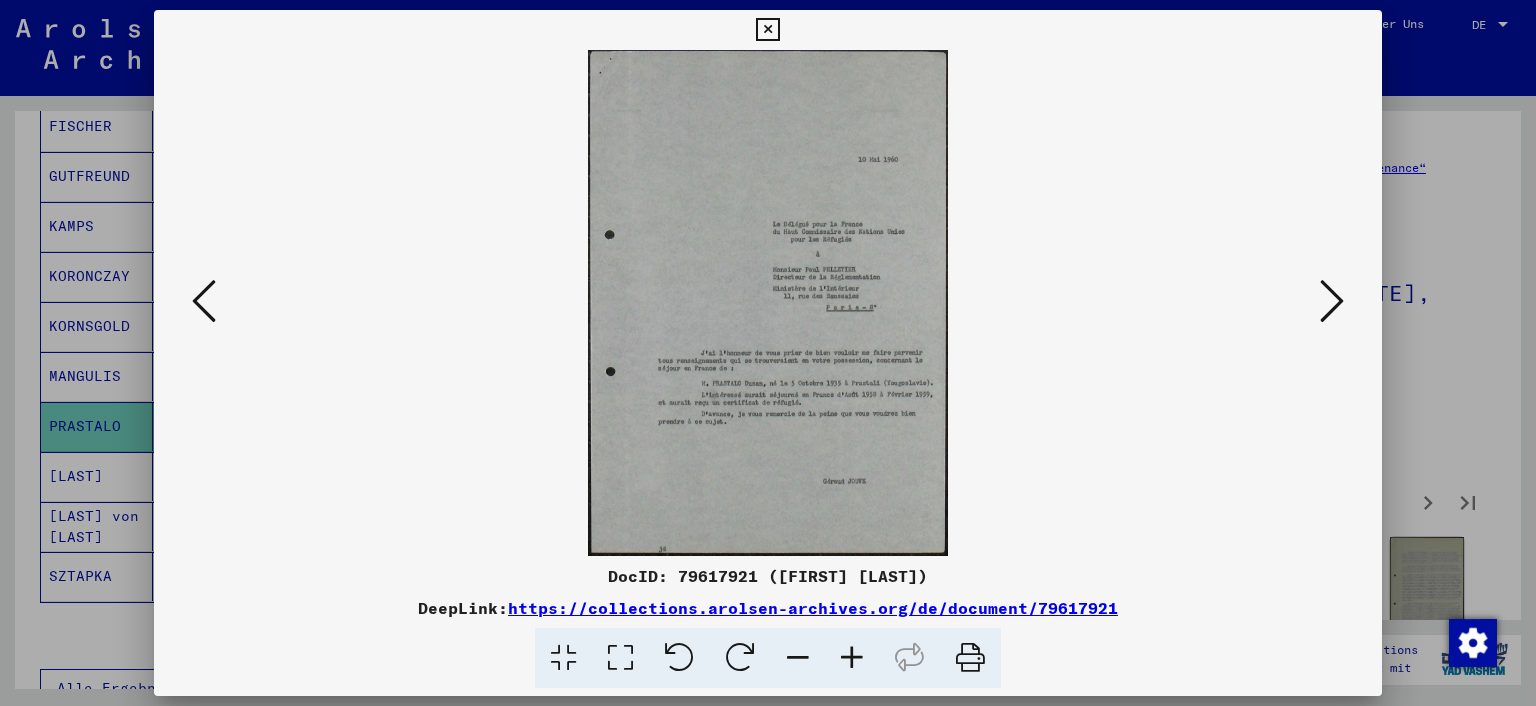 click at bounding box center [1332, 301] 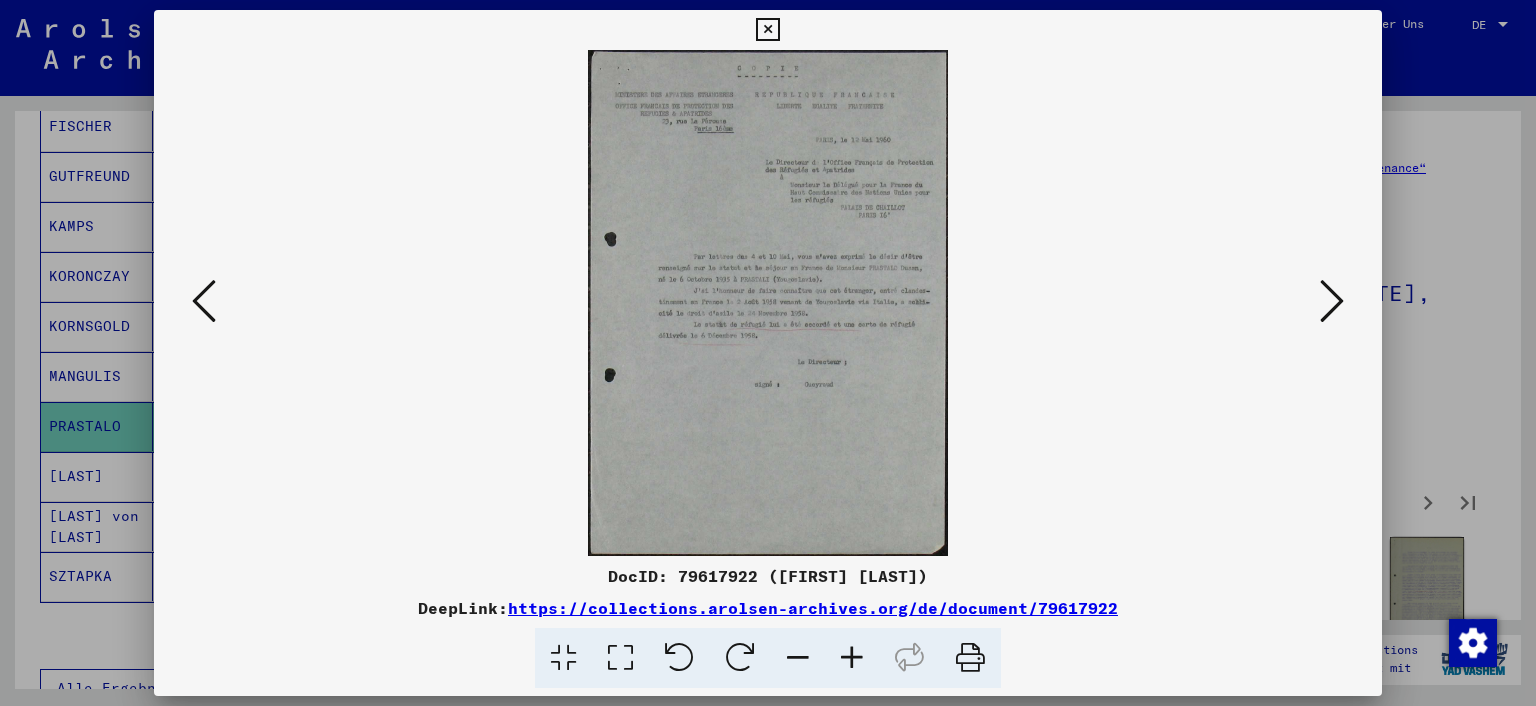 click at bounding box center (1332, 301) 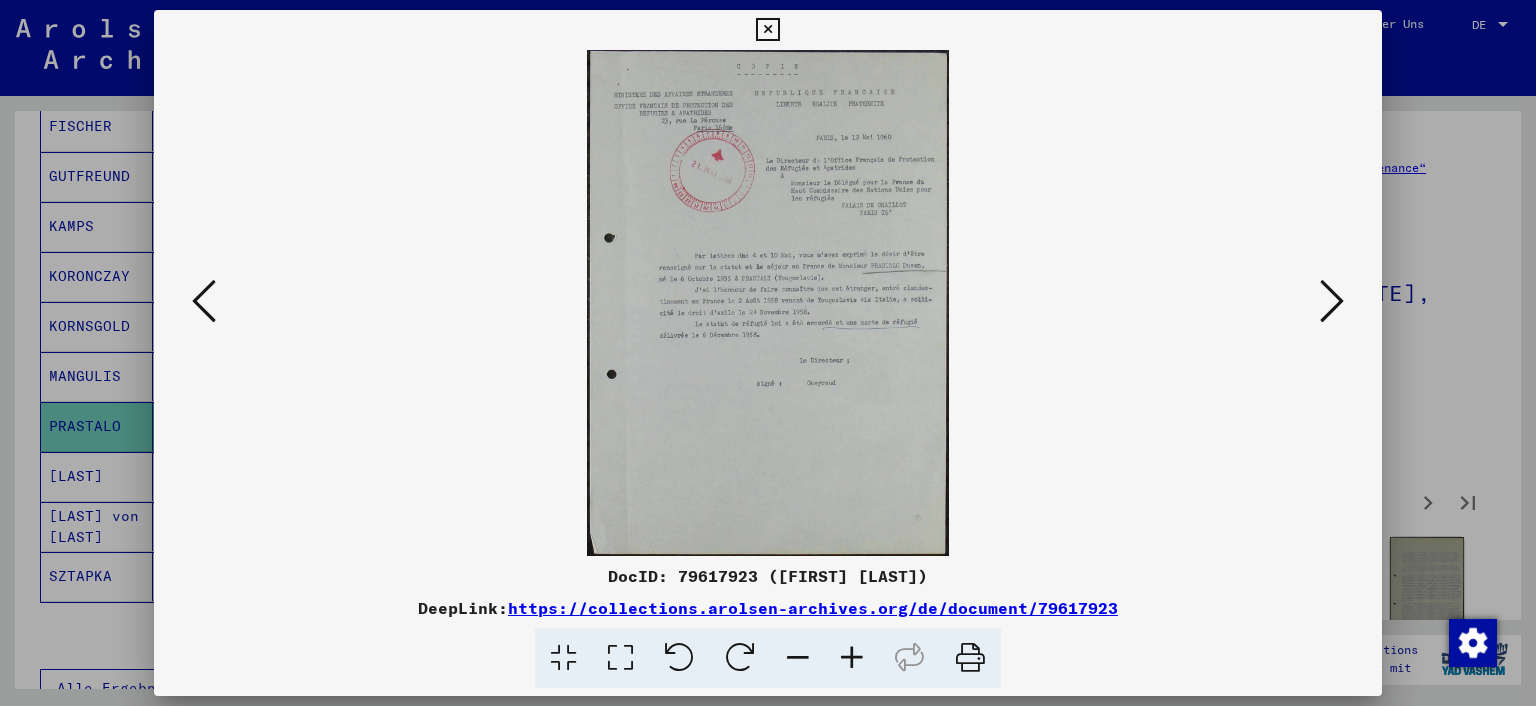 click at bounding box center [1332, 301] 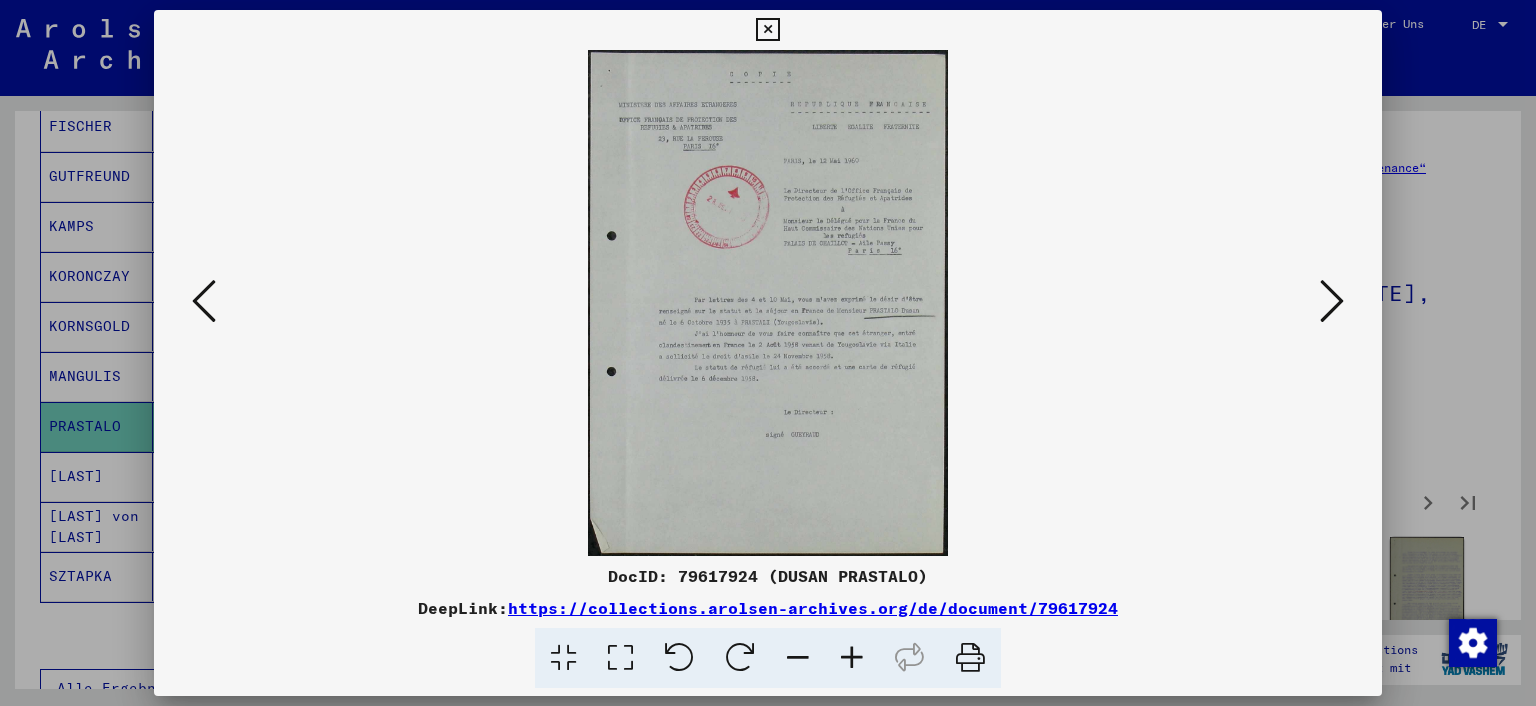 click at bounding box center [1332, 301] 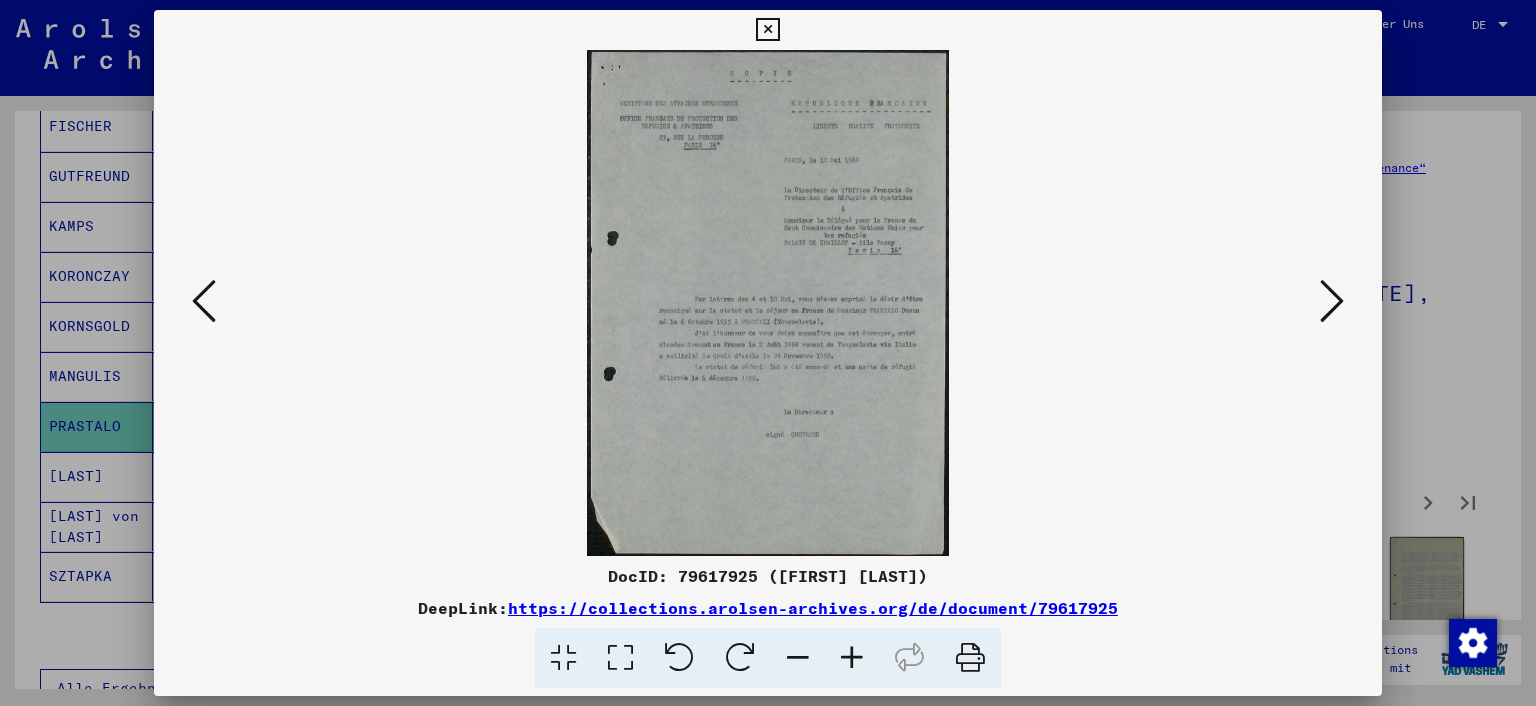 click at bounding box center [1332, 301] 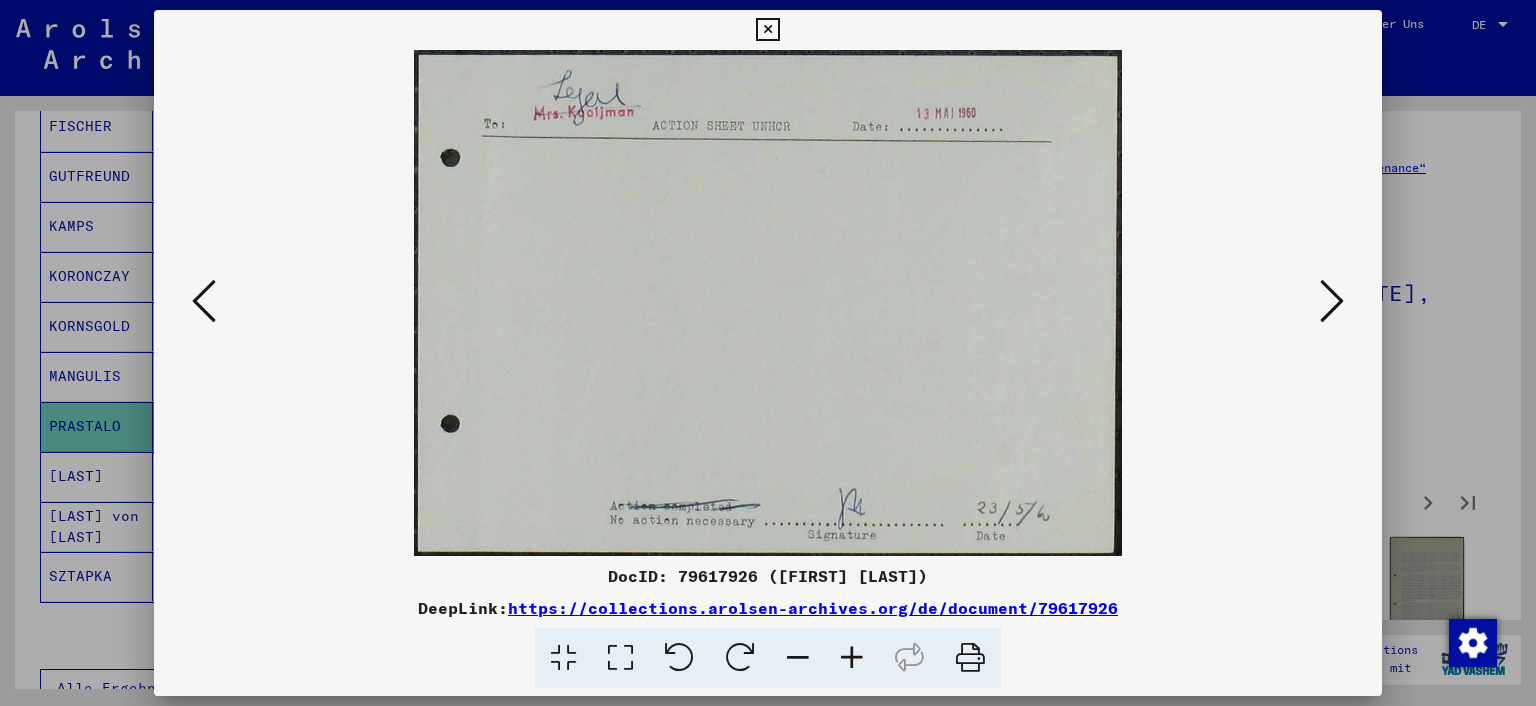 click at bounding box center [1332, 301] 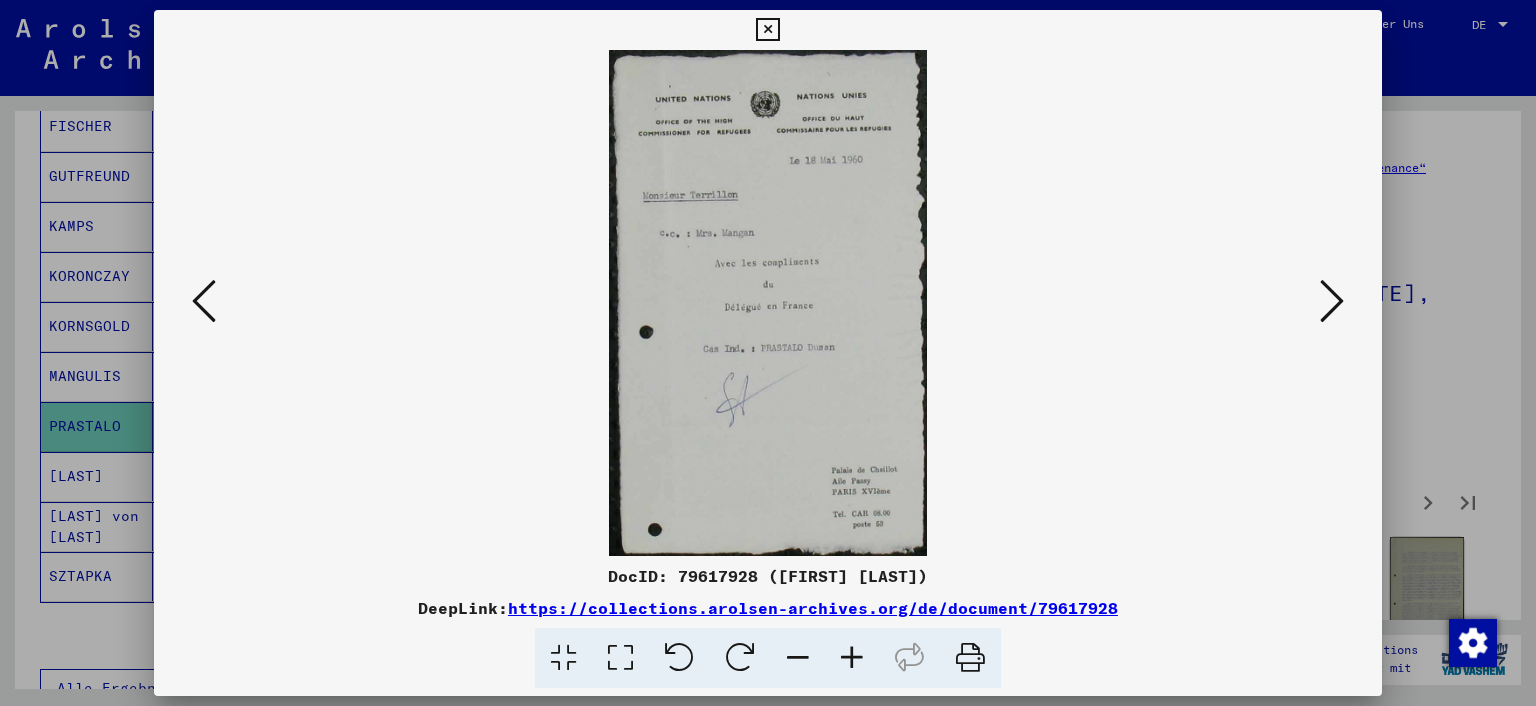 click at bounding box center [1332, 301] 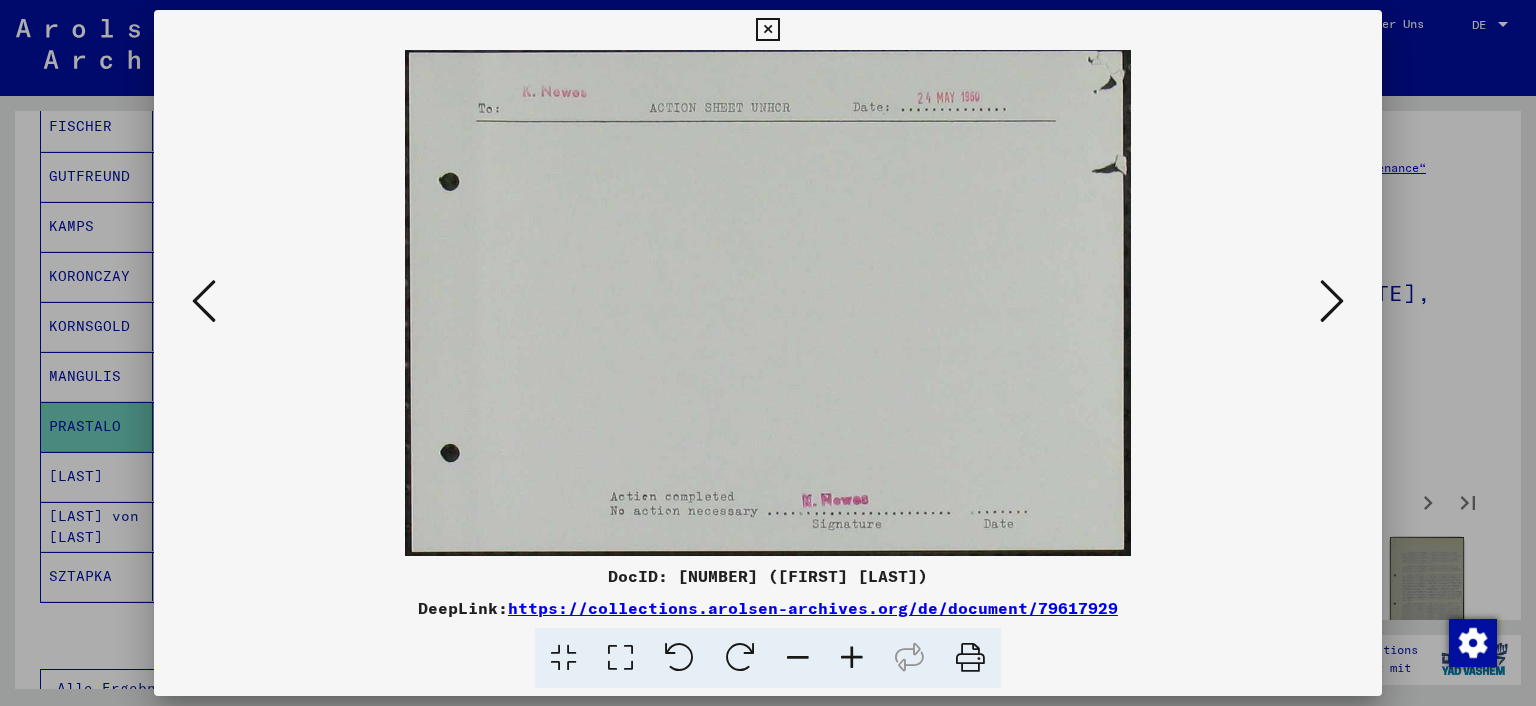 click at bounding box center [1332, 301] 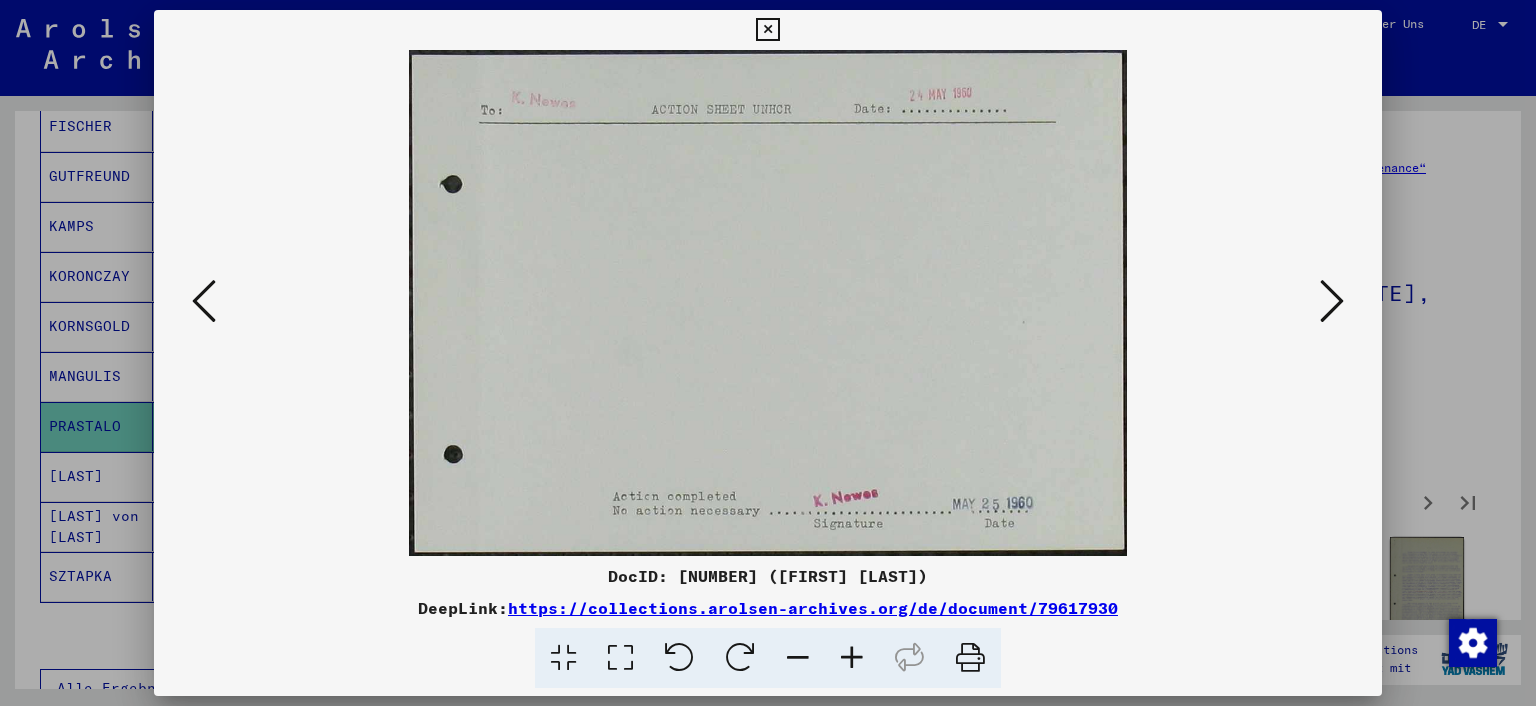 click at bounding box center [1332, 301] 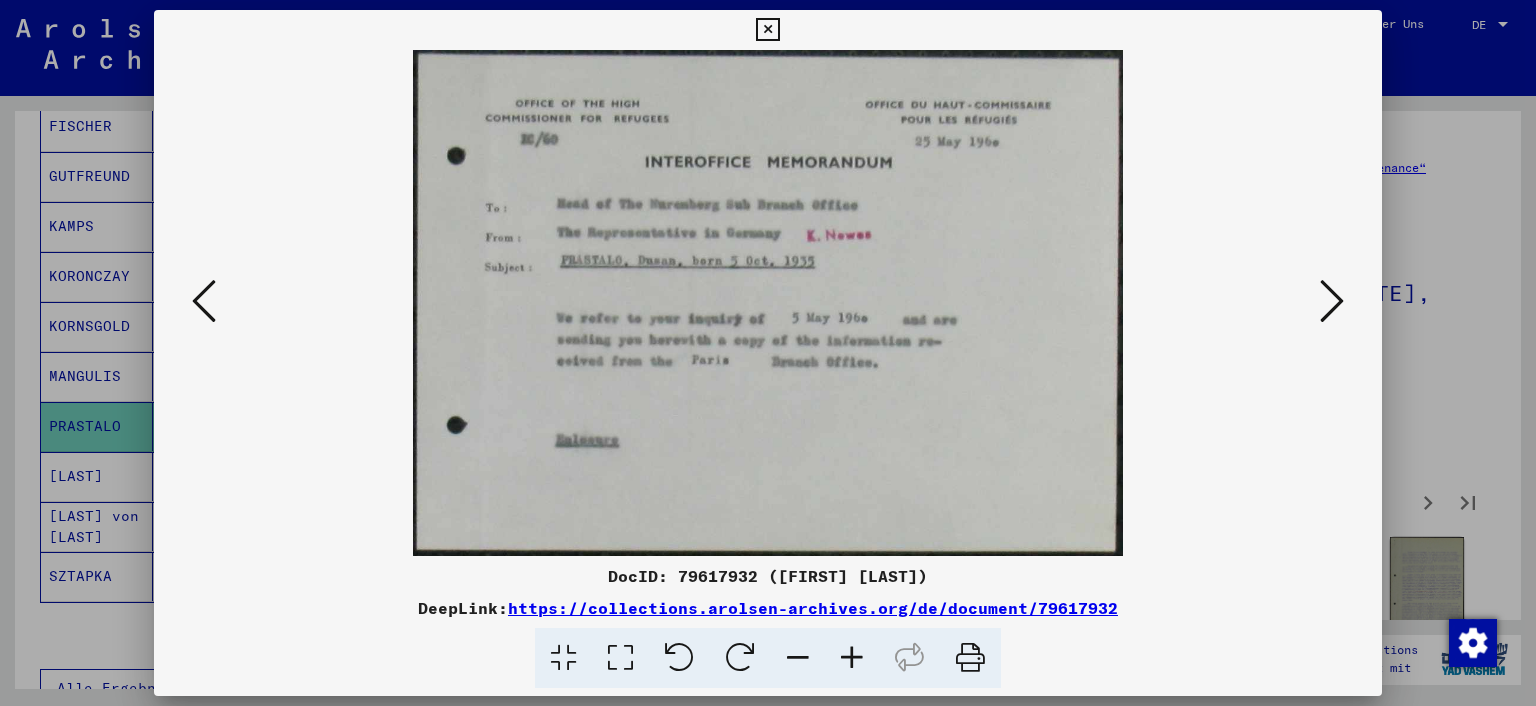click at bounding box center (1332, 301) 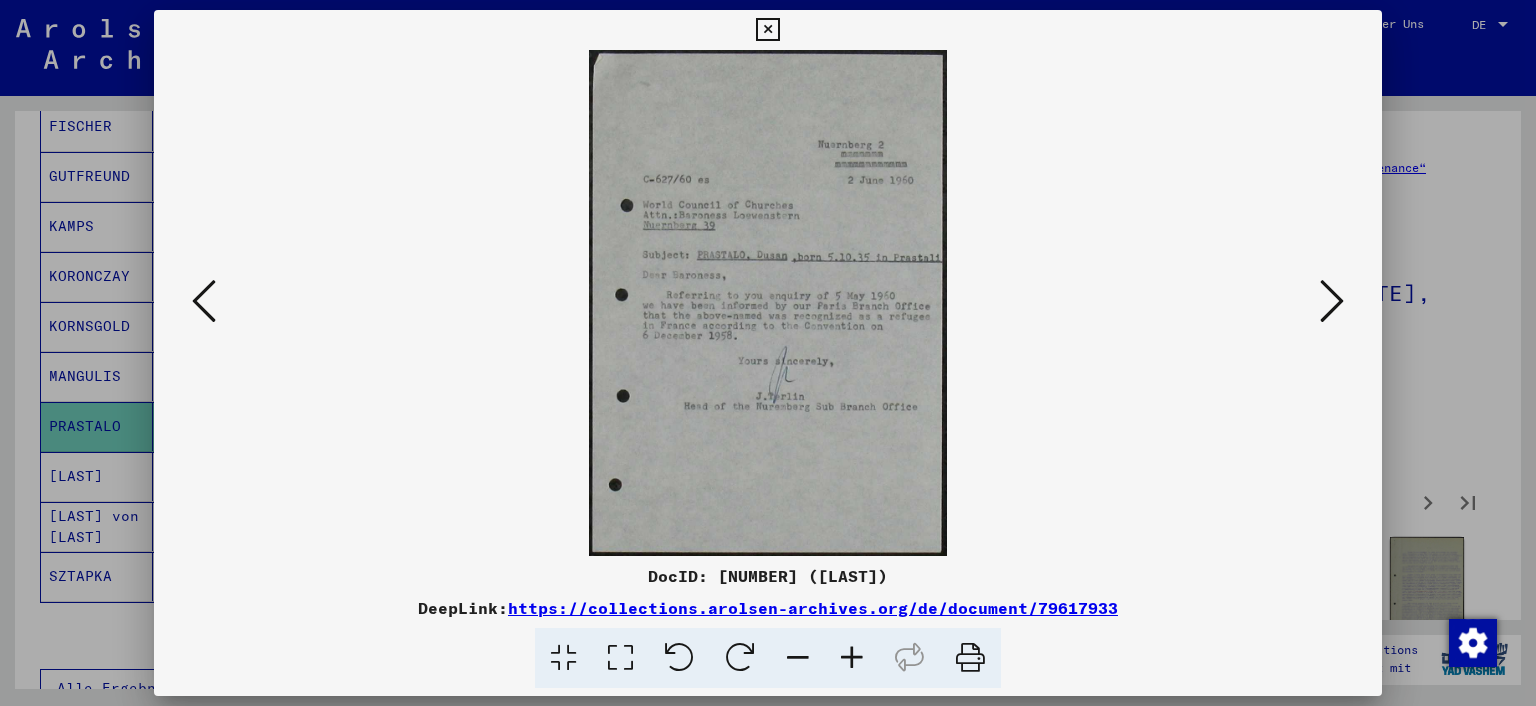 click at bounding box center [1332, 301] 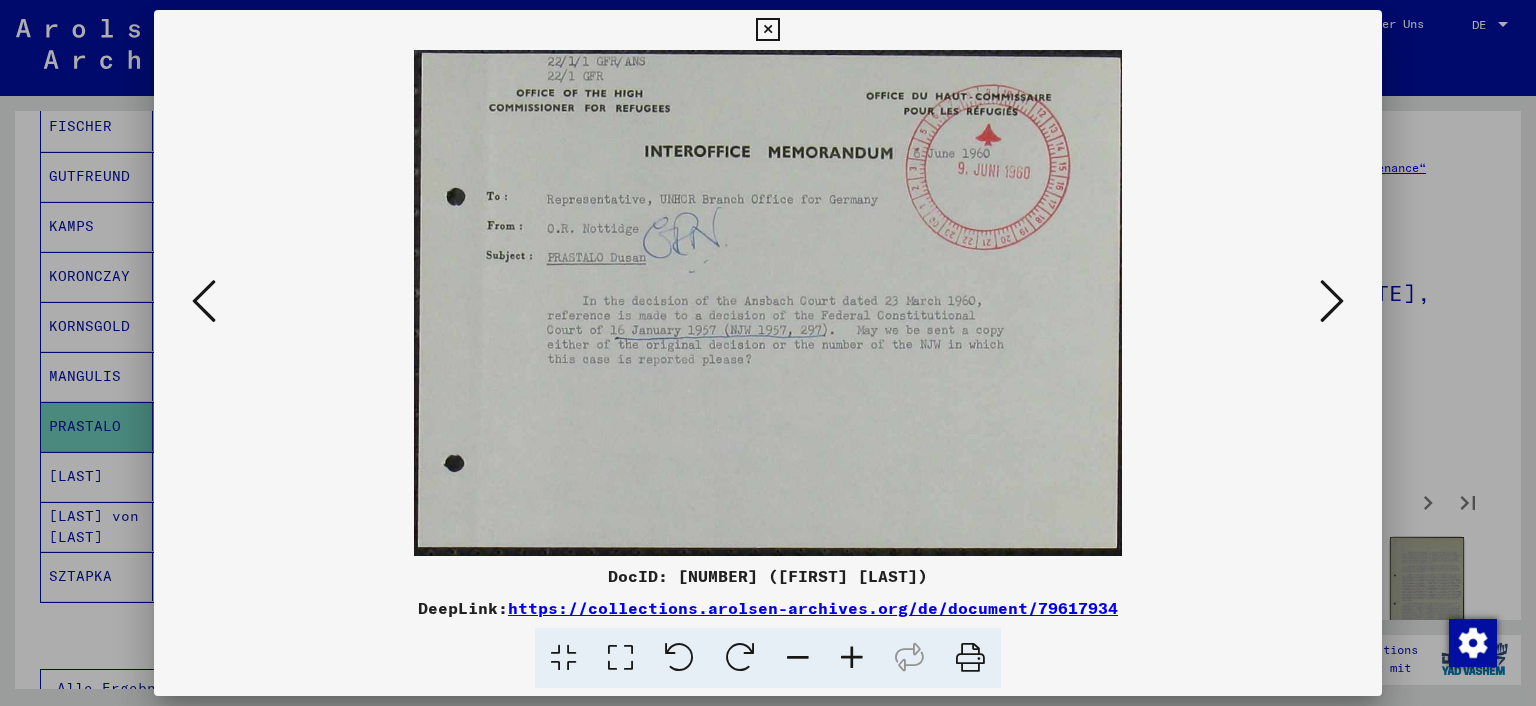 click at bounding box center (1332, 301) 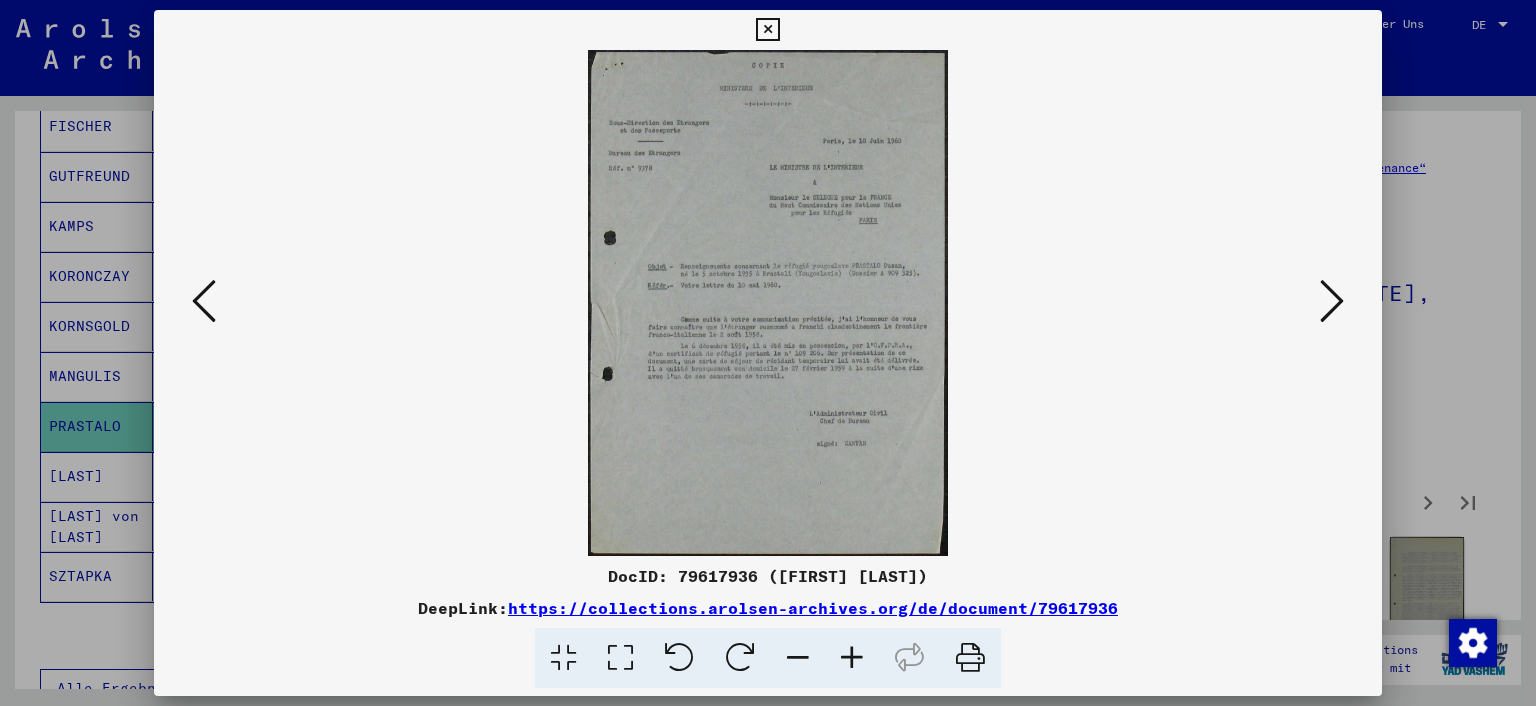 click at bounding box center [1332, 301] 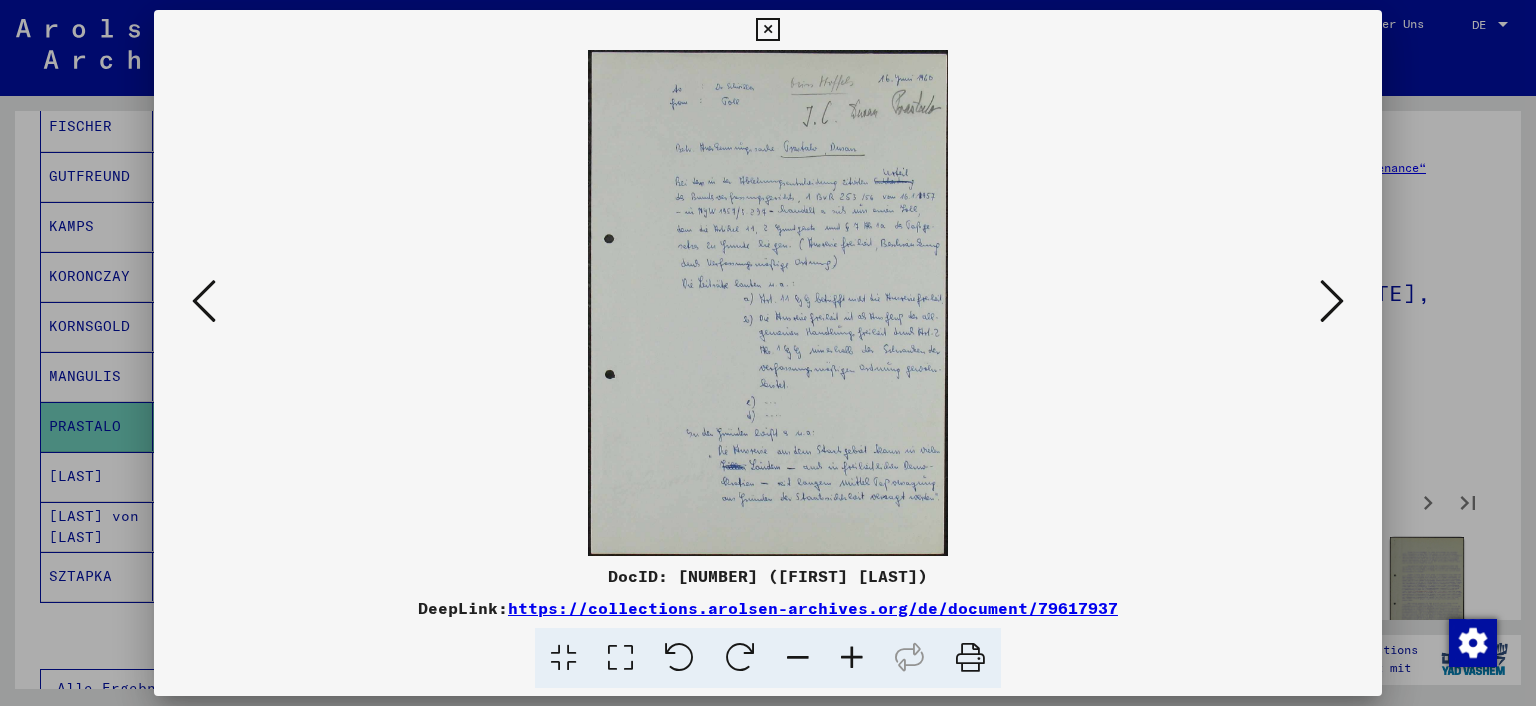 click at bounding box center [1332, 301] 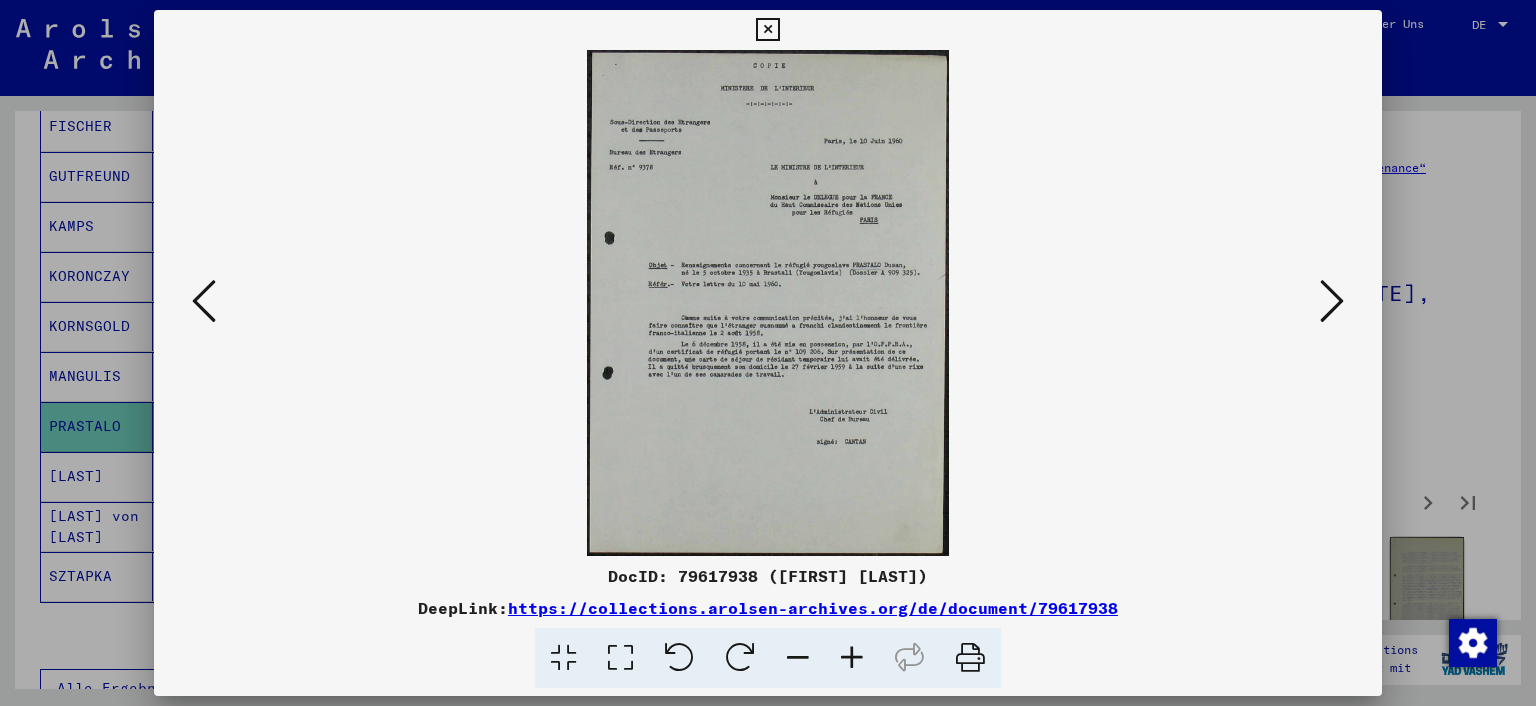 click at bounding box center [1332, 301] 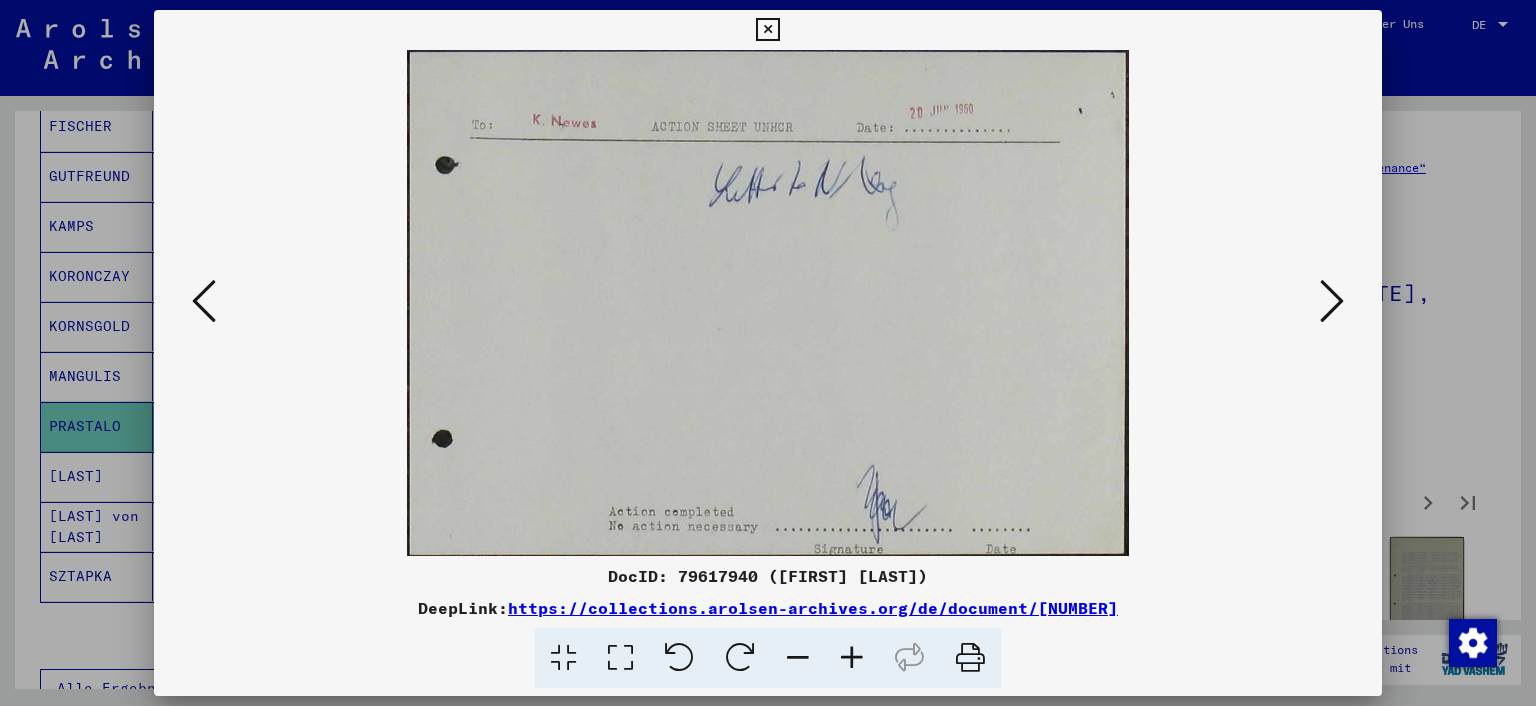 click at bounding box center [1332, 301] 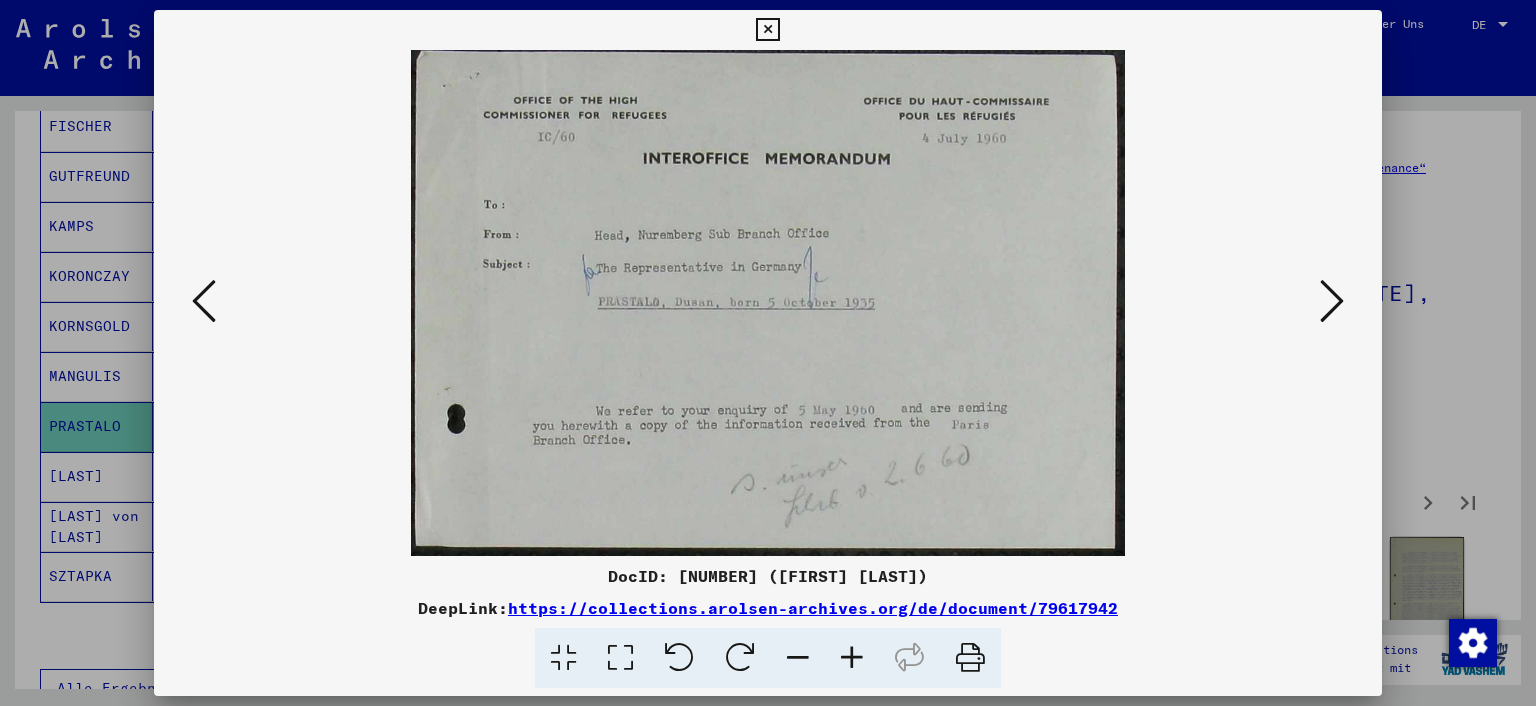 click at bounding box center (1332, 301) 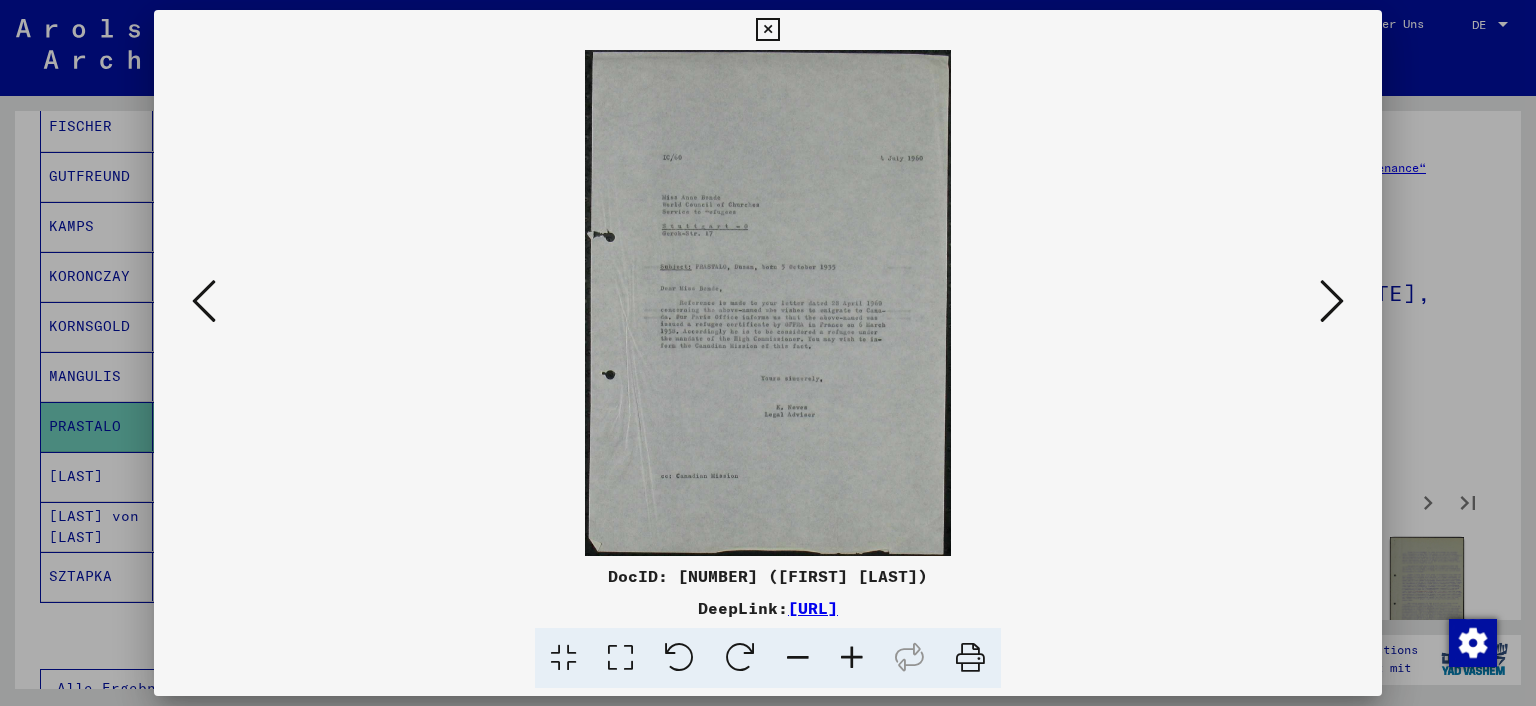 click at bounding box center [1332, 301] 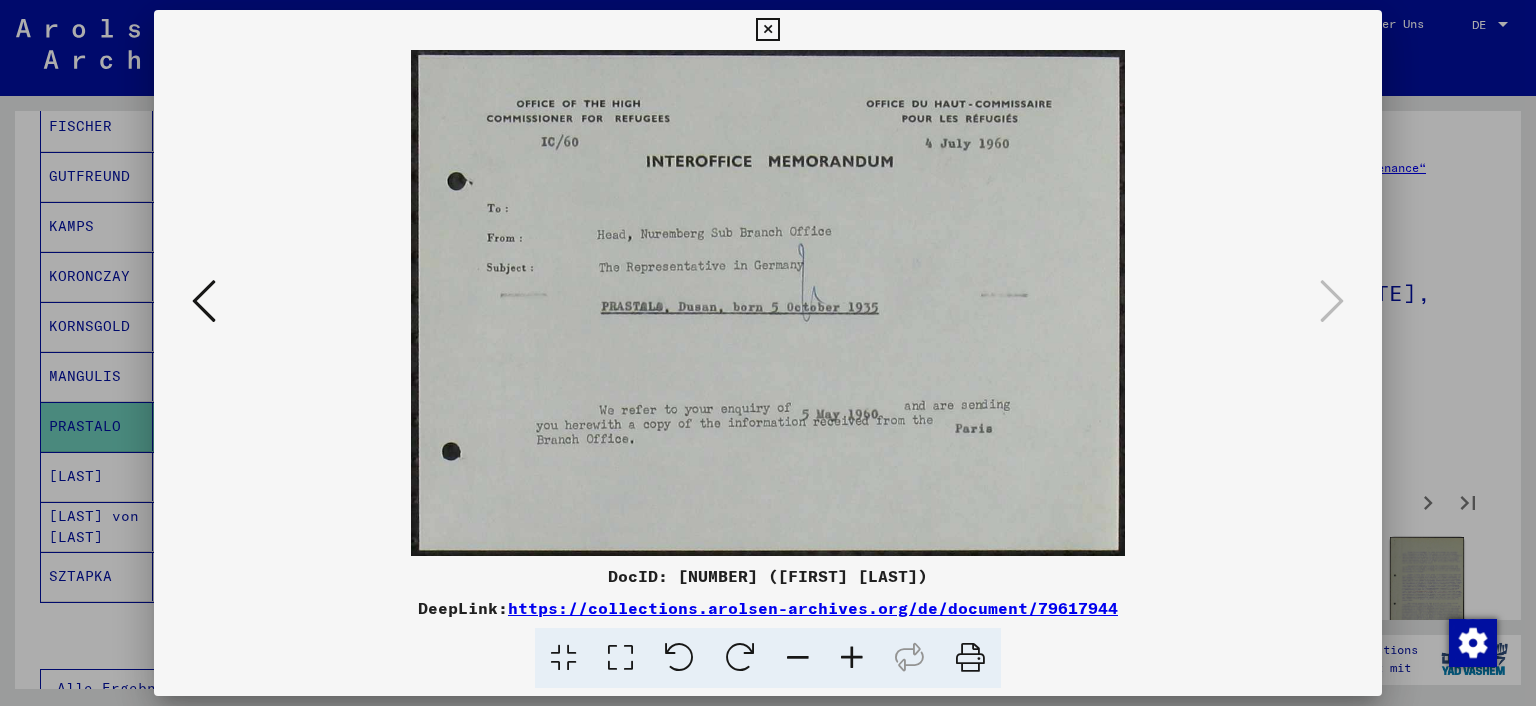 click at bounding box center [768, 353] 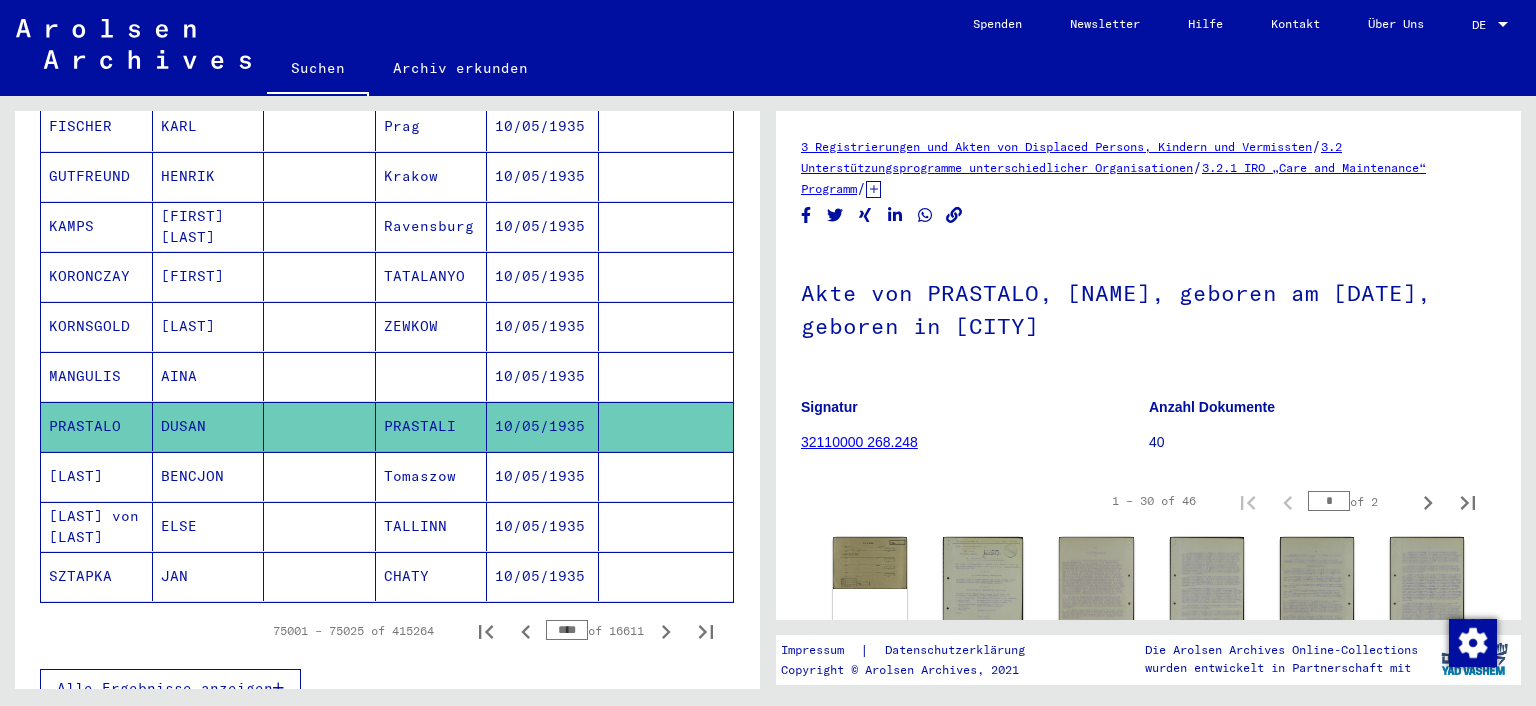 click on "Tomaszow" at bounding box center [432, 526] 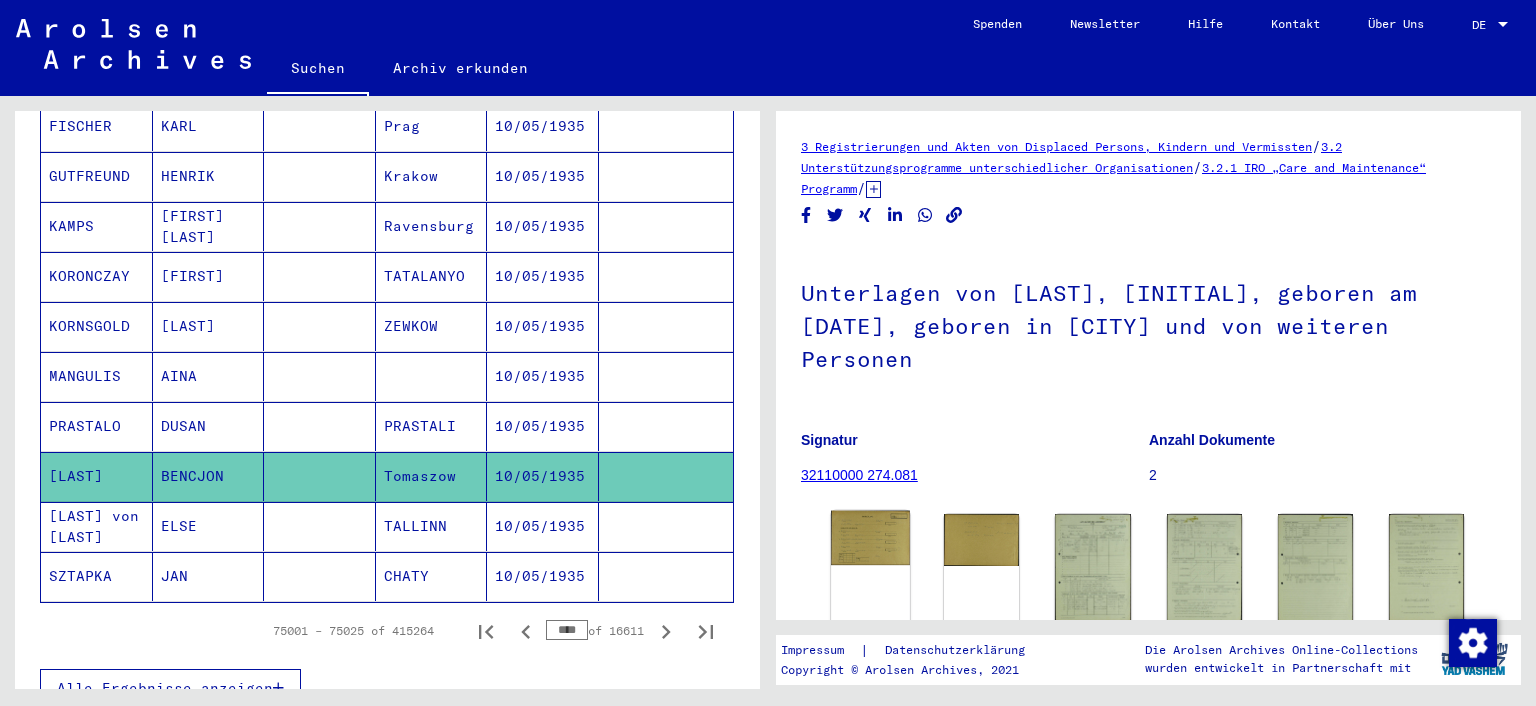 click 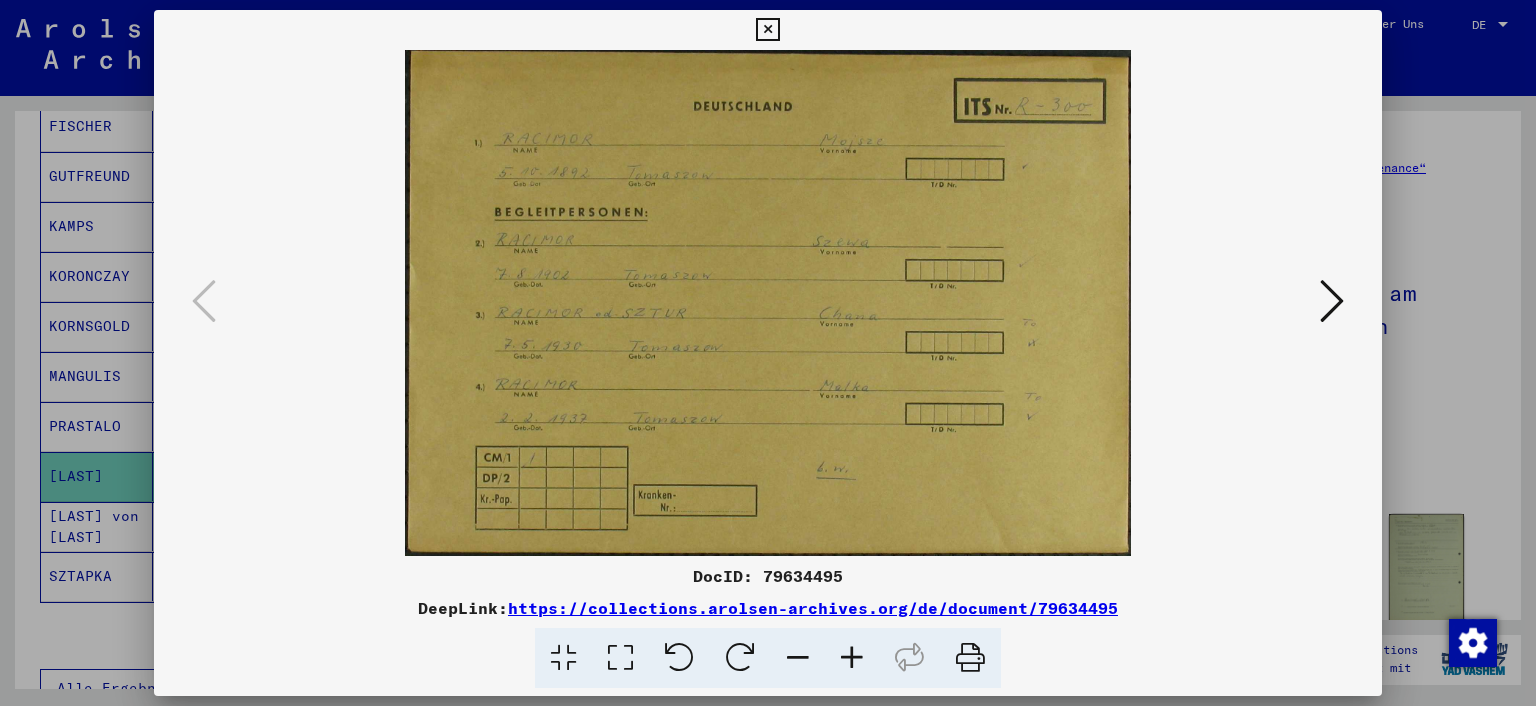 click at bounding box center (768, 353) 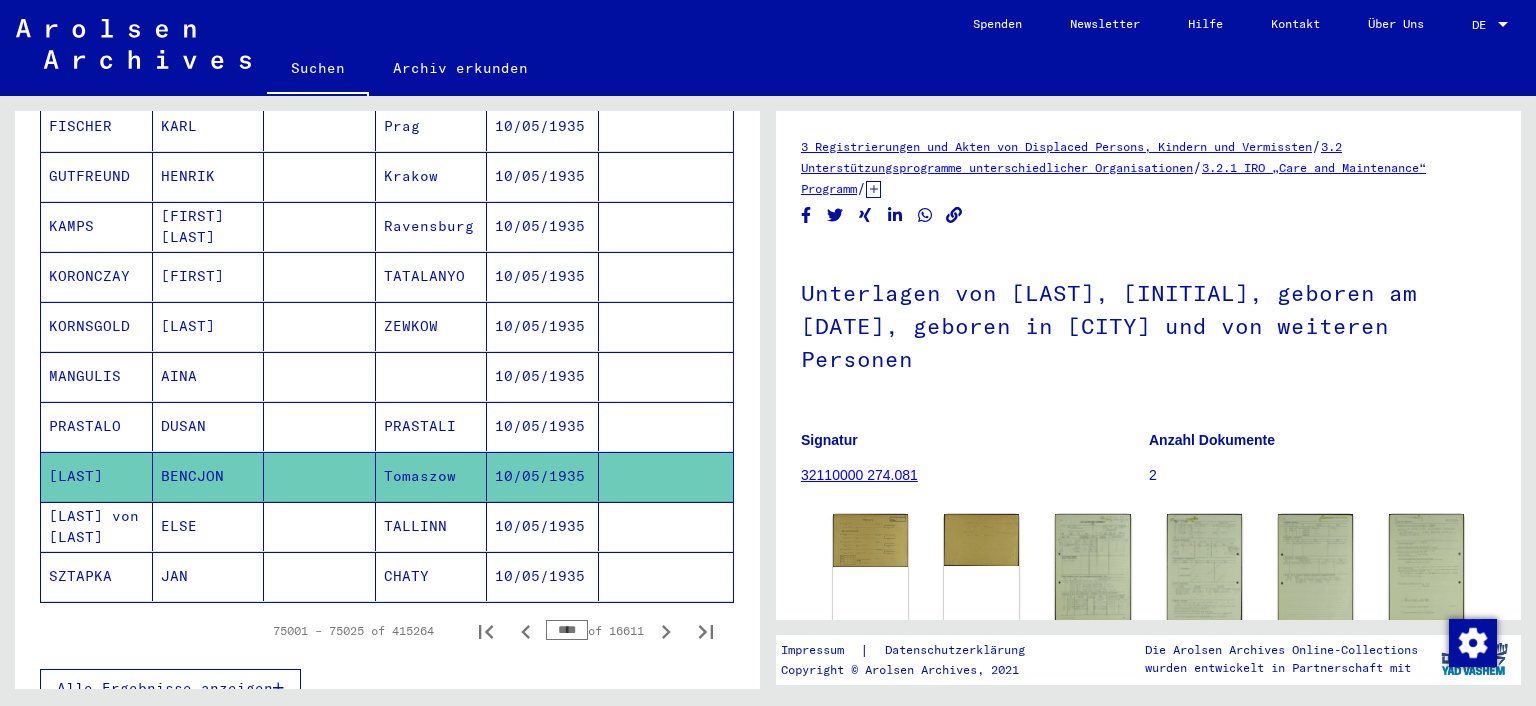 click on "[LAST] von [LAST]" at bounding box center (97, 576) 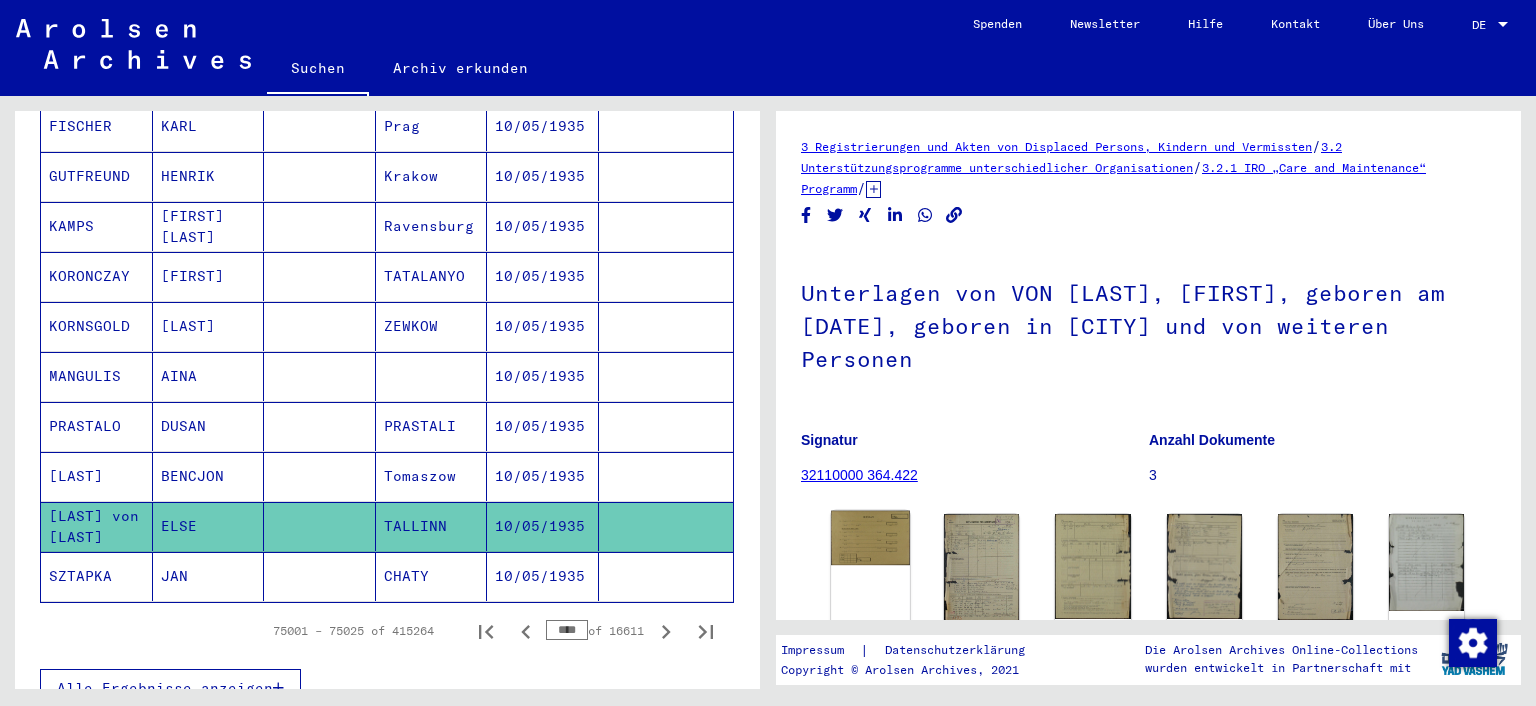 click 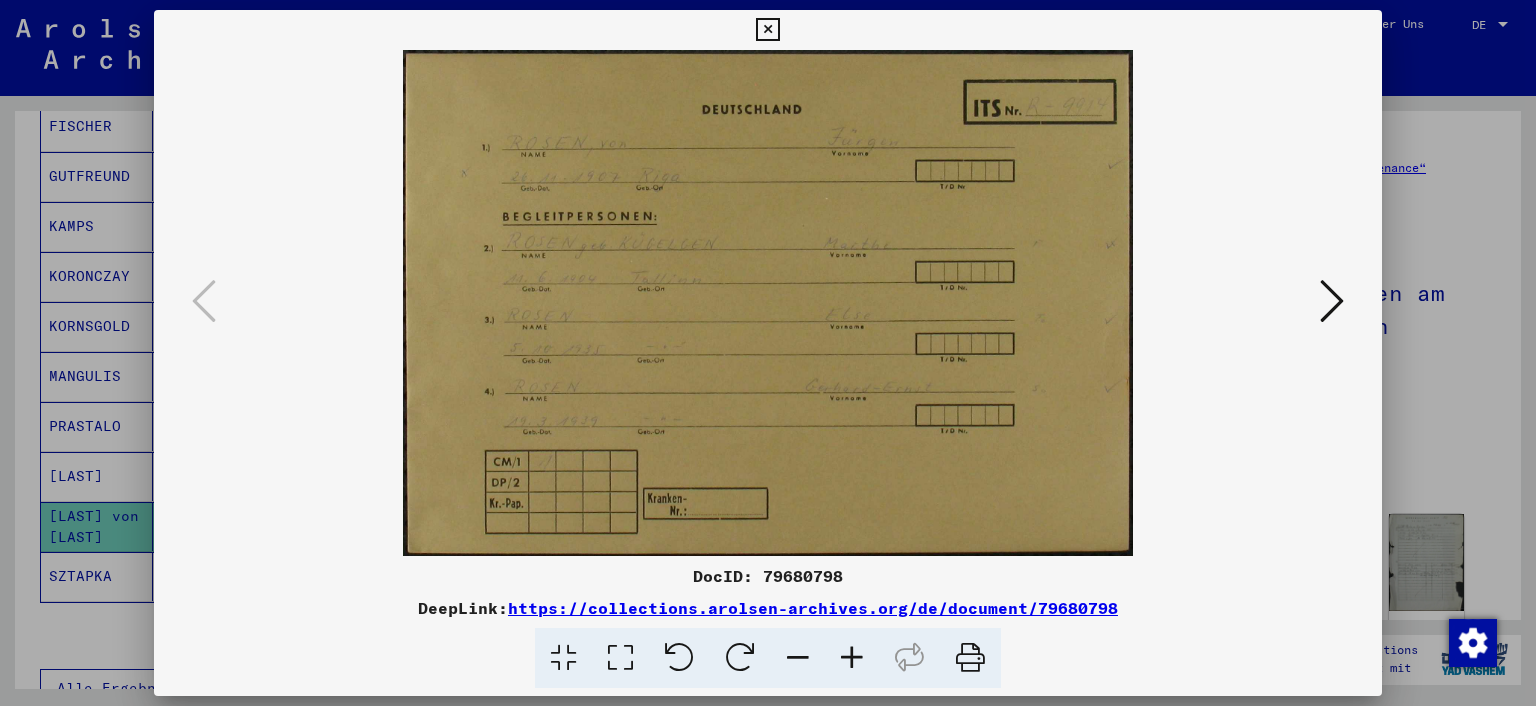 click at bounding box center [768, 353] 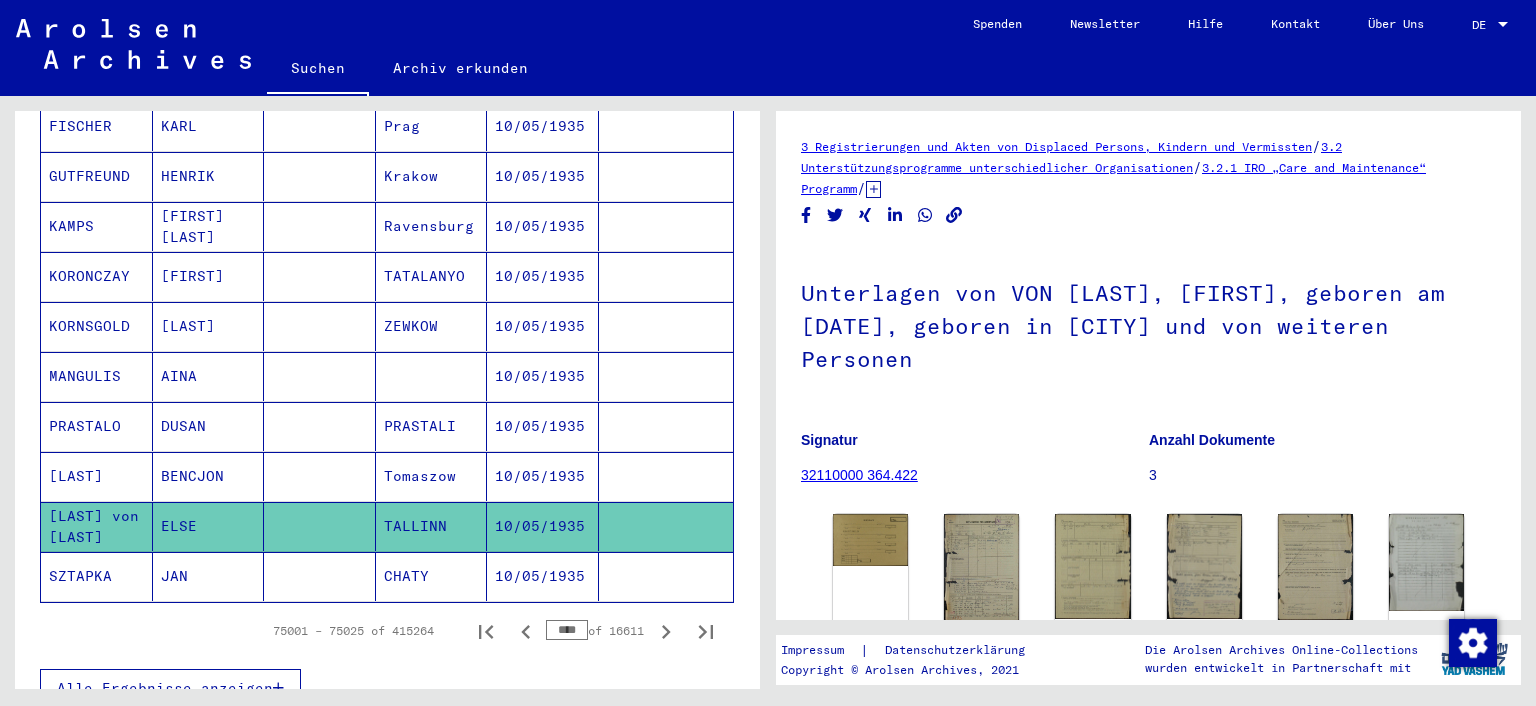 click on "SZTAPKA" 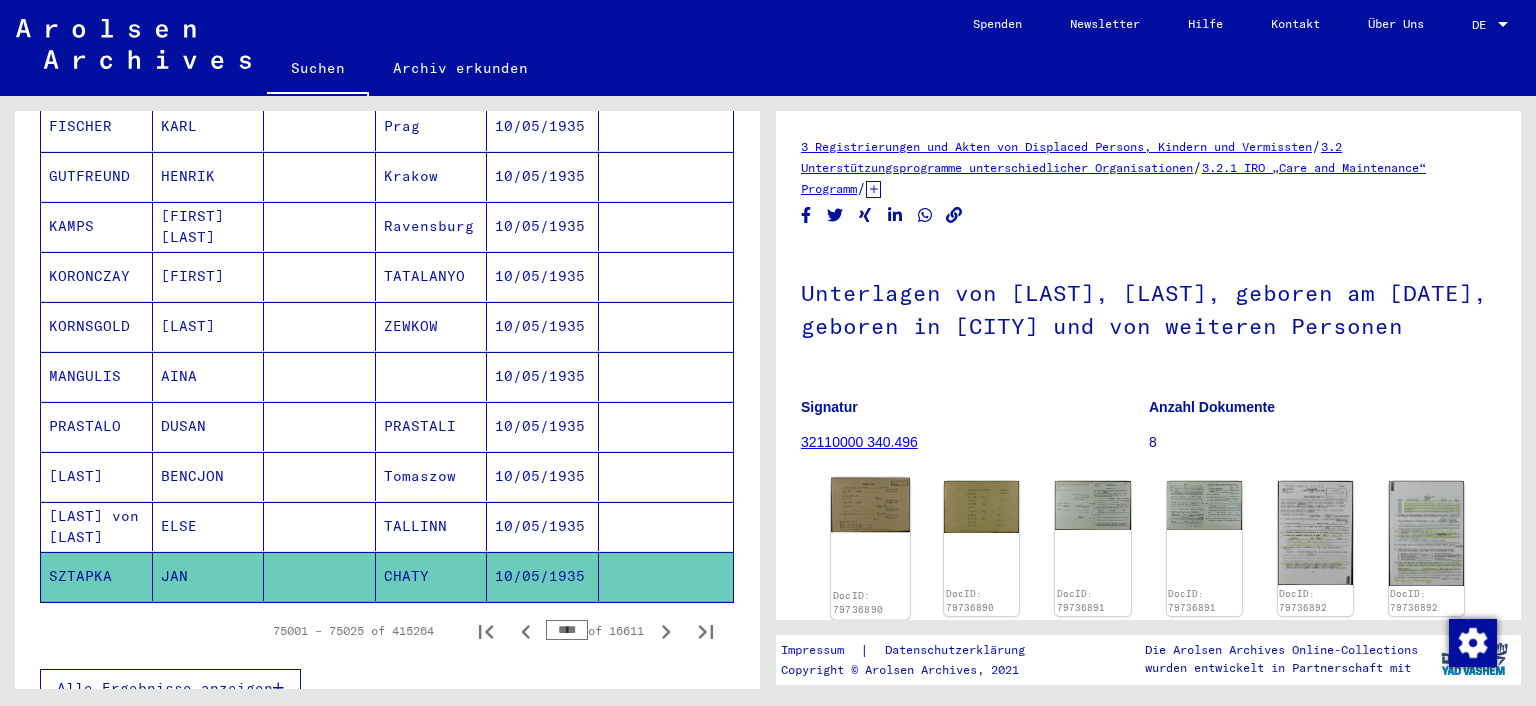 click 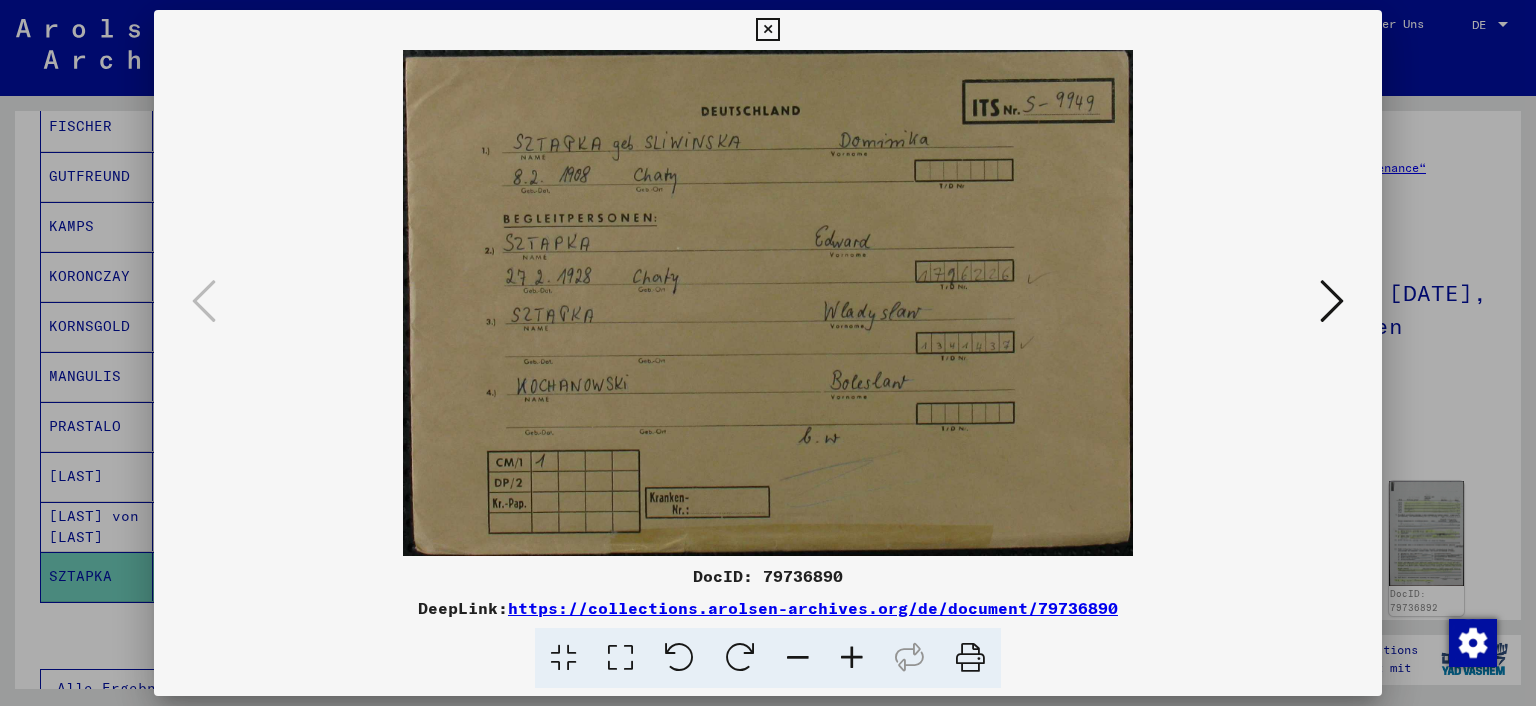 click at bounding box center [768, 353] 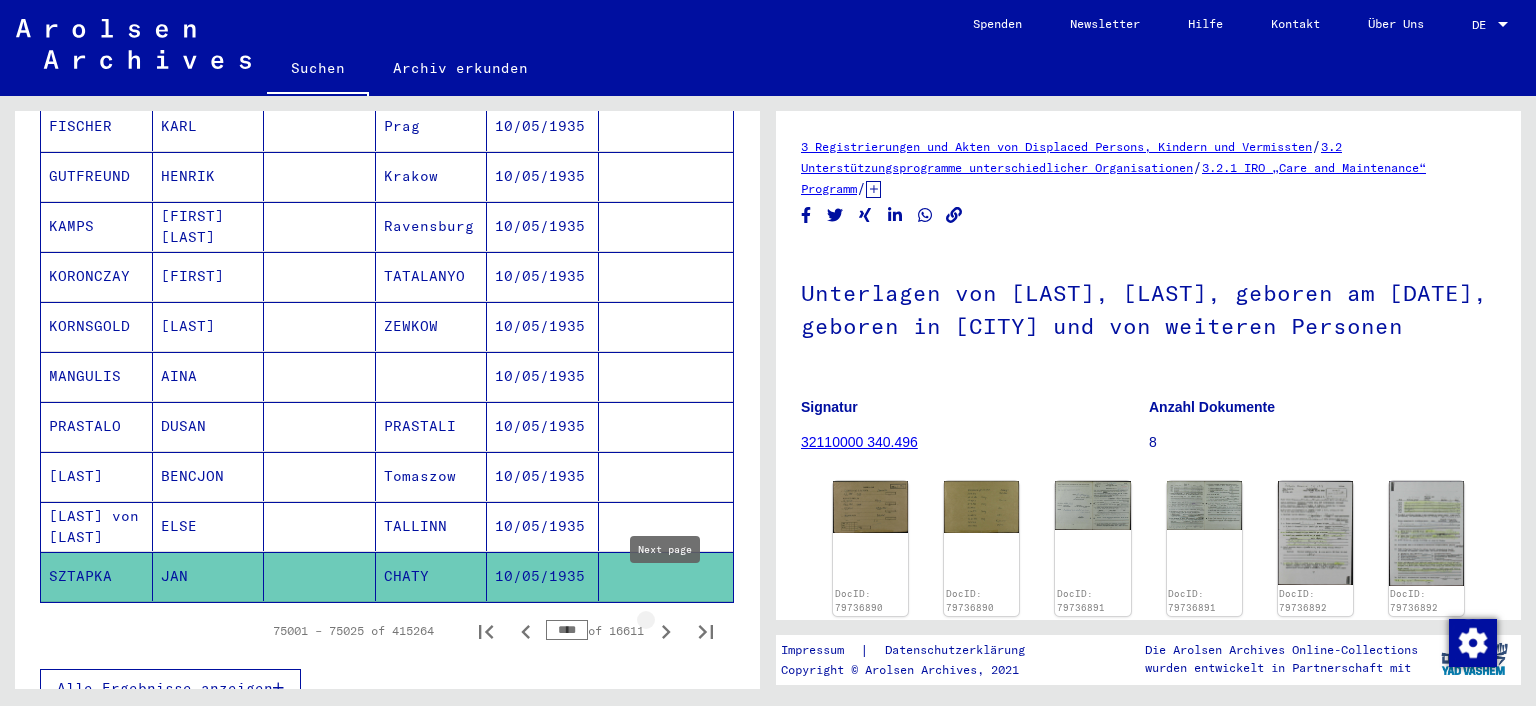 click 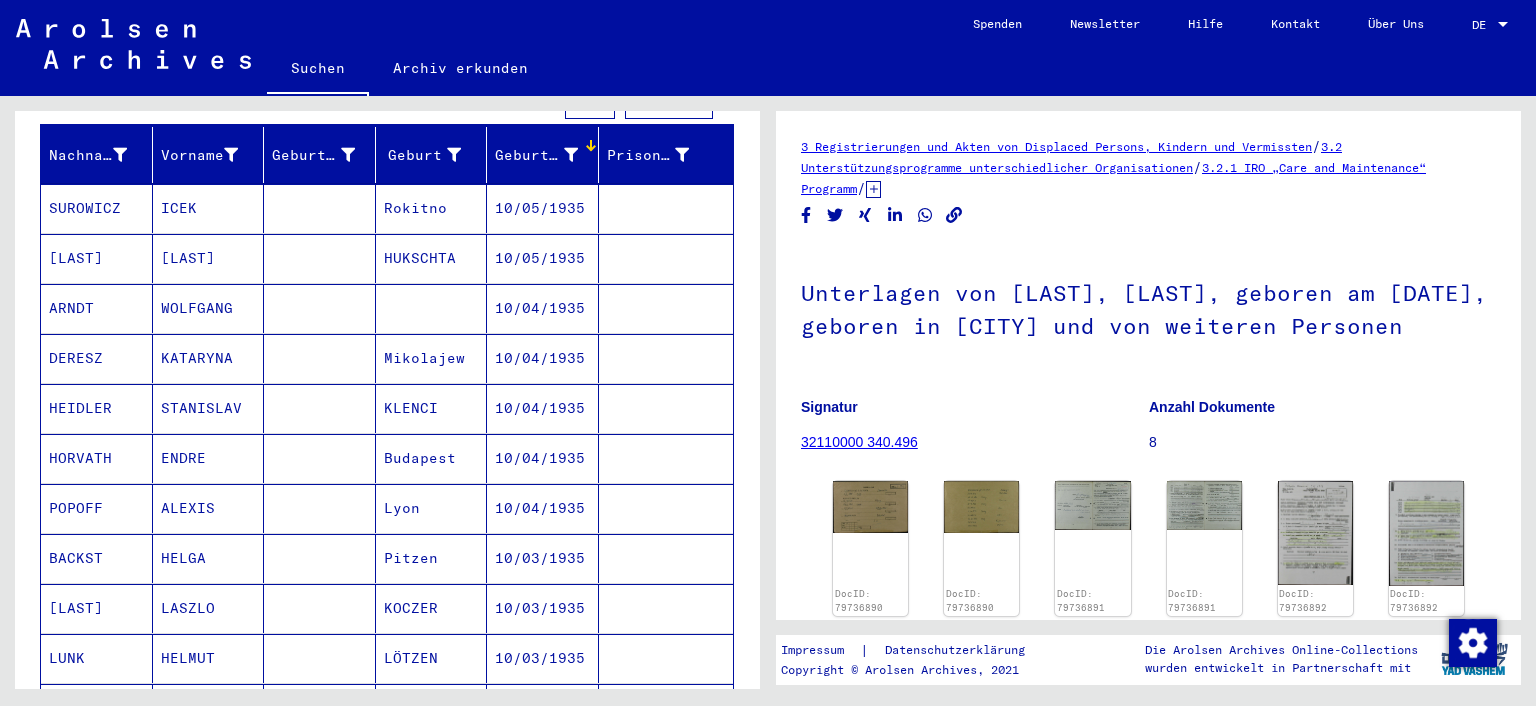scroll, scrollTop: 0, scrollLeft: 0, axis: both 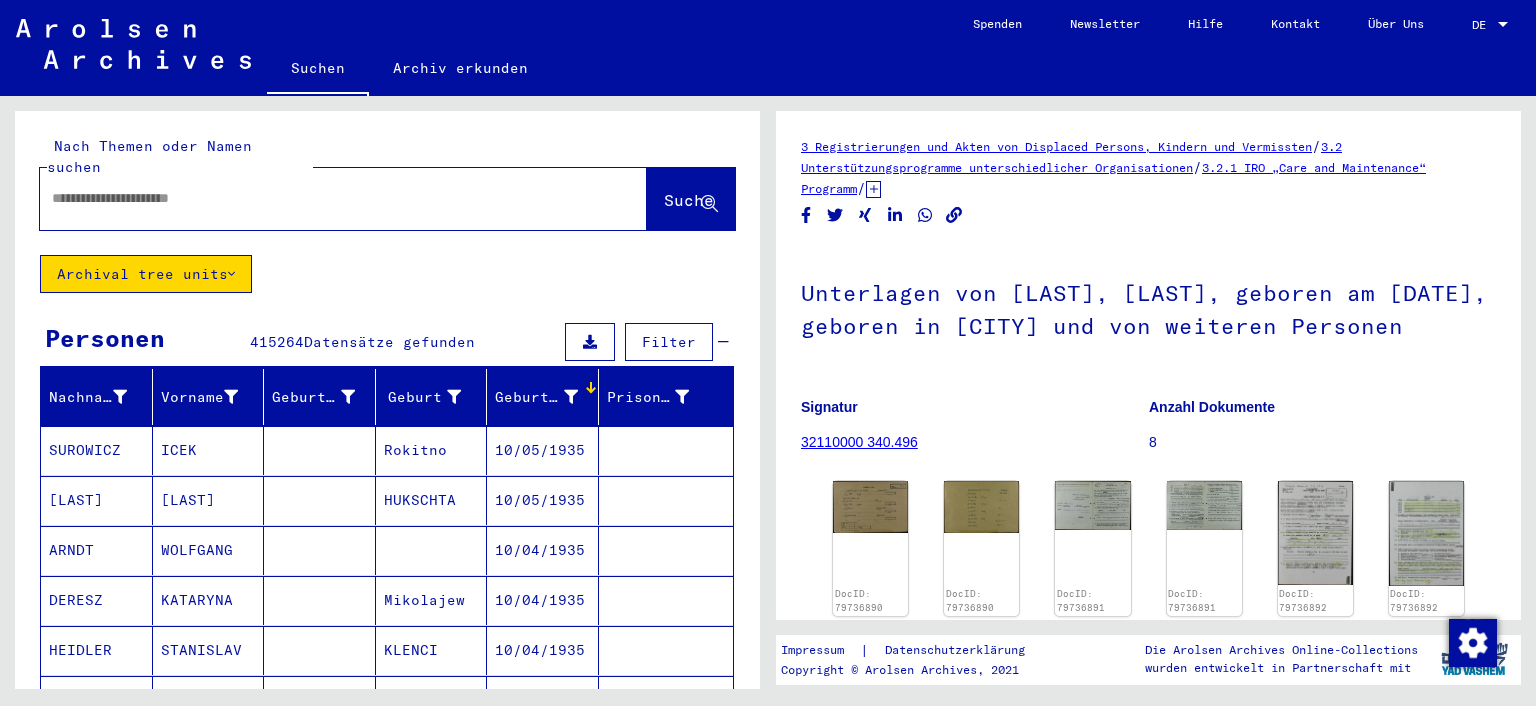 click on "ICEK" at bounding box center [209, 500] 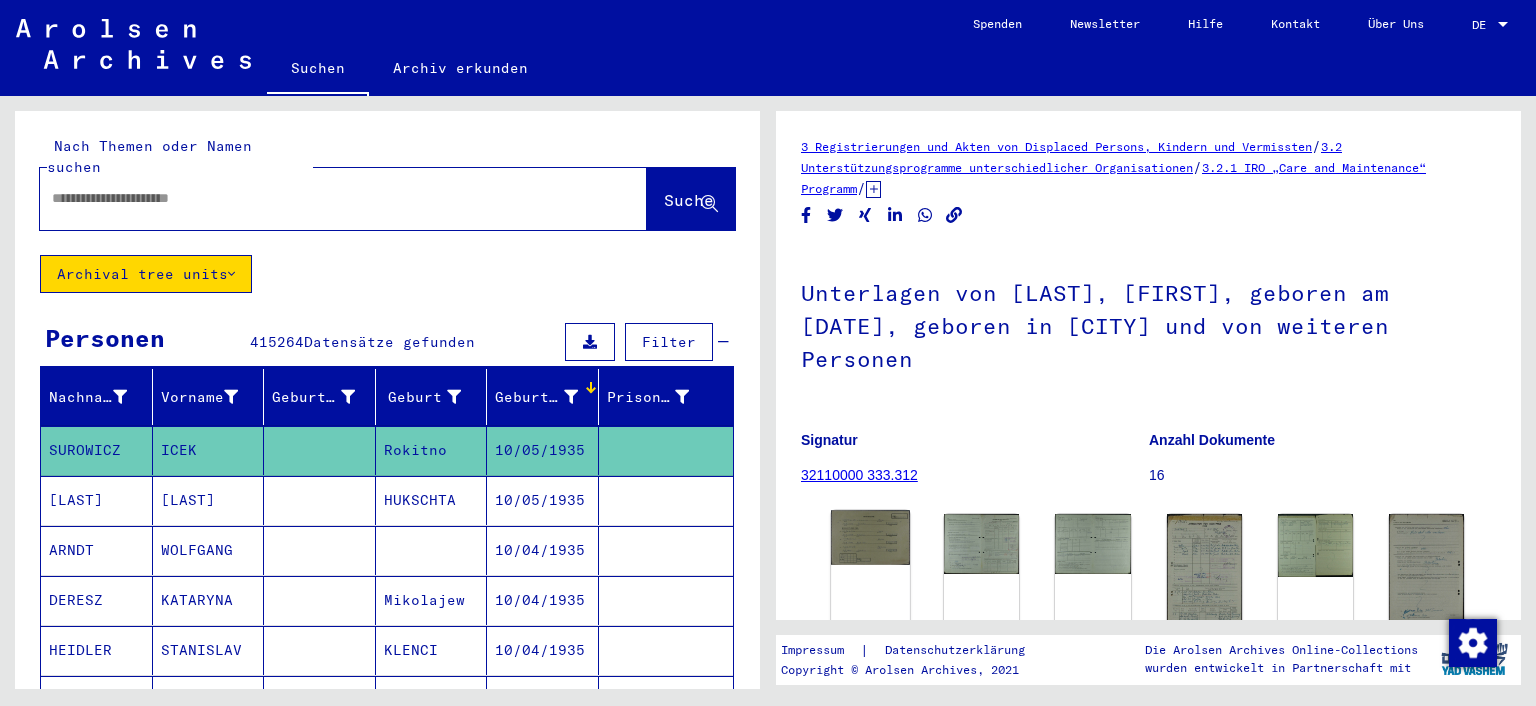 click 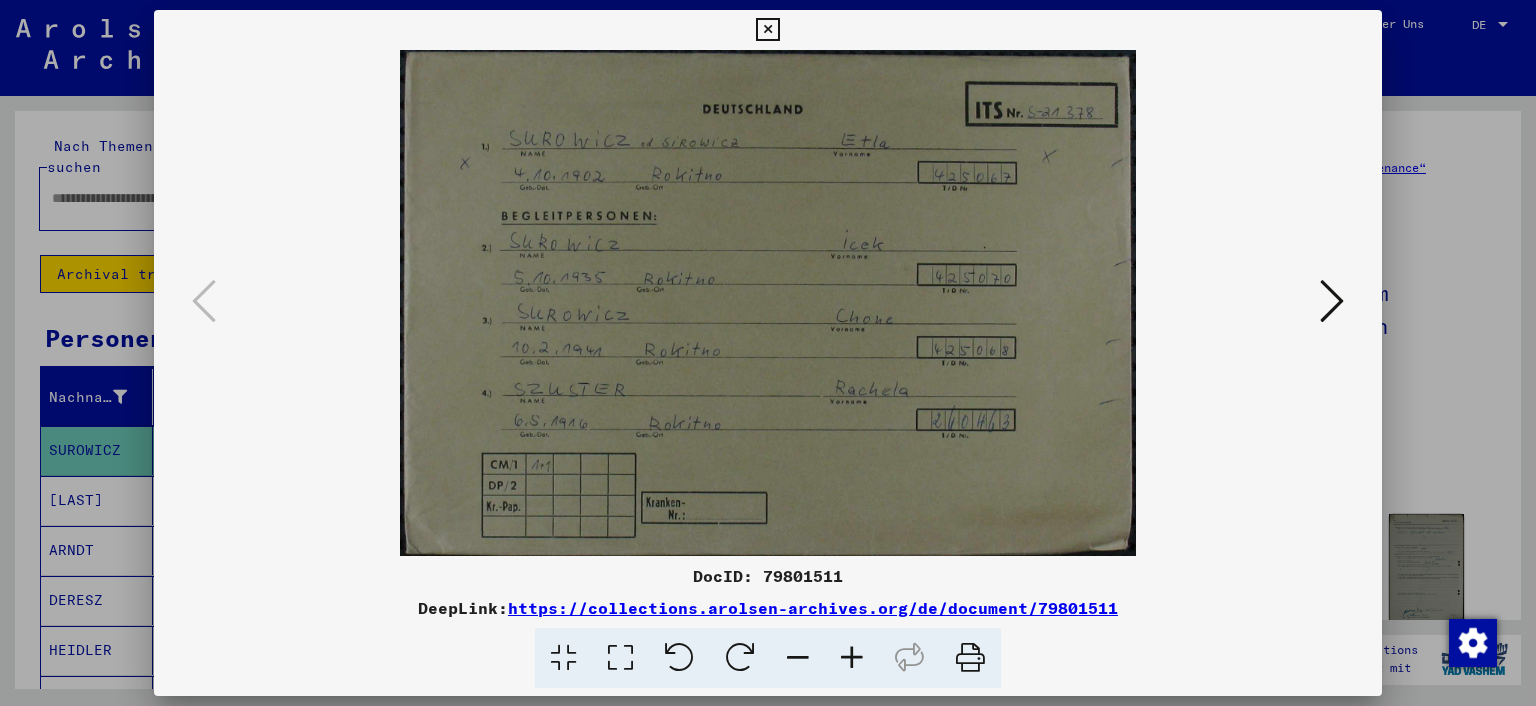 click at bounding box center (768, 353) 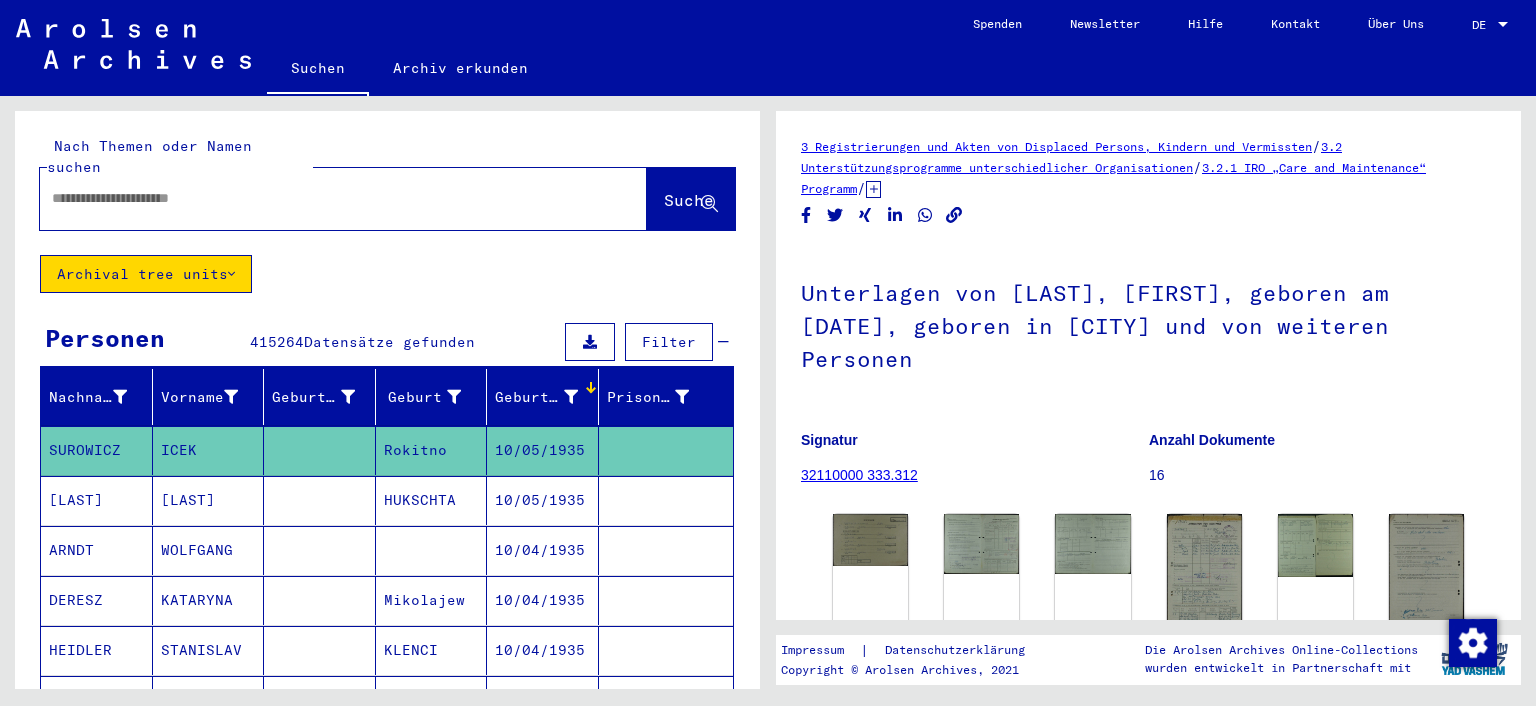 click on "[LAST]" at bounding box center [97, 550] 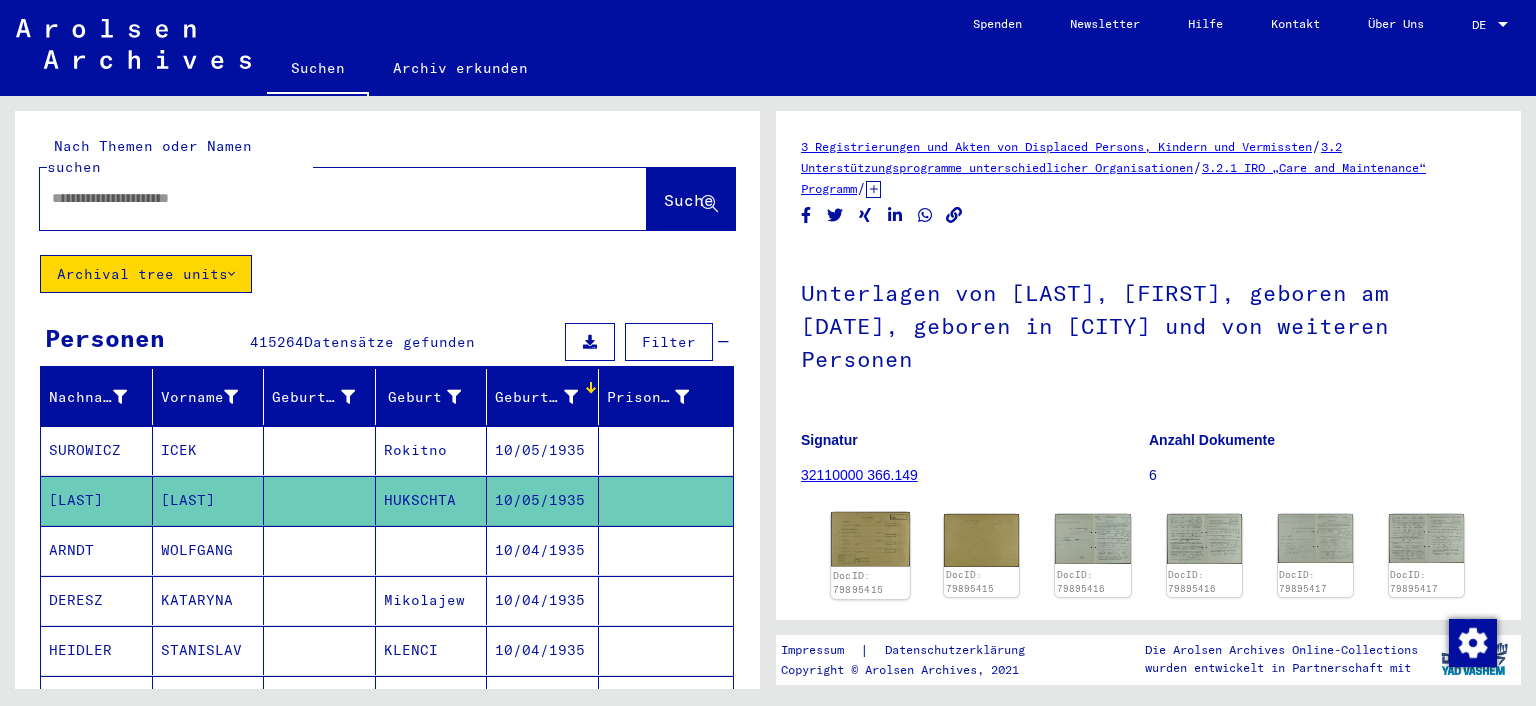 click 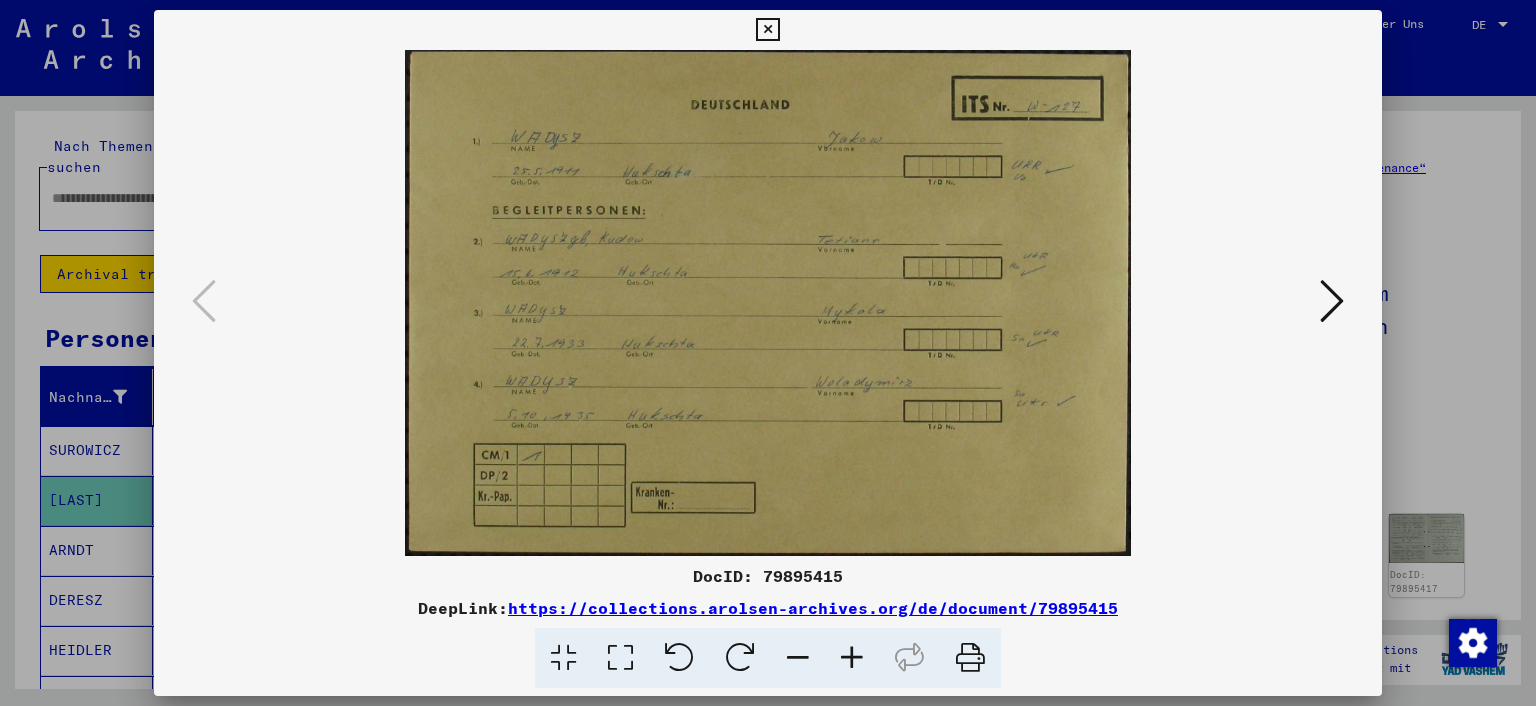 click at bounding box center [768, 353] 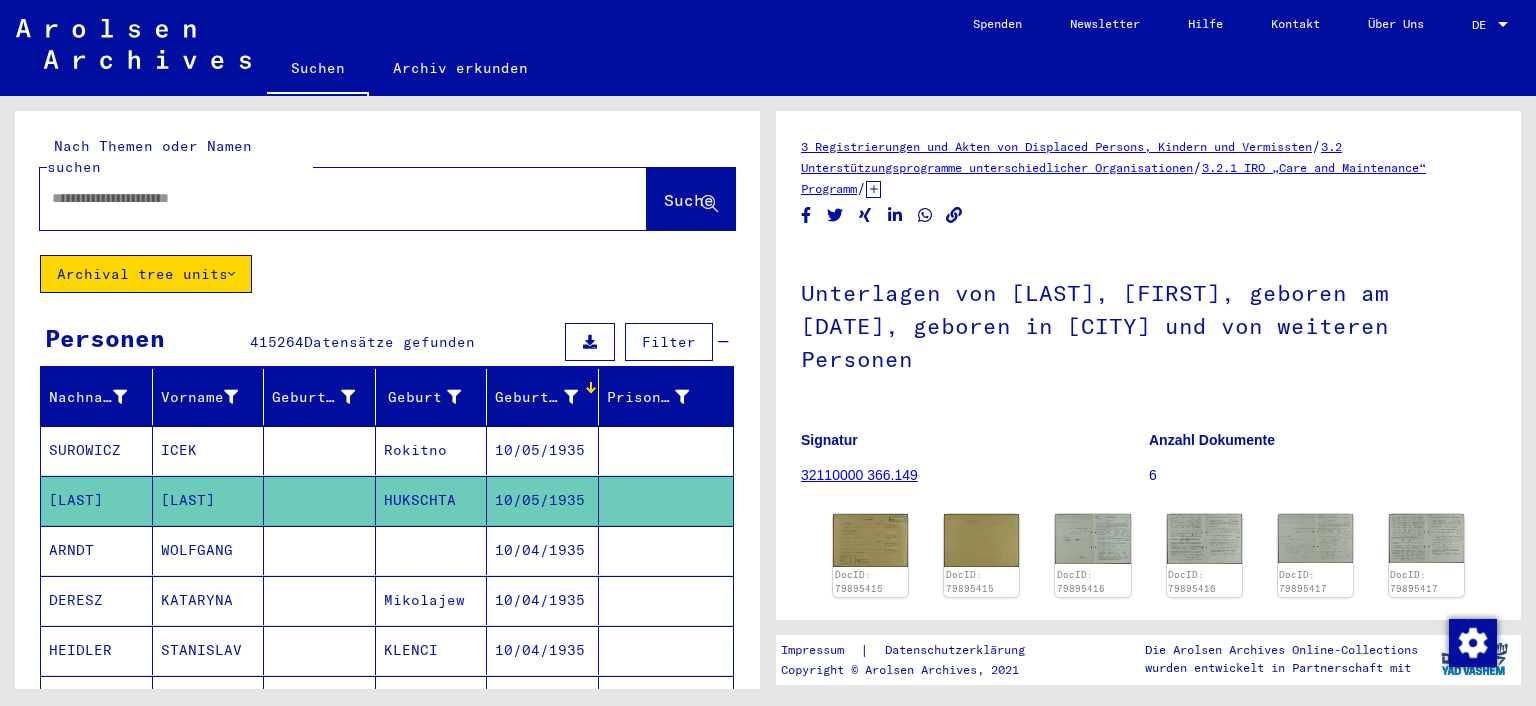 click on "ARNDT" at bounding box center (97, 600) 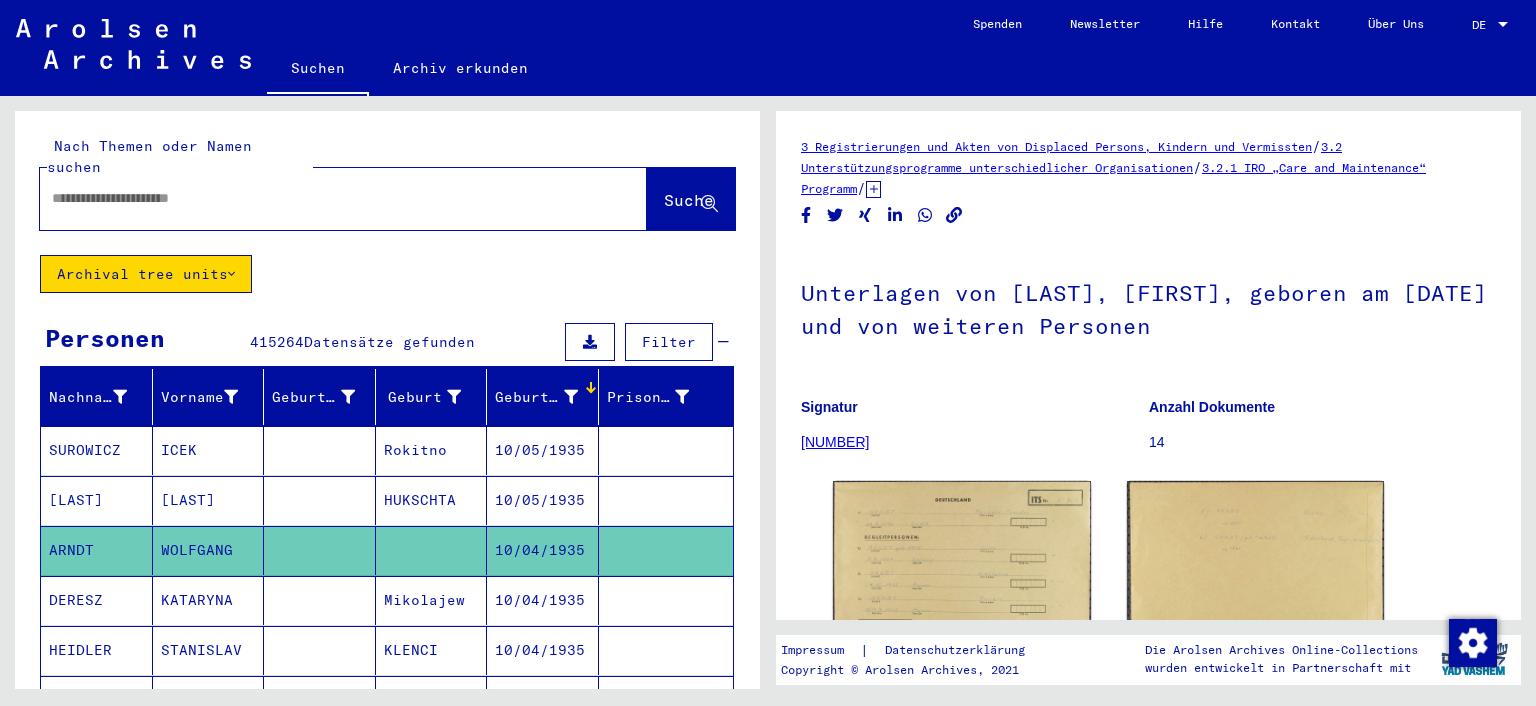 scroll, scrollTop: 217, scrollLeft: 0, axis: vertical 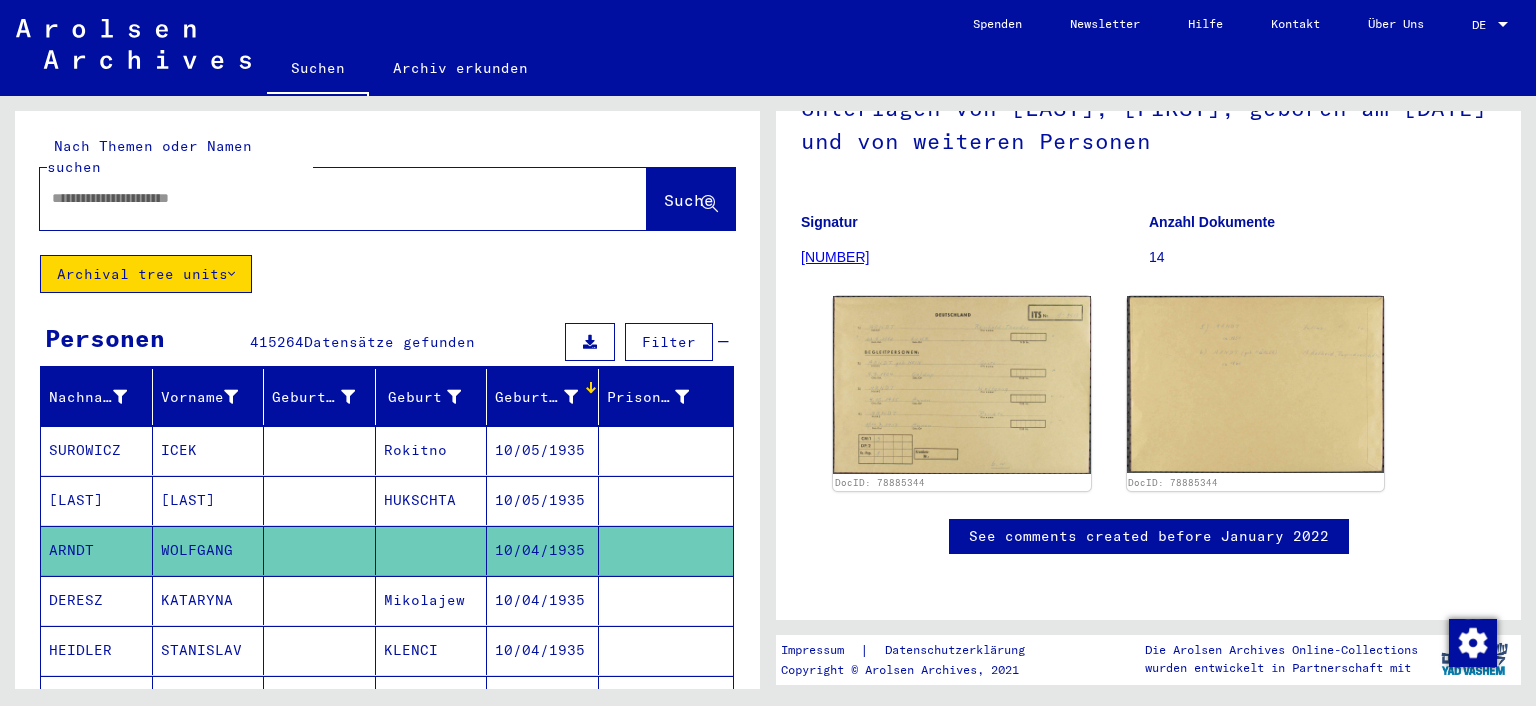 click on "10/04/1935" at bounding box center (543, 650) 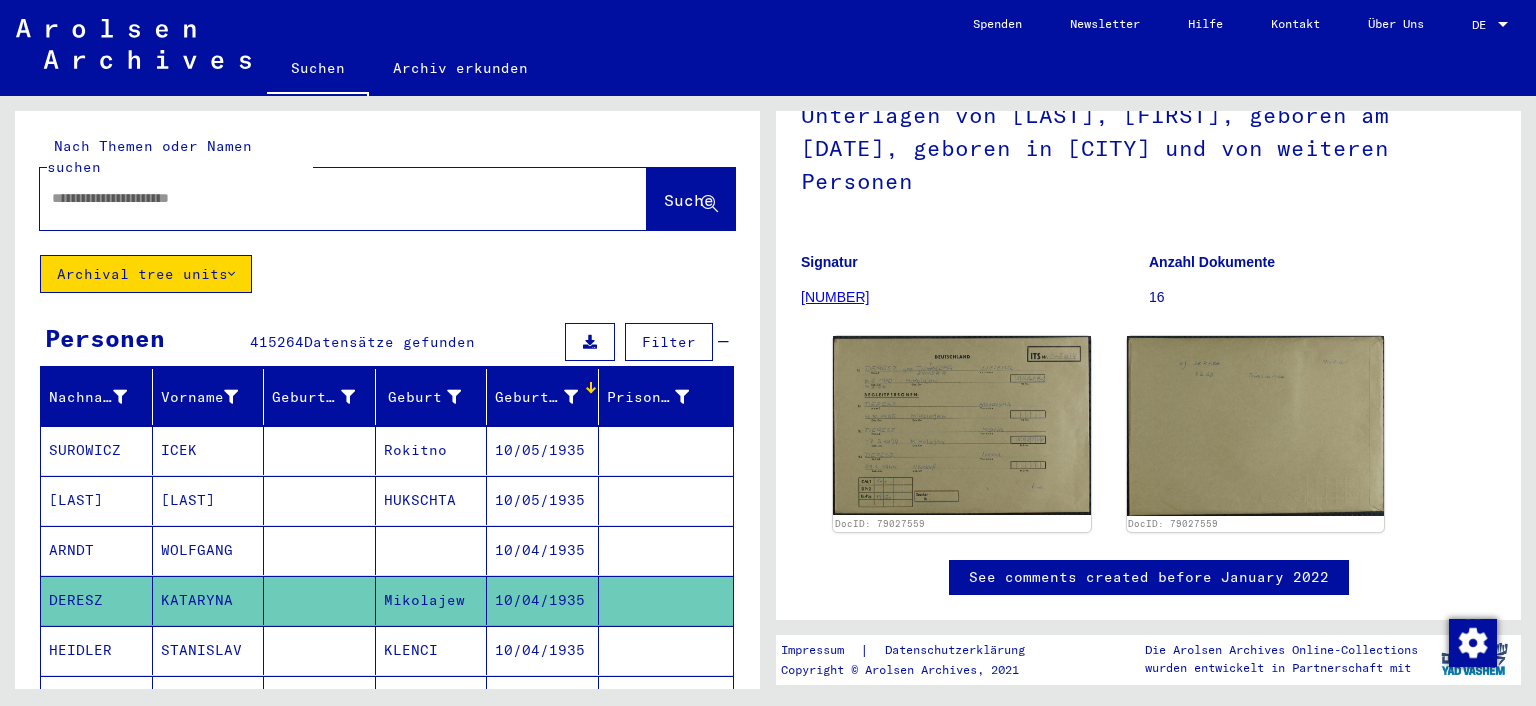 scroll, scrollTop: 0, scrollLeft: 0, axis: both 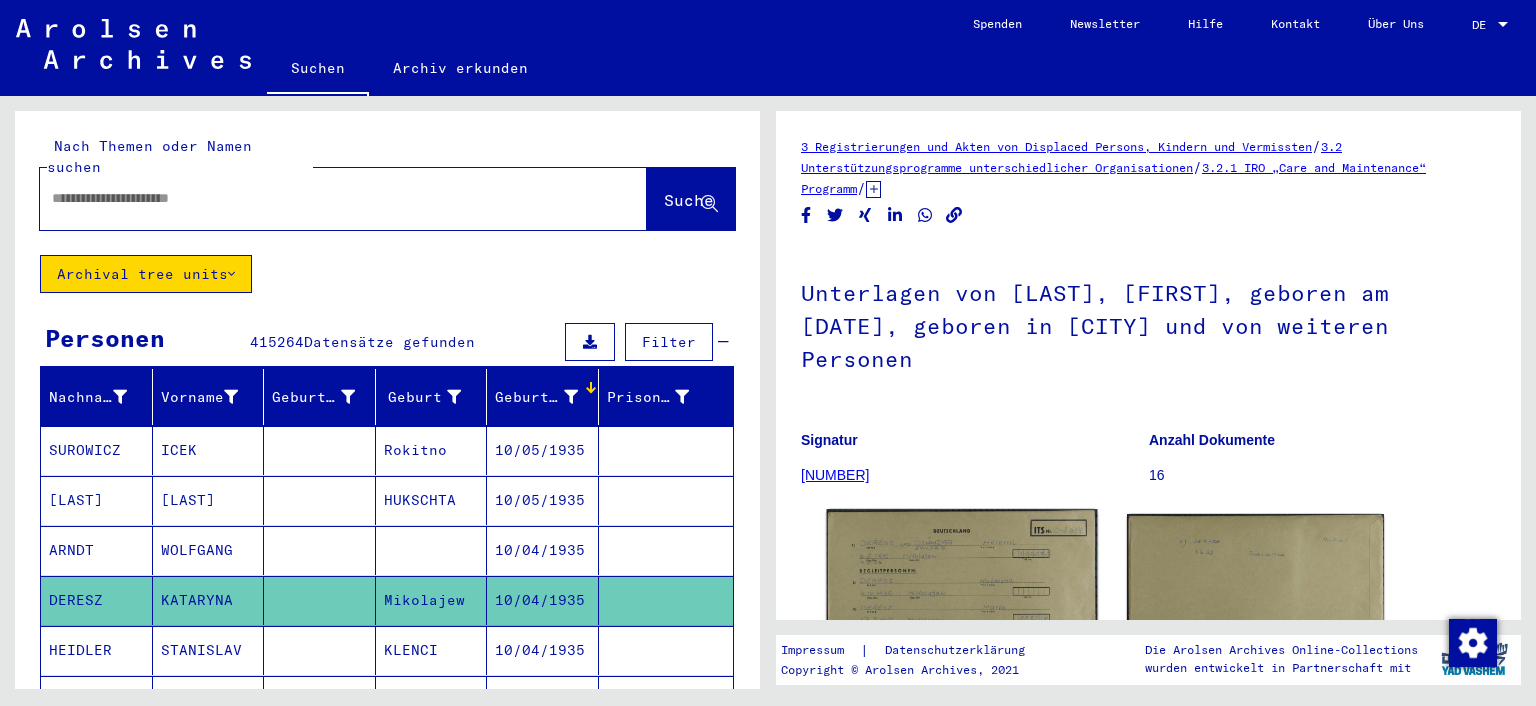 click 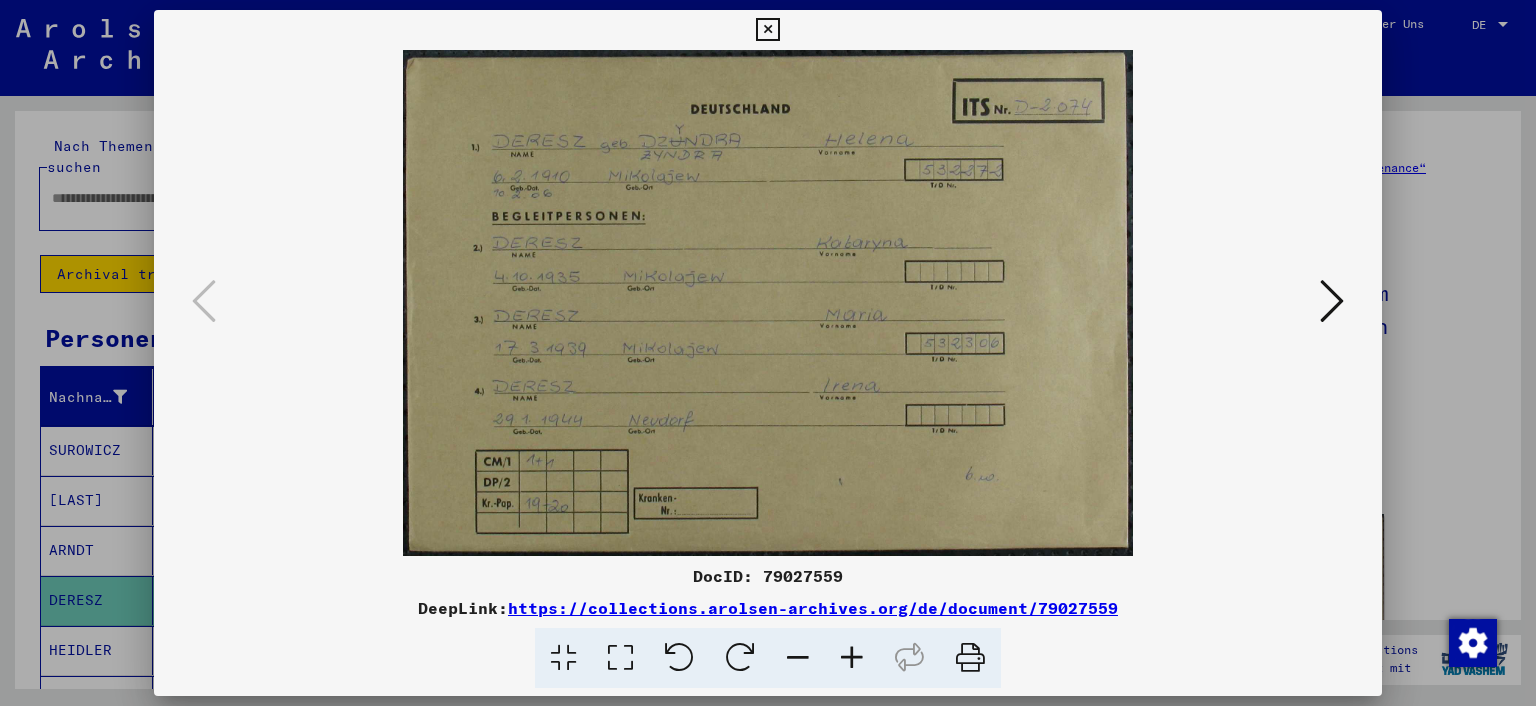 click at bounding box center (768, 353) 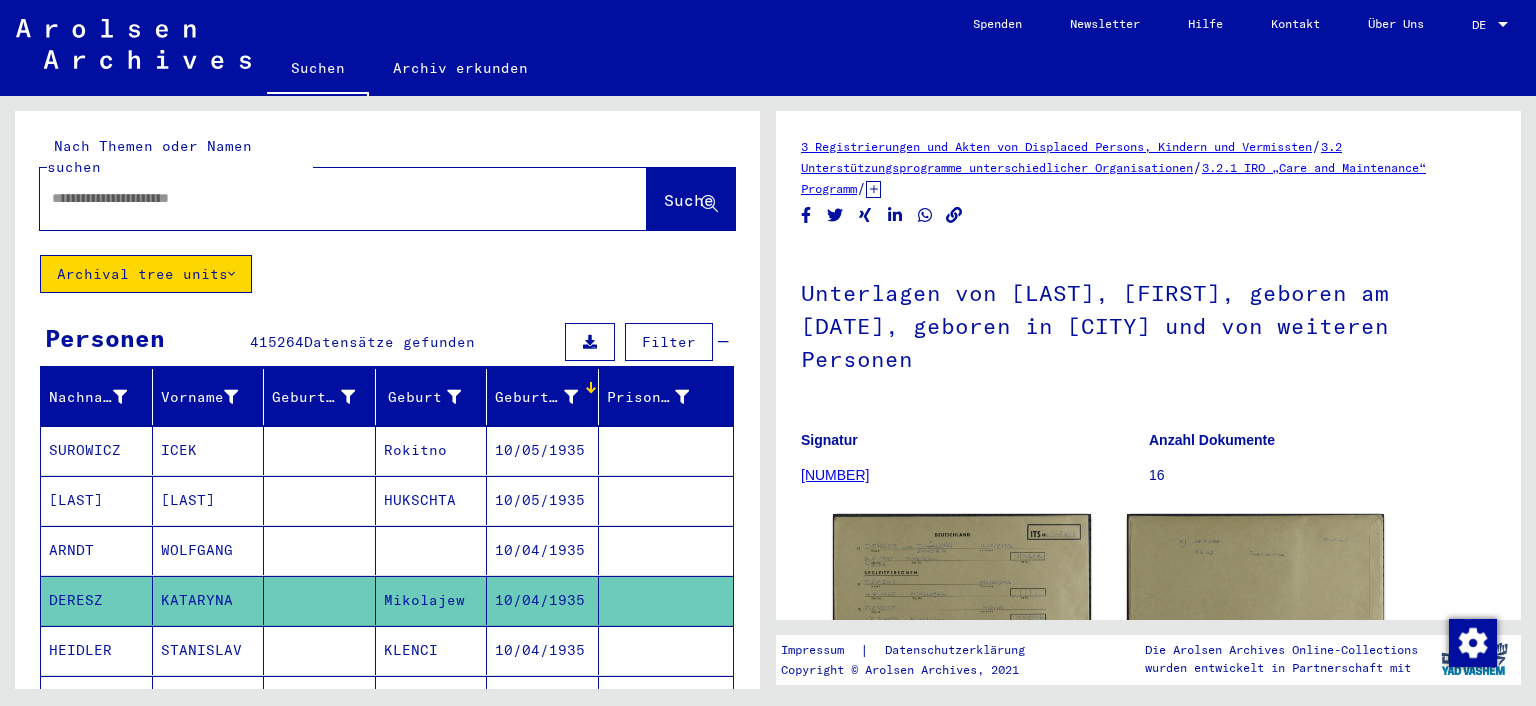 click on "HEIDLER" at bounding box center (97, 700) 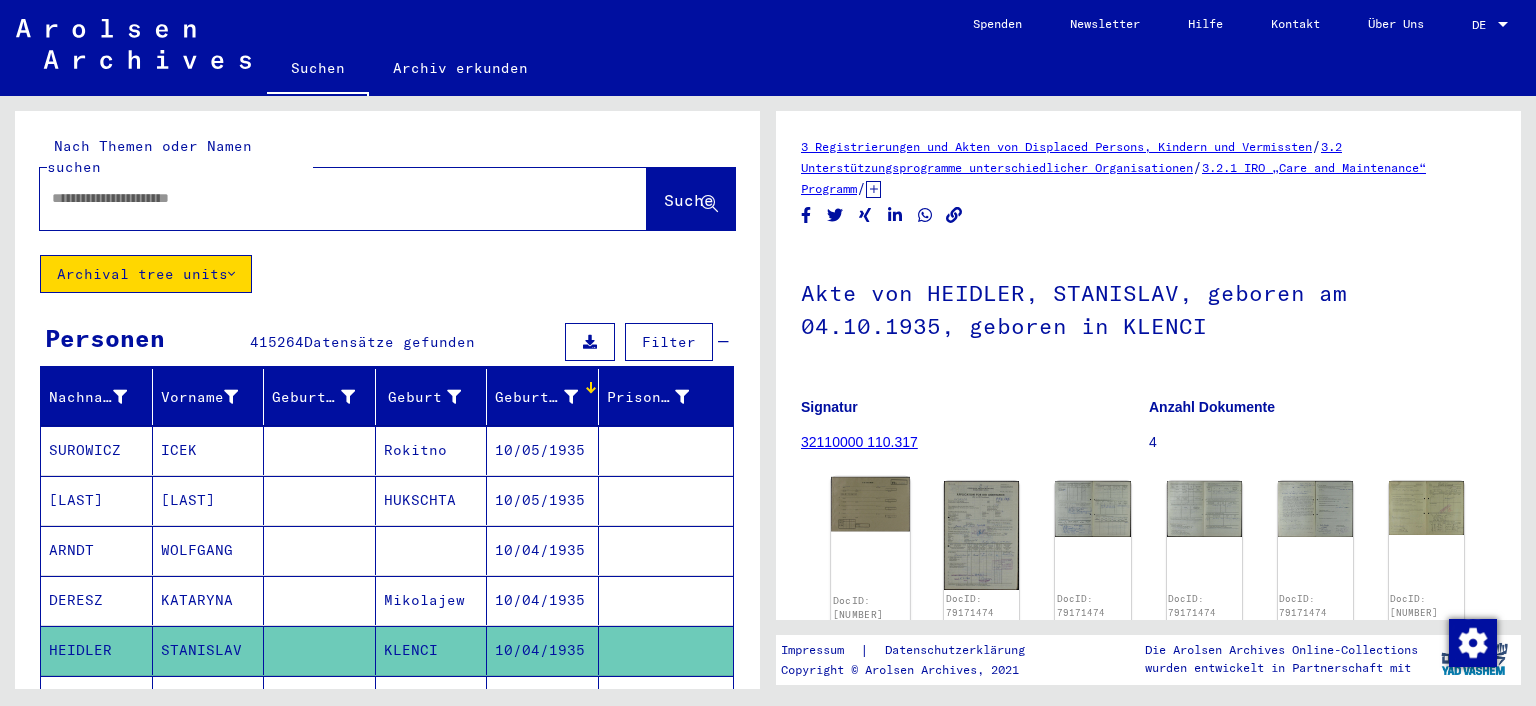 click 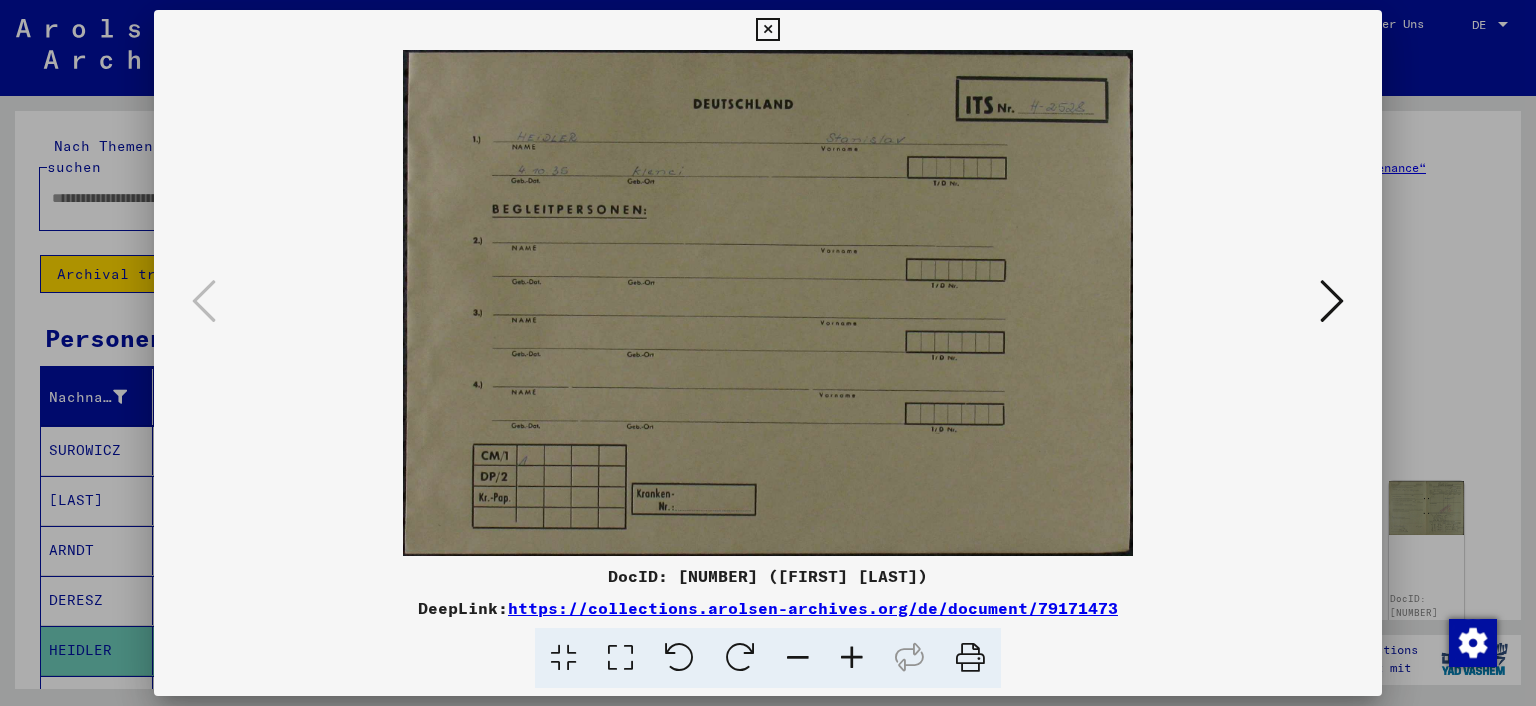 click at bounding box center (1332, 301) 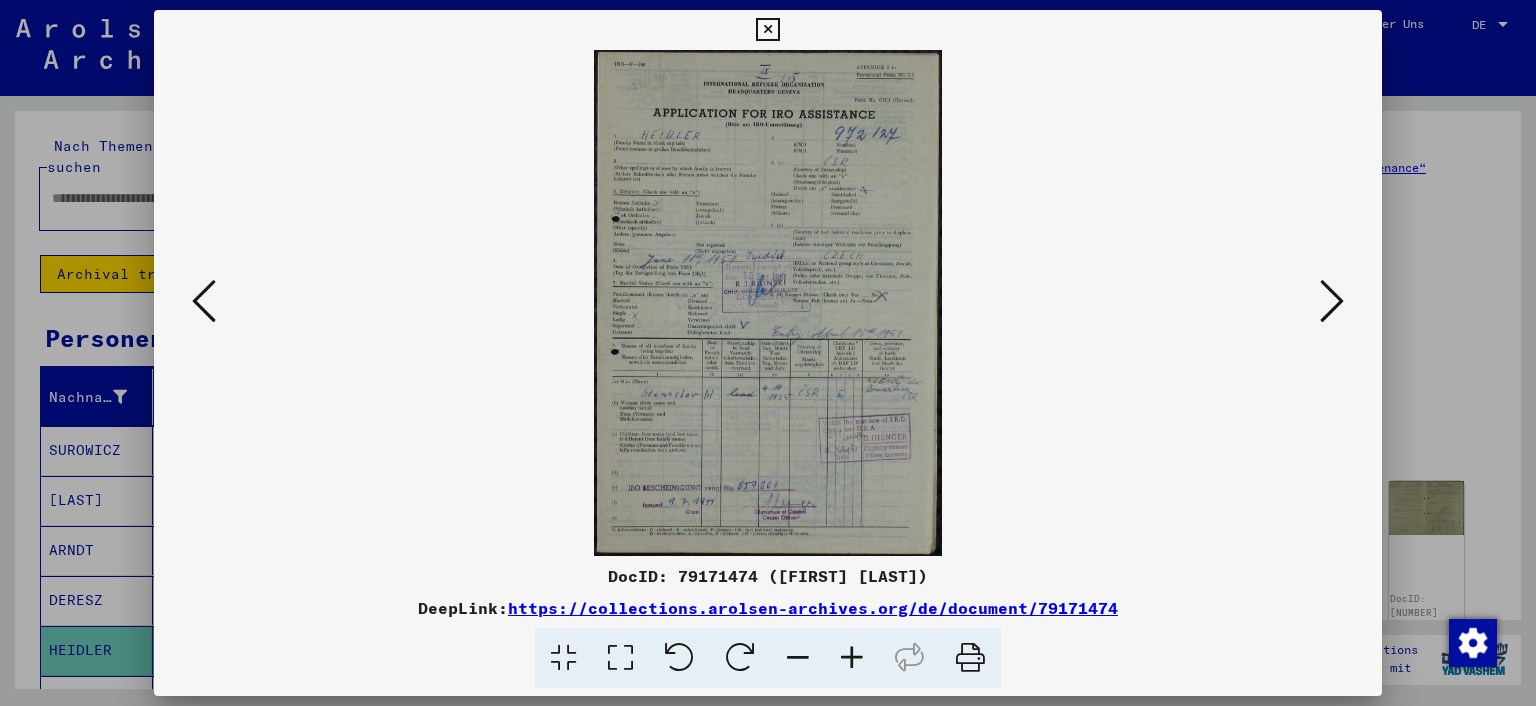 click at bounding box center (1332, 301) 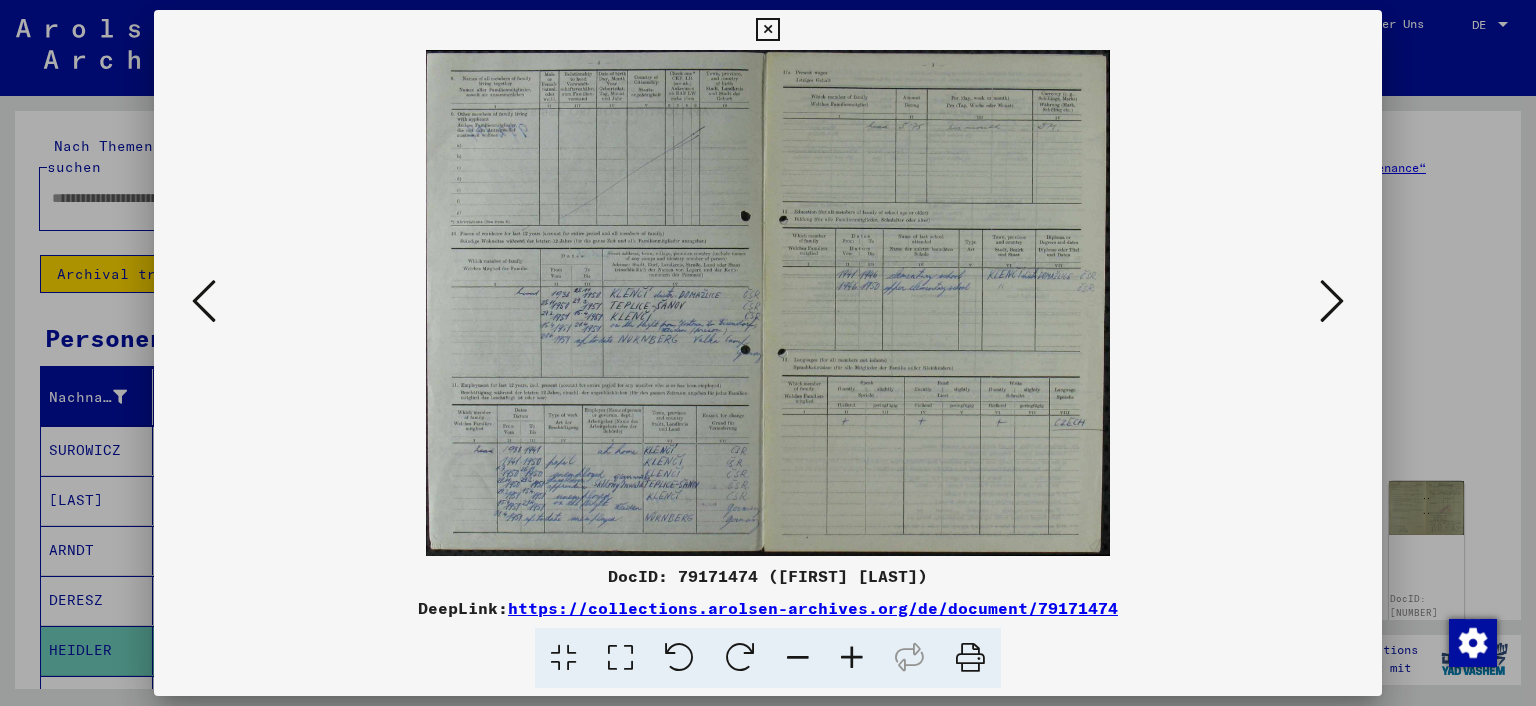 click at bounding box center [1332, 301] 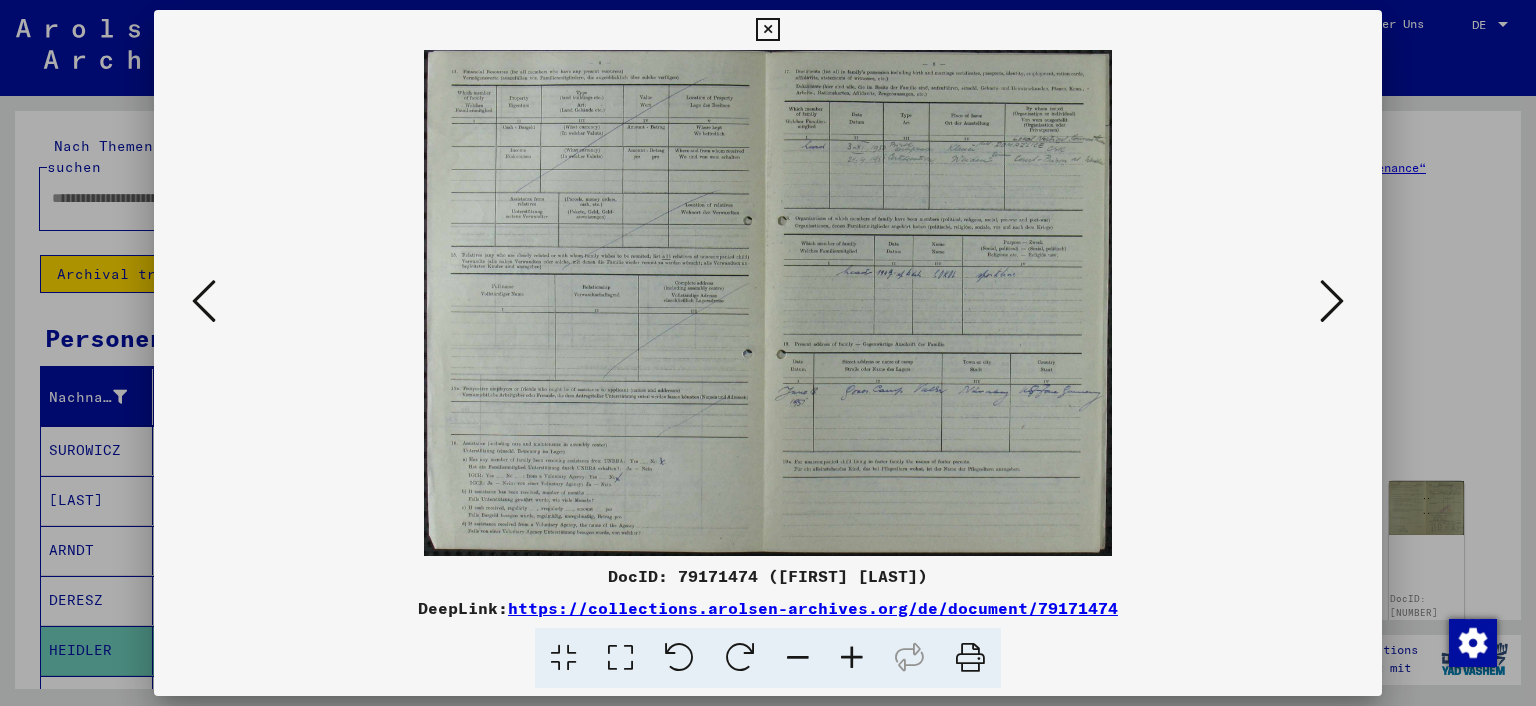 click at bounding box center [1332, 301] 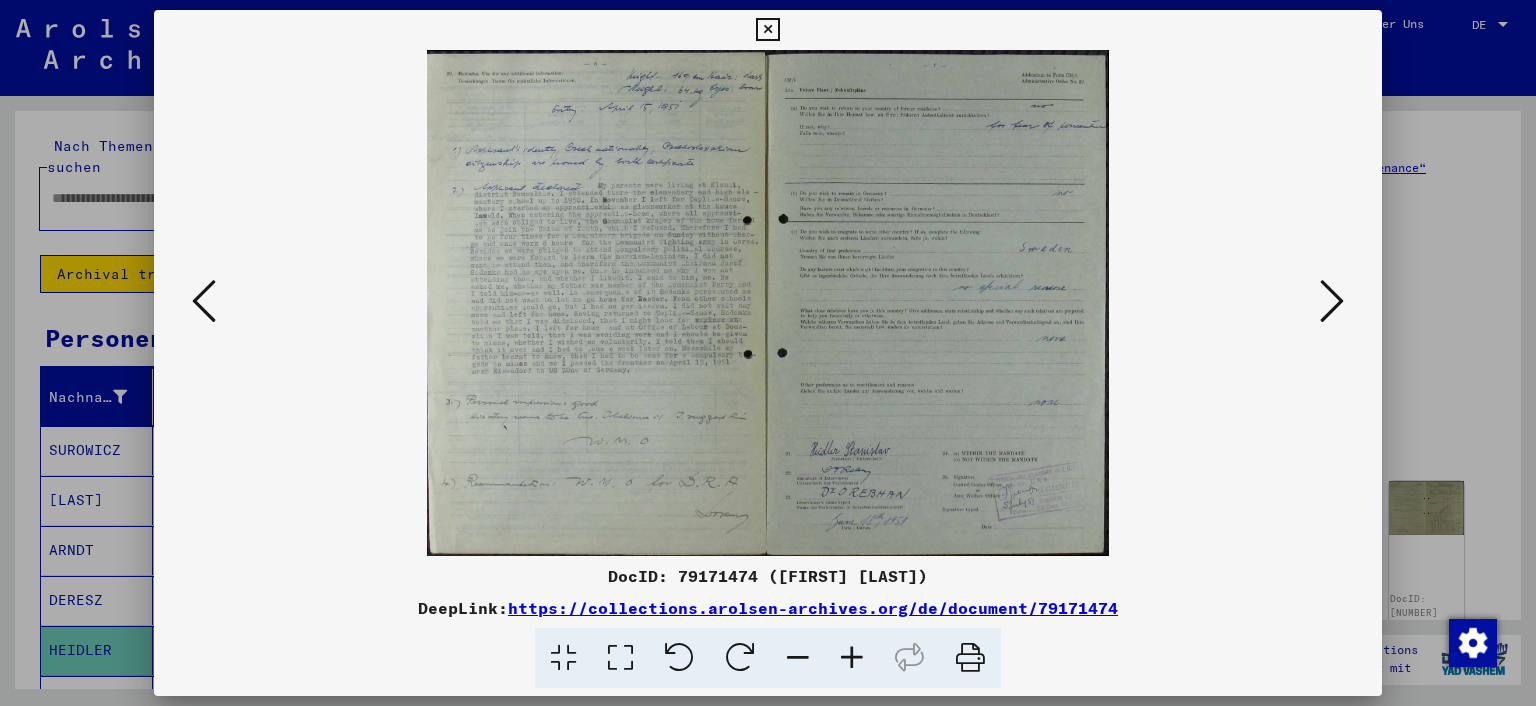 click at bounding box center [1332, 301] 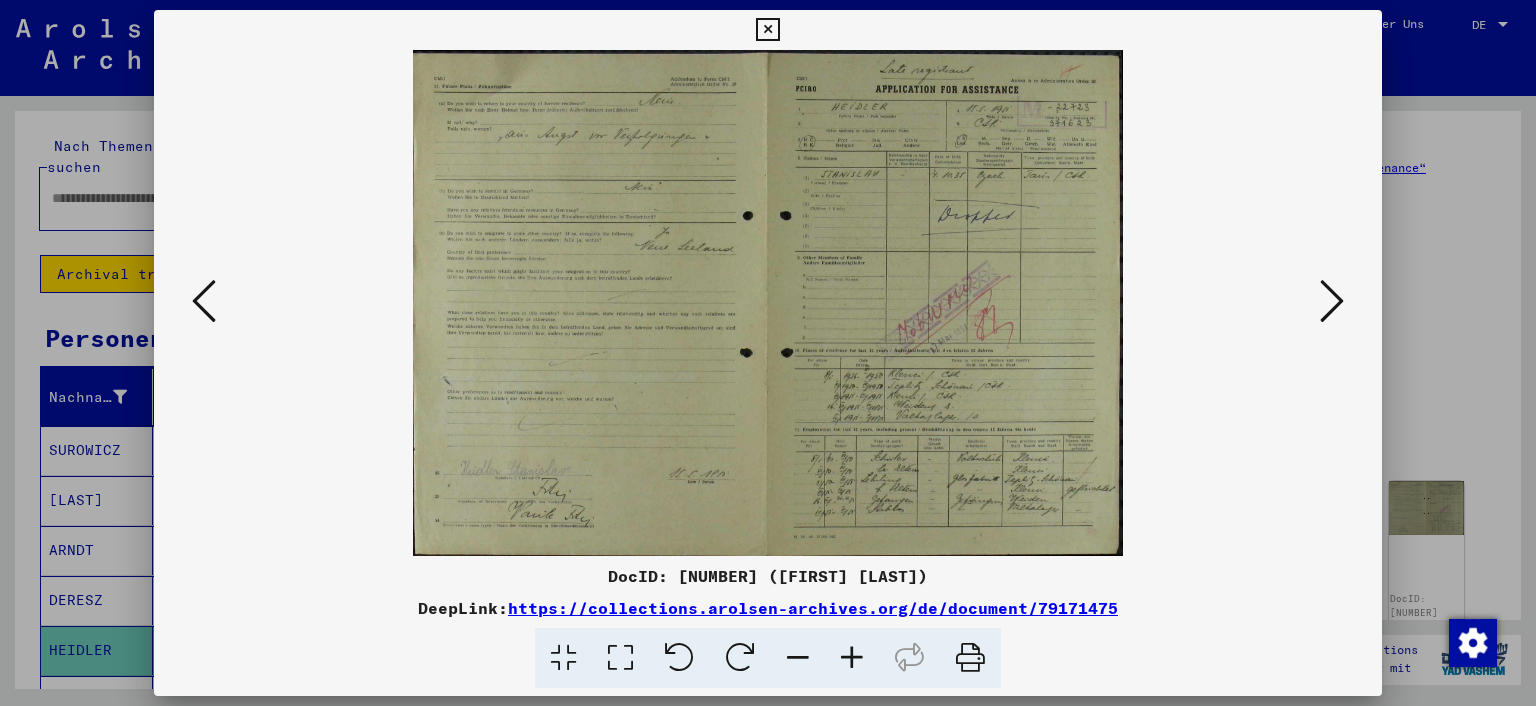 click at bounding box center [1332, 301] 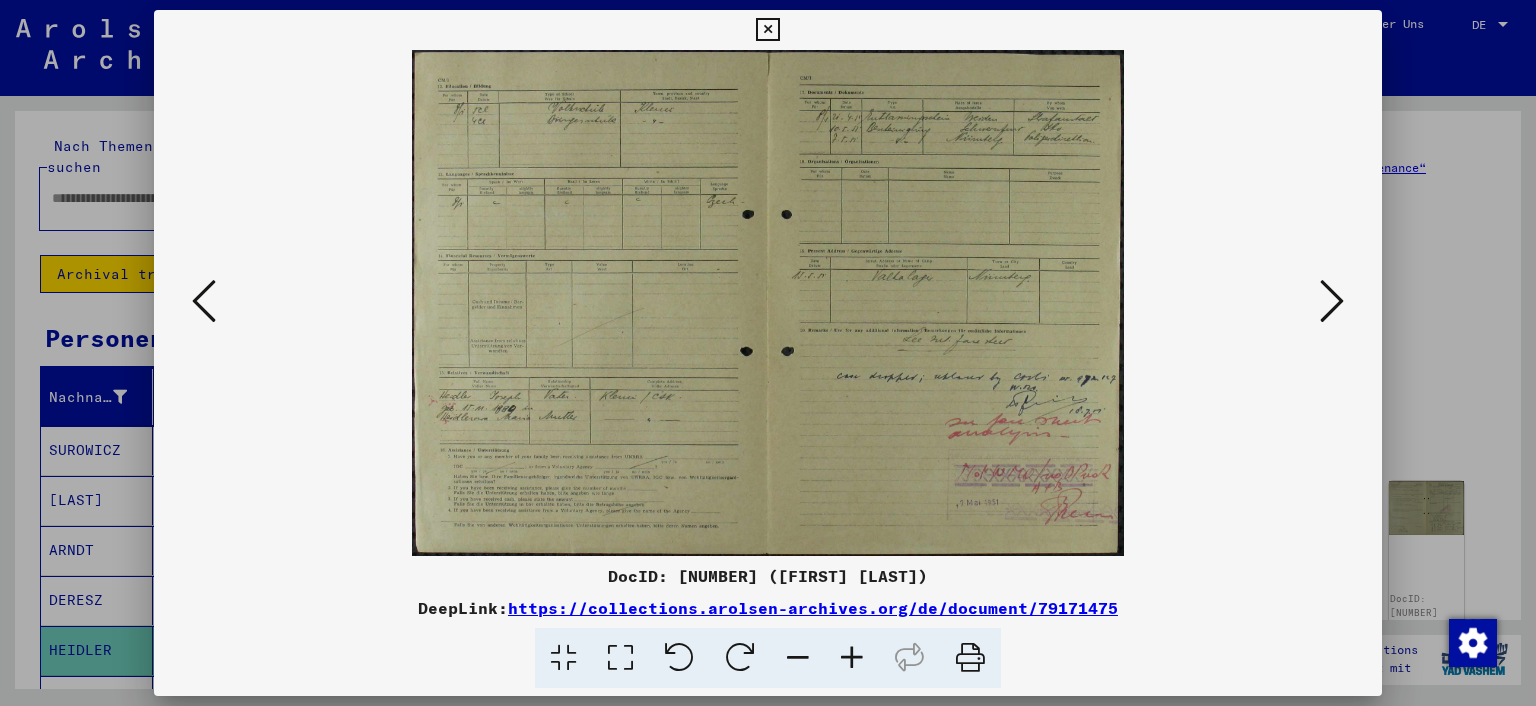 click at bounding box center [1332, 301] 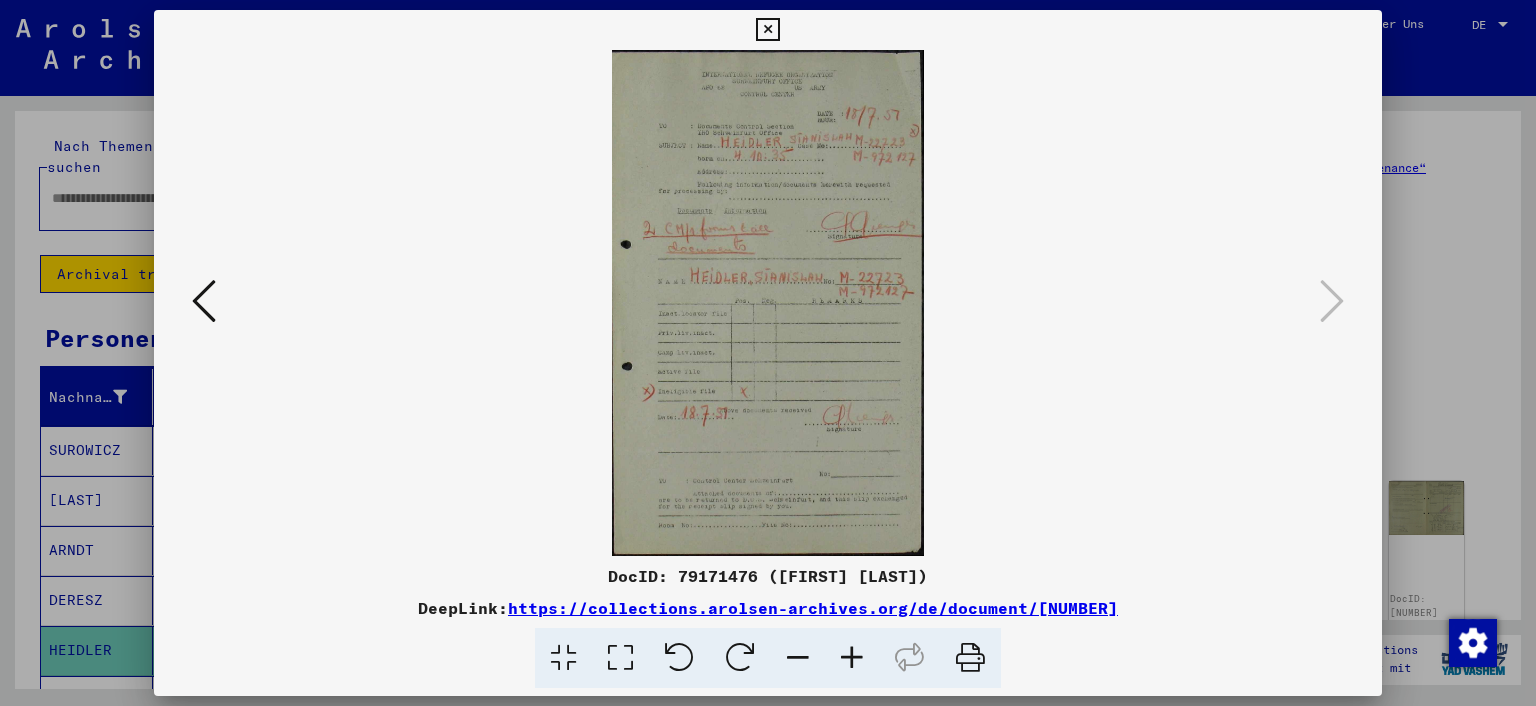 click at bounding box center (767, 30) 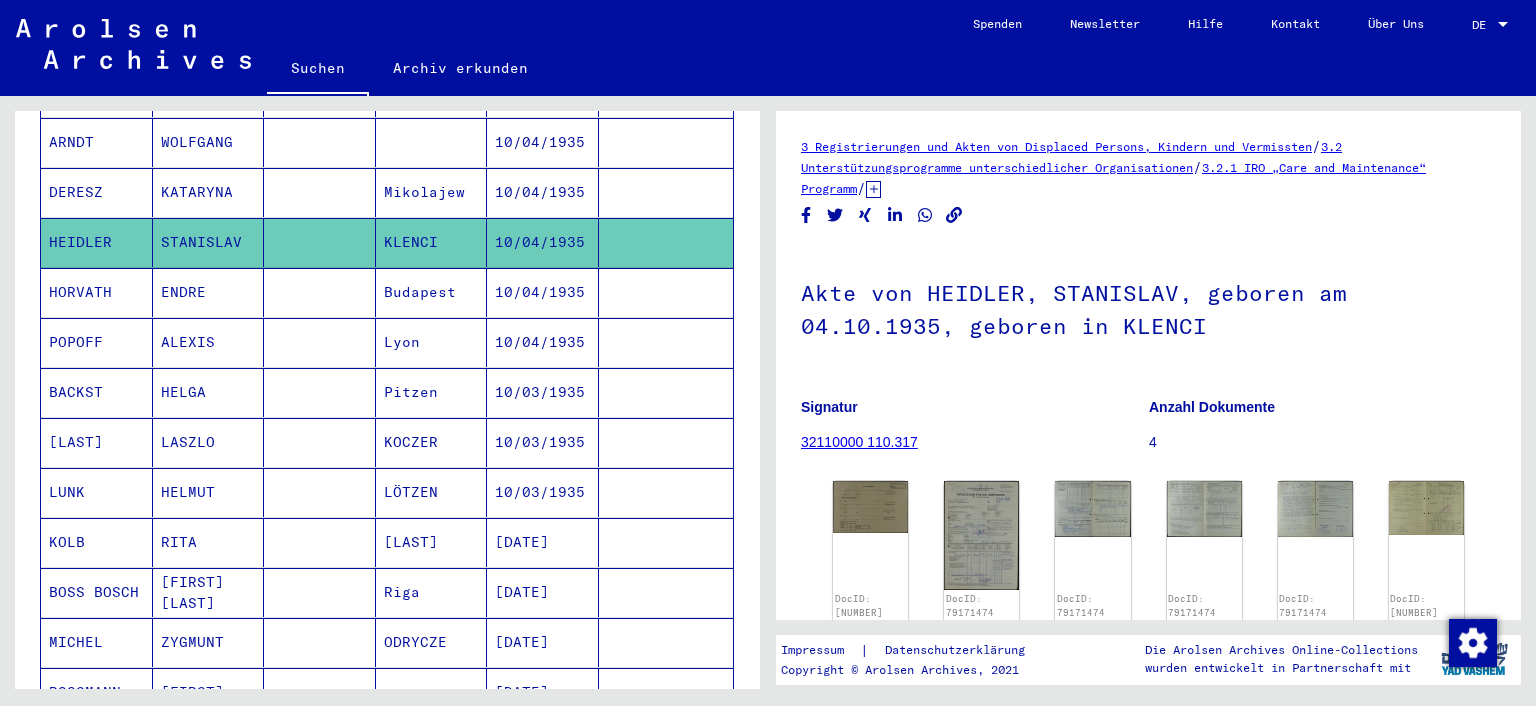 scroll, scrollTop: 448, scrollLeft: 0, axis: vertical 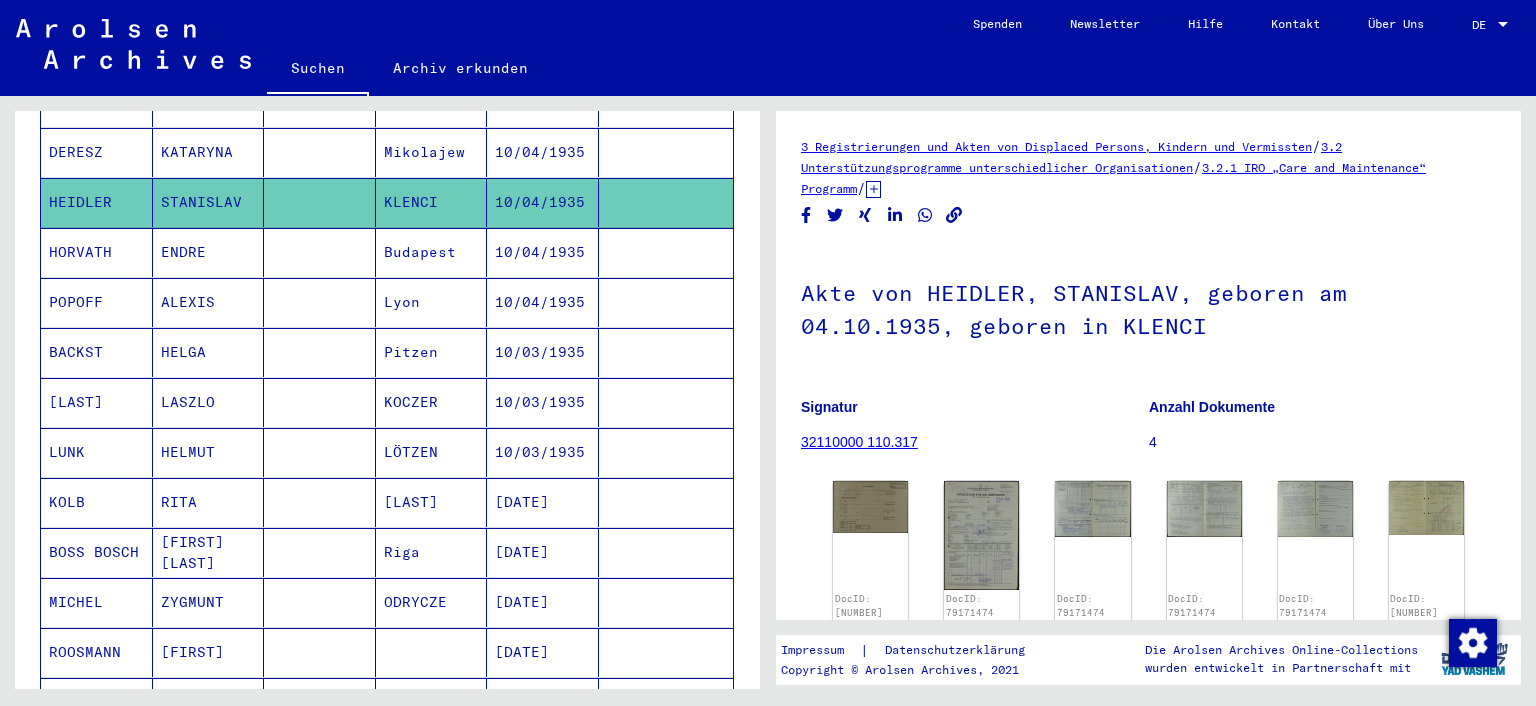 click at bounding box center (320, 302) 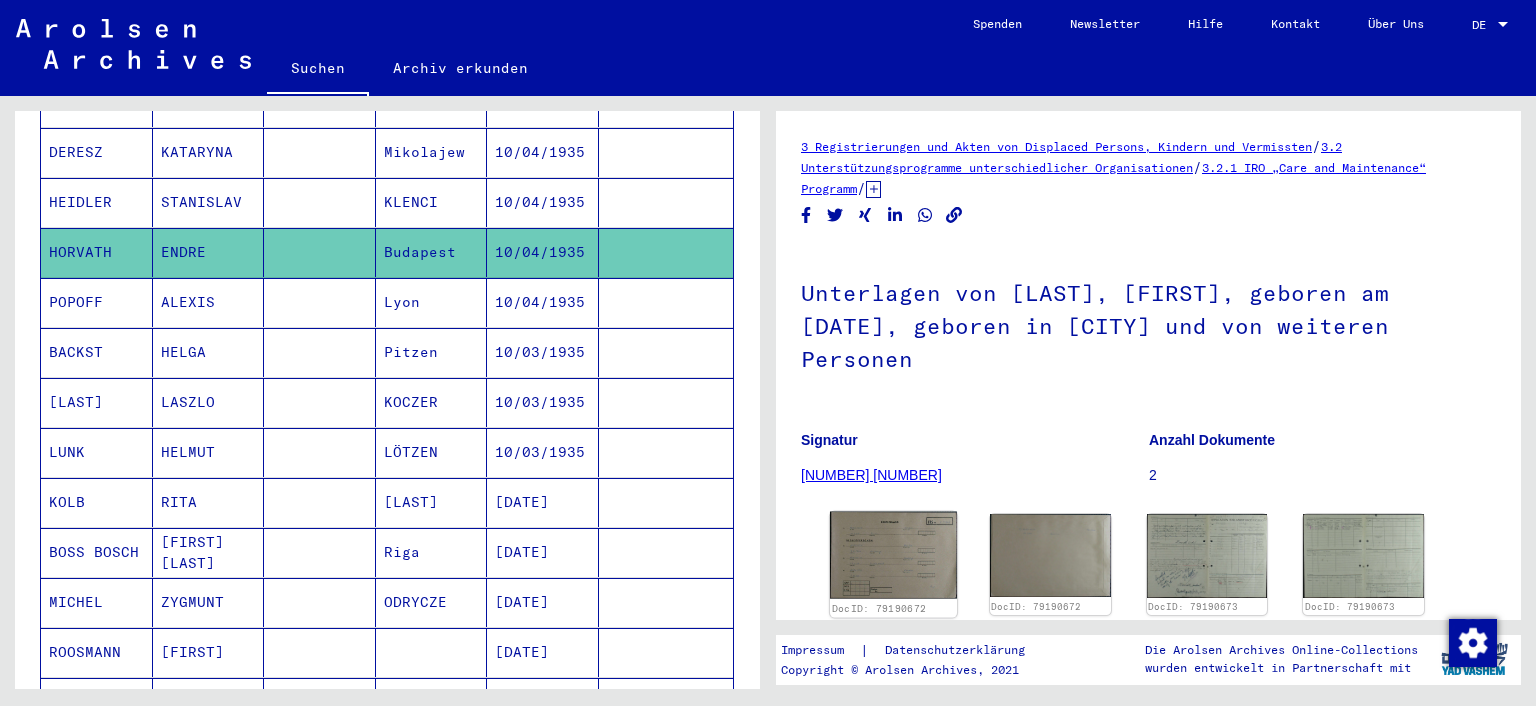 click 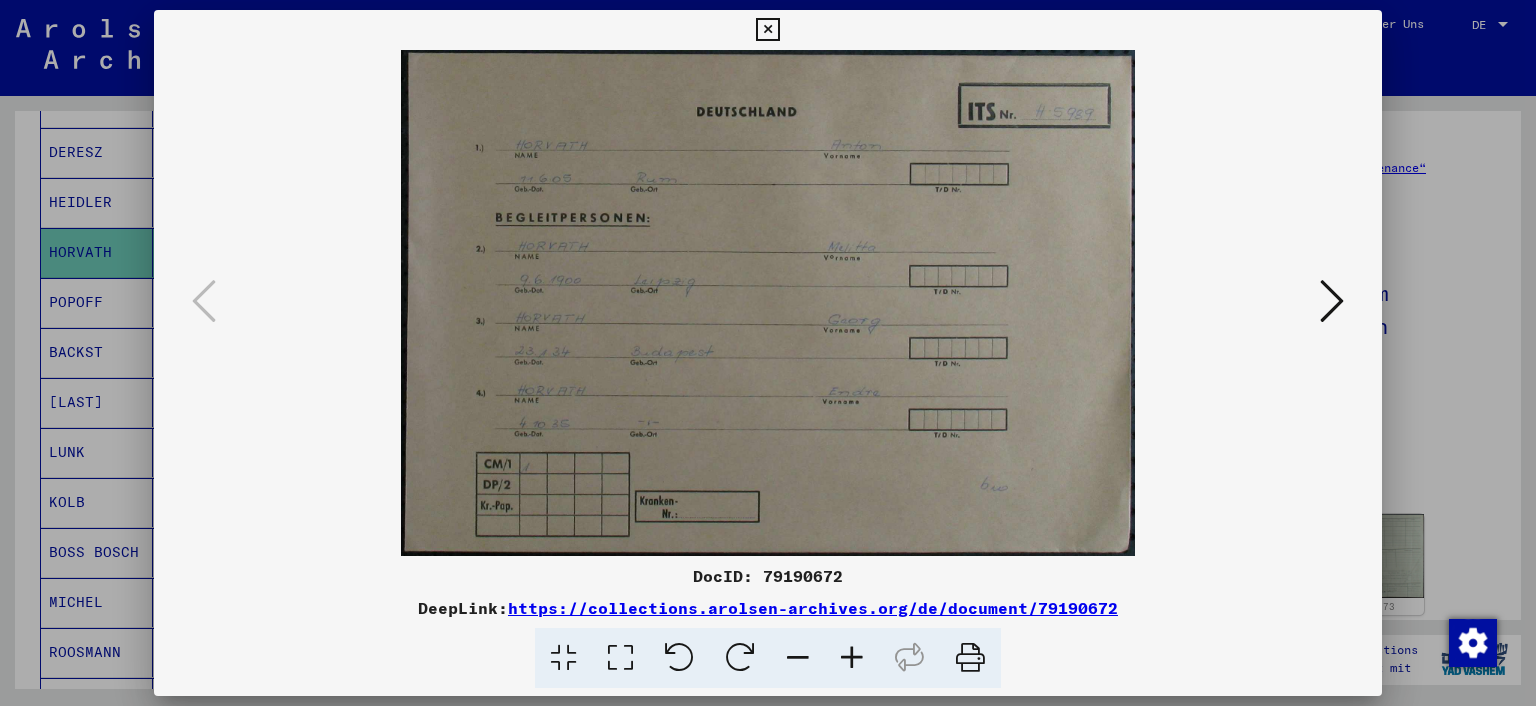 click at bounding box center (768, 353) 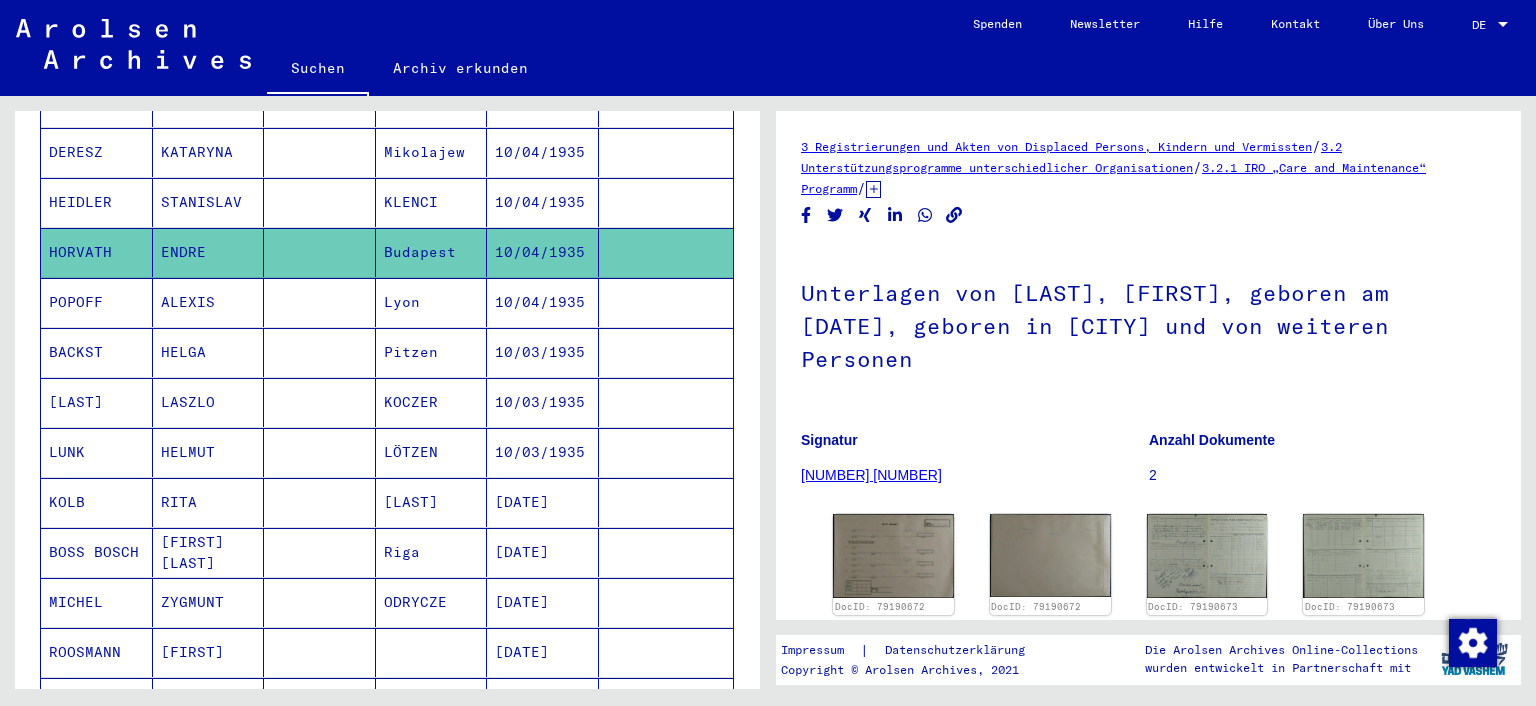 click on "POPOFF" at bounding box center [97, 352] 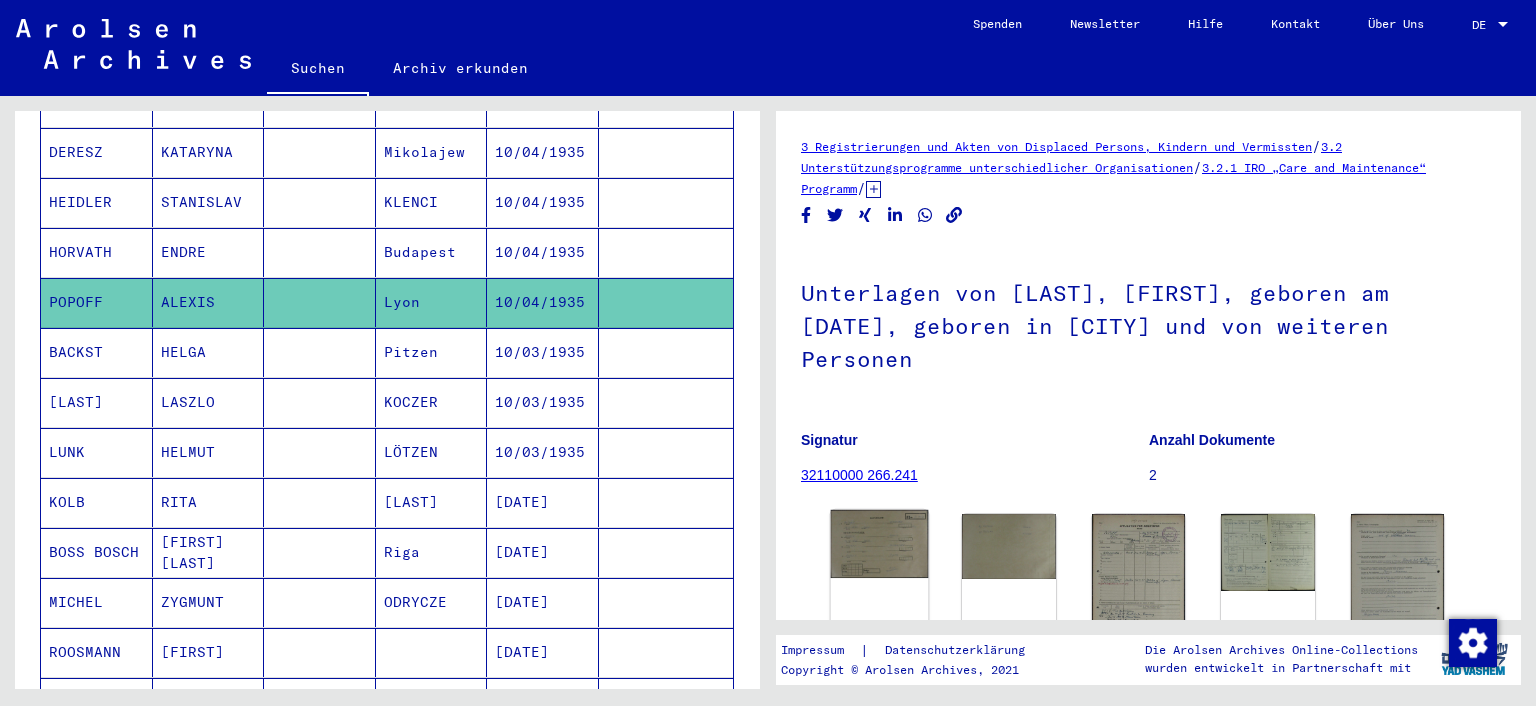 click 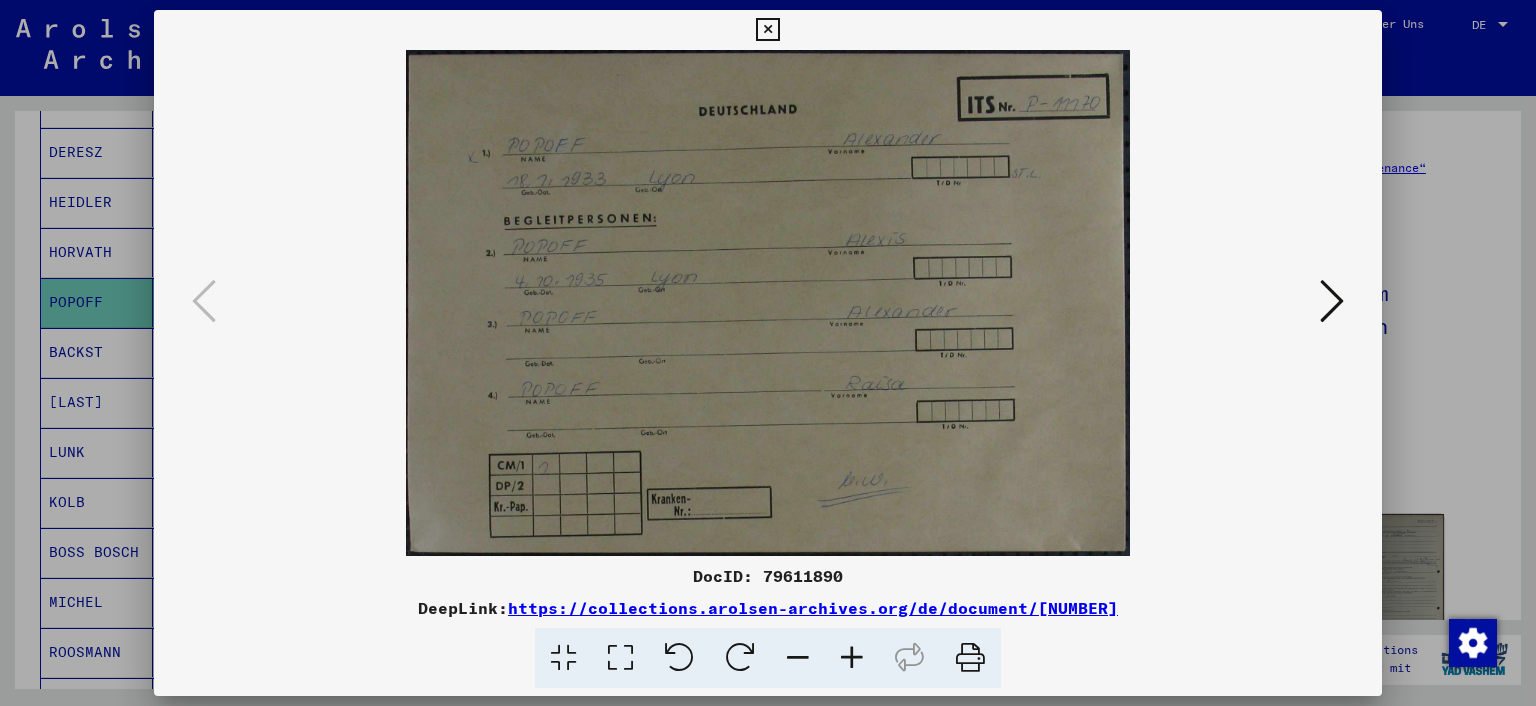 click at bounding box center [768, 353] 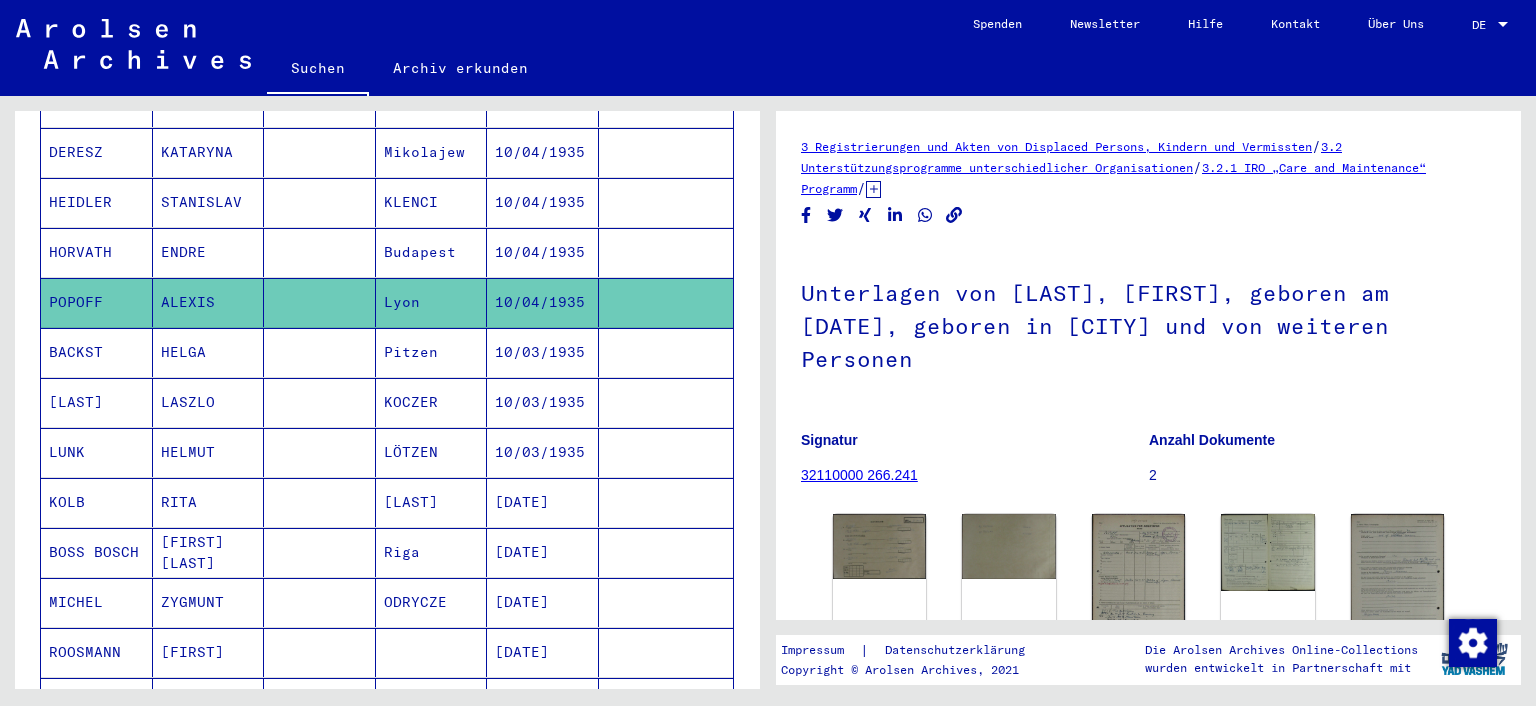 click on "BACKST" at bounding box center (97, 402) 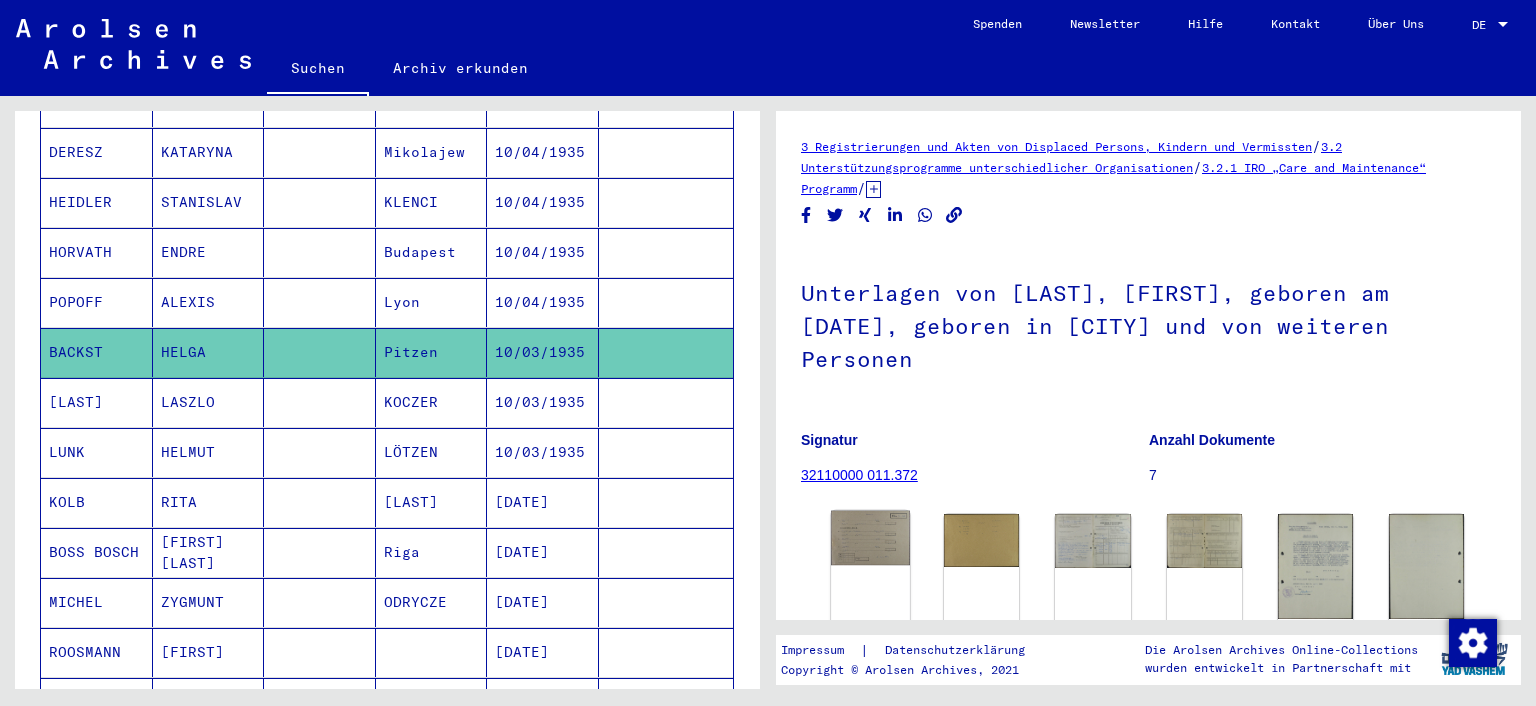 click 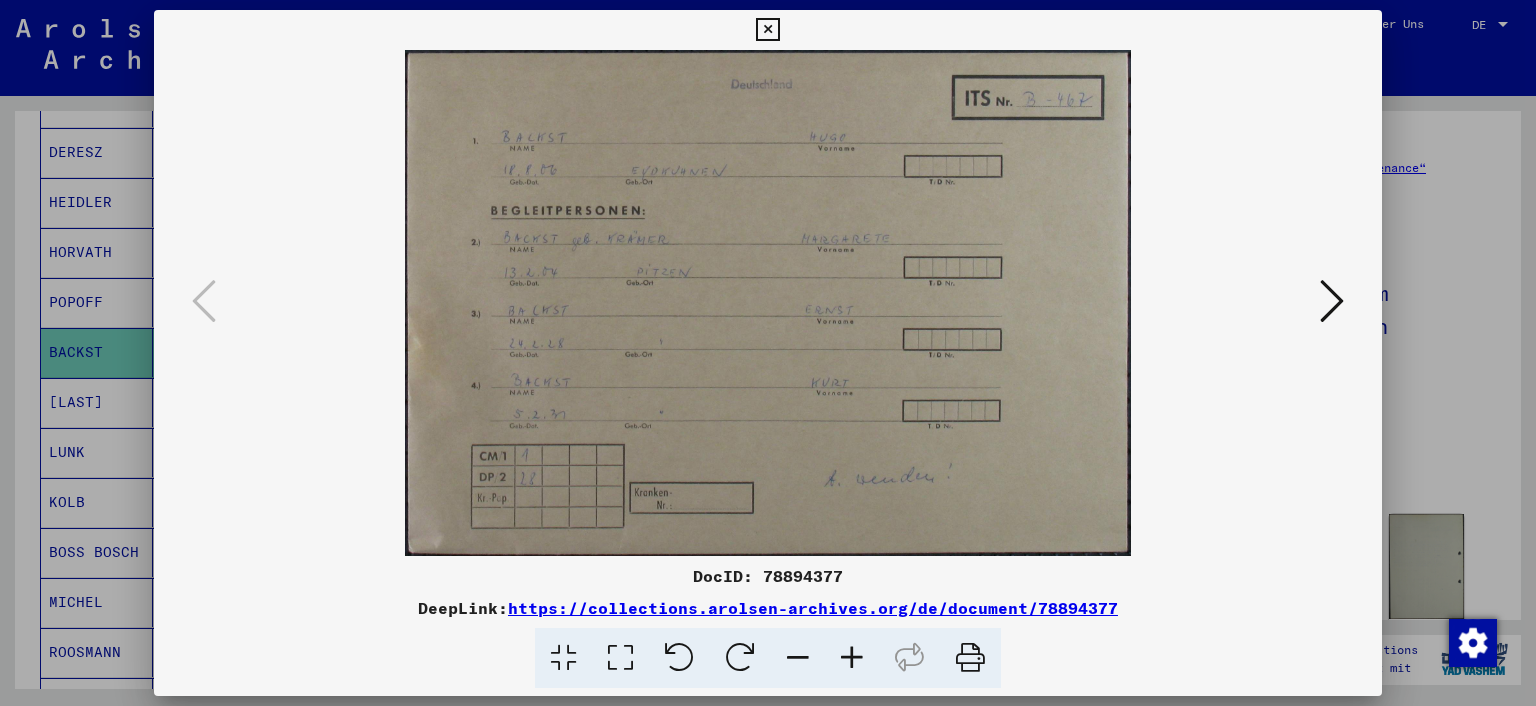 click at bounding box center [768, 353] 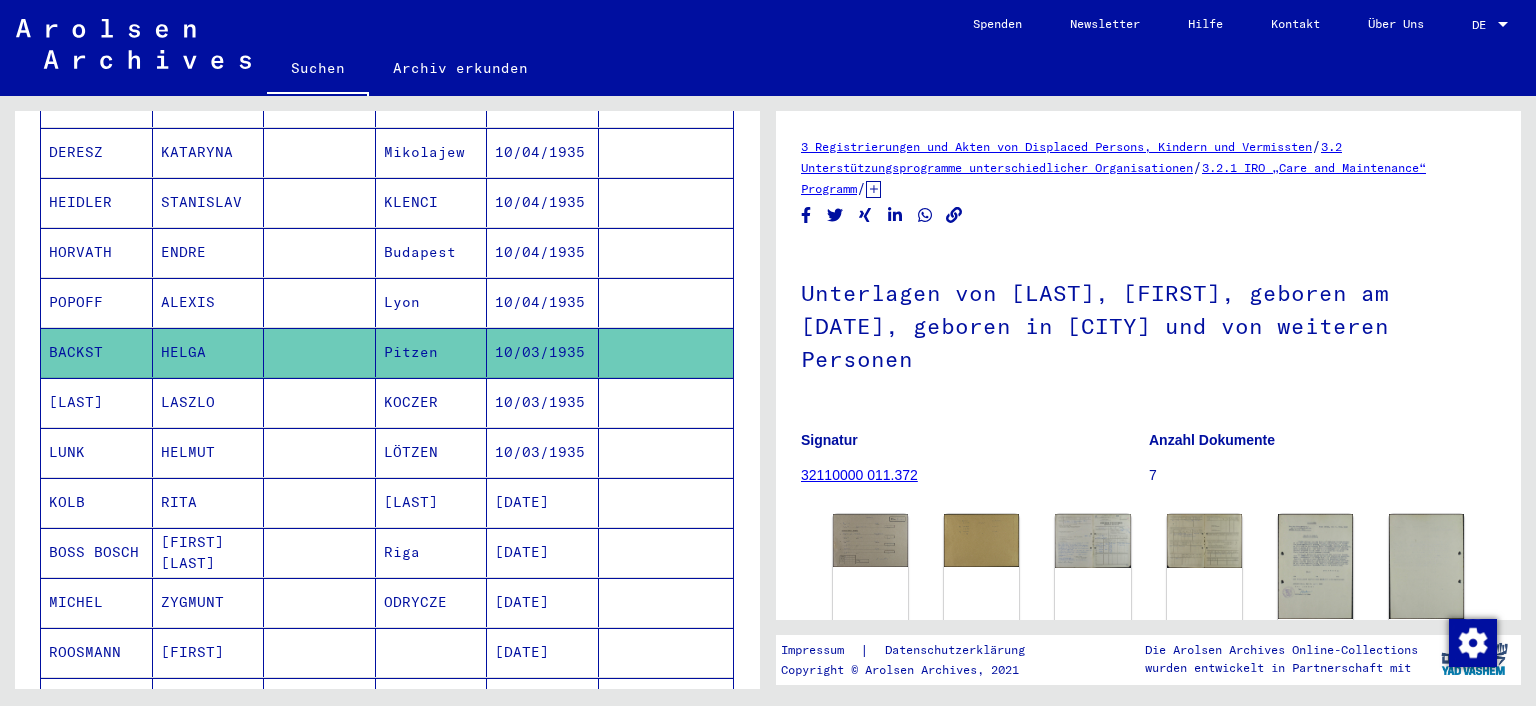 click on "[LAST]" at bounding box center [97, 452] 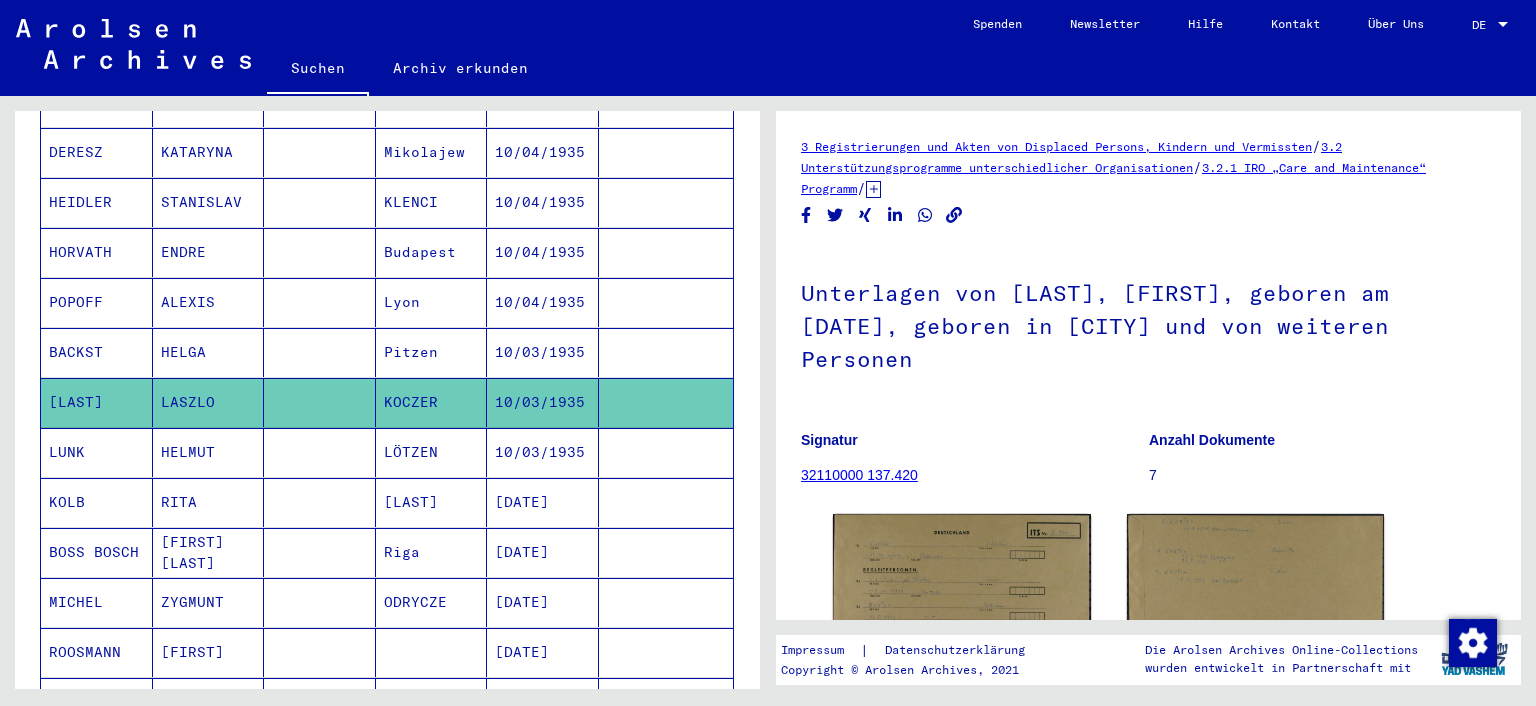 scroll, scrollTop: 228, scrollLeft: 0, axis: vertical 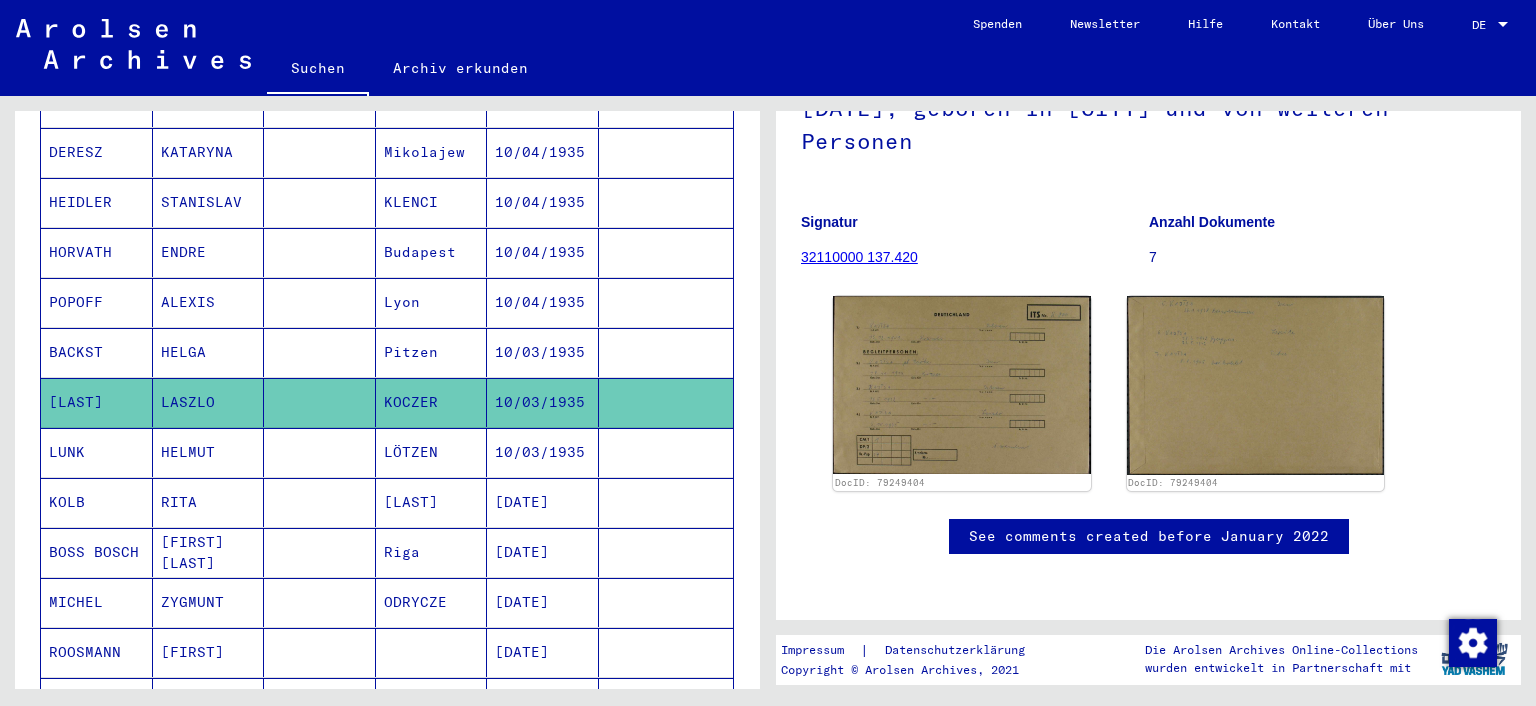 click on "LÖTZEN" at bounding box center [432, 502] 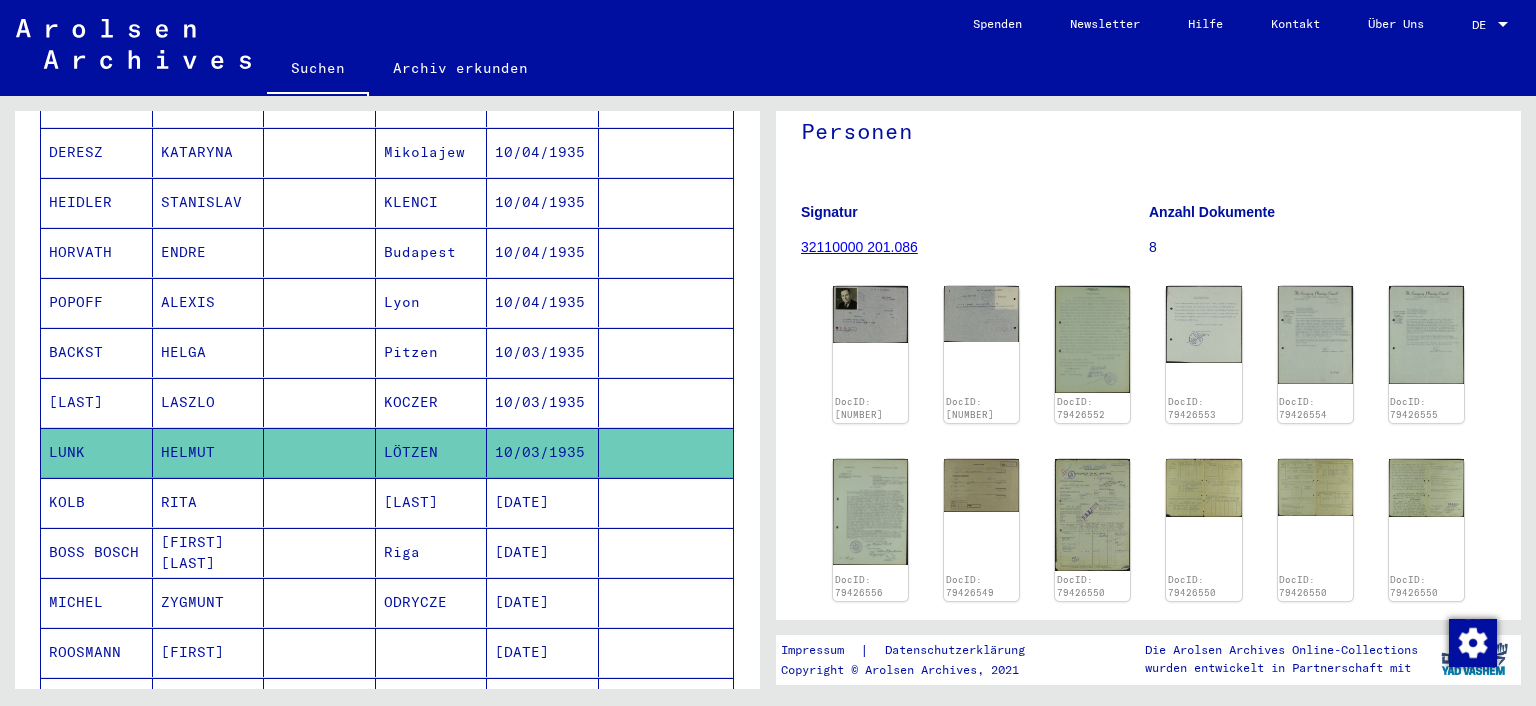 scroll, scrollTop: 0, scrollLeft: 0, axis: both 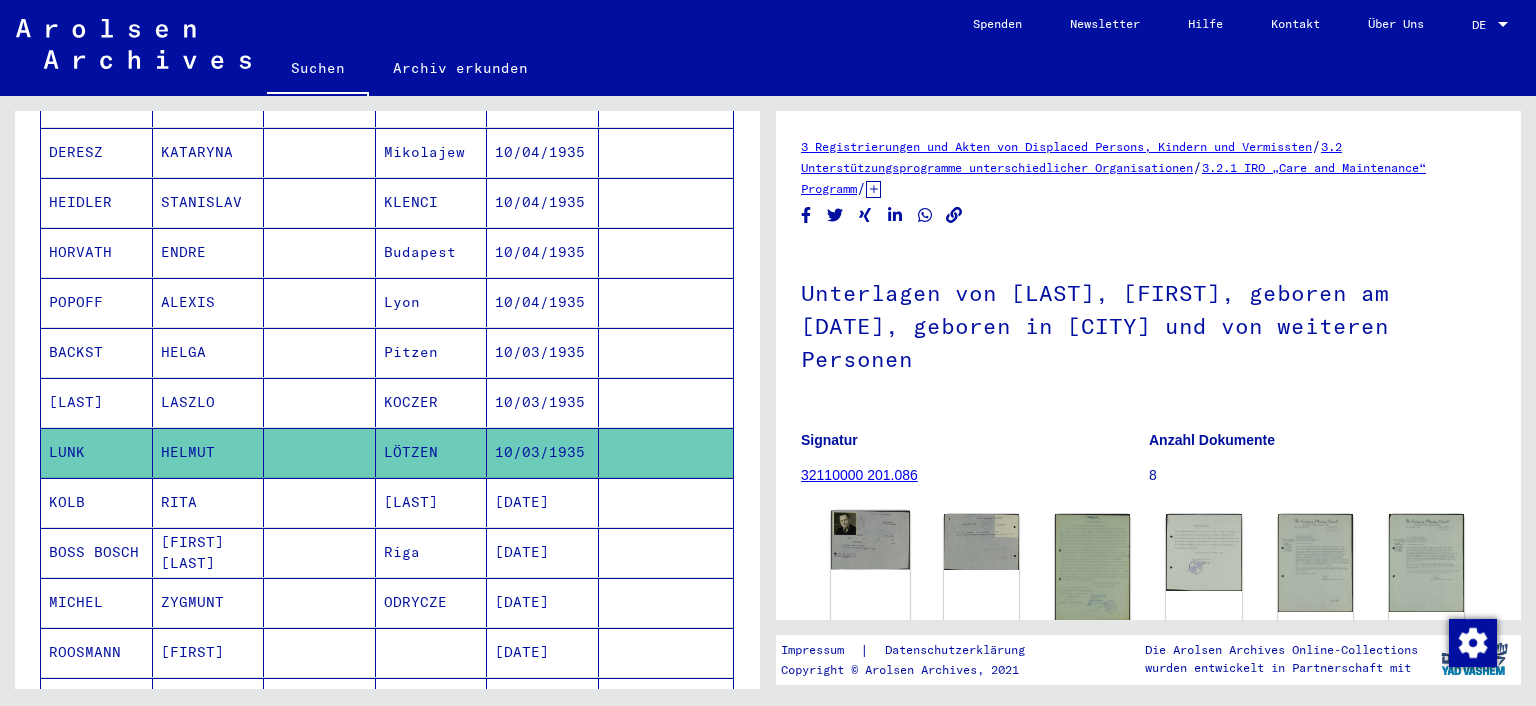 click 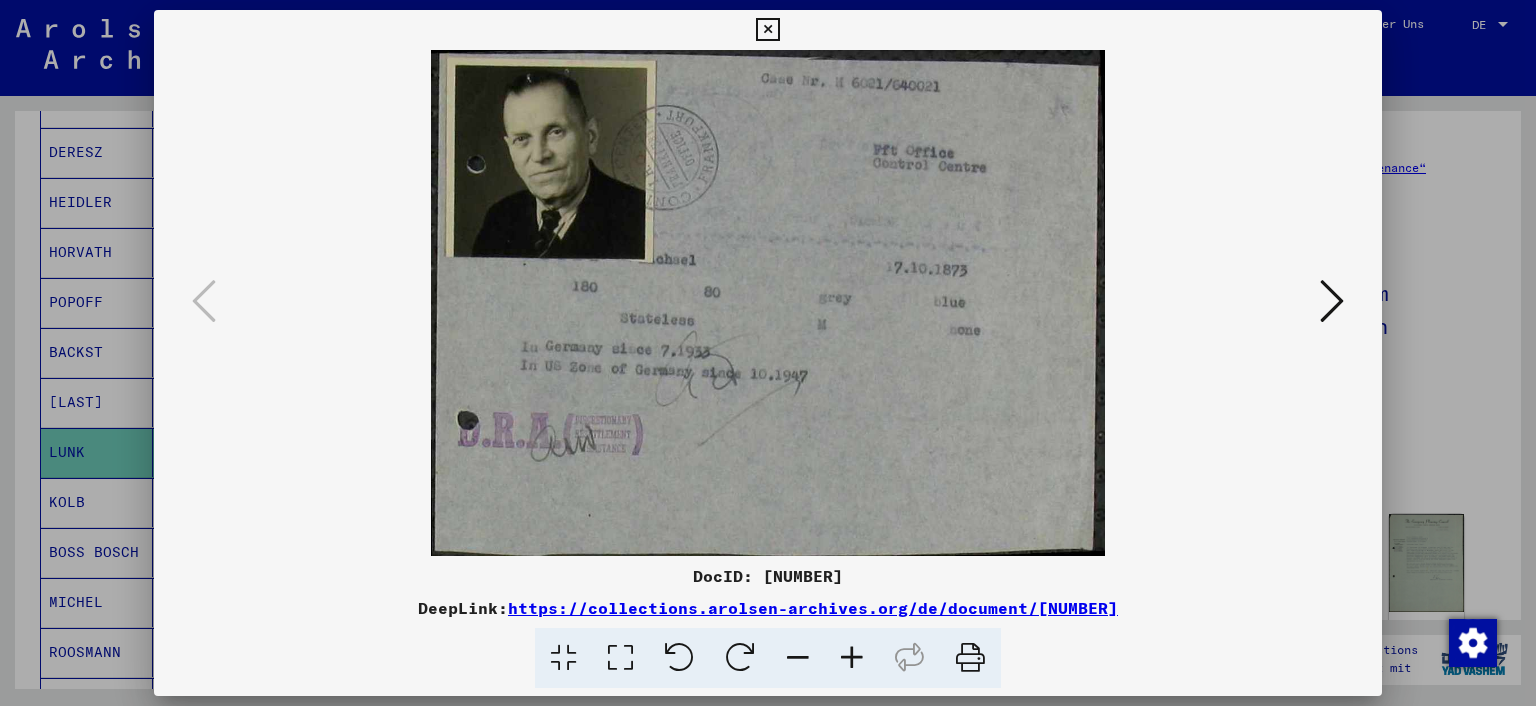 type 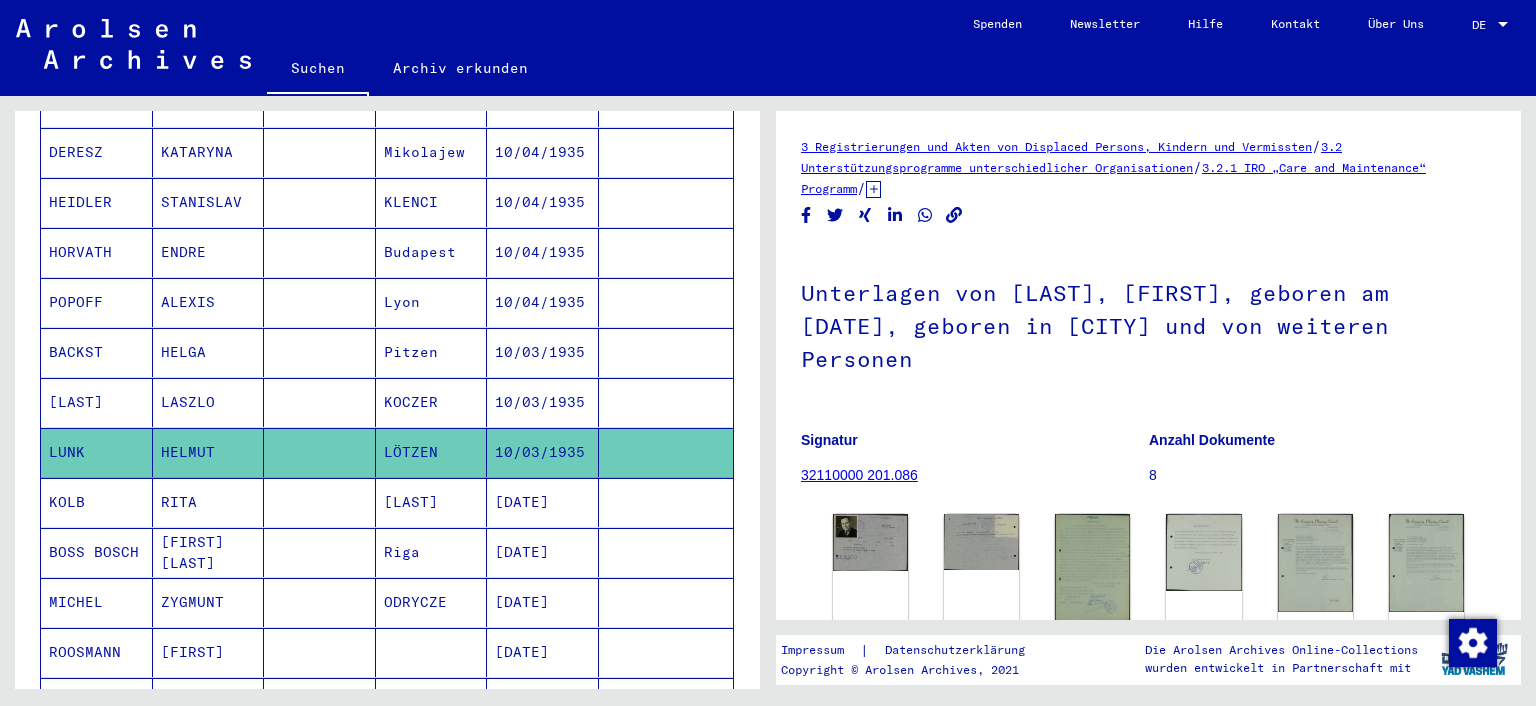 click on "[LAST]" at bounding box center (432, 552) 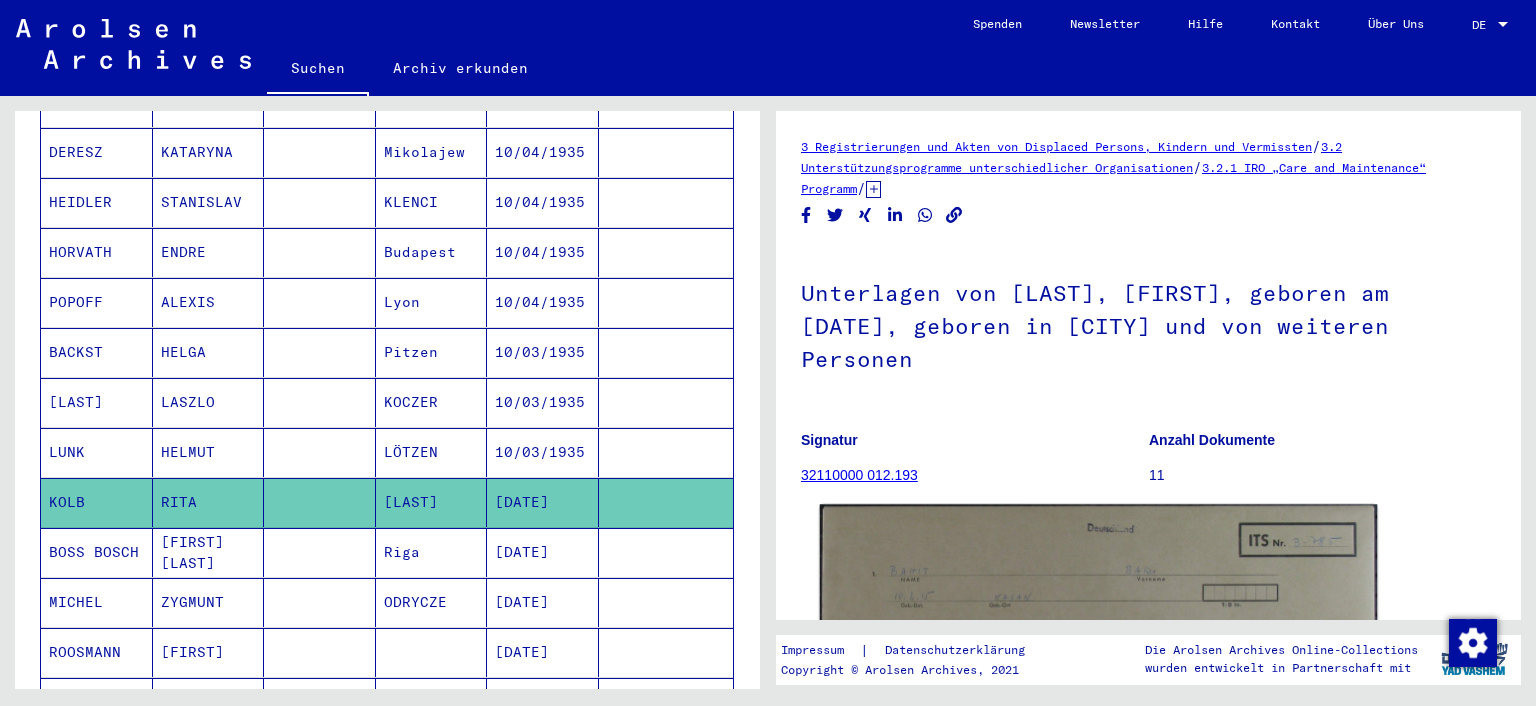 scroll, scrollTop: 404, scrollLeft: 0, axis: vertical 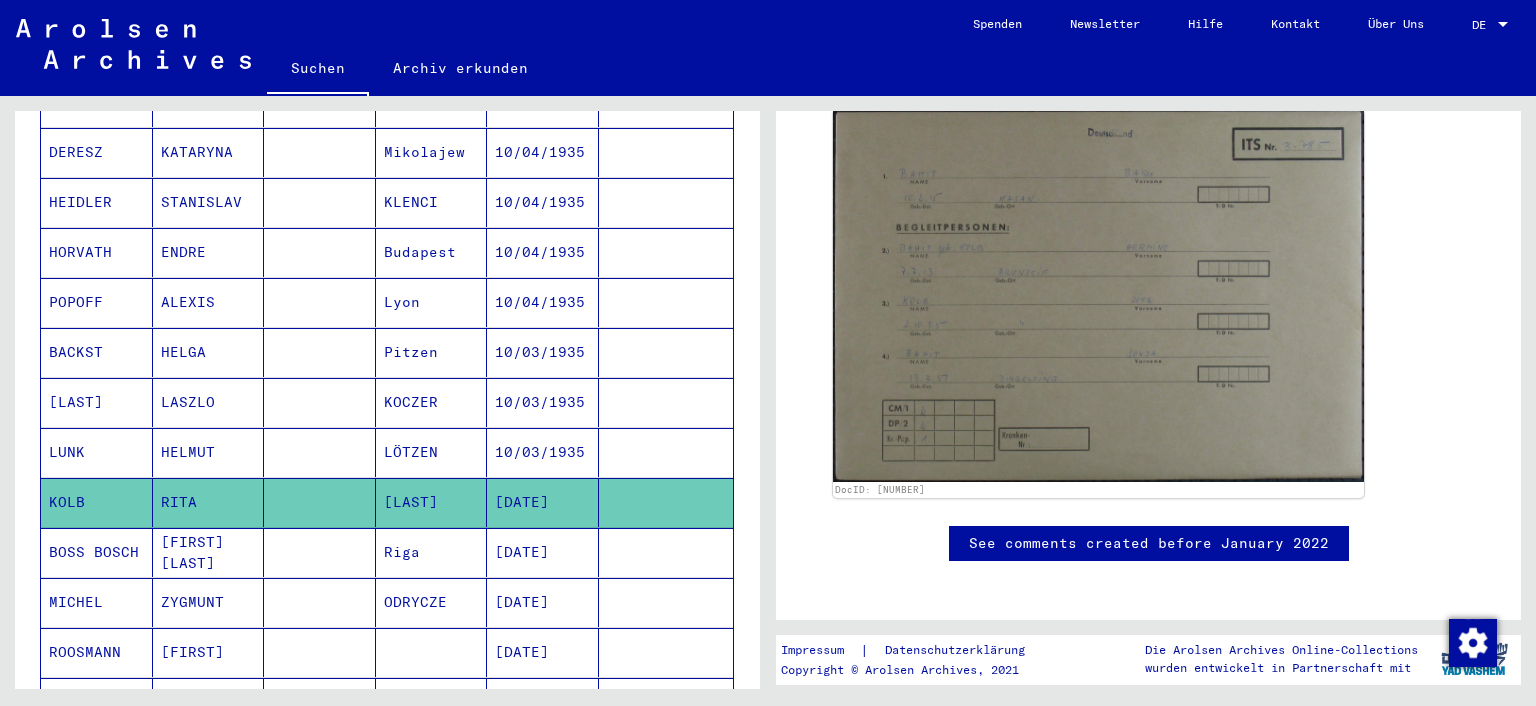 click on "[DATE]" at bounding box center [543, 602] 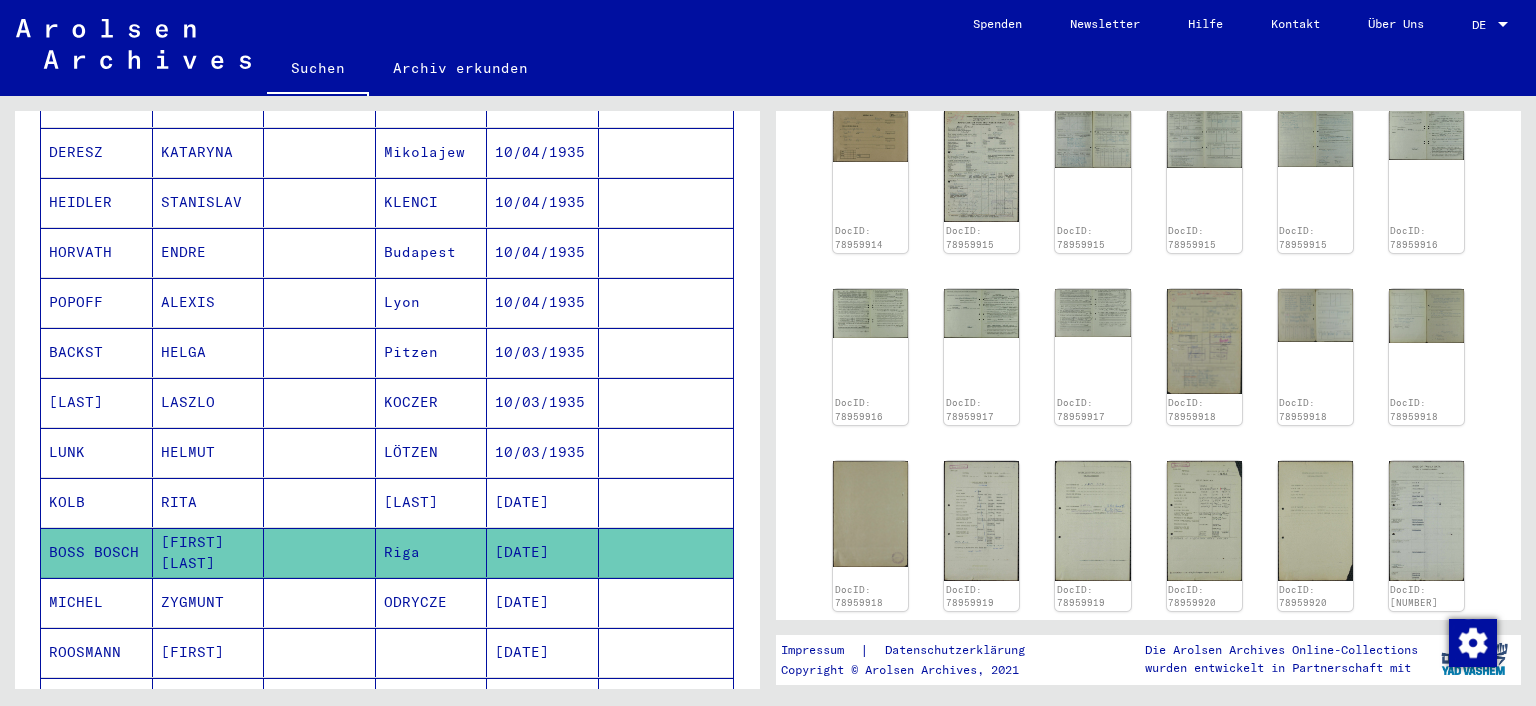 scroll, scrollTop: 0, scrollLeft: 0, axis: both 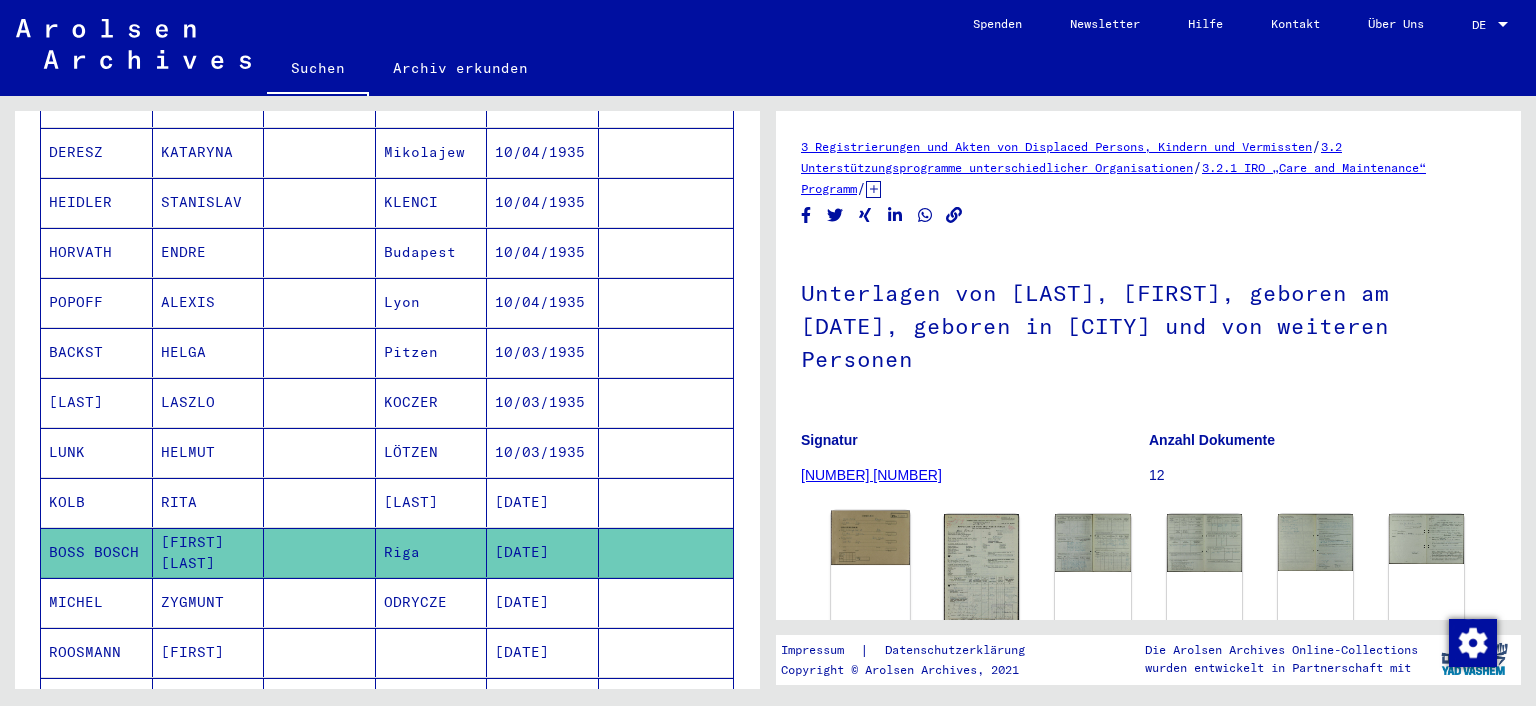click 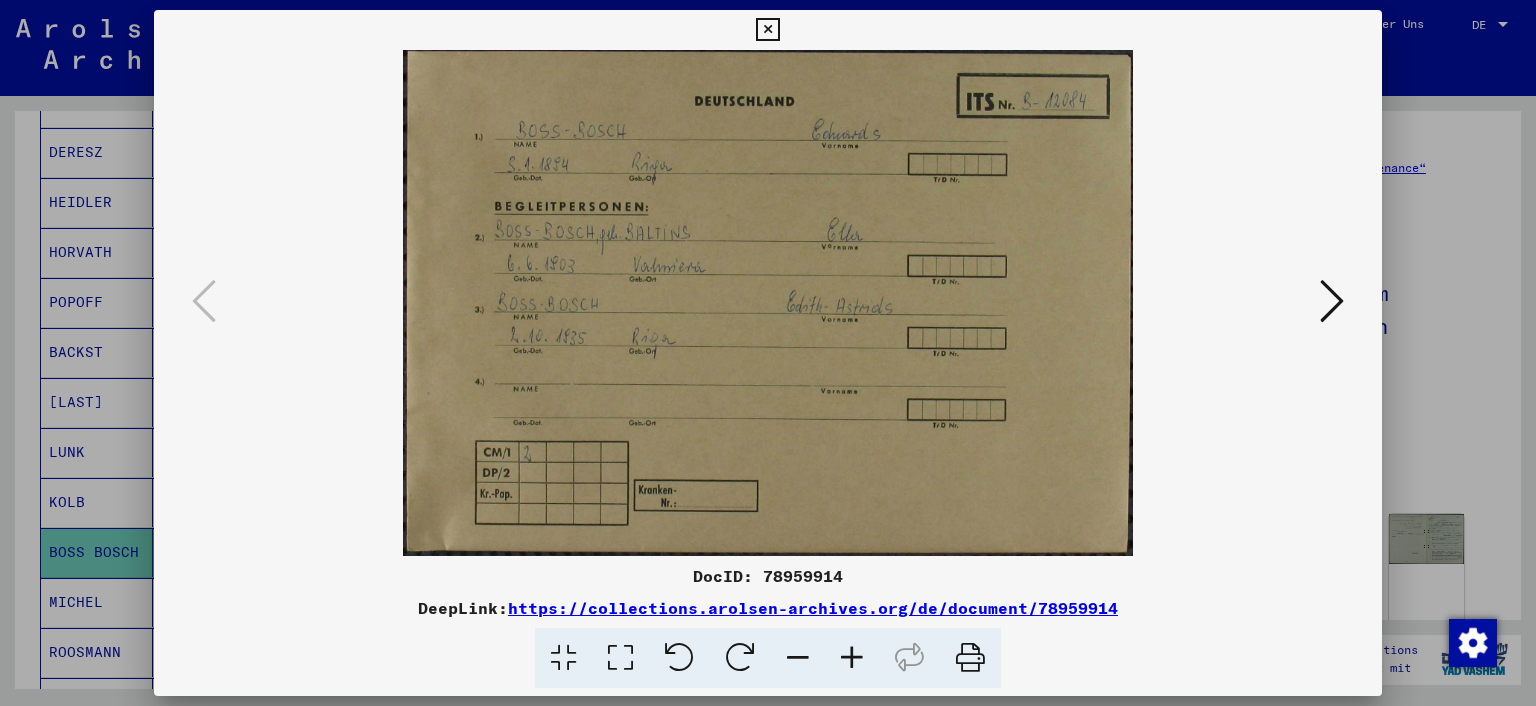 click at bounding box center [768, 353] 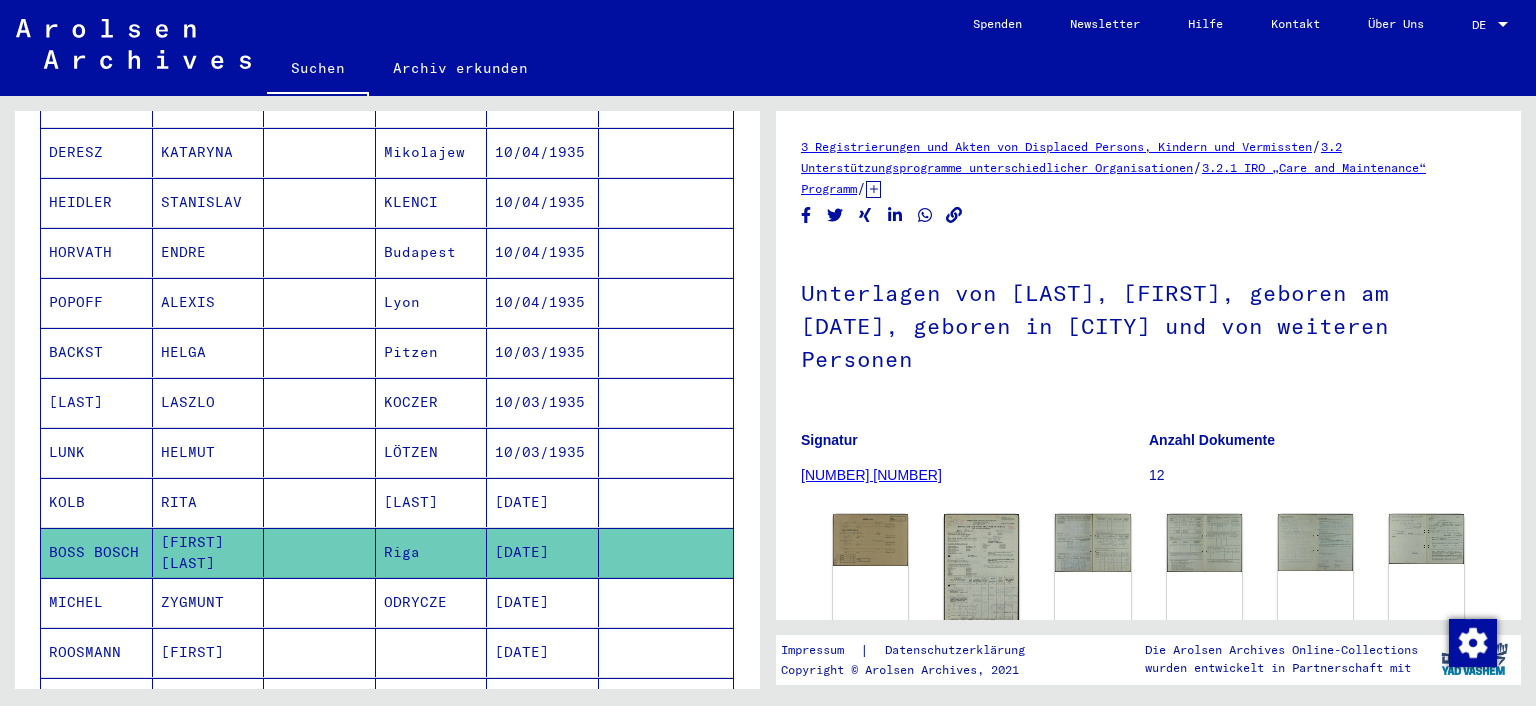 click on "MICHEL" at bounding box center (97, 652) 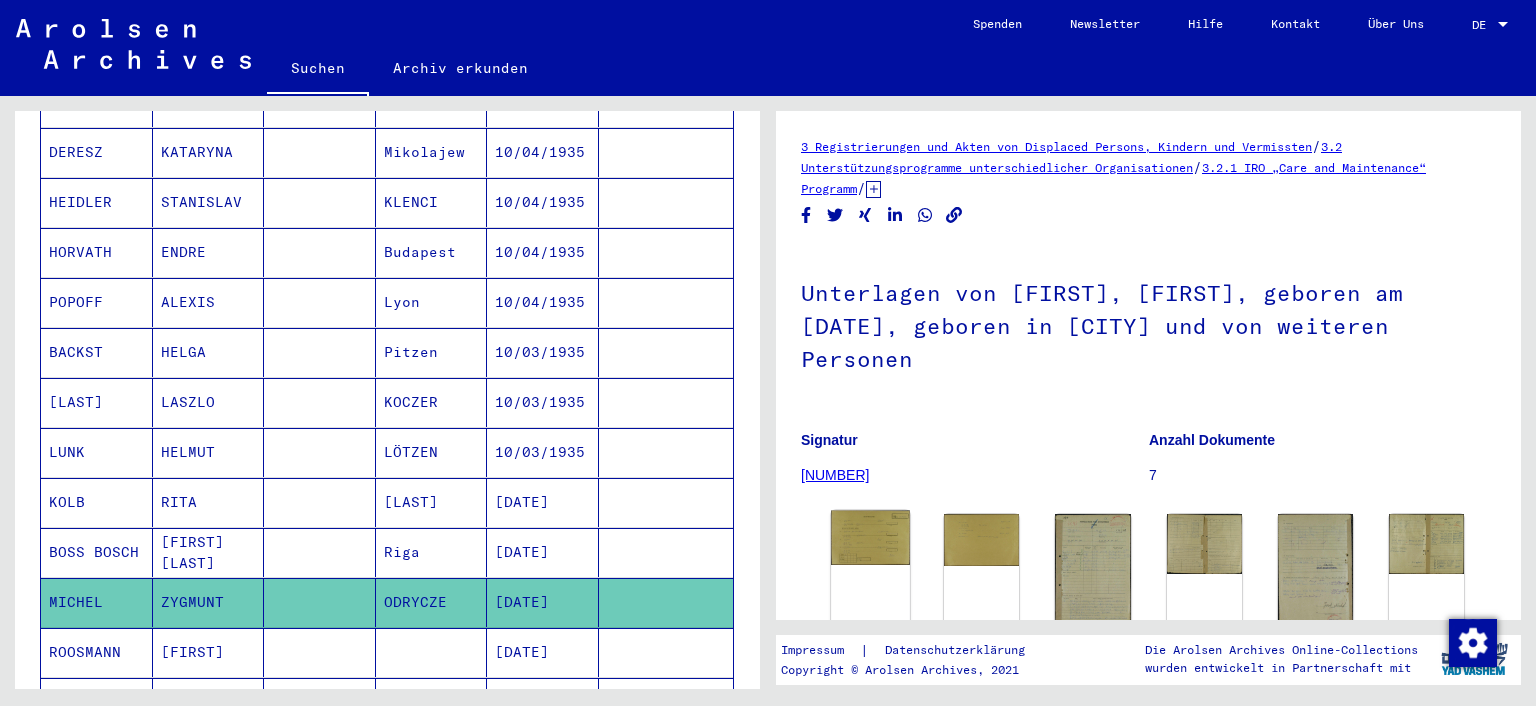 click 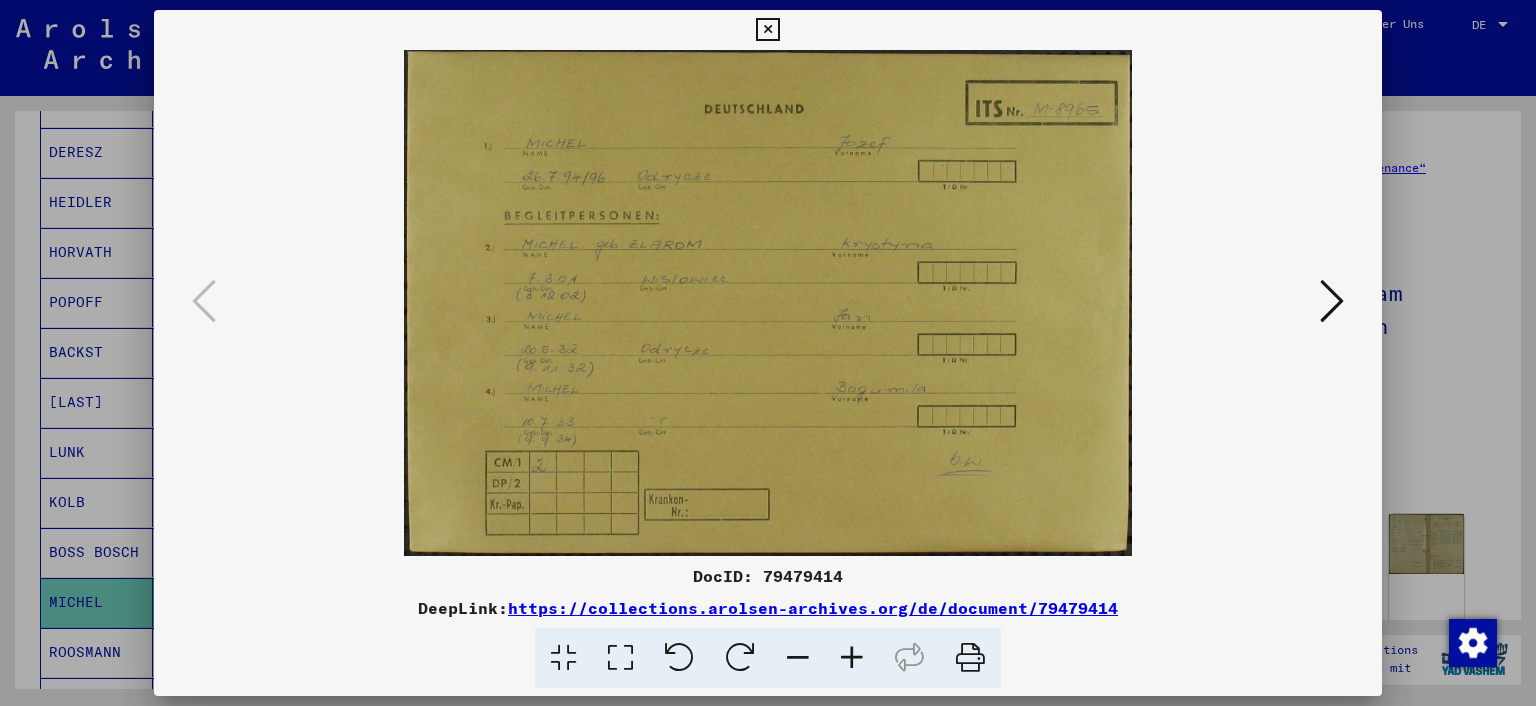 click at bounding box center (768, 353) 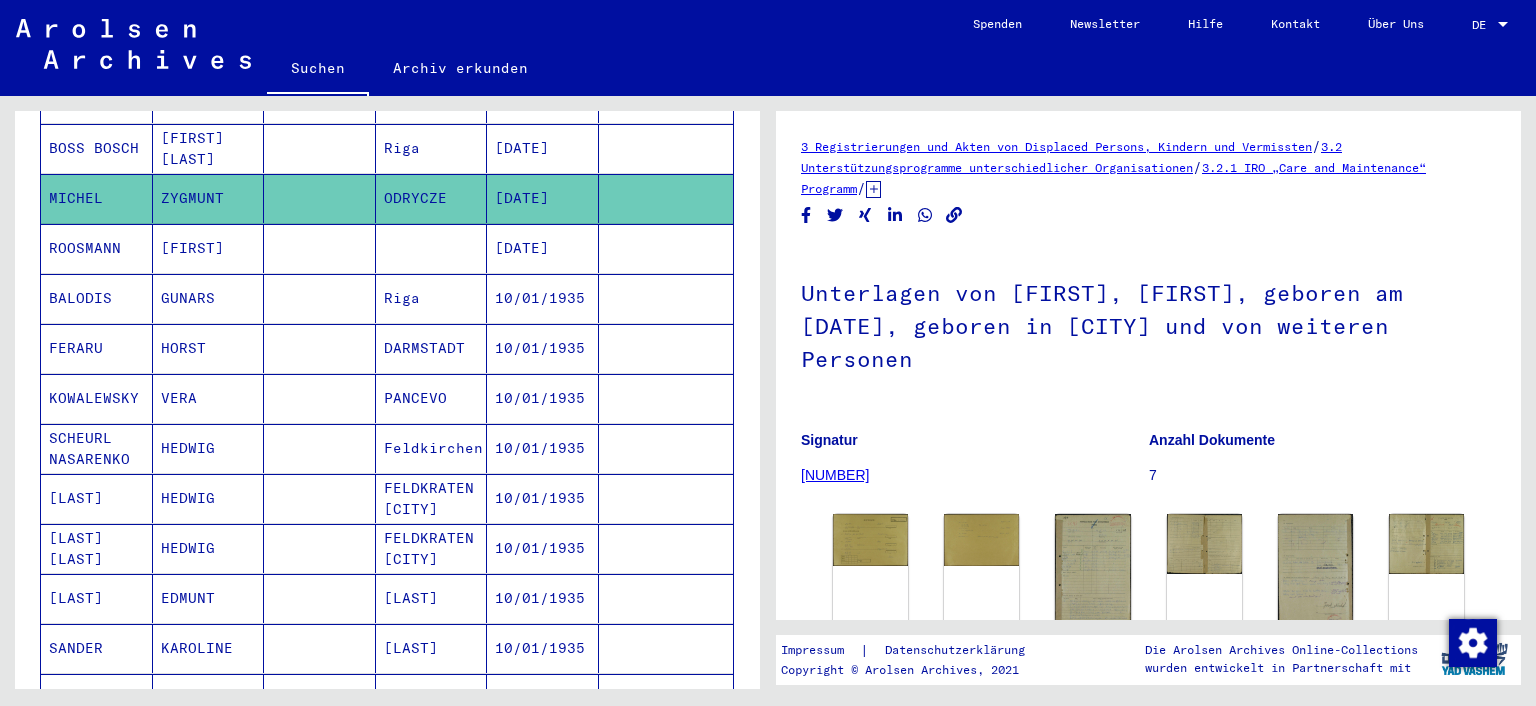scroll, scrollTop: 854, scrollLeft: 0, axis: vertical 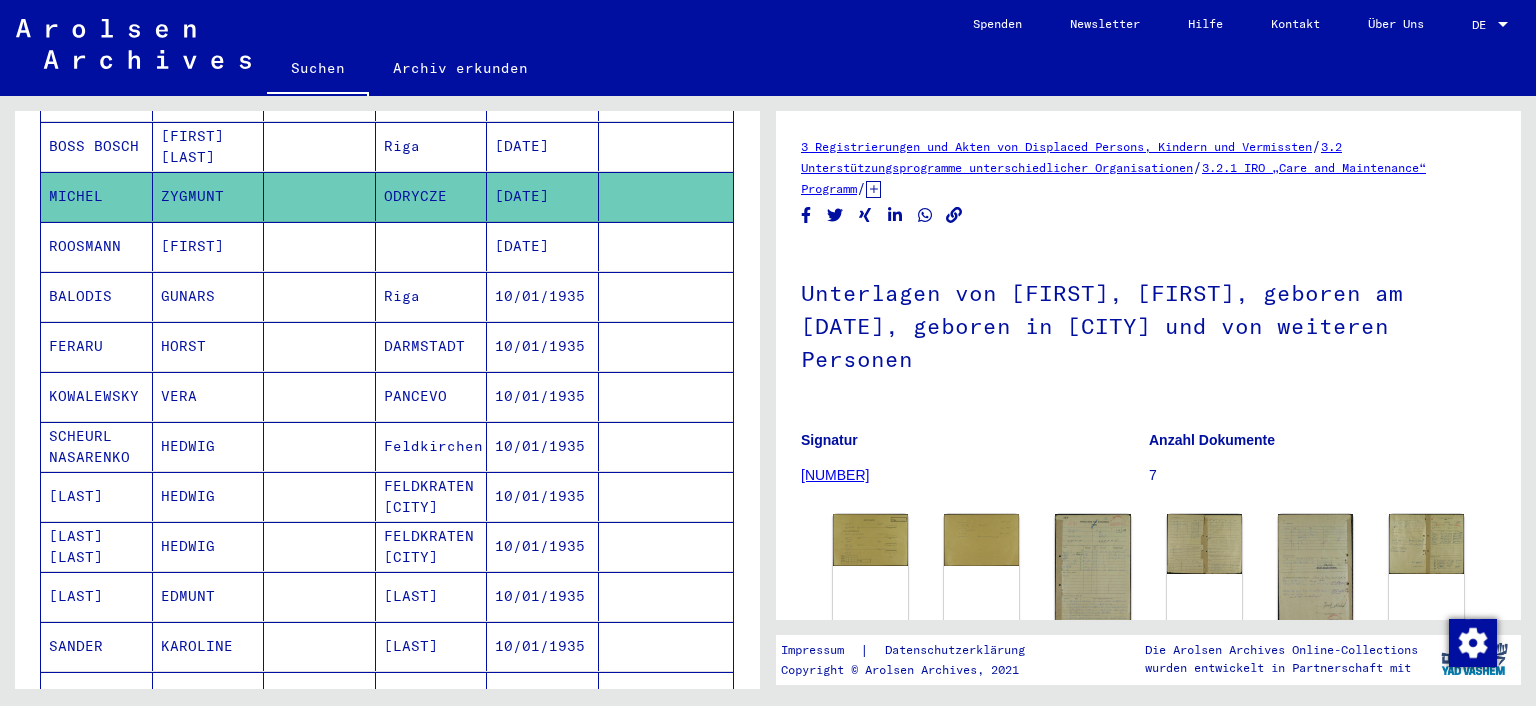 click on "[FIRST]" at bounding box center [209, 296] 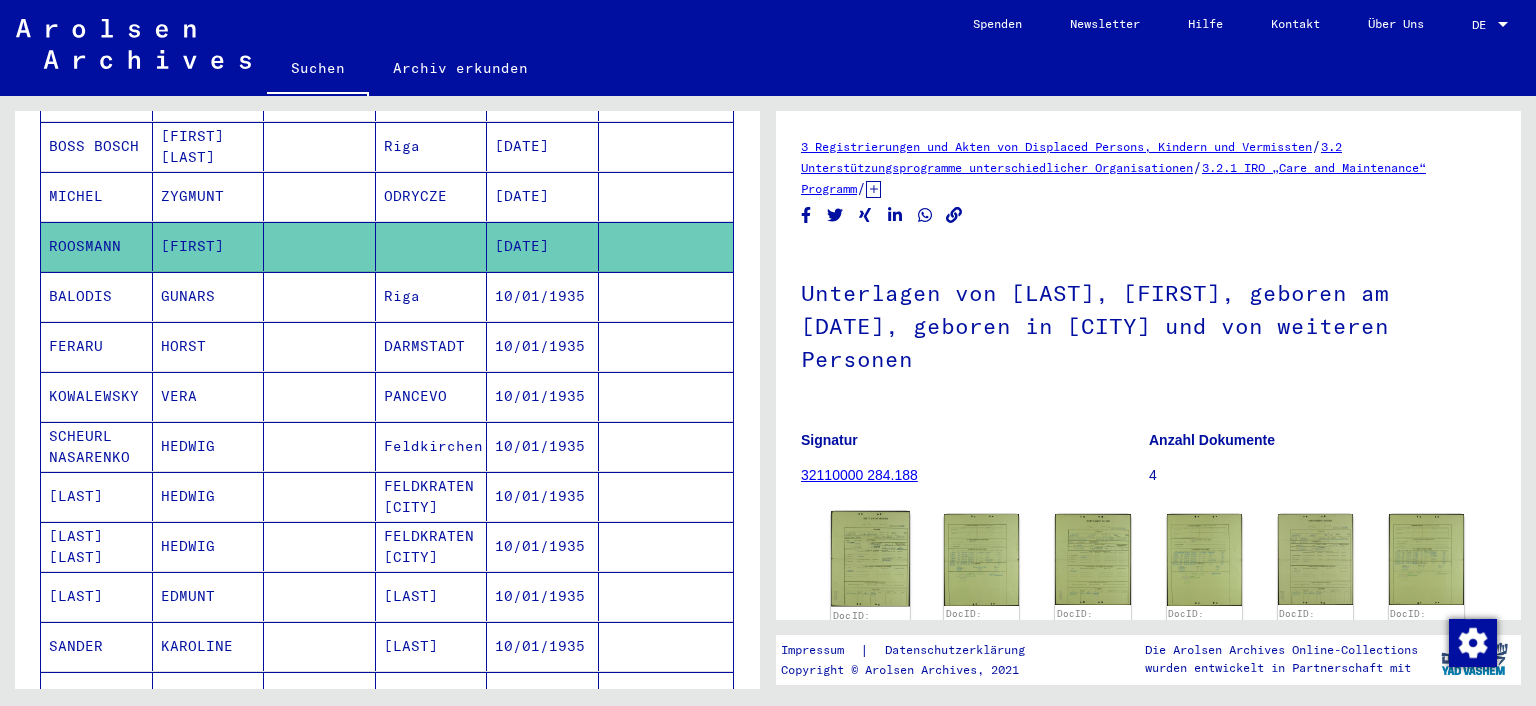 click 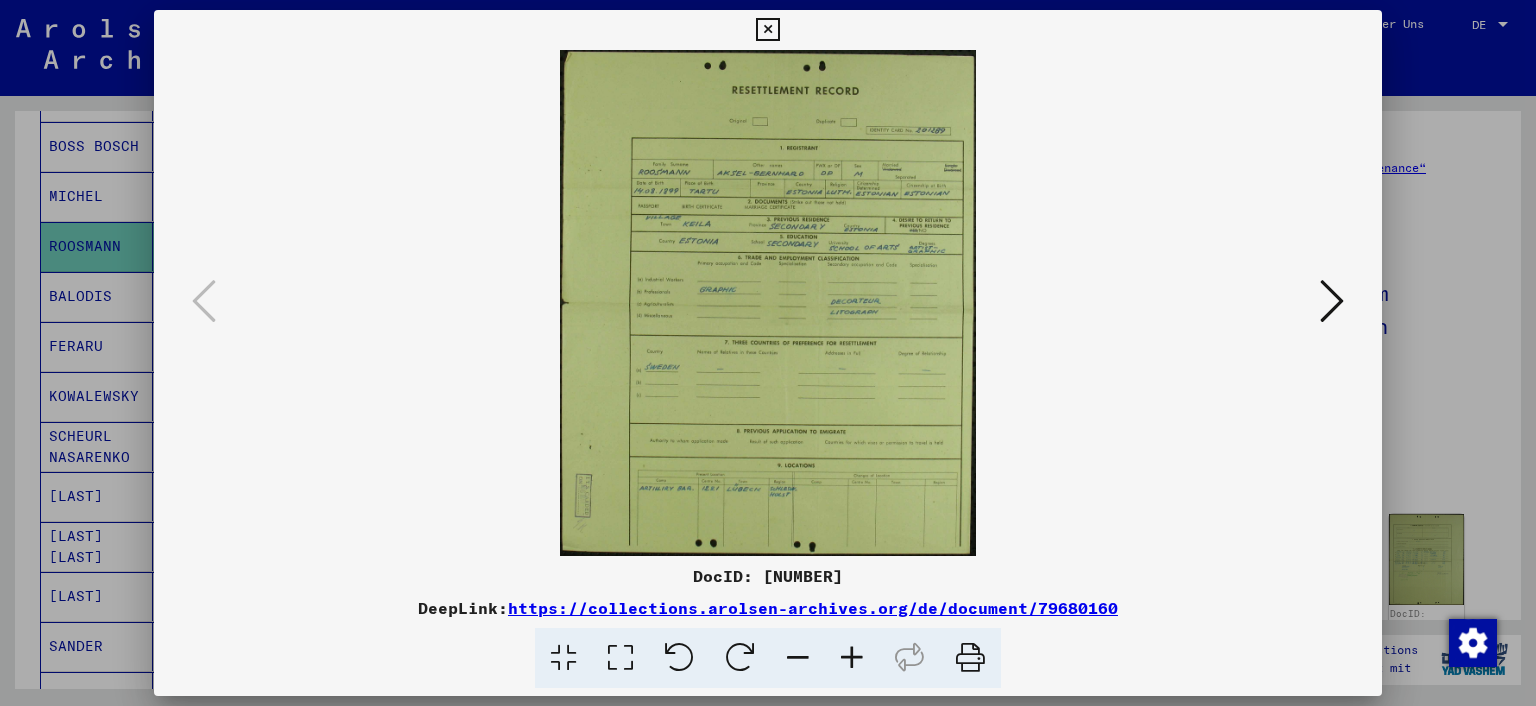 click at bounding box center [1332, 301] 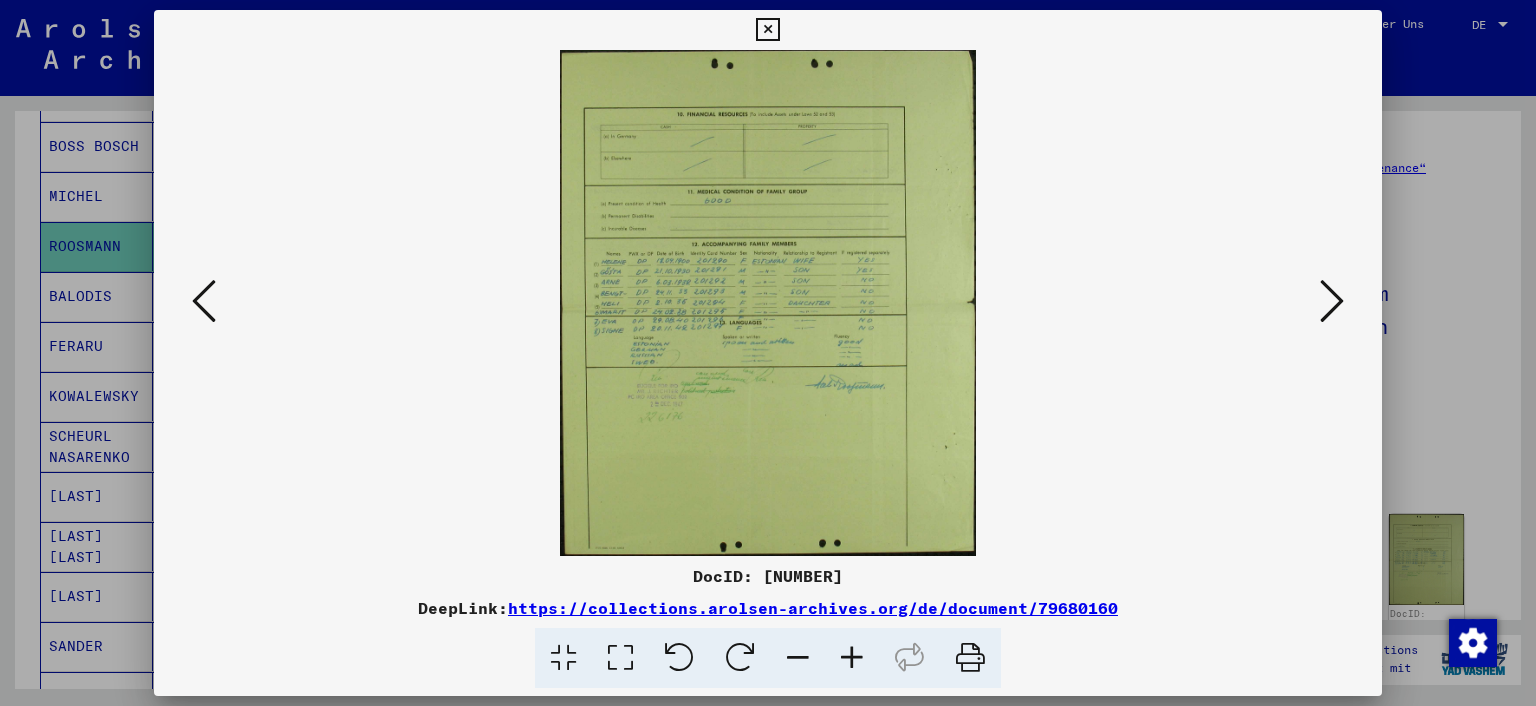click at bounding box center [1332, 301] 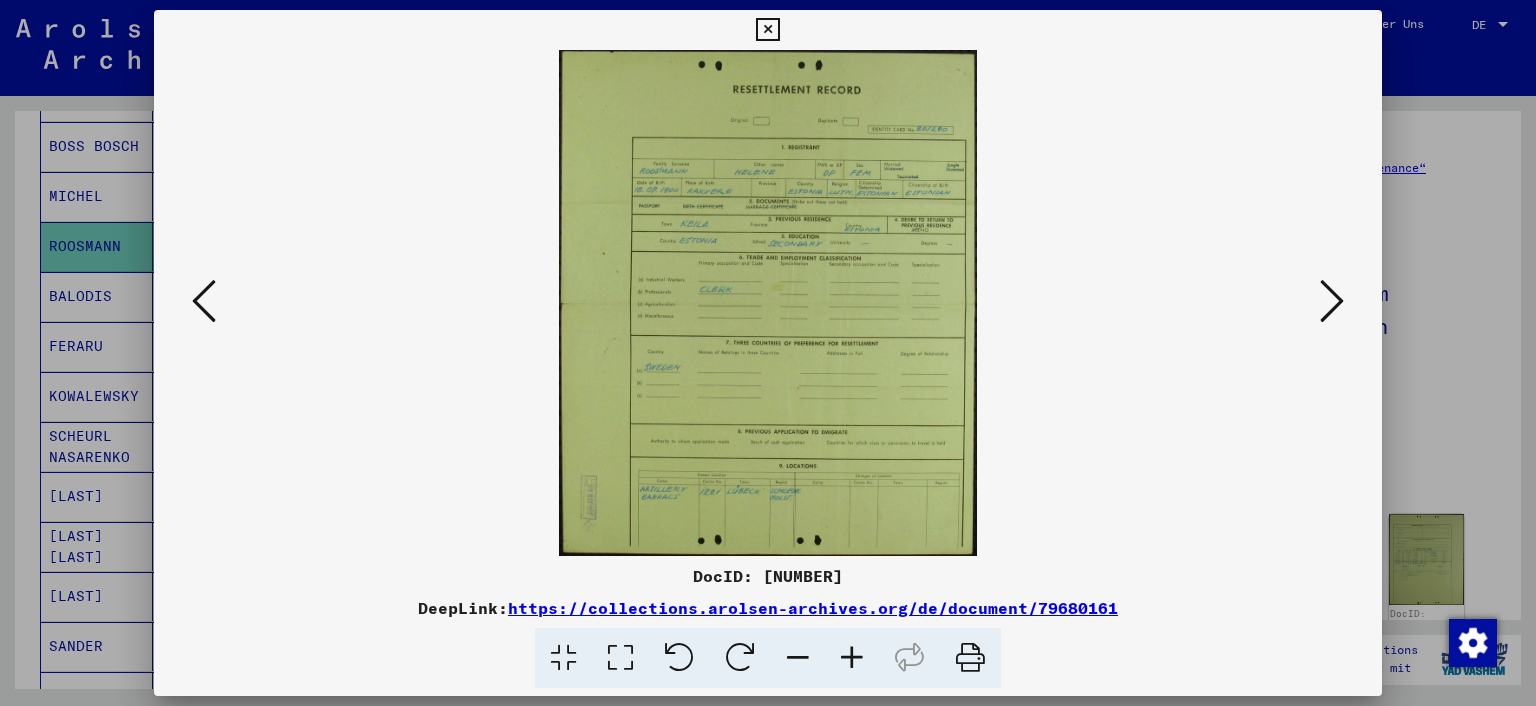 click at bounding box center (1332, 301) 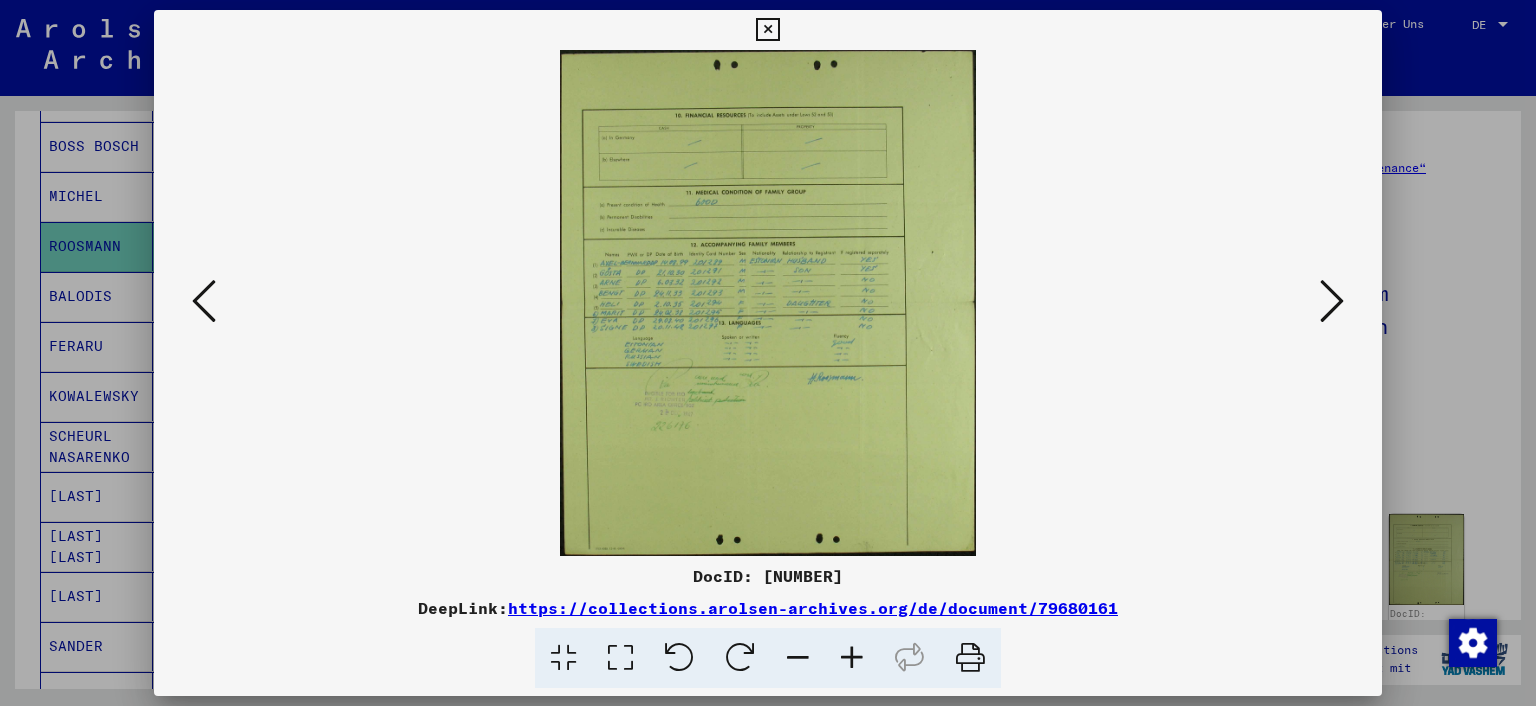 click at bounding box center (204, 301) 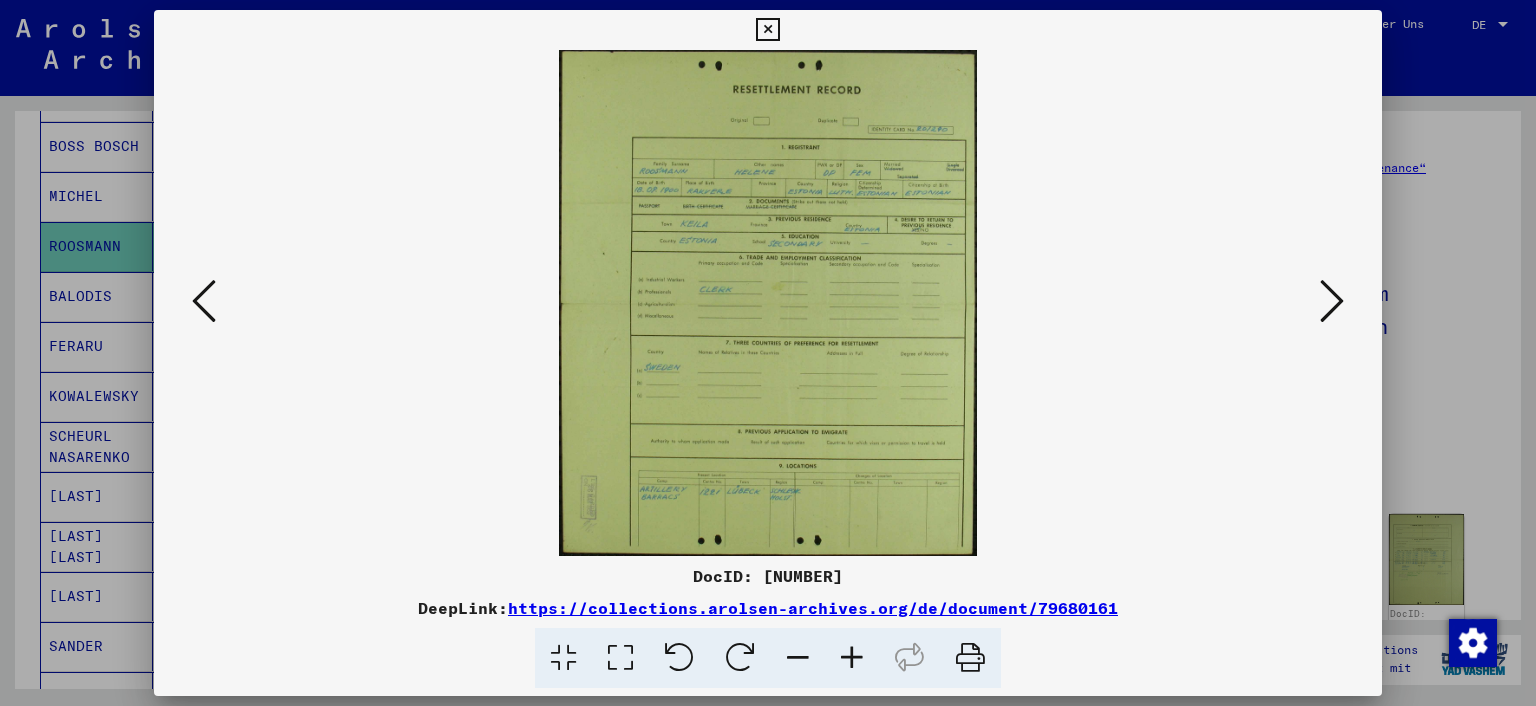 click at bounding box center [204, 301] 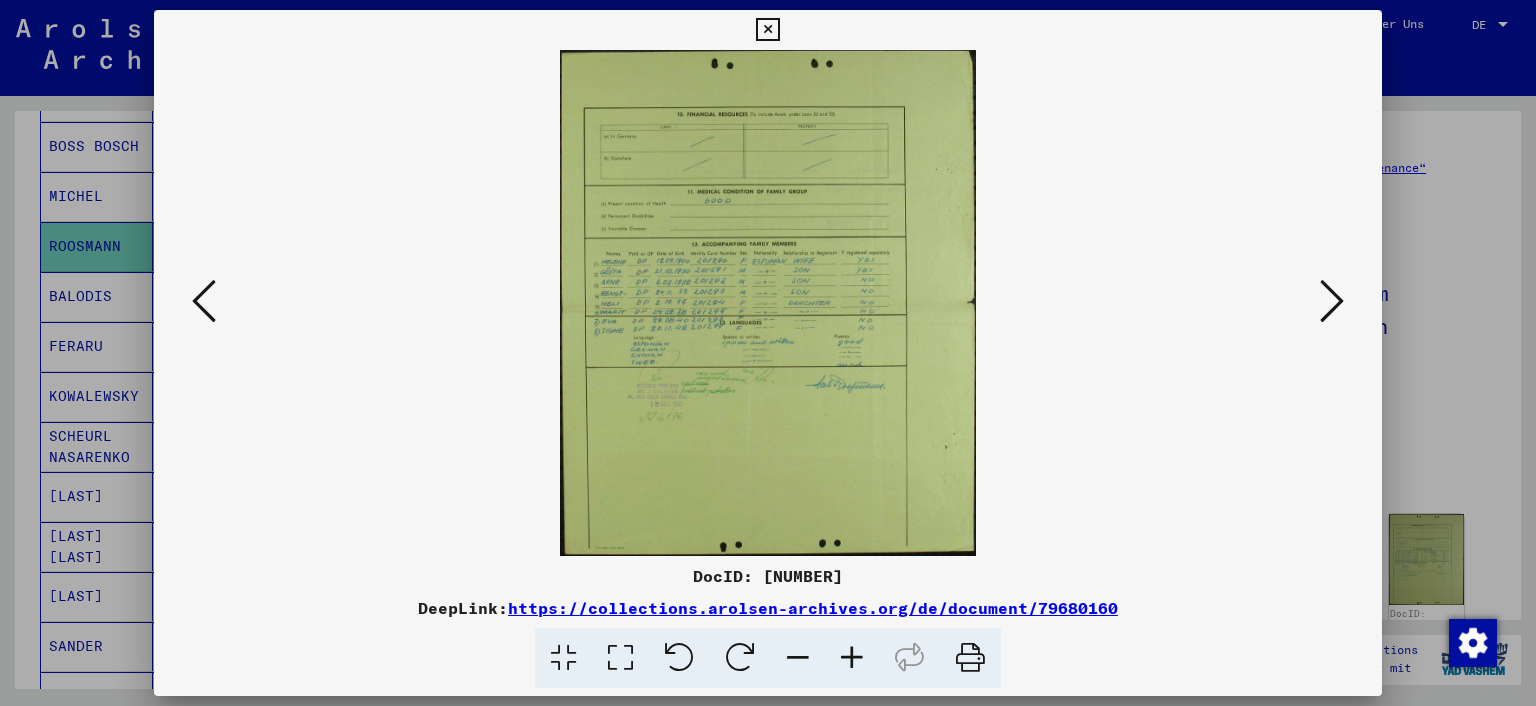 click at bounding box center [852, 658] 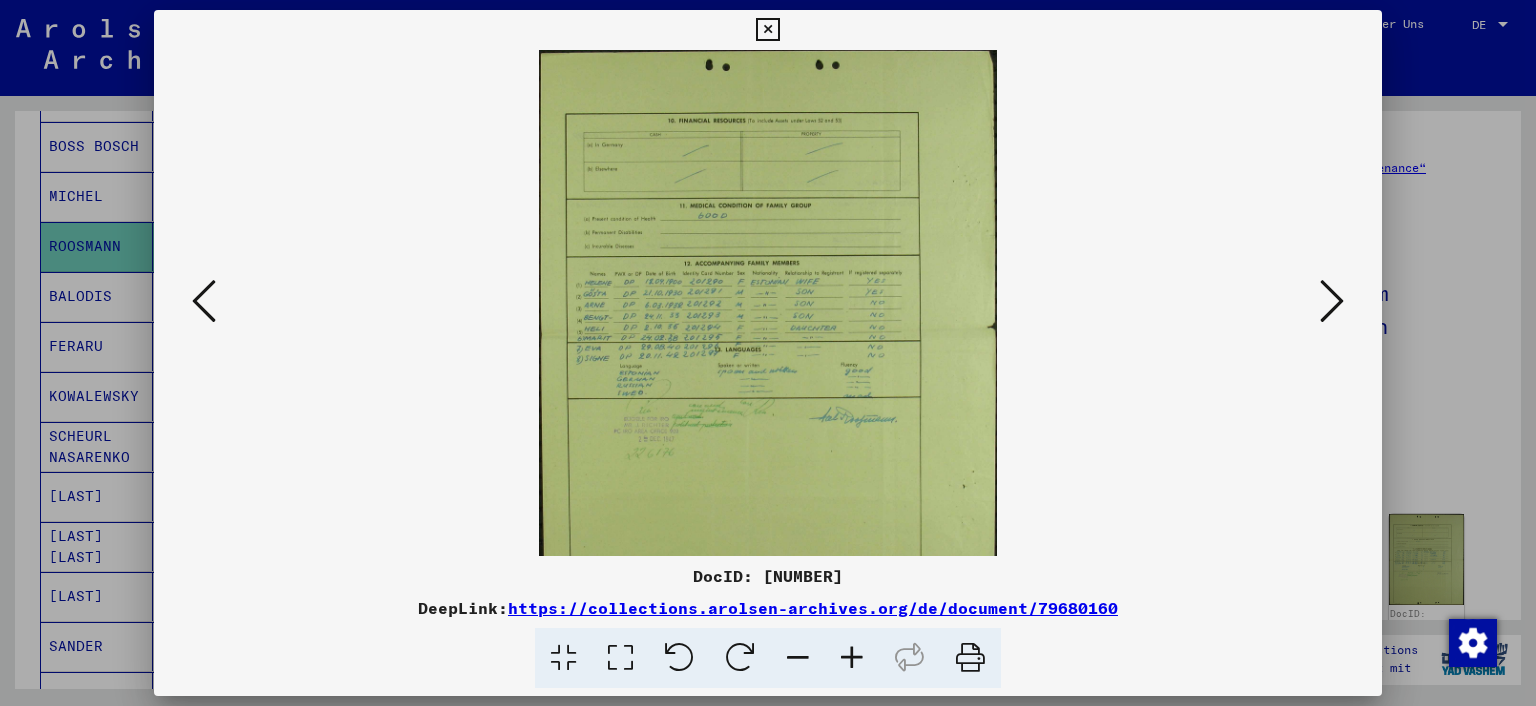 click at bounding box center (852, 658) 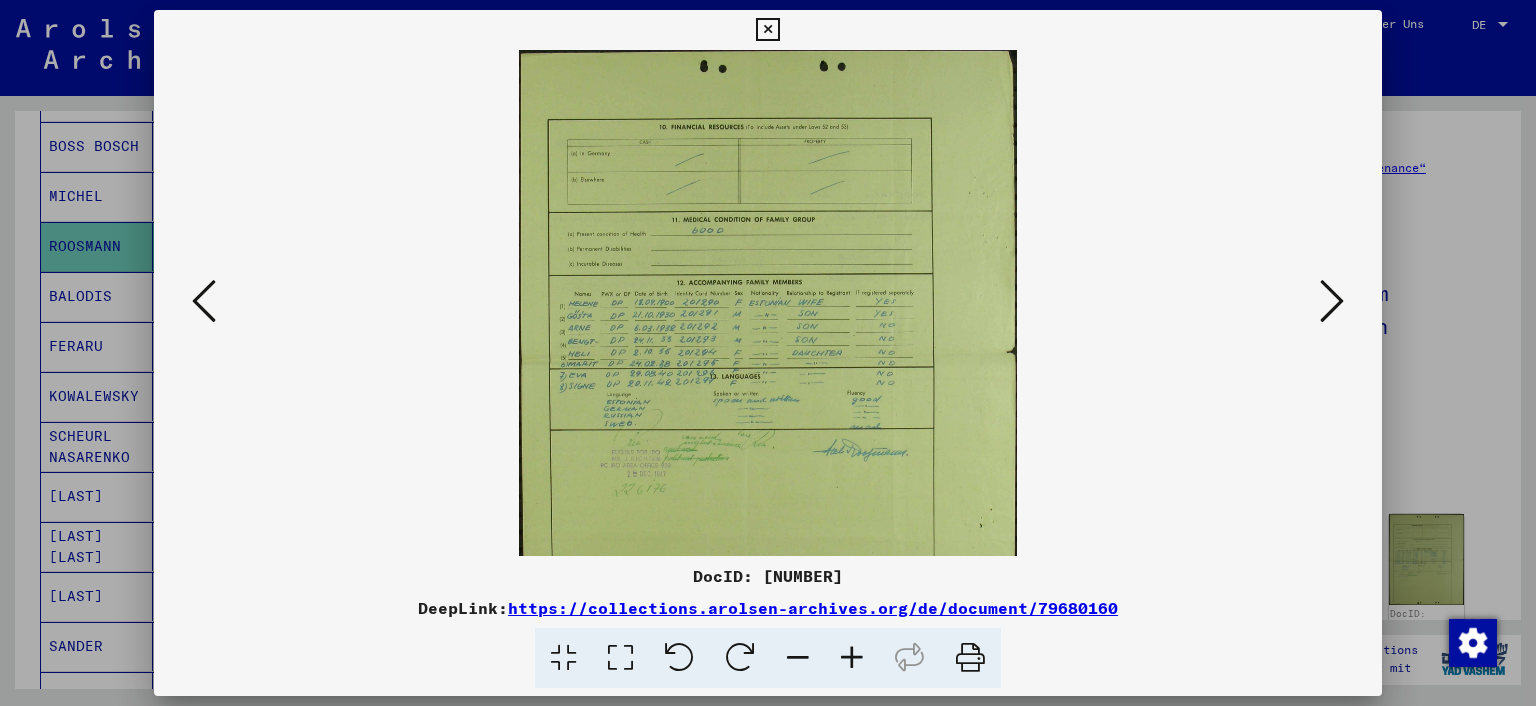 click at bounding box center [852, 658] 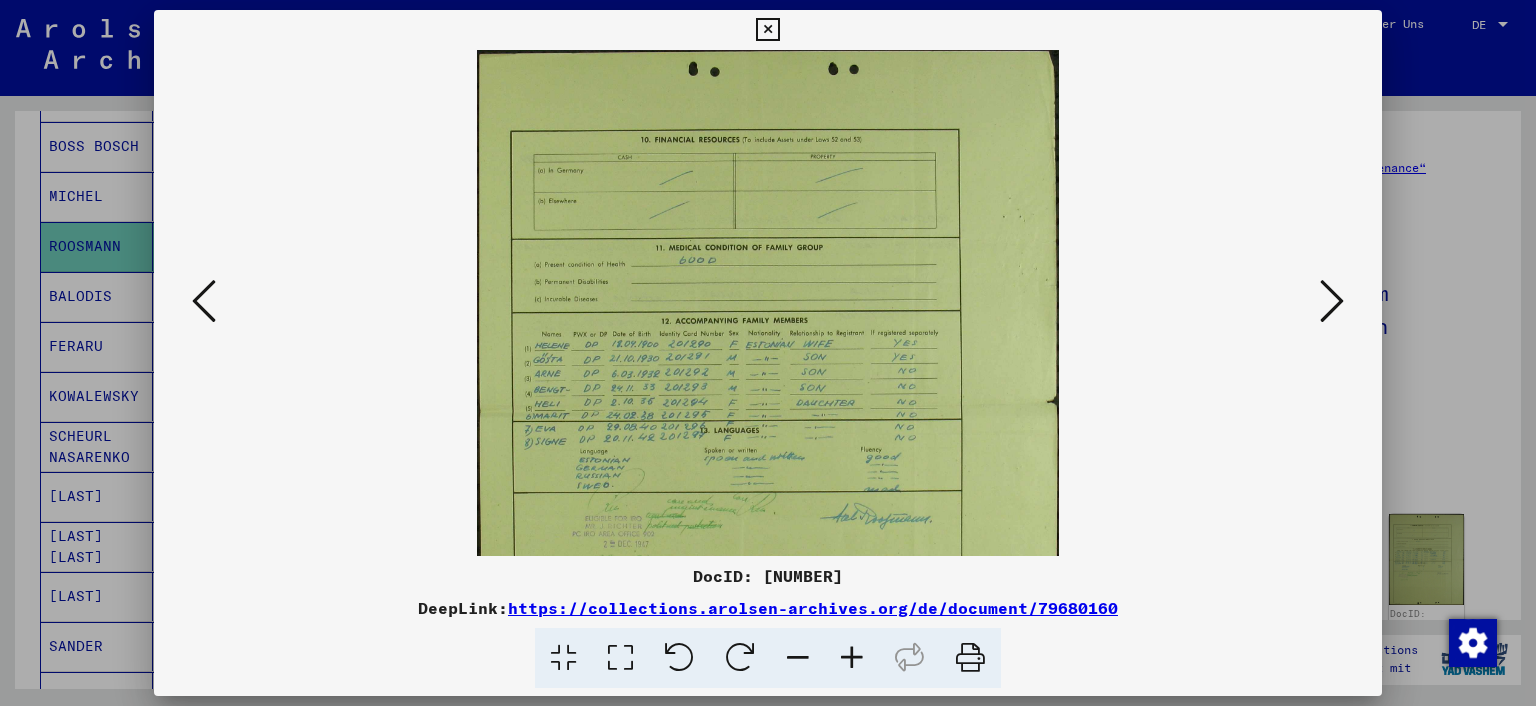 click at bounding box center (852, 658) 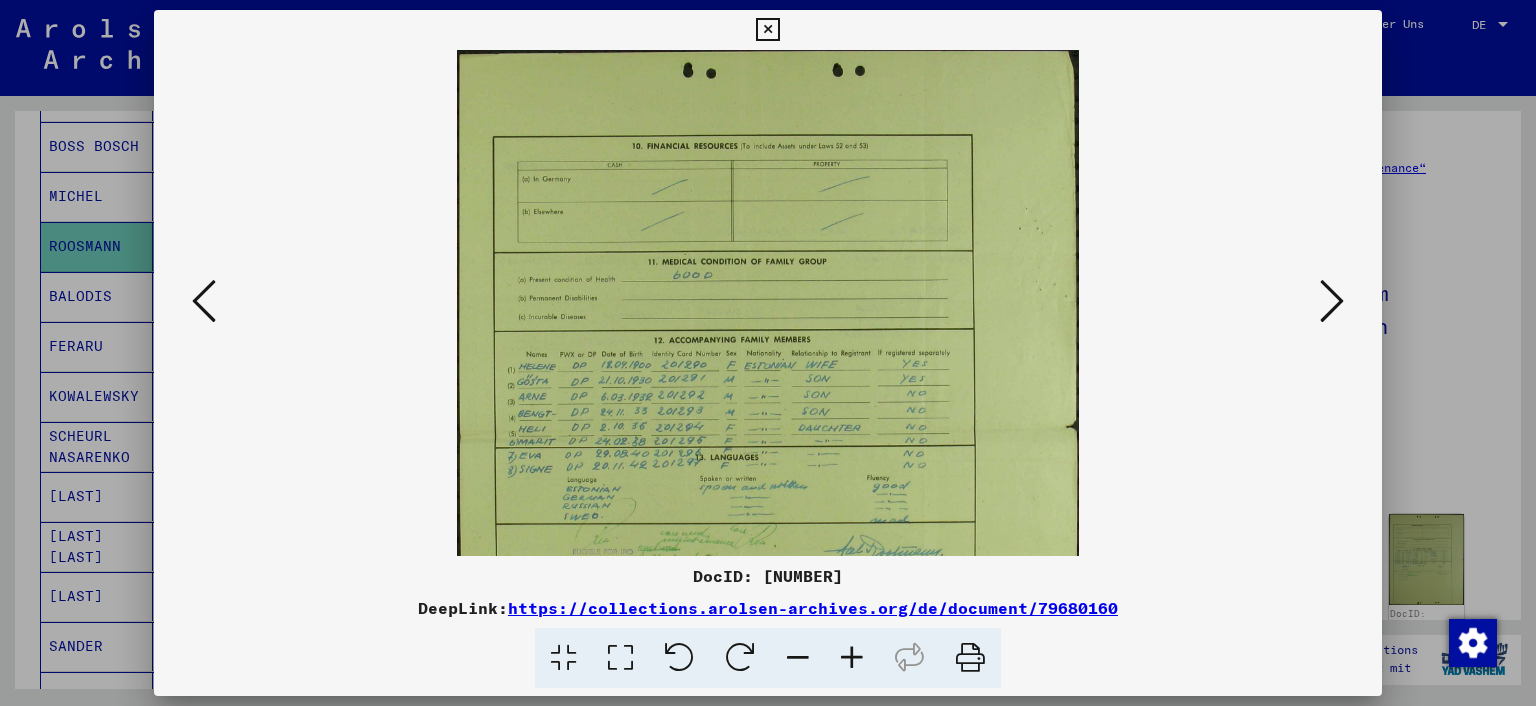 click at bounding box center (852, 658) 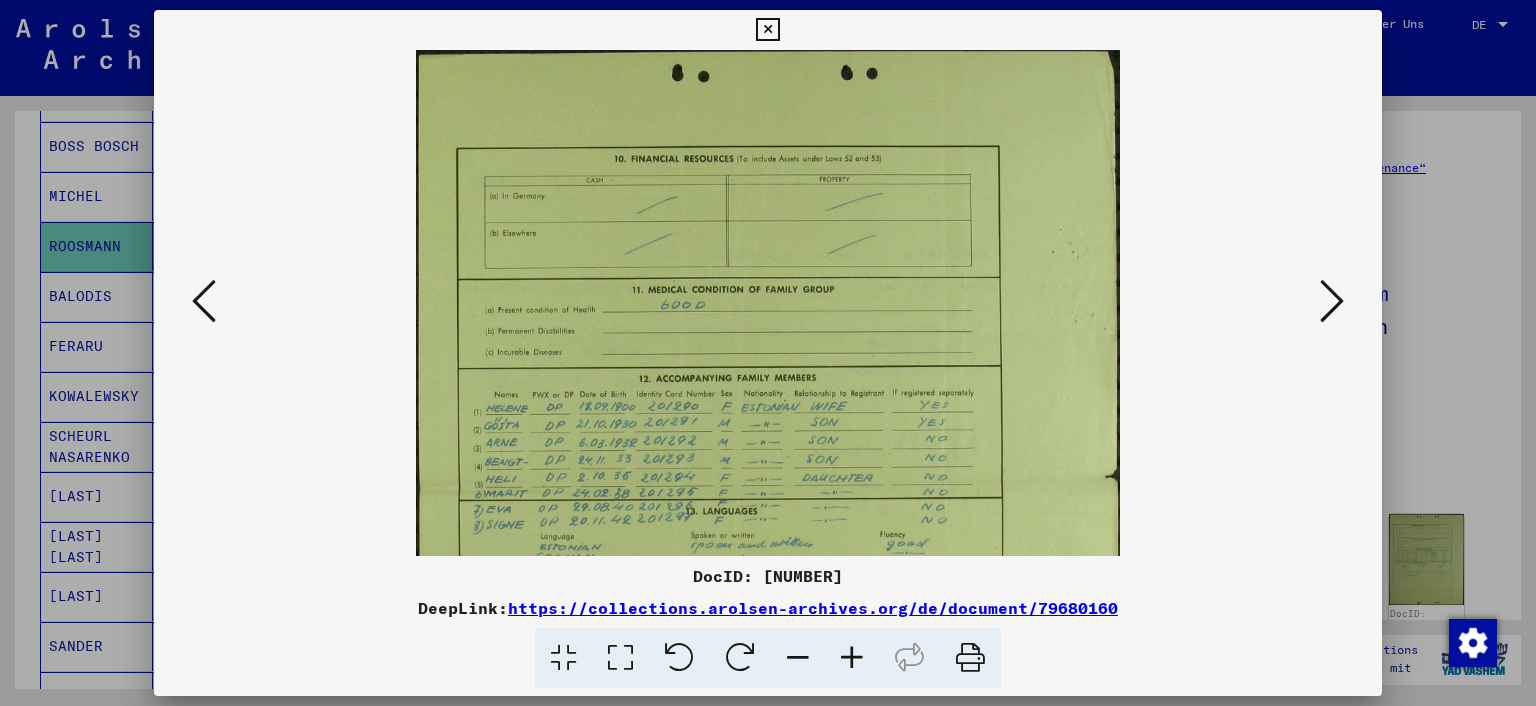 click at bounding box center (852, 658) 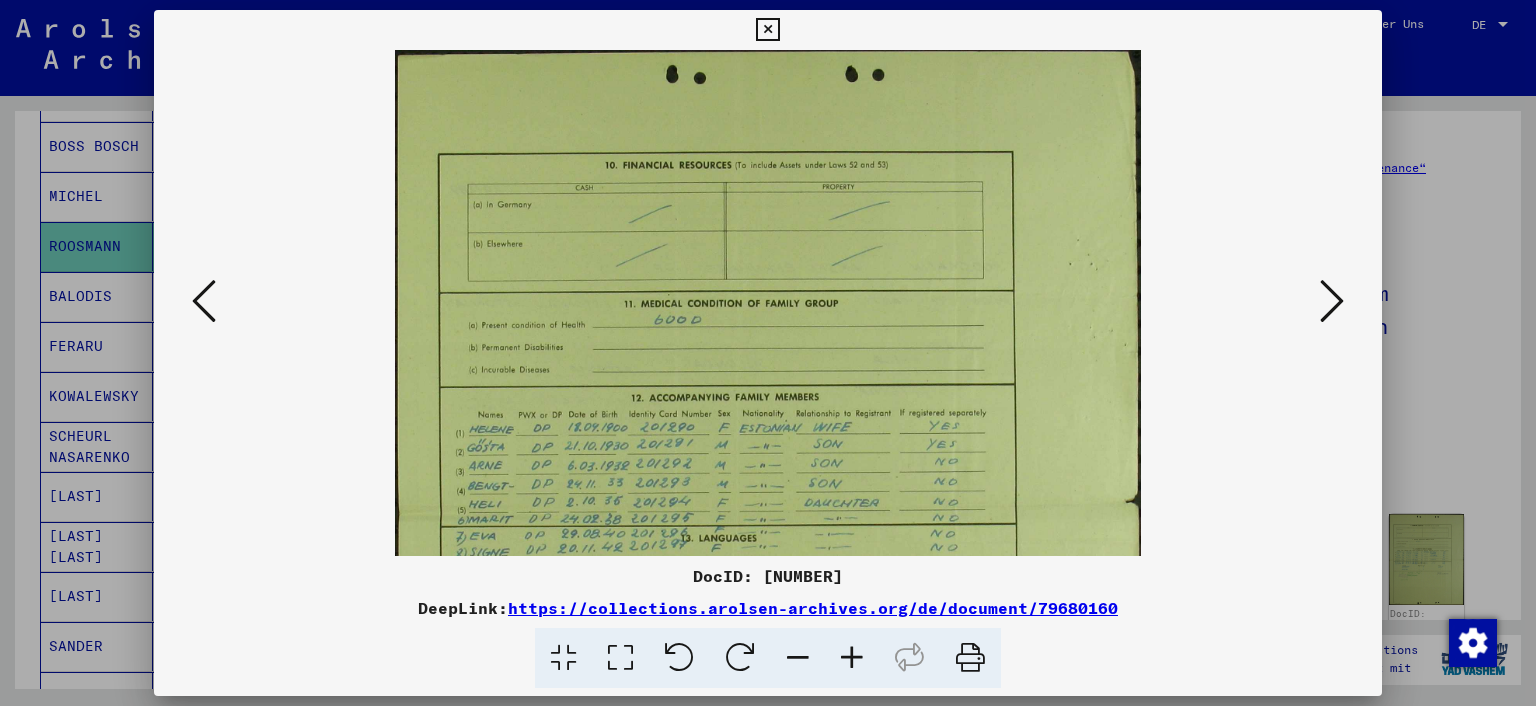 click at bounding box center [852, 658] 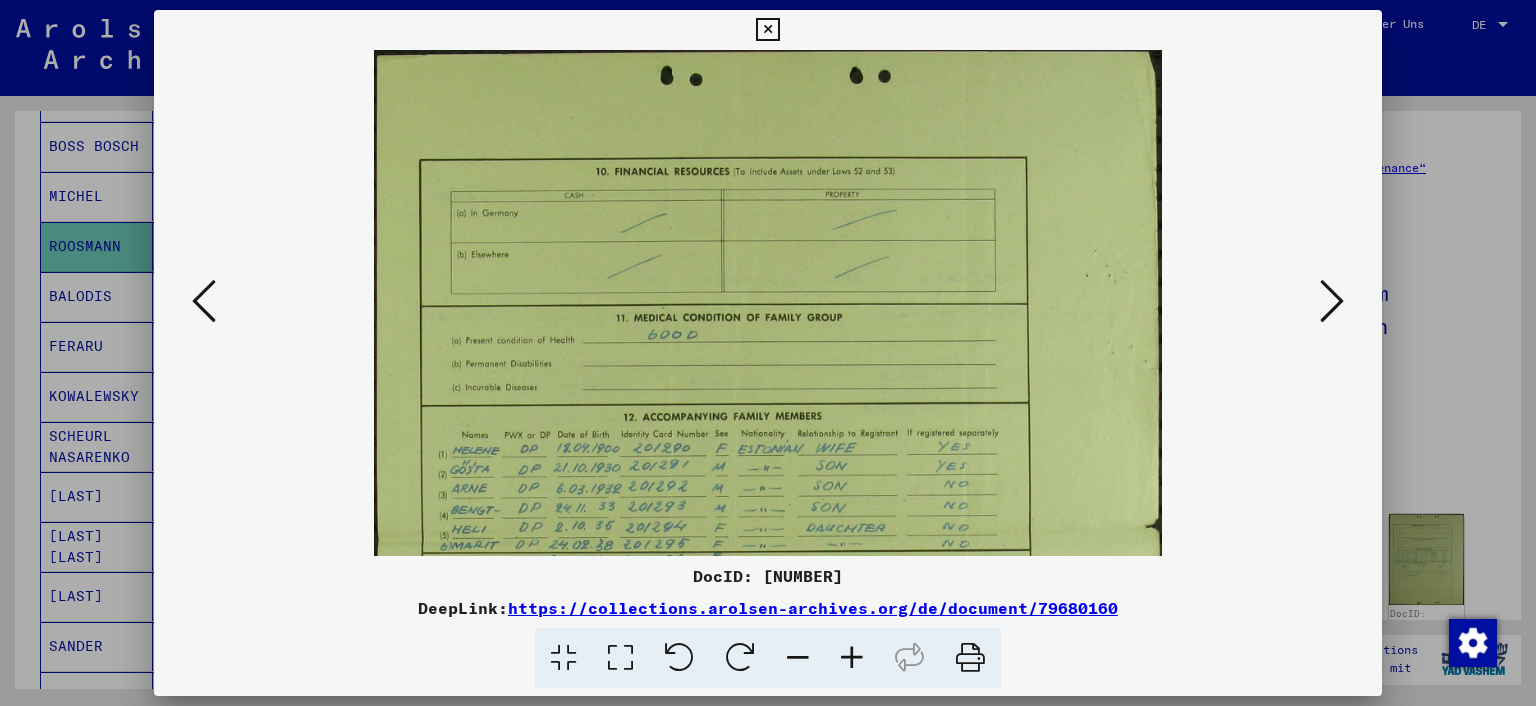 click at bounding box center [852, 658] 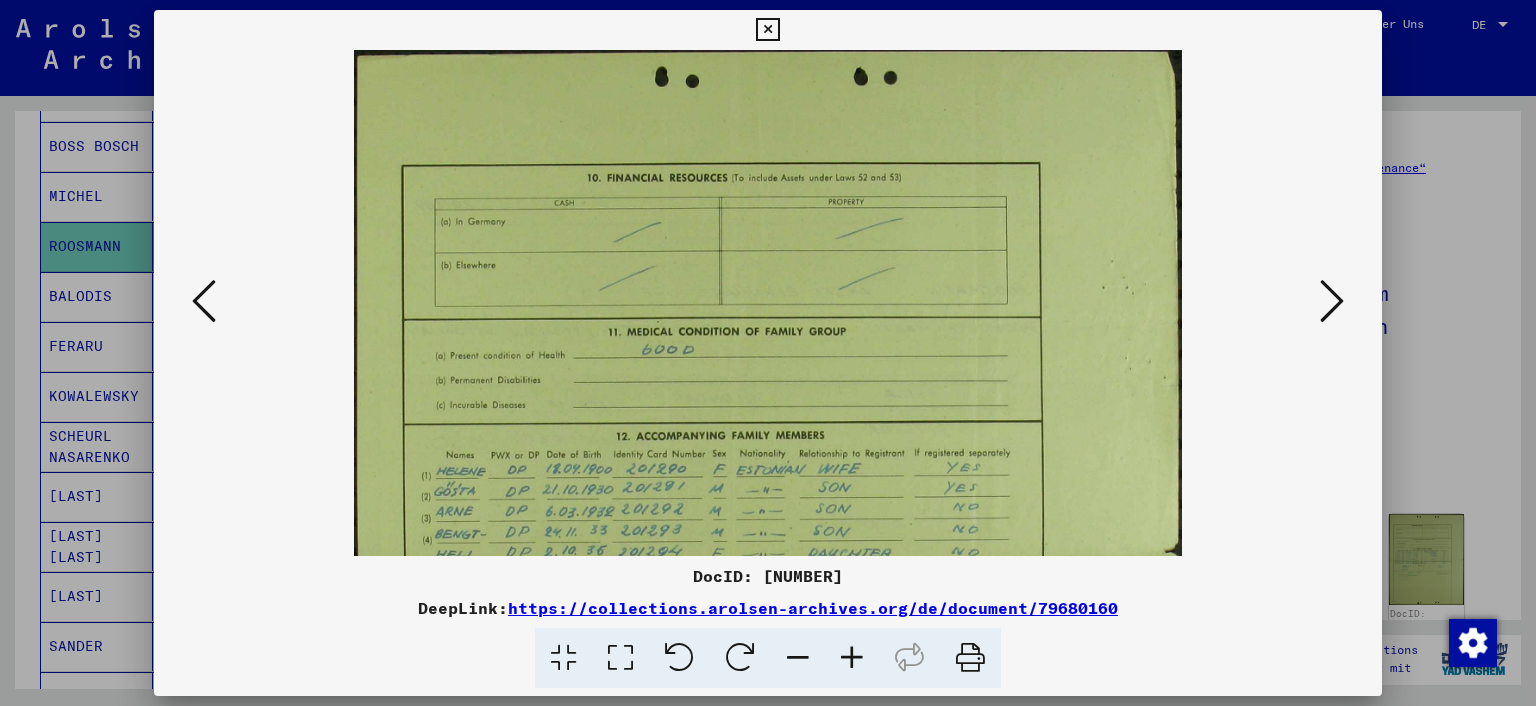 click at bounding box center (852, 658) 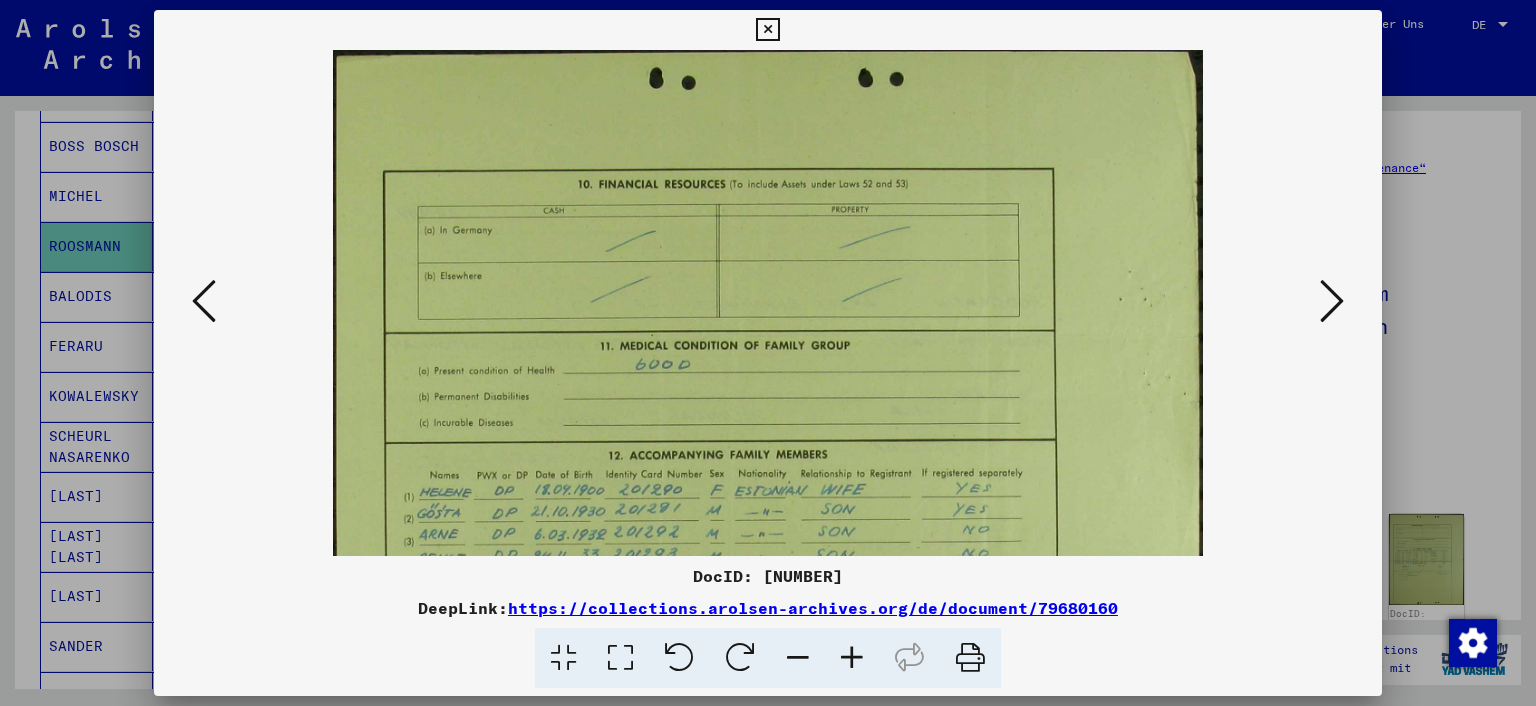click at bounding box center (767, 578) 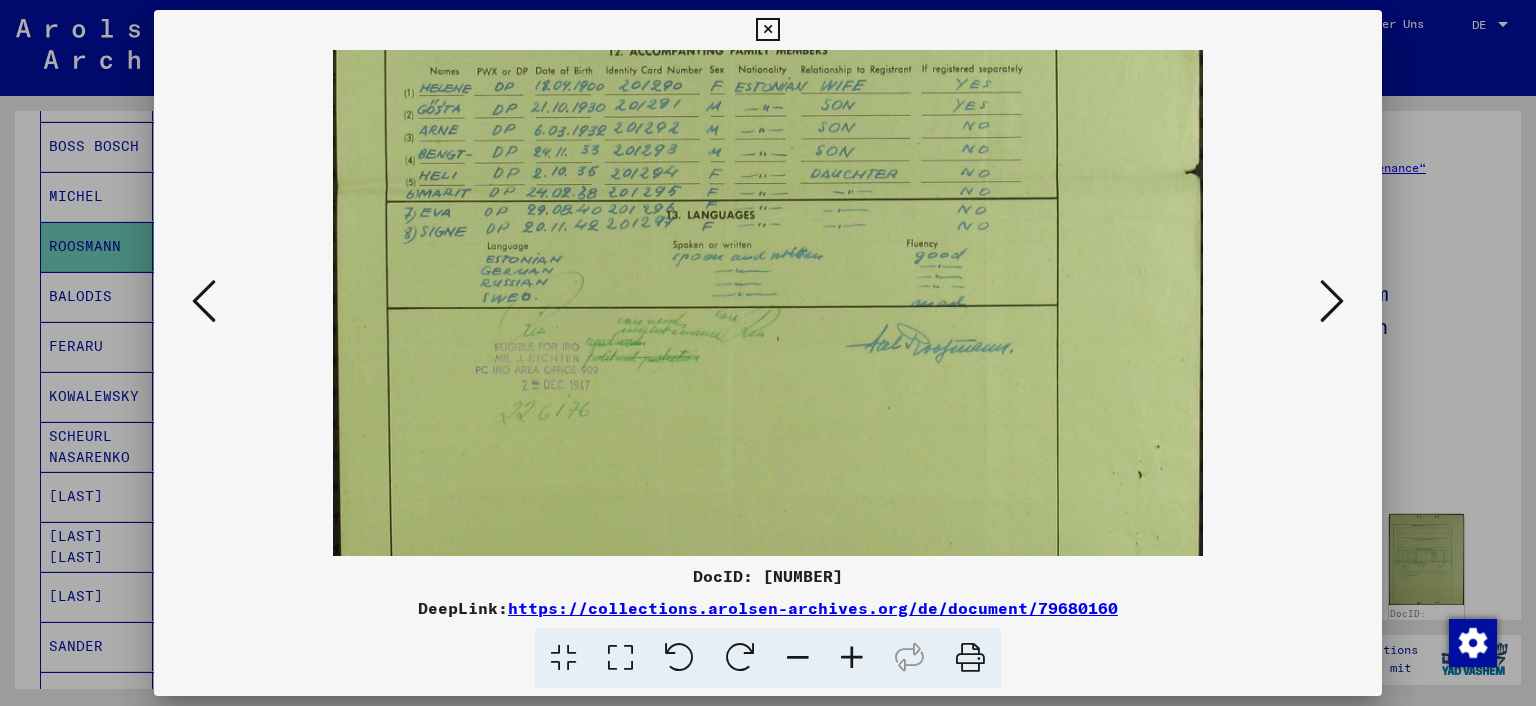 drag, startPoint x: 778, startPoint y: 375, endPoint x: 962, endPoint y: -31, distance: 445.7488 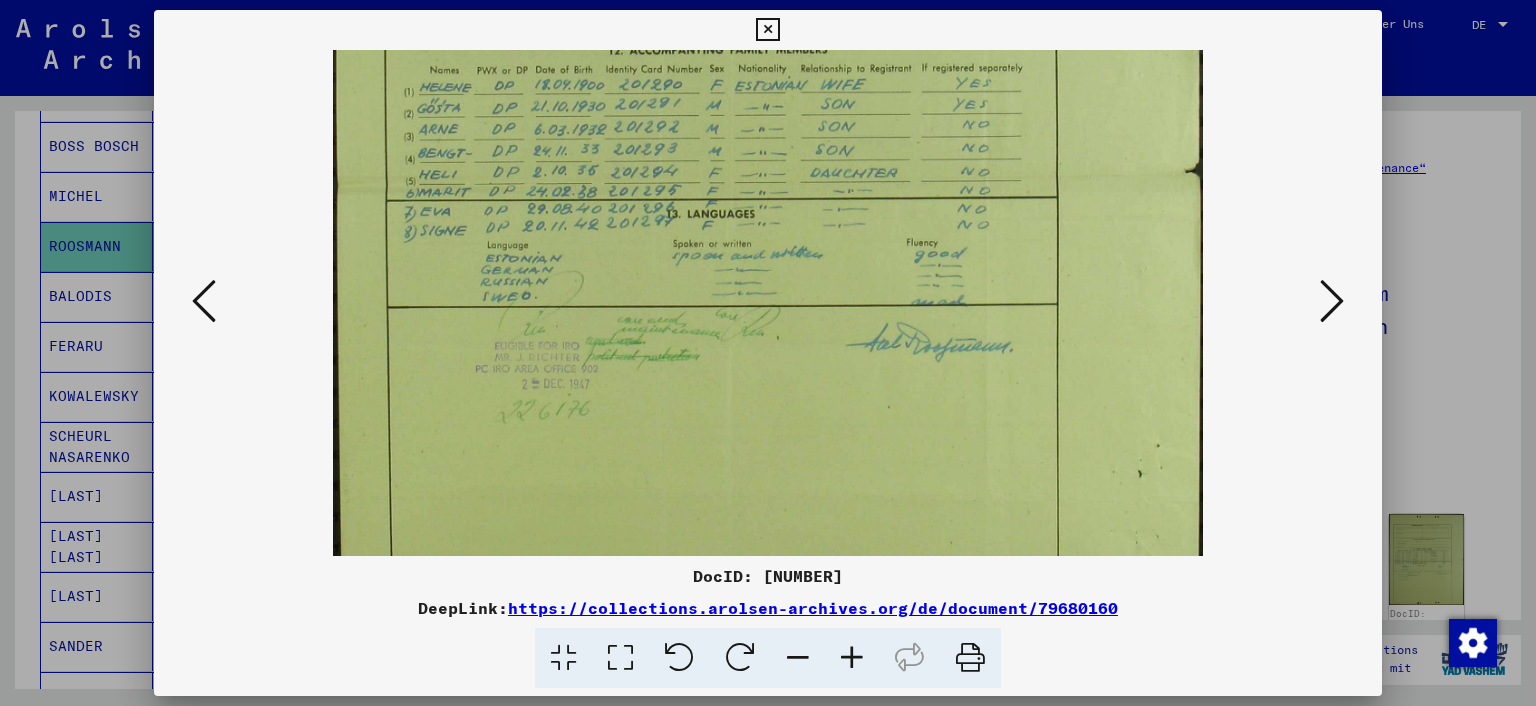 click at bounding box center [767, 30] 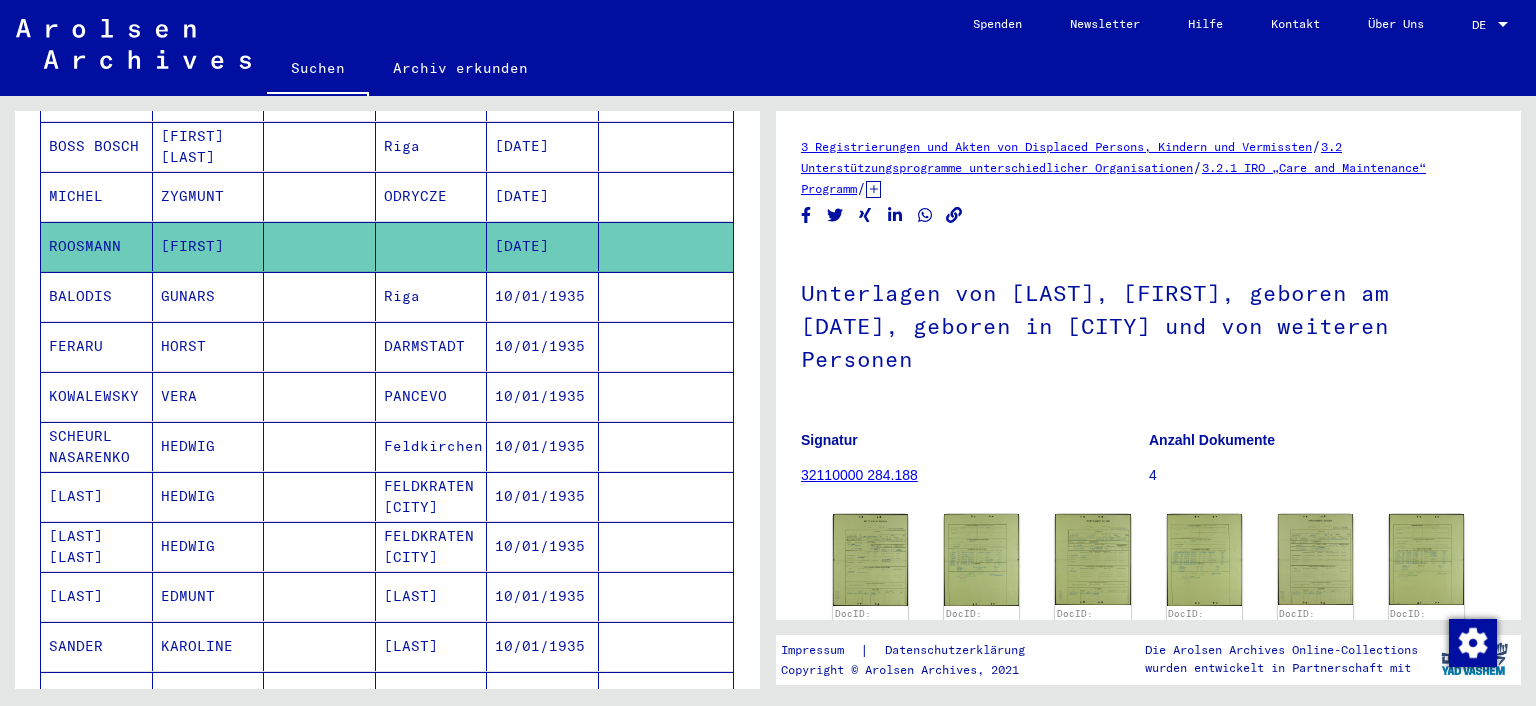 click on "Riga" at bounding box center [432, 346] 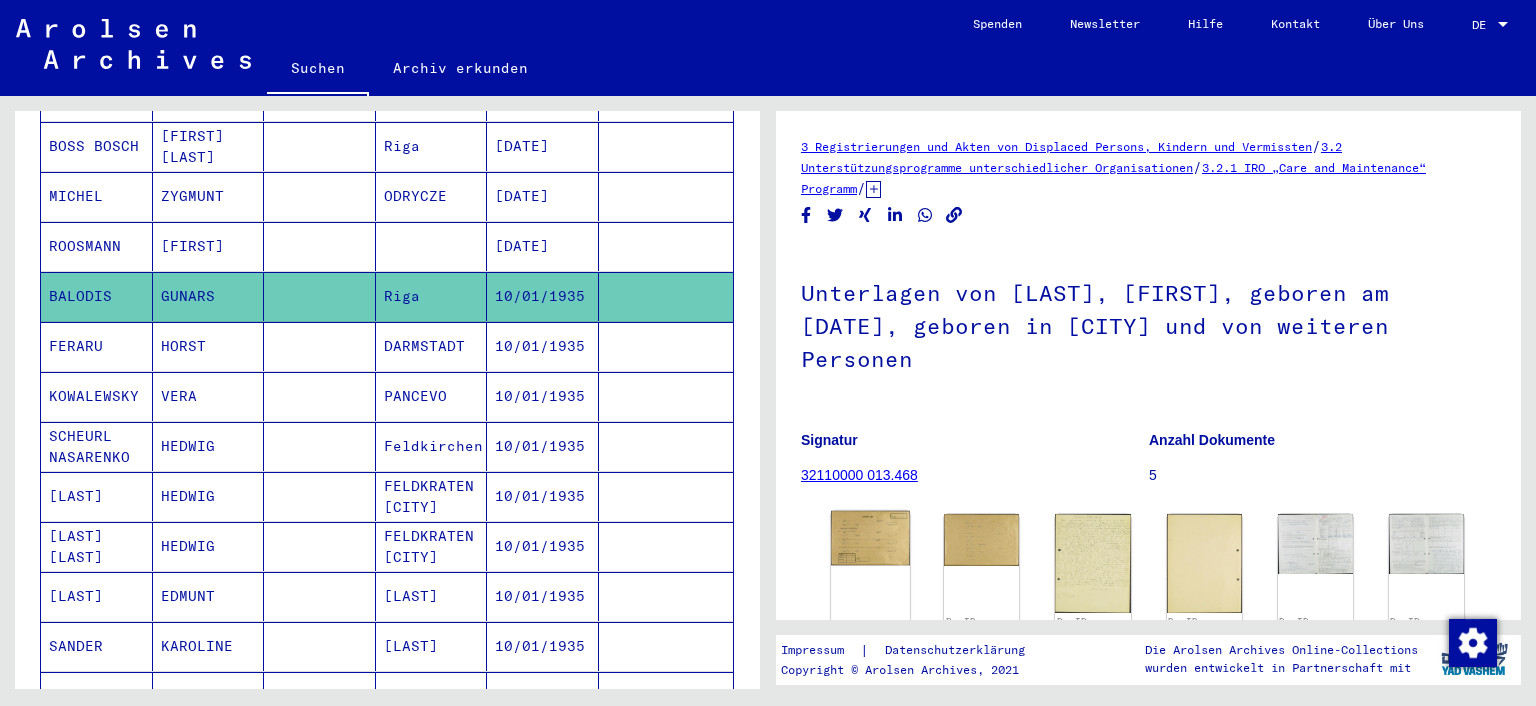 click 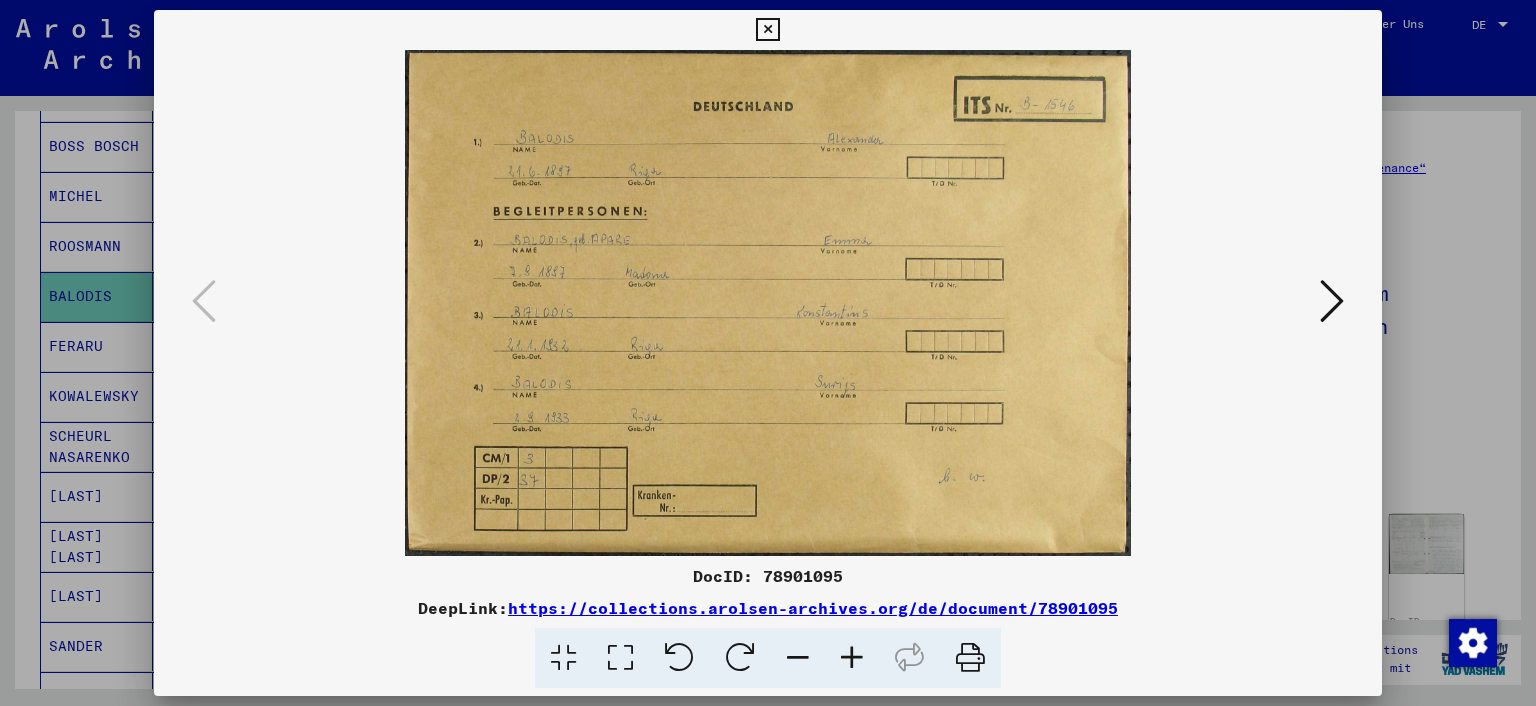 click at bounding box center (768, 353) 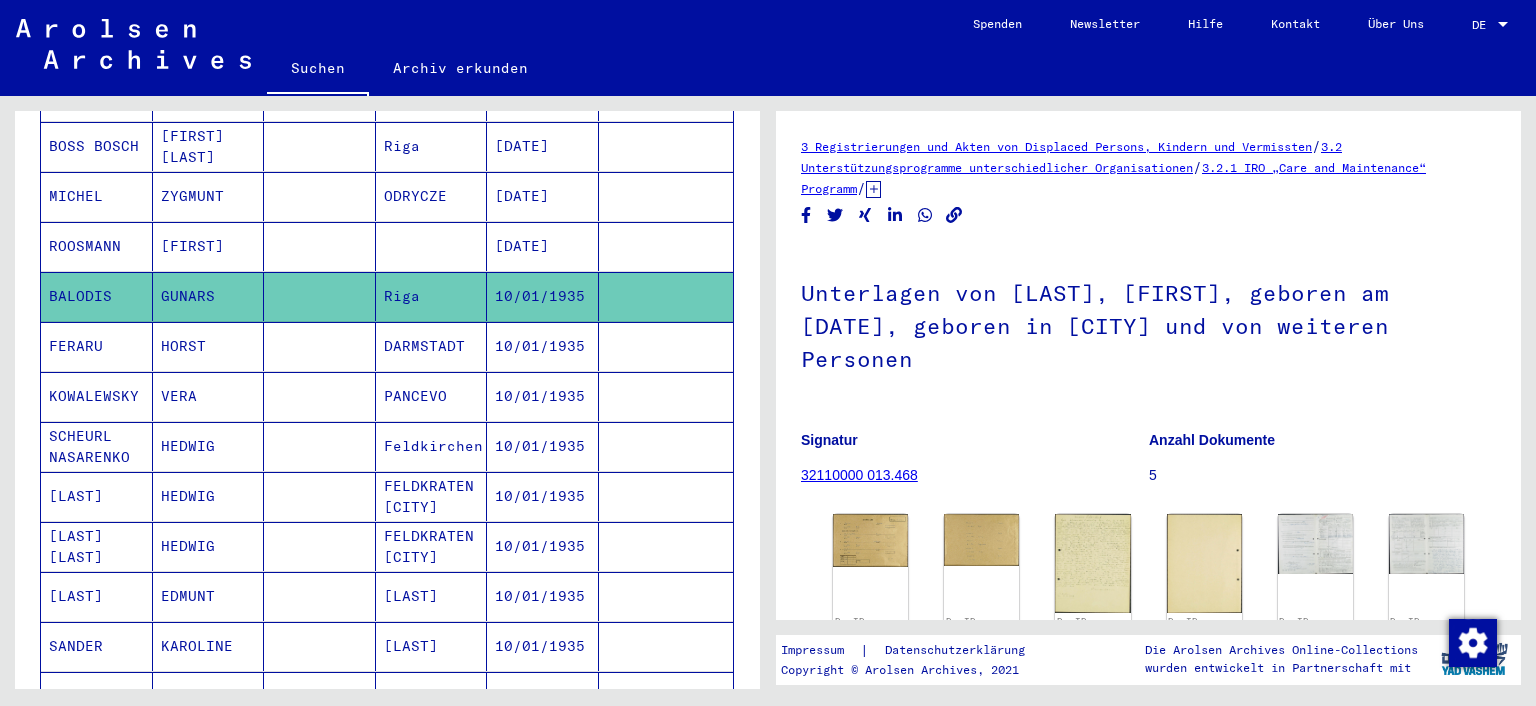click on "HORST" at bounding box center [209, 396] 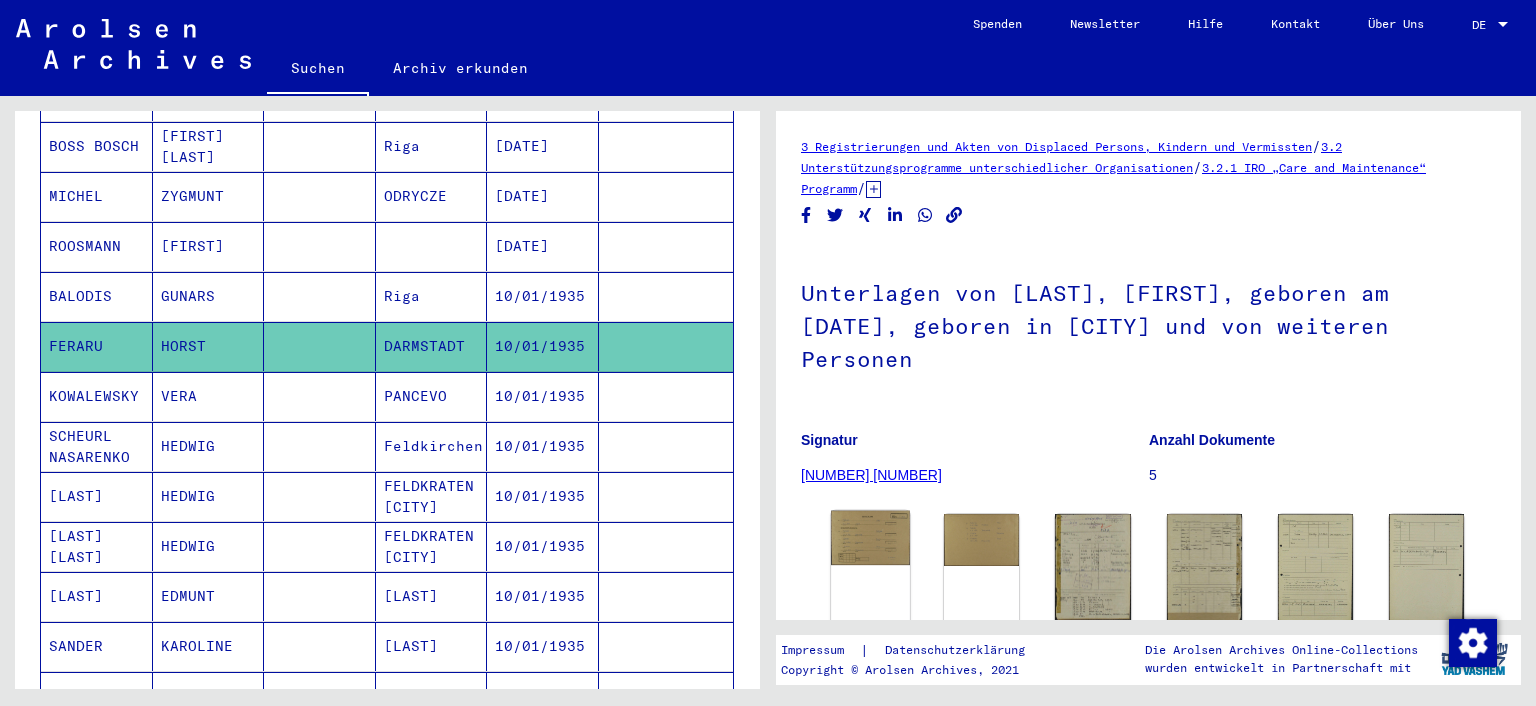 click 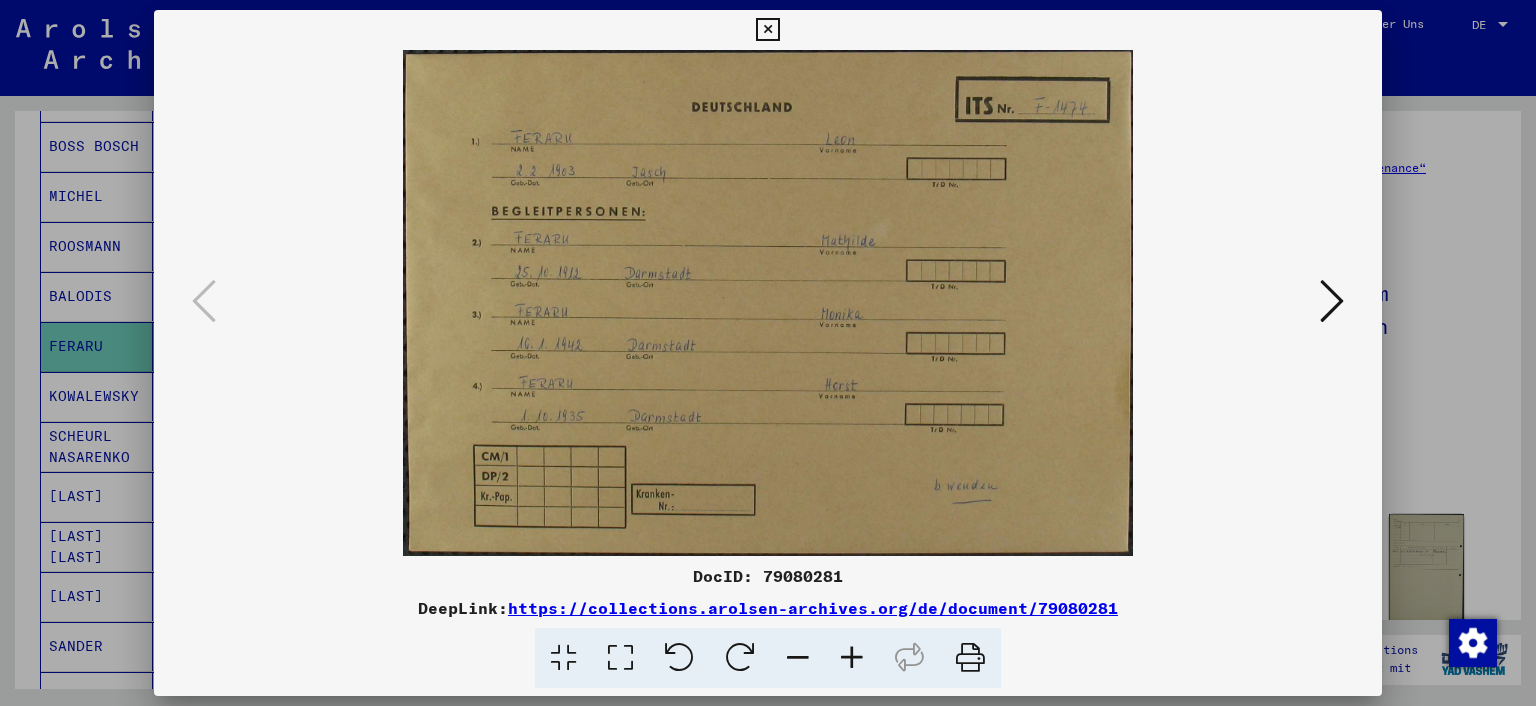 click at bounding box center (768, 353) 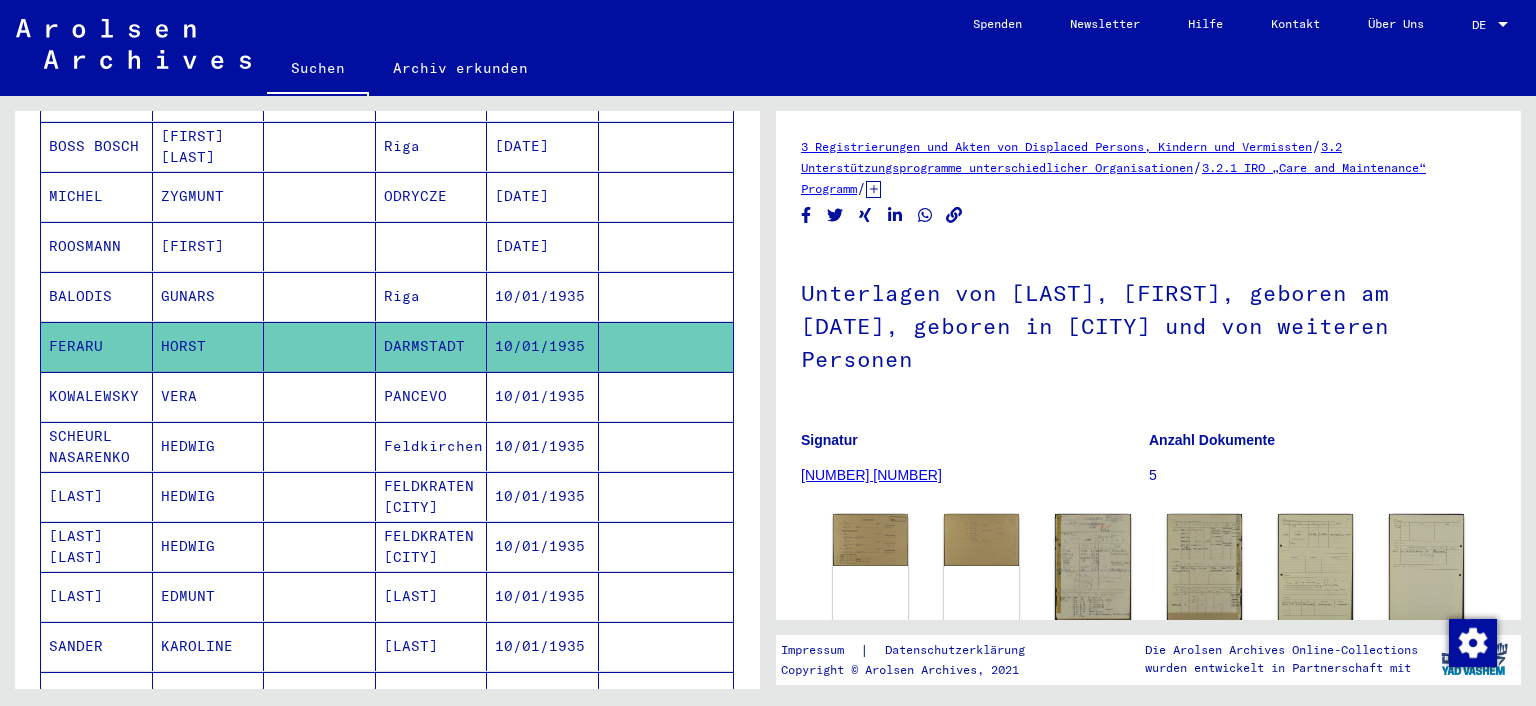 click on "KOWALEWSKY" at bounding box center [97, 446] 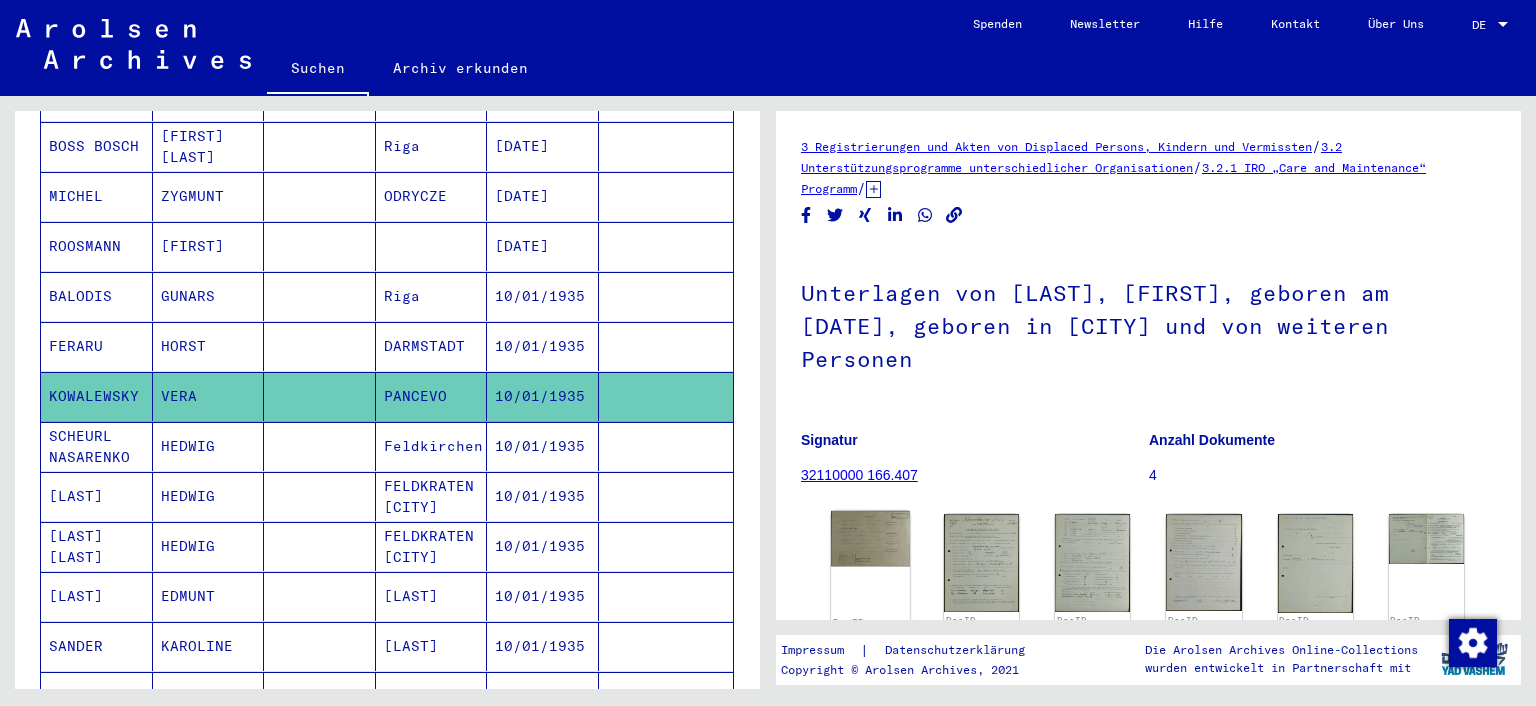 click 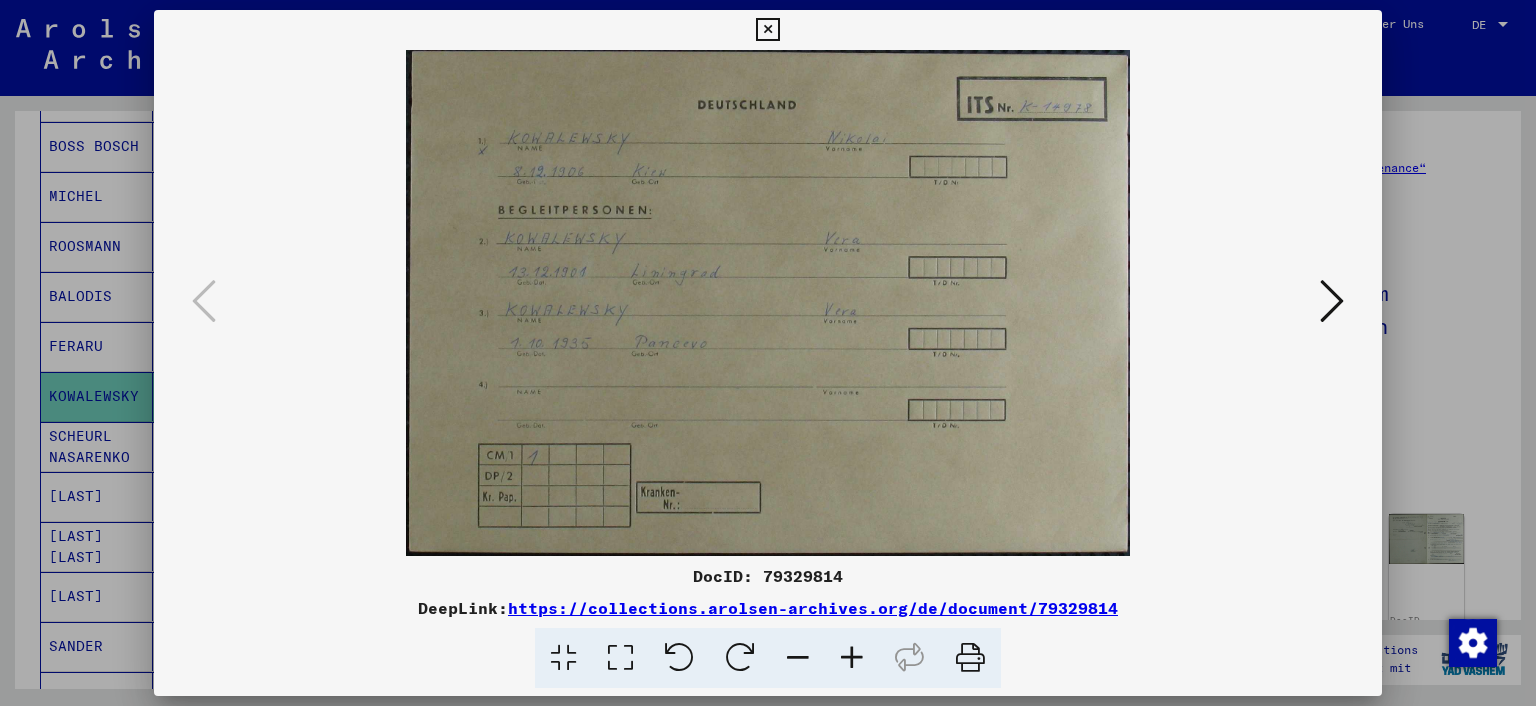 click at bounding box center [768, 353] 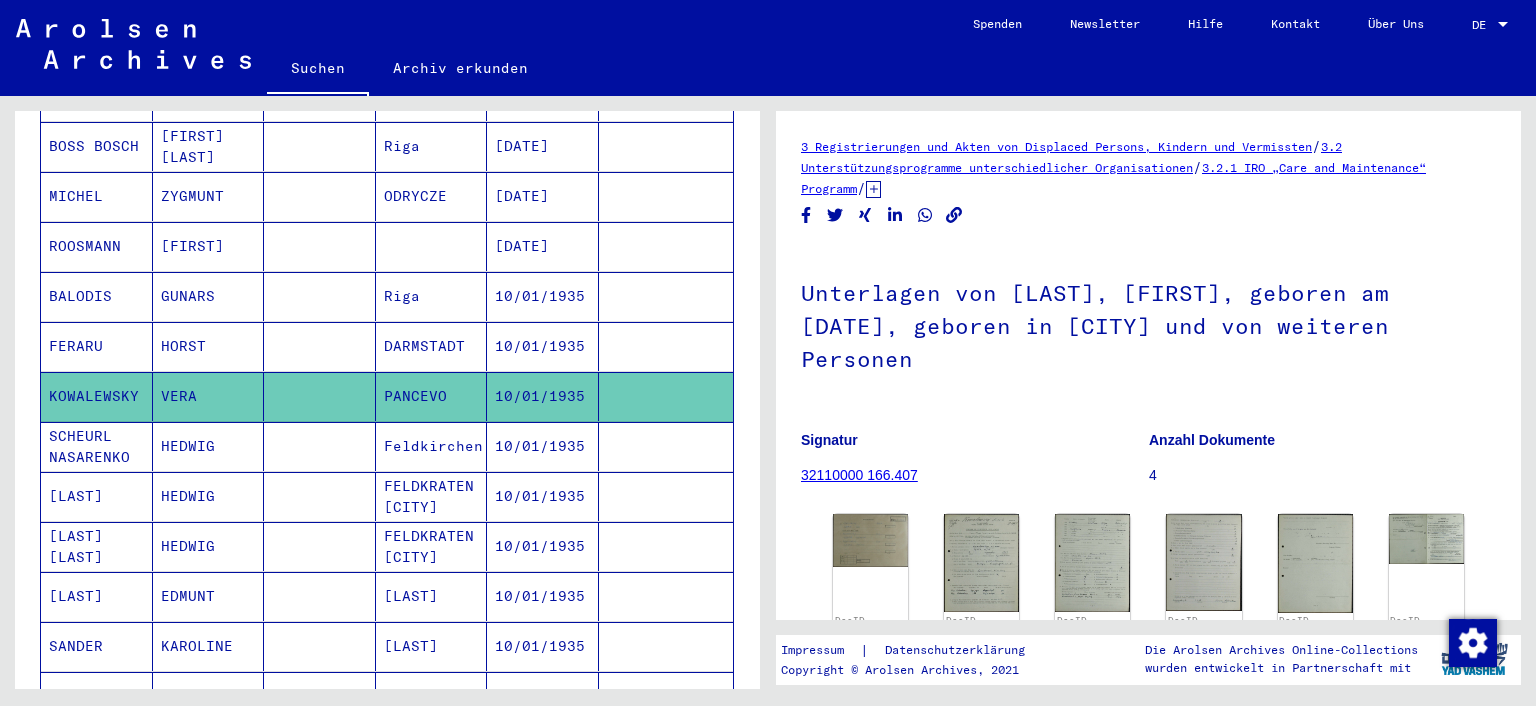 click on "SCHEURL NASARENKO" at bounding box center (97, 496) 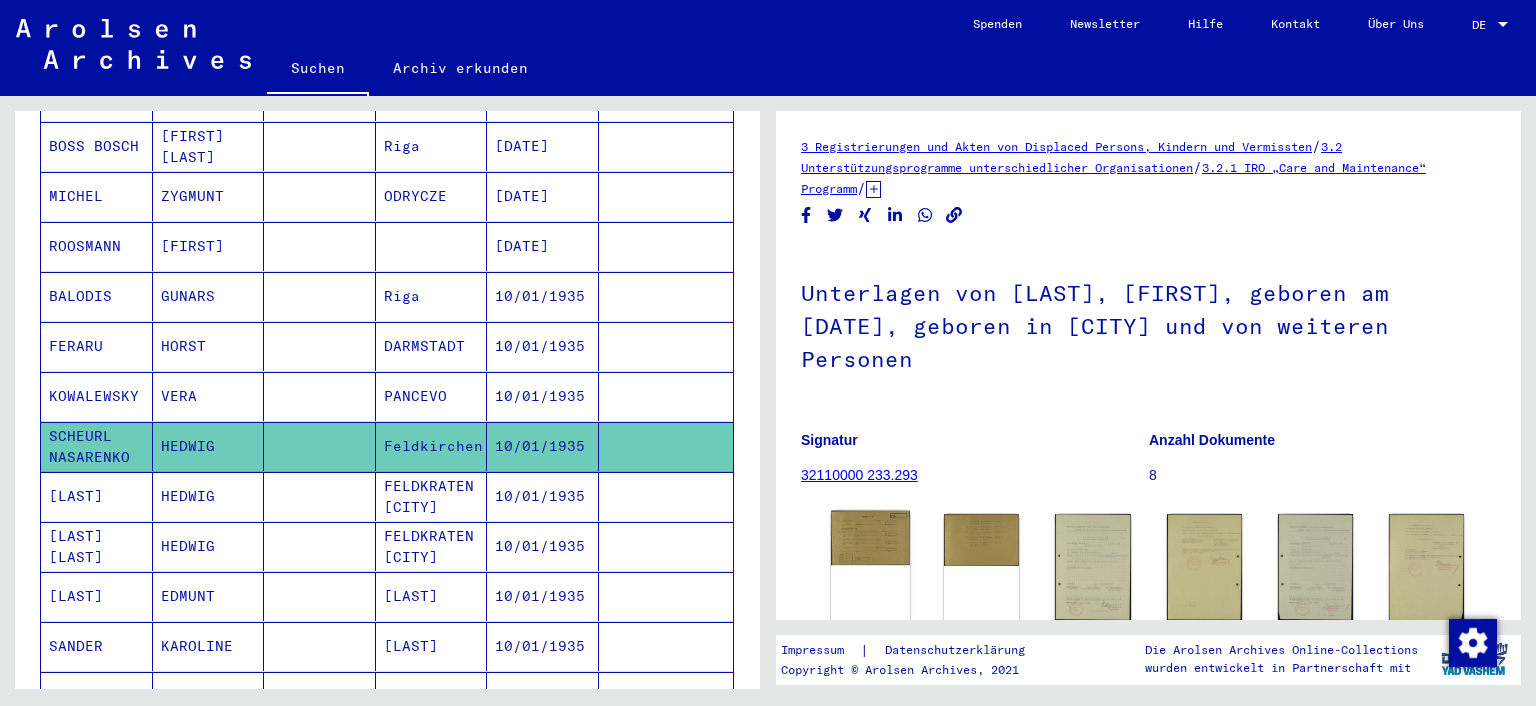 click 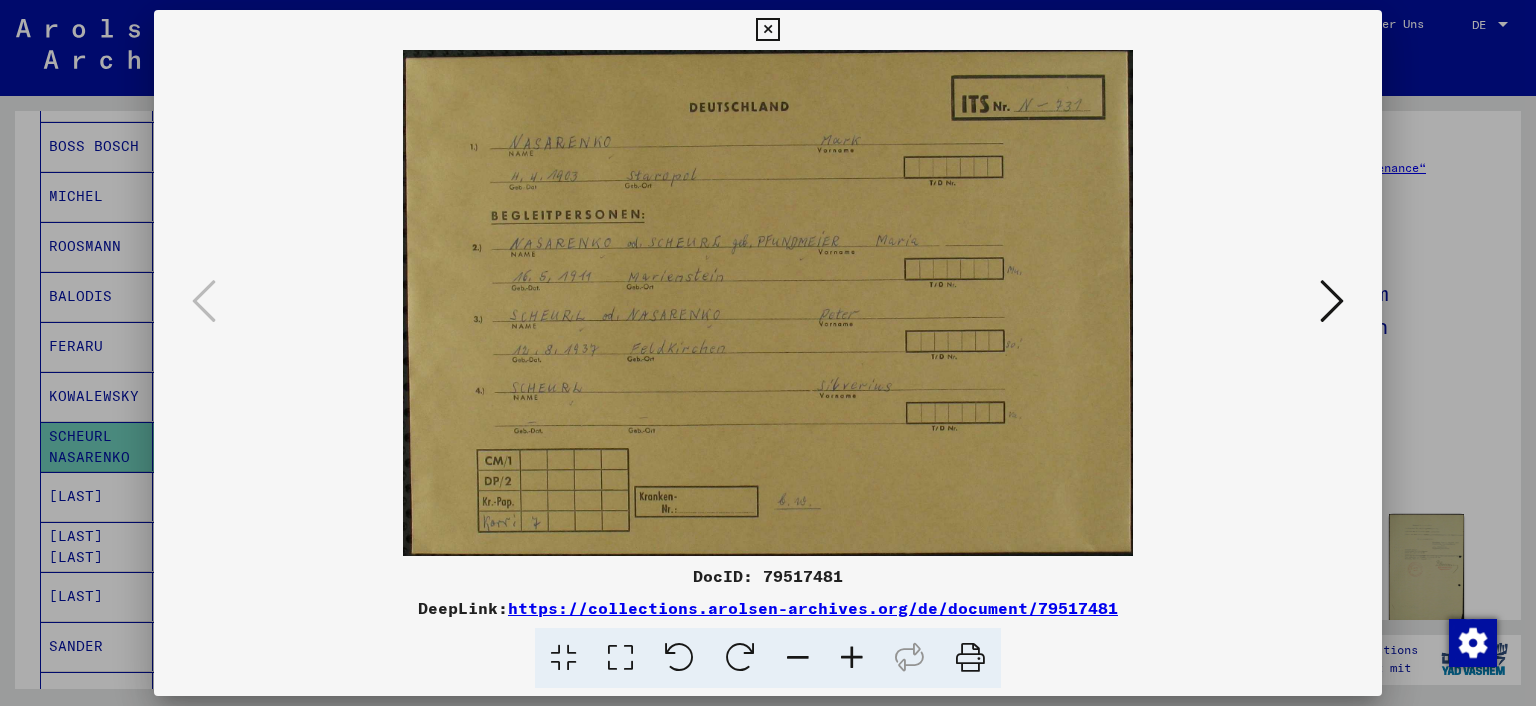 click at bounding box center (768, 303) 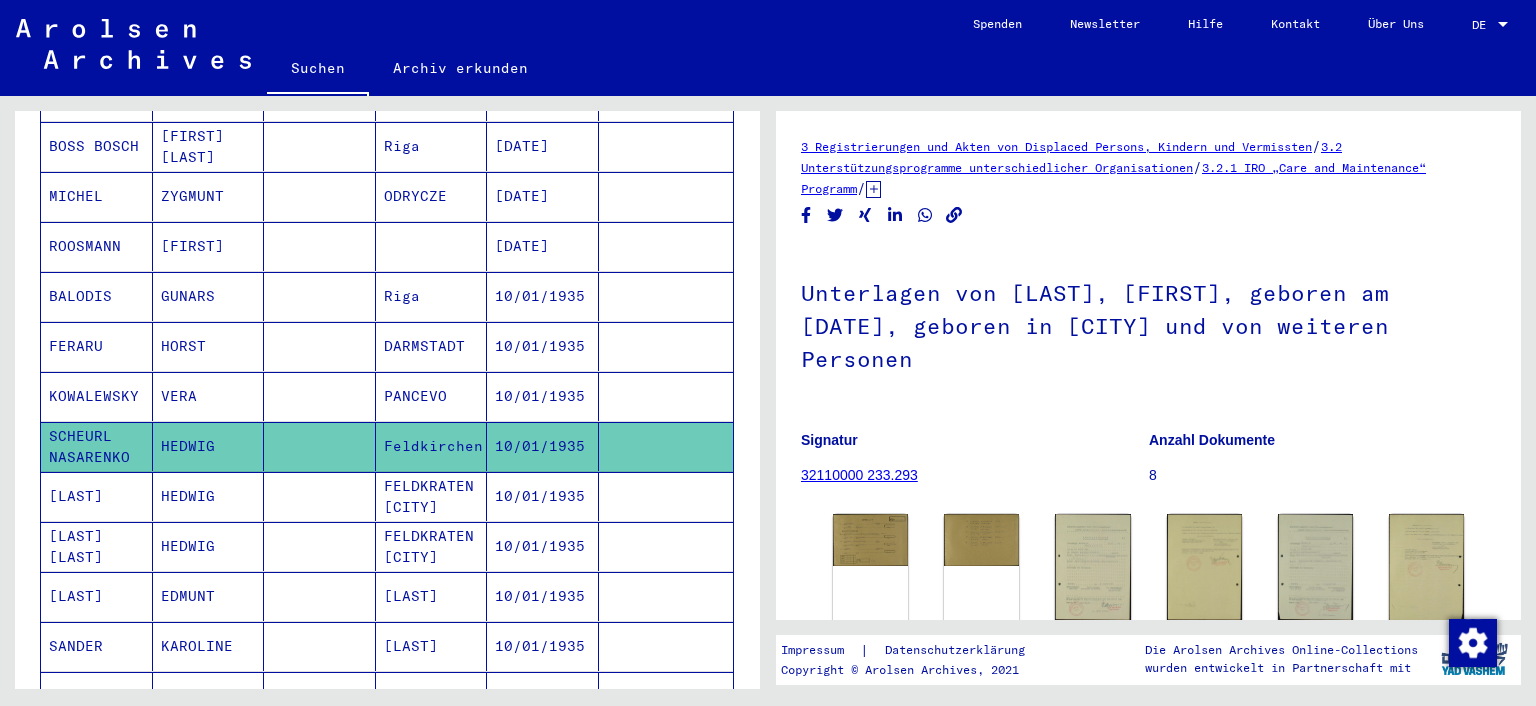 click on "FELDKRATEN [CITY]" at bounding box center (432, 546) 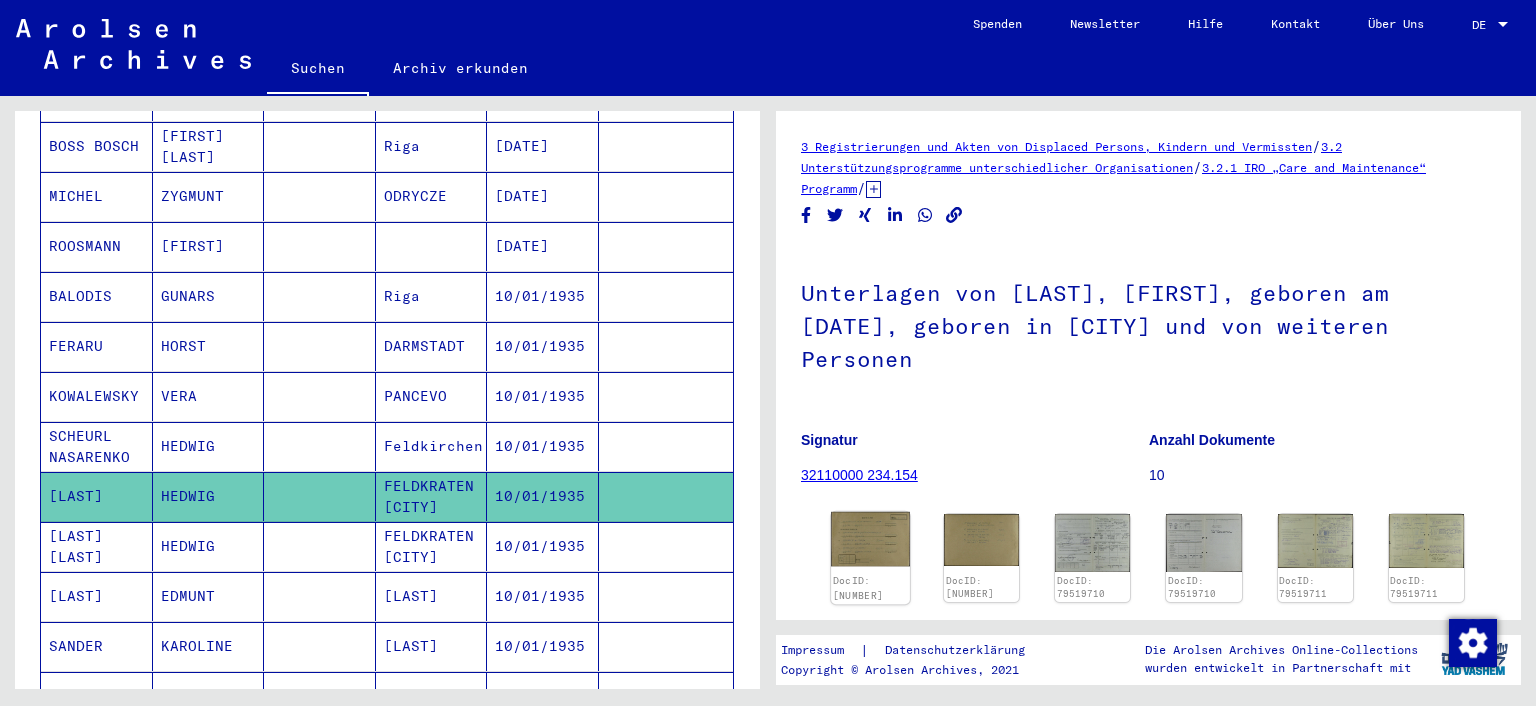 click 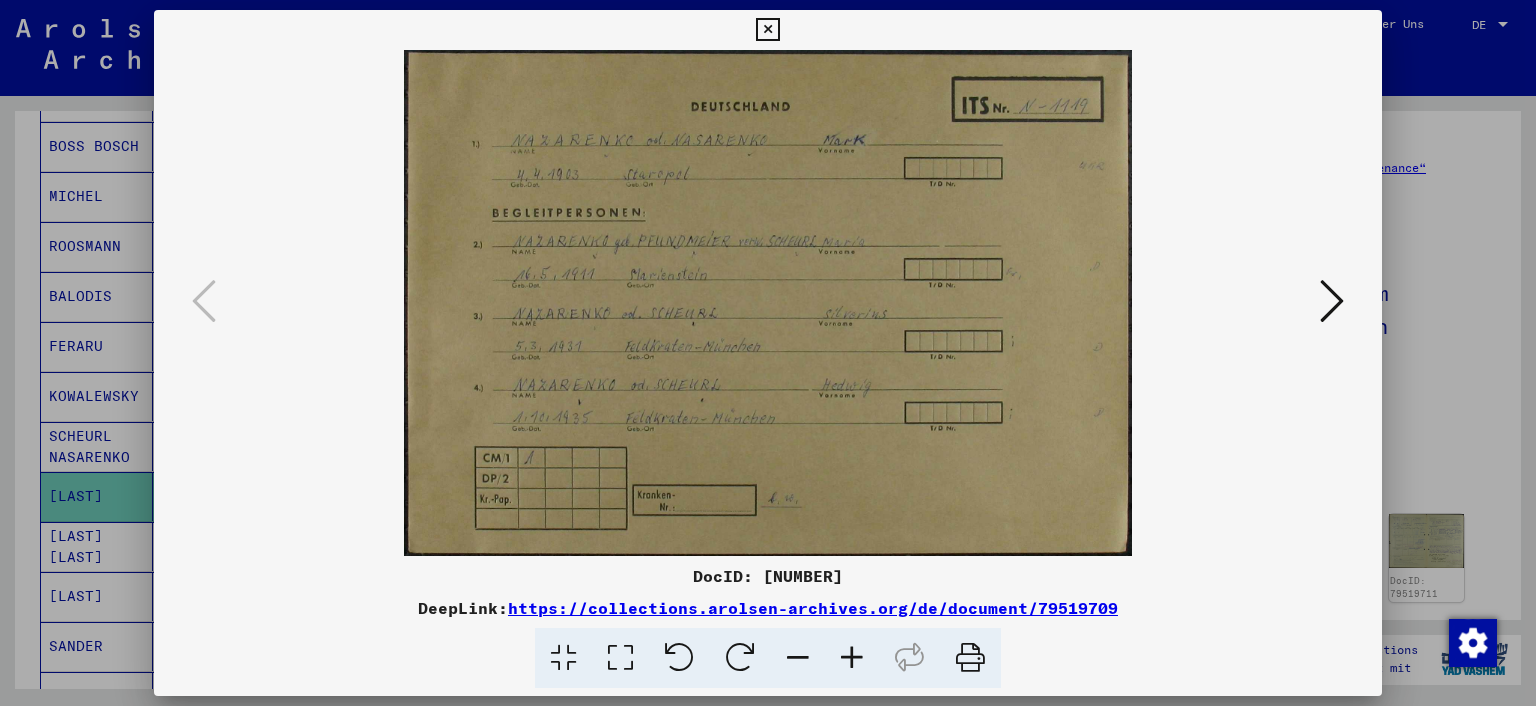 click at bounding box center (768, 353) 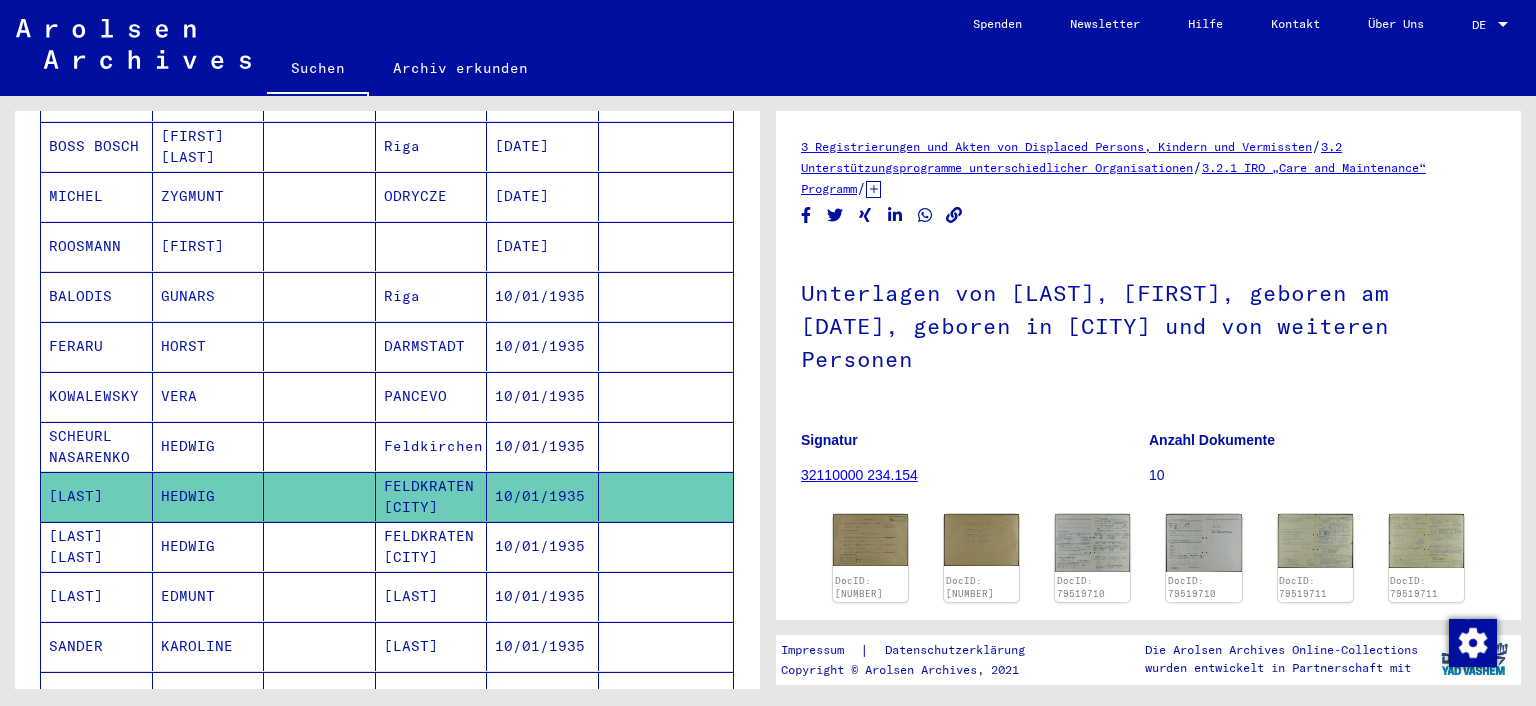 click on "[LAST] [LAST]" at bounding box center (97, 596) 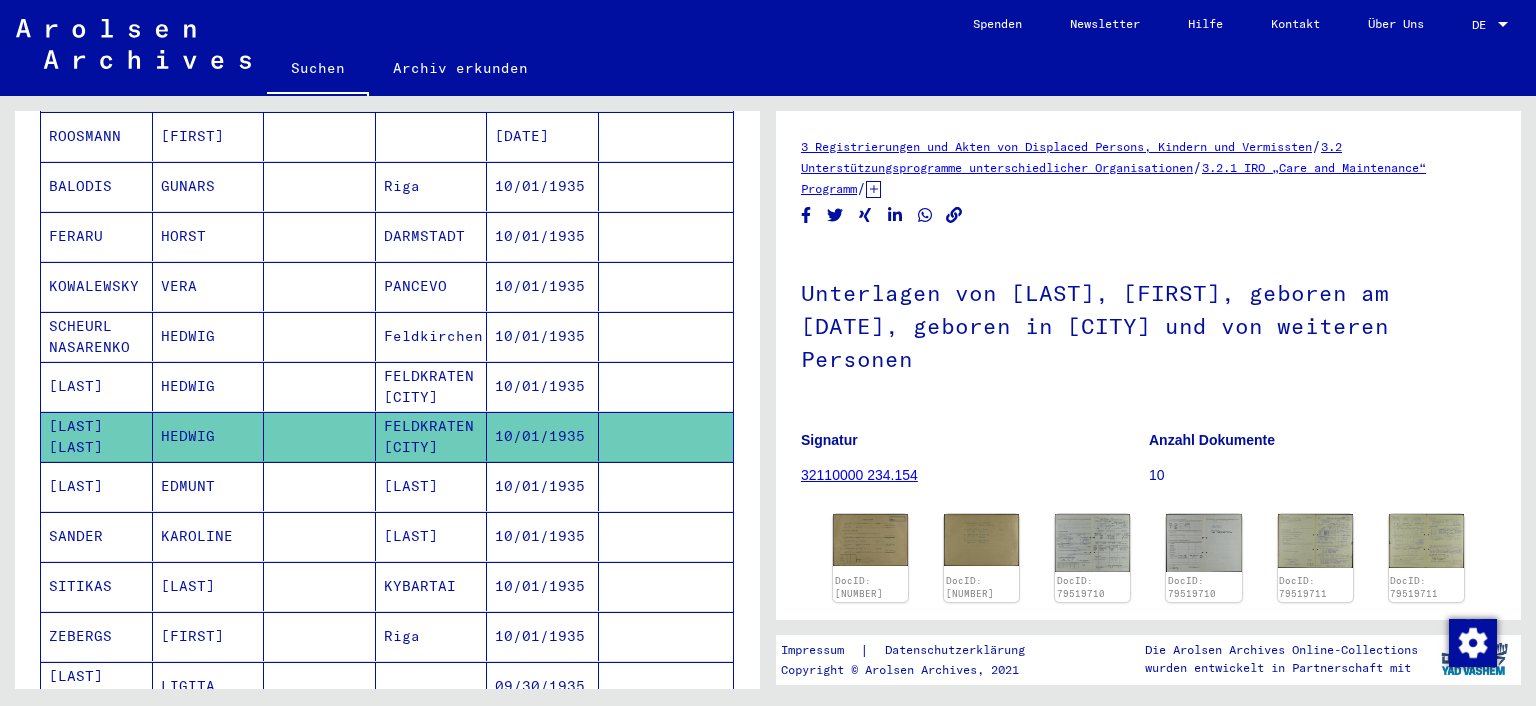 scroll, scrollTop: 1075, scrollLeft: 0, axis: vertical 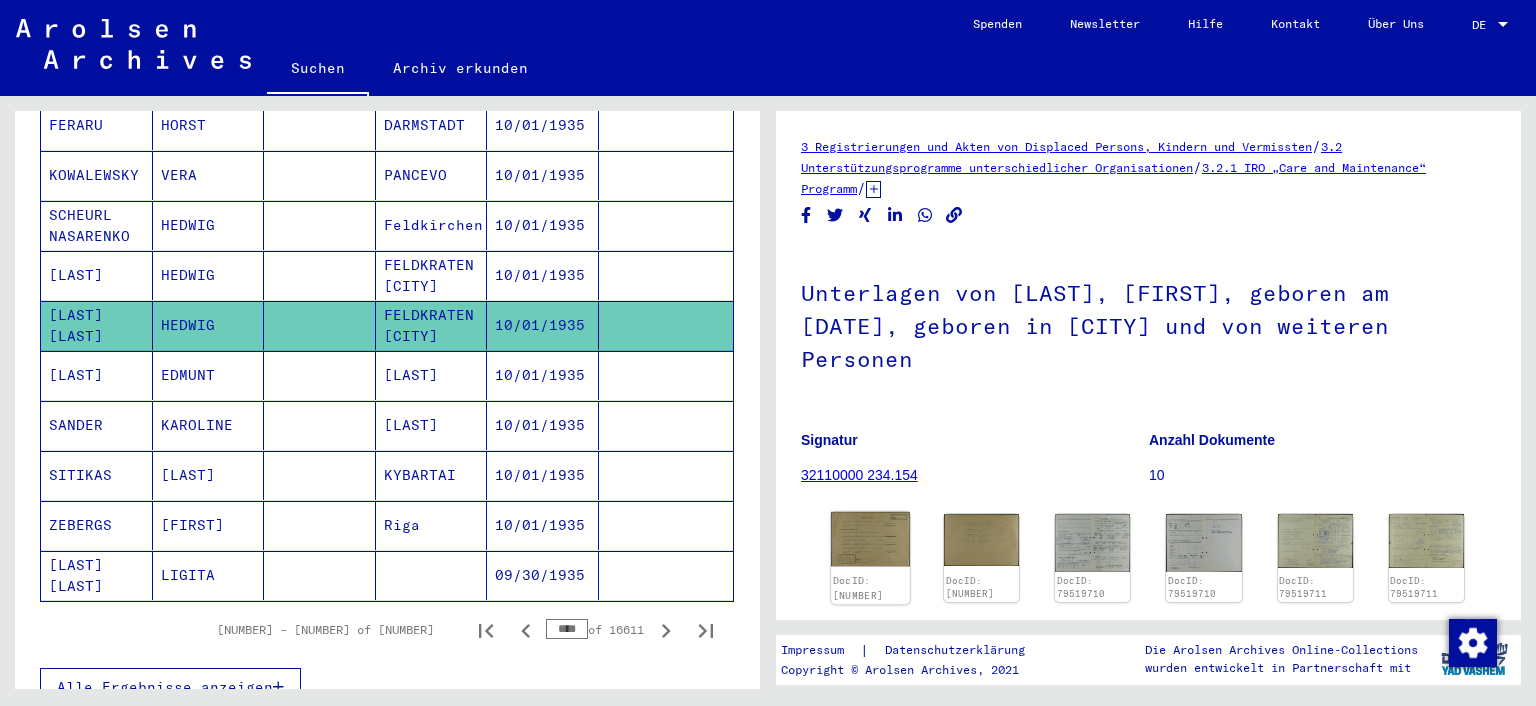 click 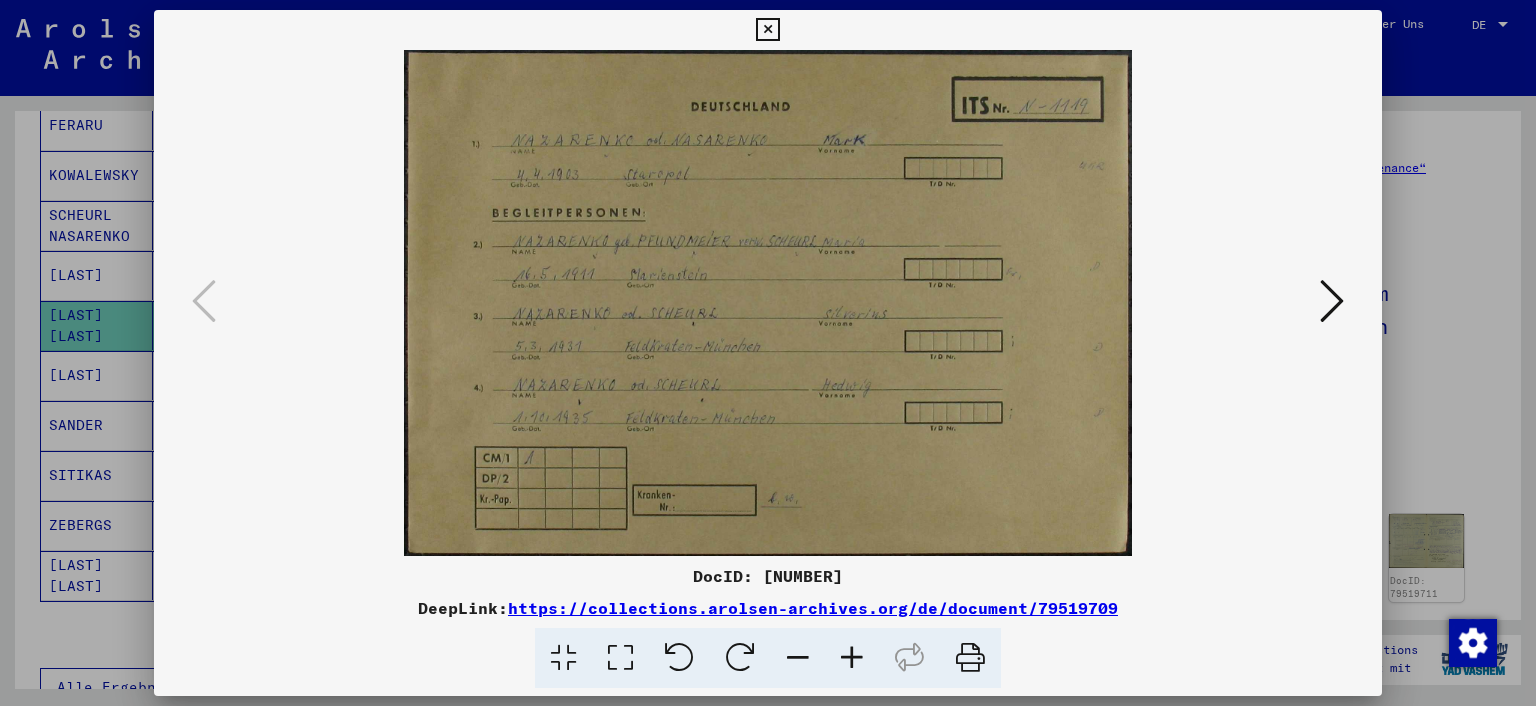 click at bounding box center [768, 353] 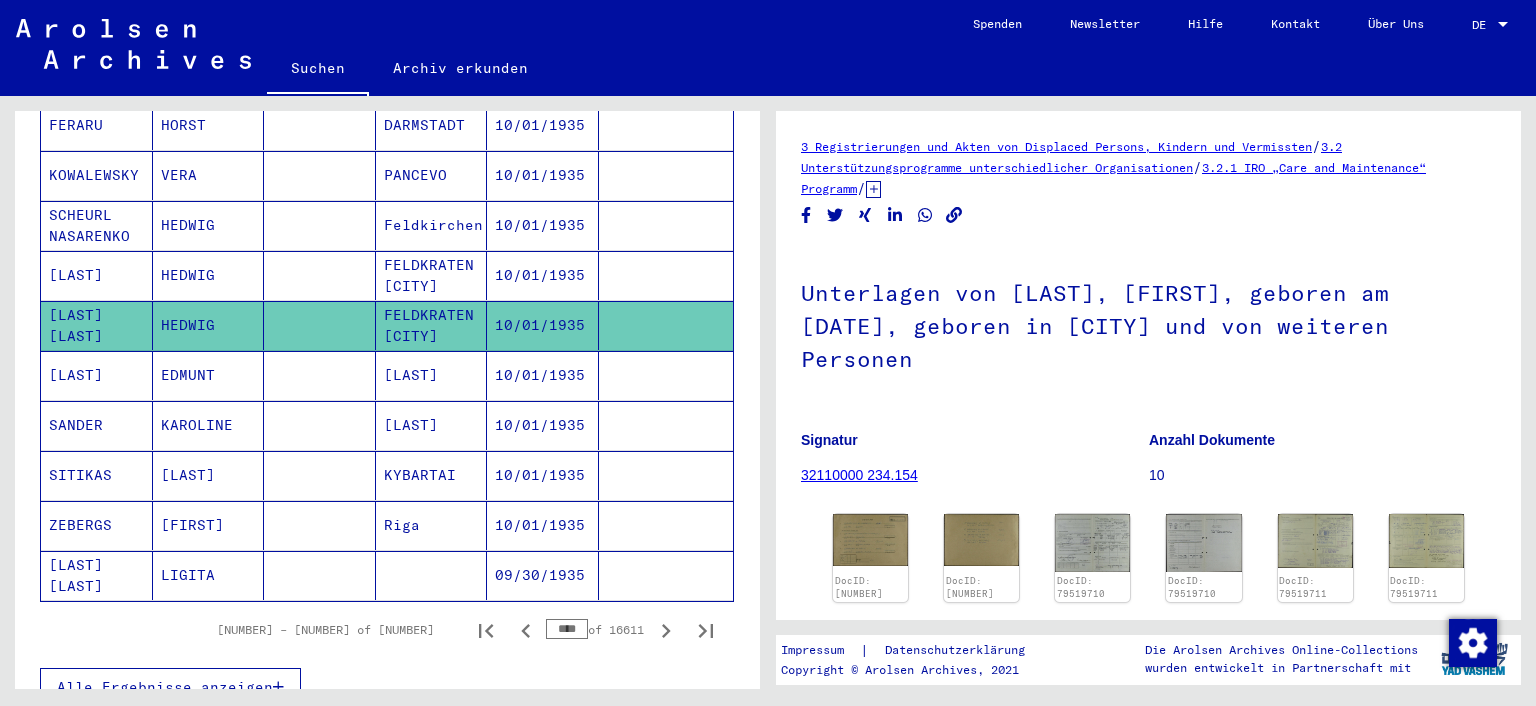 click on "[LAST]" at bounding box center [97, 425] 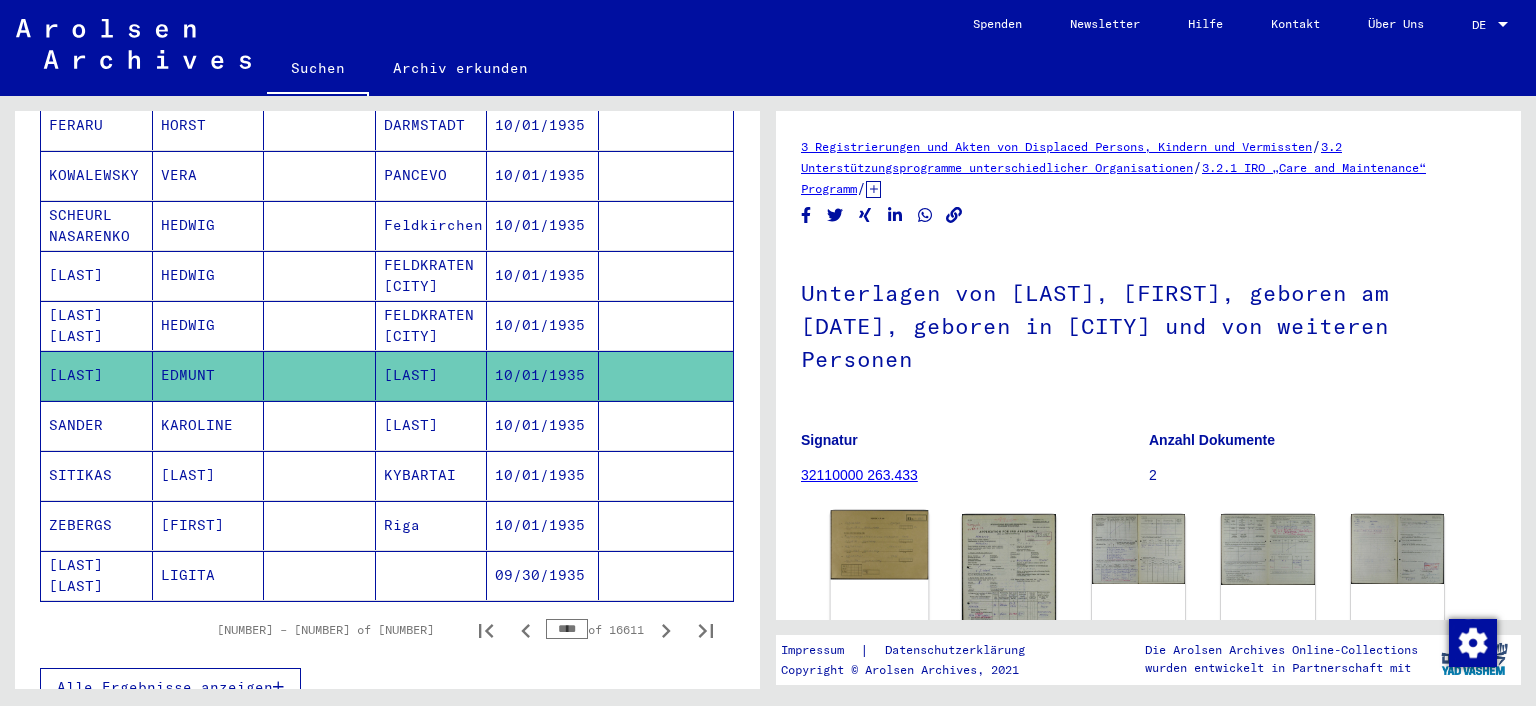 click 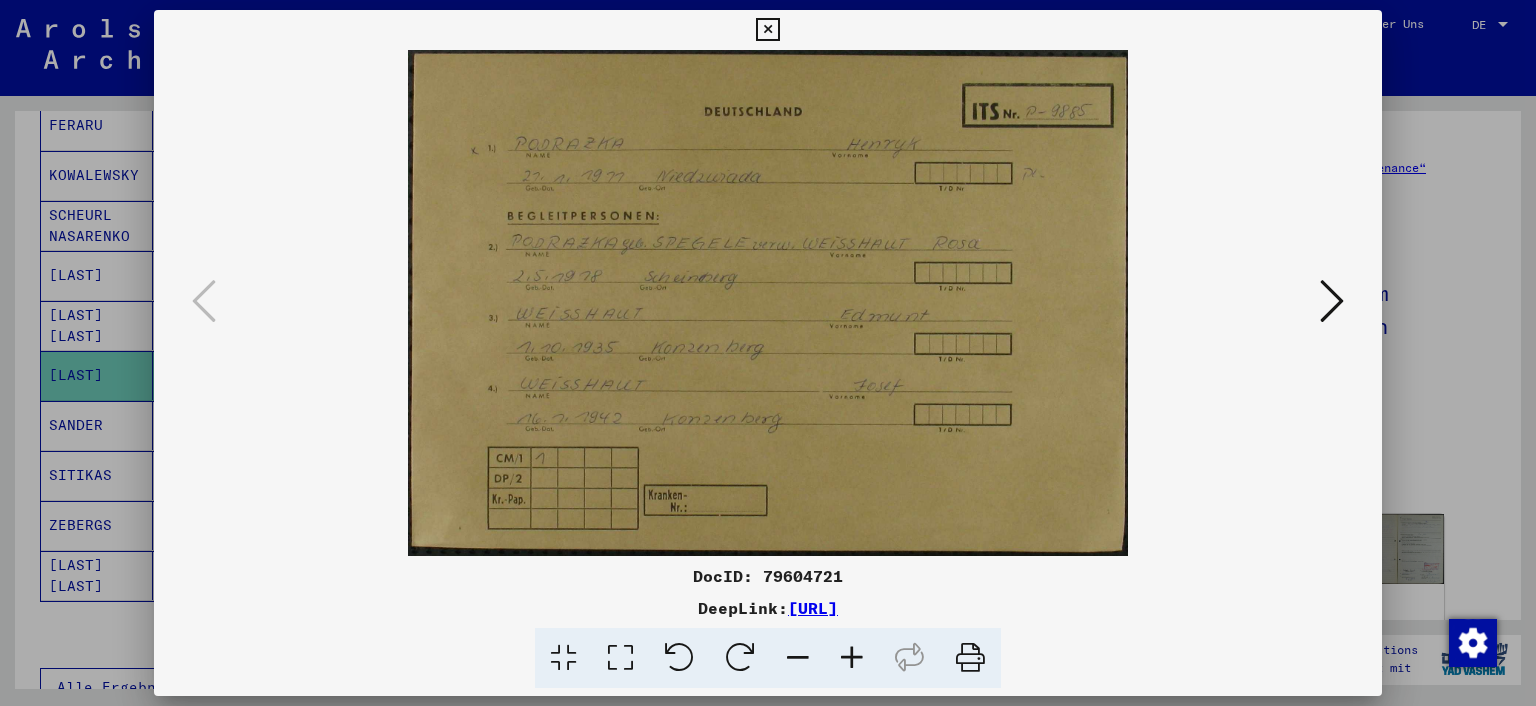 click at bounding box center (768, 303) 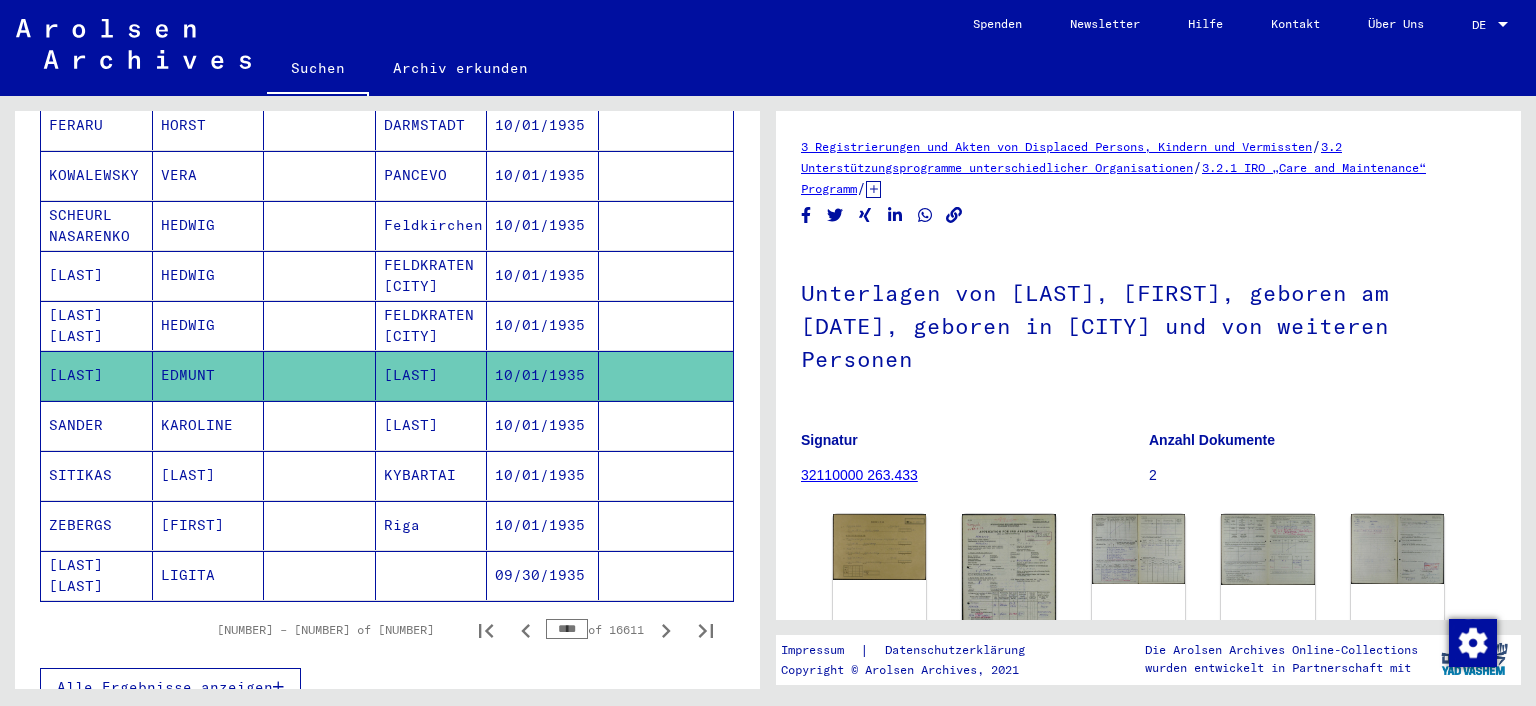 click on "SANDER" at bounding box center (97, 475) 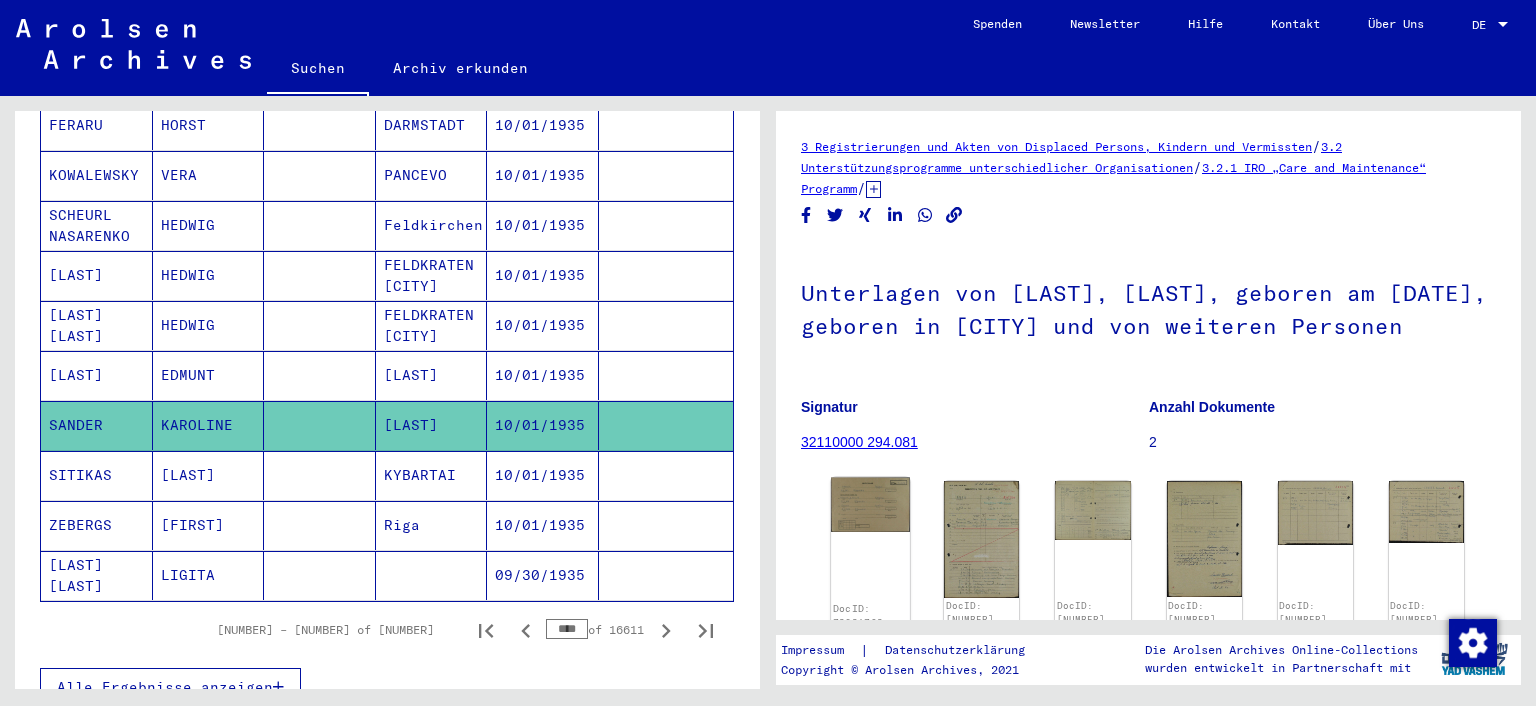 click 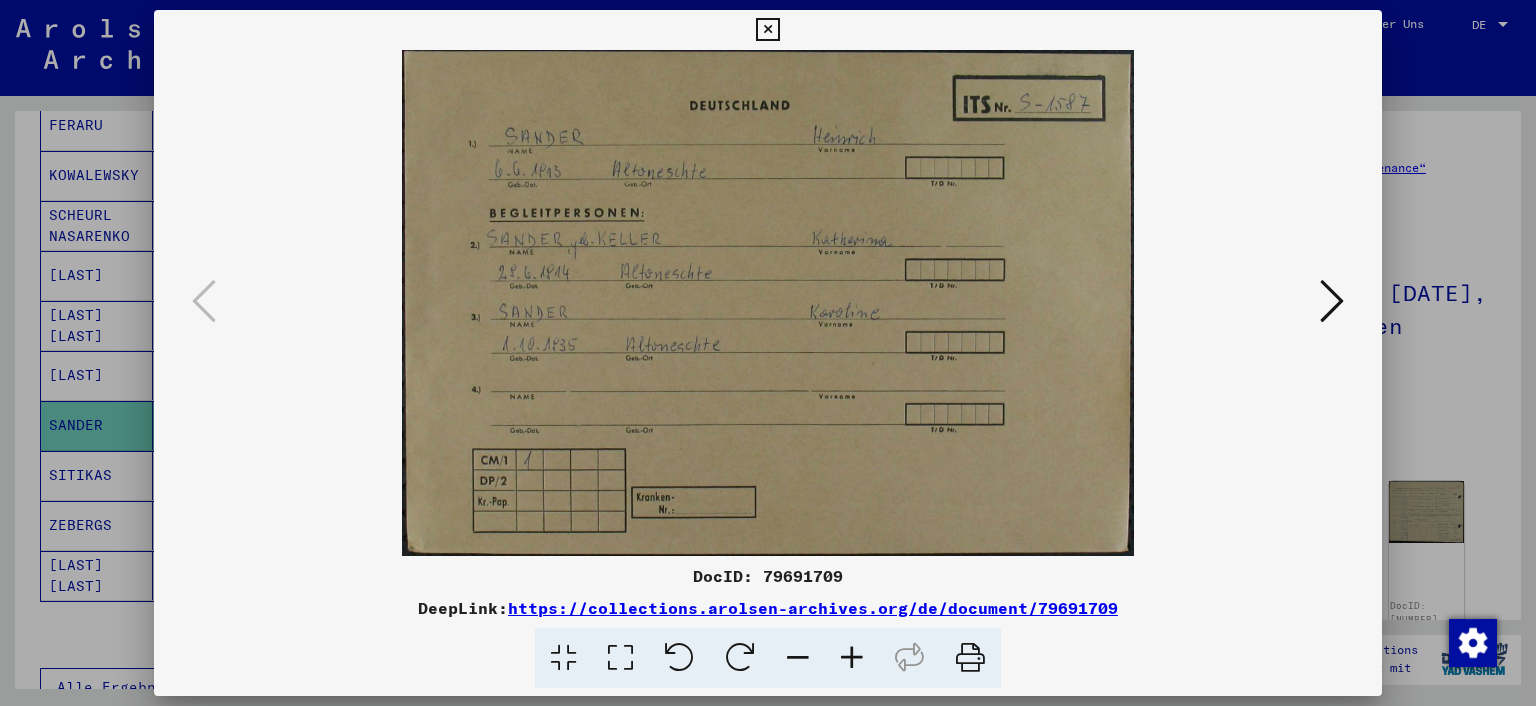 click at bounding box center [768, 353] 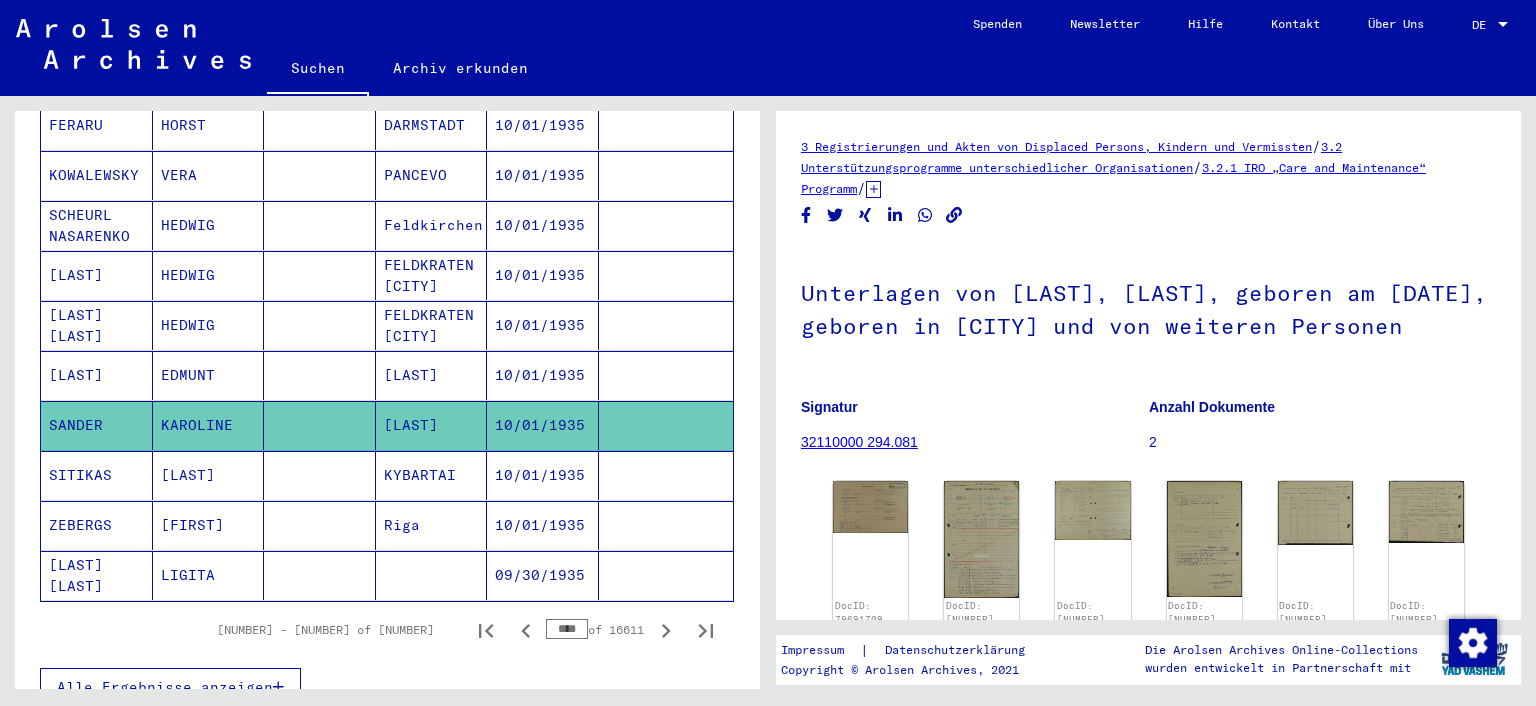 click on "SITIKAS" at bounding box center (97, 525) 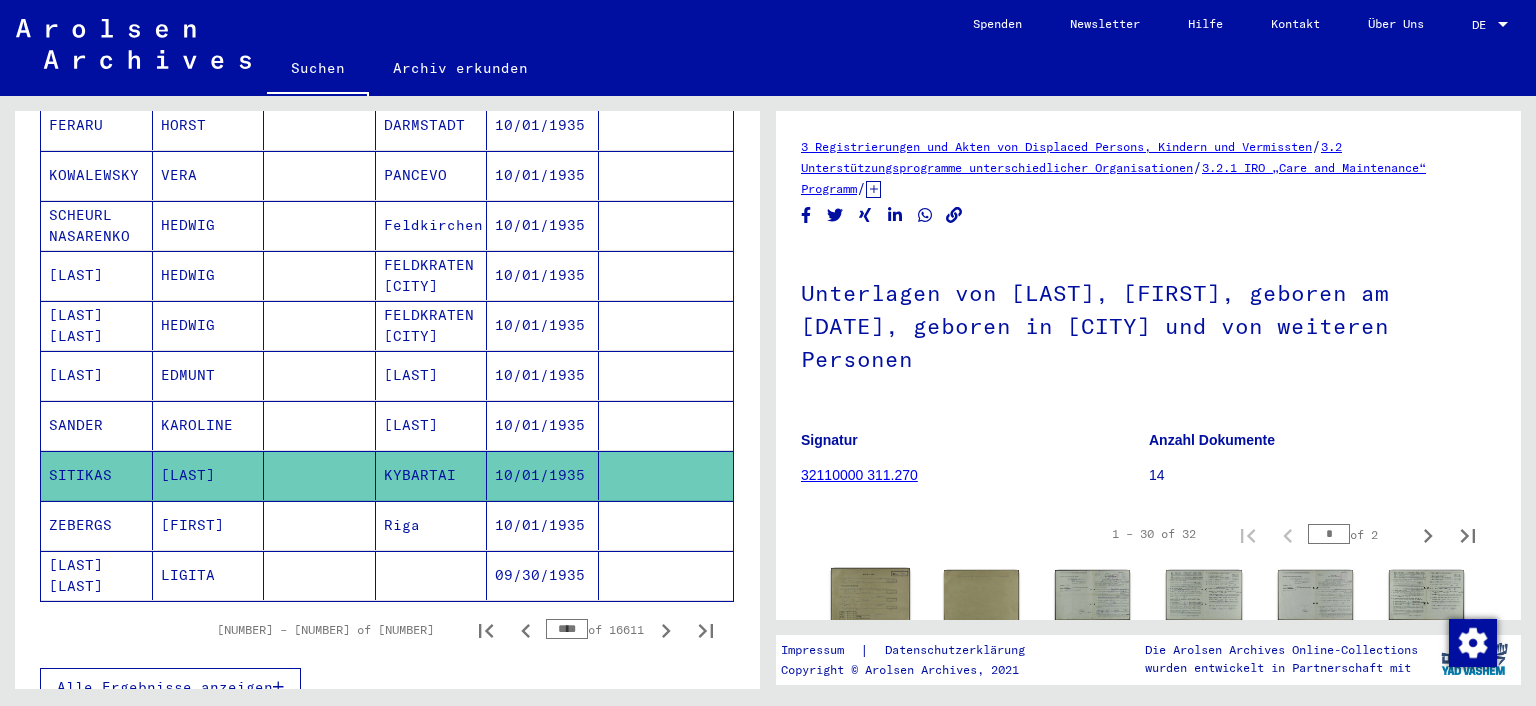 scroll, scrollTop: 331, scrollLeft: 0, axis: vertical 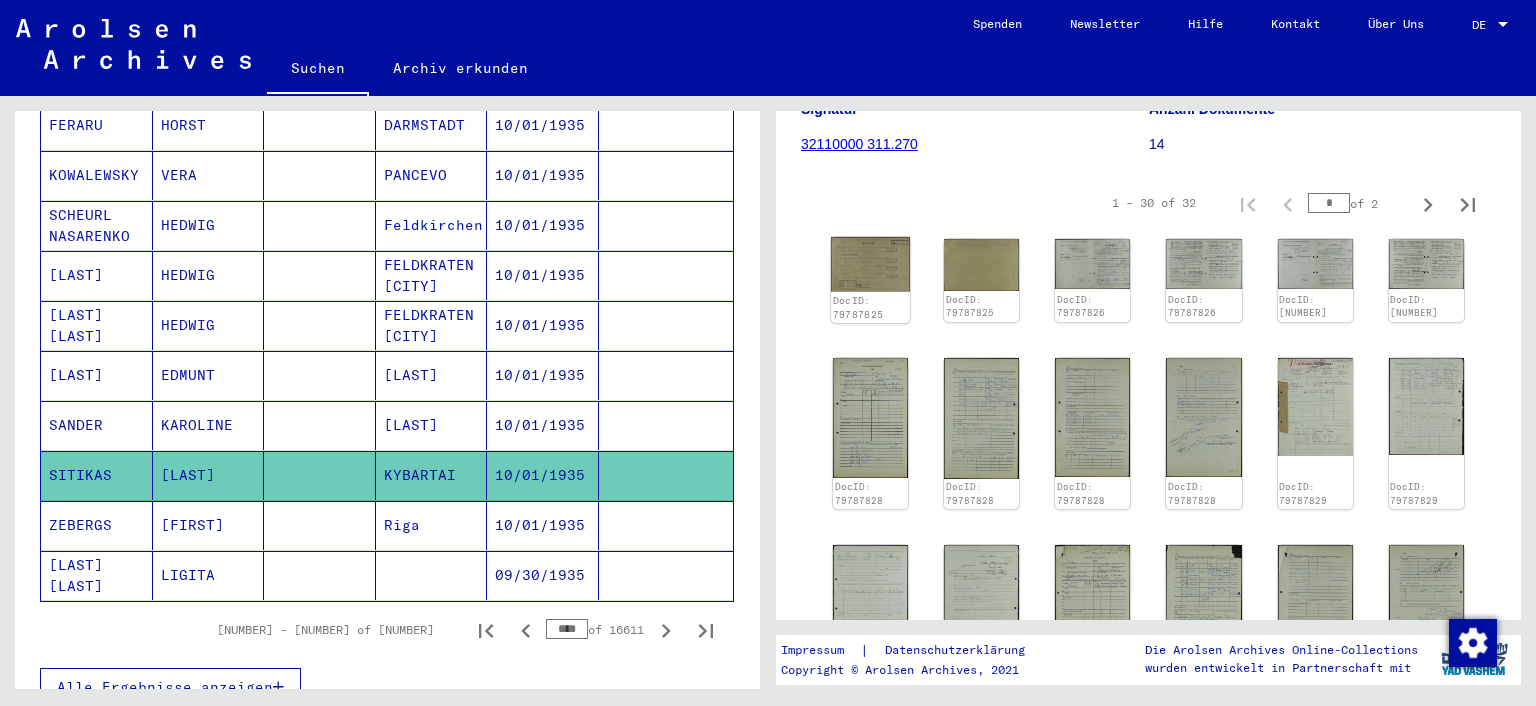 click 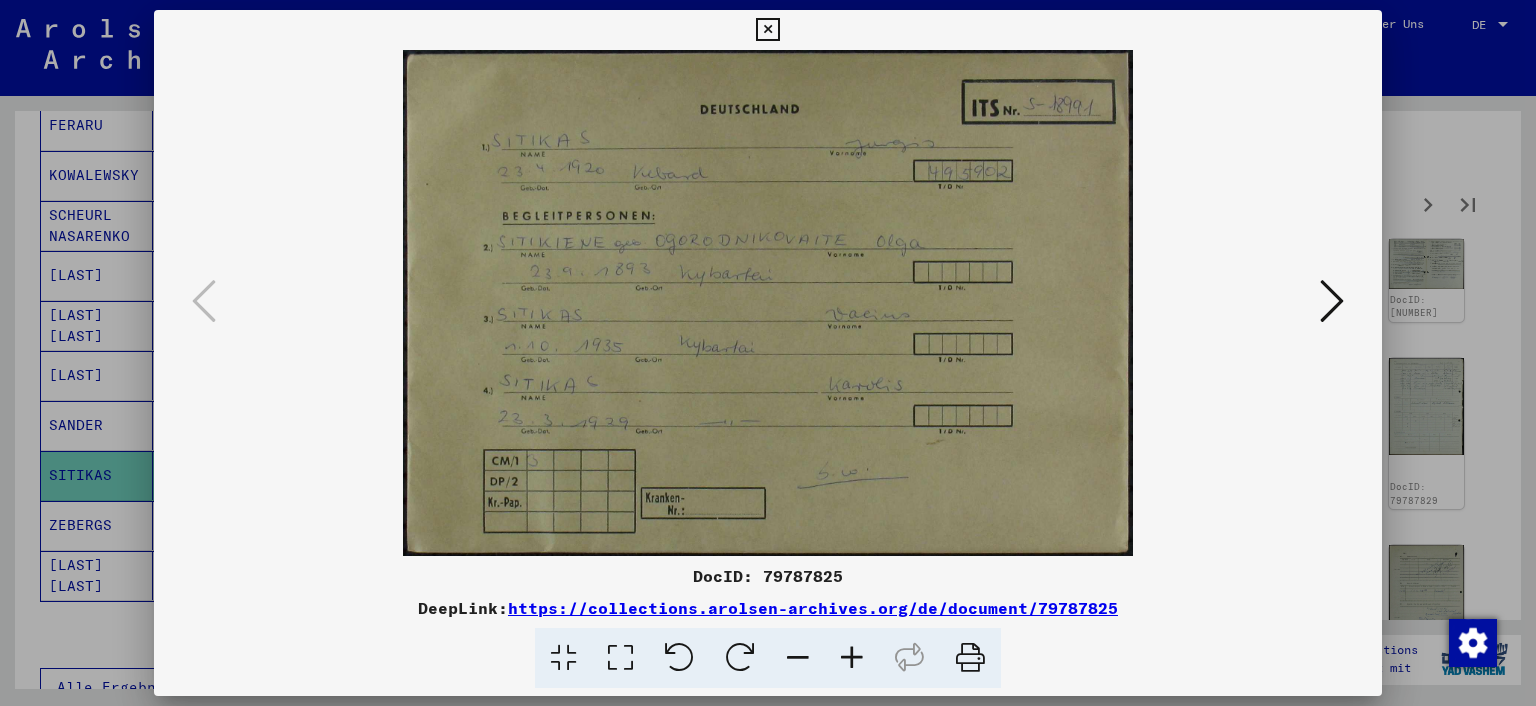 drag, startPoint x: 77, startPoint y: 503, endPoint x: 79, endPoint y: 486, distance: 17.117243 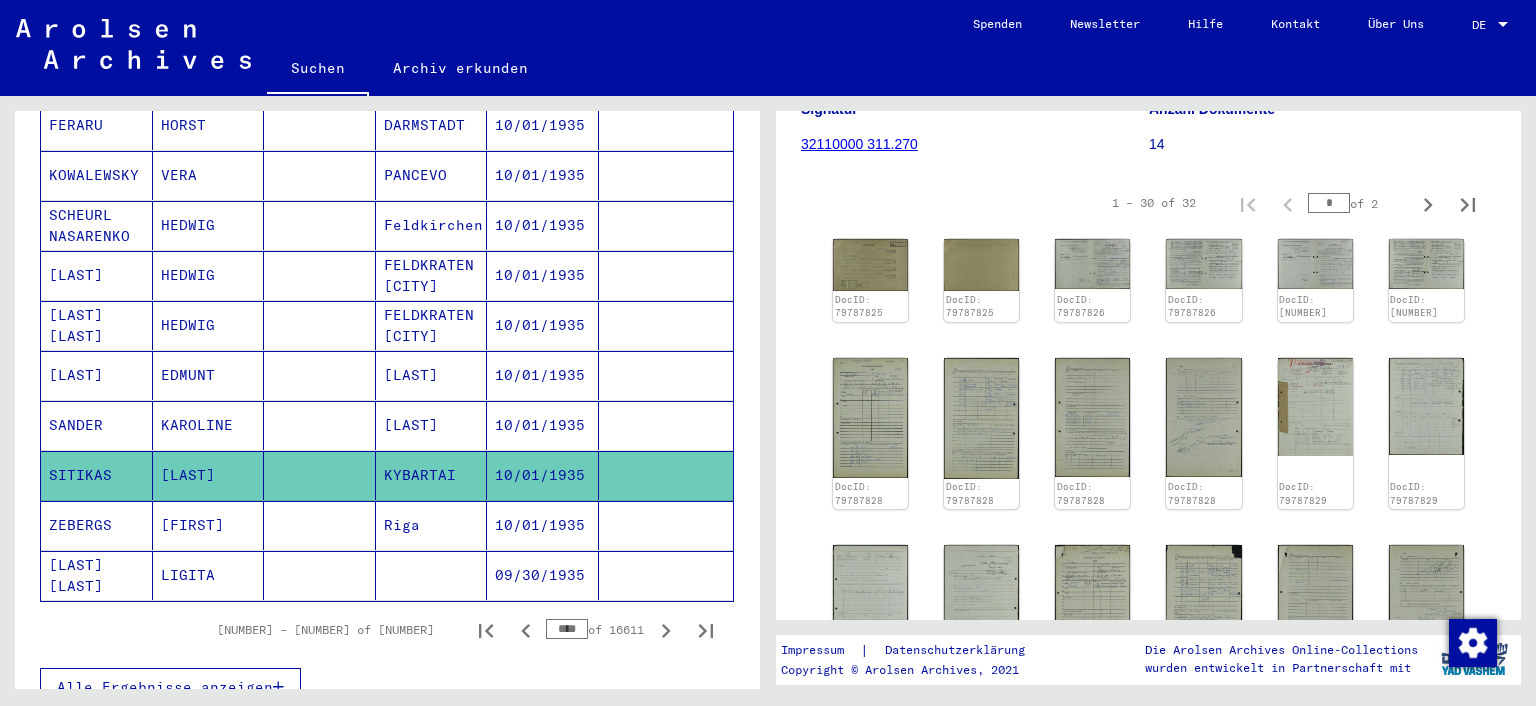click on "ZEBERGS" at bounding box center [97, 575] 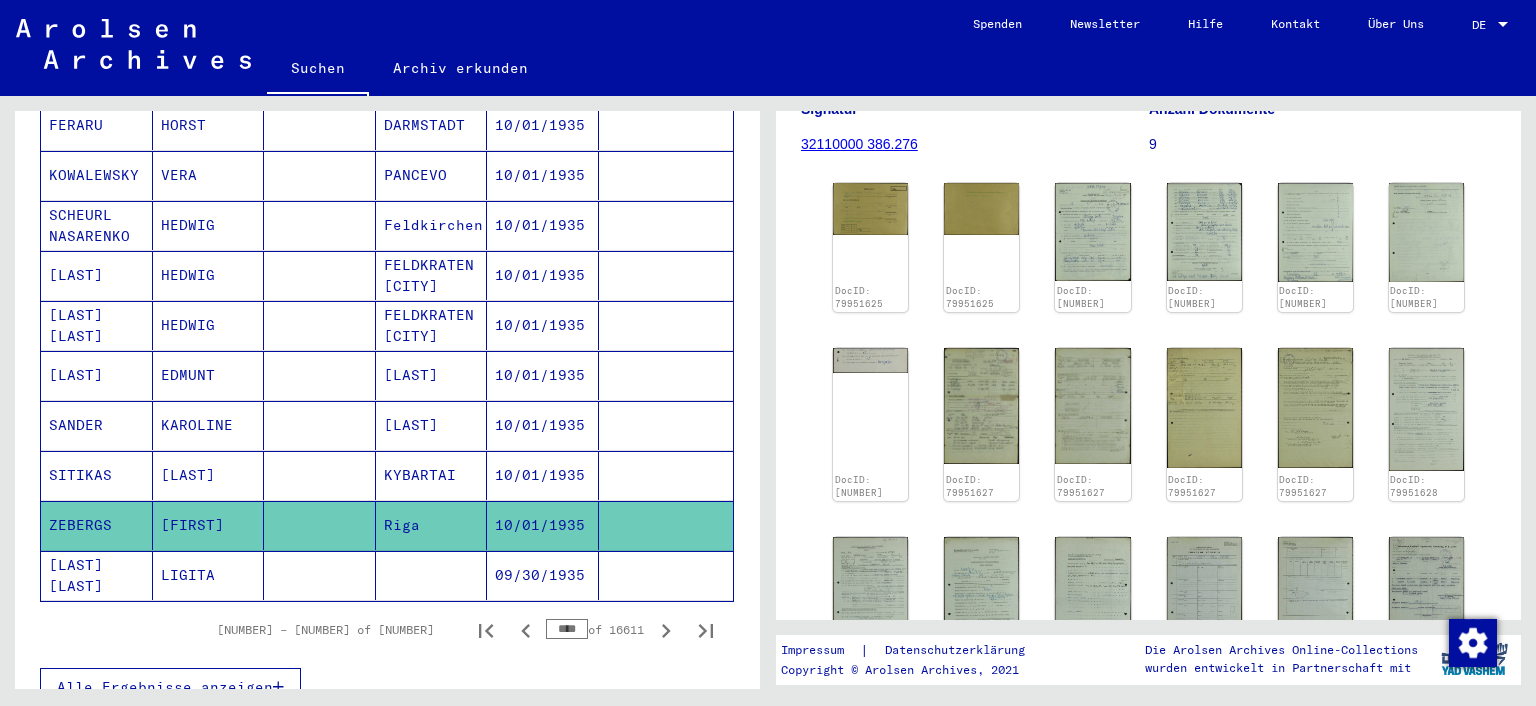 scroll, scrollTop: 0, scrollLeft: 0, axis: both 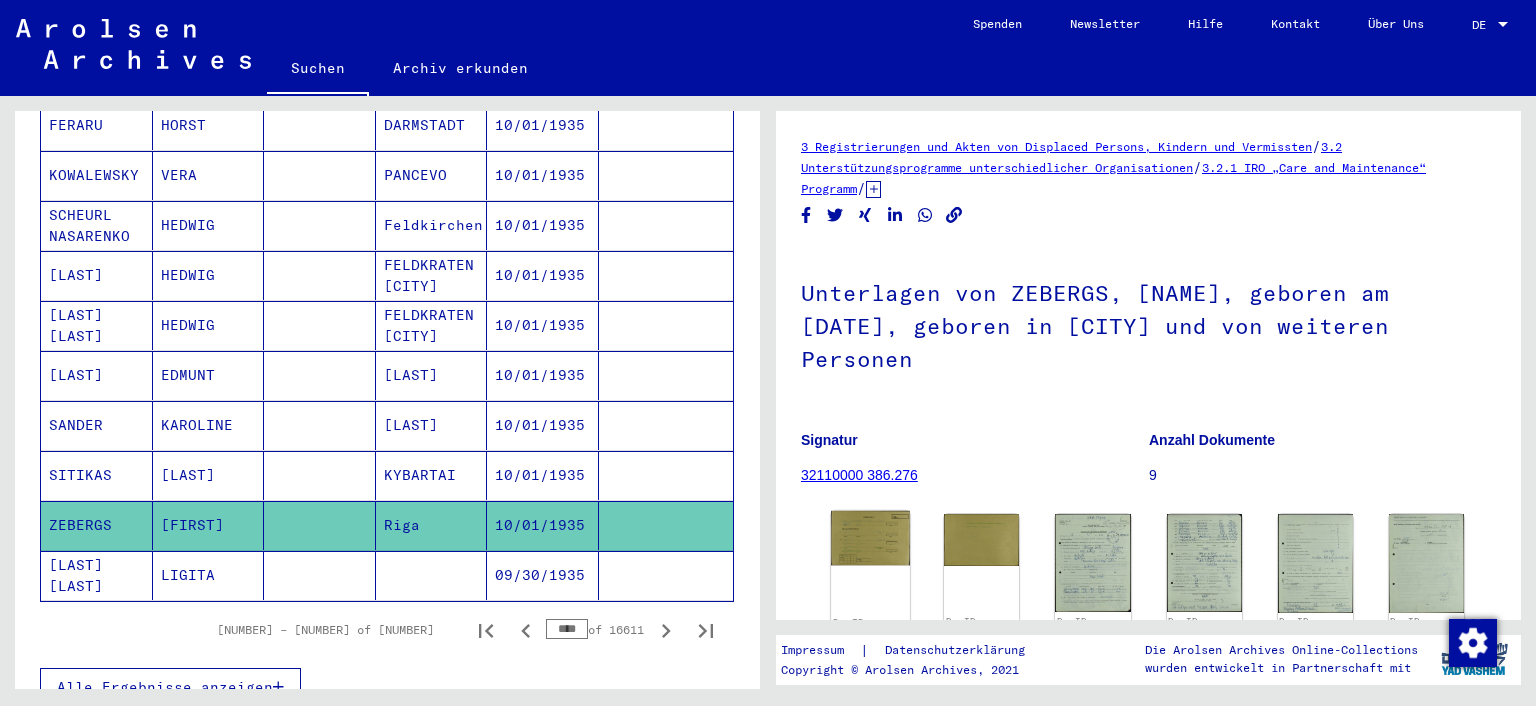 click 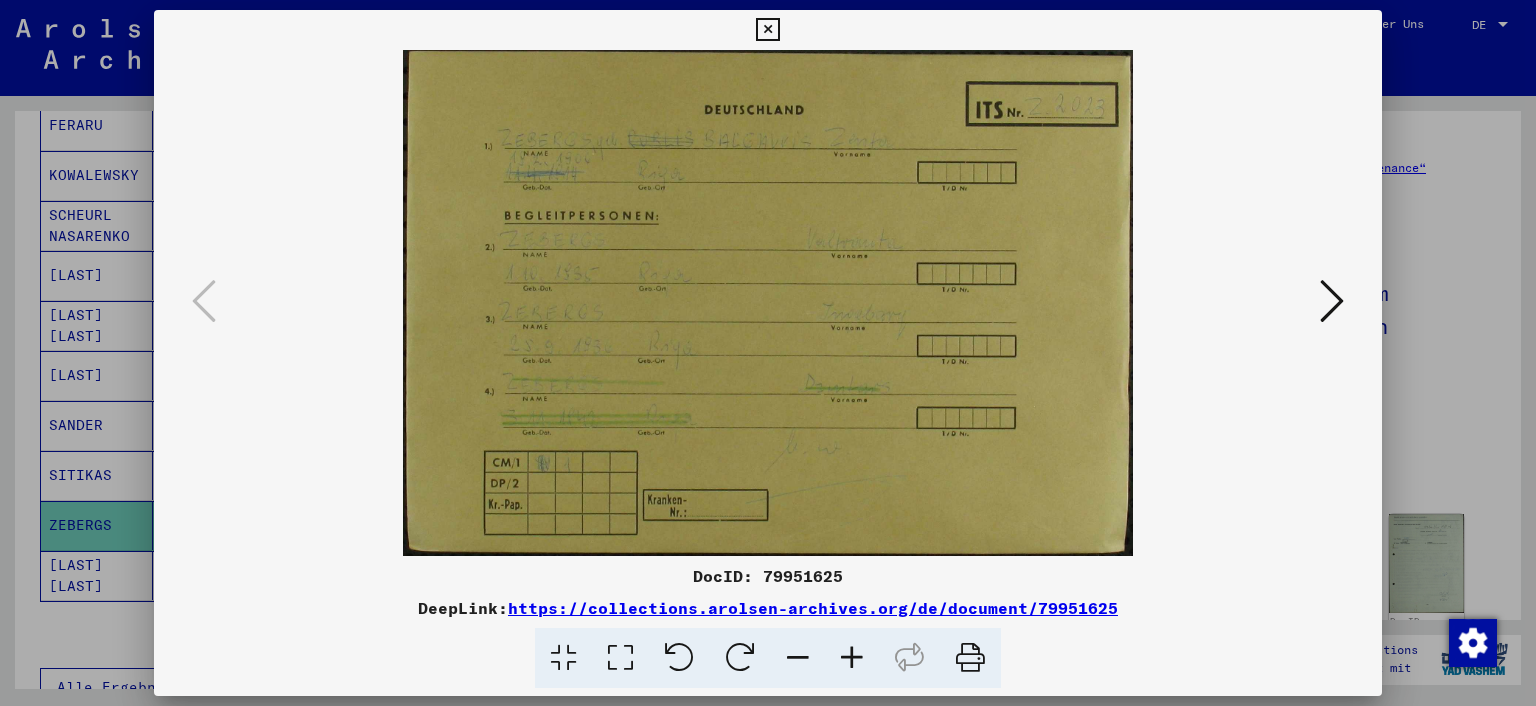 click at bounding box center (768, 353) 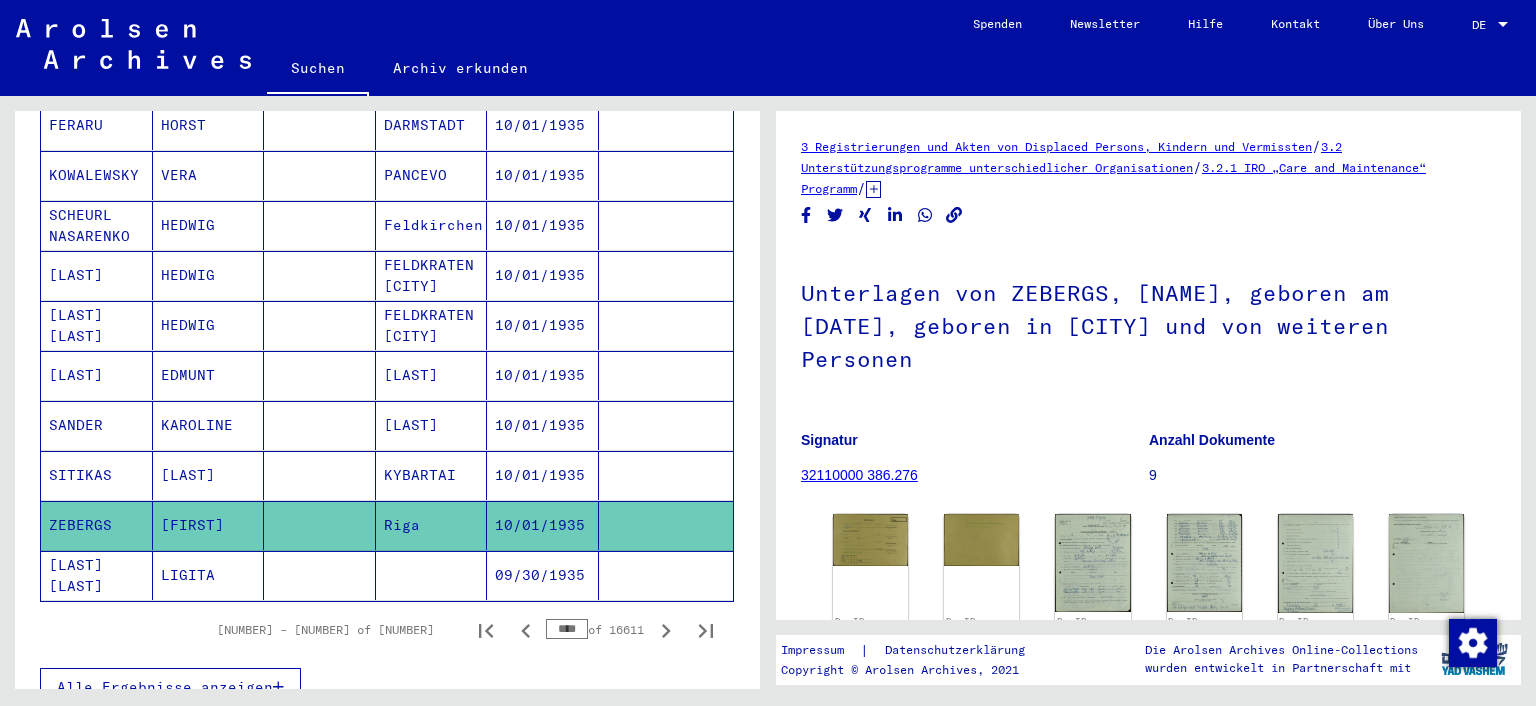 click on "[LAST] [LAST]" 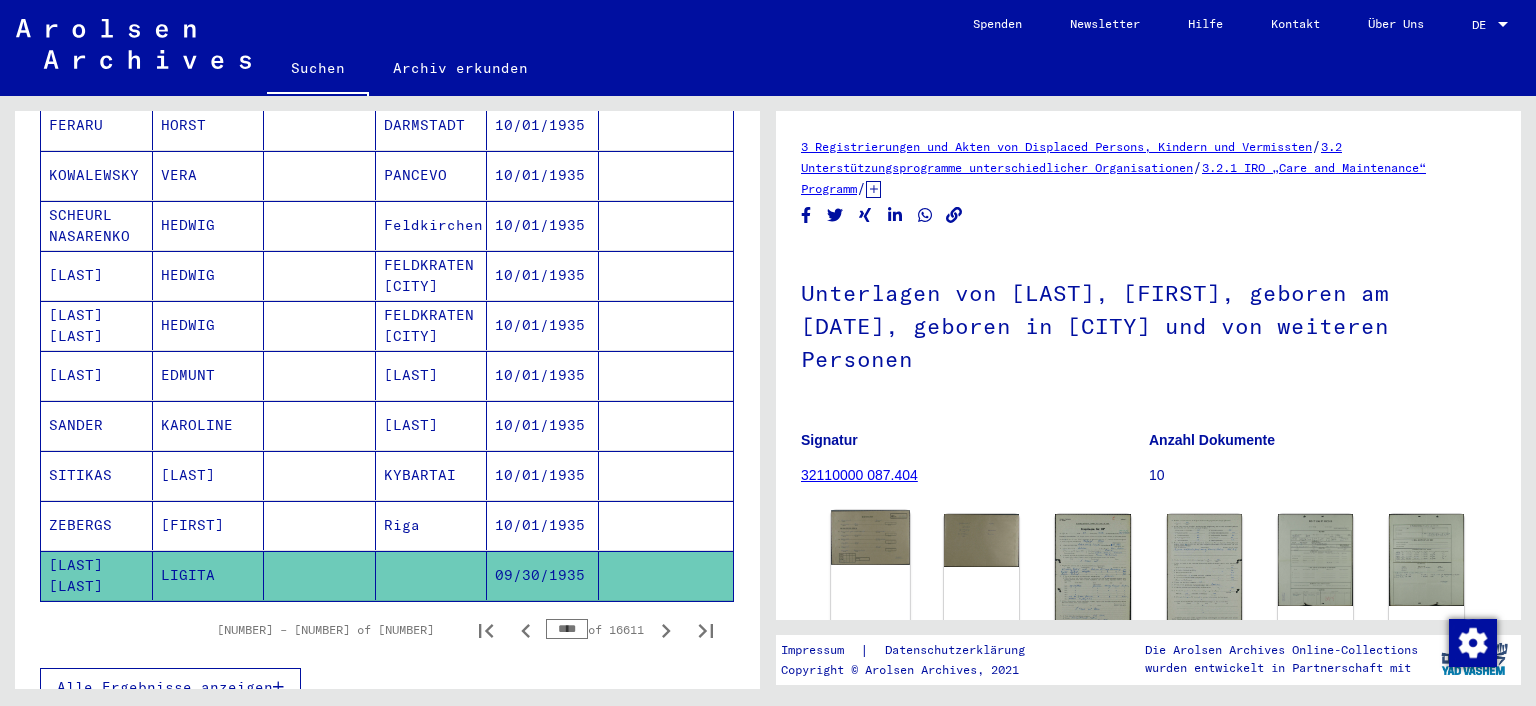 click 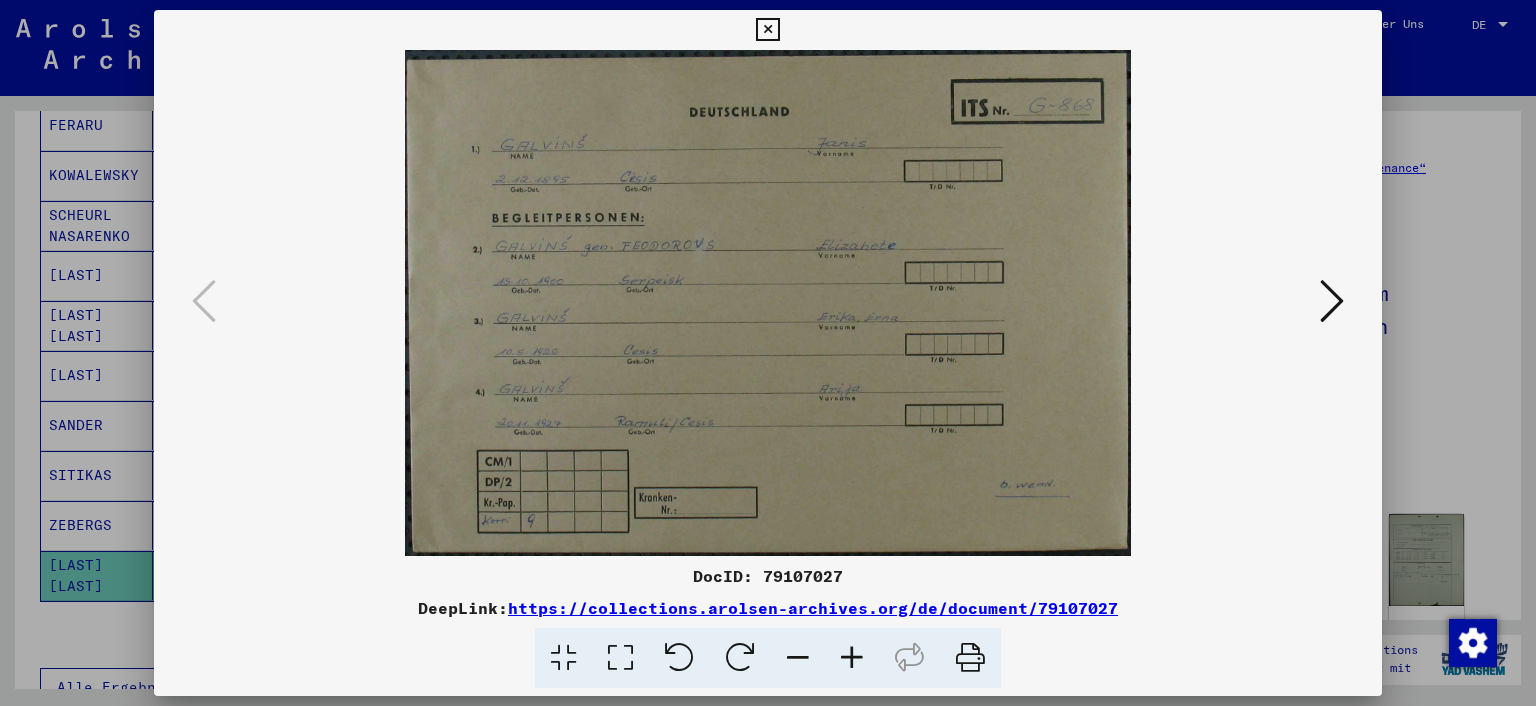 click at bounding box center (768, 353) 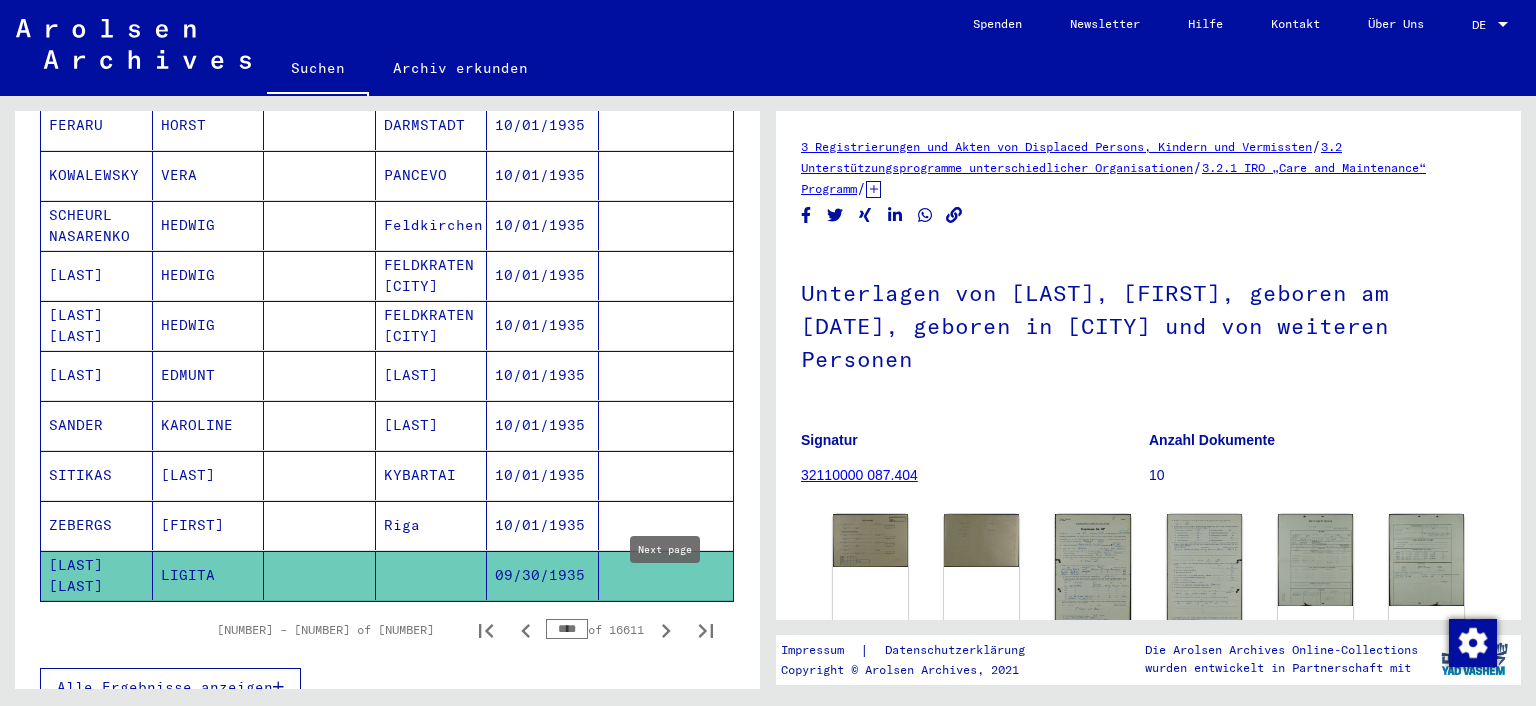 click 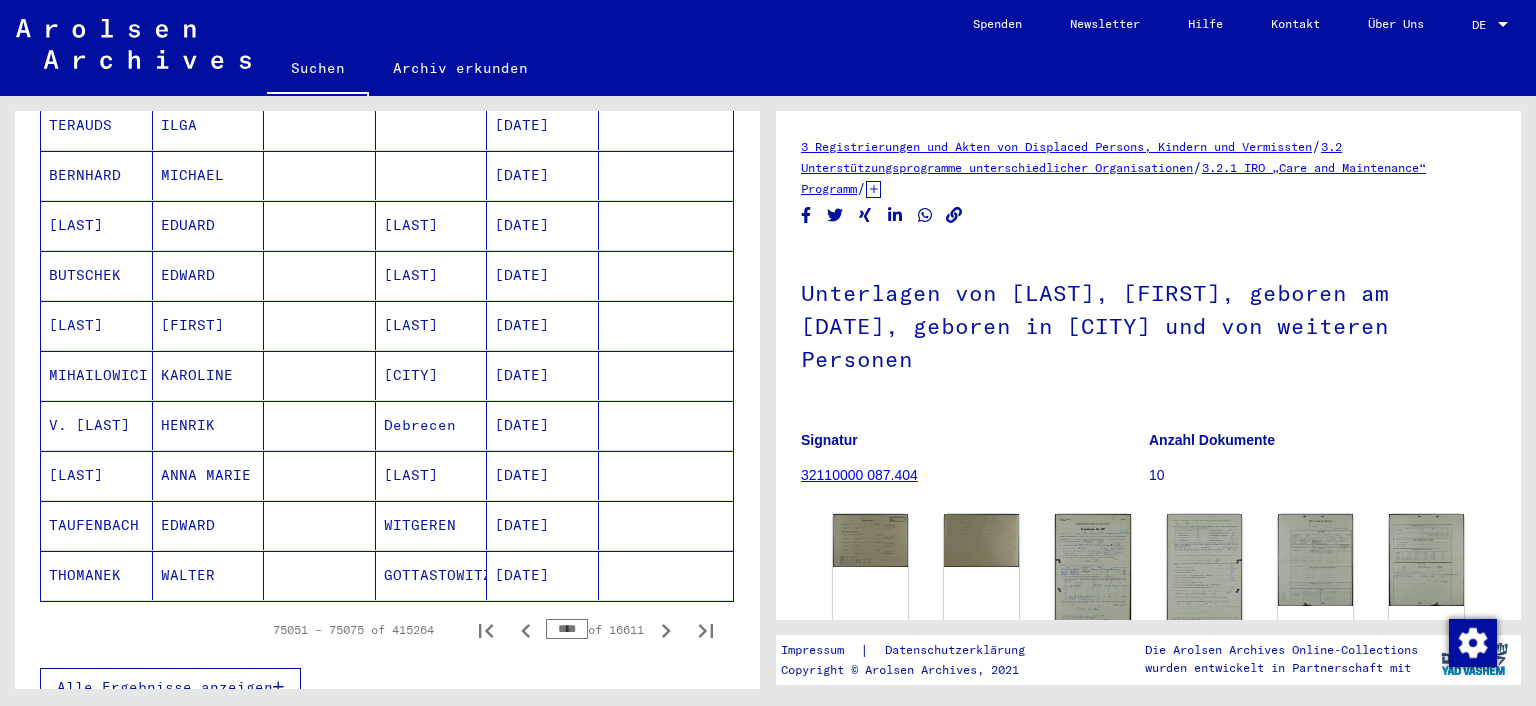 click on "THOMANEK" 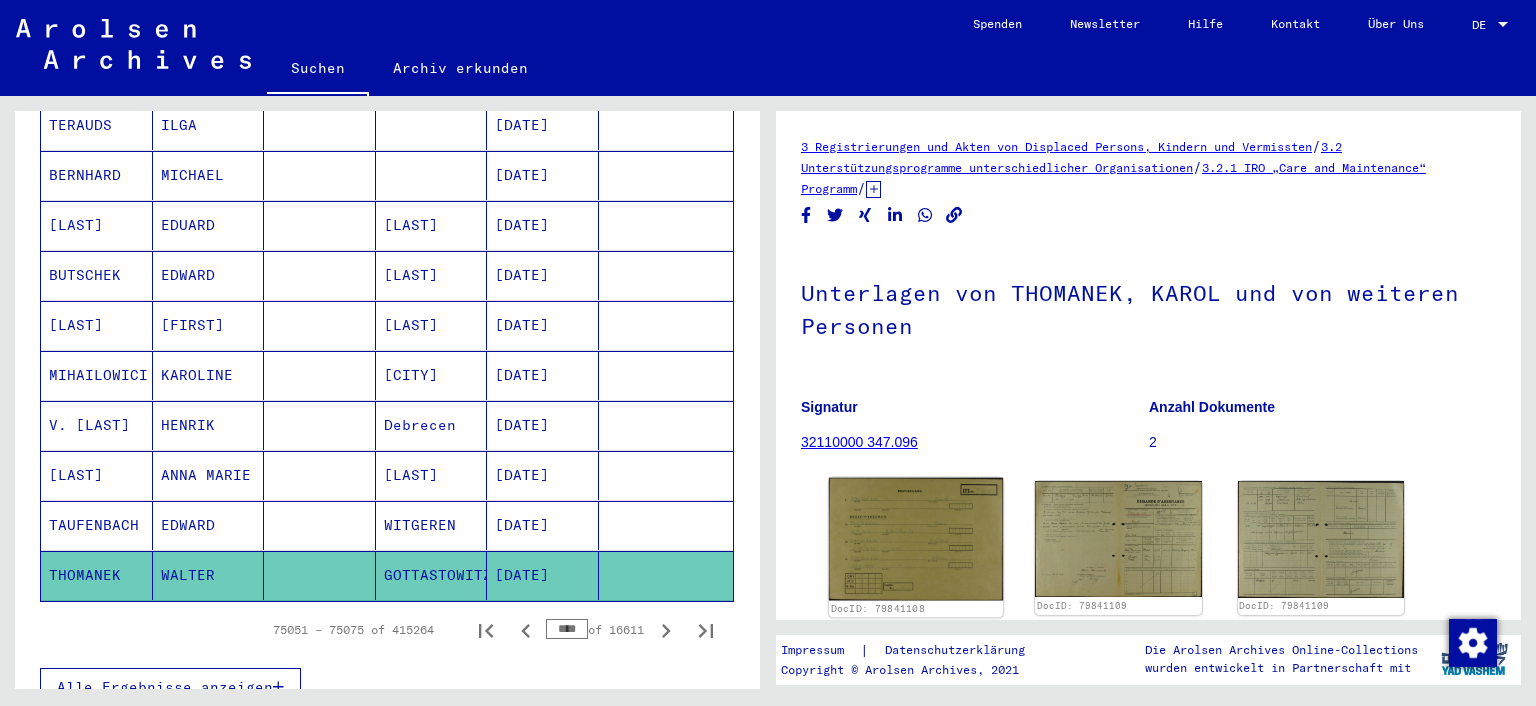 click 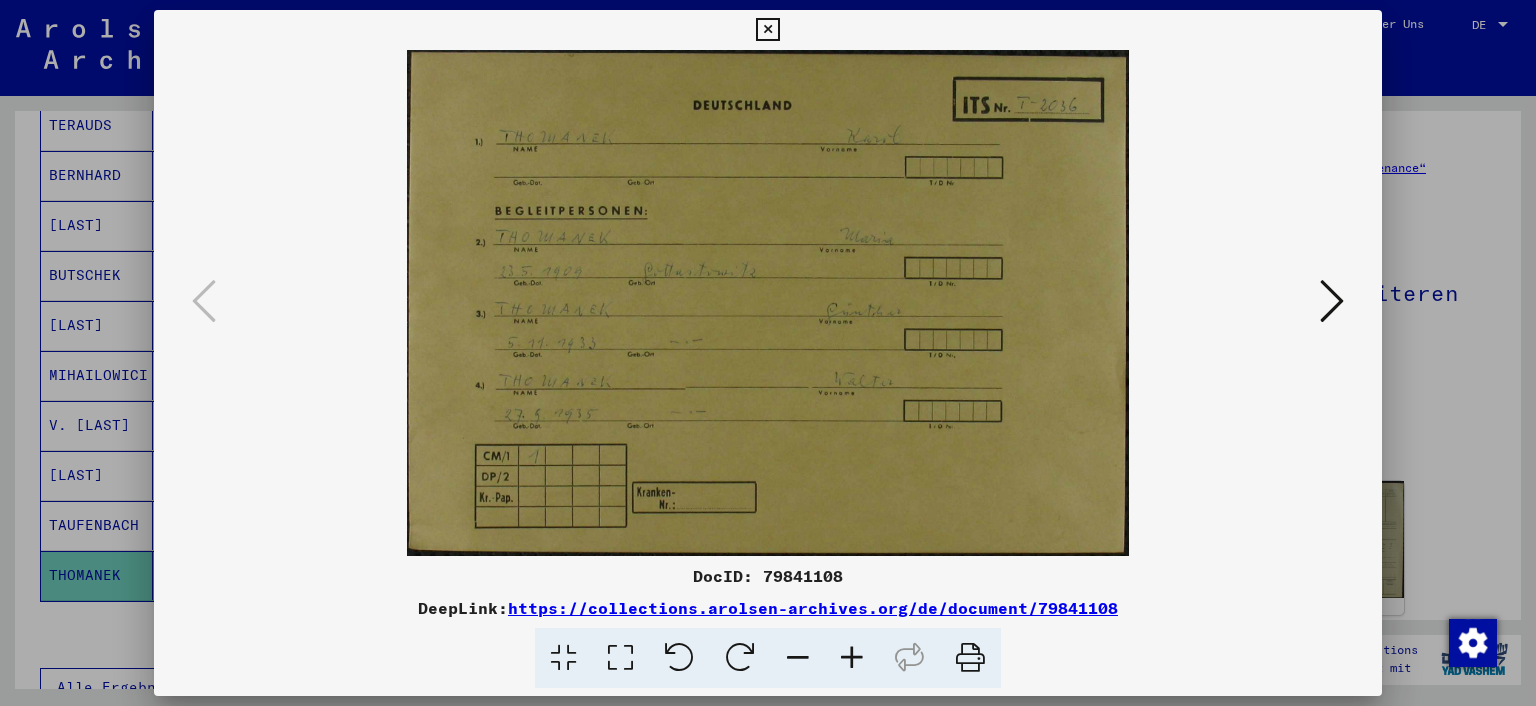 click at bounding box center (768, 353) 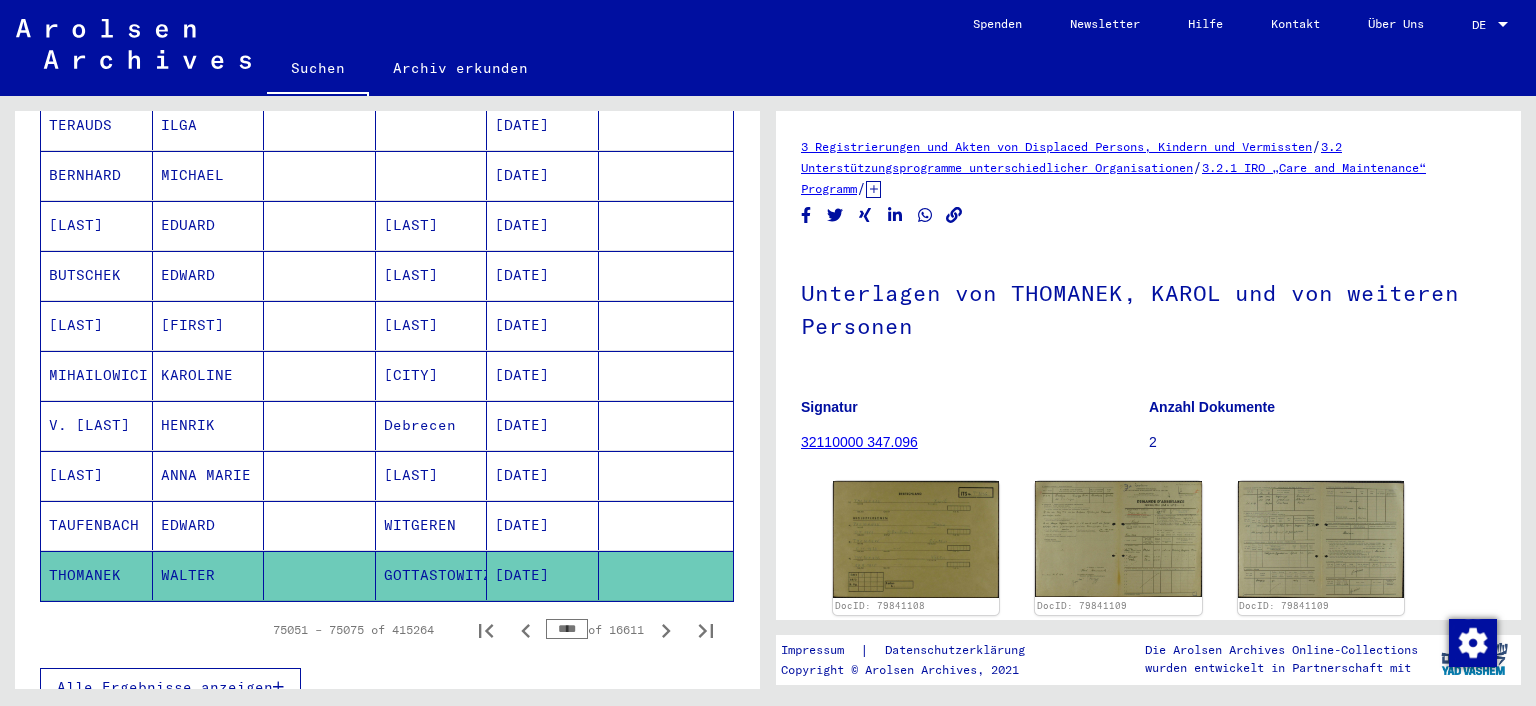 click on "TAUFENBACH" at bounding box center [97, 575] 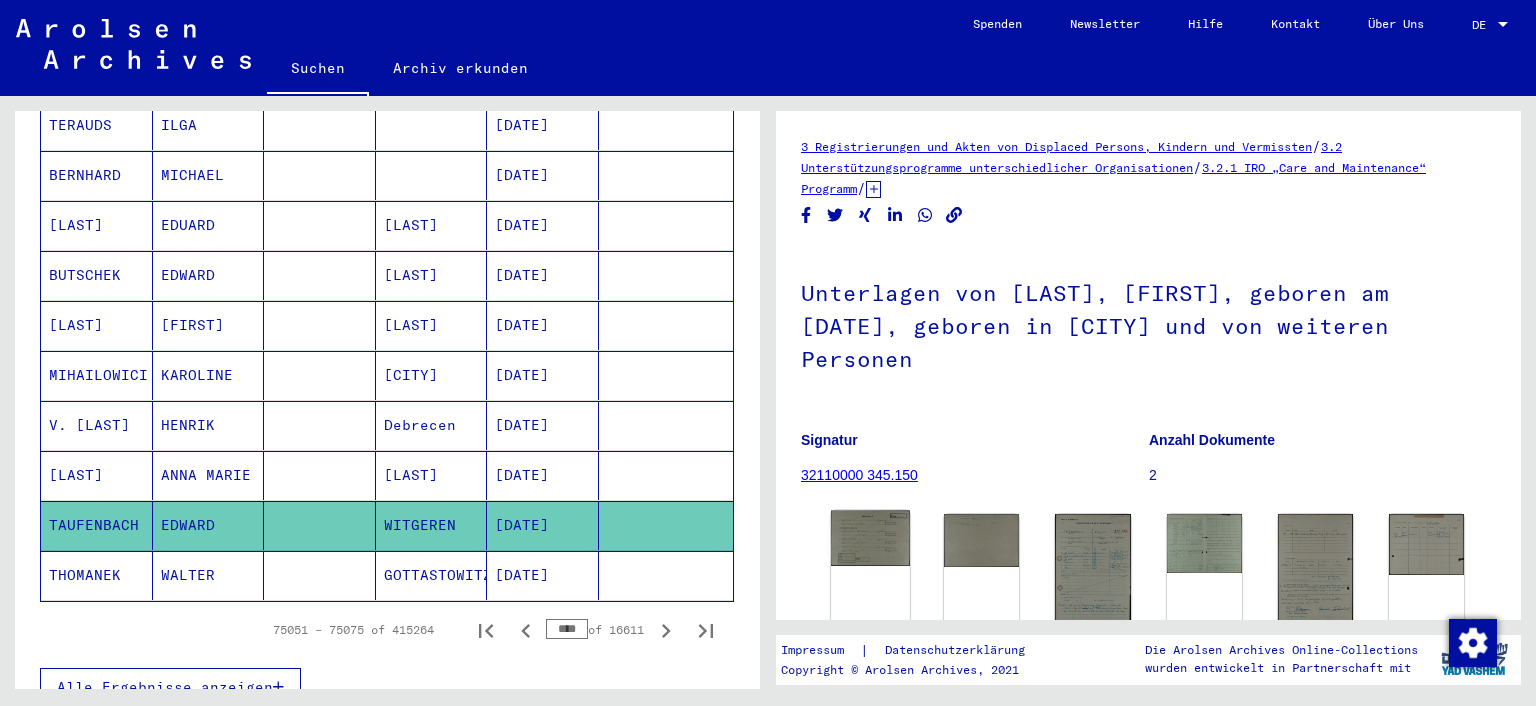 click 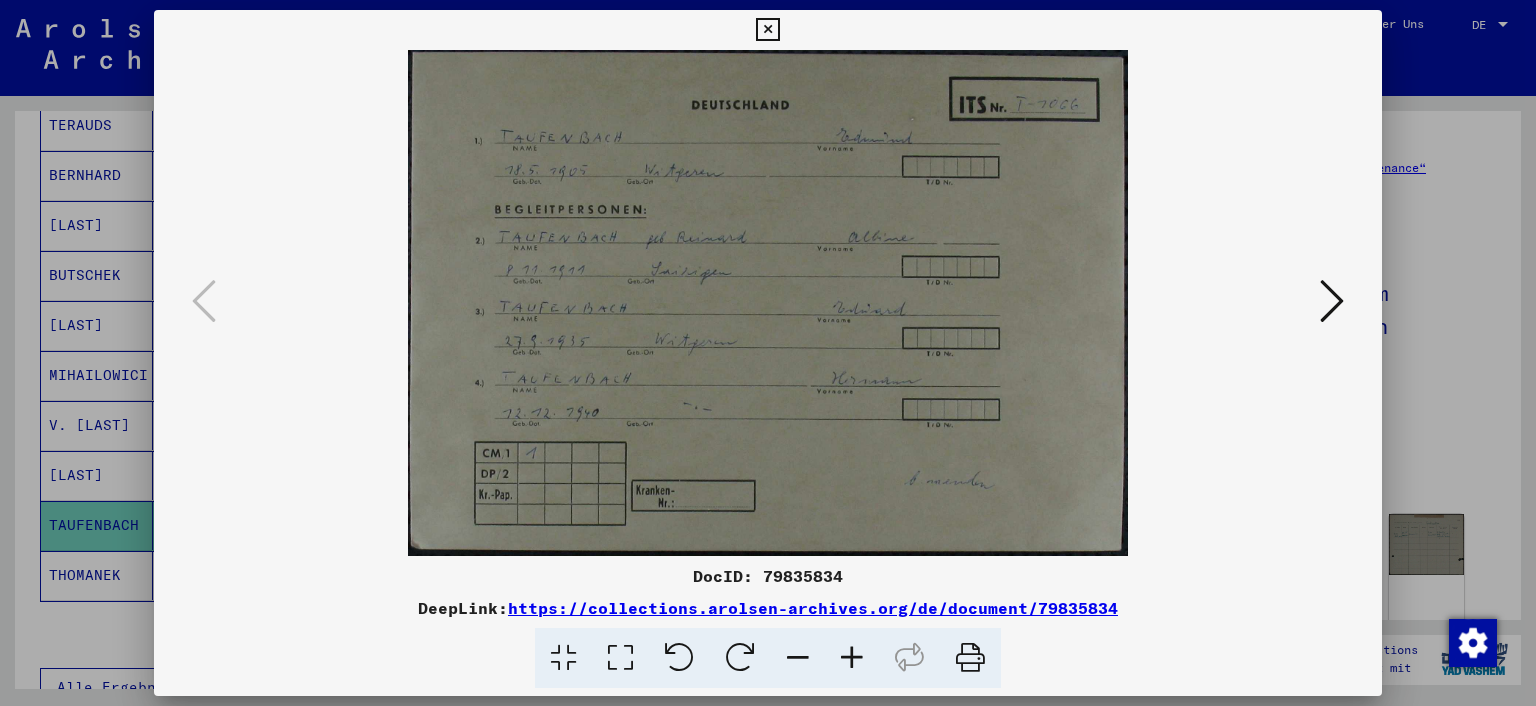 click at bounding box center (768, 353) 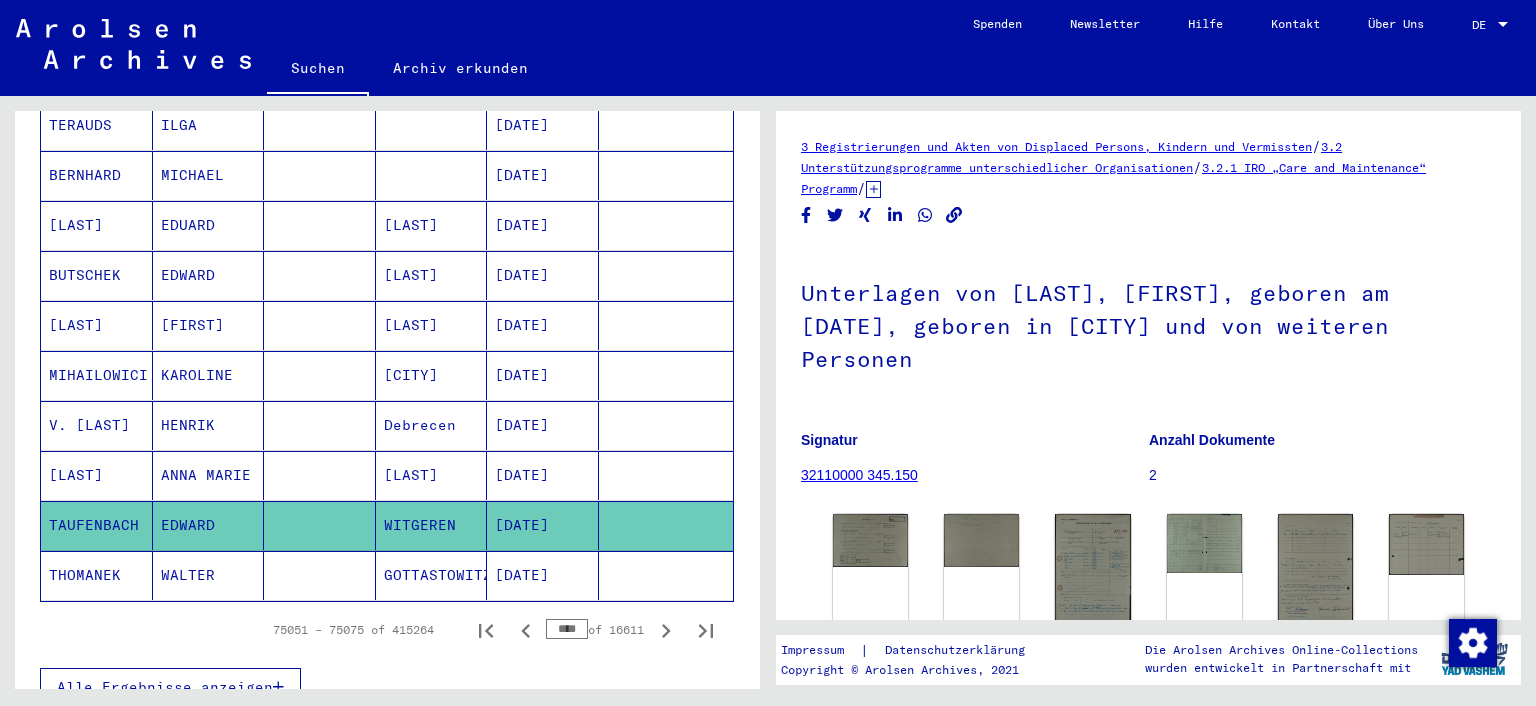 click on "[LAST]" at bounding box center (97, 525) 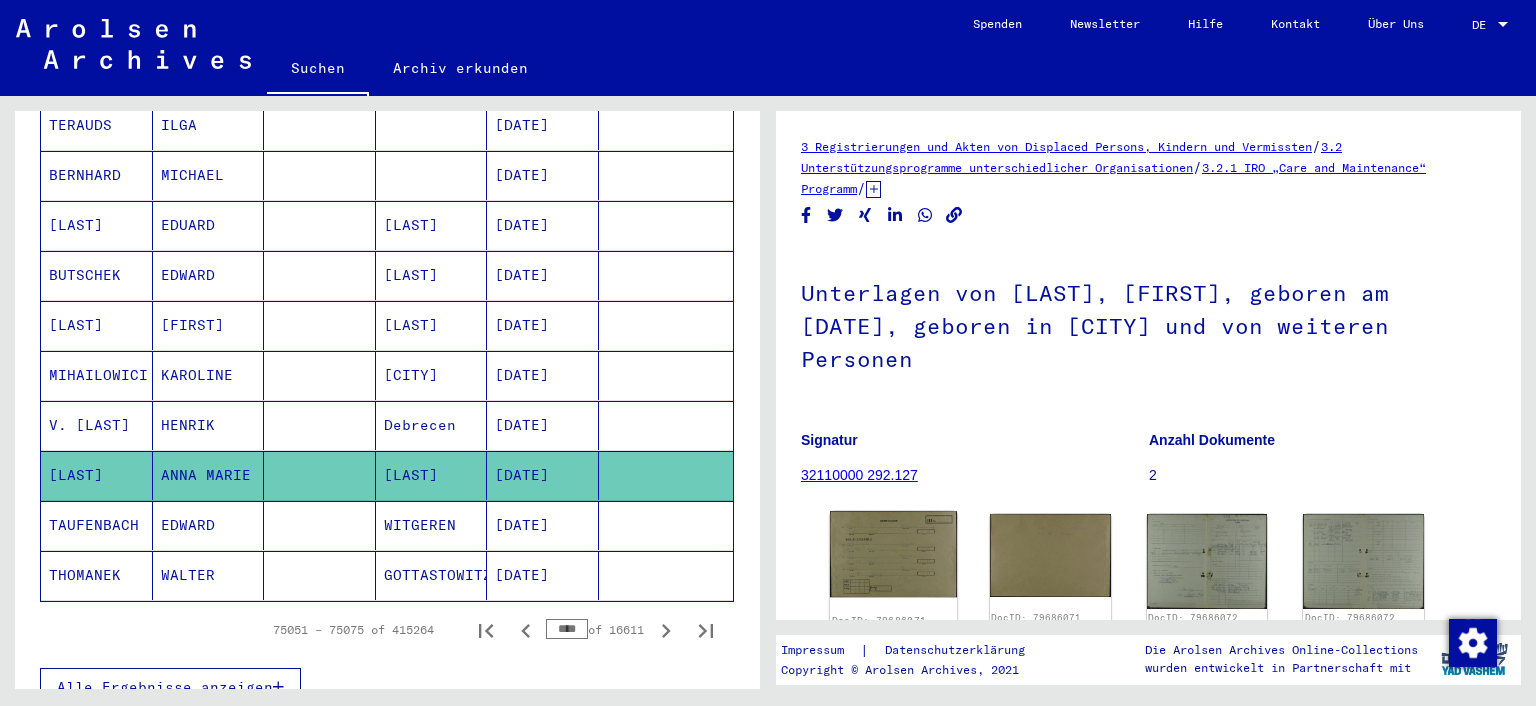 click 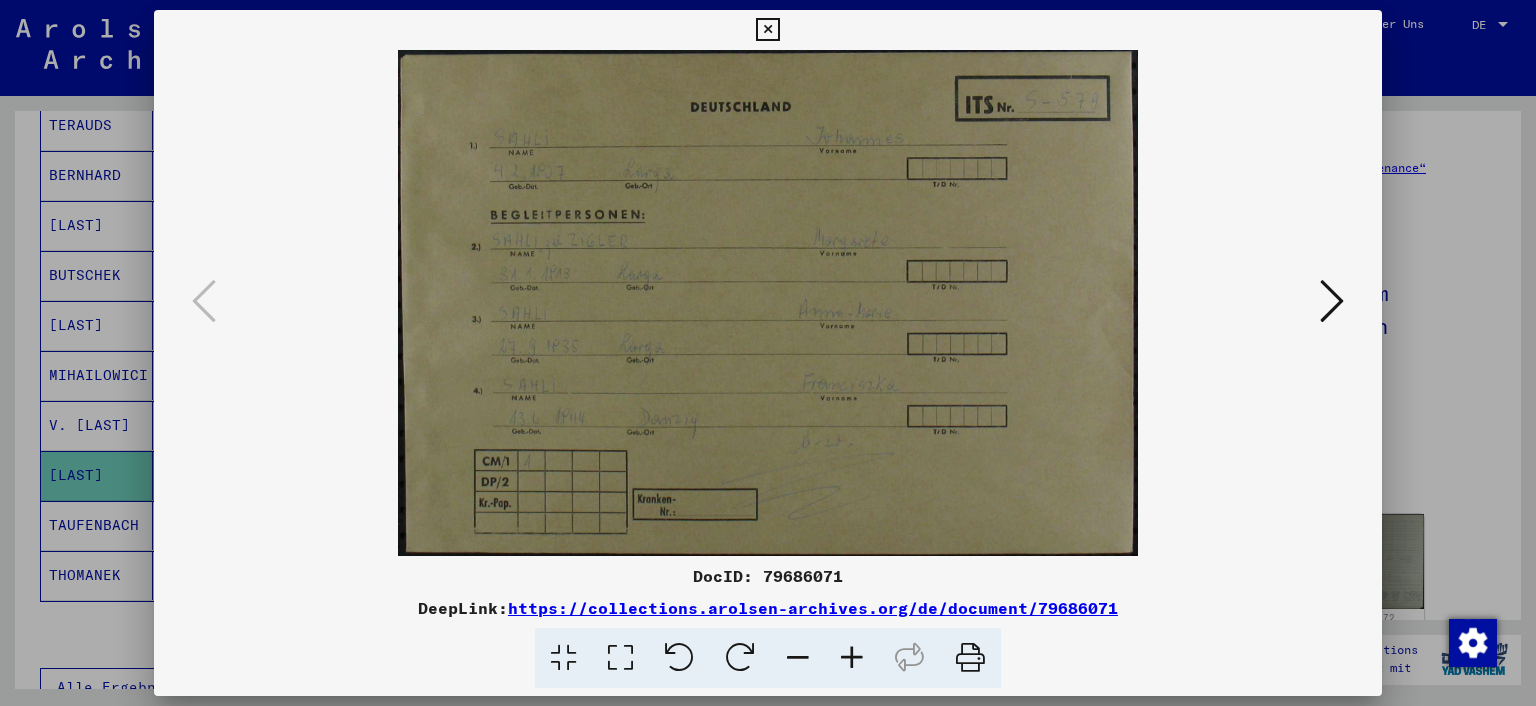 click at bounding box center [768, 353] 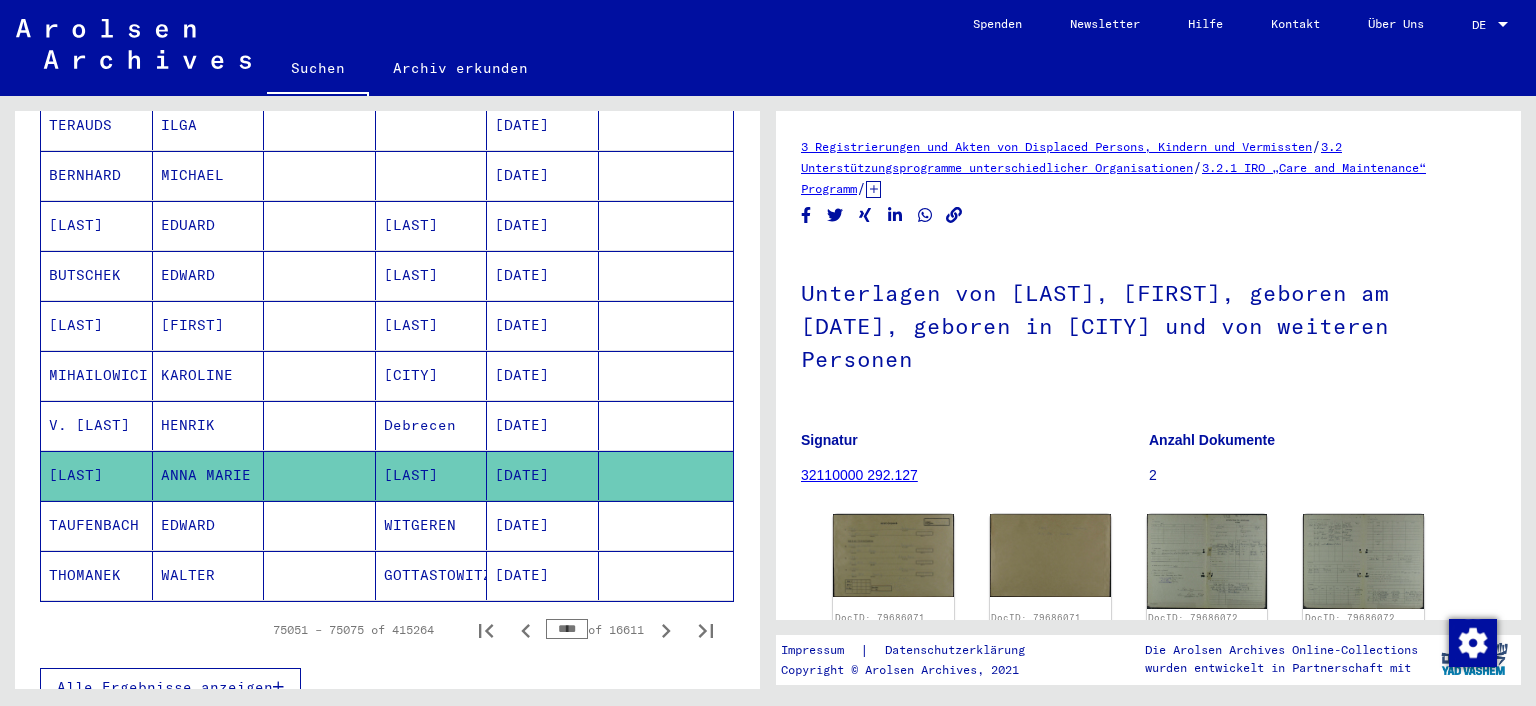 click on "V. [LAST]" at bounding box center (97, 475) 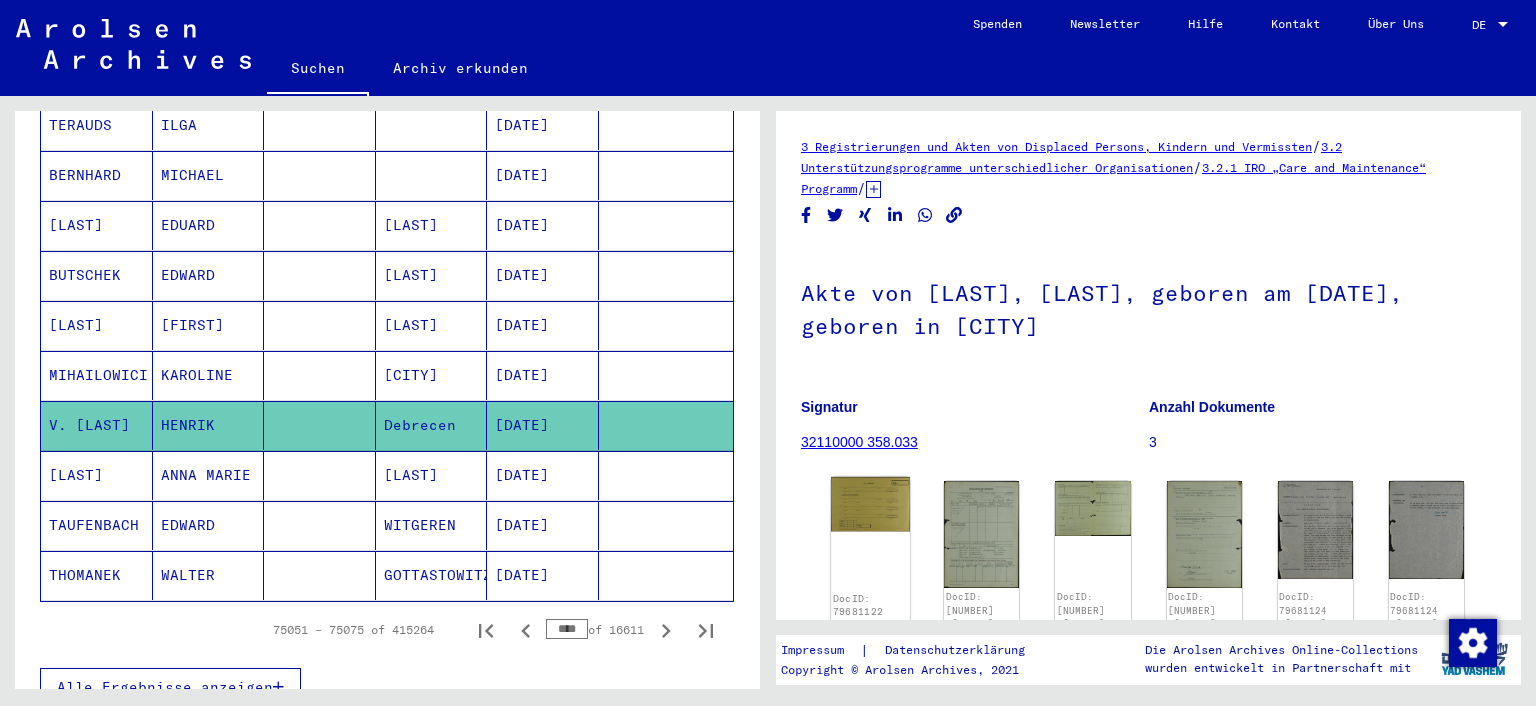 click 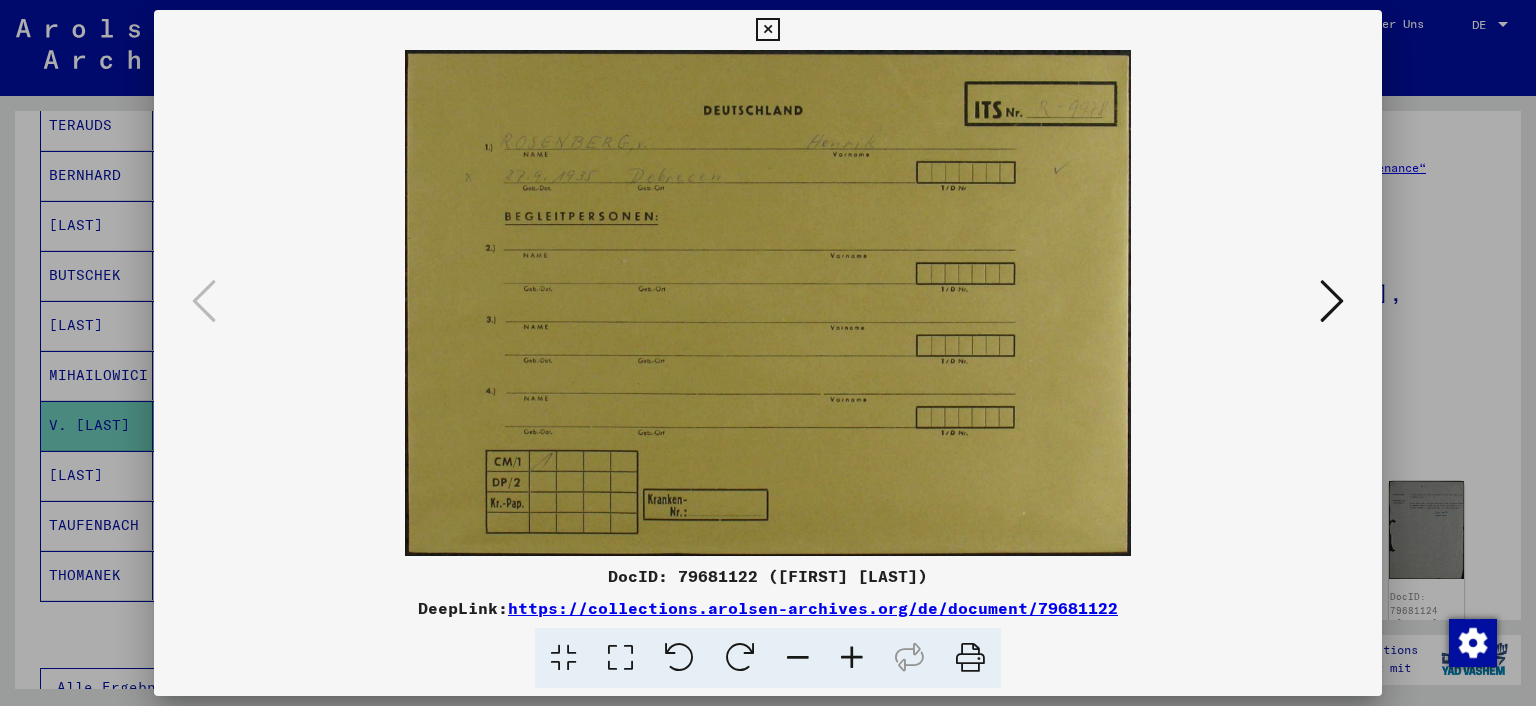 click at bounding box center (1332, 301) 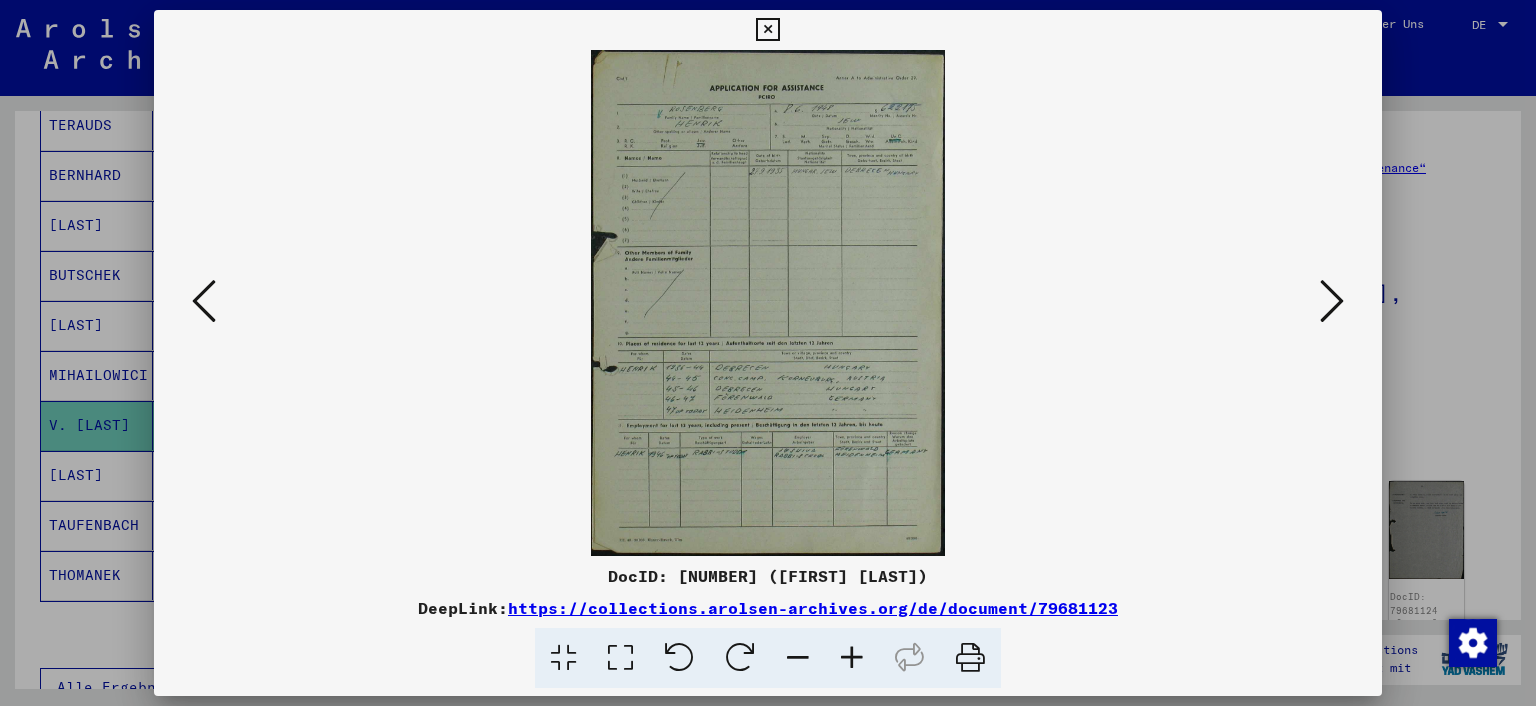 click at bounding box center [1332, 301] 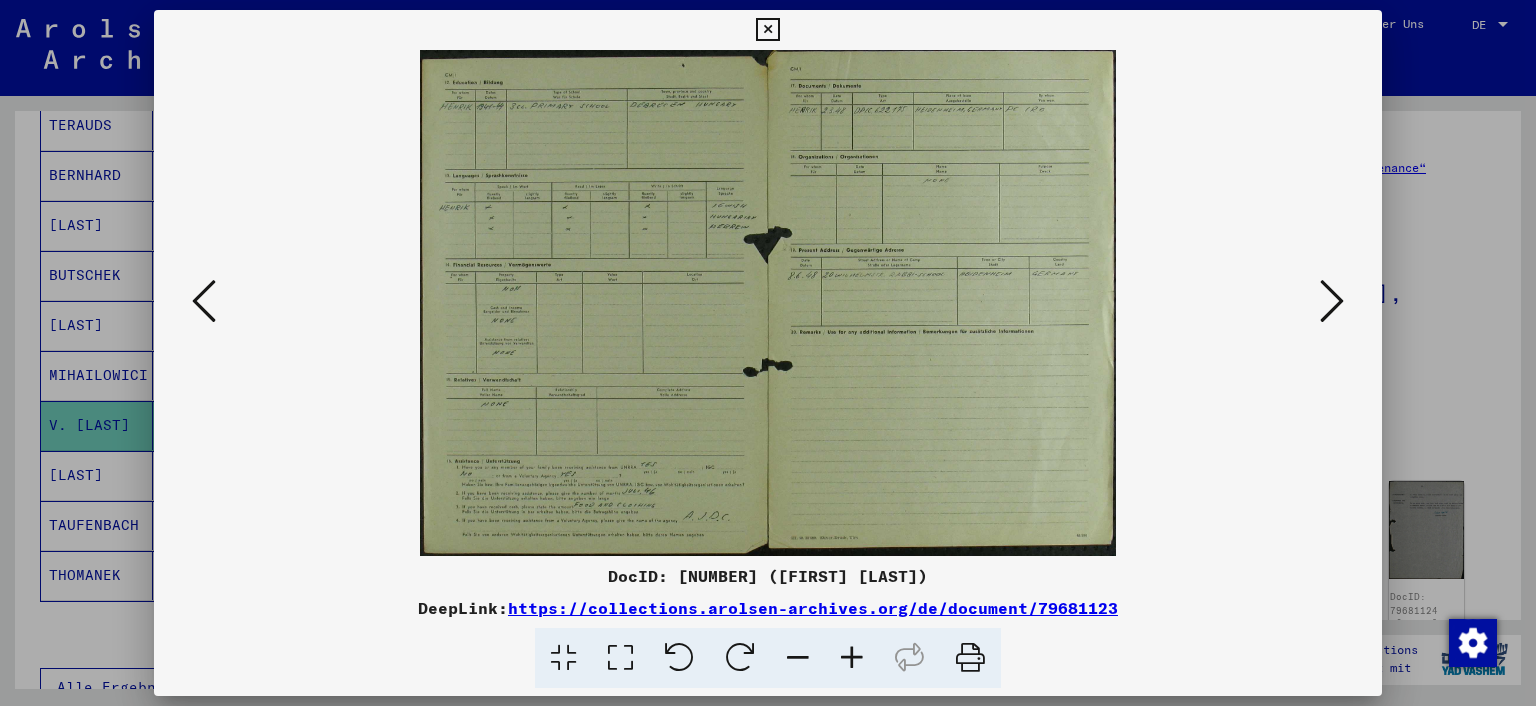 click at bounding box center (1332, 301) 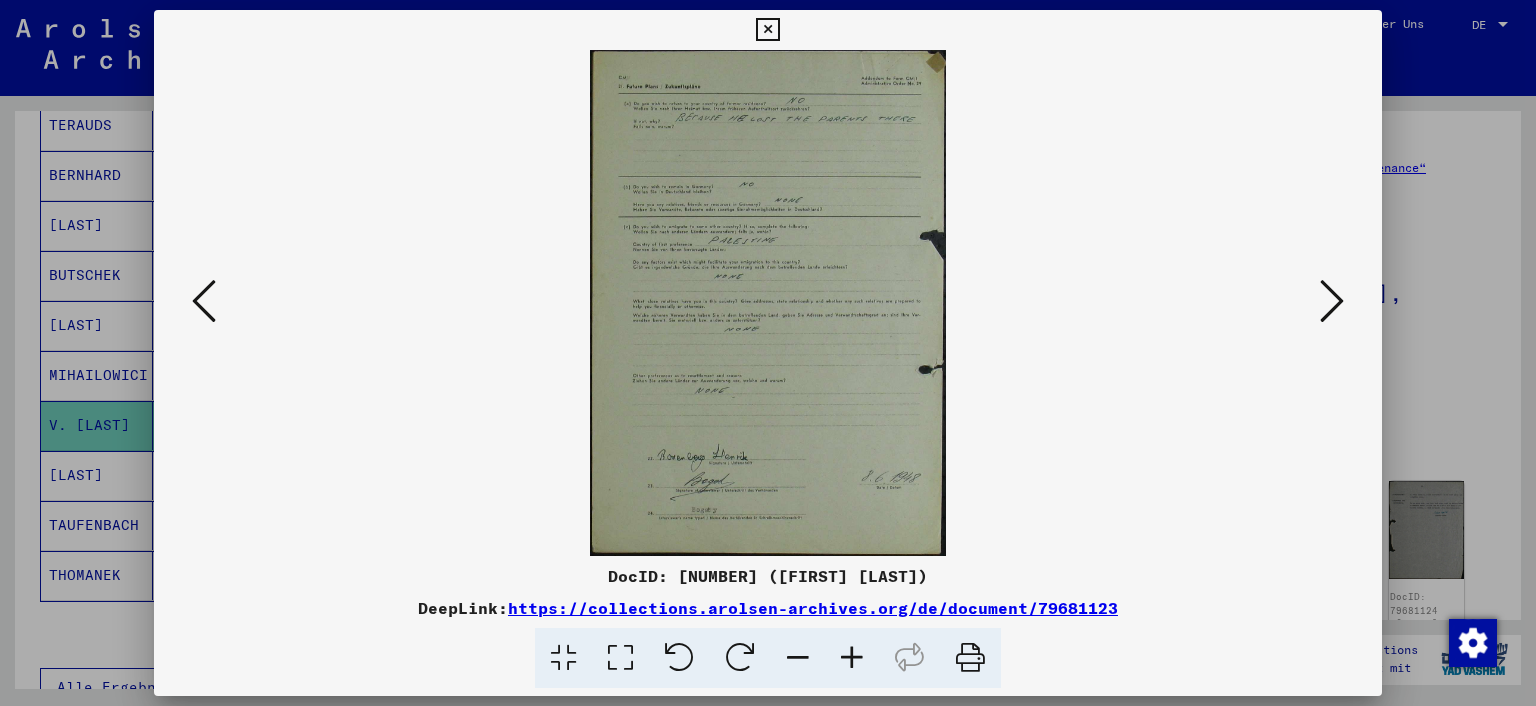 click at bounding box center [1332, 301] 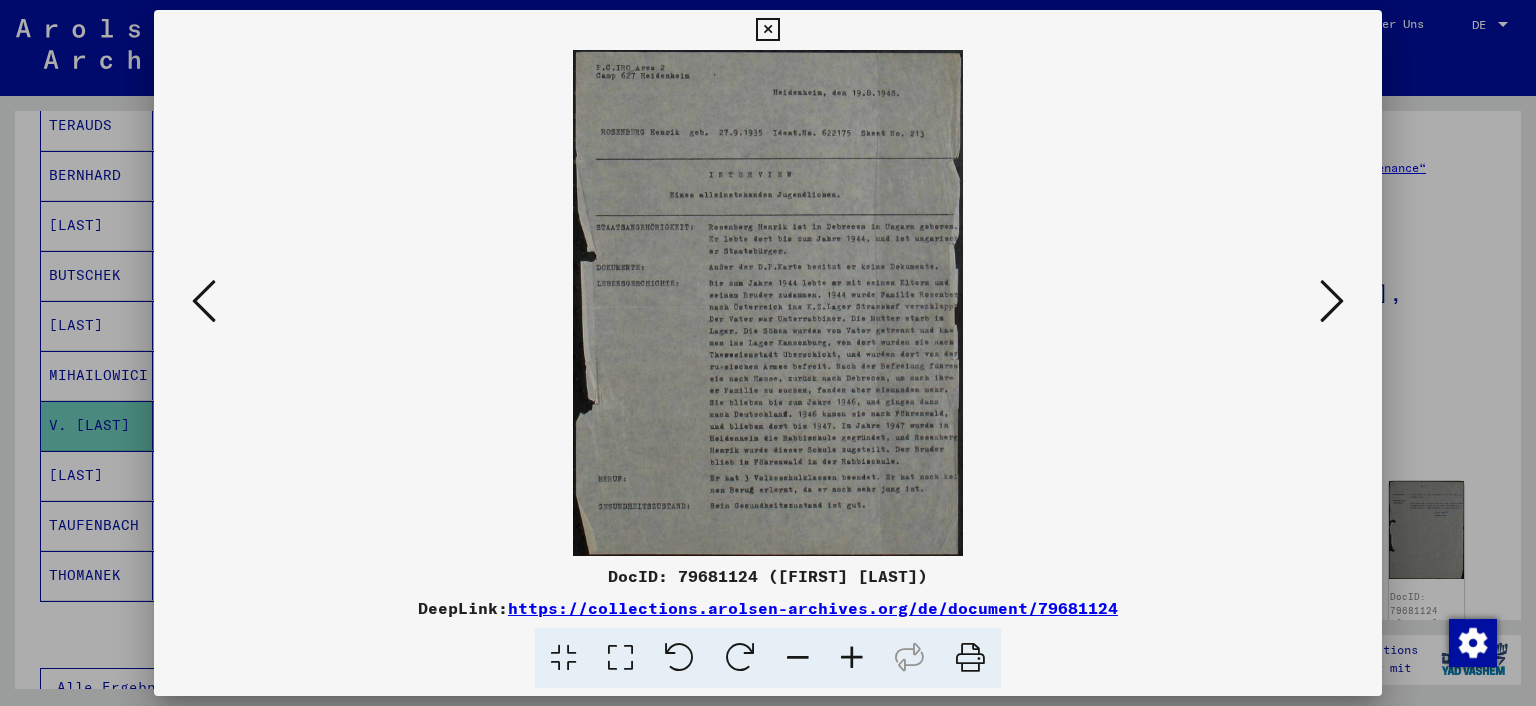 click at bounding box center (1332, 301) 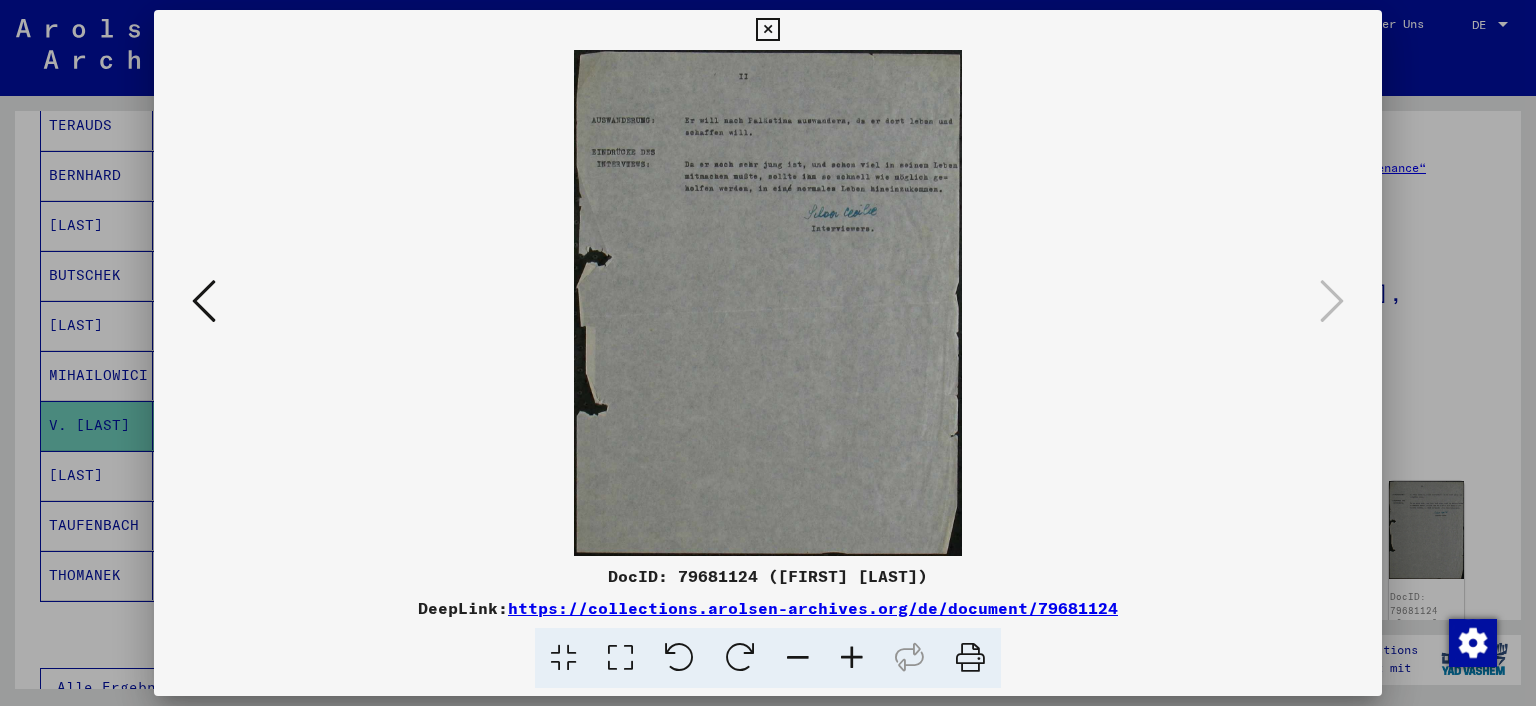 click at bounding box center (767, 30) 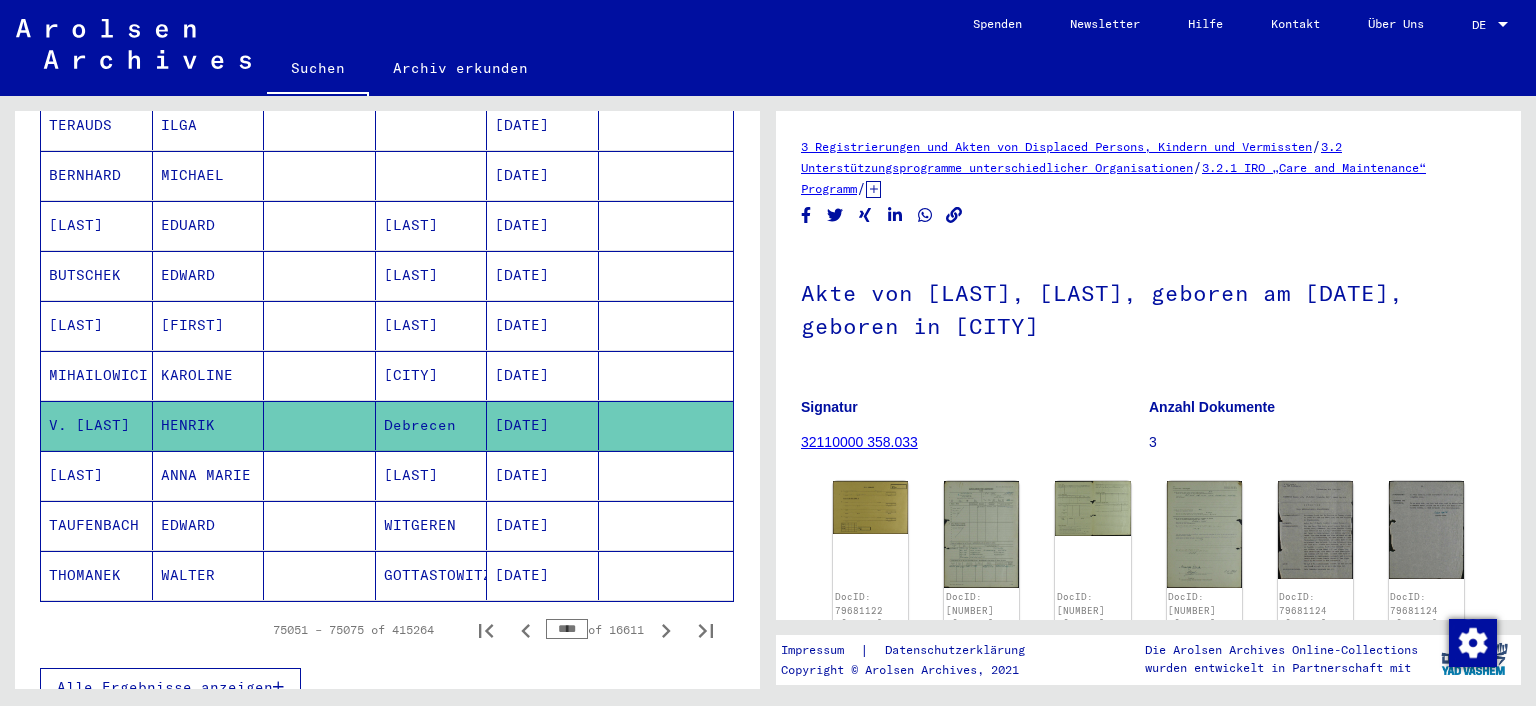 click on "KAROLINE" at bounding box center [209, 425] 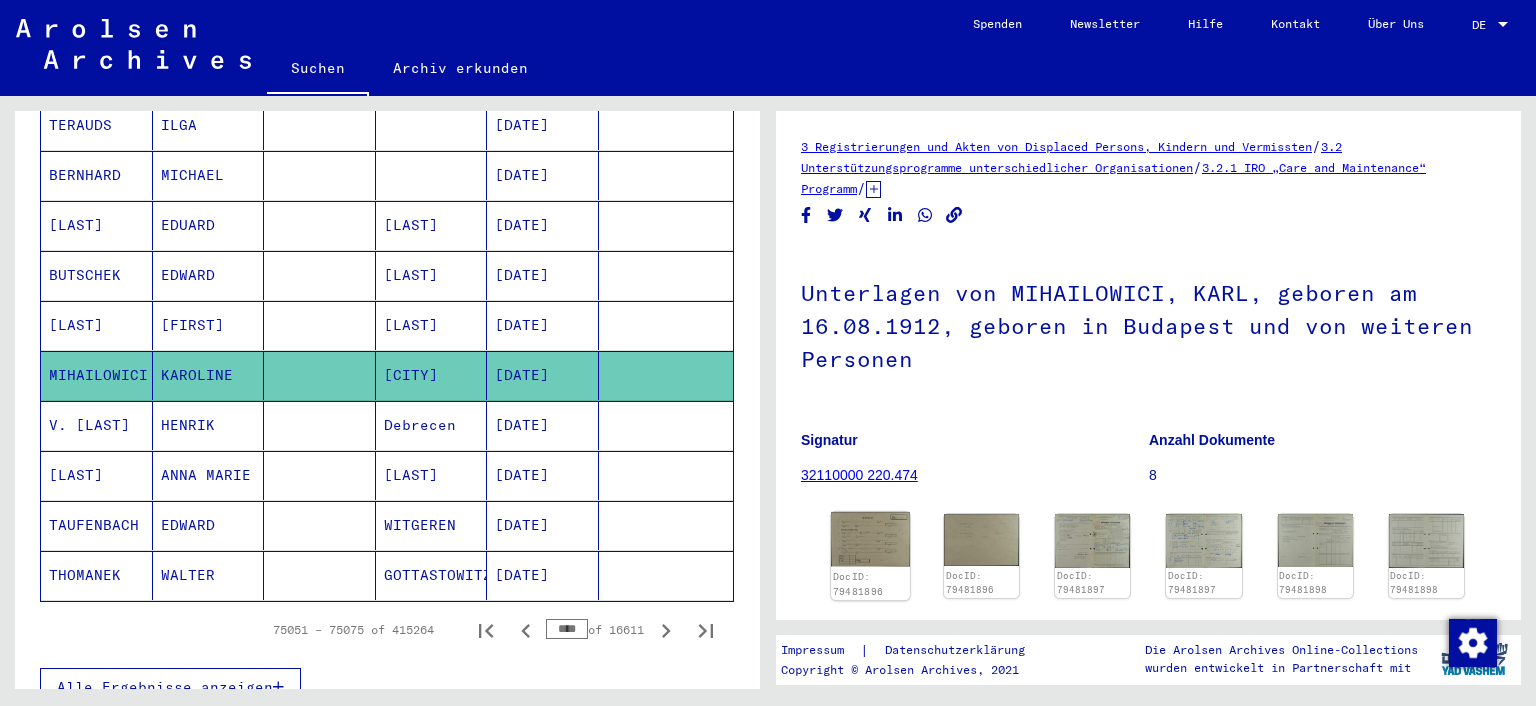 click 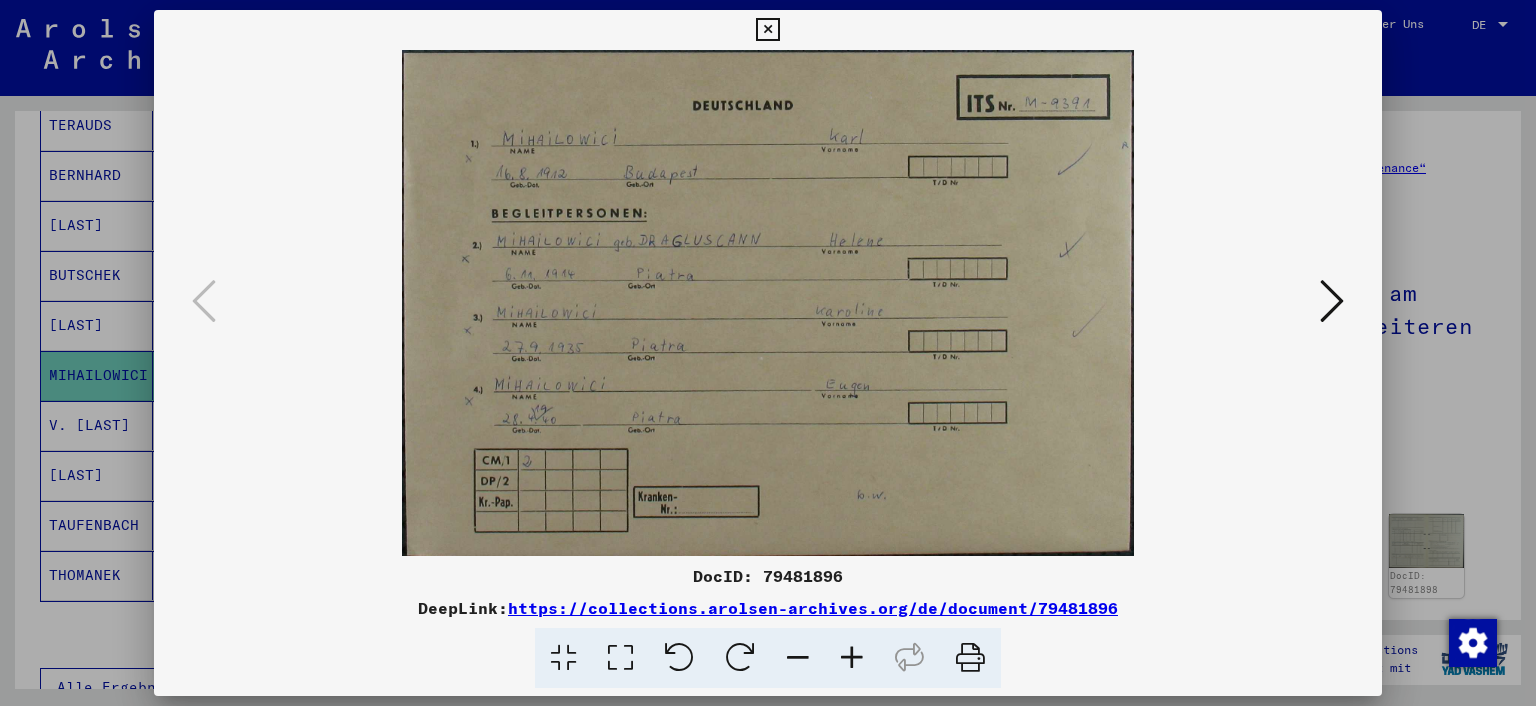 click at bounding box center [768, 353] 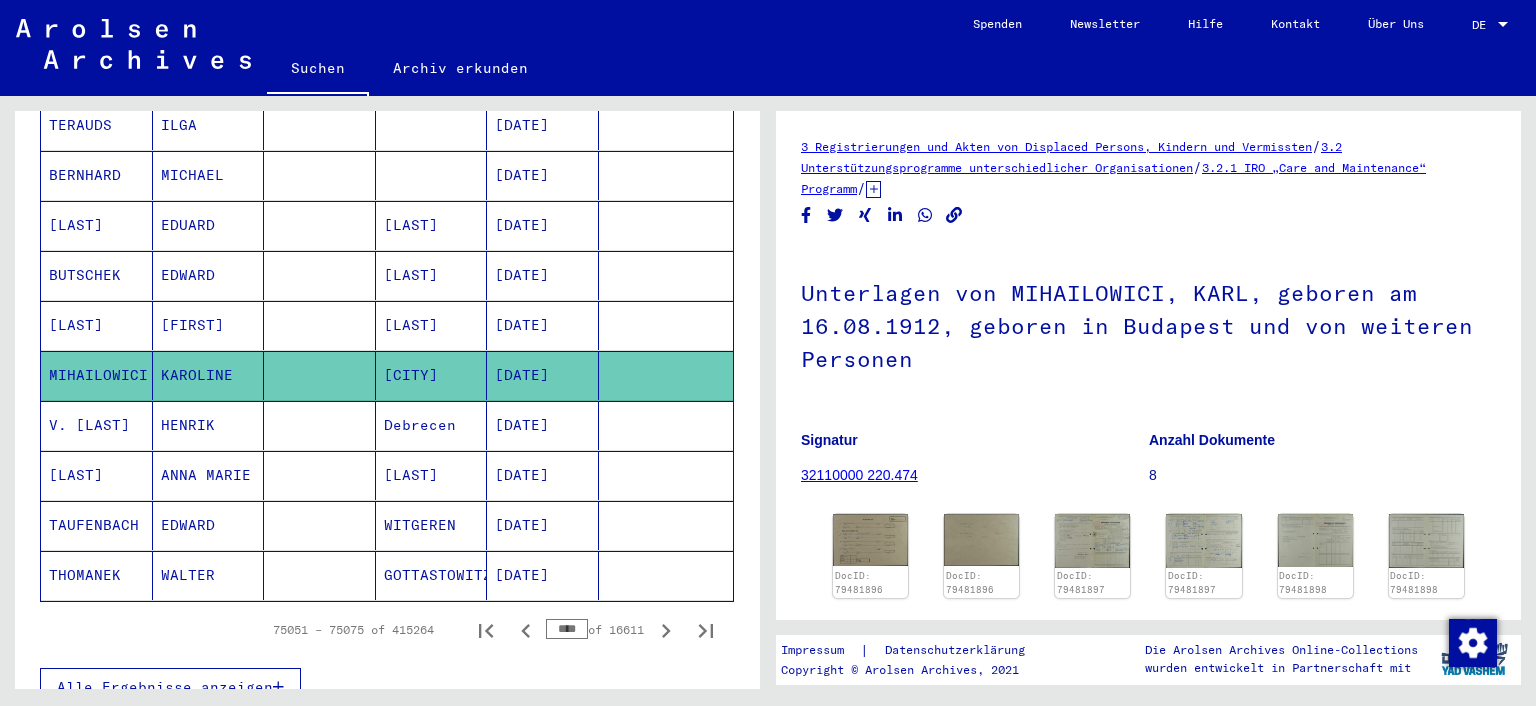 click on "[LAST]" at bounding box center (97, 375) 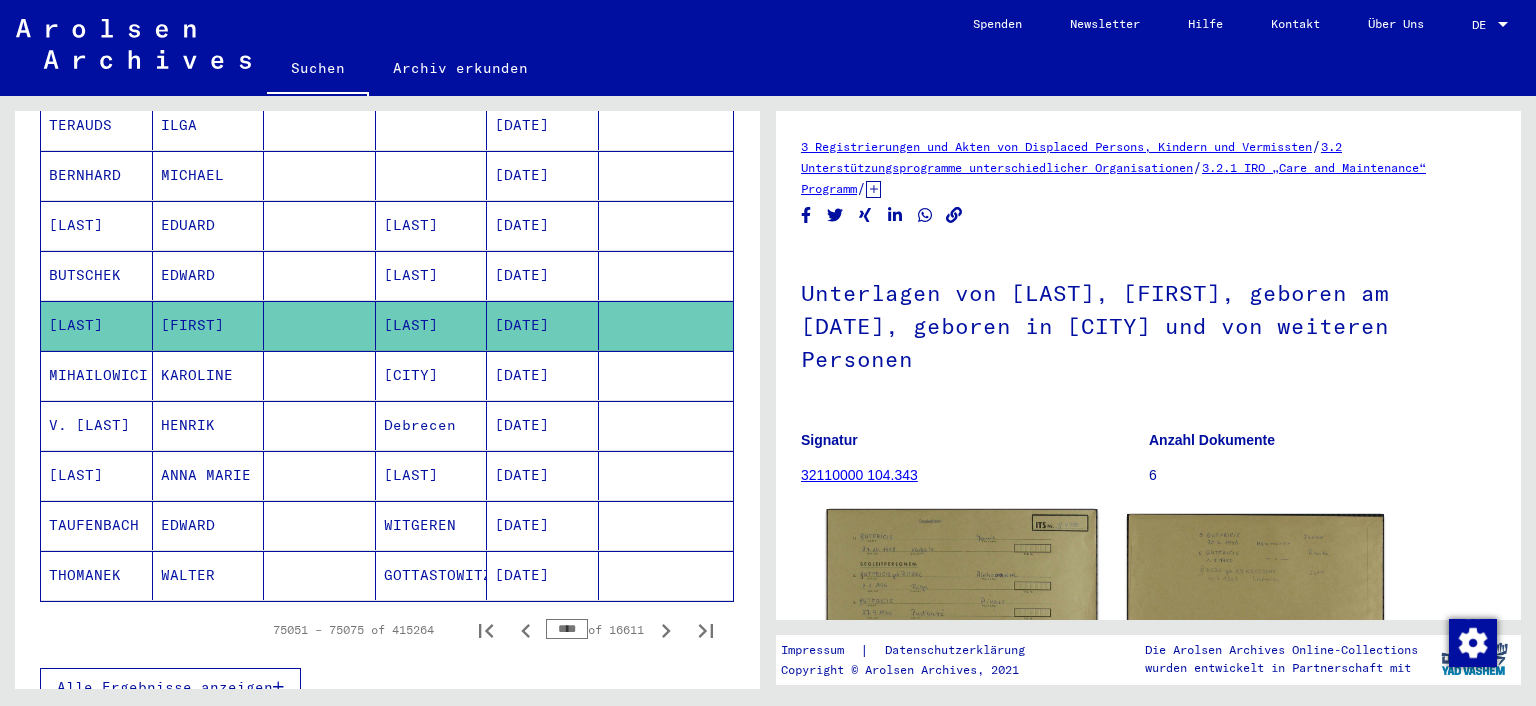 click 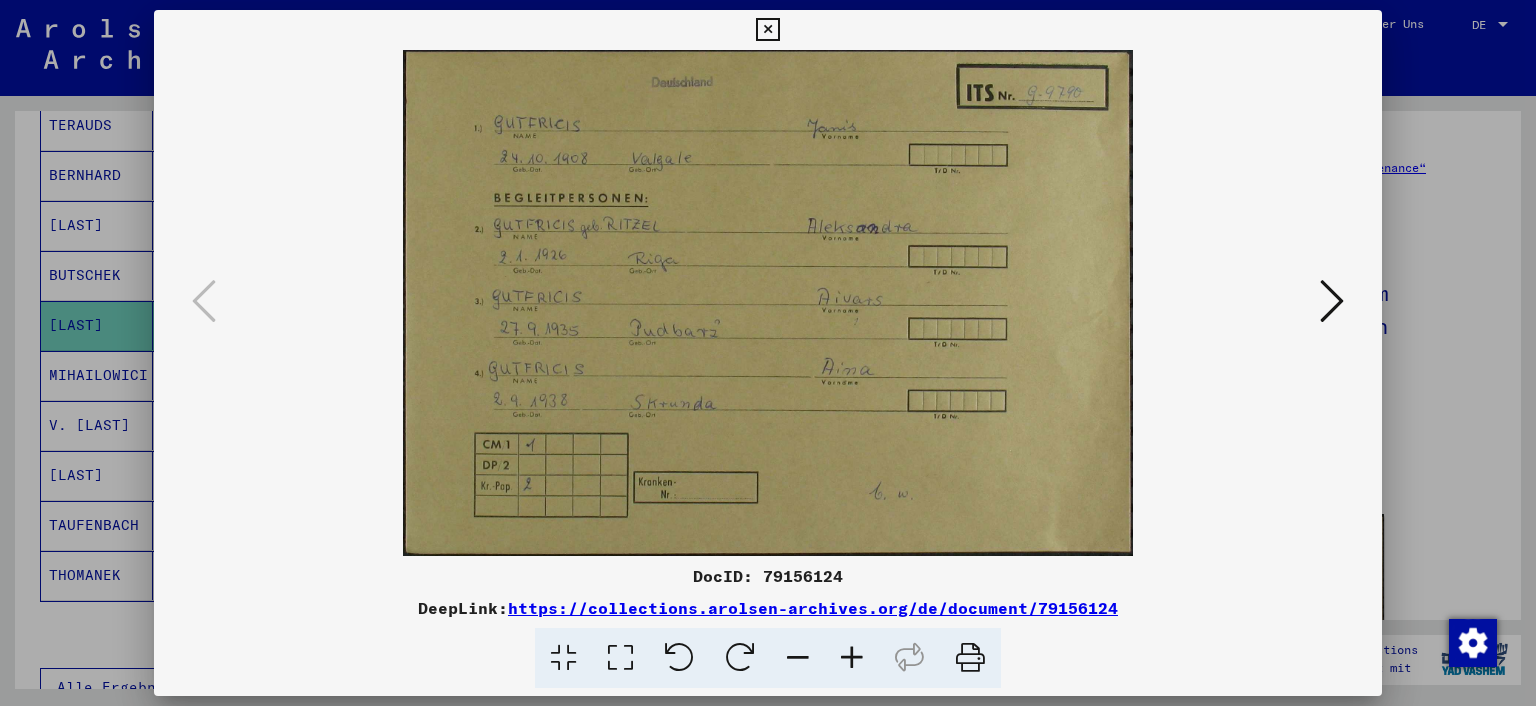 click at bounding box center [768, 353] 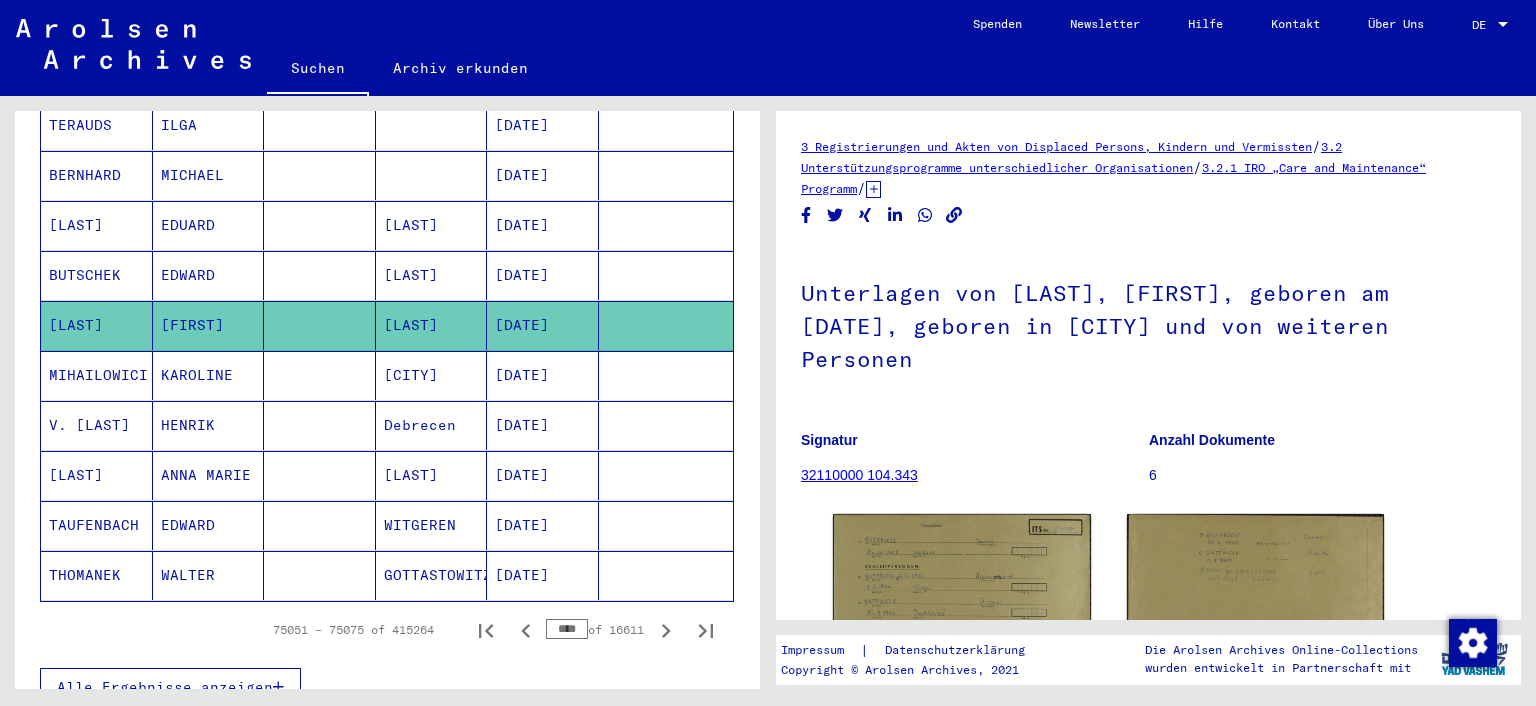 click on "BUTSCHEK" at bounding box center [97, 325] 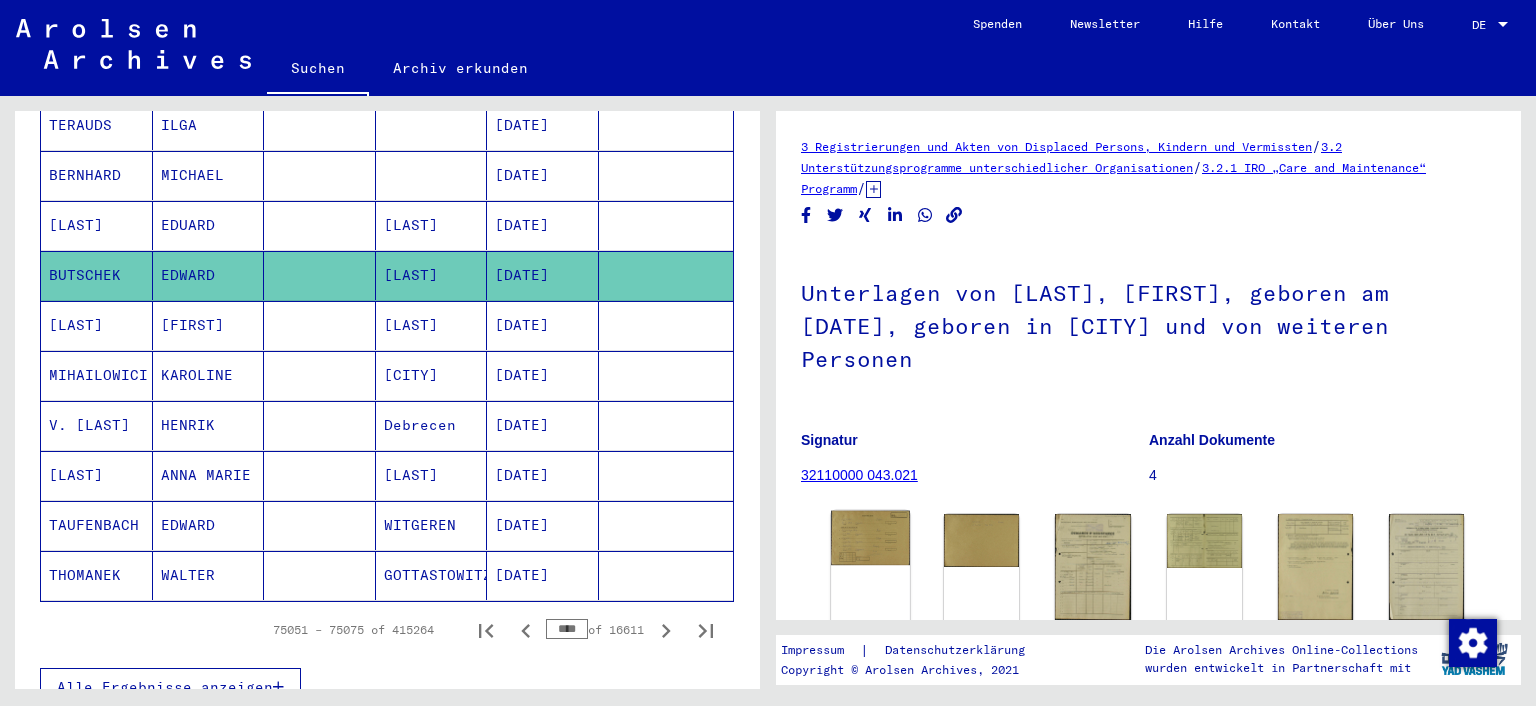 click 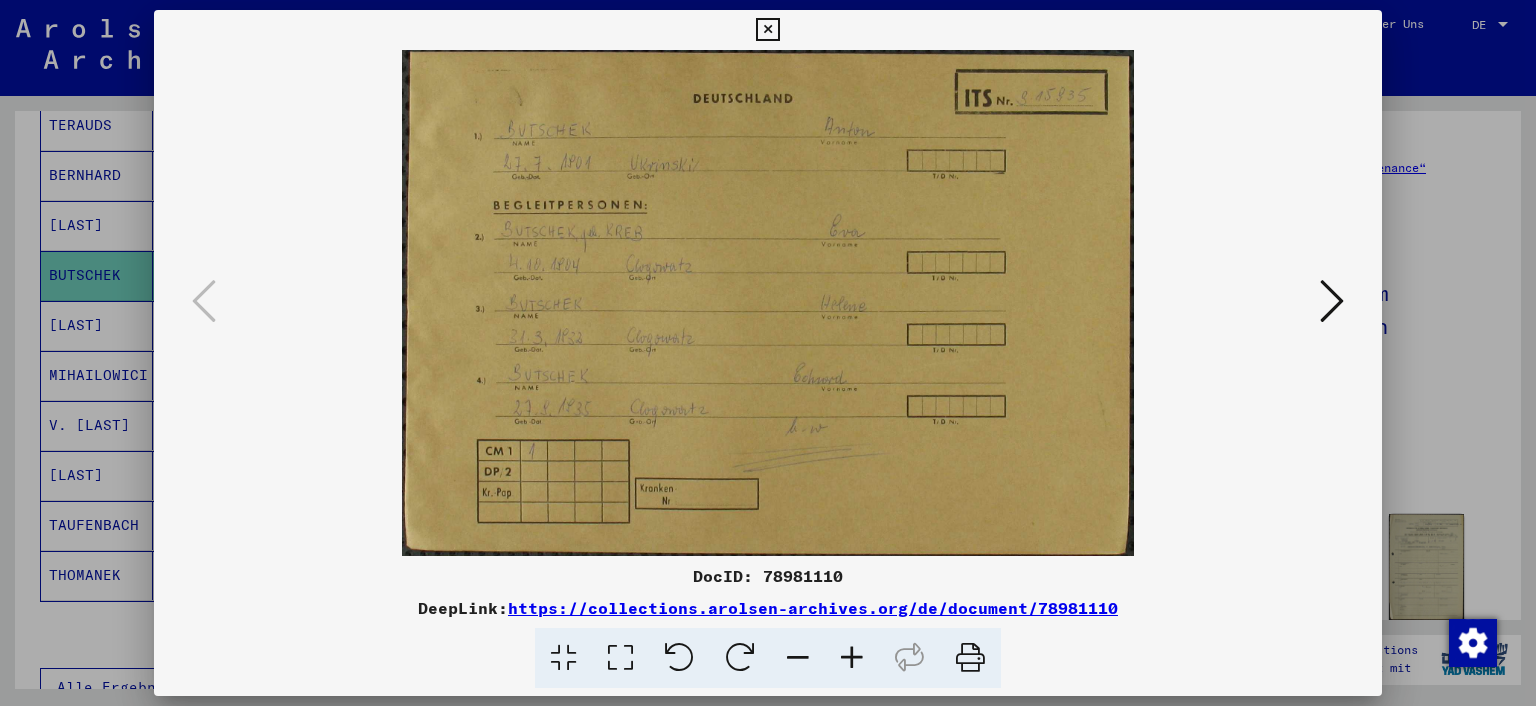 drag, startPoint x: 88, startPoint y: 232, endPoint x: 82, endPoint y: 213, distance: 19.924858 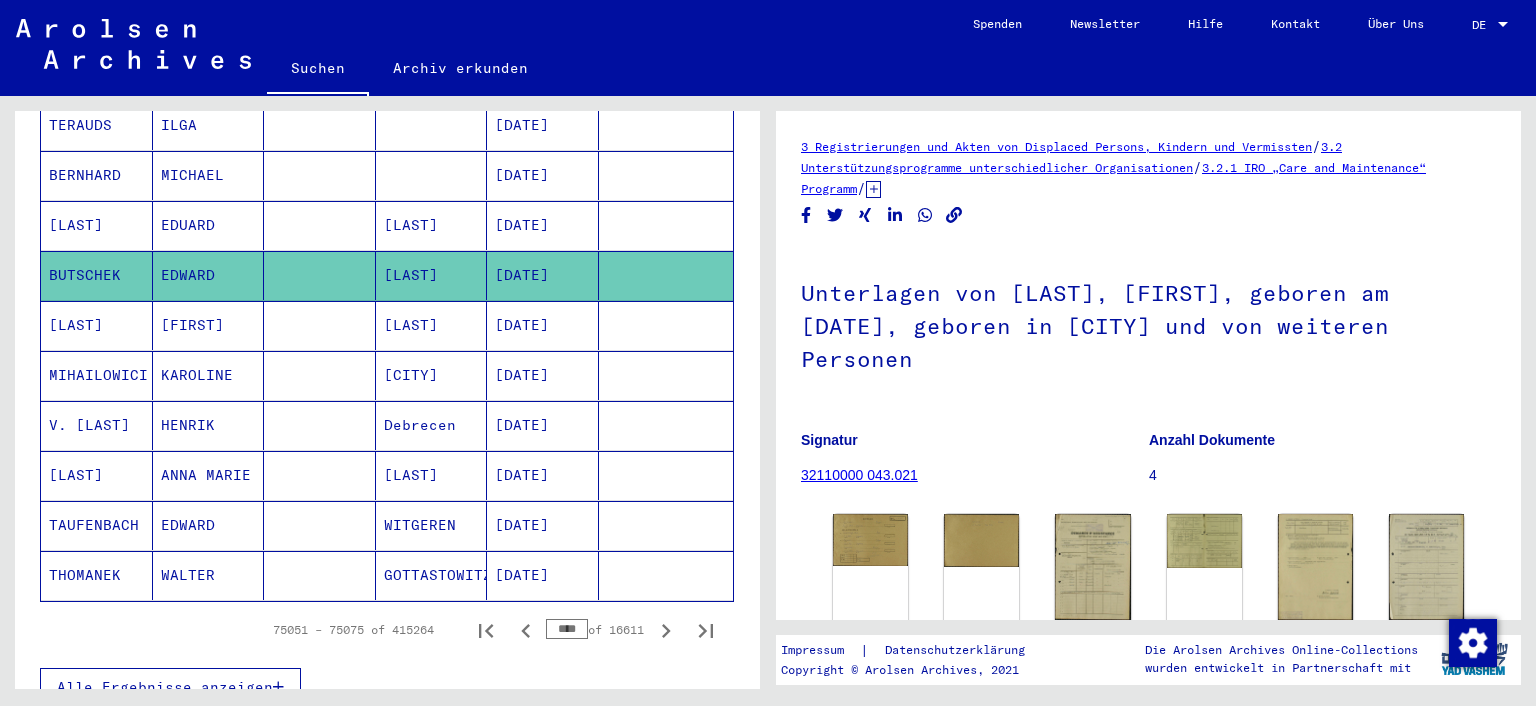 click on "[LAST]" at bounding box center (97, 275) 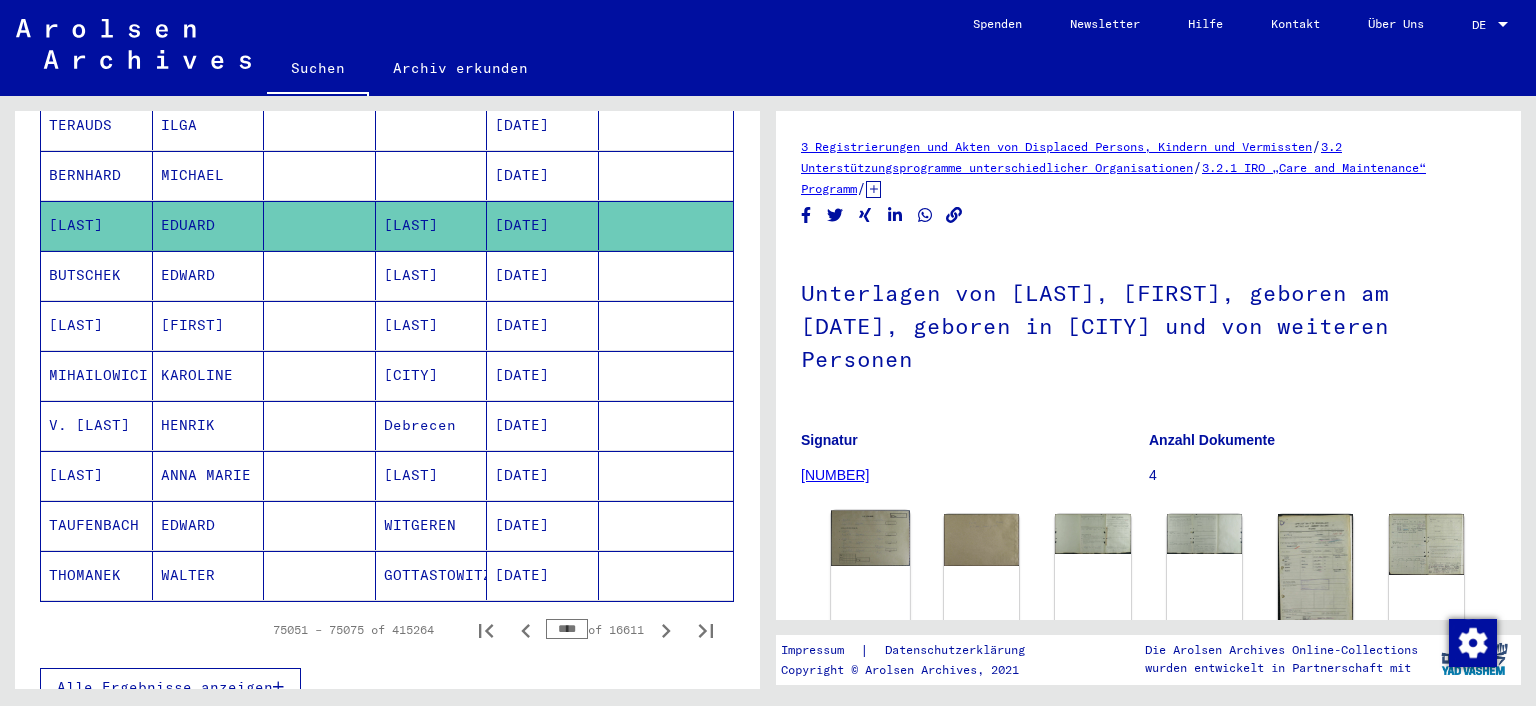 click 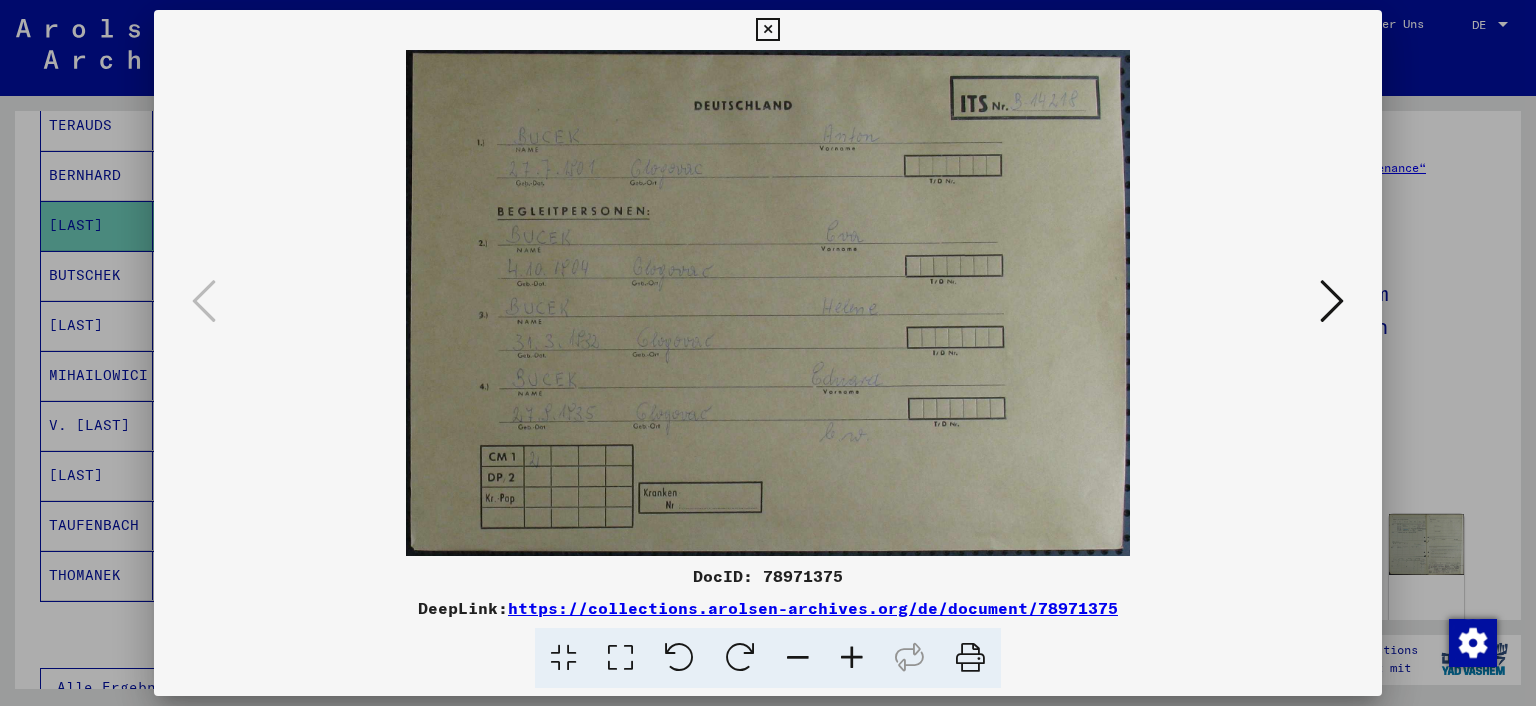 click at bounding box center (768, 353) 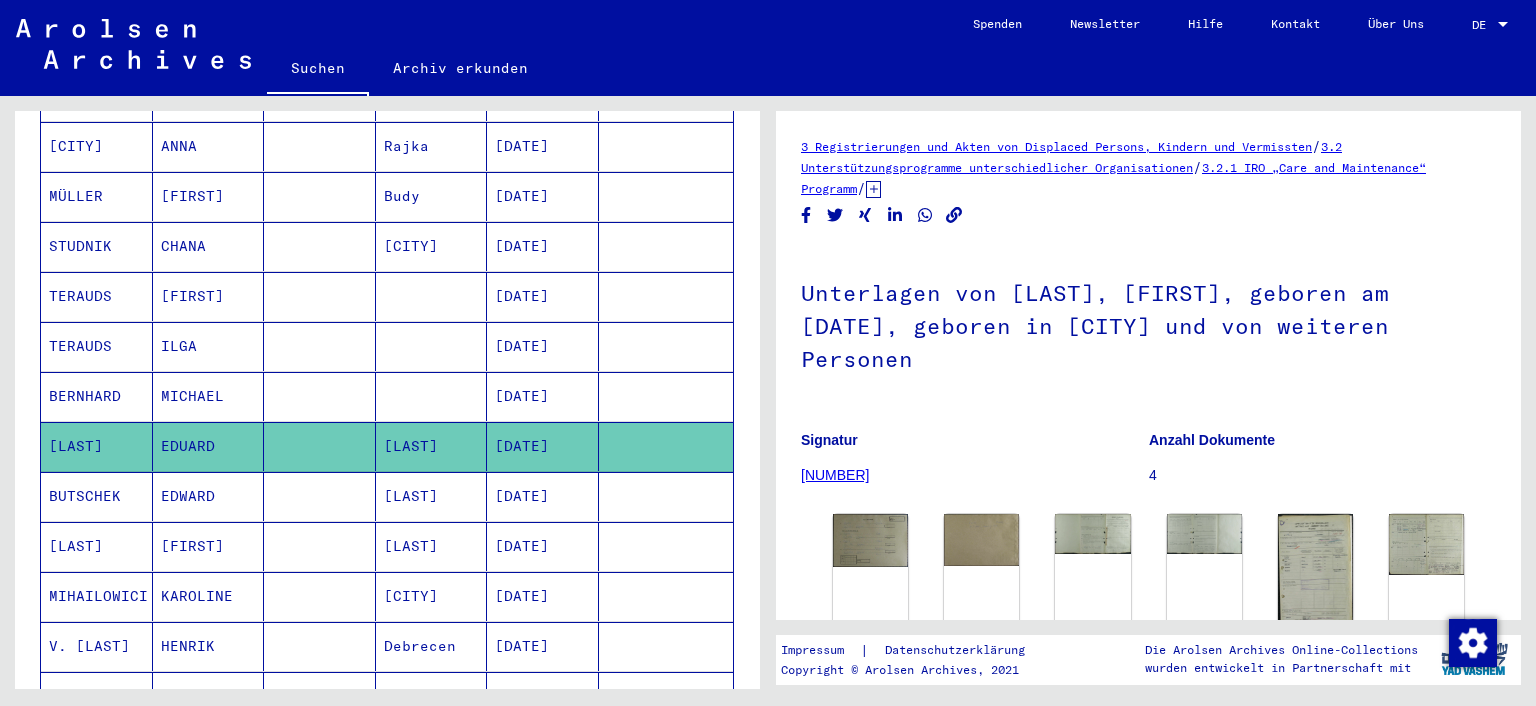 scroll, scrollTop: 744, scrollLeft: 0, axis: vertical 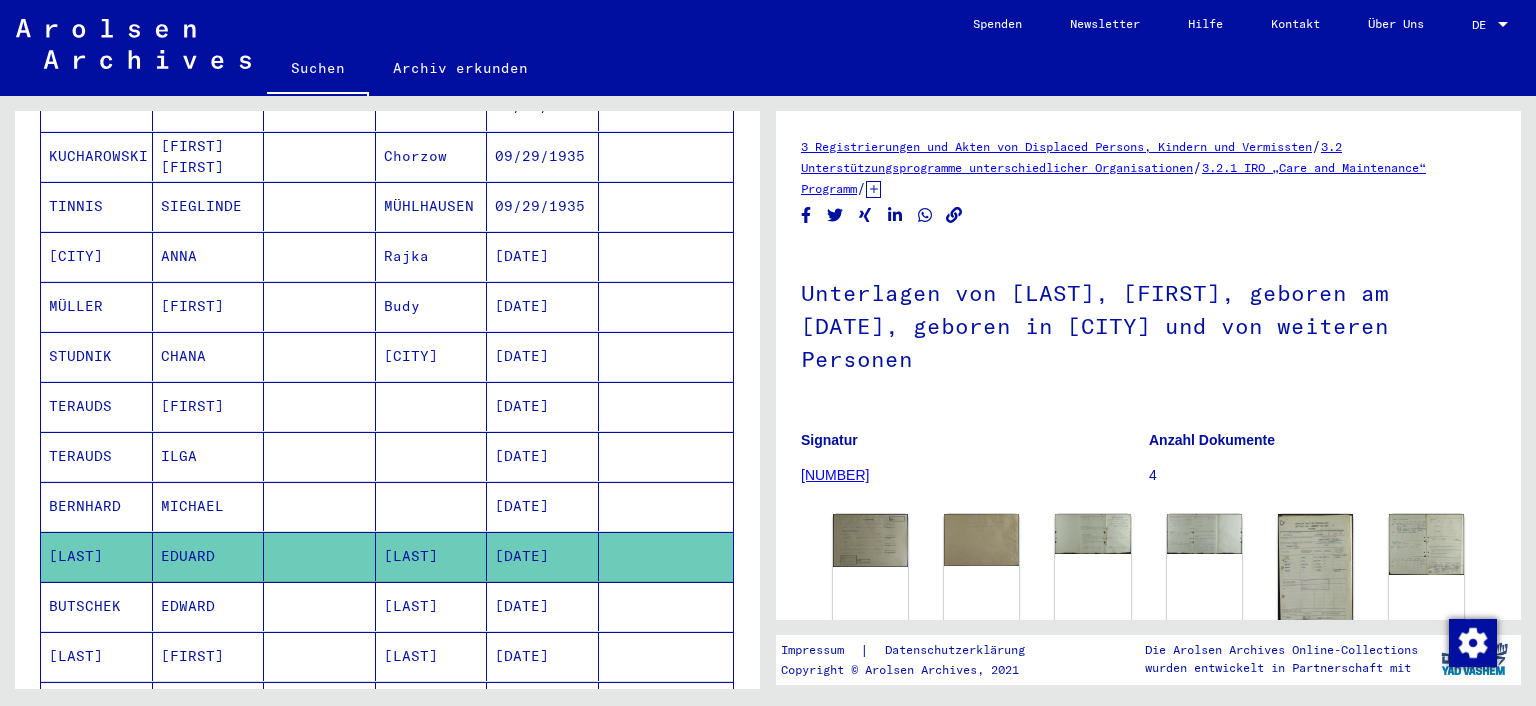 drag, startPoint x: 109, startPoint y: 461, endPoint x: 110, endPoint y: 451, distance: 10.049875 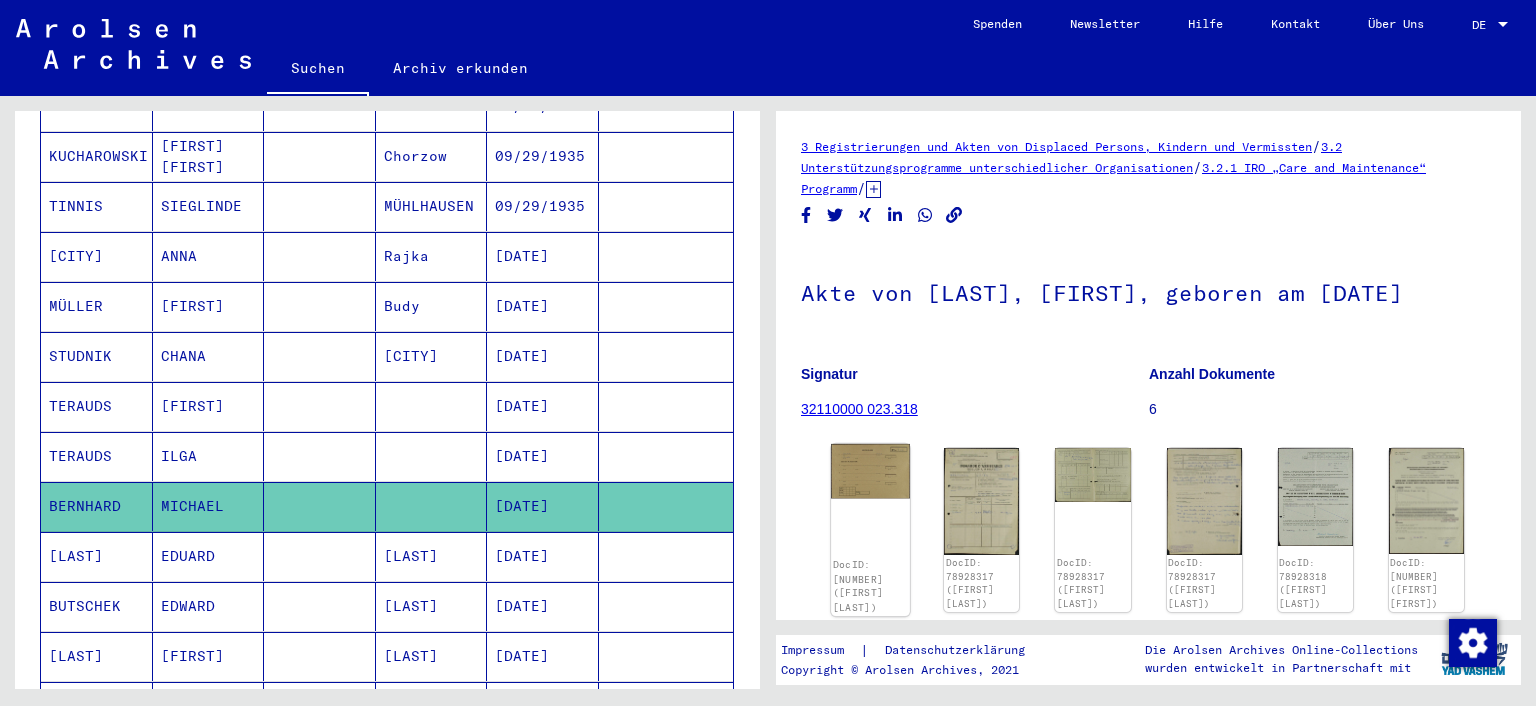 click 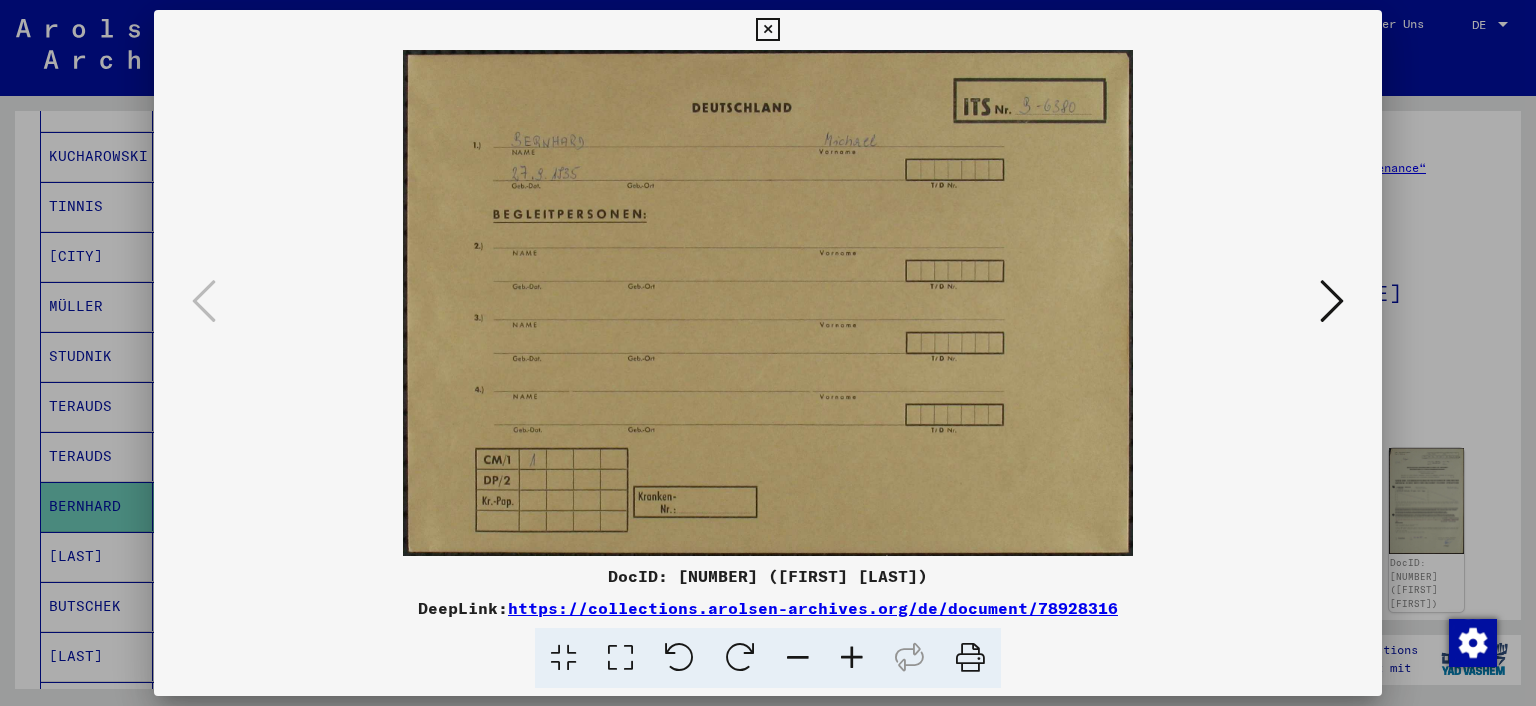 click at bounding box center (1332, 301) 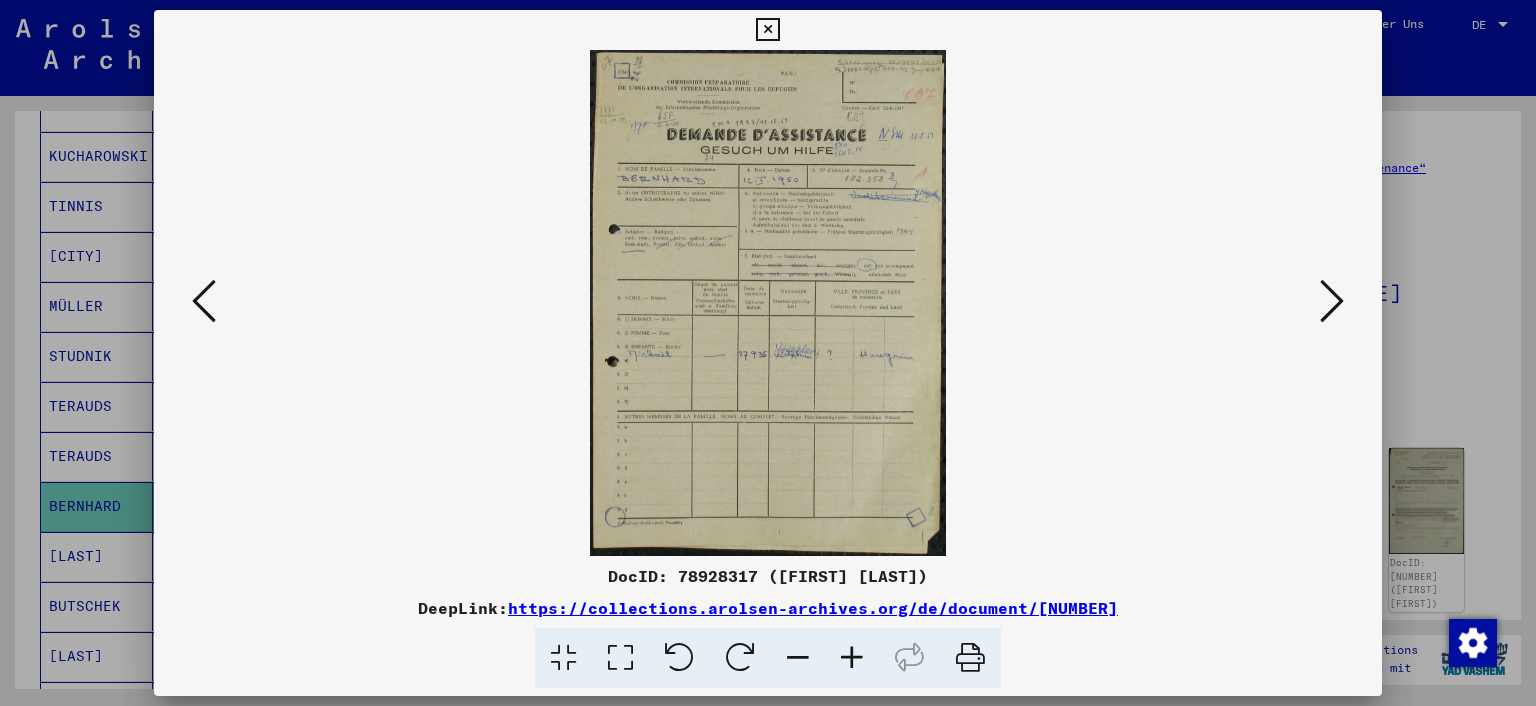 click at bounding box center (1332, 301) 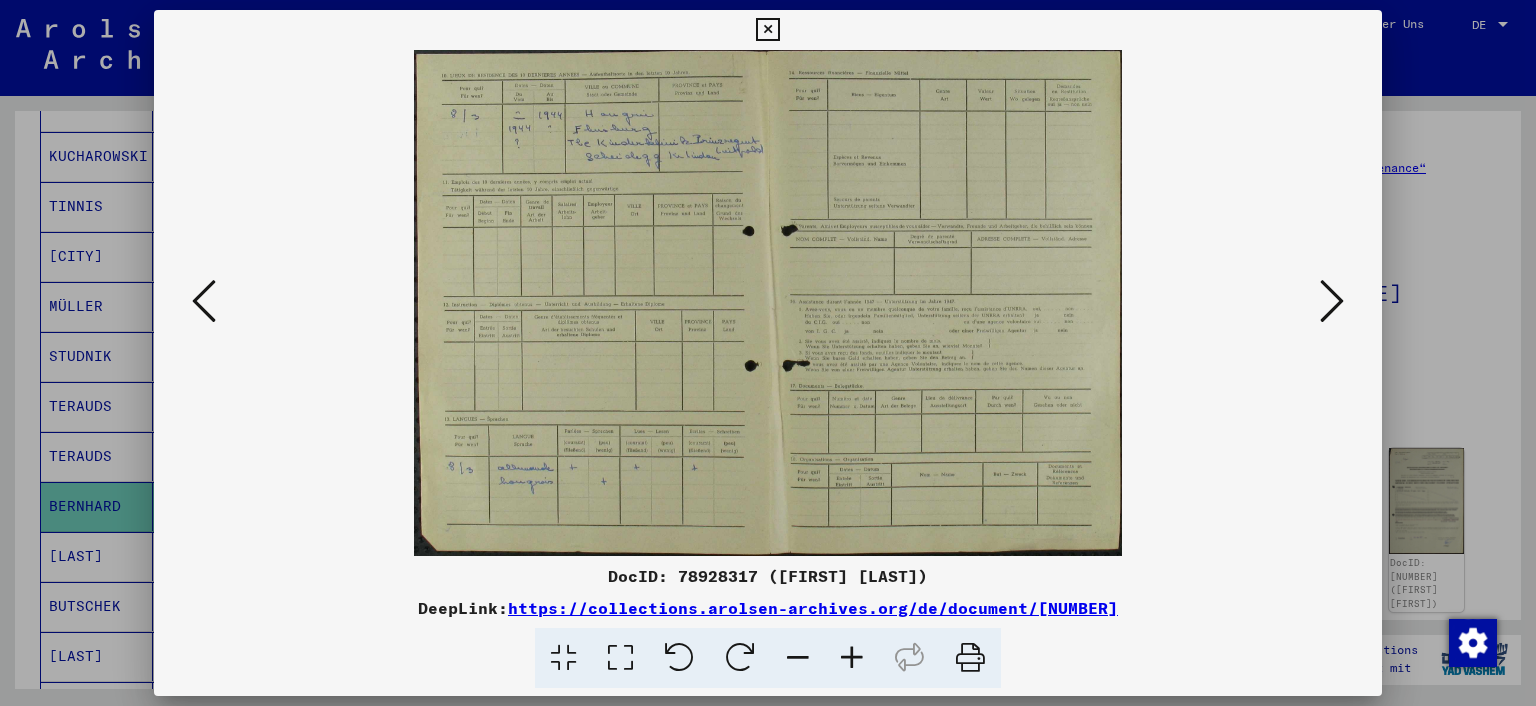 click at bounding box center [1332, 301] 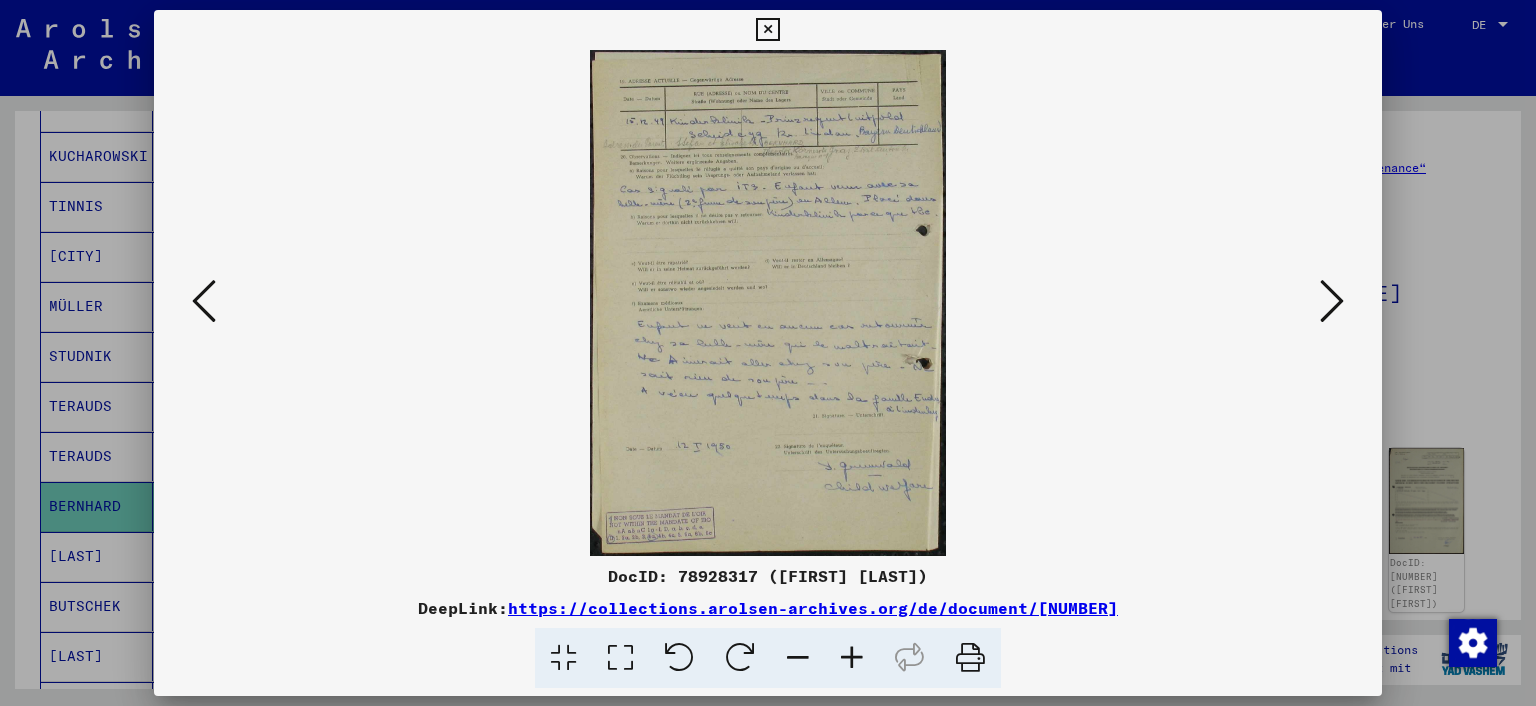 click at bounding box center (1332, 301) 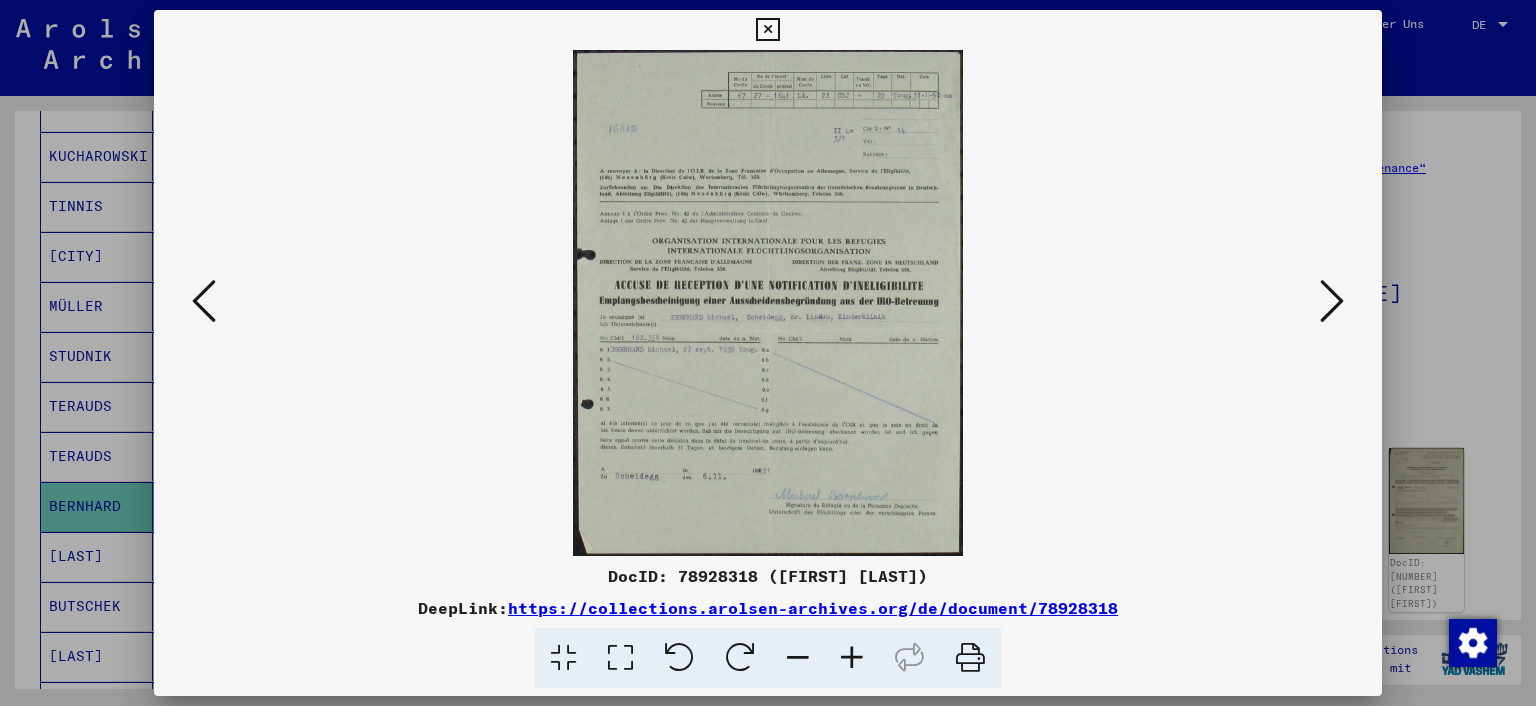 click at bounding box center (1332, 301) 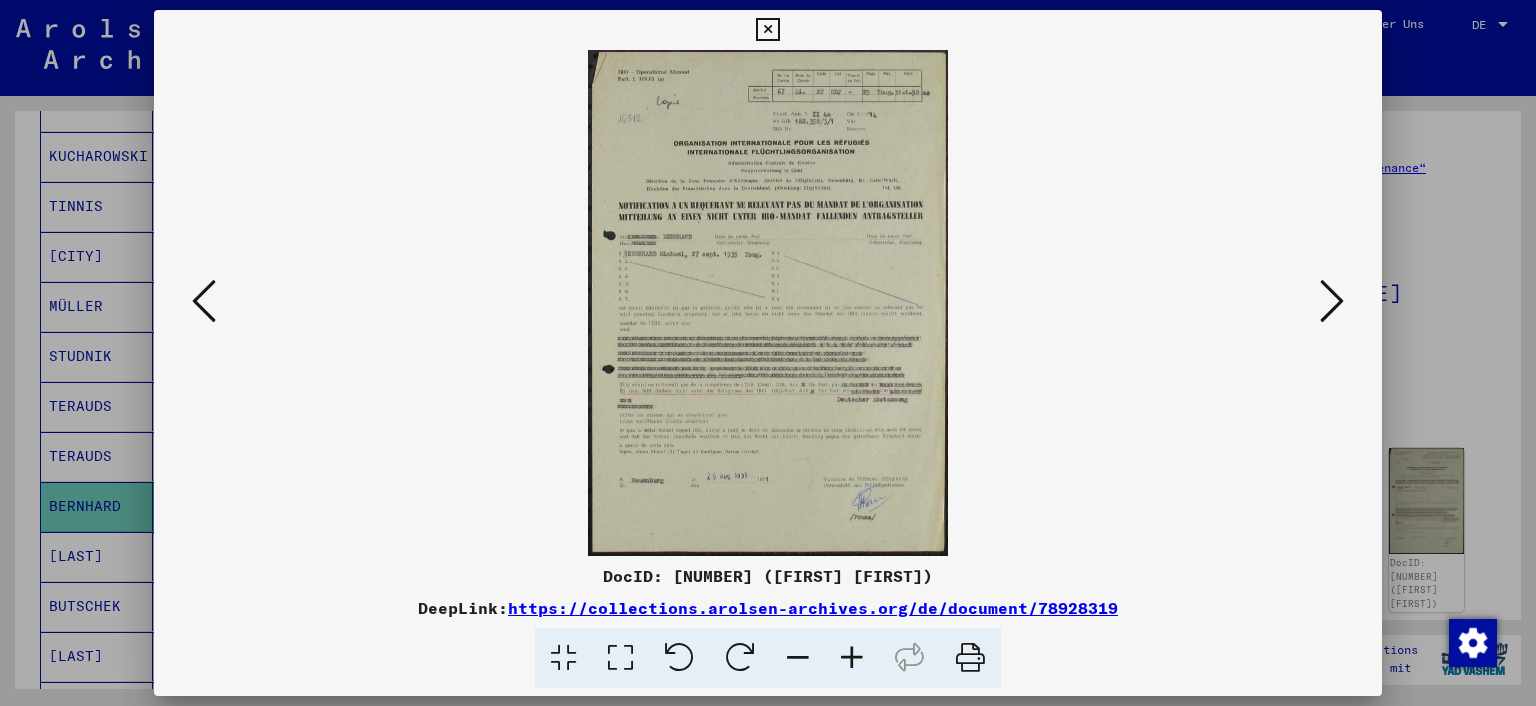 click at bounding box center (1332, 301) 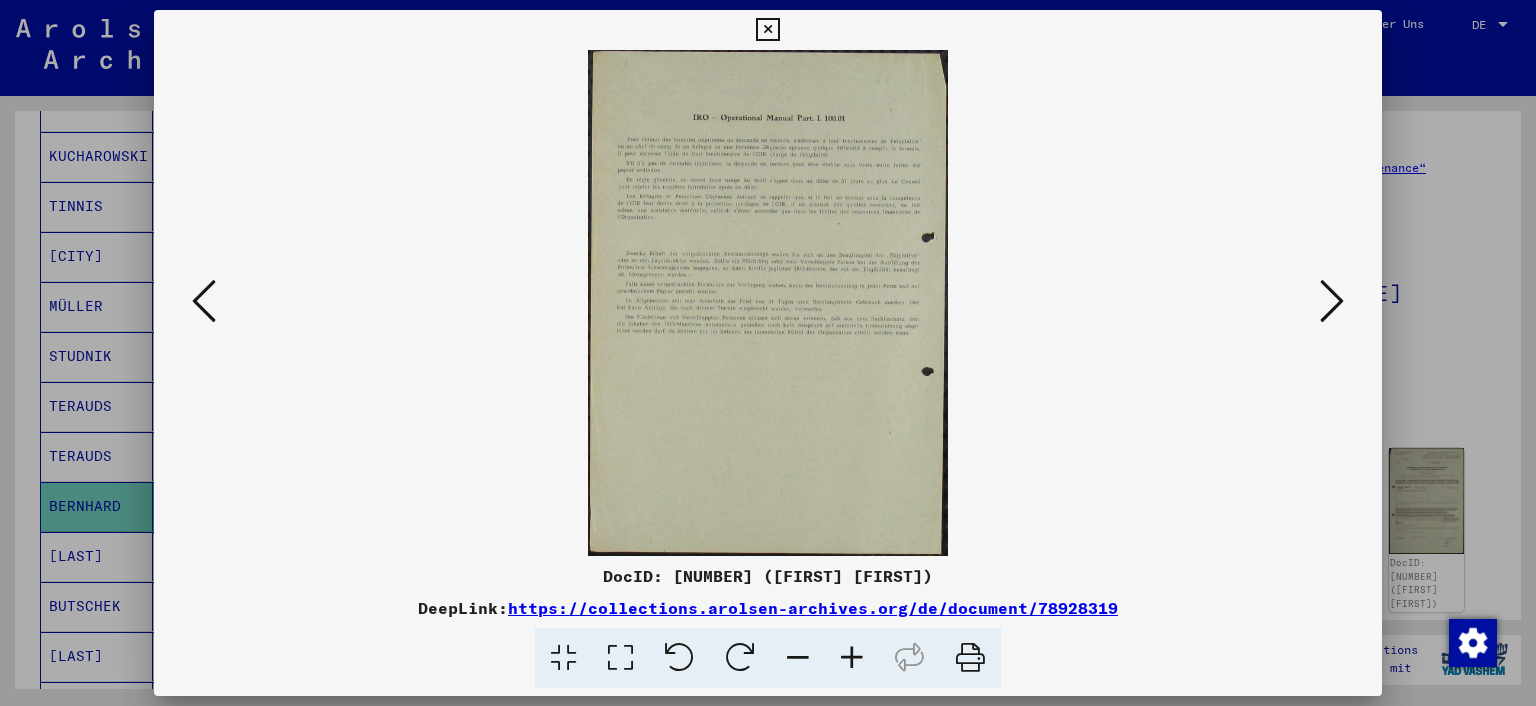 click at bounding box center (1332, 301) 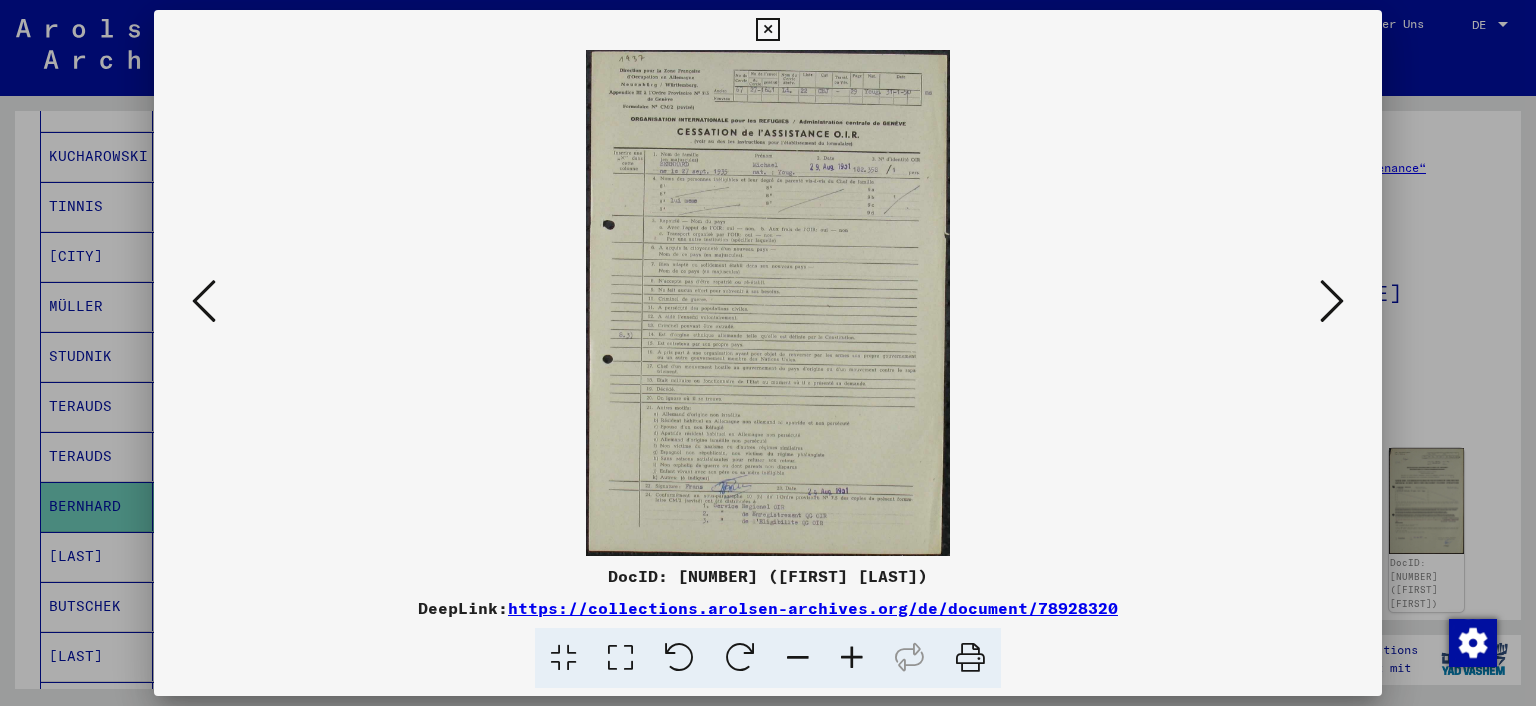 click at bounding box center (1332, 301) 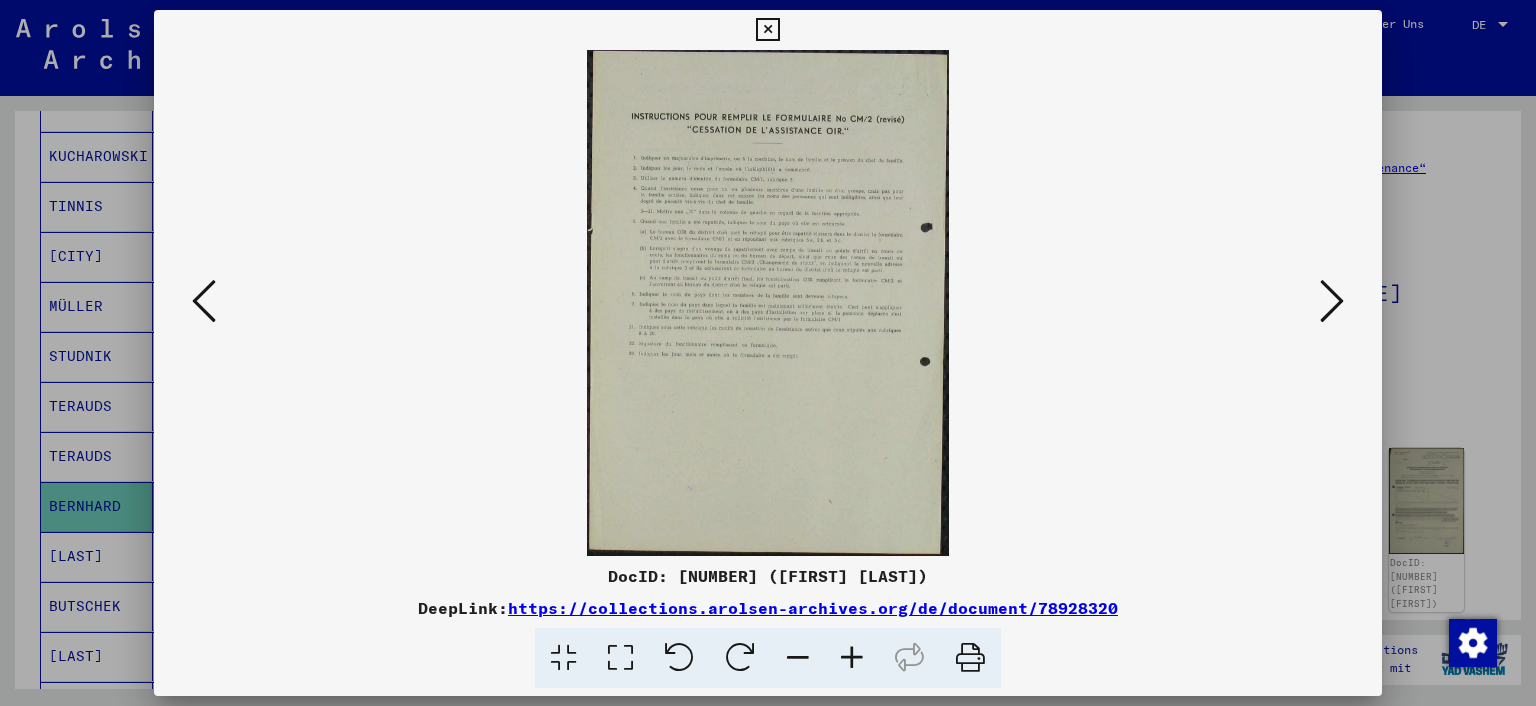 click at bounding box center (1332, 301) 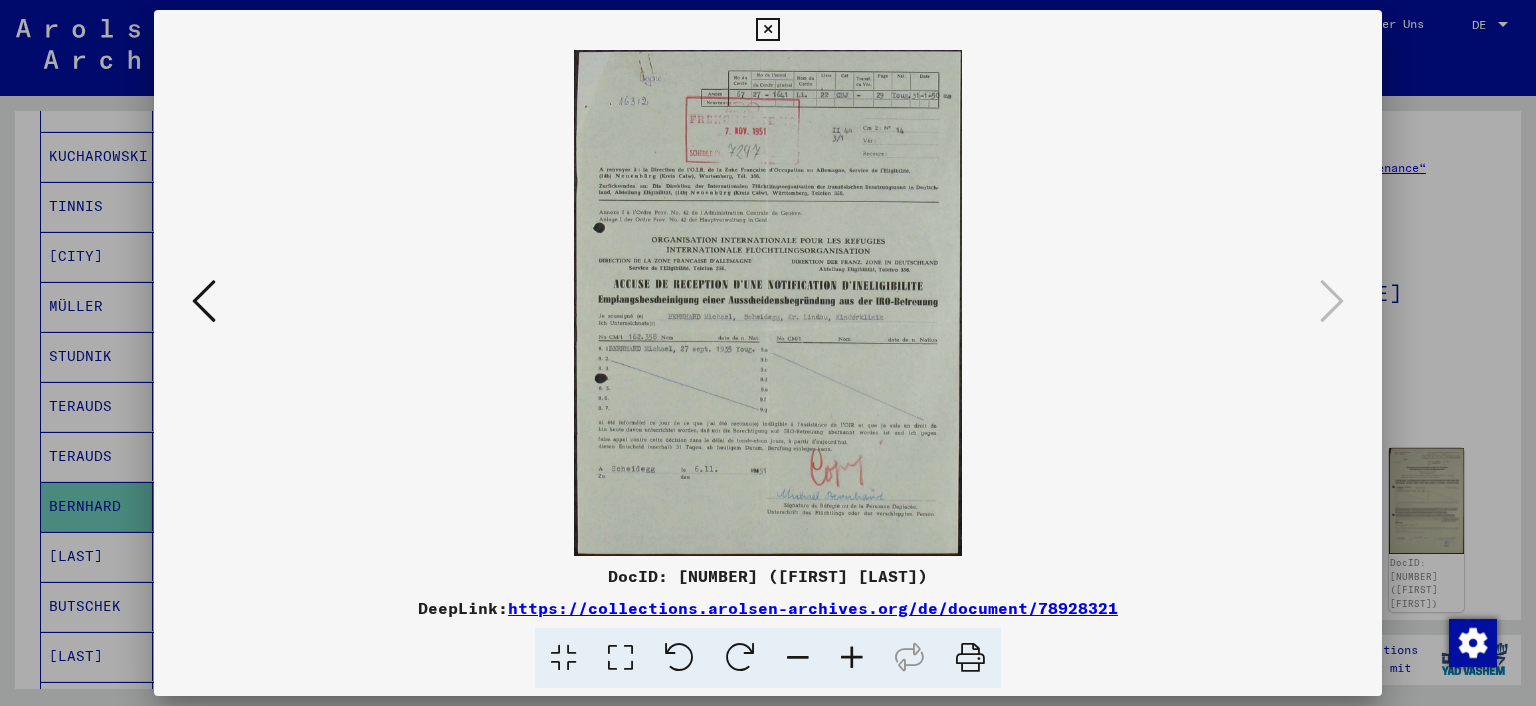 click at bounding box center [204, 301] 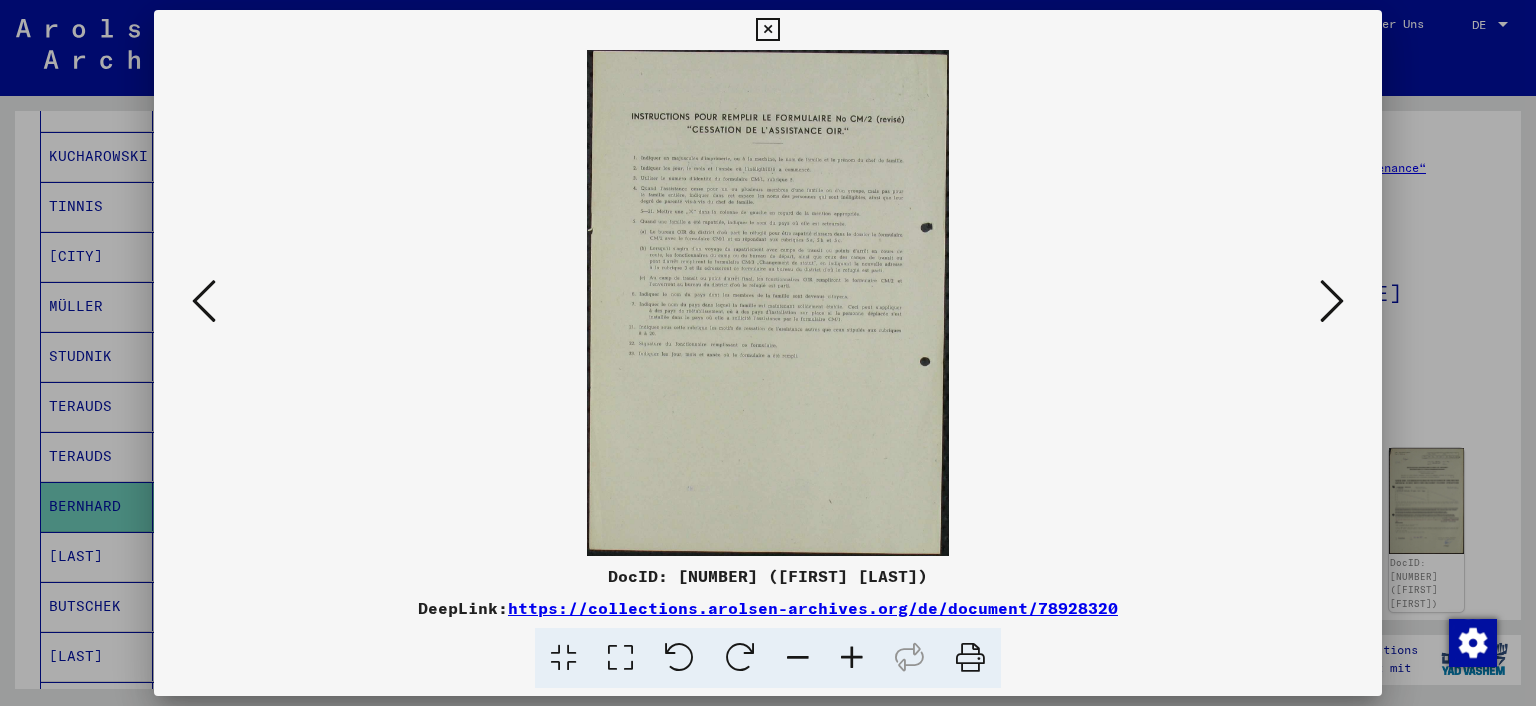 click at bounding box center [204, 301] 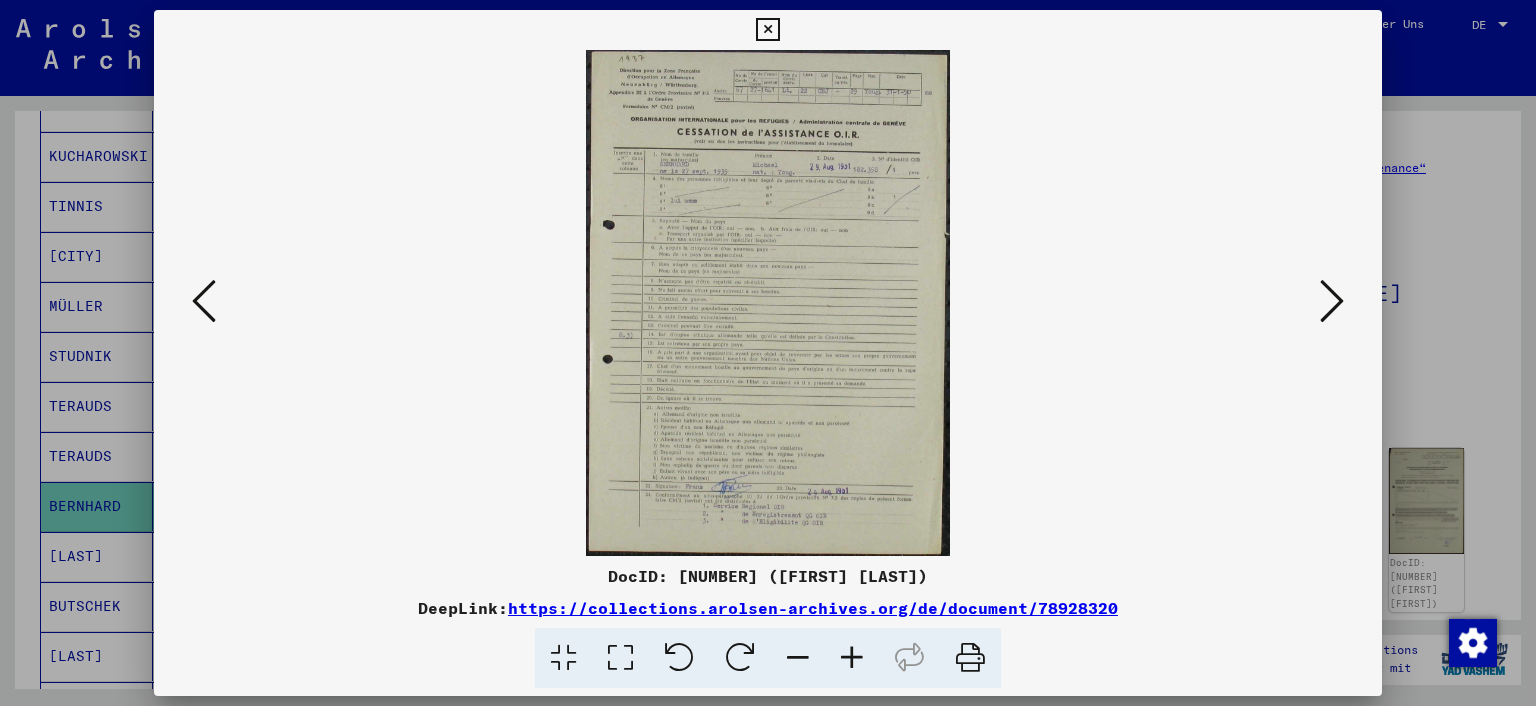 click at bounding box center [852, 658] 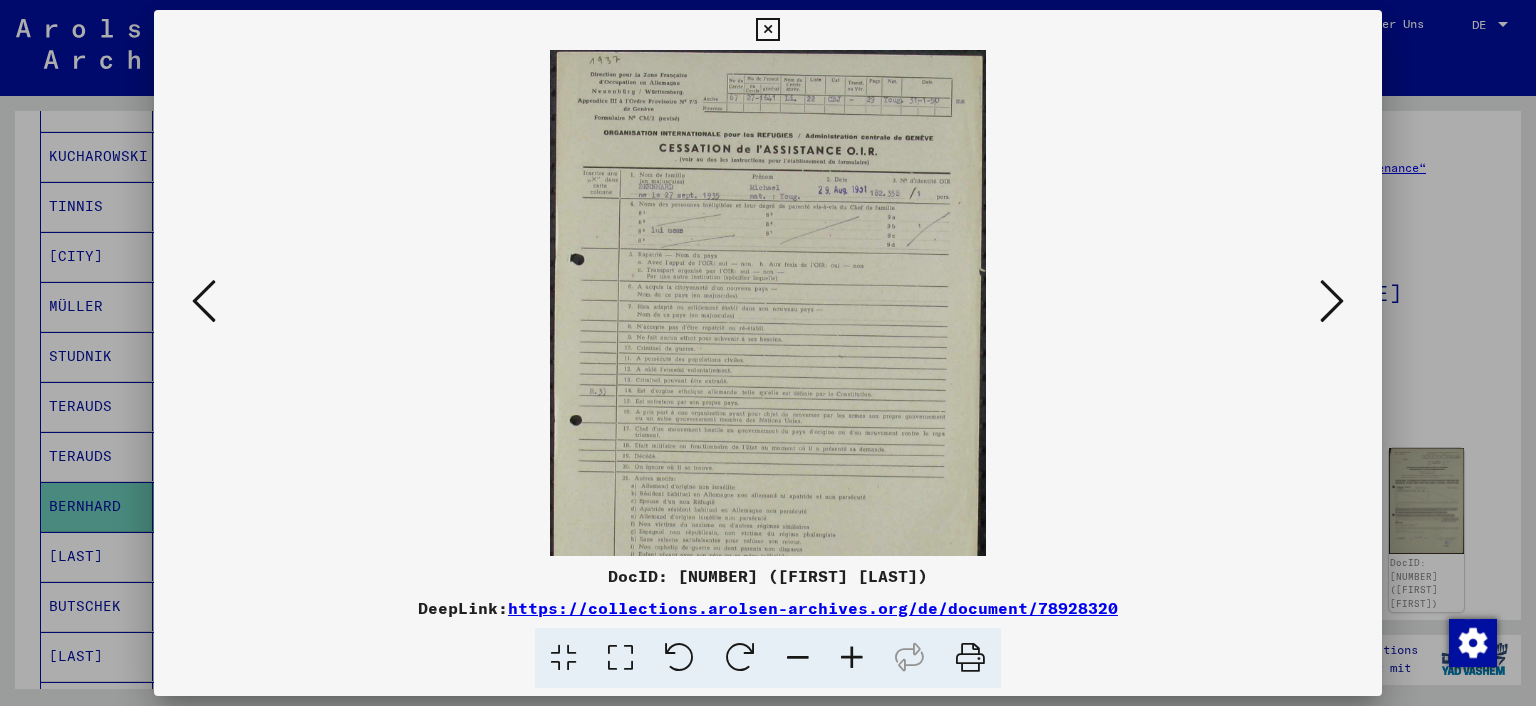 click at bounding box center (852, 658) 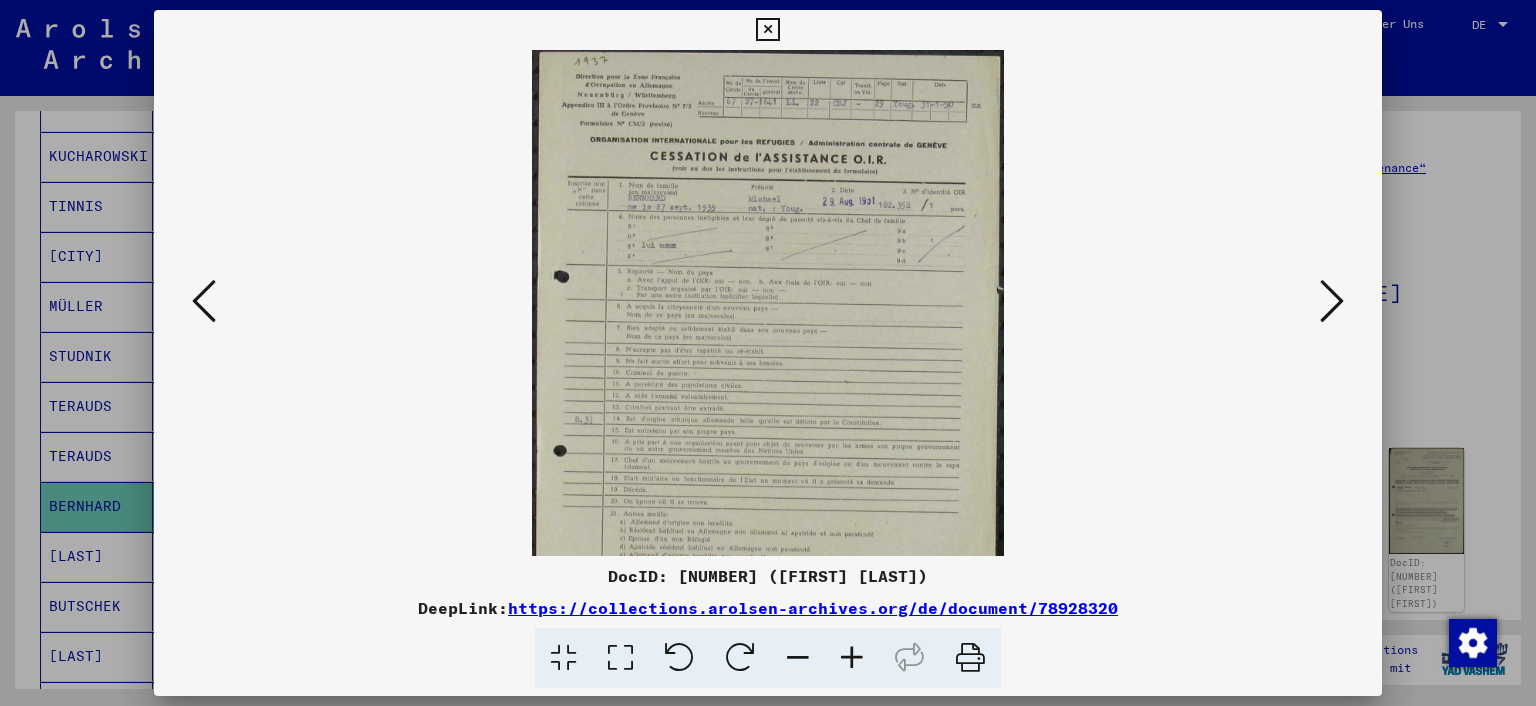 click at bounding box center [852, 658] 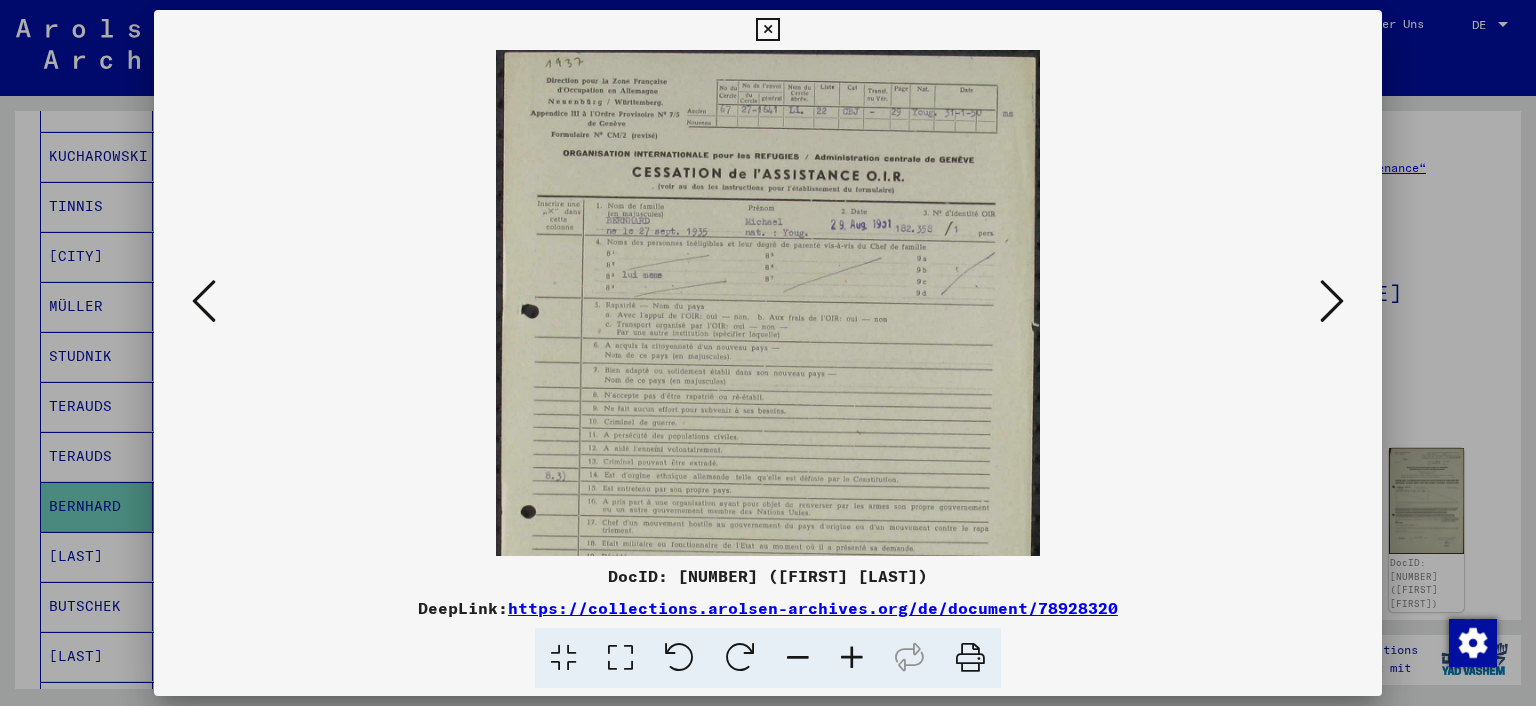 click at bounding box center [852, 658] 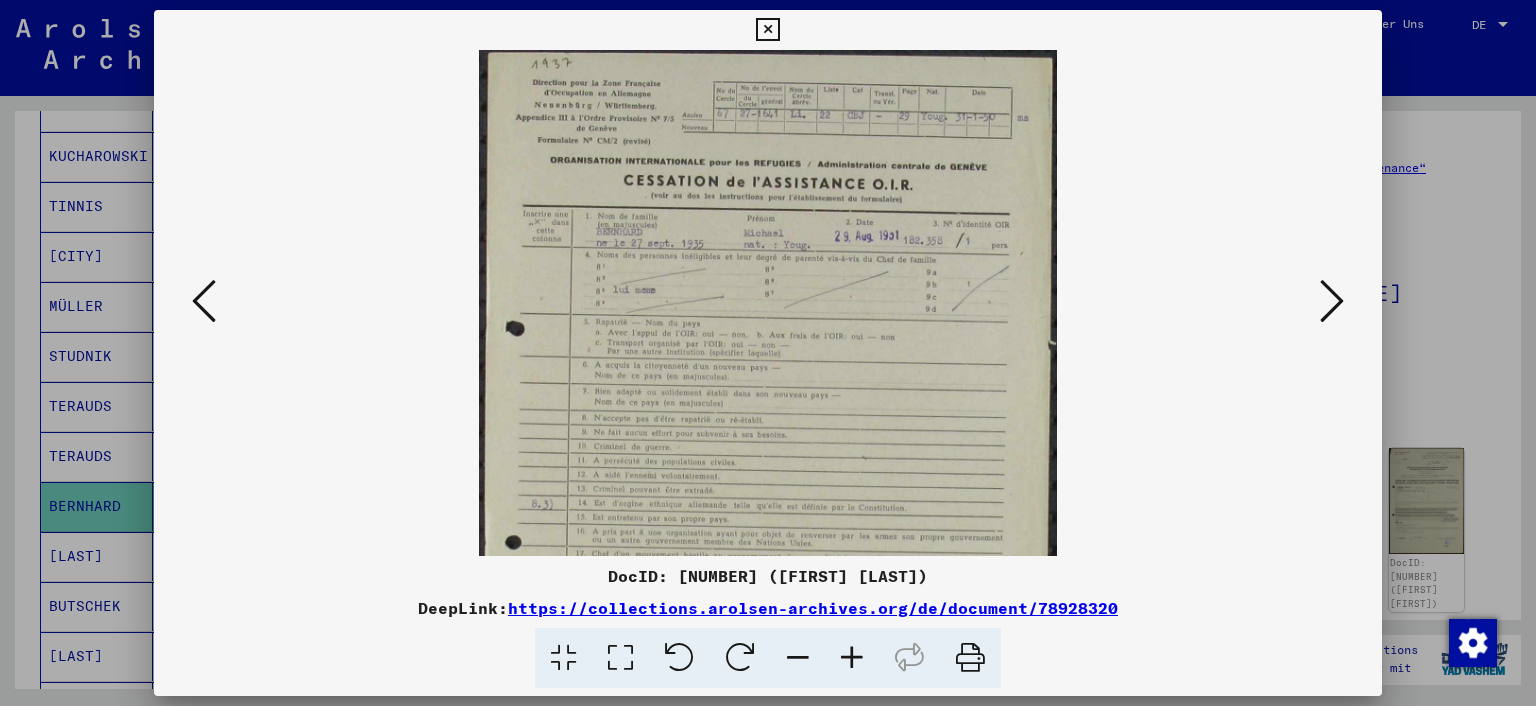 click at bounding box center [852, 658] 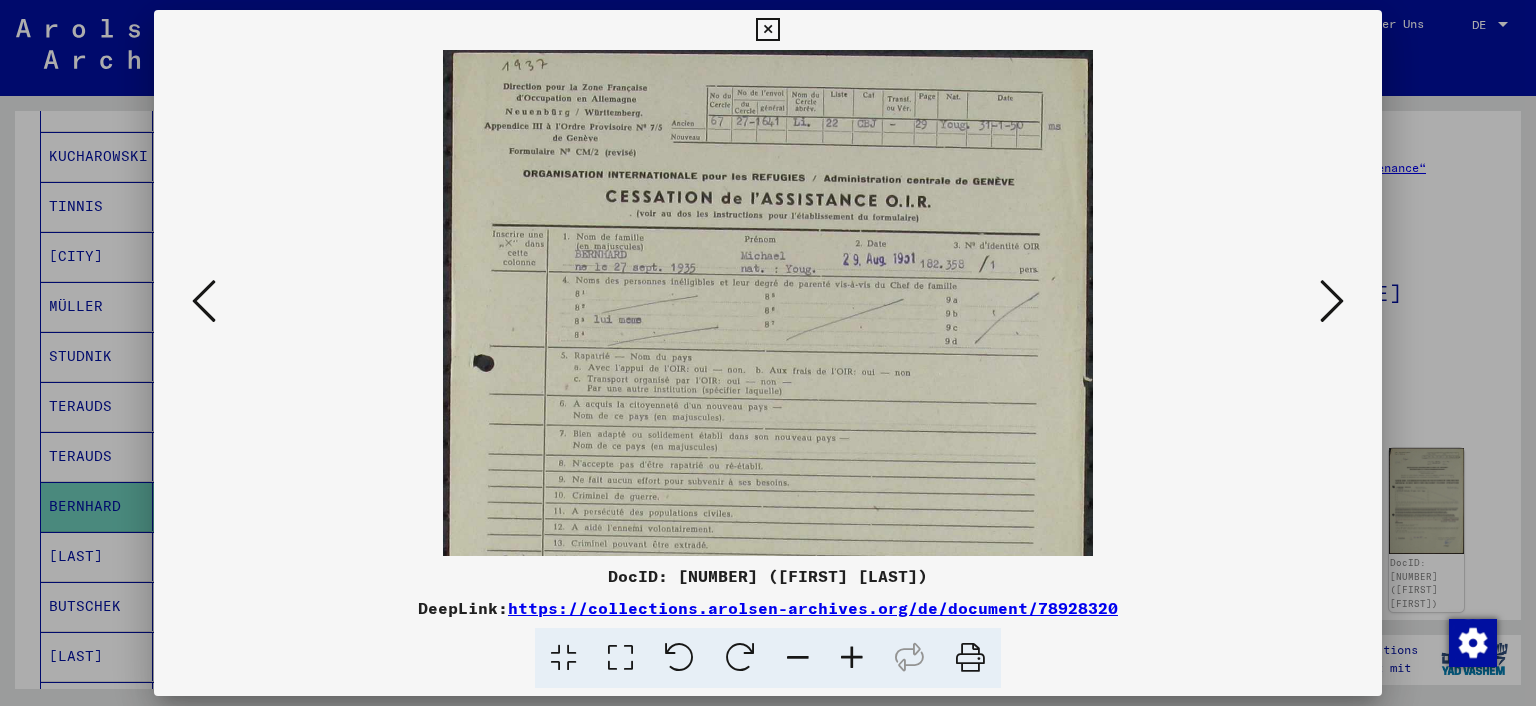click at bounding box center (852, 658) 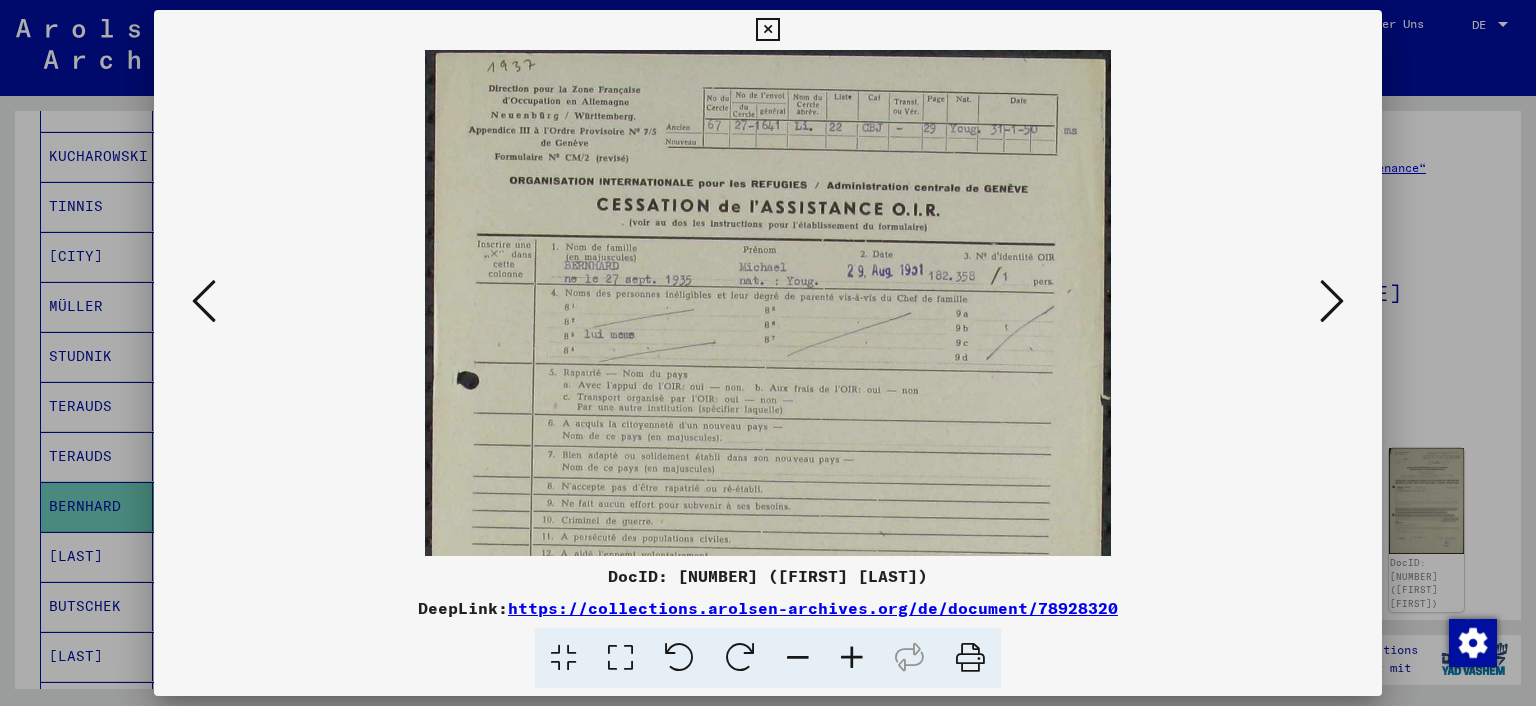 click at bounding box center [204, 301] 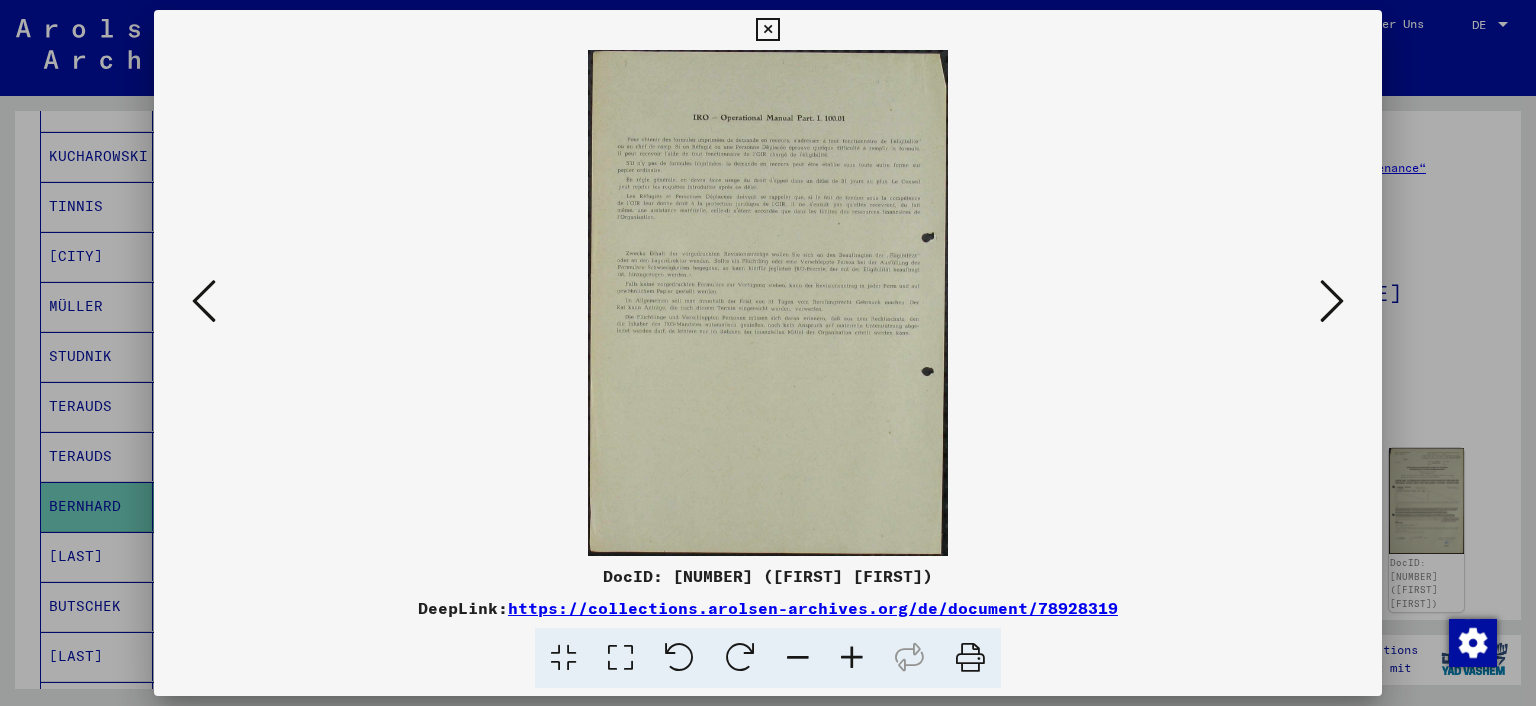 click at bounding box center (852, 658) 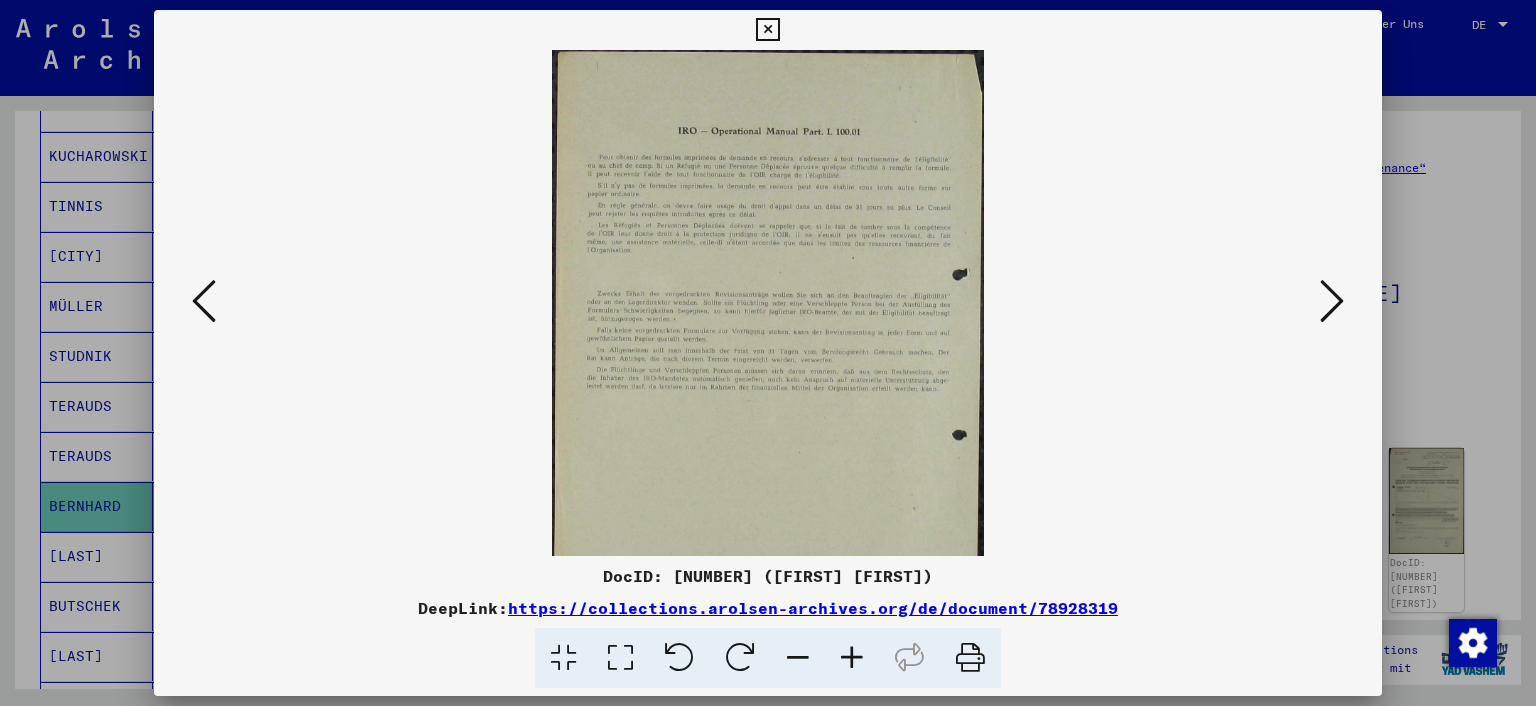 click at bounding box center [852, 658] 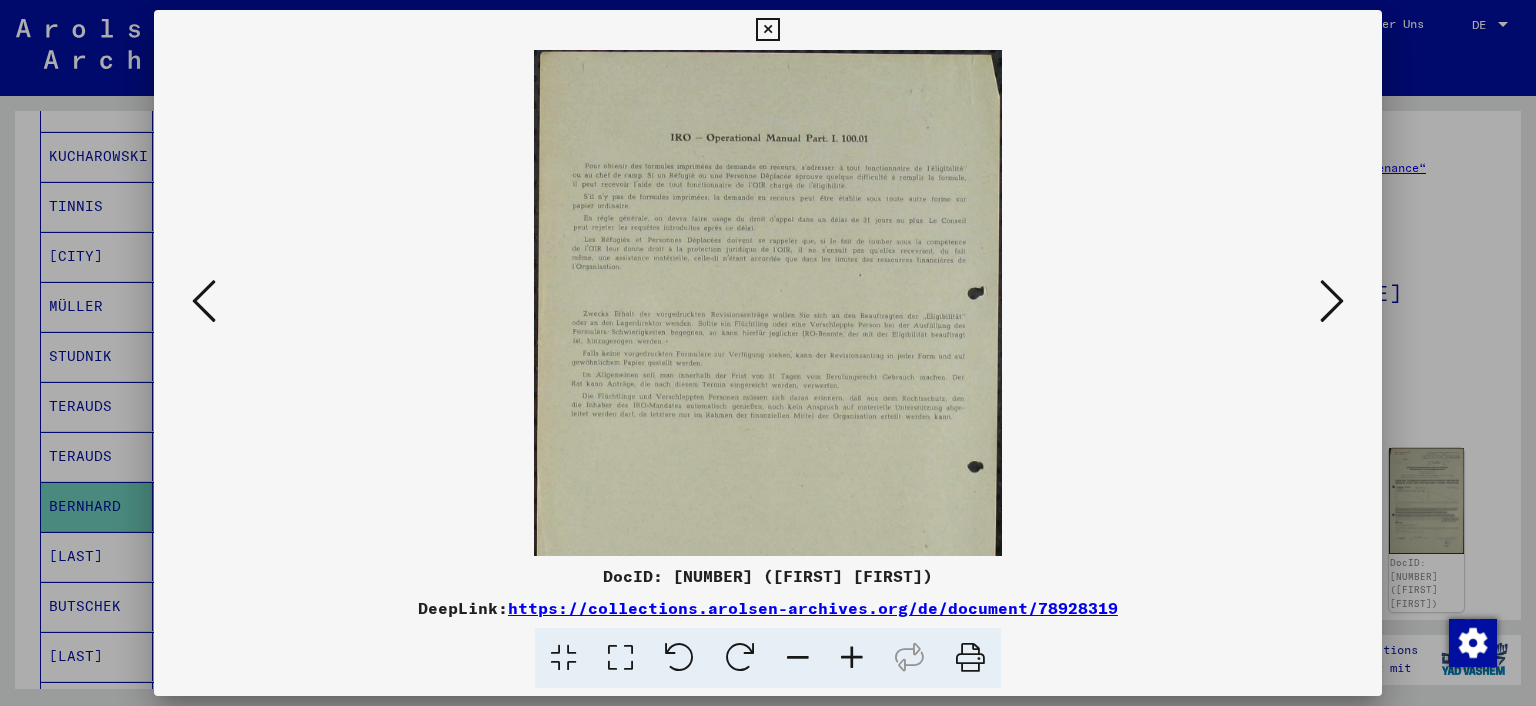 click at bounding box center [852, 658] 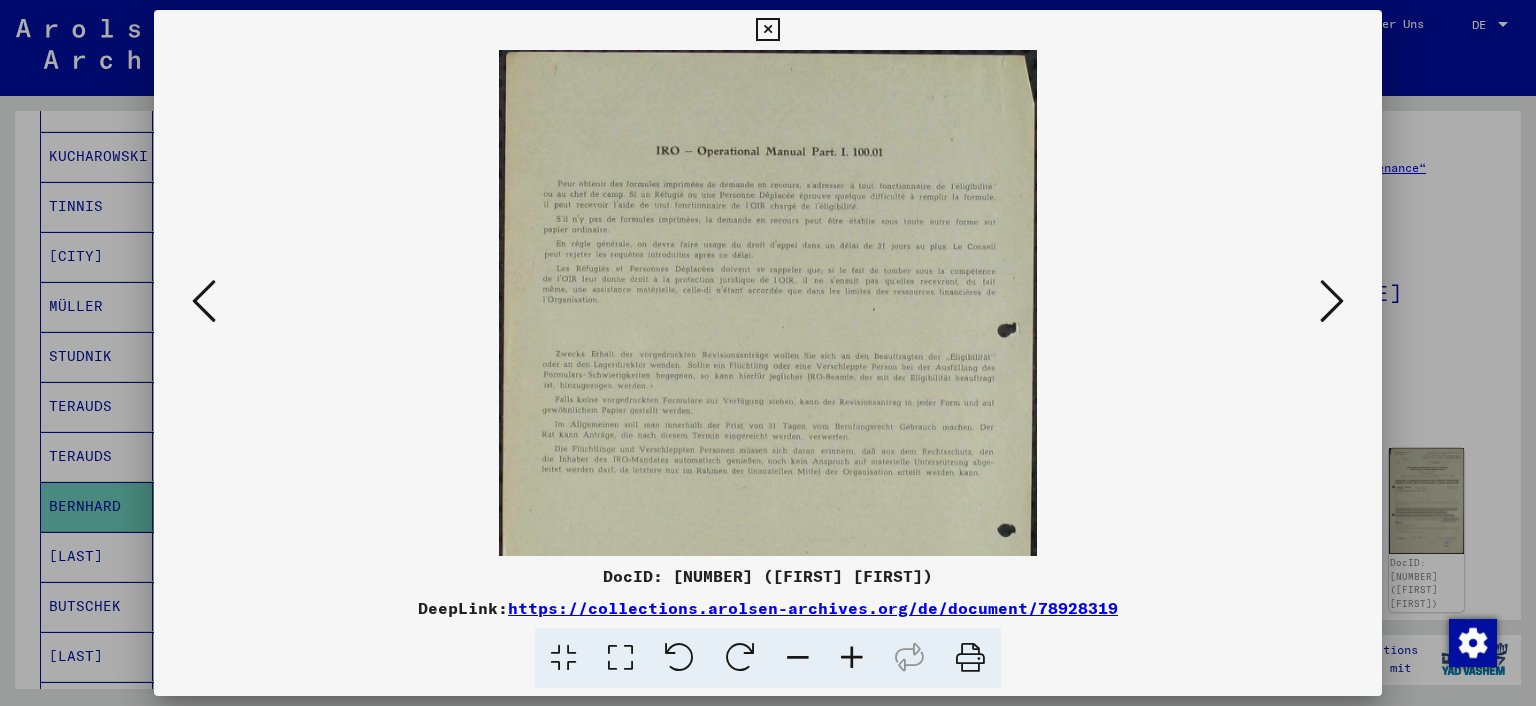 click at bounding box center (852, 658) 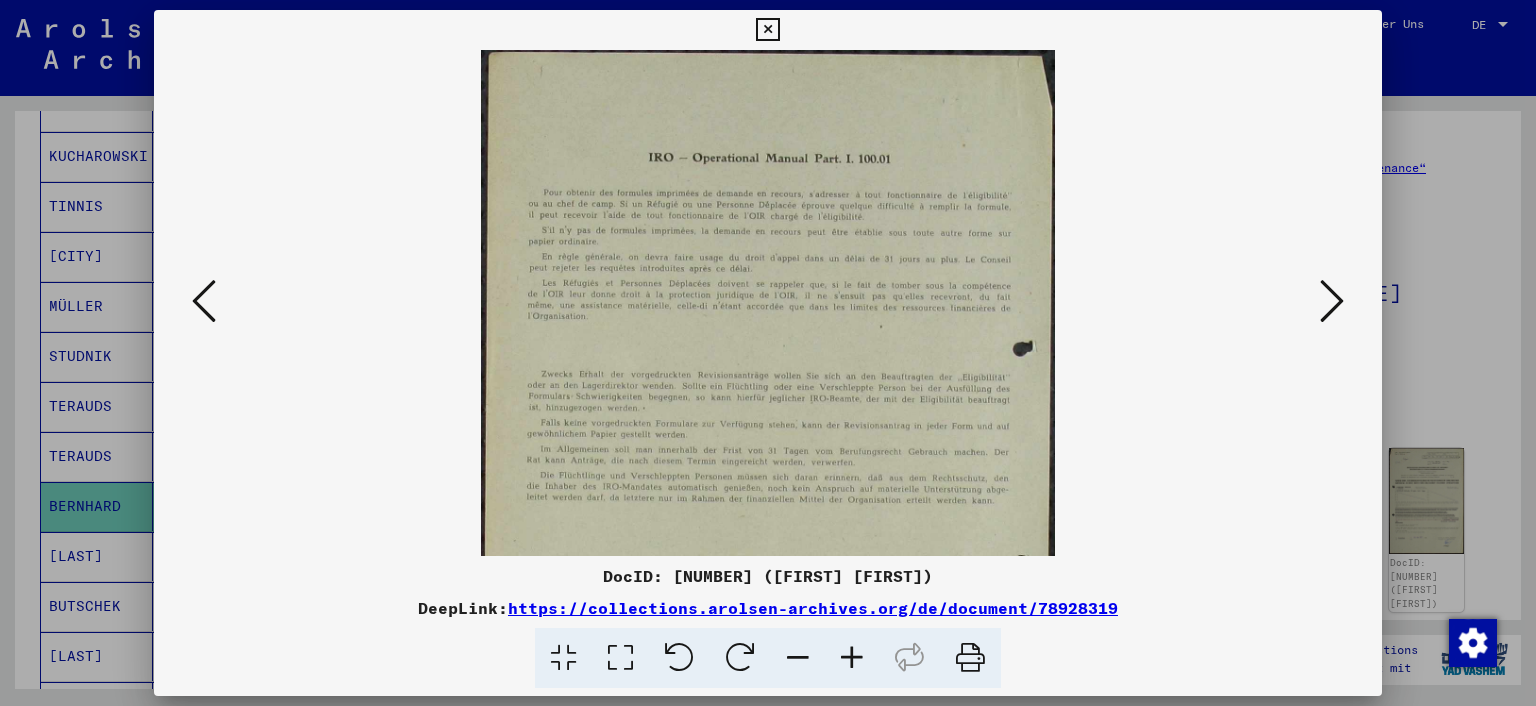 click at bounding box center [852, 658] 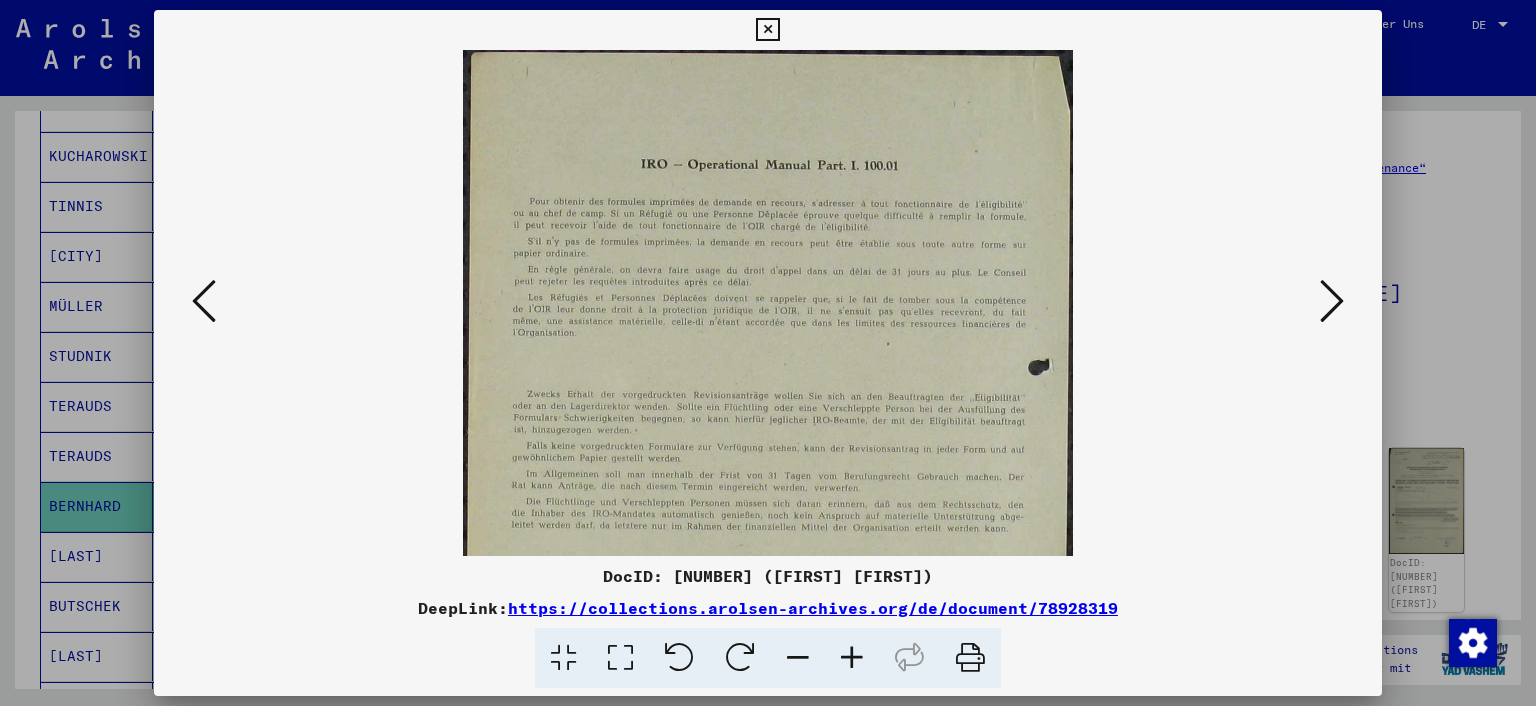 click at bounding box center [852, 658] 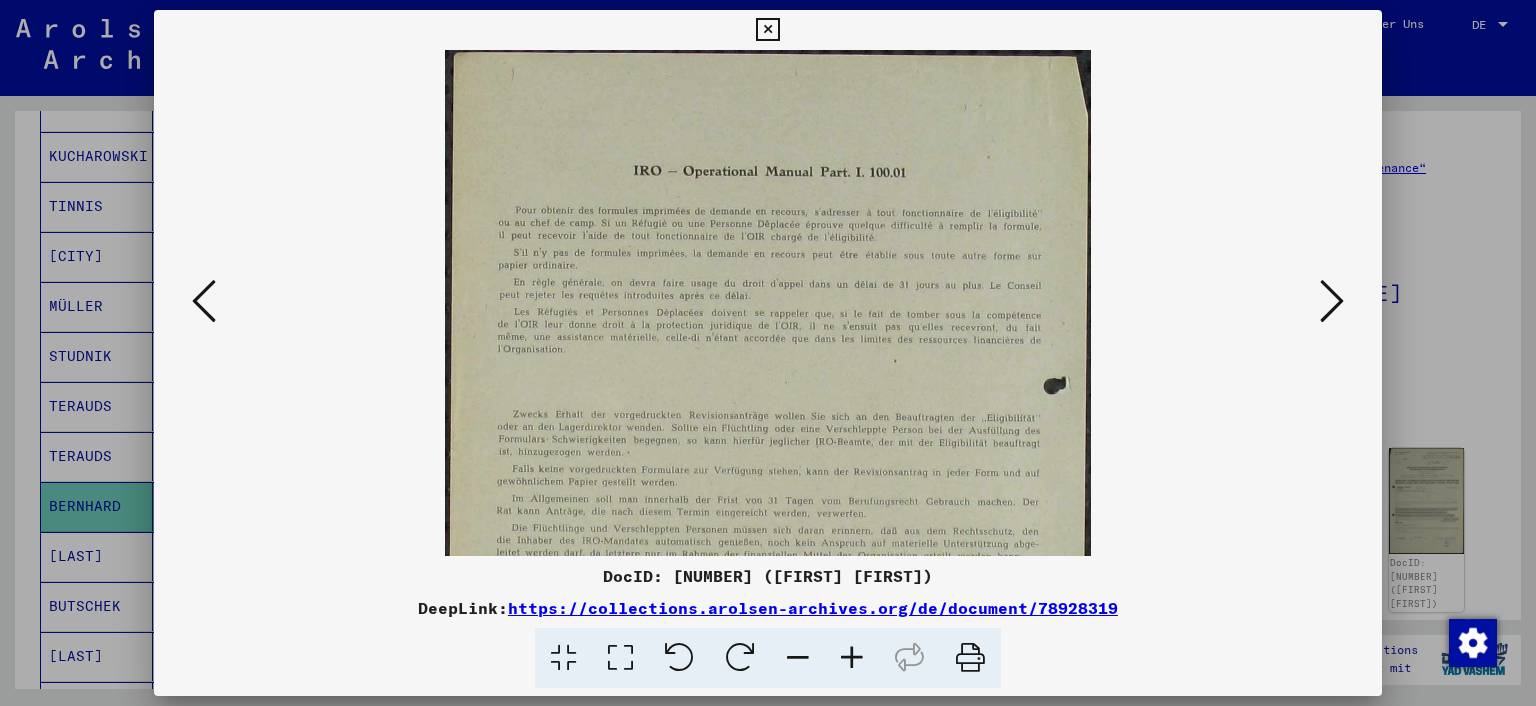 drag, startPoint x: 1366, startPoint y: 30, endPoint x: 1121, endPoint y: 25, distance: 245.05101 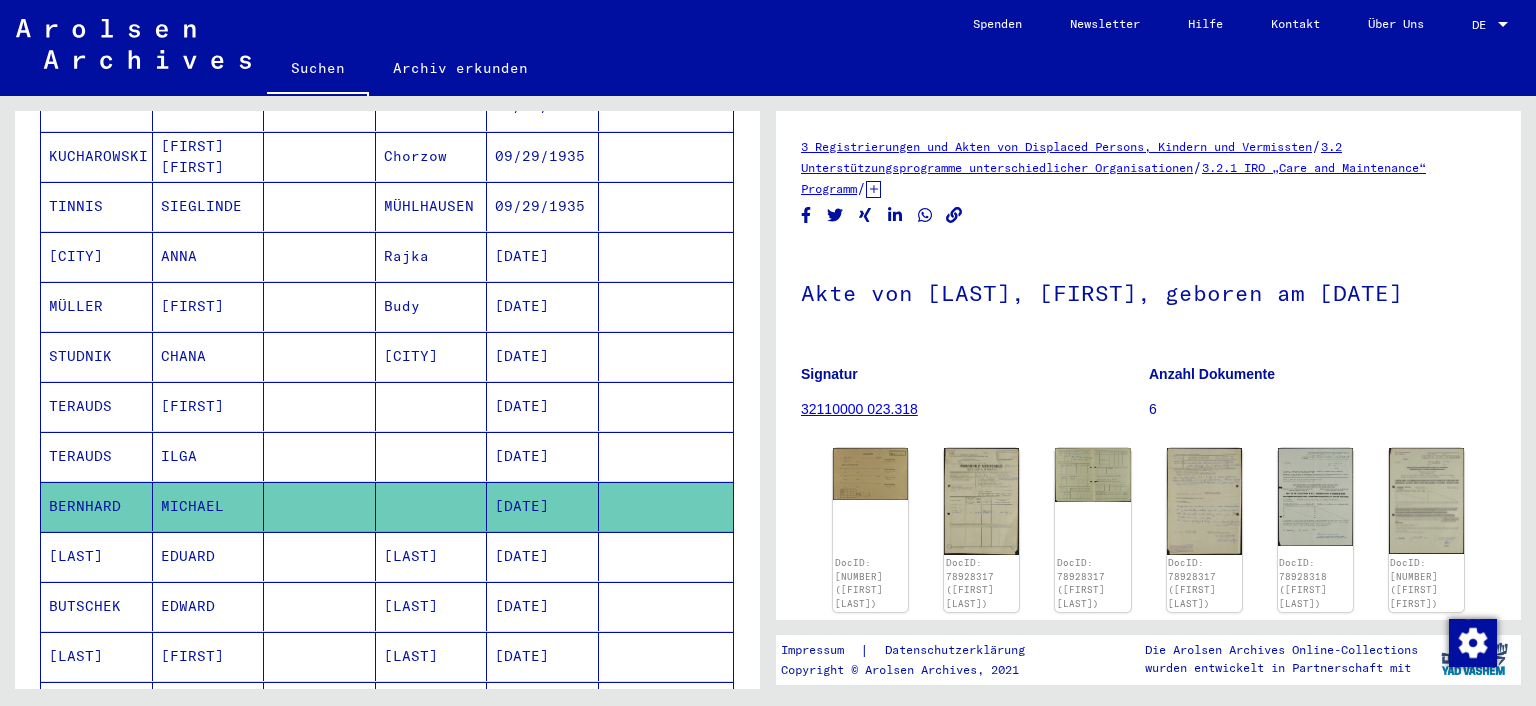 click on "TERAUDS" at bounding box center [97, 506] 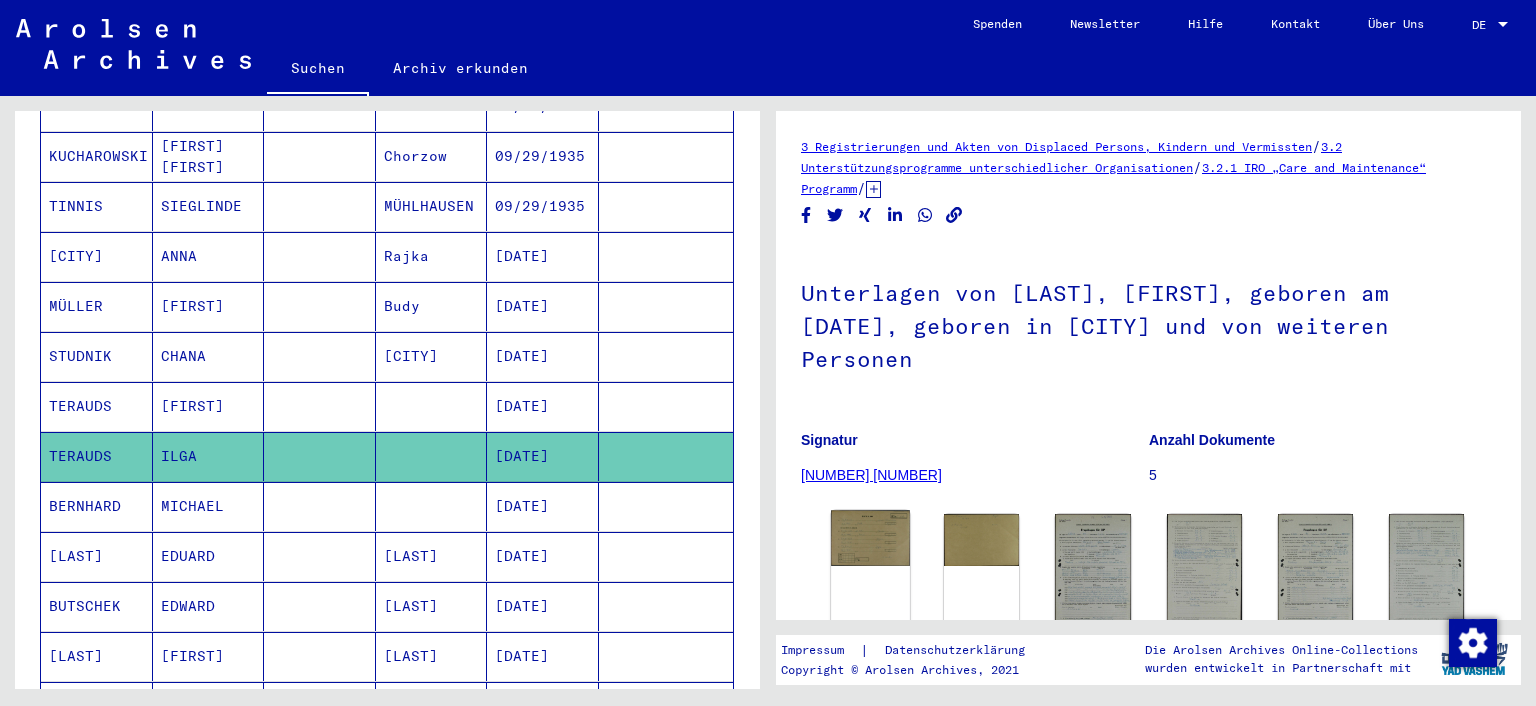 click 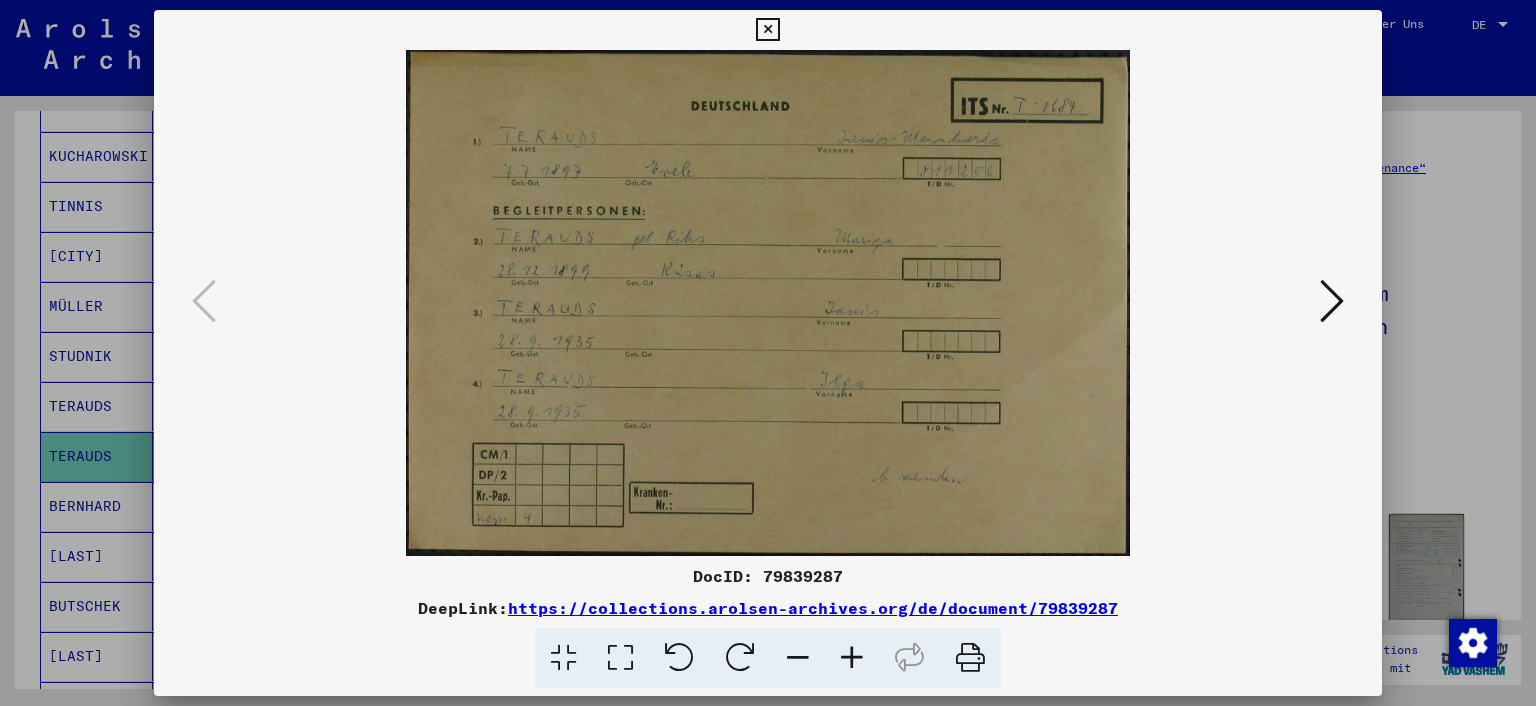 click at bounding box center (768, 353) 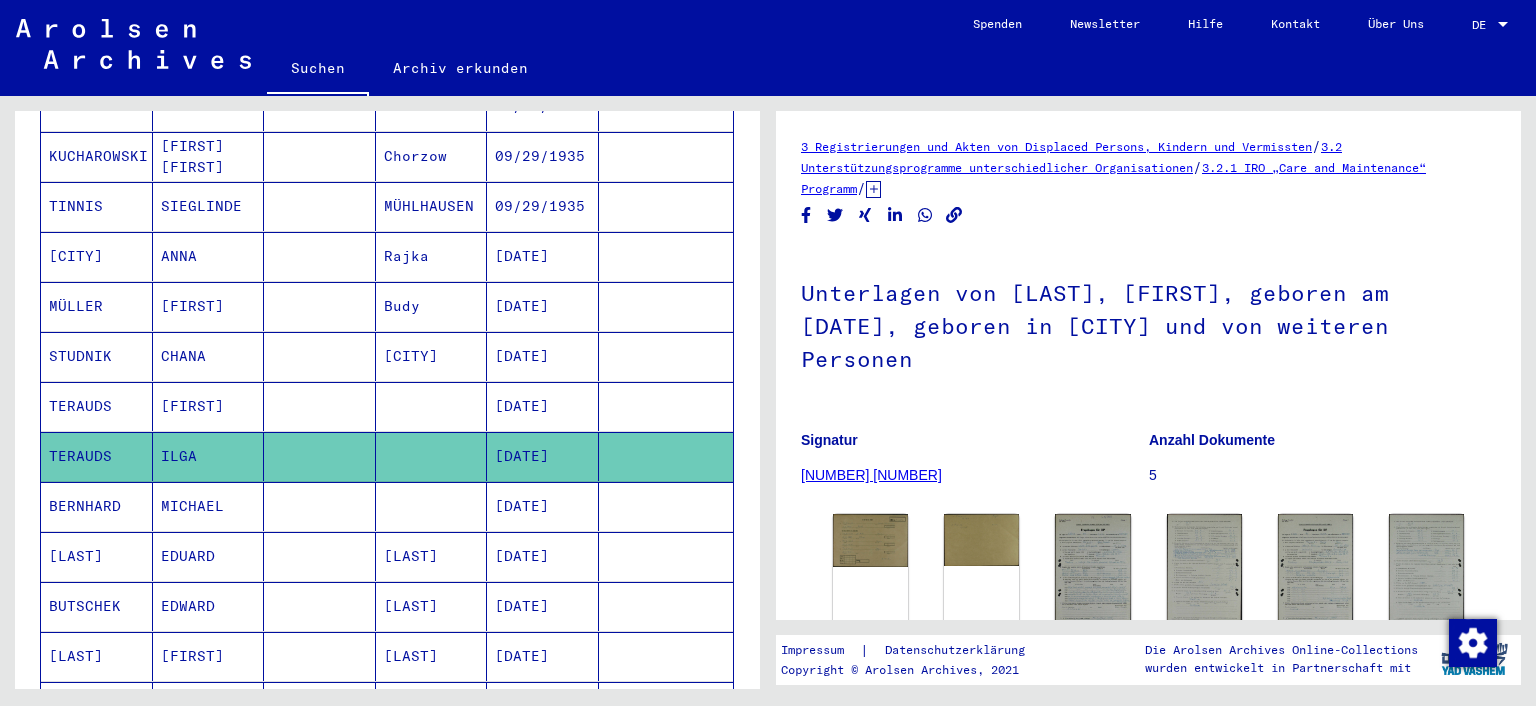 click on "TERAUDS" at bounding box center (97, 456) 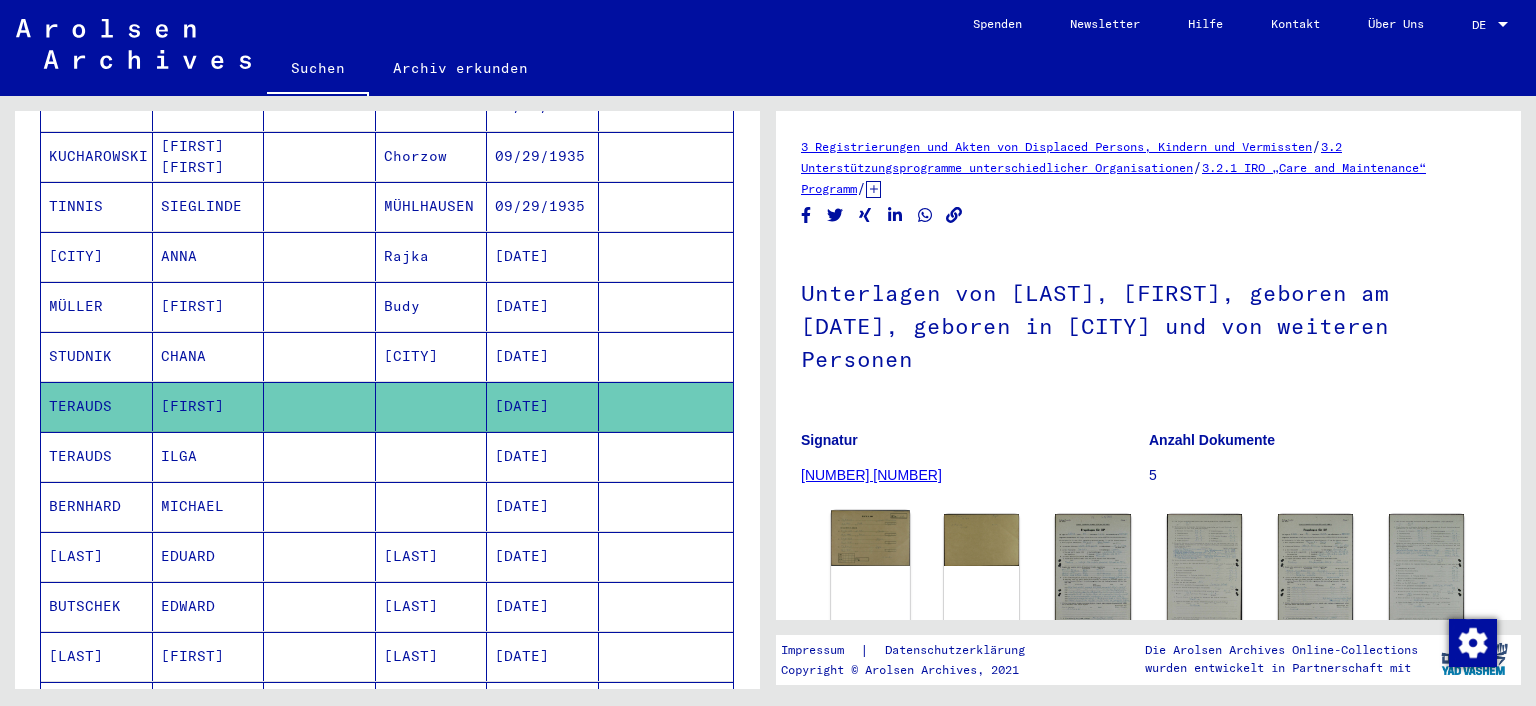 click 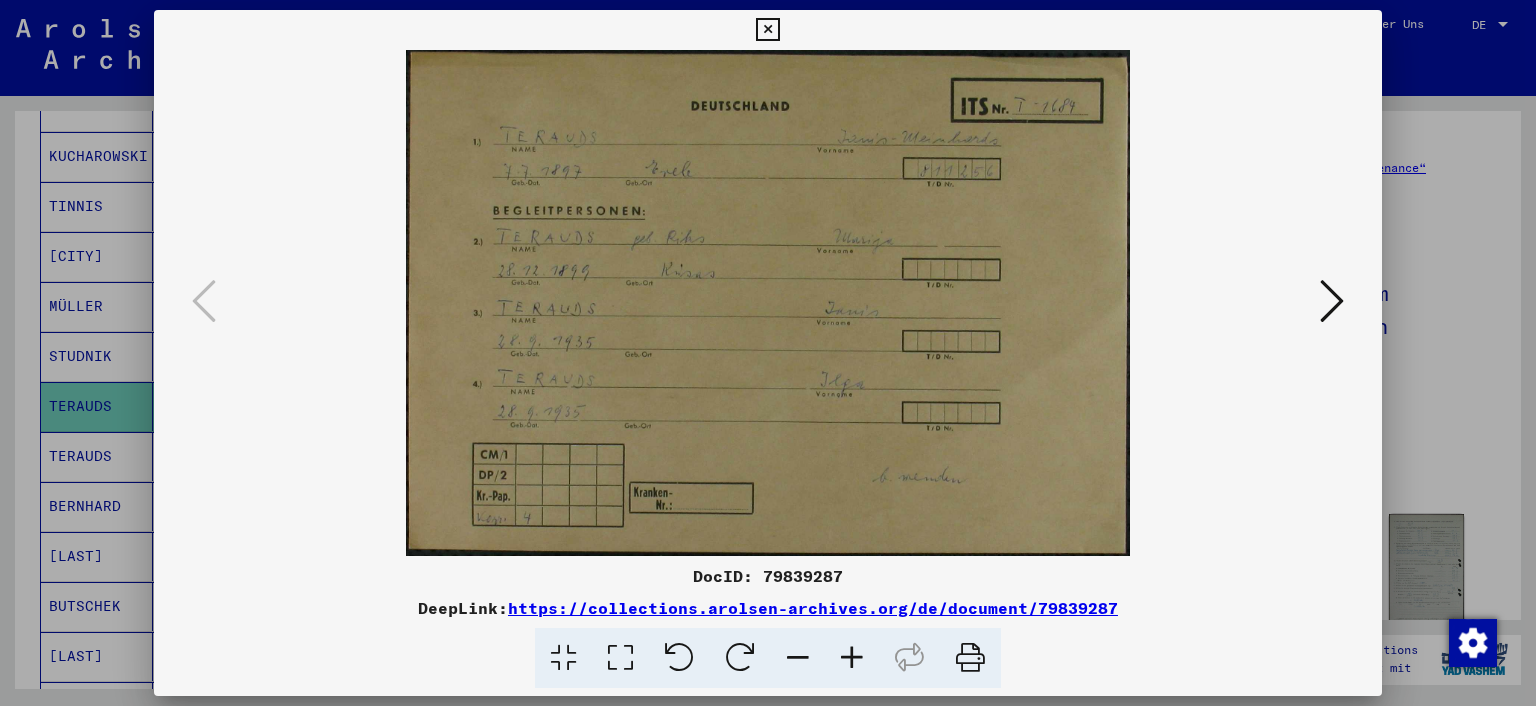 drag, startPoint x: 0, startPoint y: 197, endPoint x: 78, endPoint y: 243, distance: 90.55385 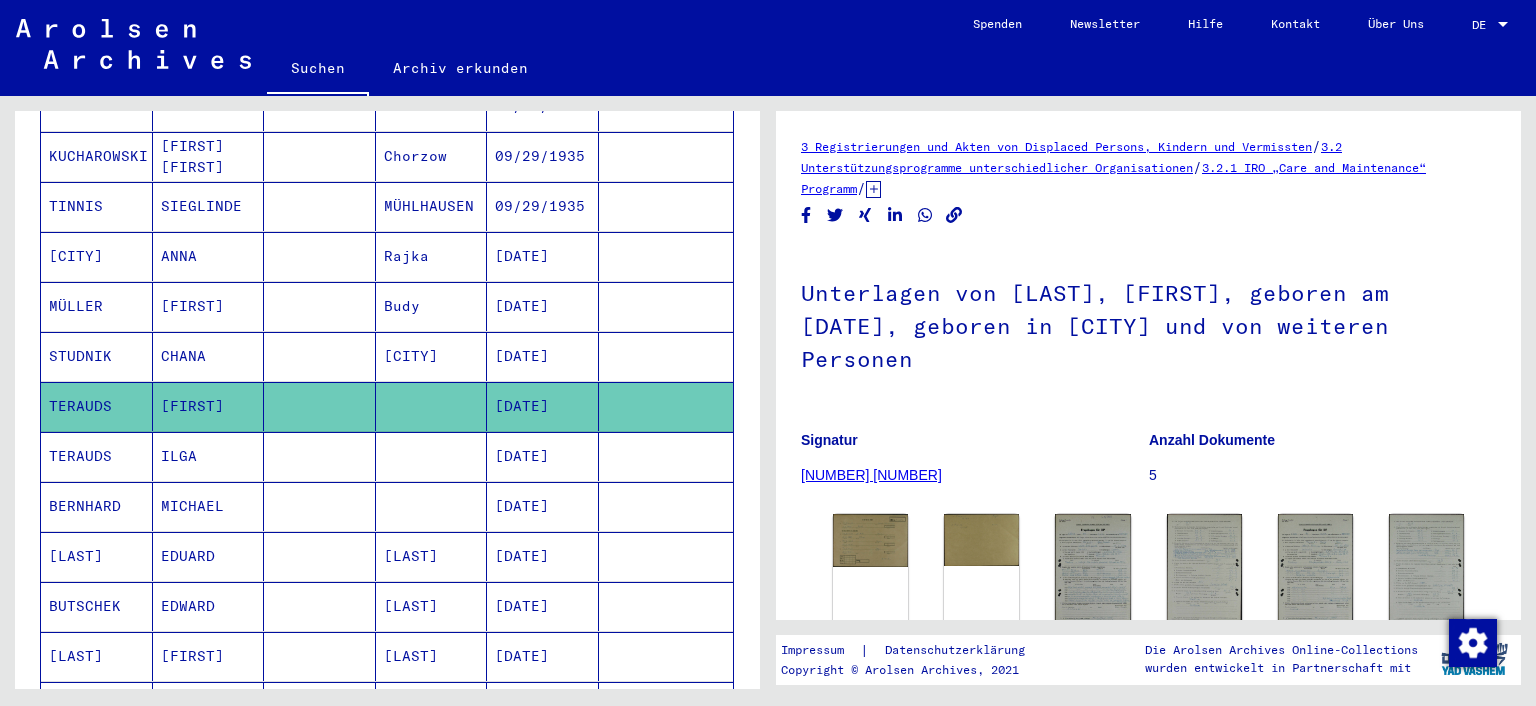 click on "STUDNIK" at bounding box center [97, 406] 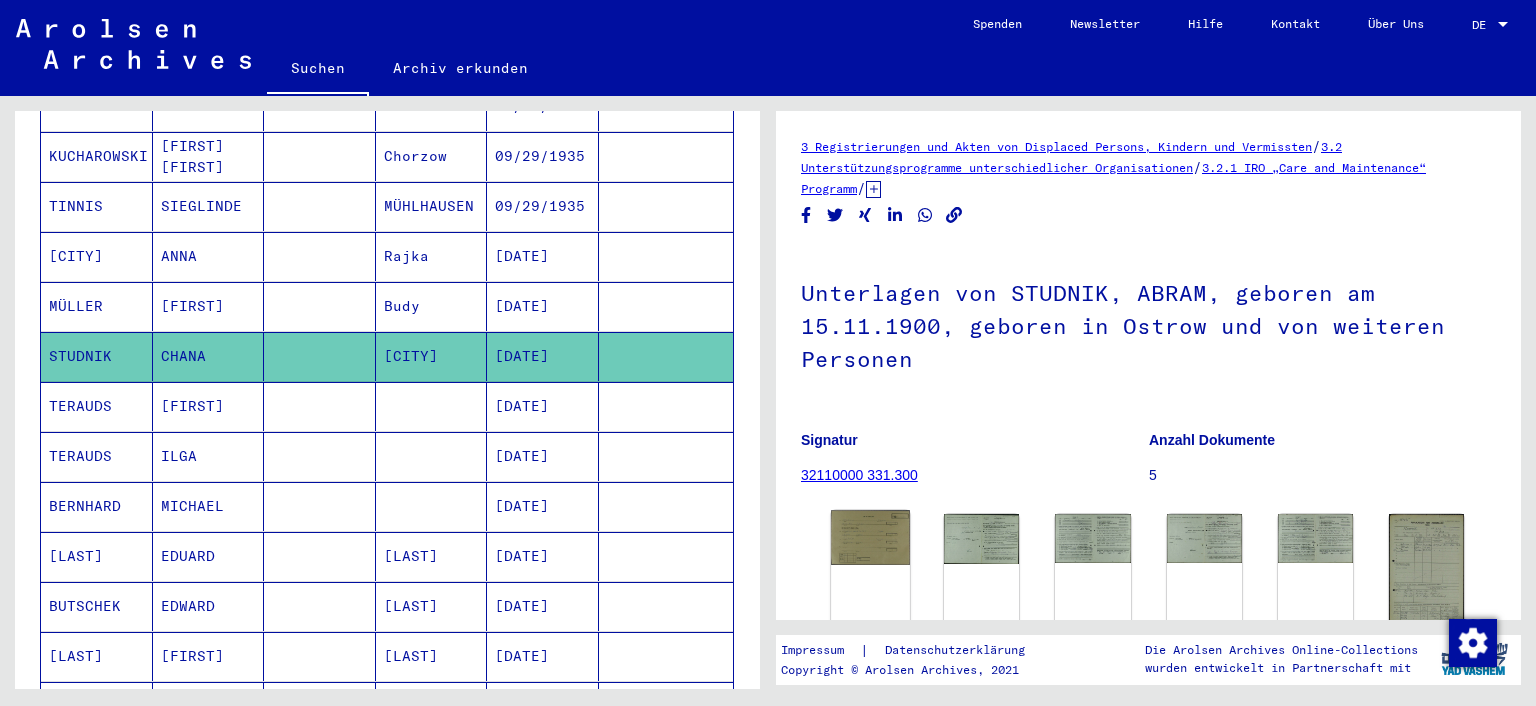 click 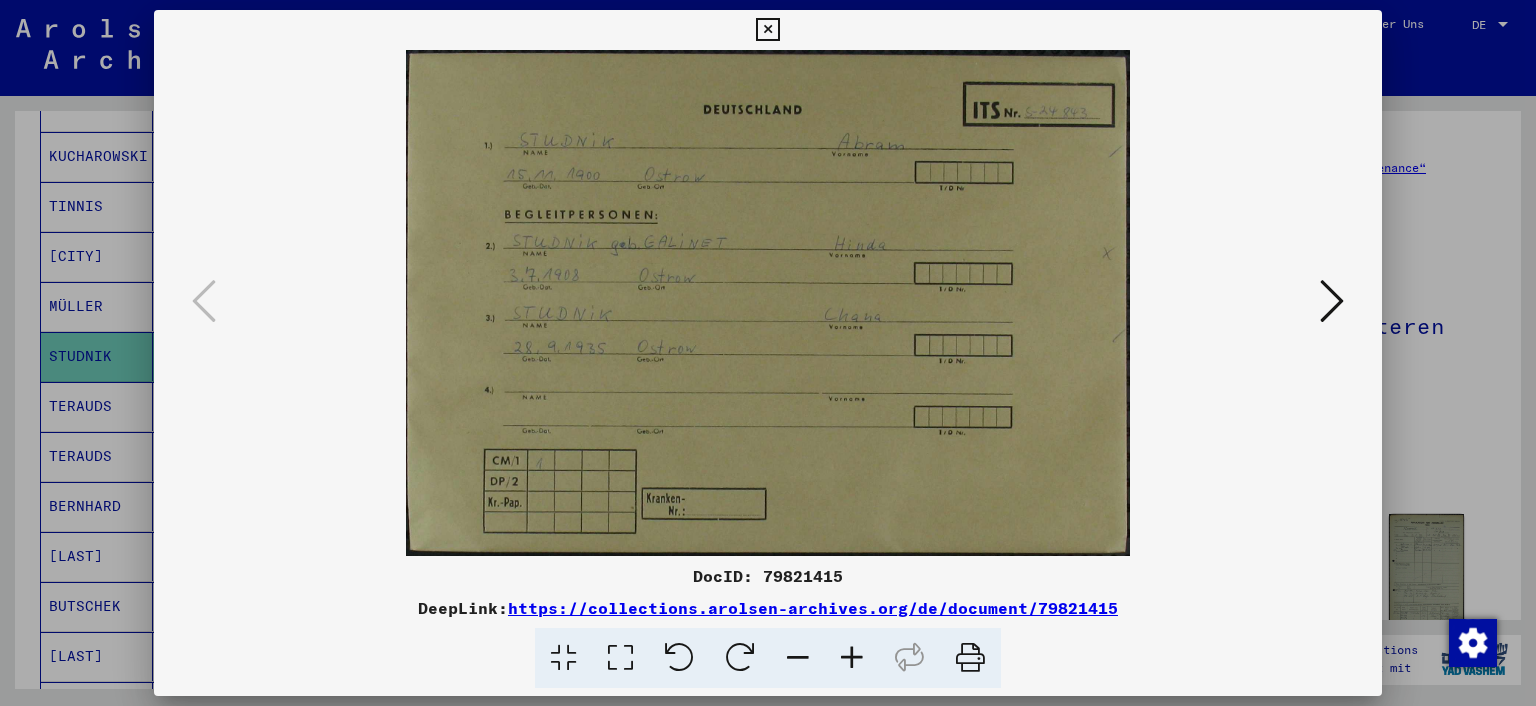 click at bounding box center [768, 353] 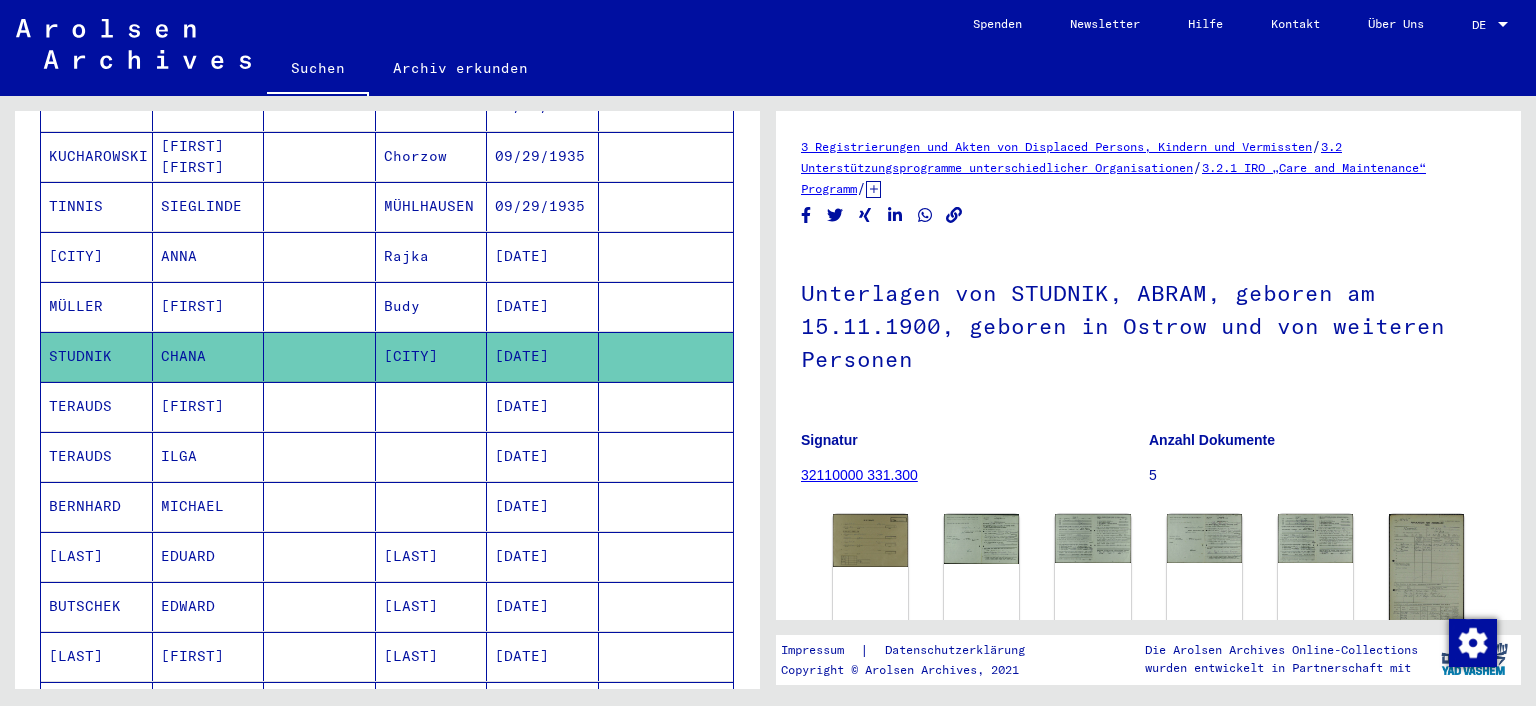click on "MÜLLER" at bounding box center (97, 356) 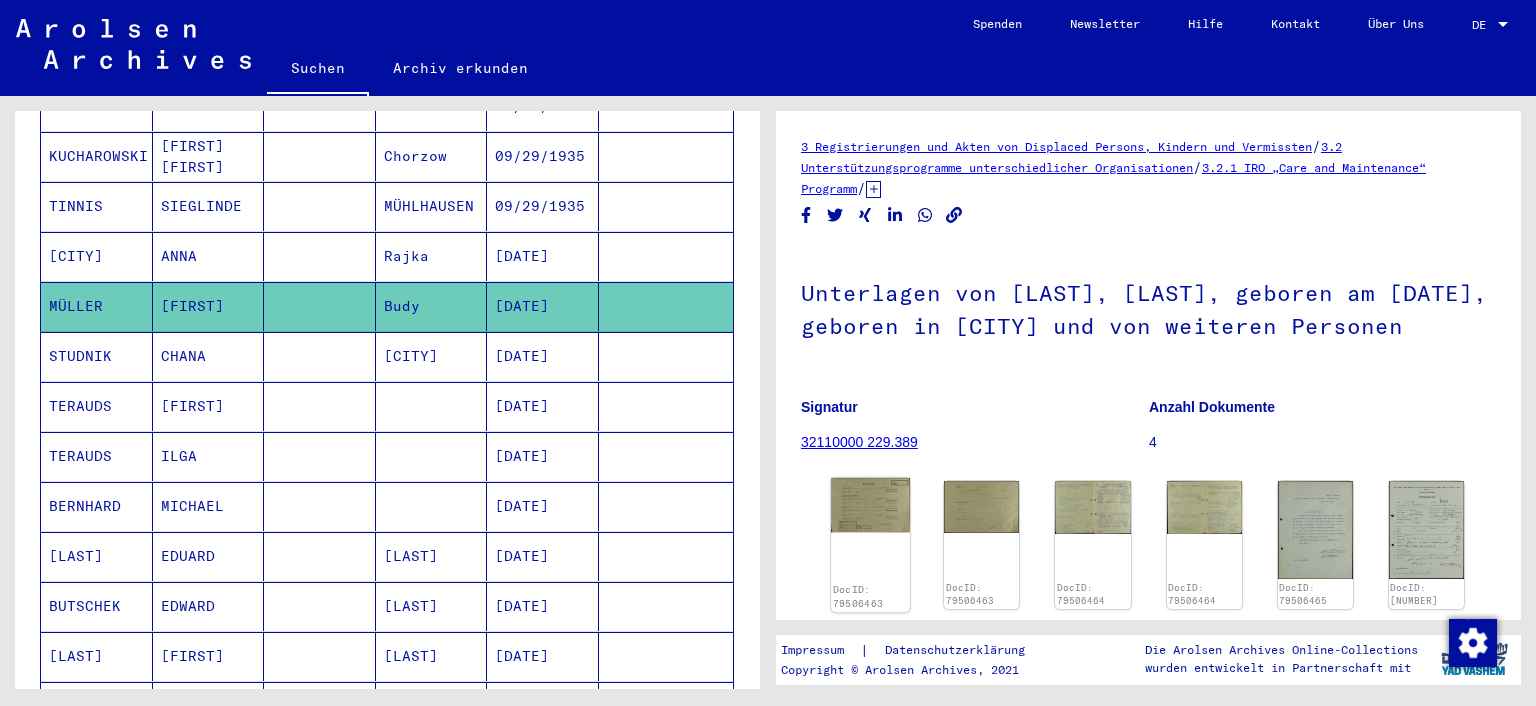 click 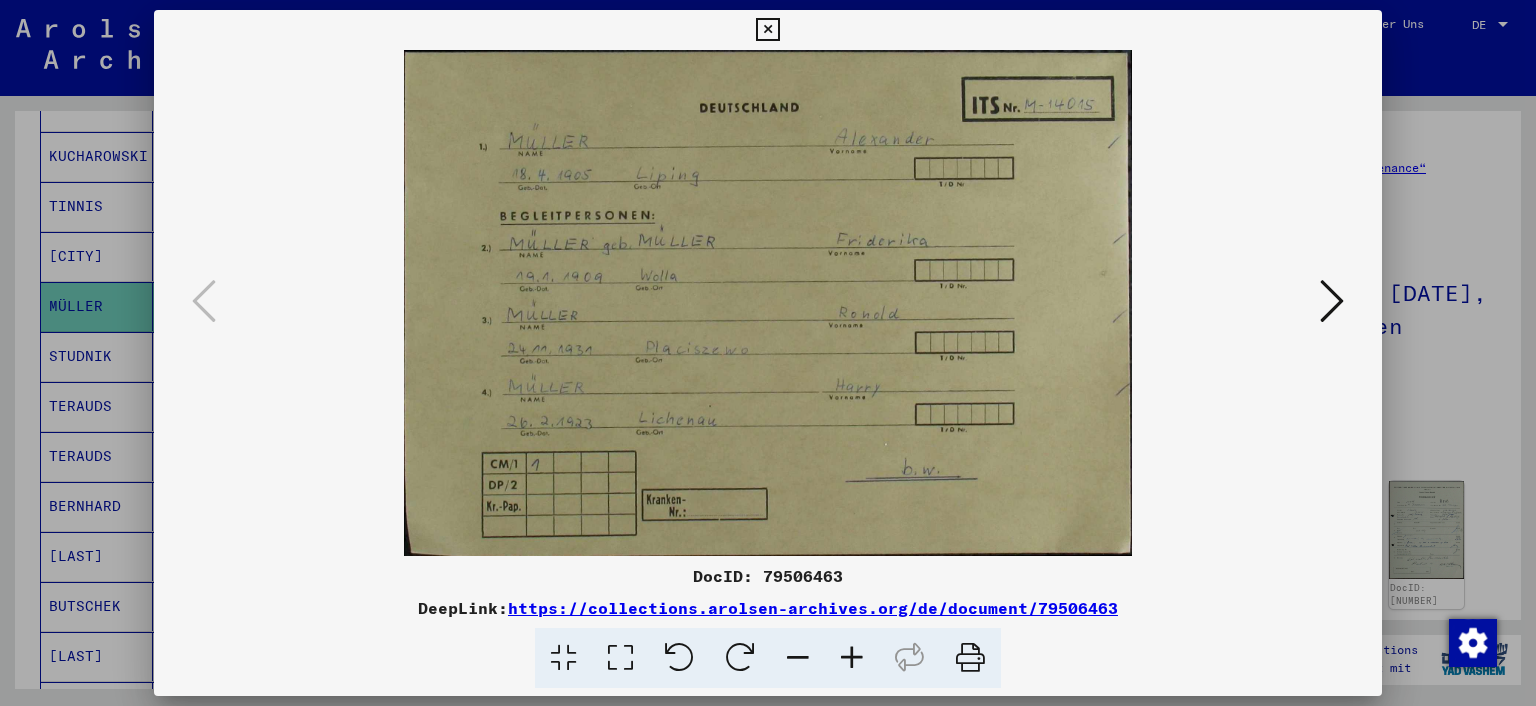 click at bounding box center [768, 353] 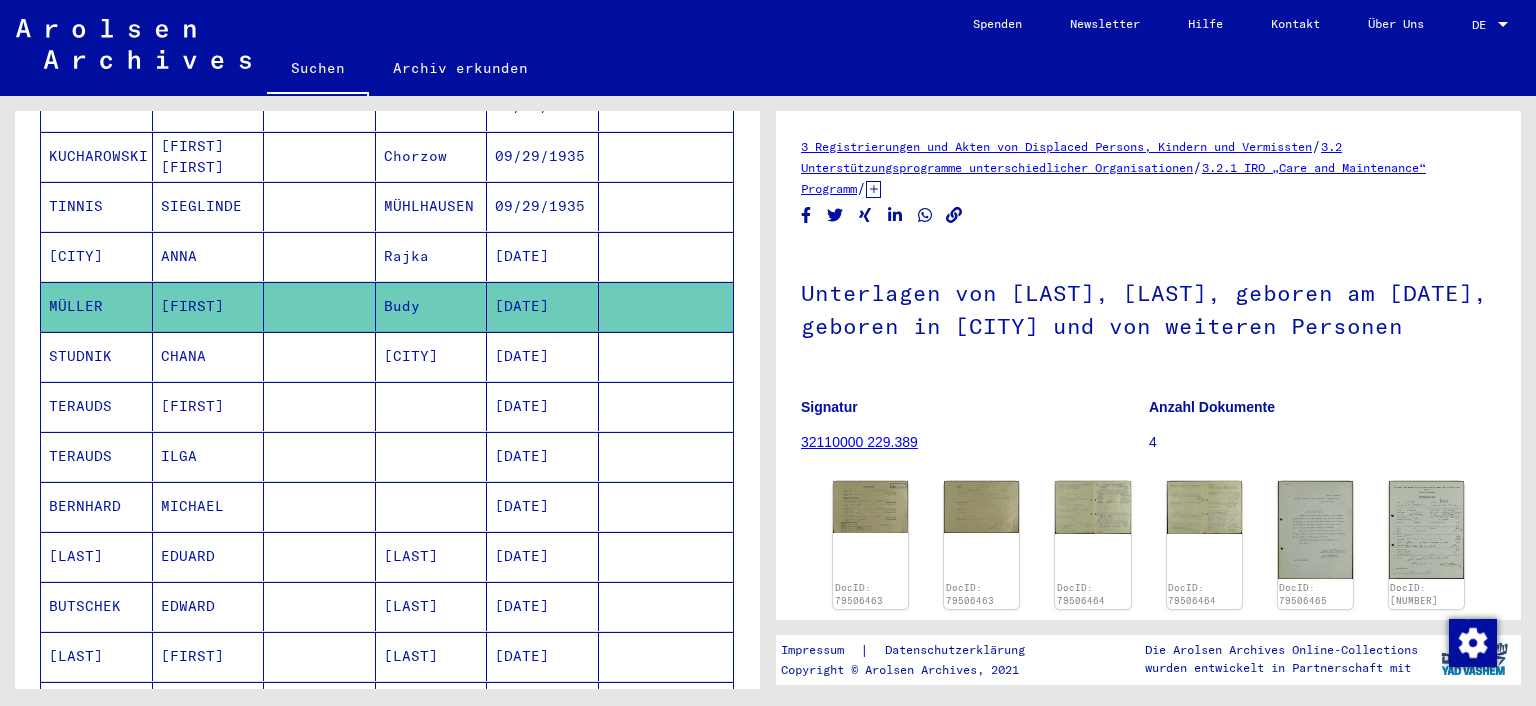 click on "TERAUDS" at bounding box center (97, 456) 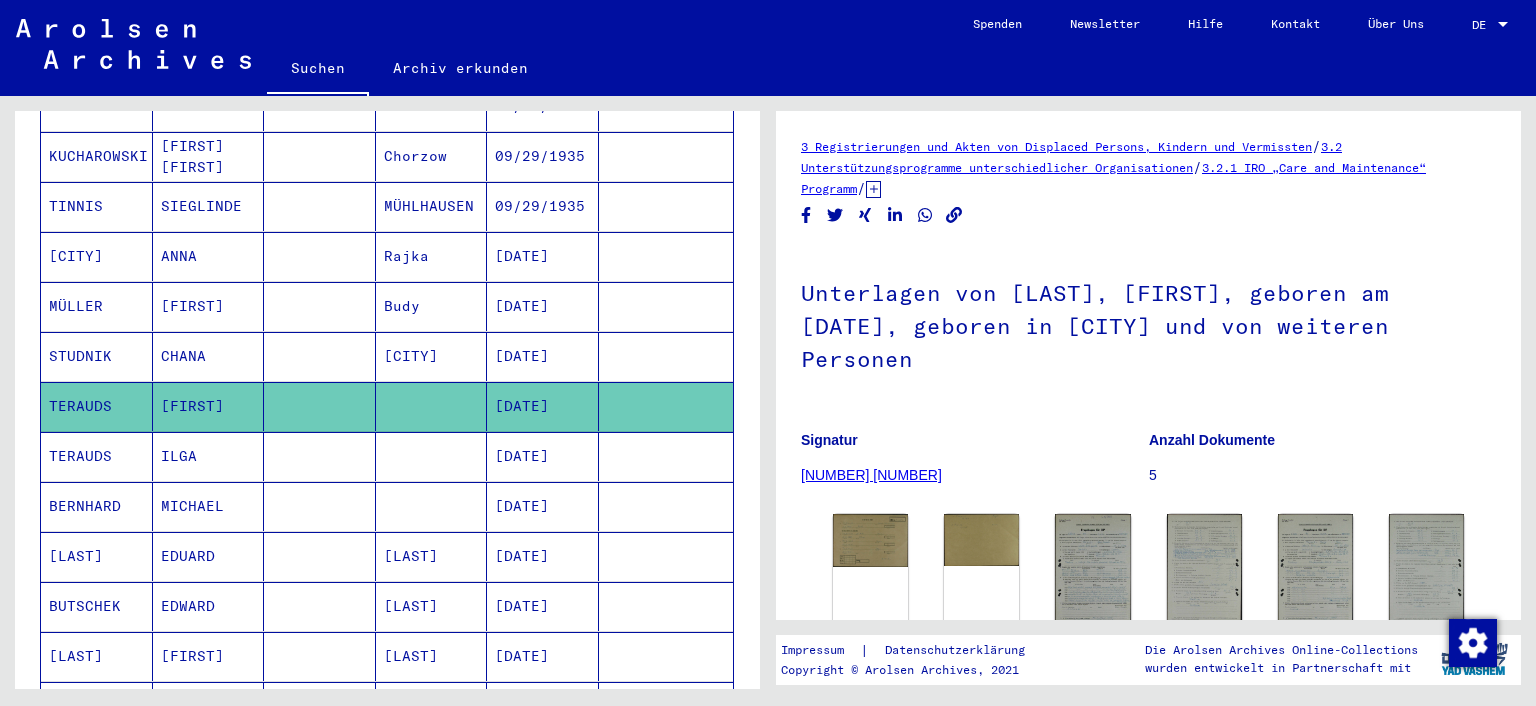 click on "TERAUDS" at bounding box center [97, 506] 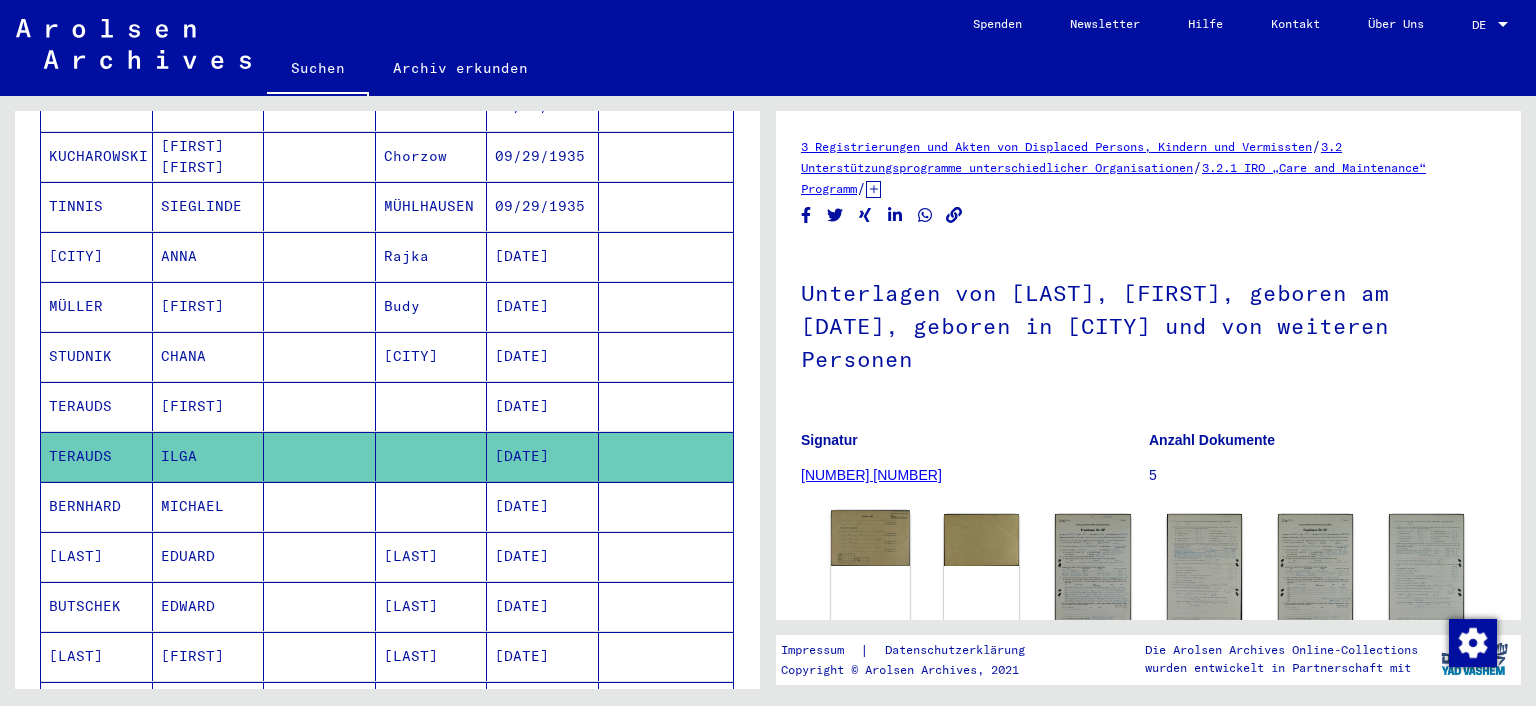 click 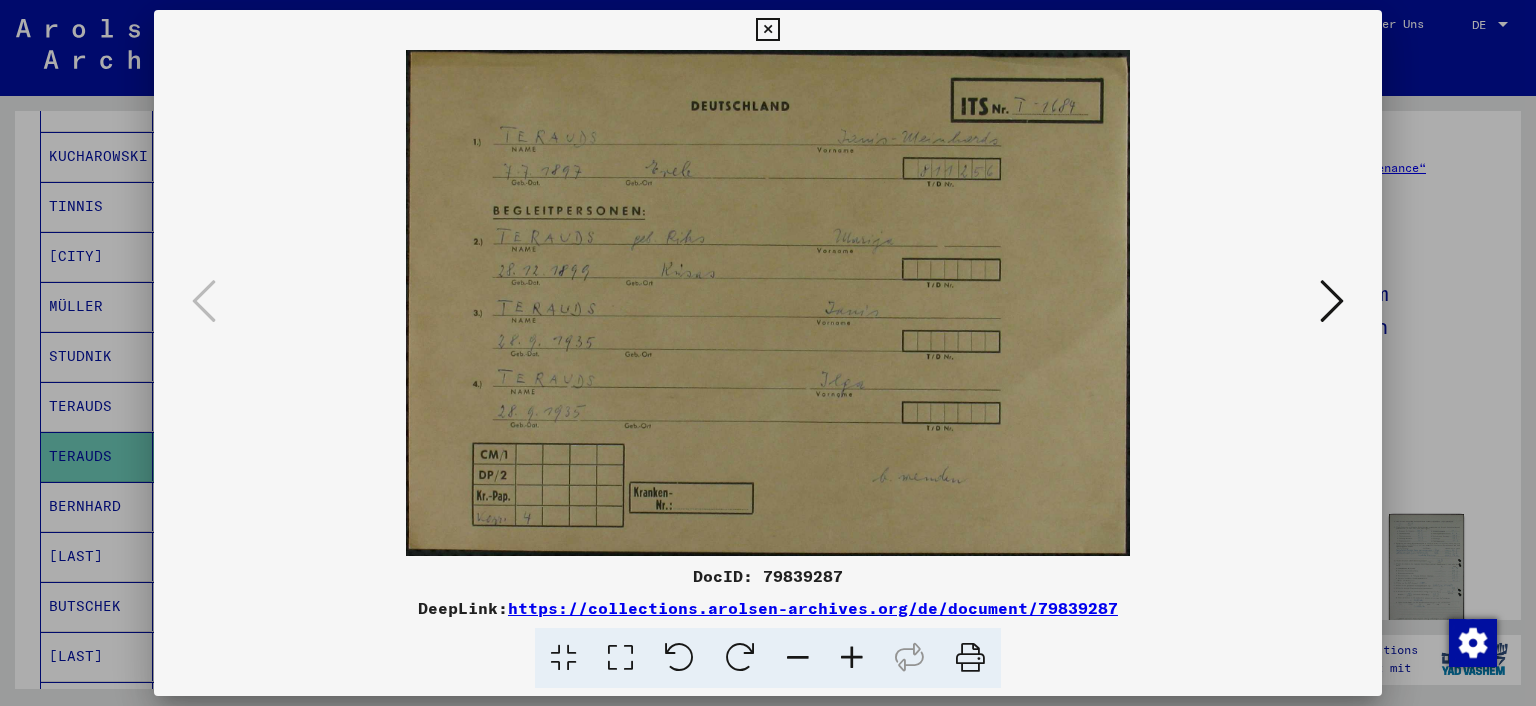 click at bounding box center [768, 353] 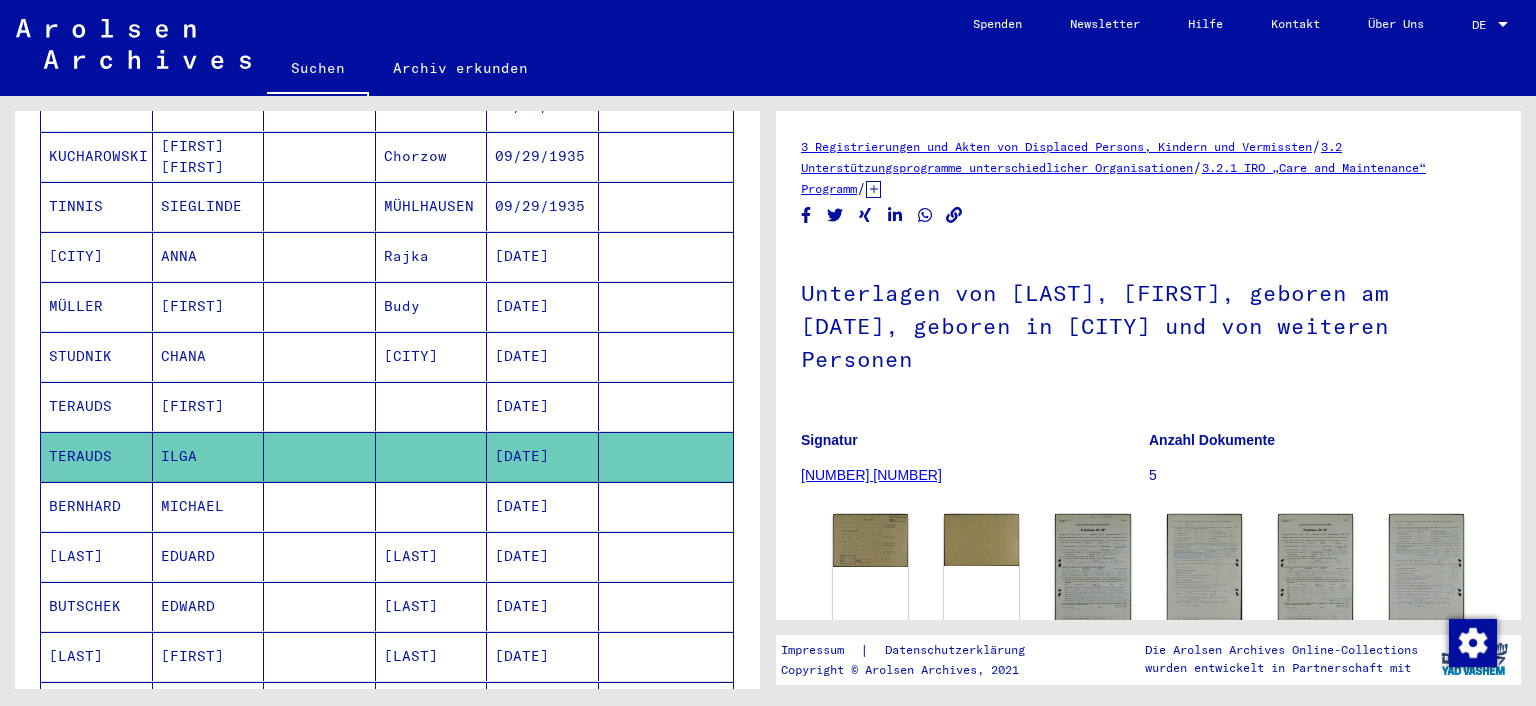 click on "[FIRST]" at bounding box center (209, 356) 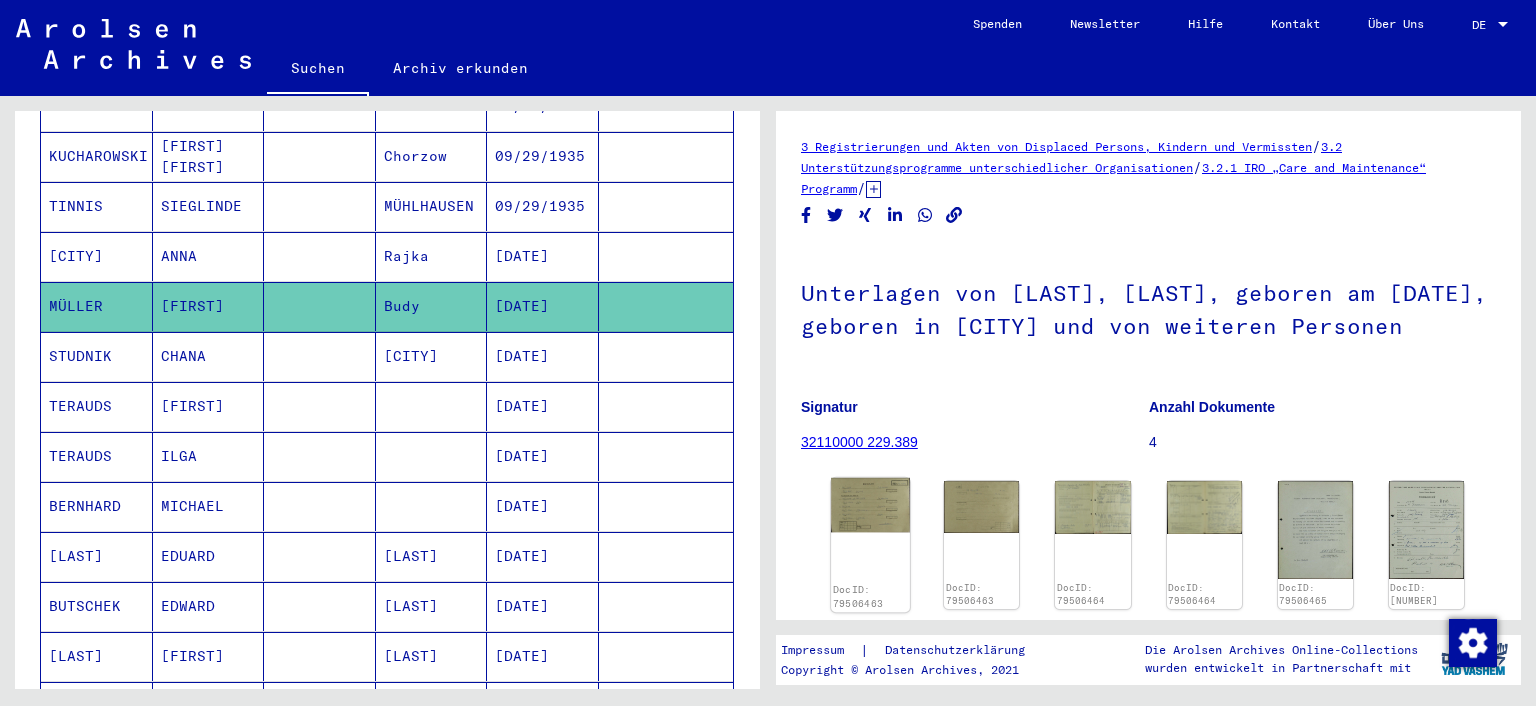 click 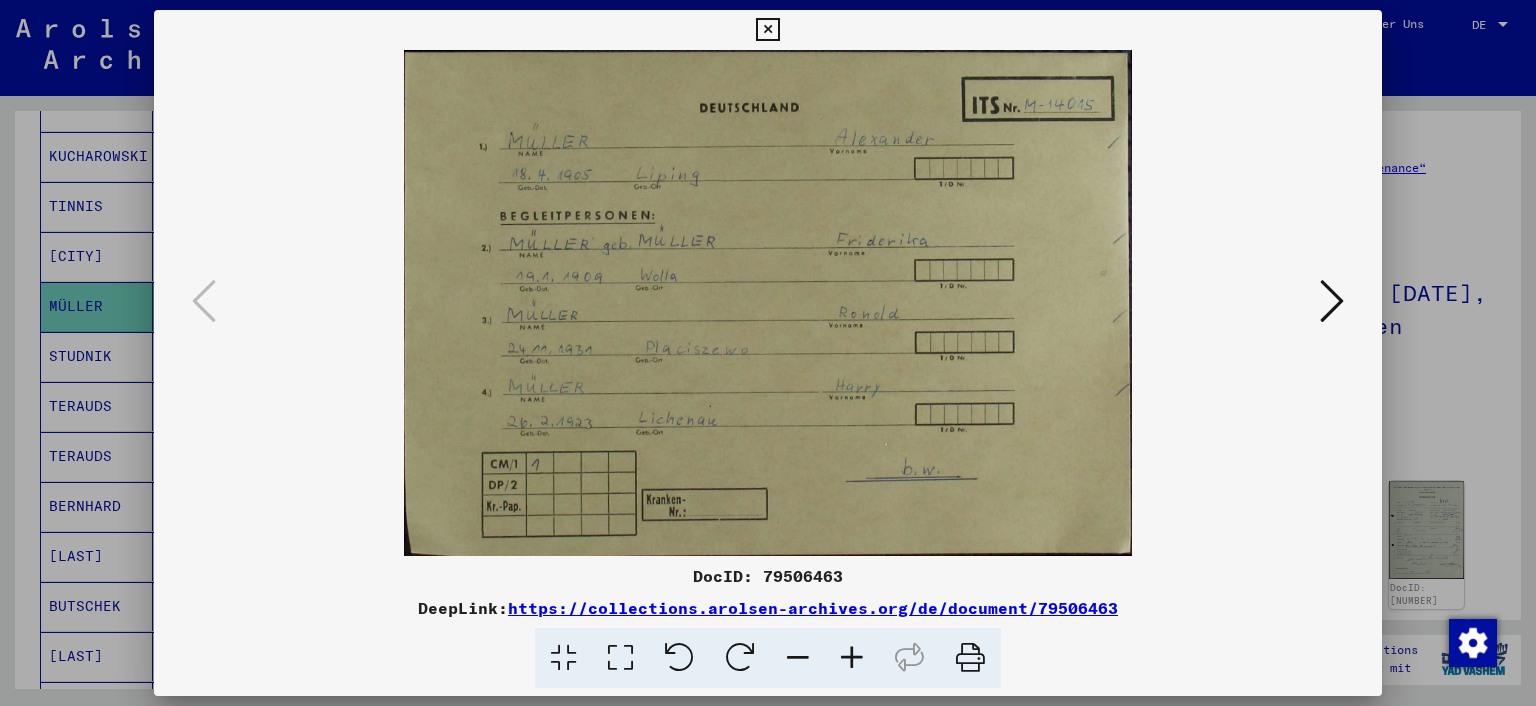 click at bounding box center (768, 353) 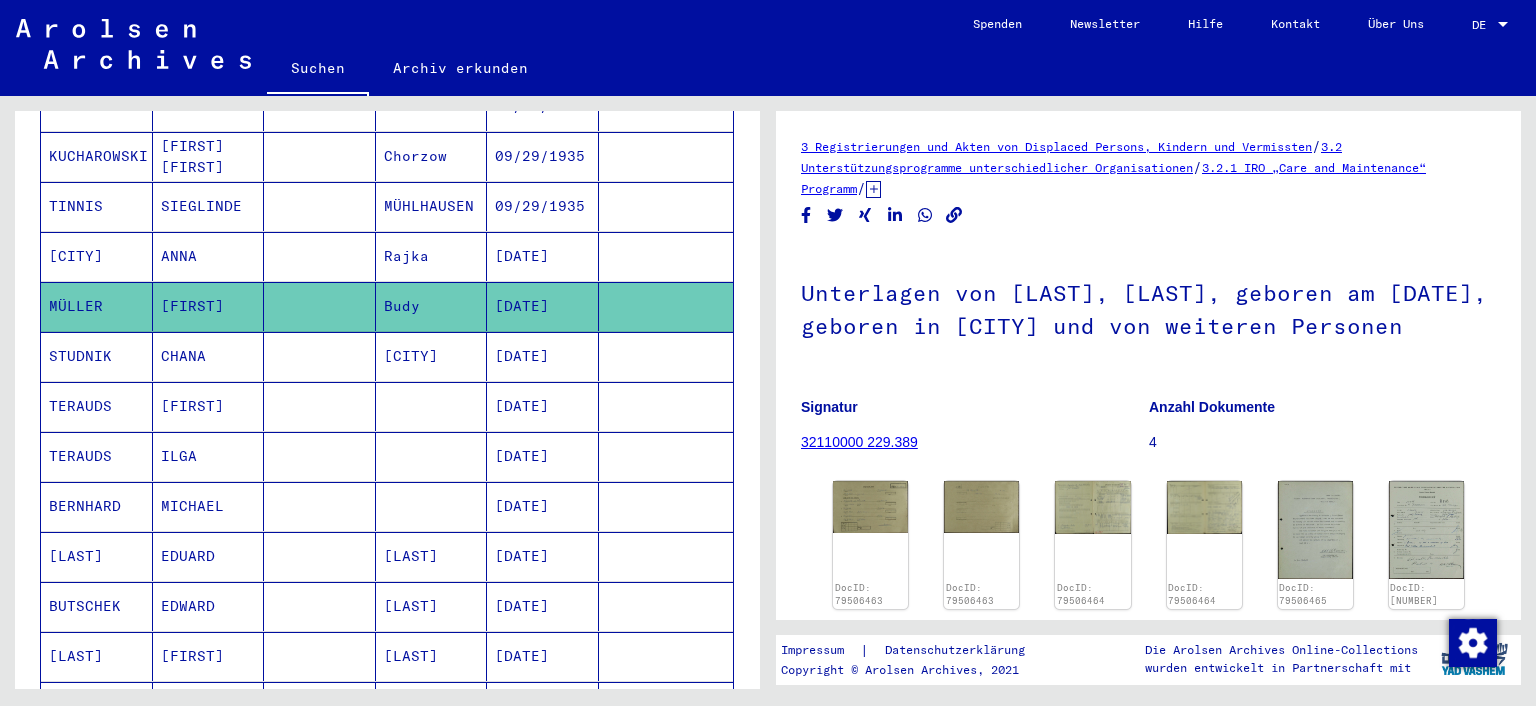click on "[CITY]" at bounding box center (97, 306) 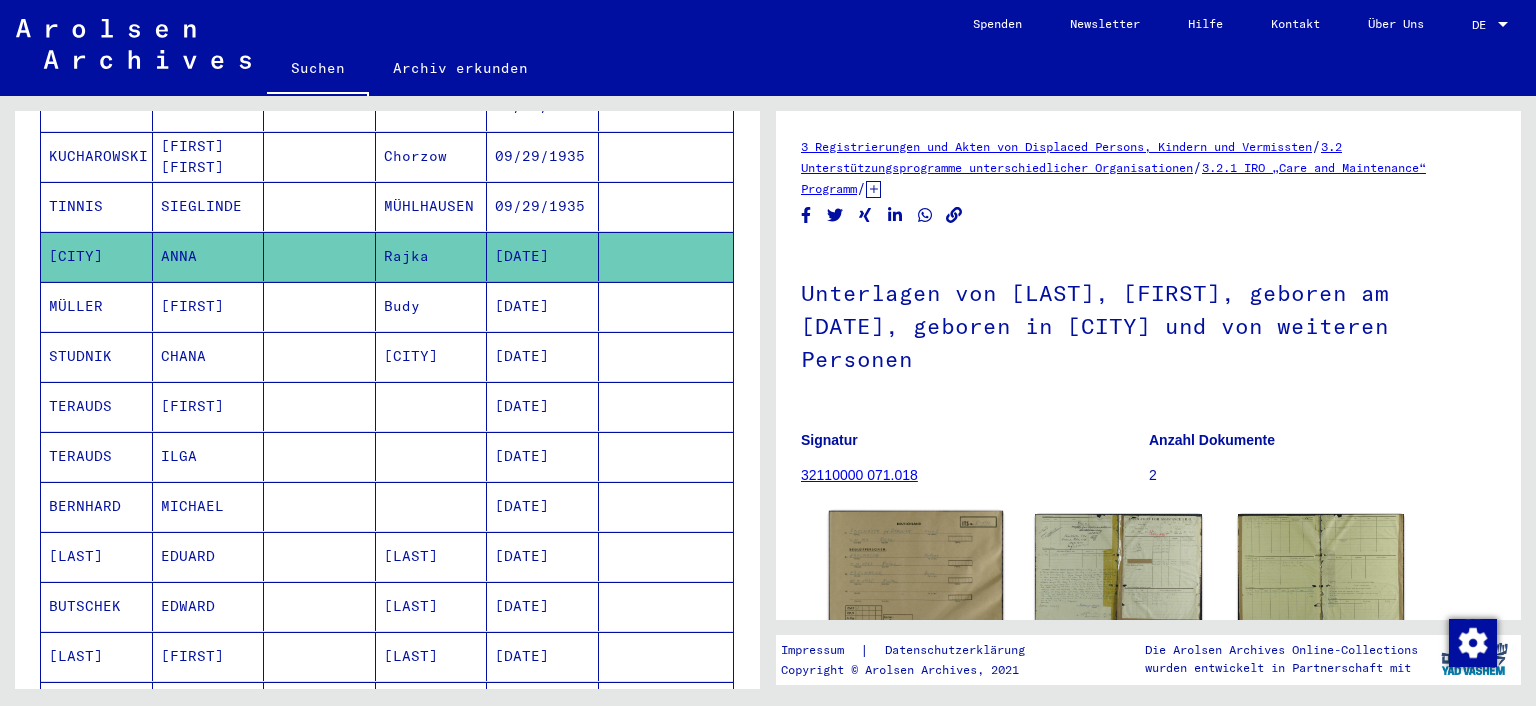 click 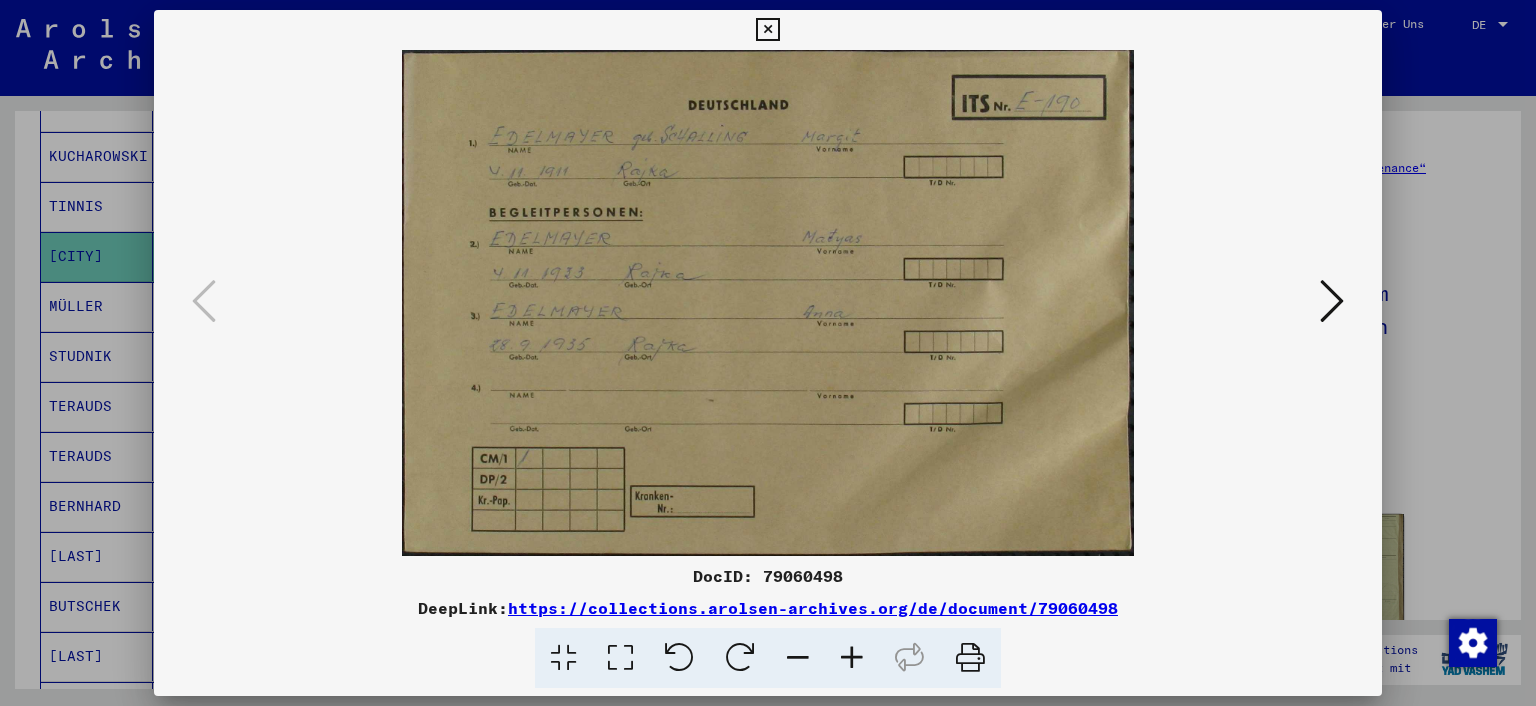 click at bounding box center (768, 353) 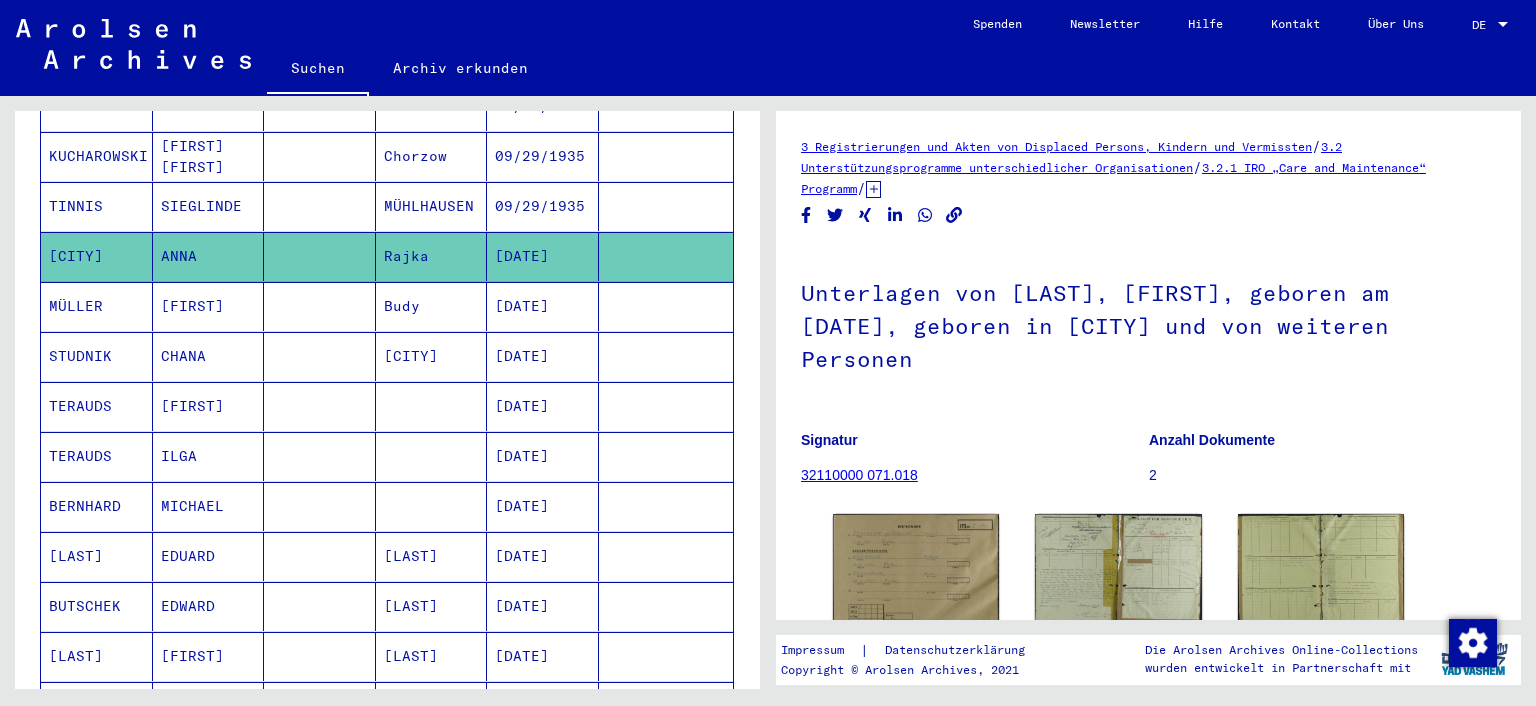 click on "TINNIS" at bounding box center (97, 256) 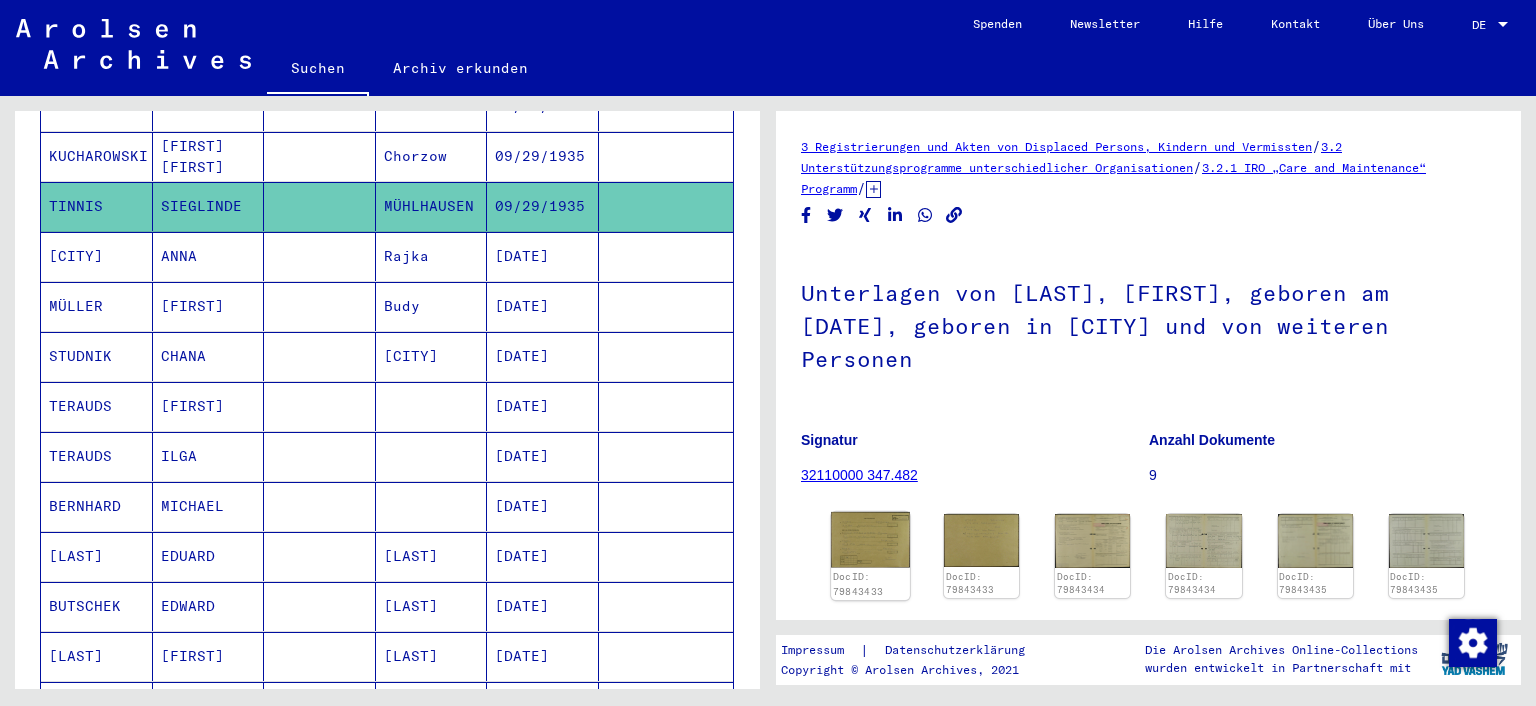 click 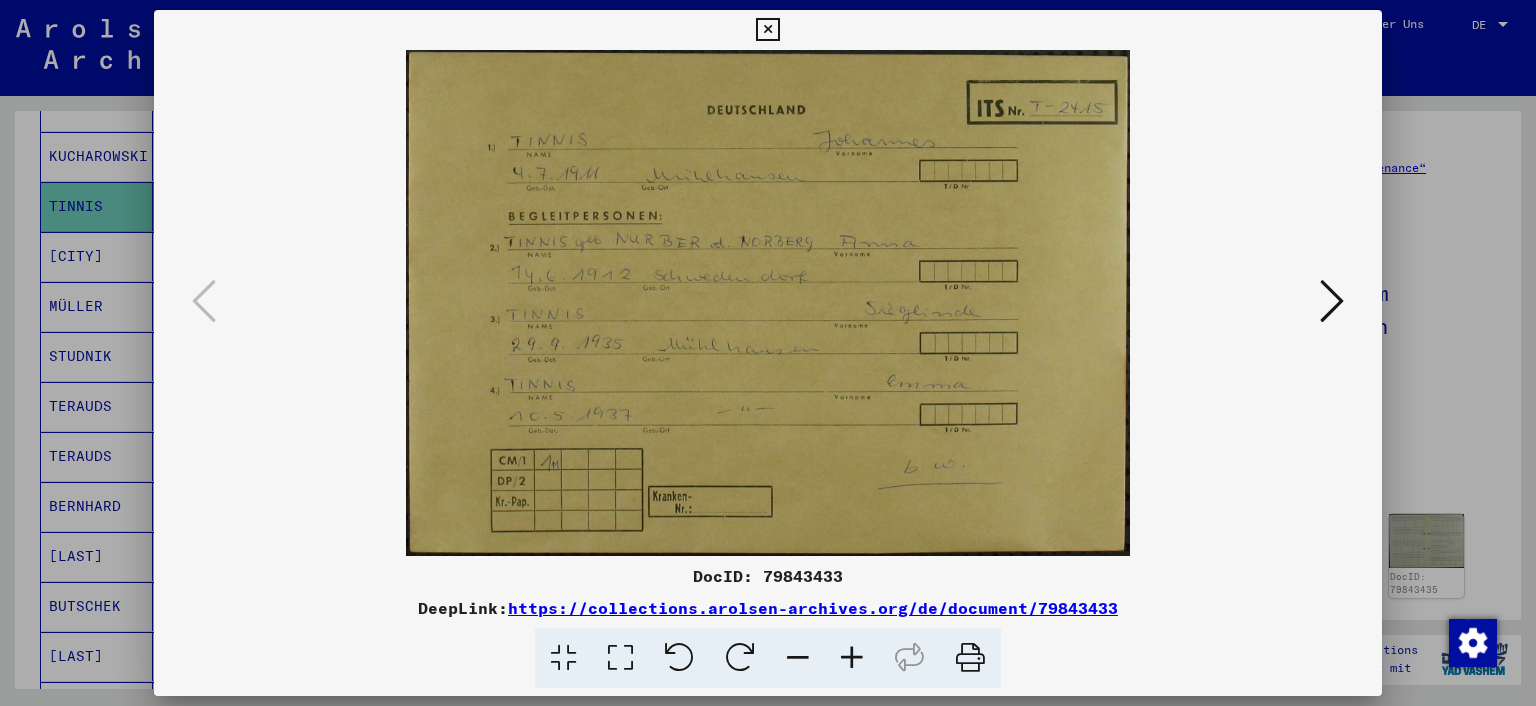 click at bounding box center (768, 353) 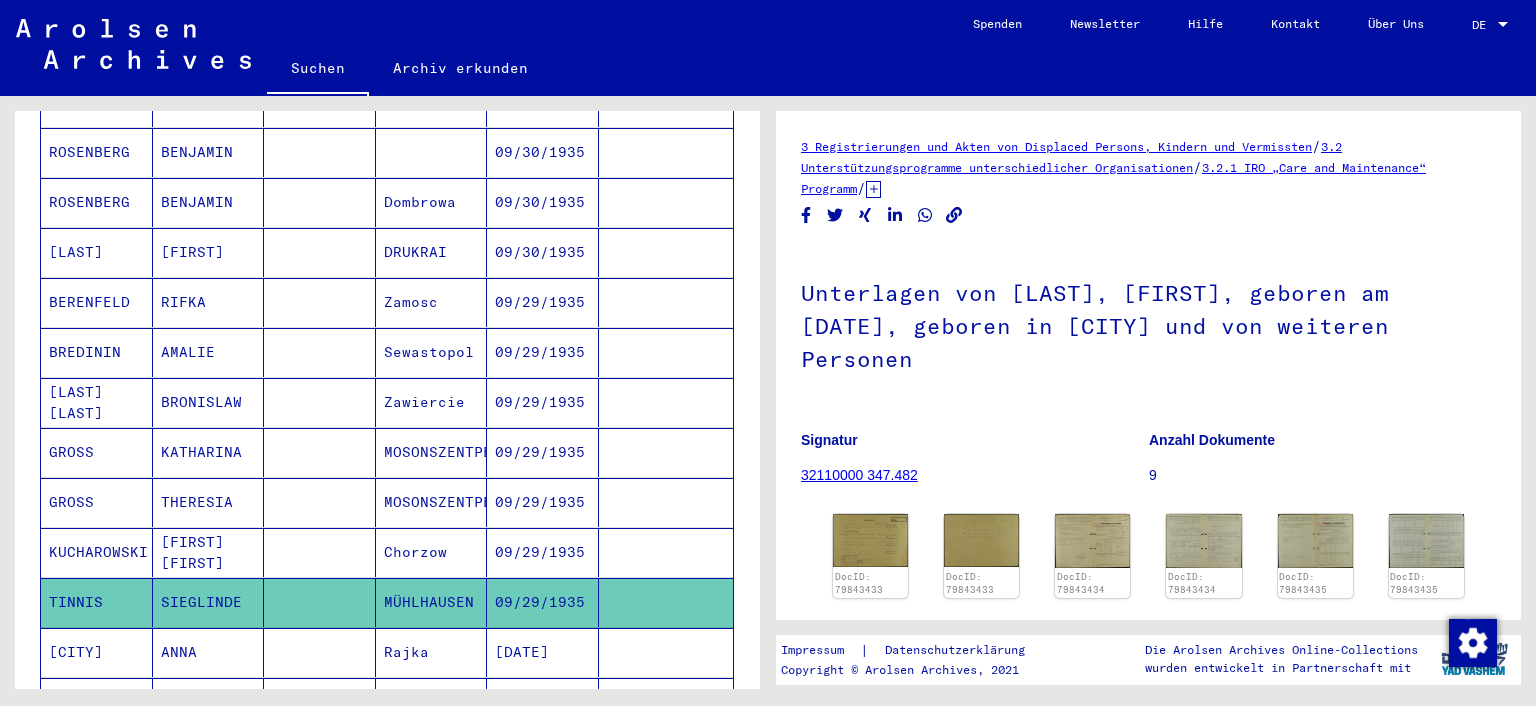 scroll, scrollTop: 302, scrollLeft: 0, axis: vertical 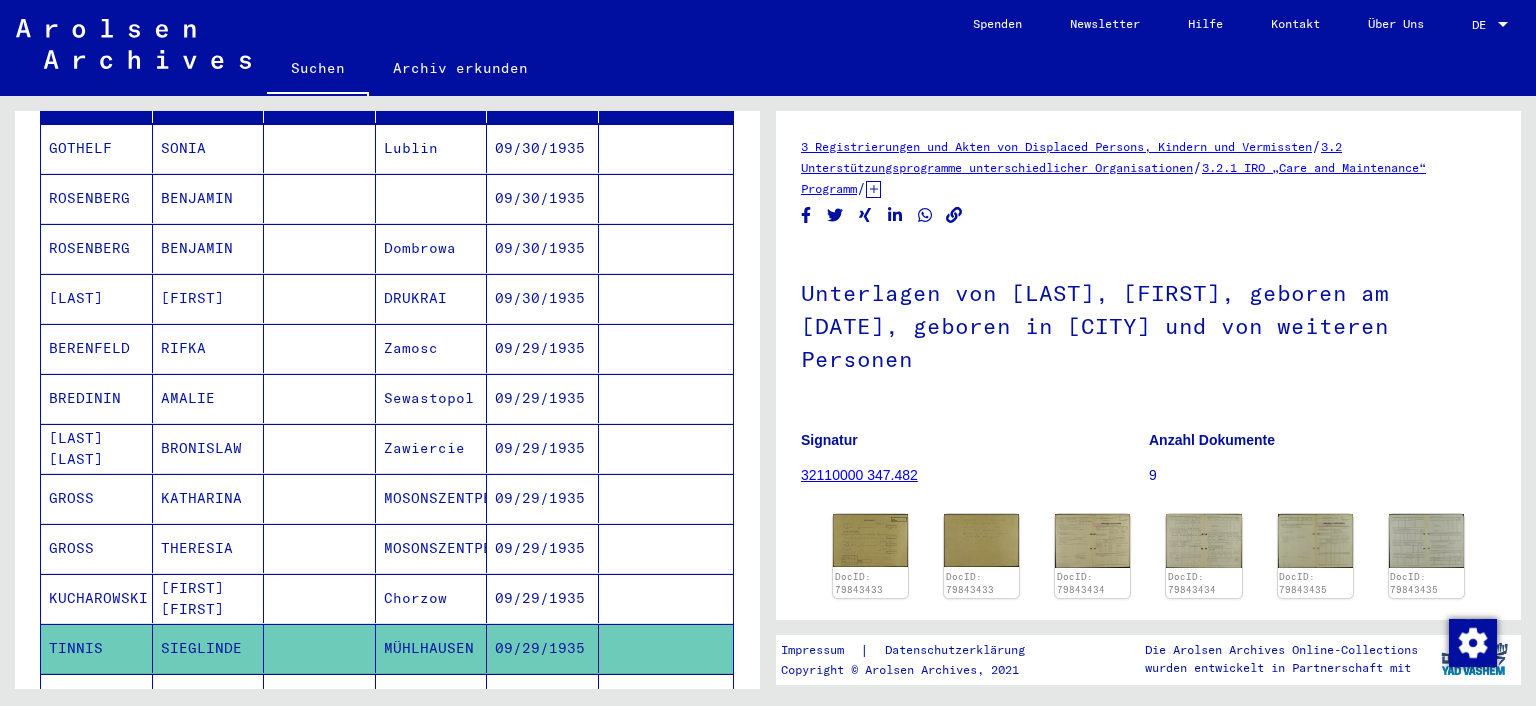 click on "[FIRST] [FIRST]" at bounding box center [209, 648] 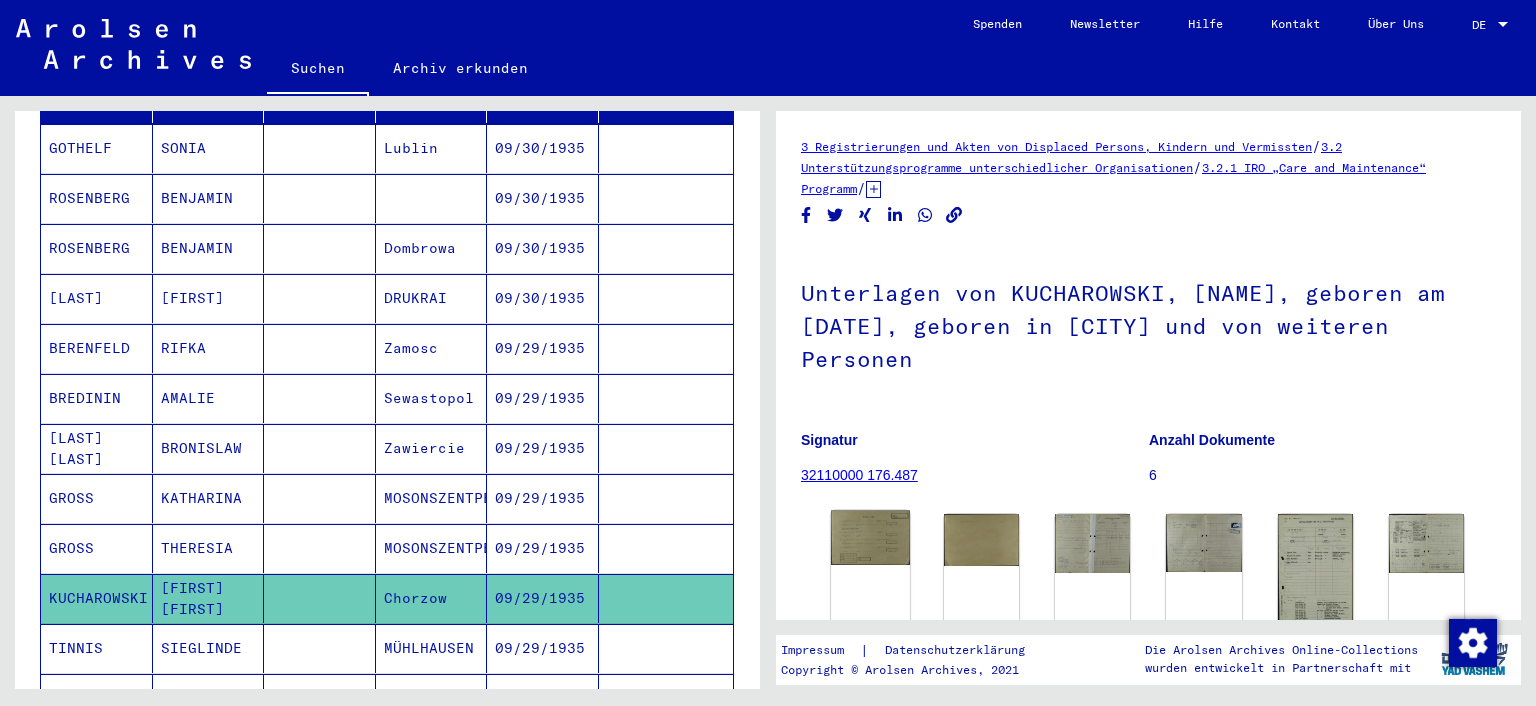 click 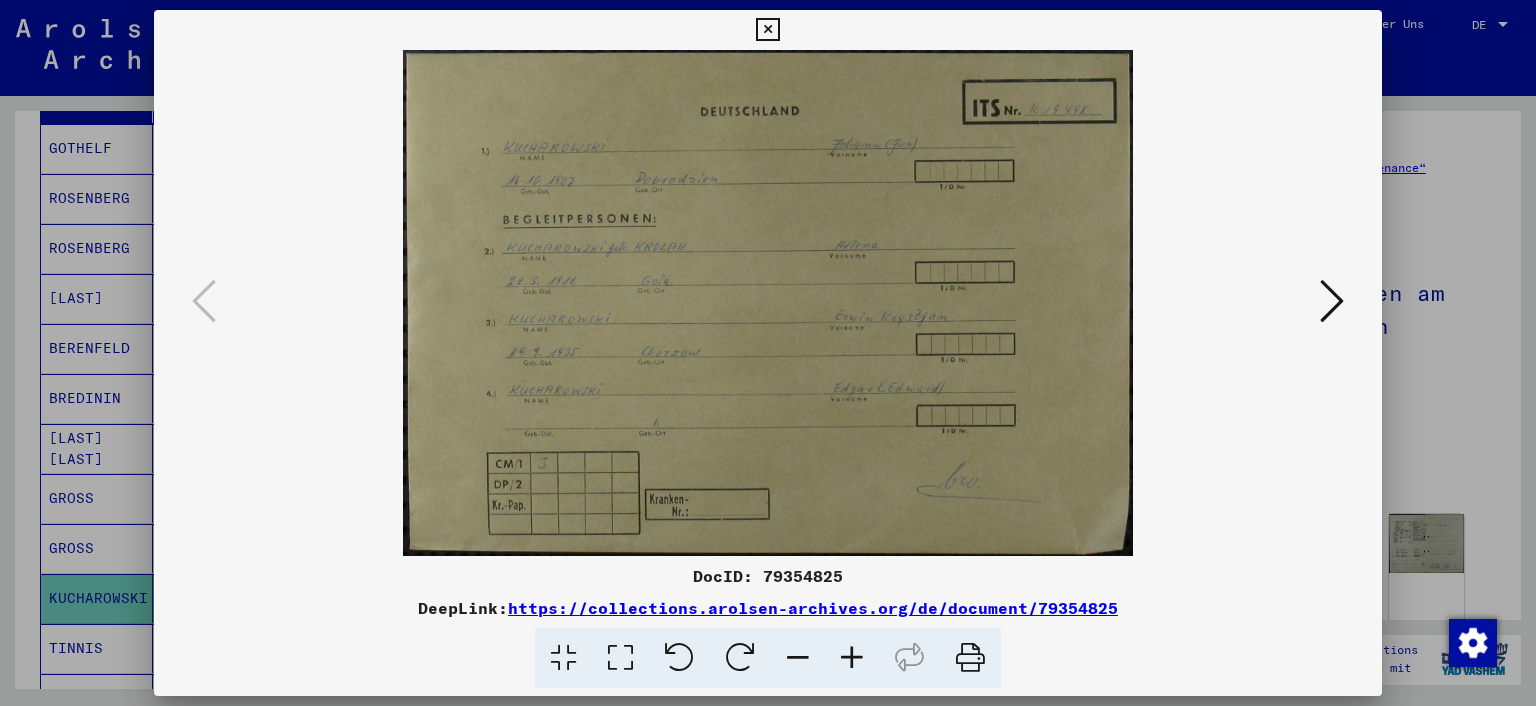click at bounding box center (768, 353) 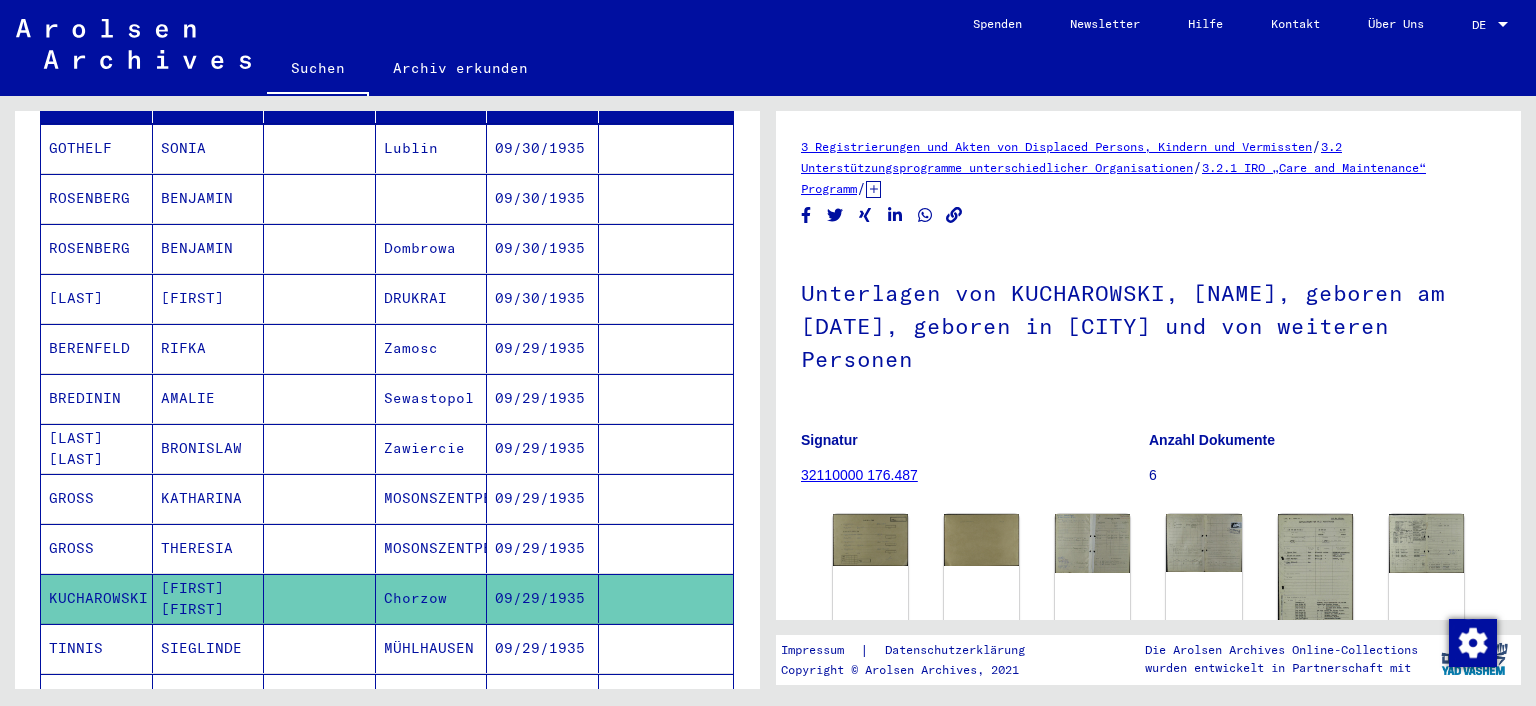 click on "GROSS" at bounding box center (97, 598) 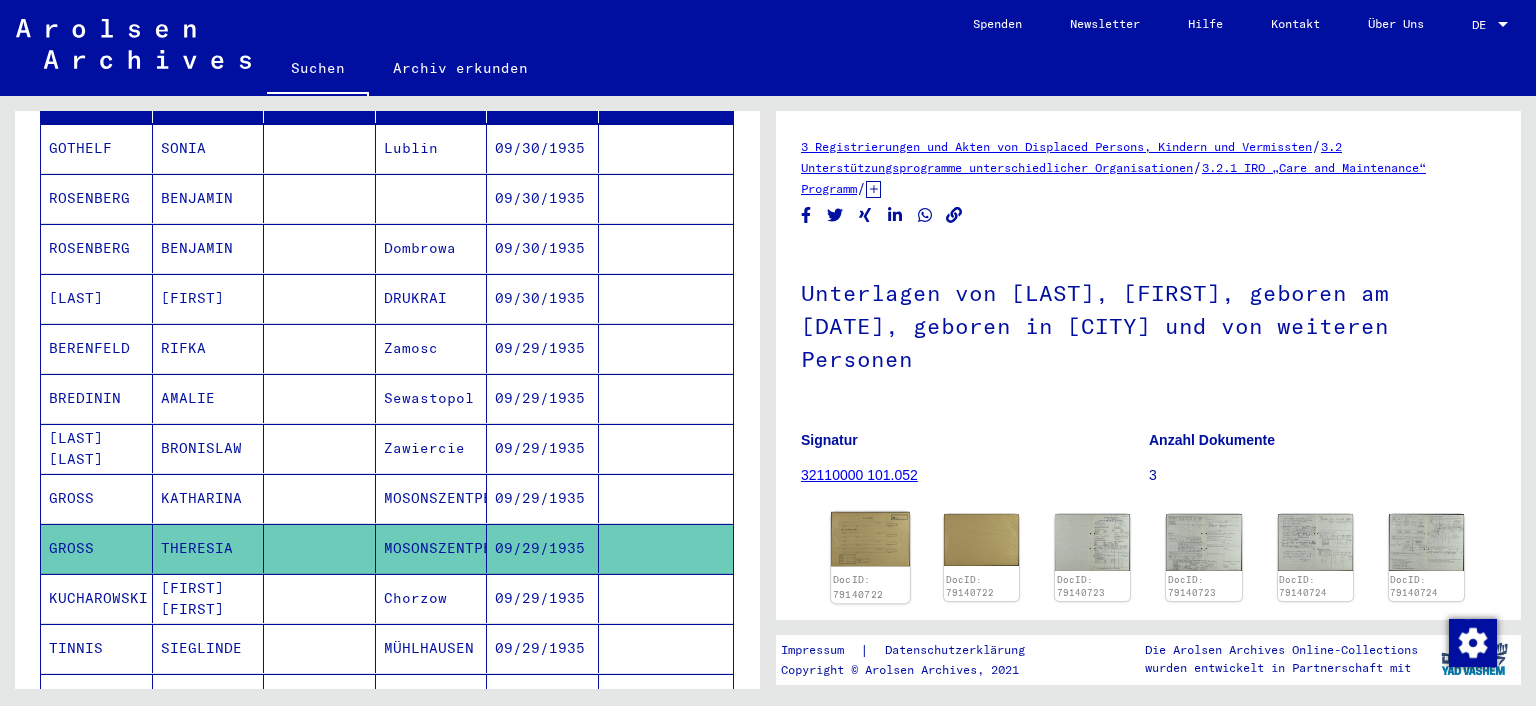 click 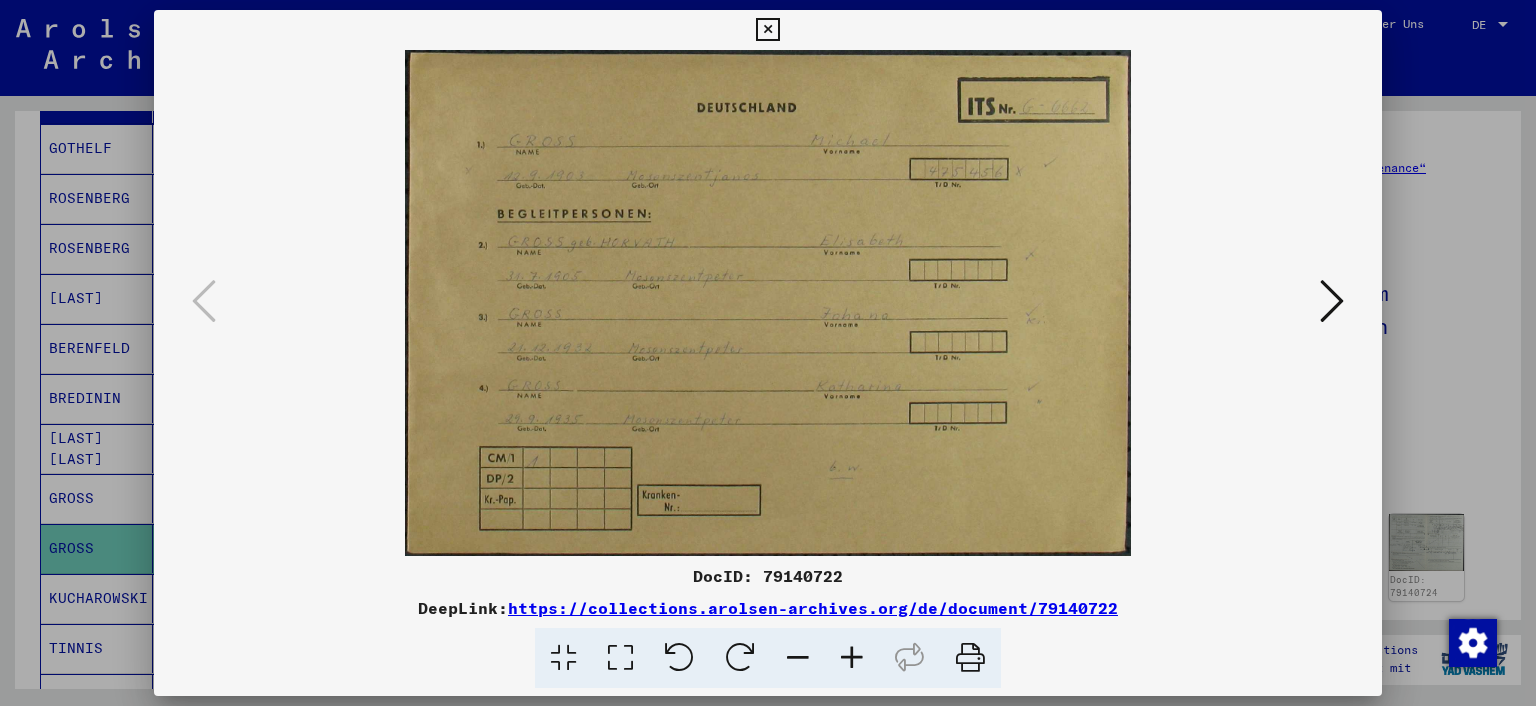 click at bounding box center [768, 353] 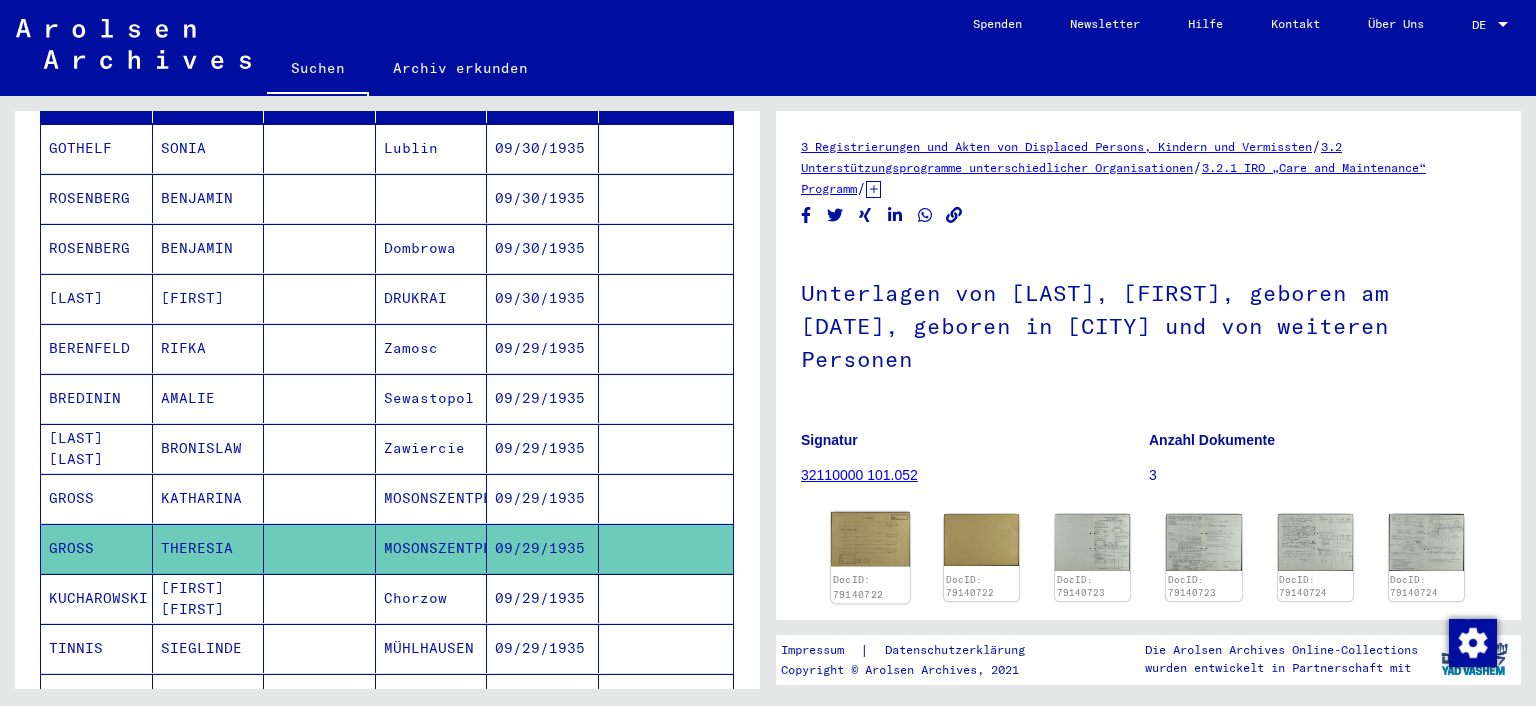 click 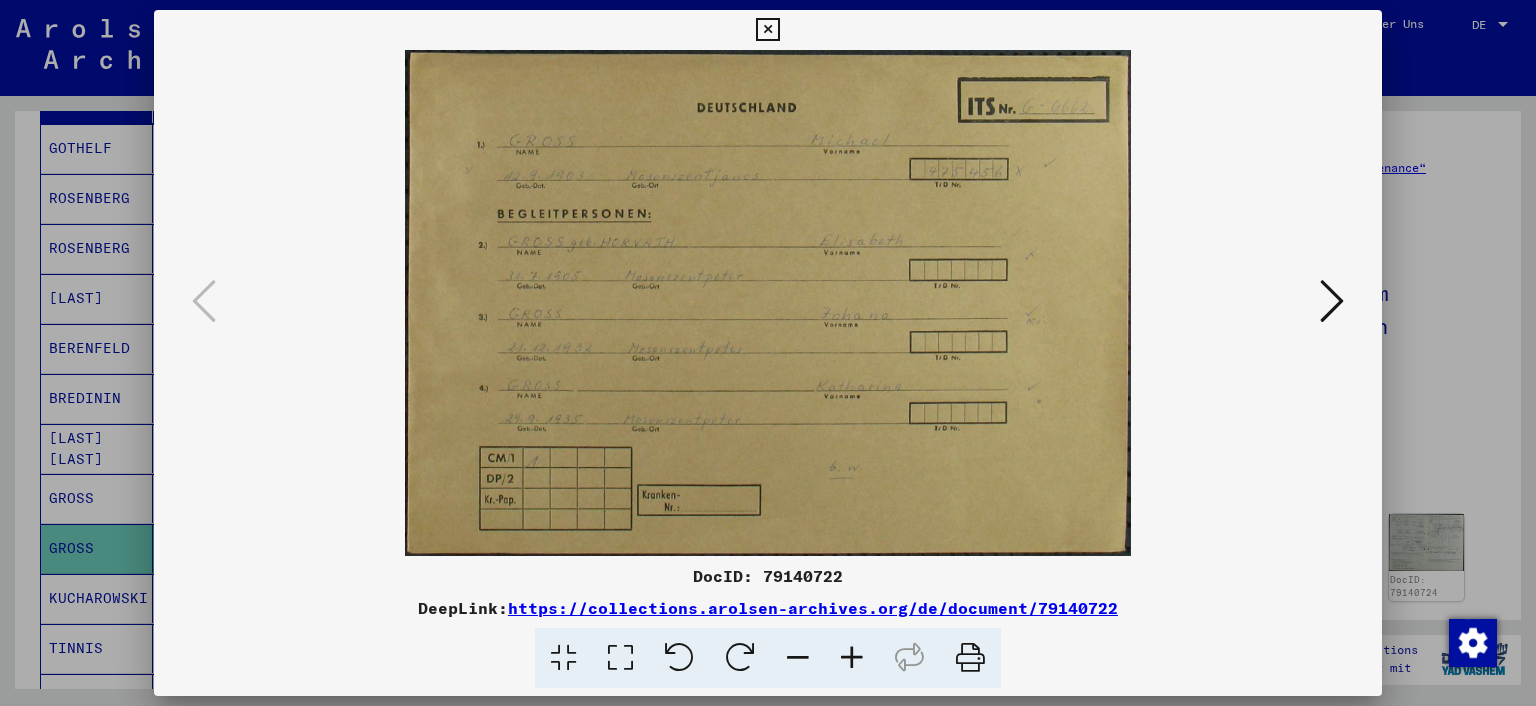 click at bounding box center [768, 303] 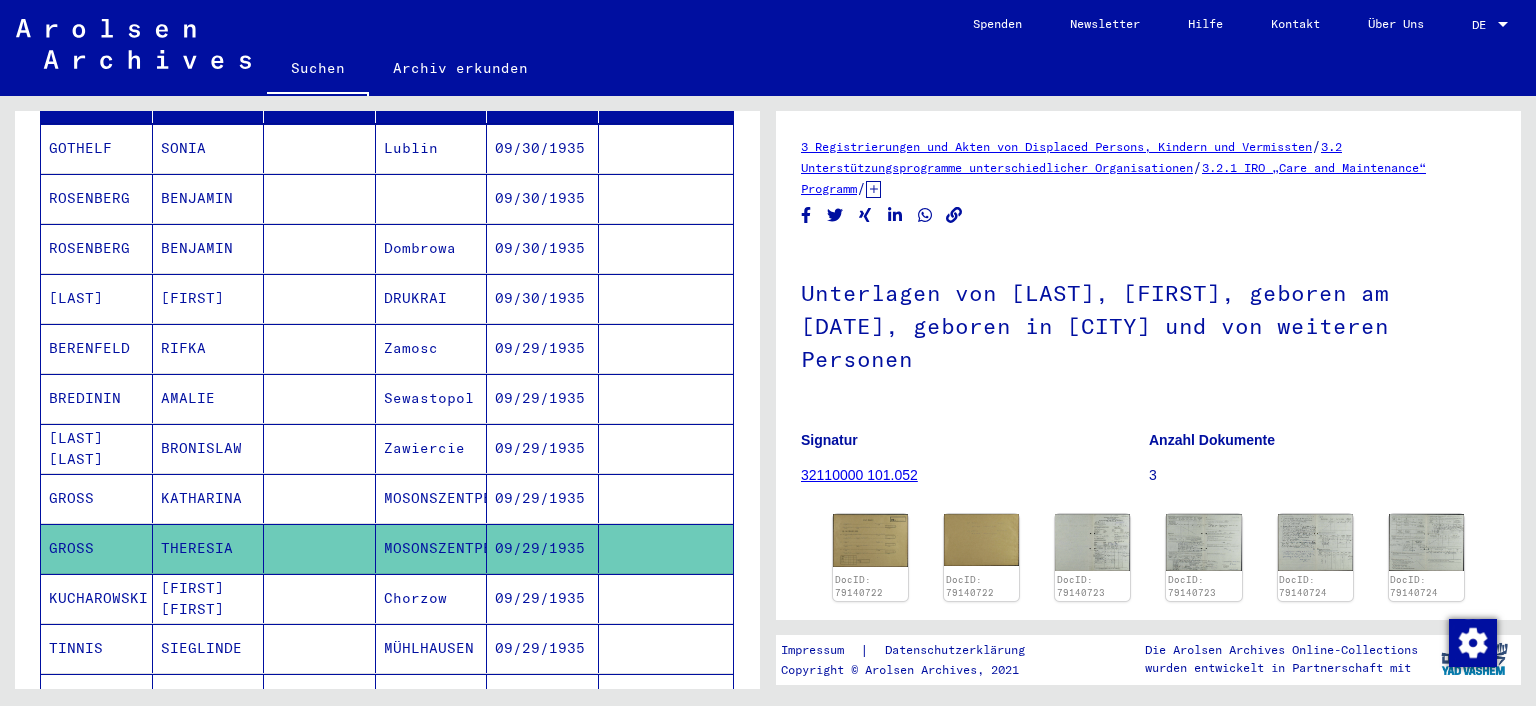 click at bounding box center (320, 498) 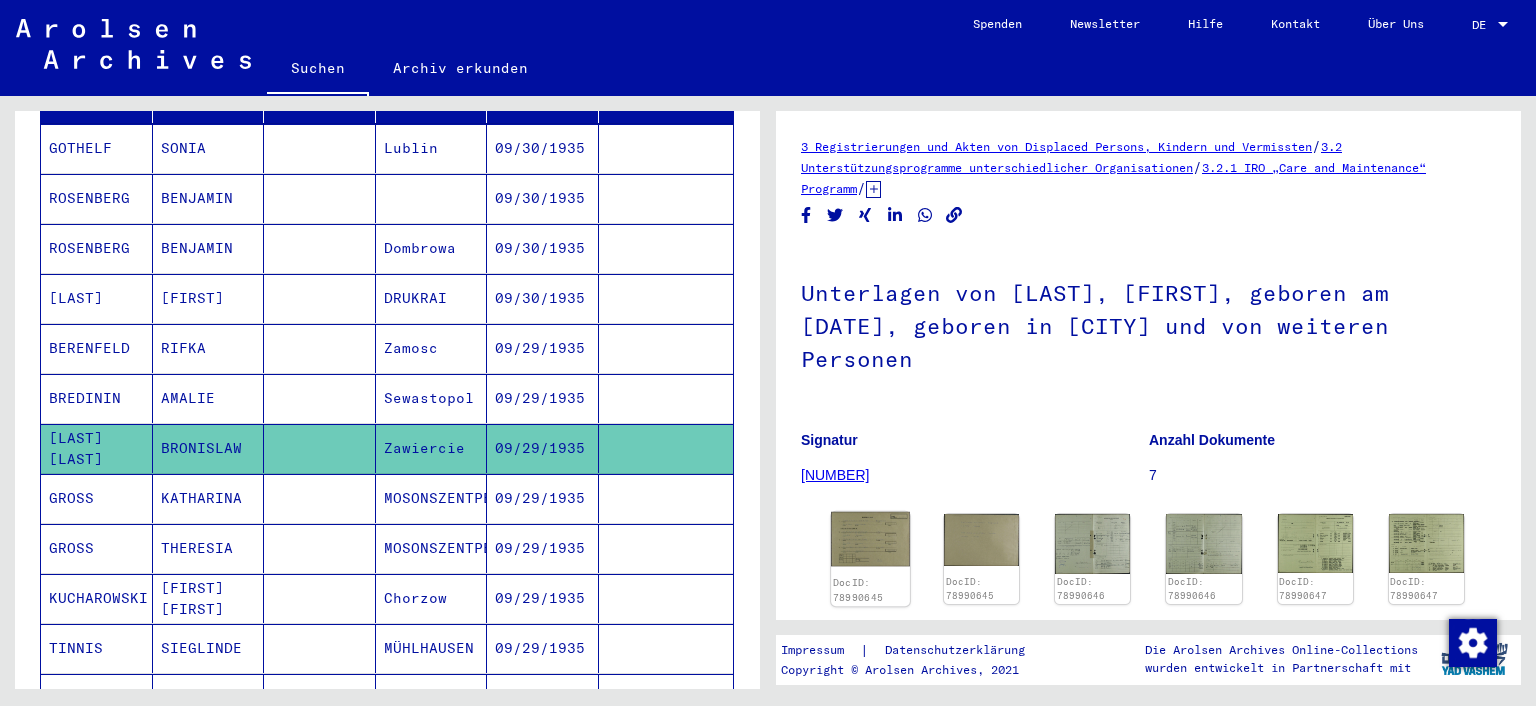 click 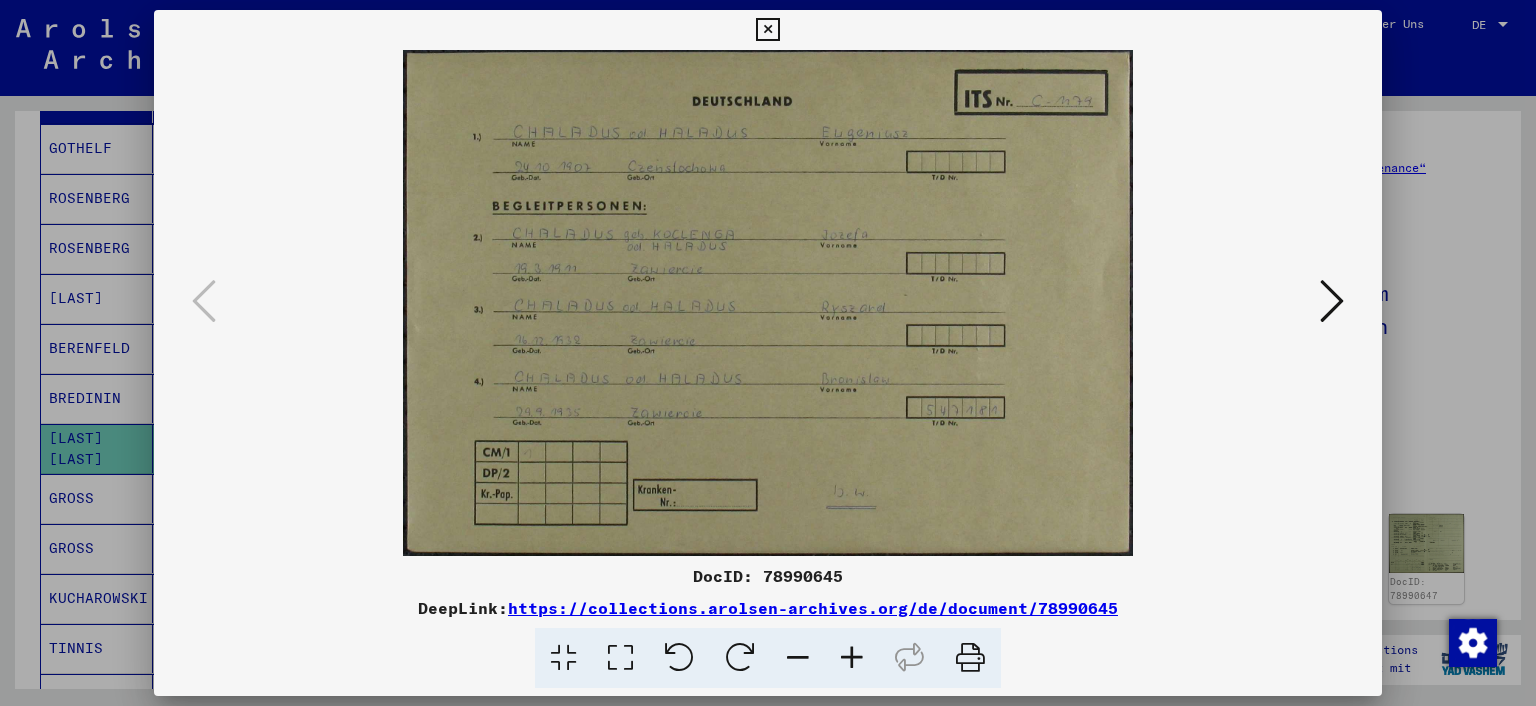 drag, startPoint x: 64, startPoint y: 386, endPoint x: 70, endPoint y: 374, distance: 13.416408 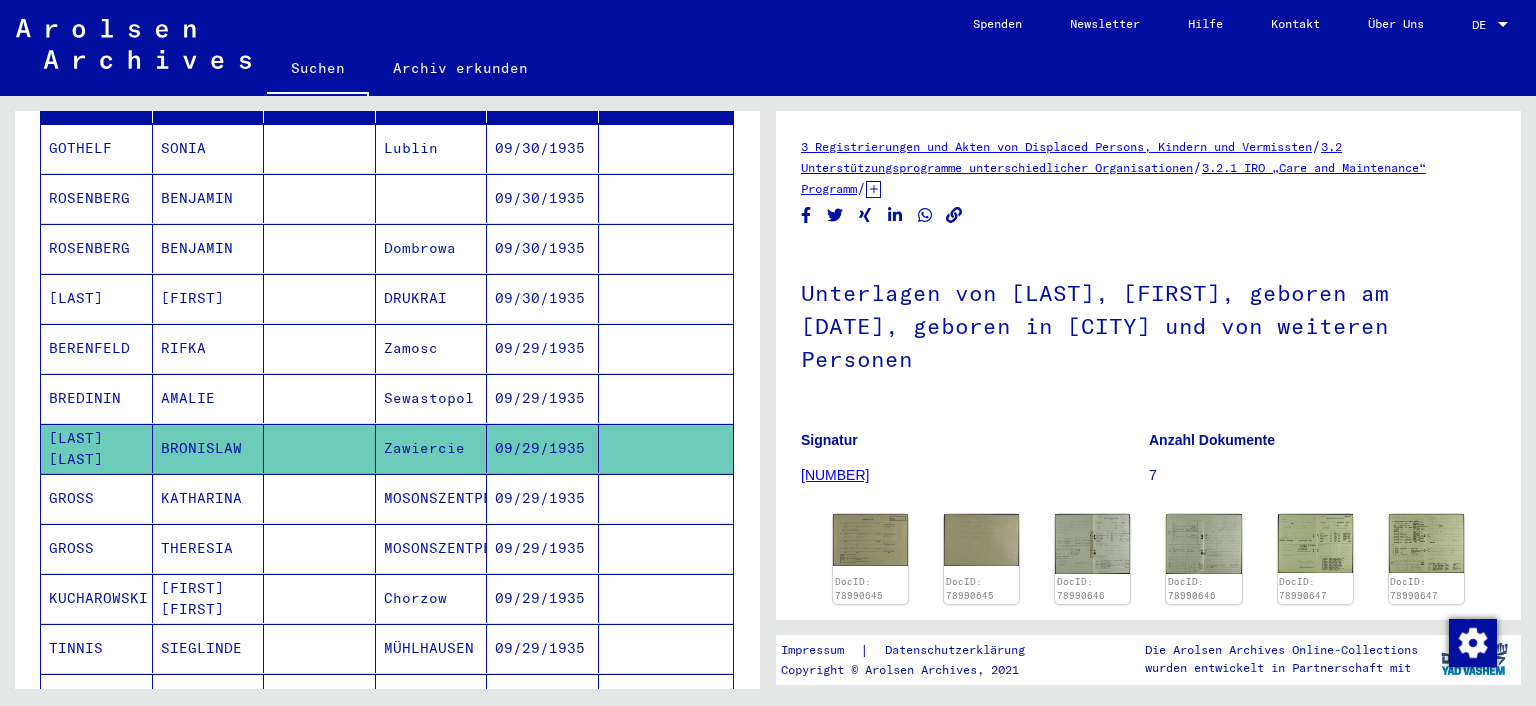 click on "BREDININ" at bounding box center (97, 448) 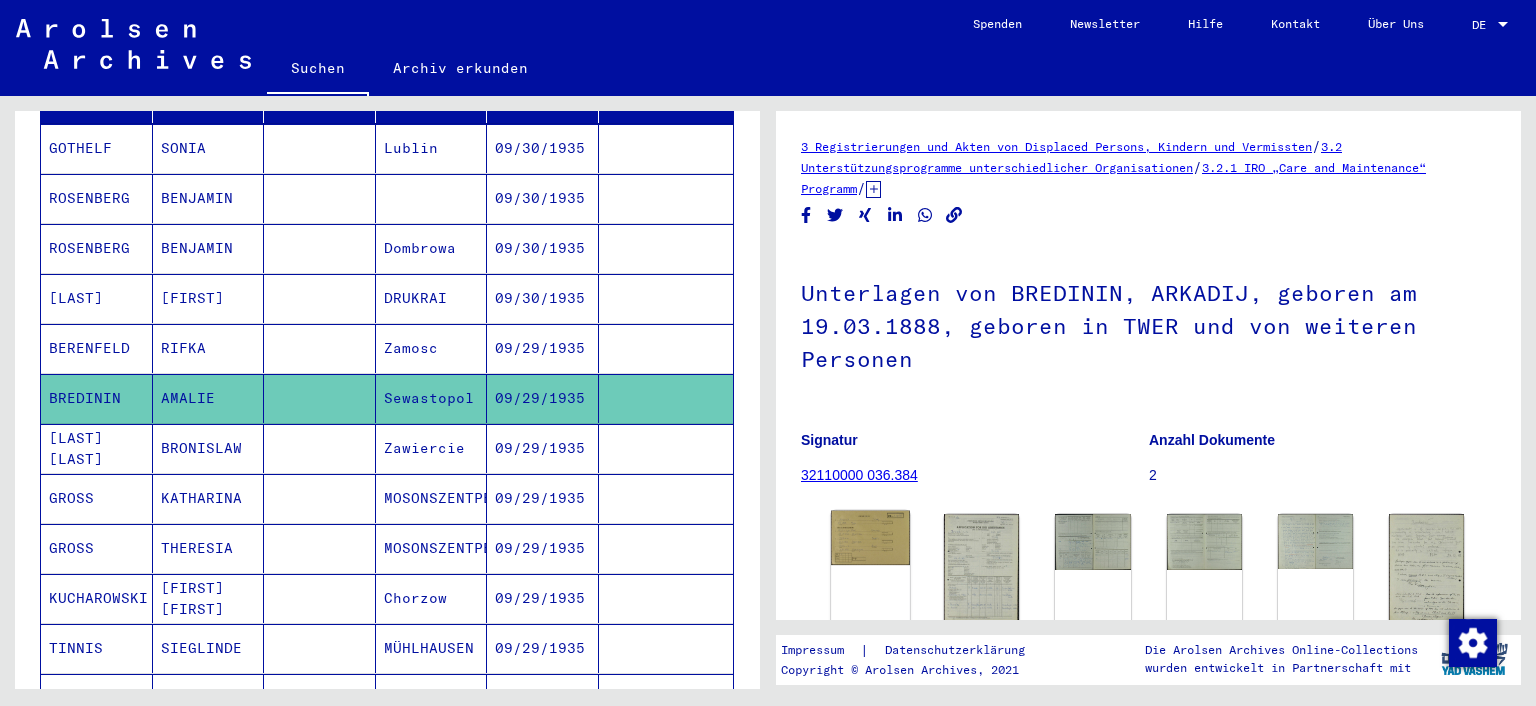 click 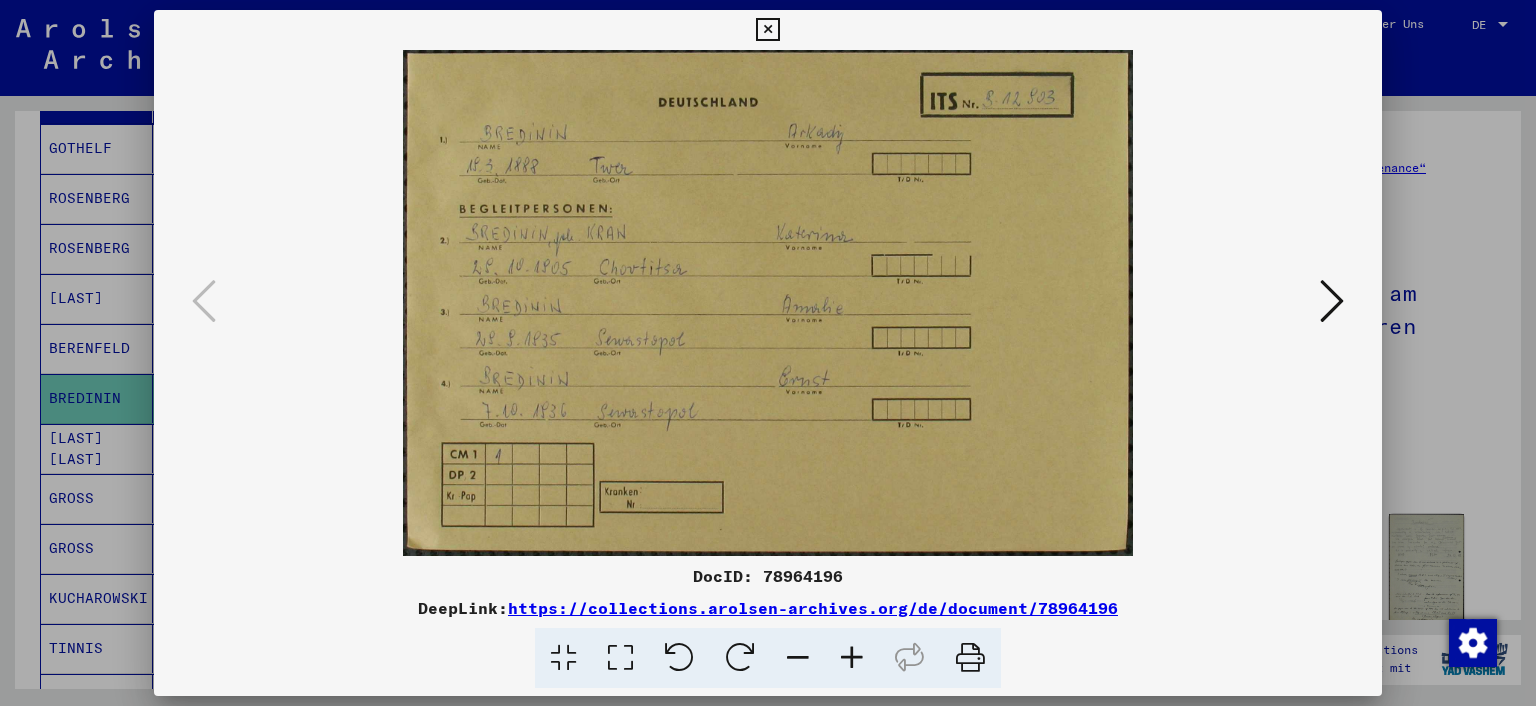 click at bounding box center [768, 353] 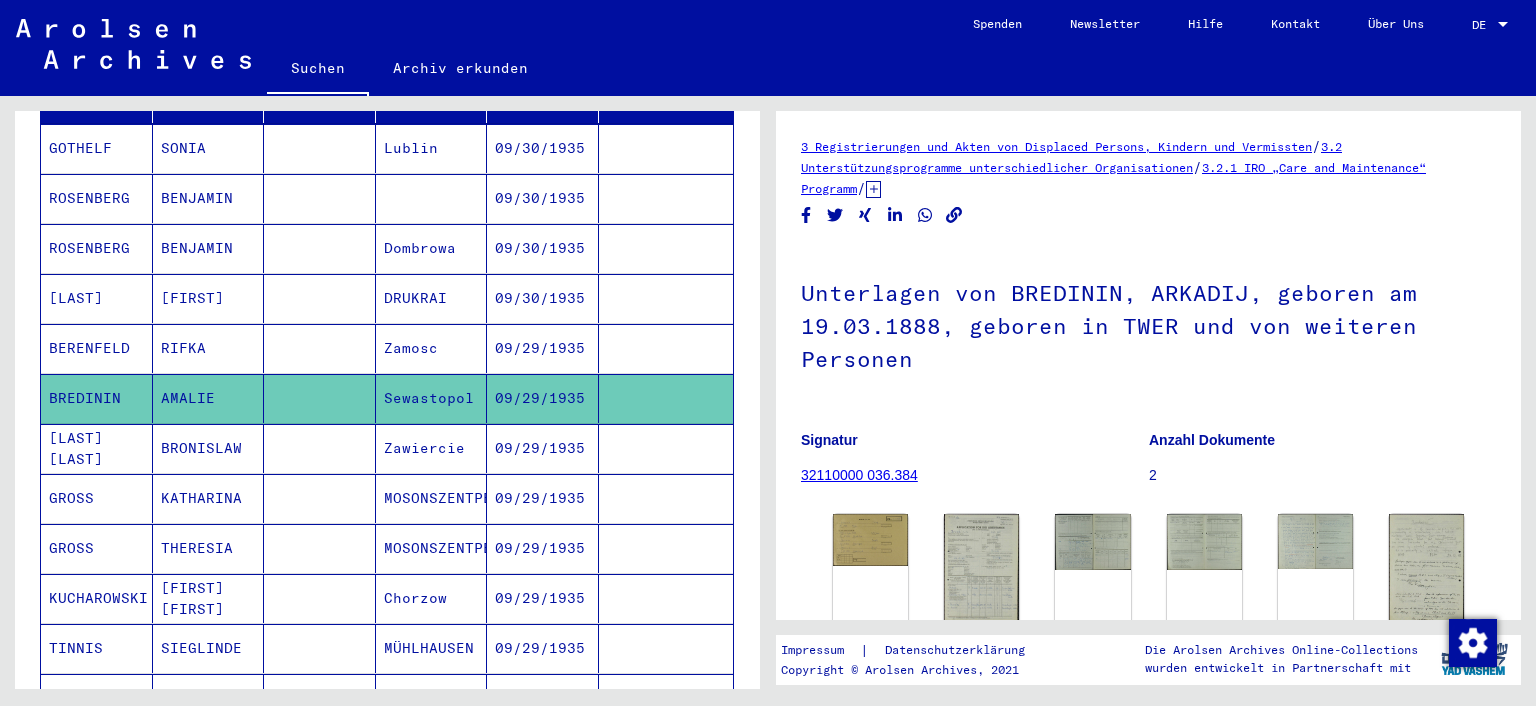 click on "BERENFELD" at bounding box center (97, 398) 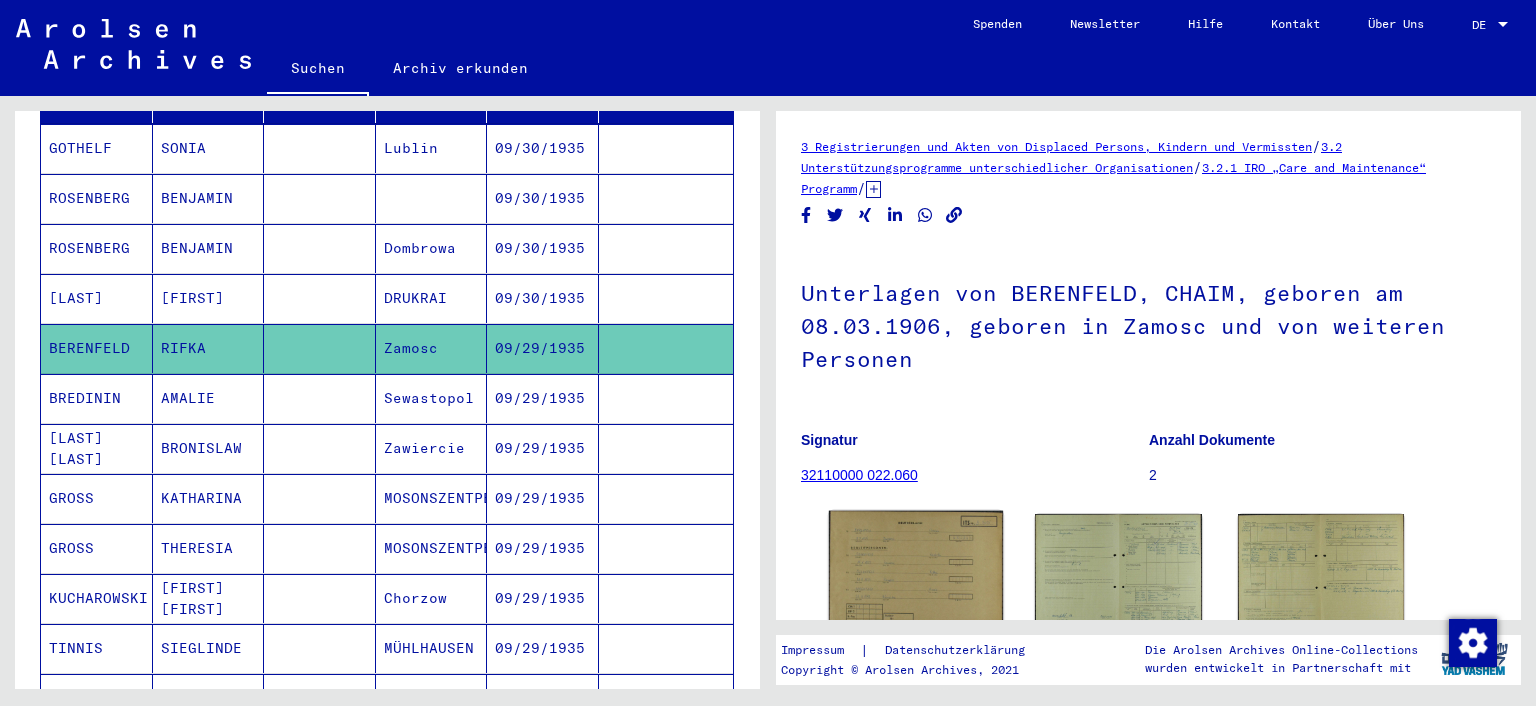 click 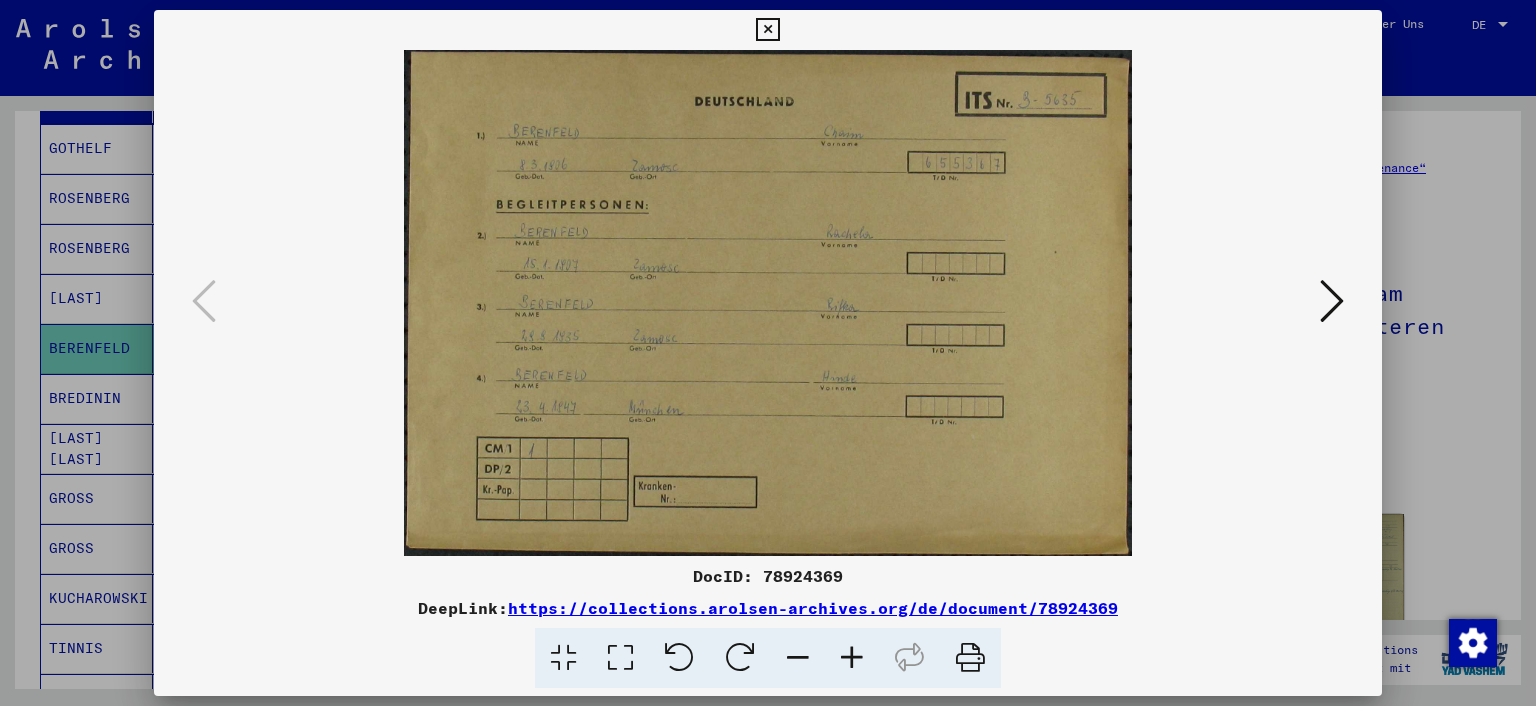 click at bounding box center (768, 353) 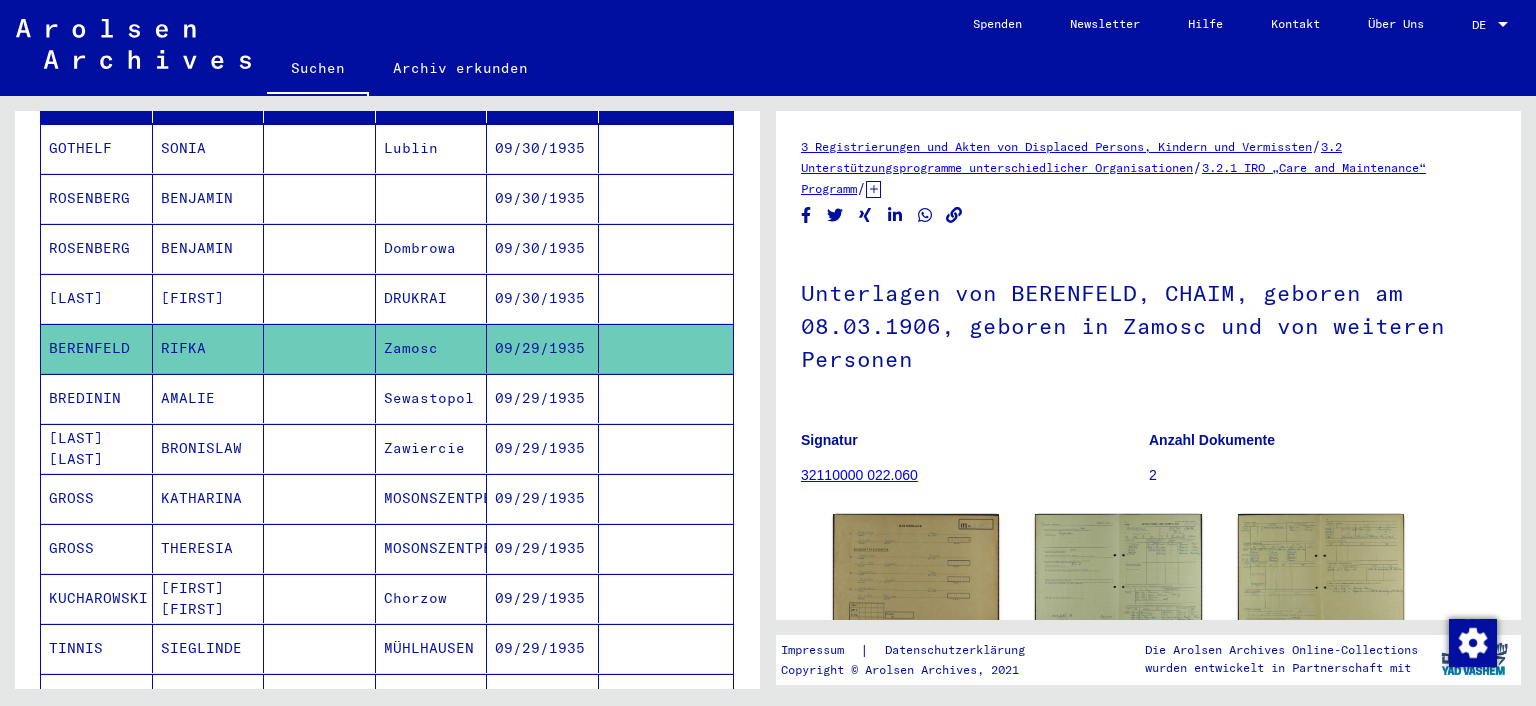 click on "[LAST]" at bounding box center [97, 348] 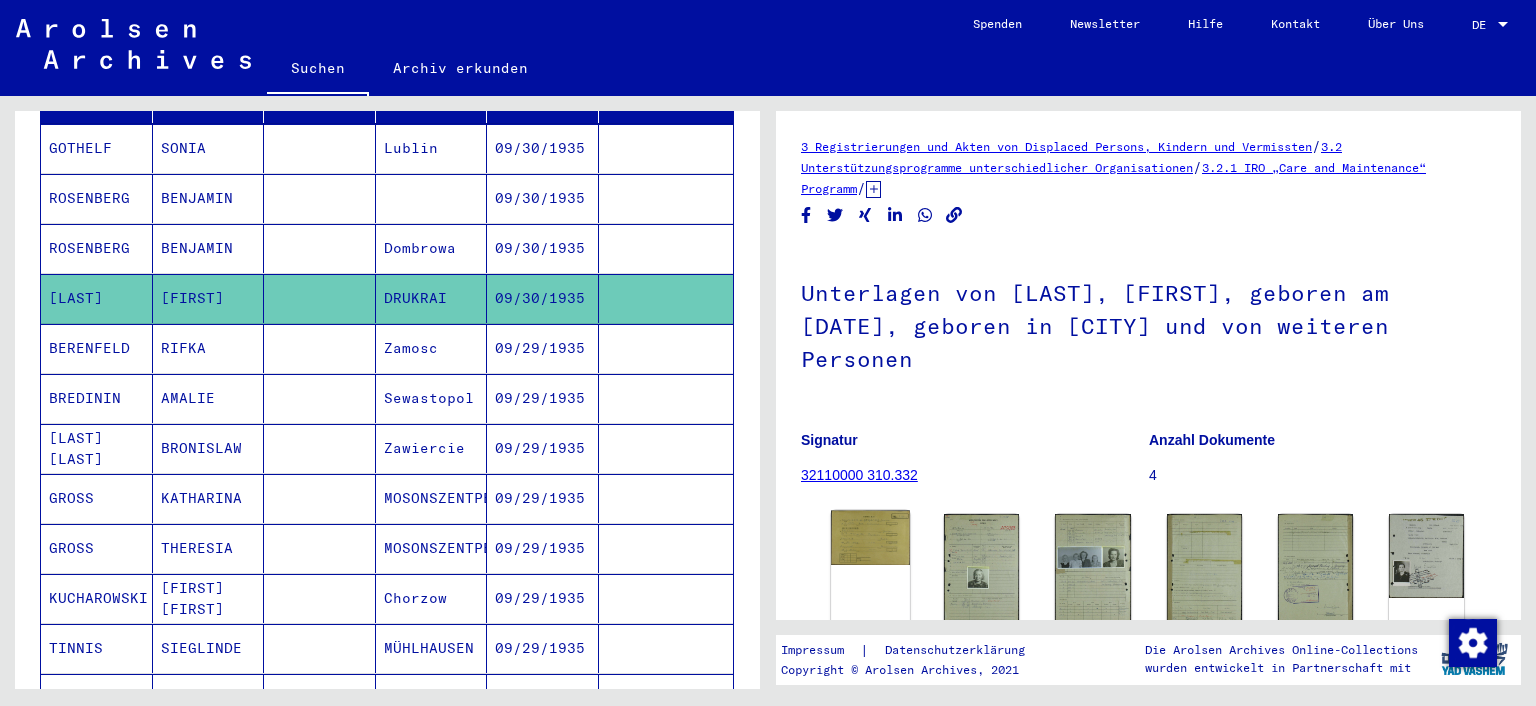click 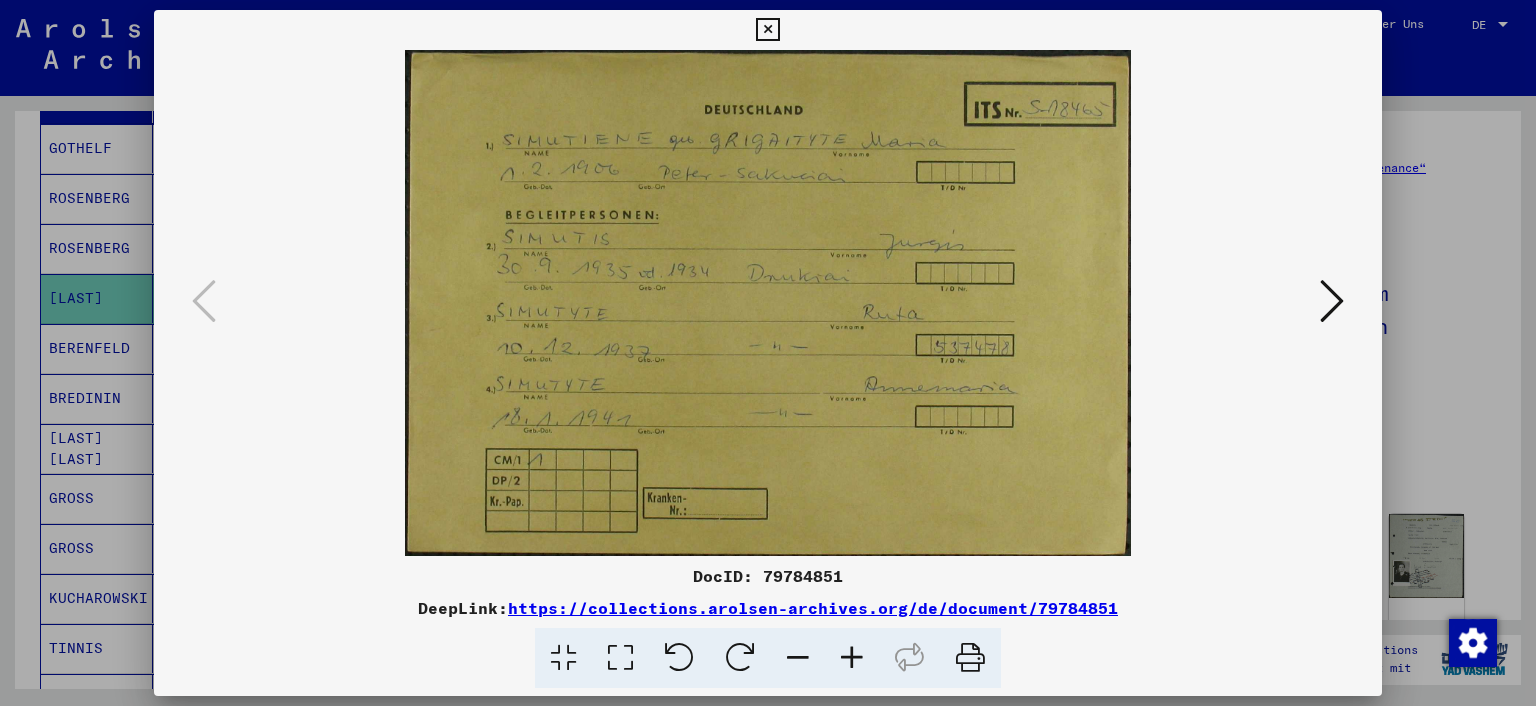 click at bounding box center (768, 353) 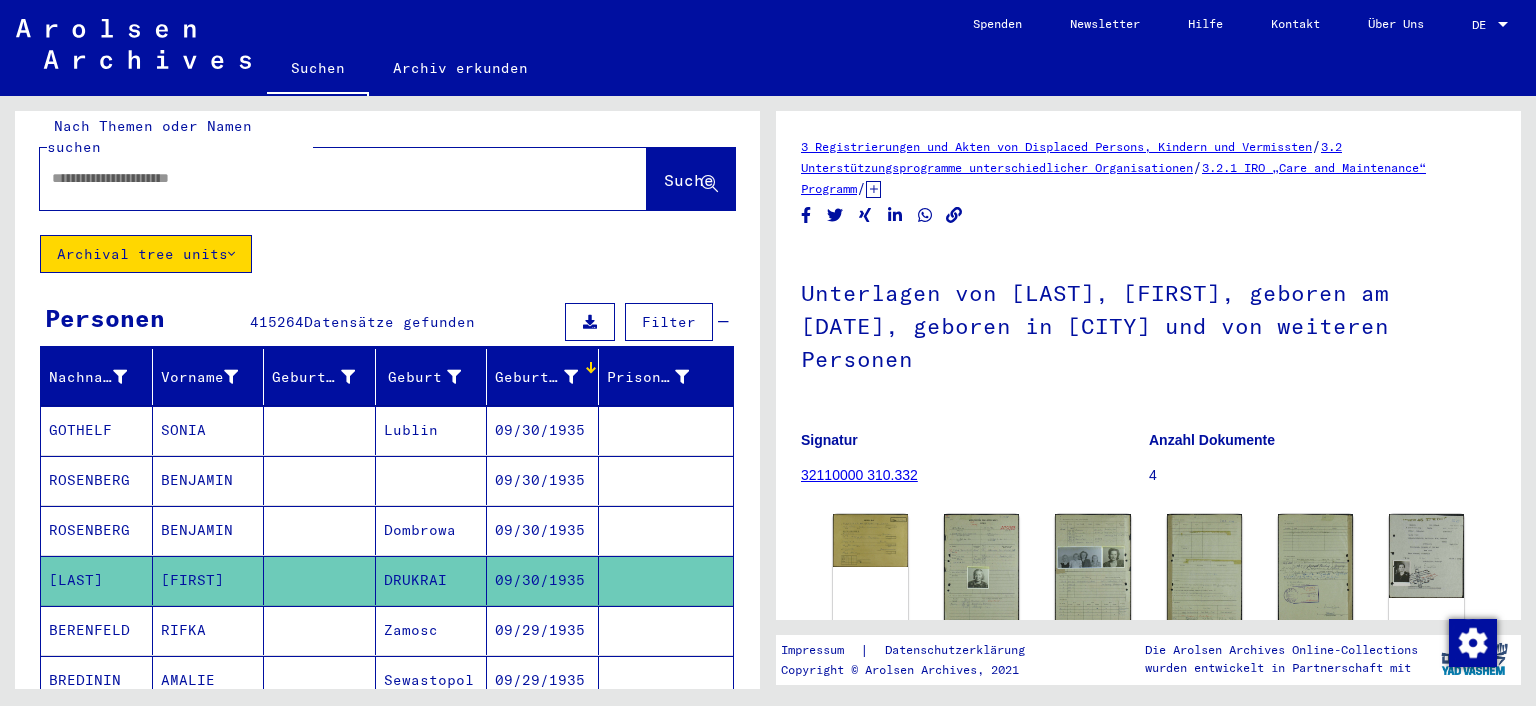 scroll, scrollTop: 0, scrollLeft: 0, axis: both 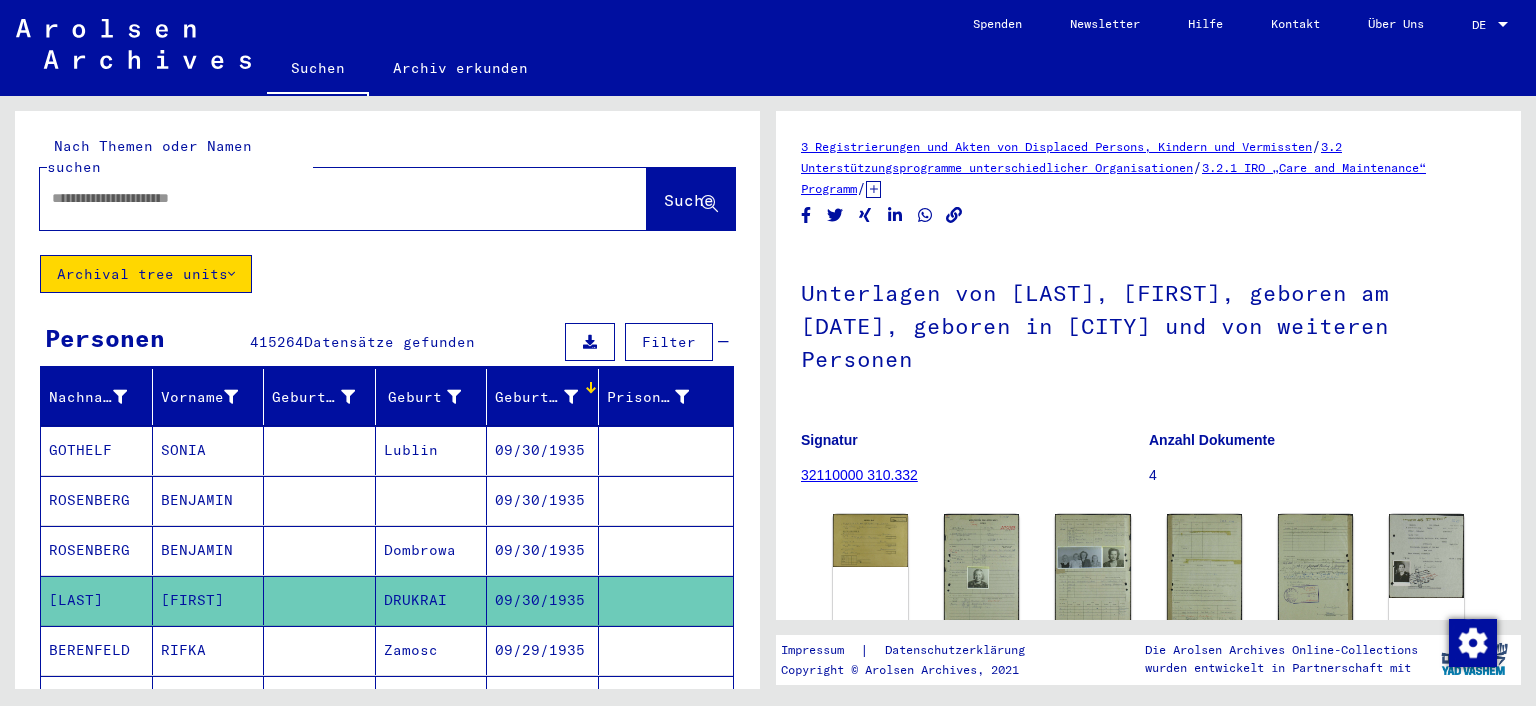 click on "ROSENBERG" at bounding box center (97, 600) 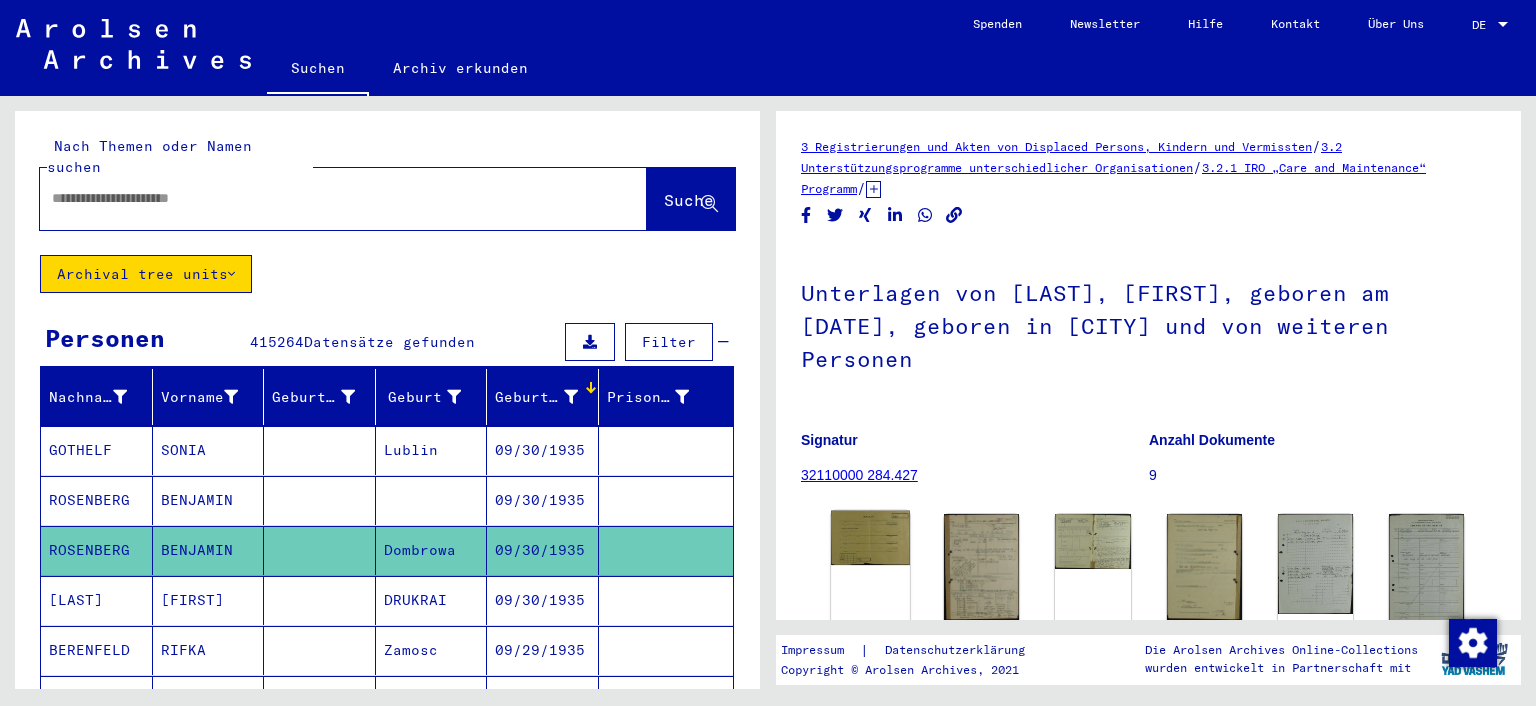 click 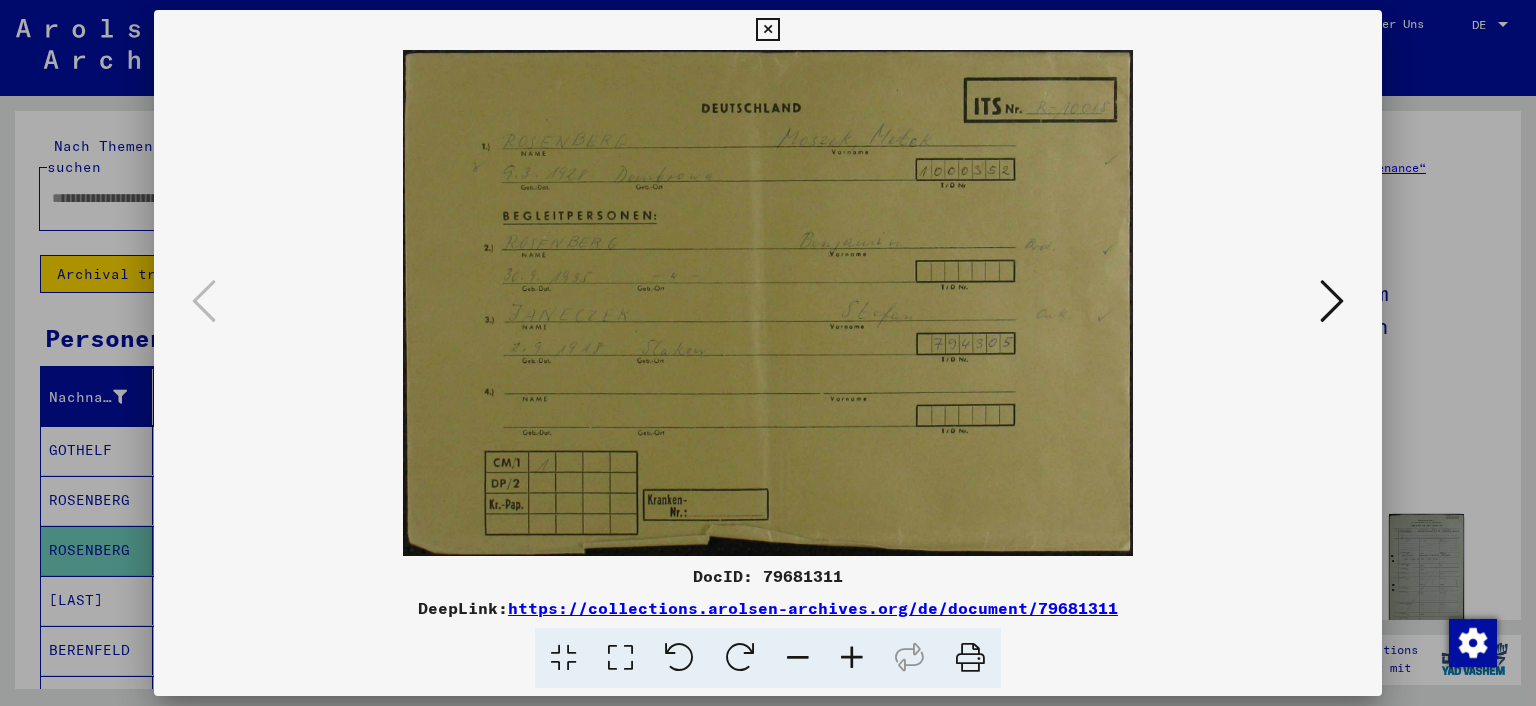 drag, startPoint x: 116, startPoint y: 490, endPoint x: 106, endPoint y: 466, distance: 26 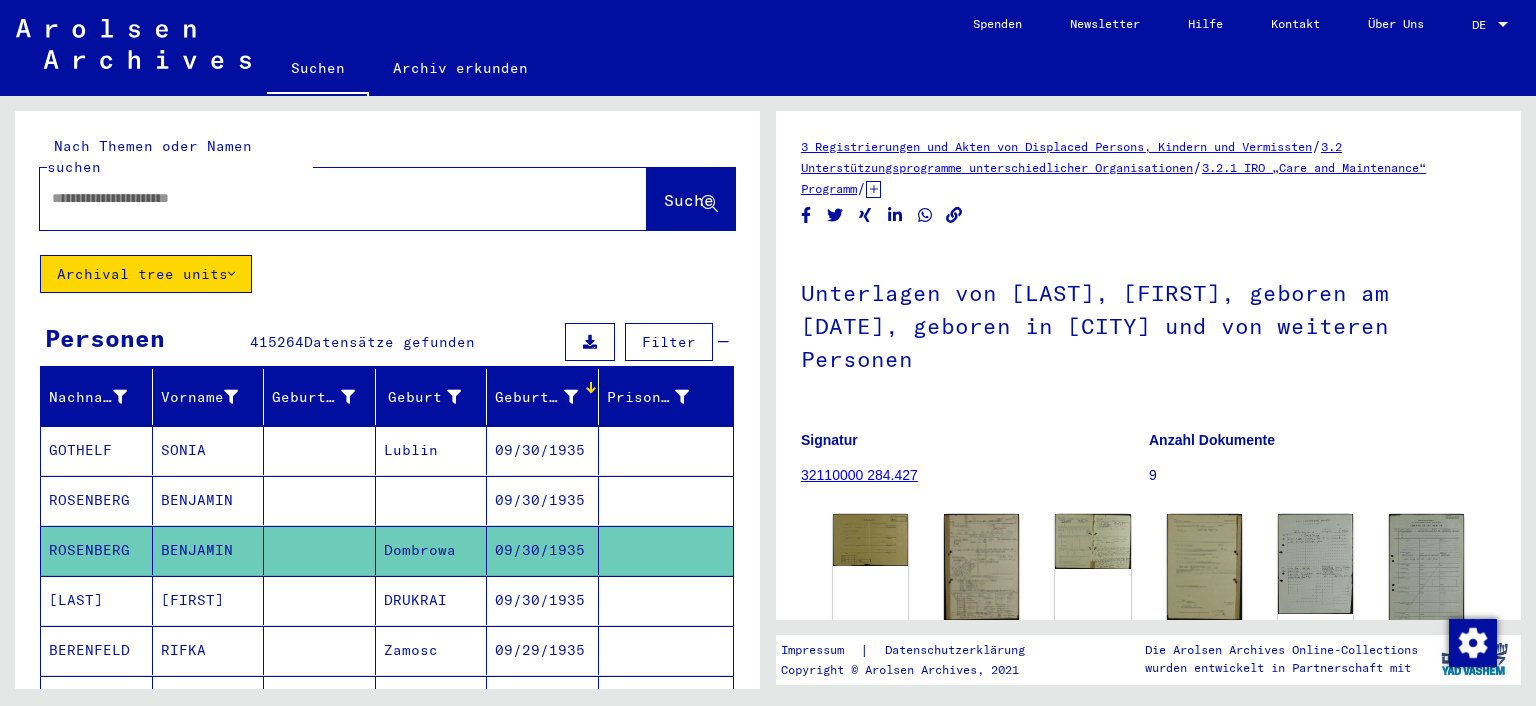 click on "ROSENBERG" at bounding box center (97, 550) 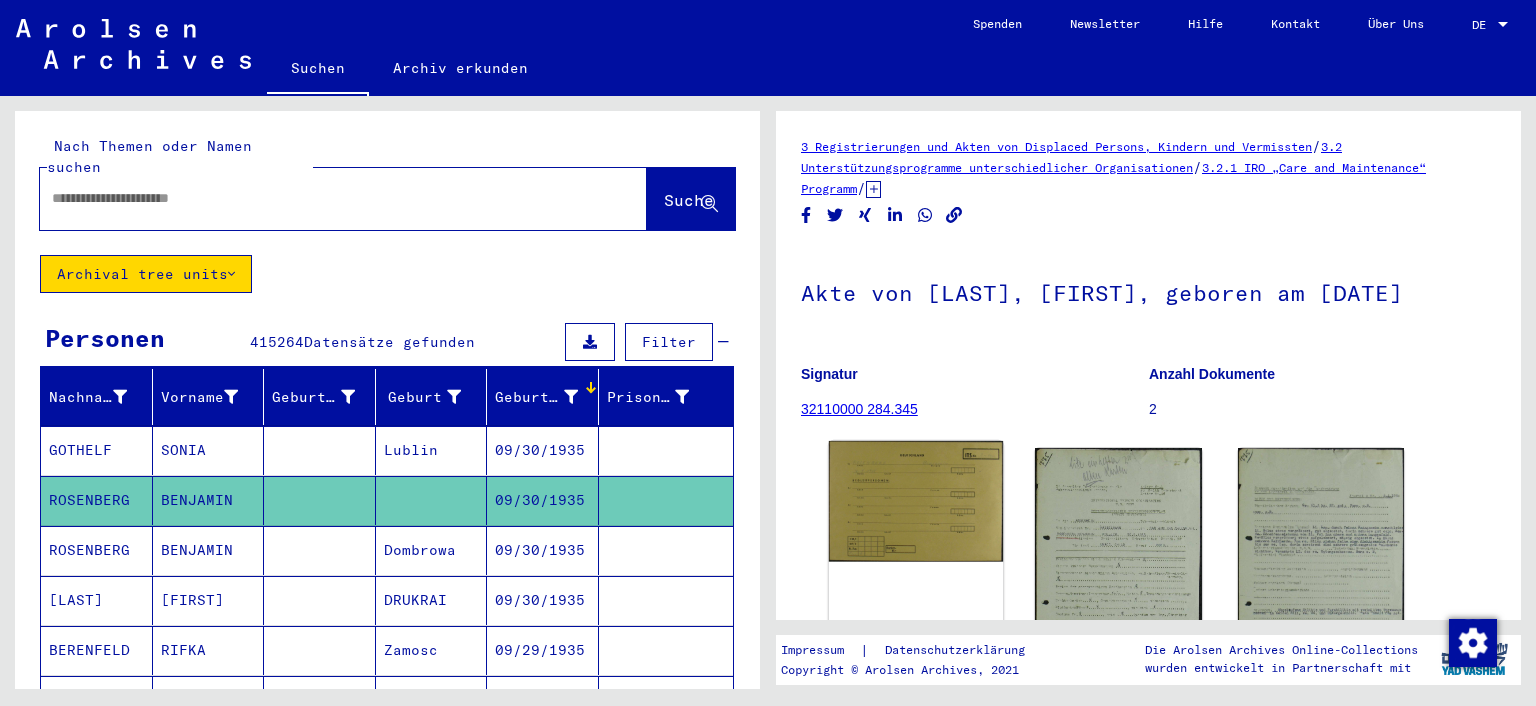 click 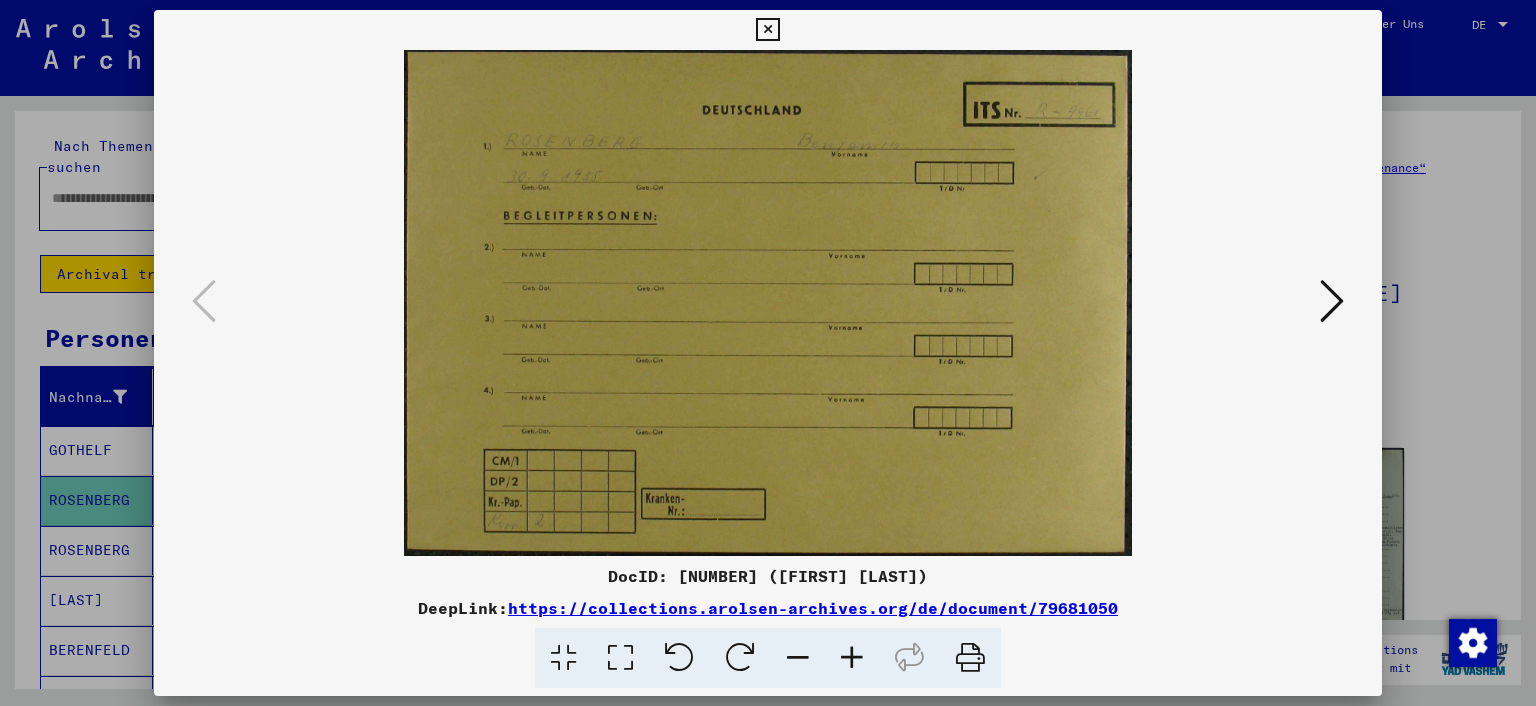 click at bounding box center (1332, 301) 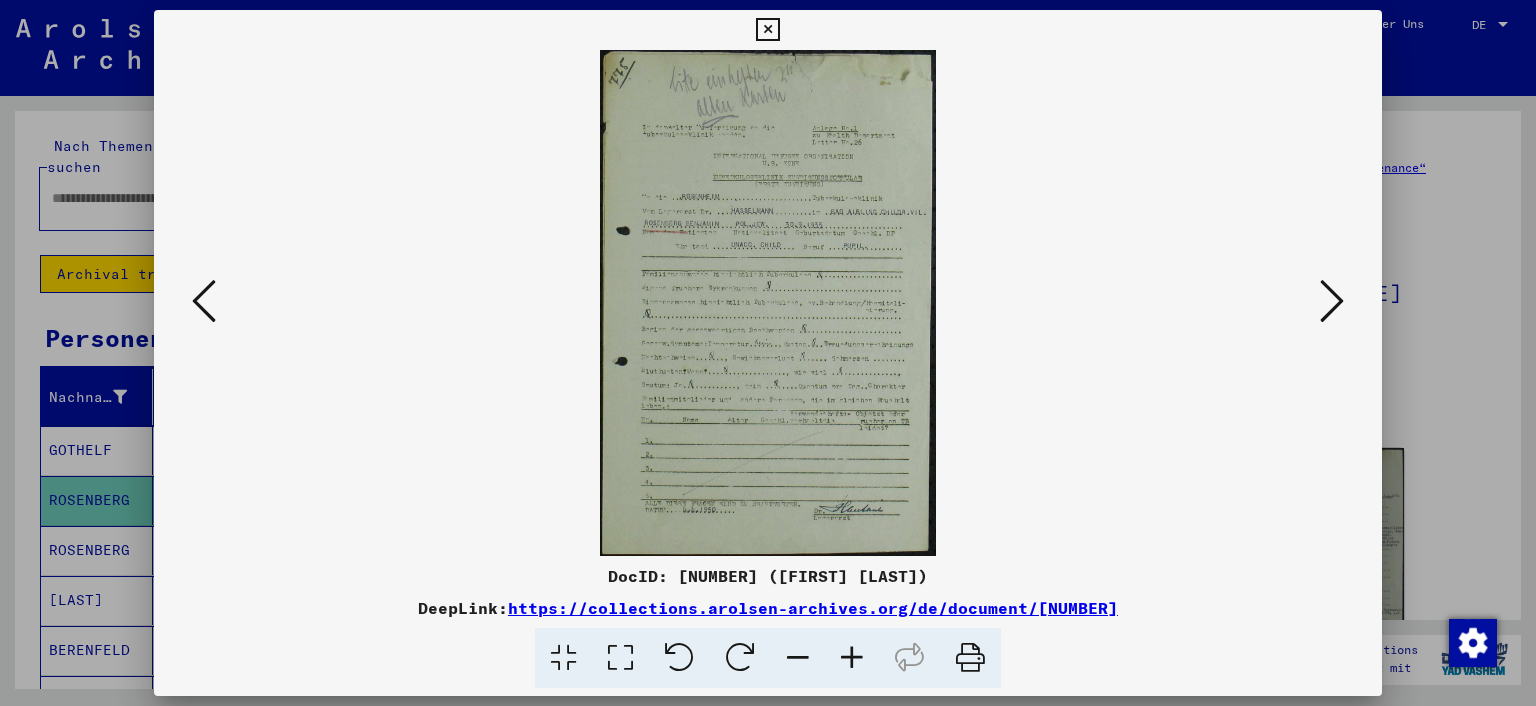 click at bounding box center (1332, 301) 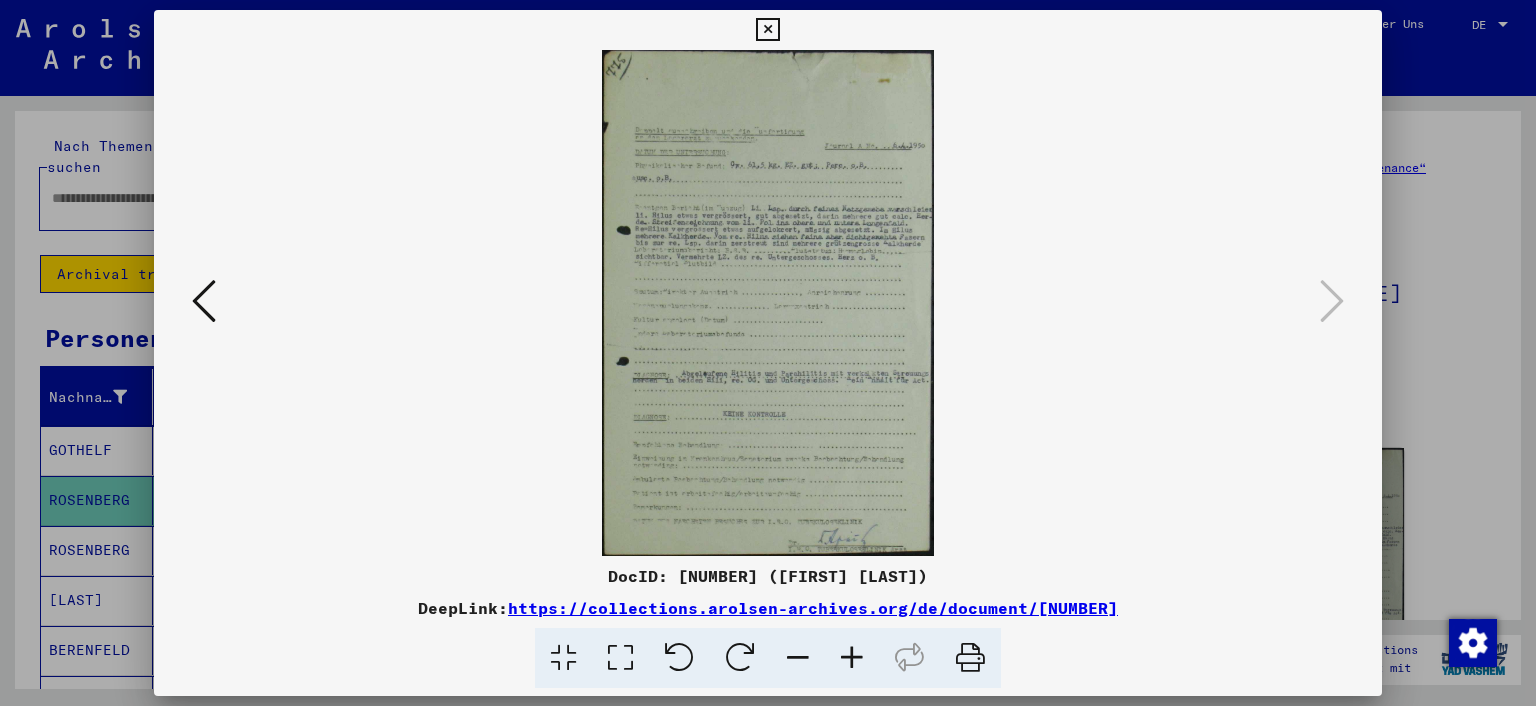 click at bounding box center [852, 658] 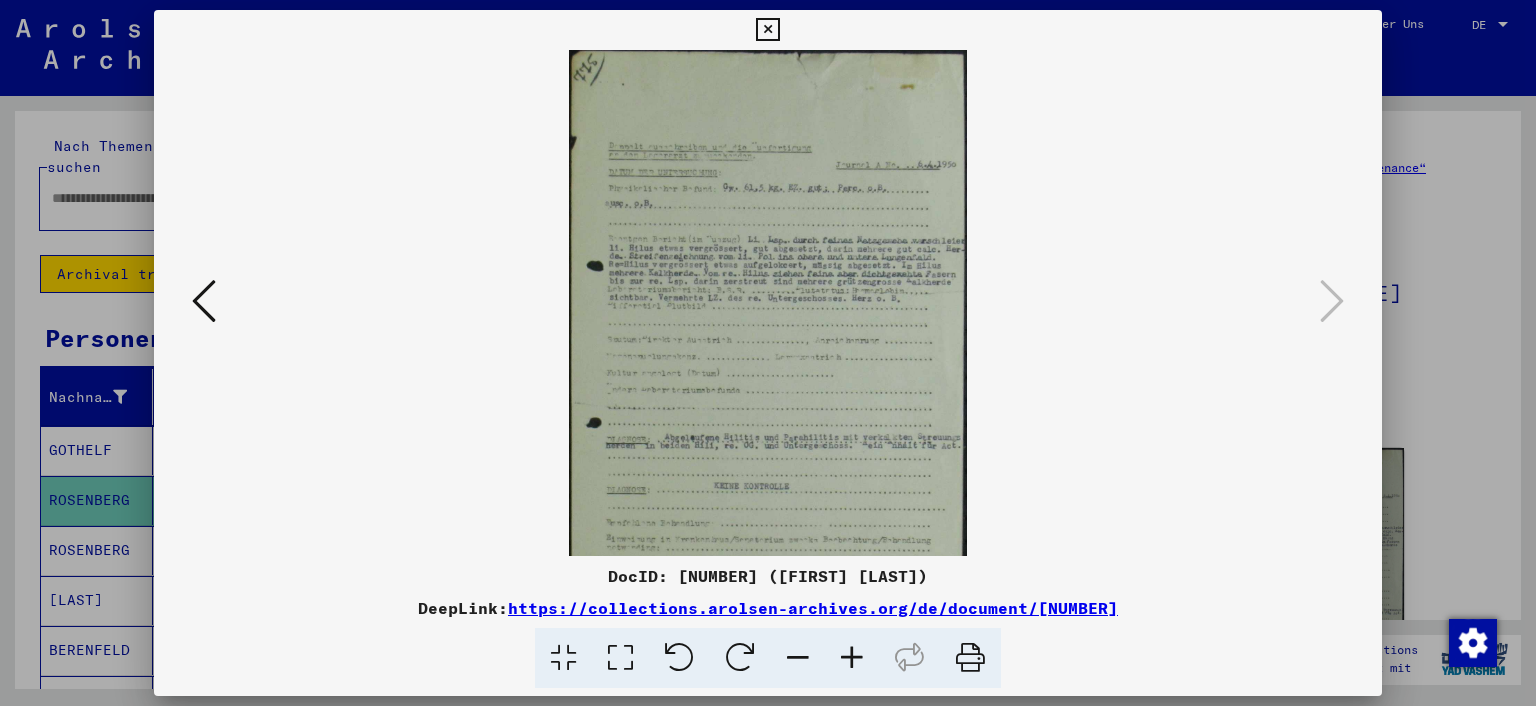 click at bounding box center (852, 658) 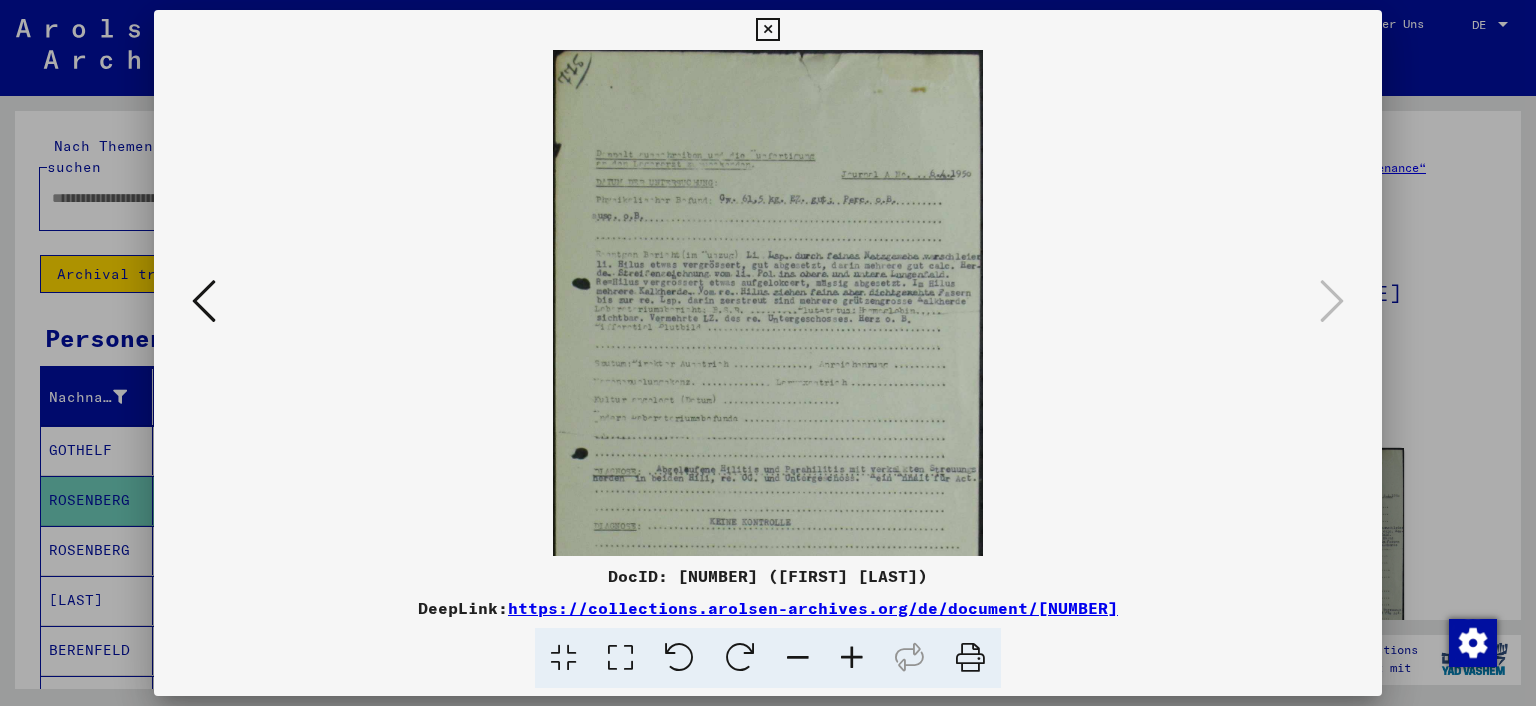 click at bounding box center (852, 658) 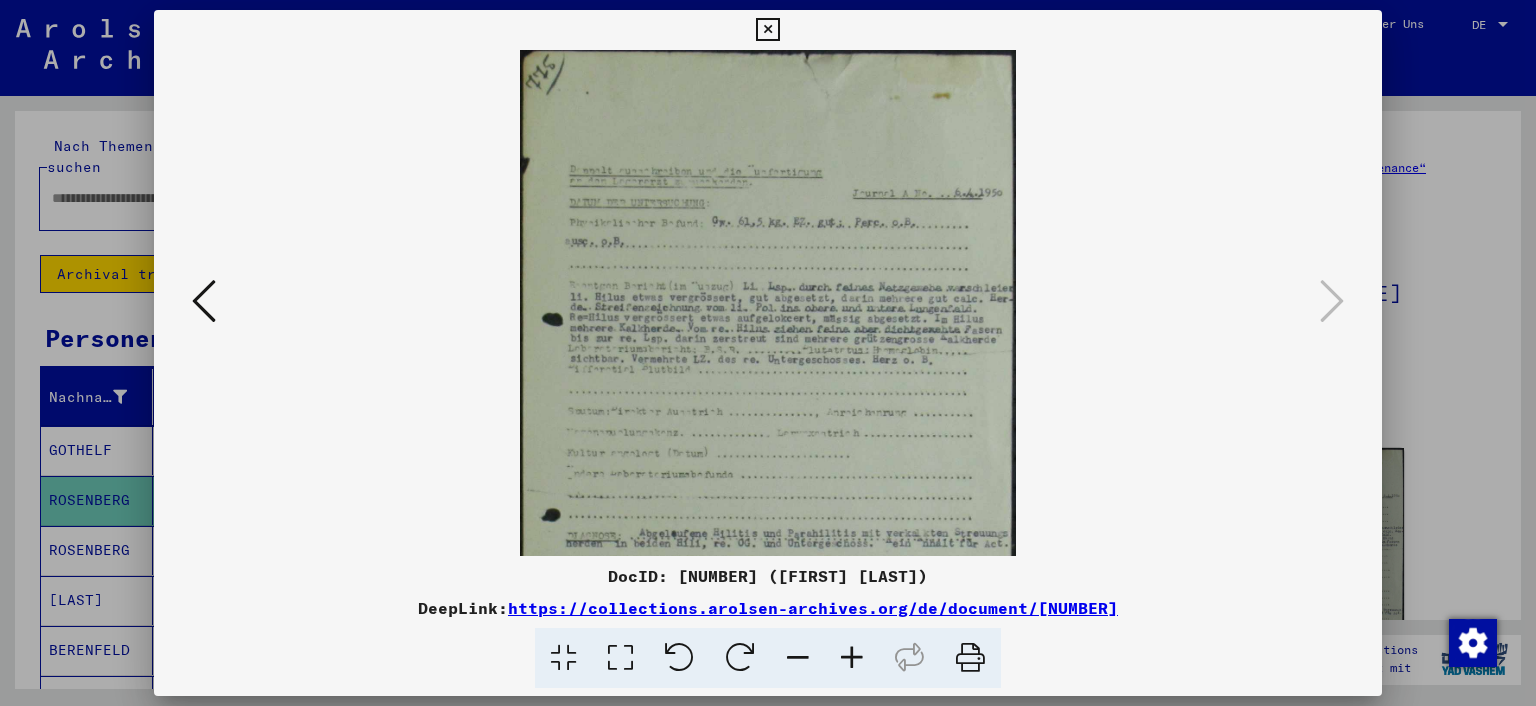click at bounding box center [852, 658] 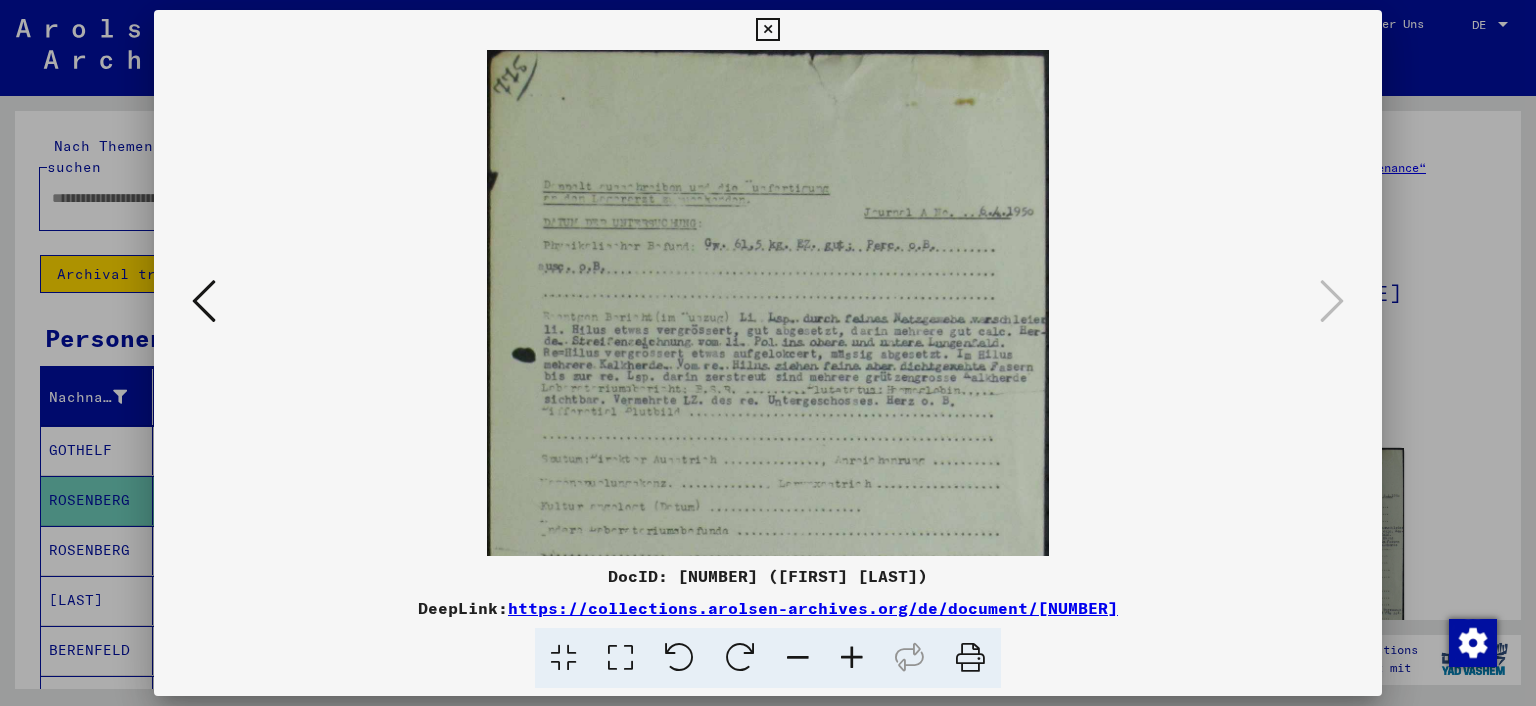 click at bounding box center [204, 301] 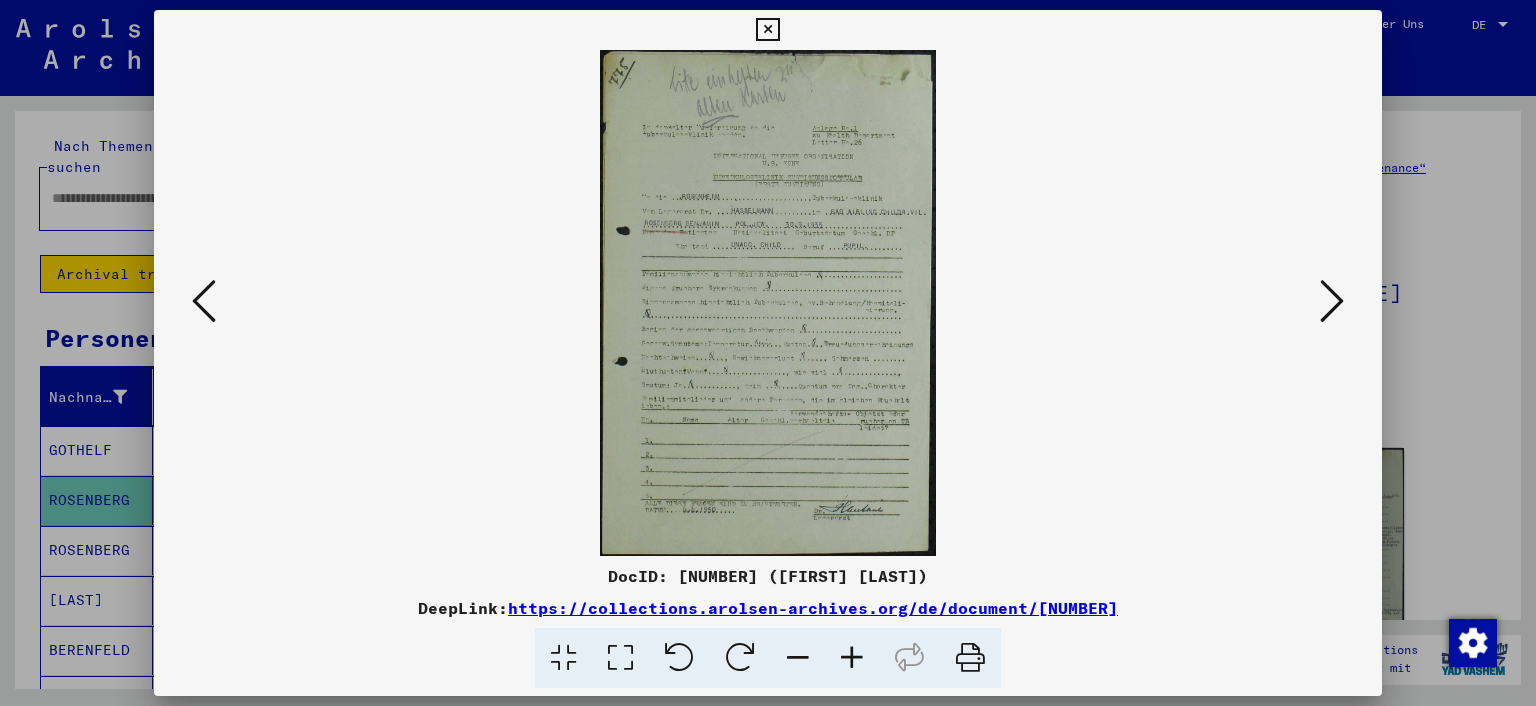click at bounding box center [852, 658] 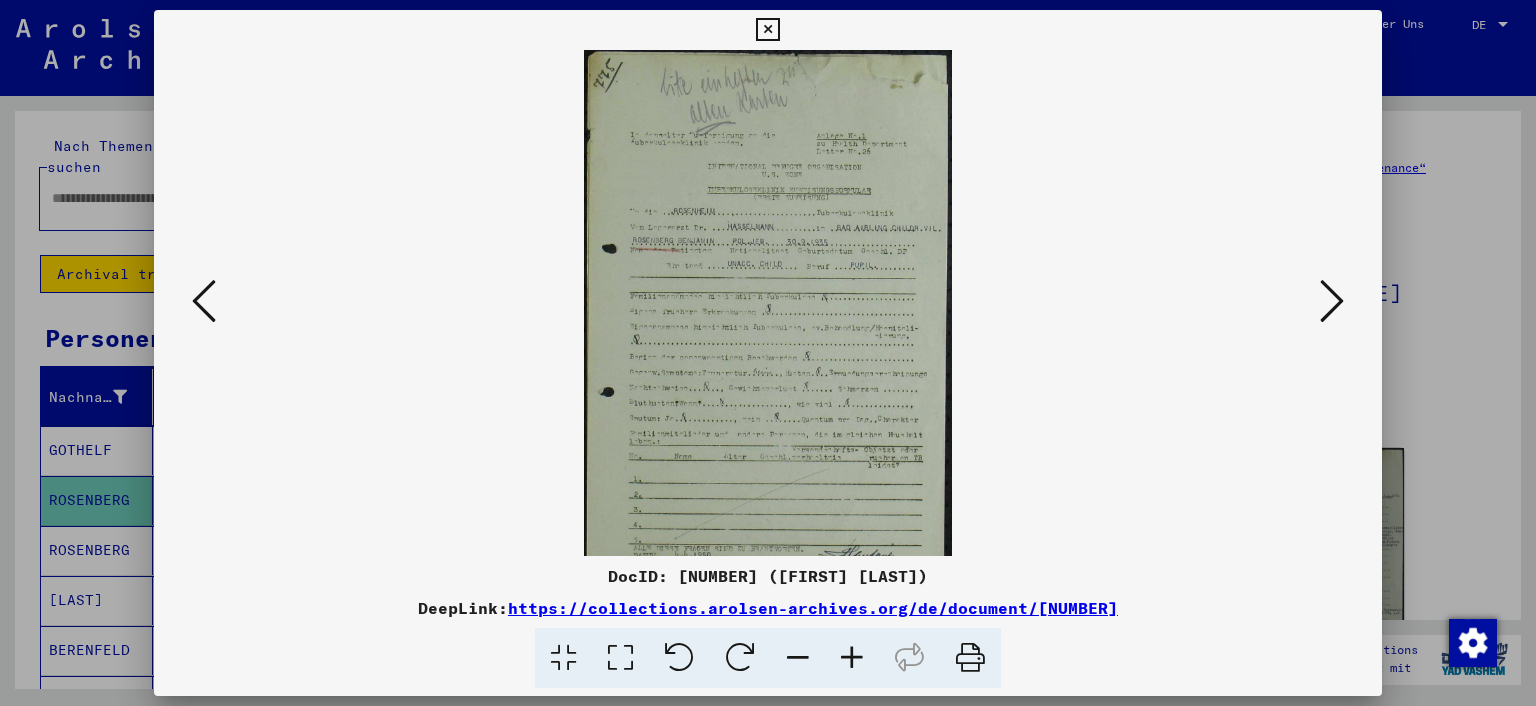 click at bounding box center [852, 658] 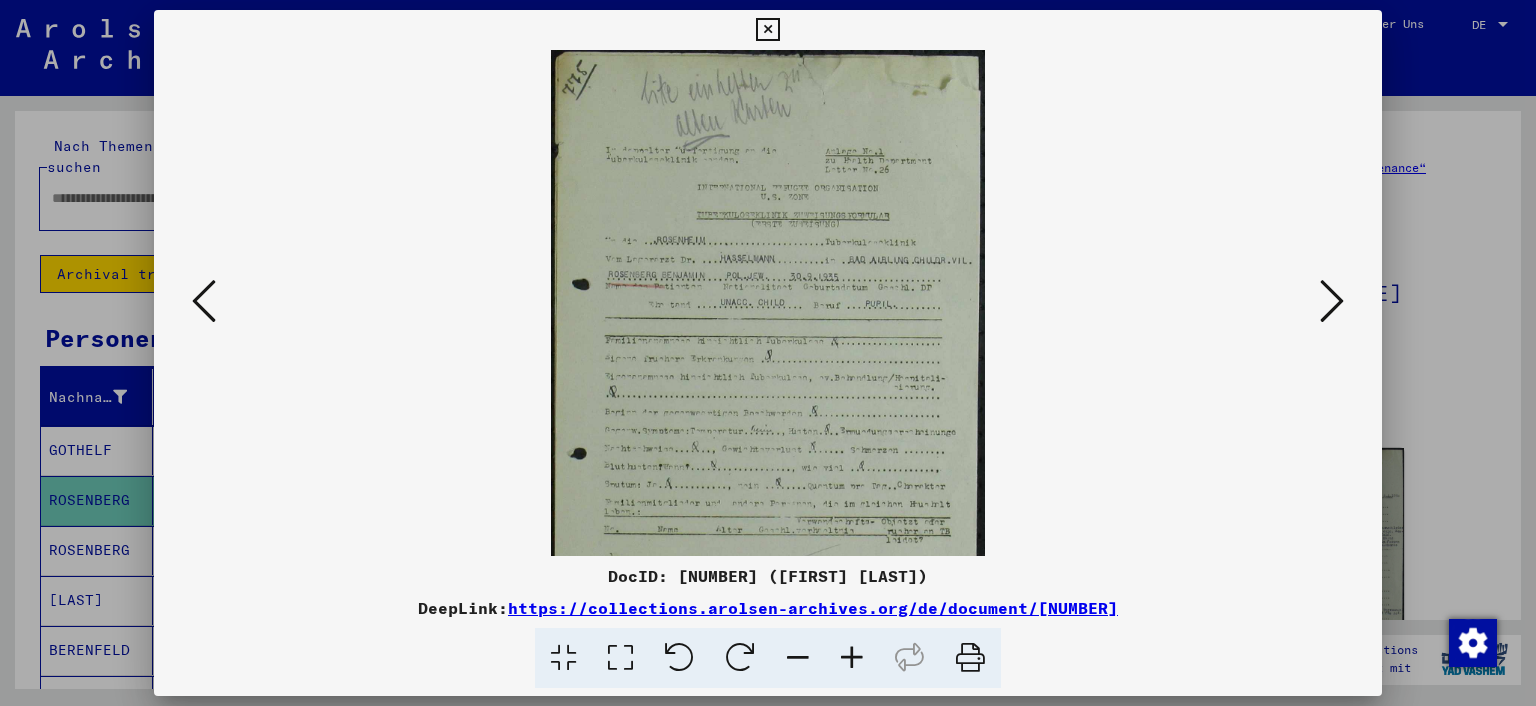 click at bounding box center [852, 658] 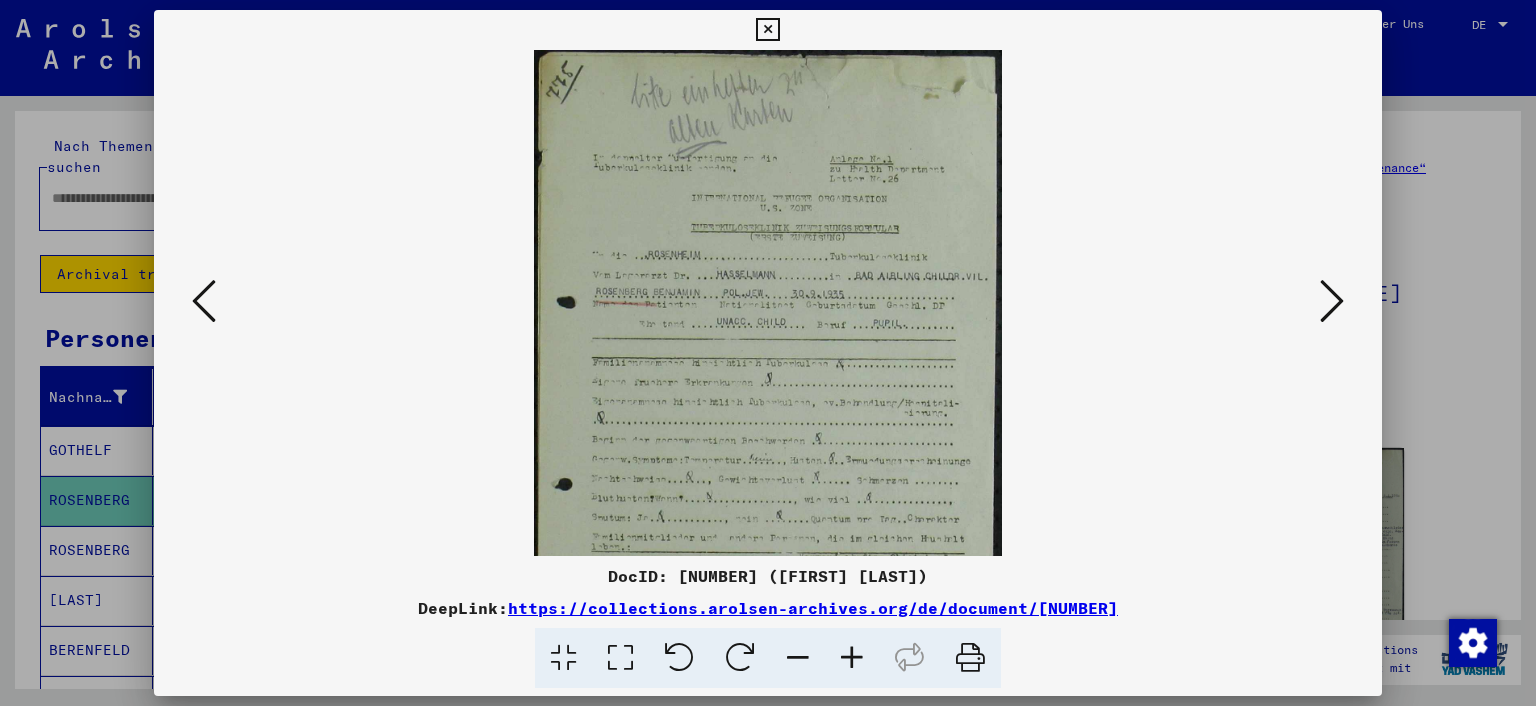 click at bounding box center (852, 658) 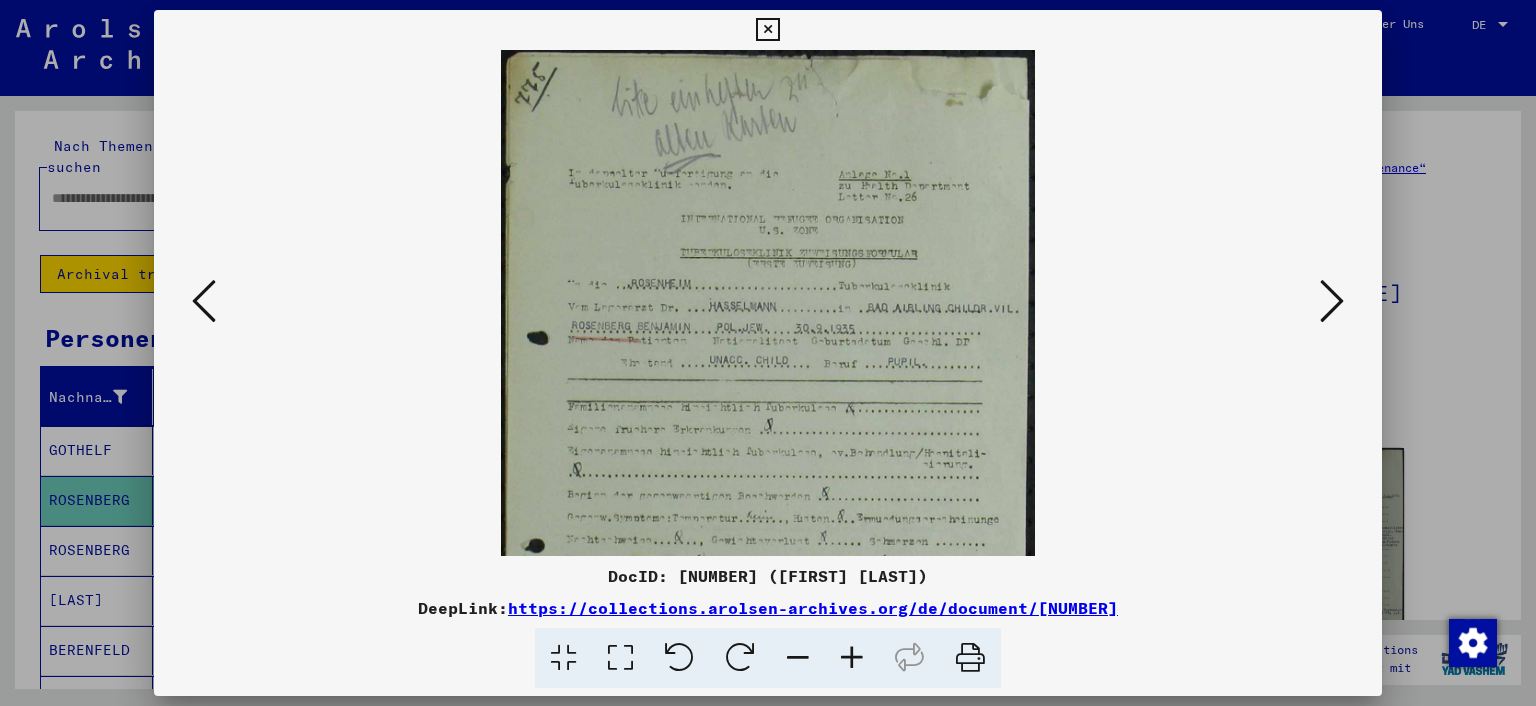 drag, startPoint x: 851, startPoint y: 658, endPoint x: 815, endPoint y: 542, distance: 121.45781 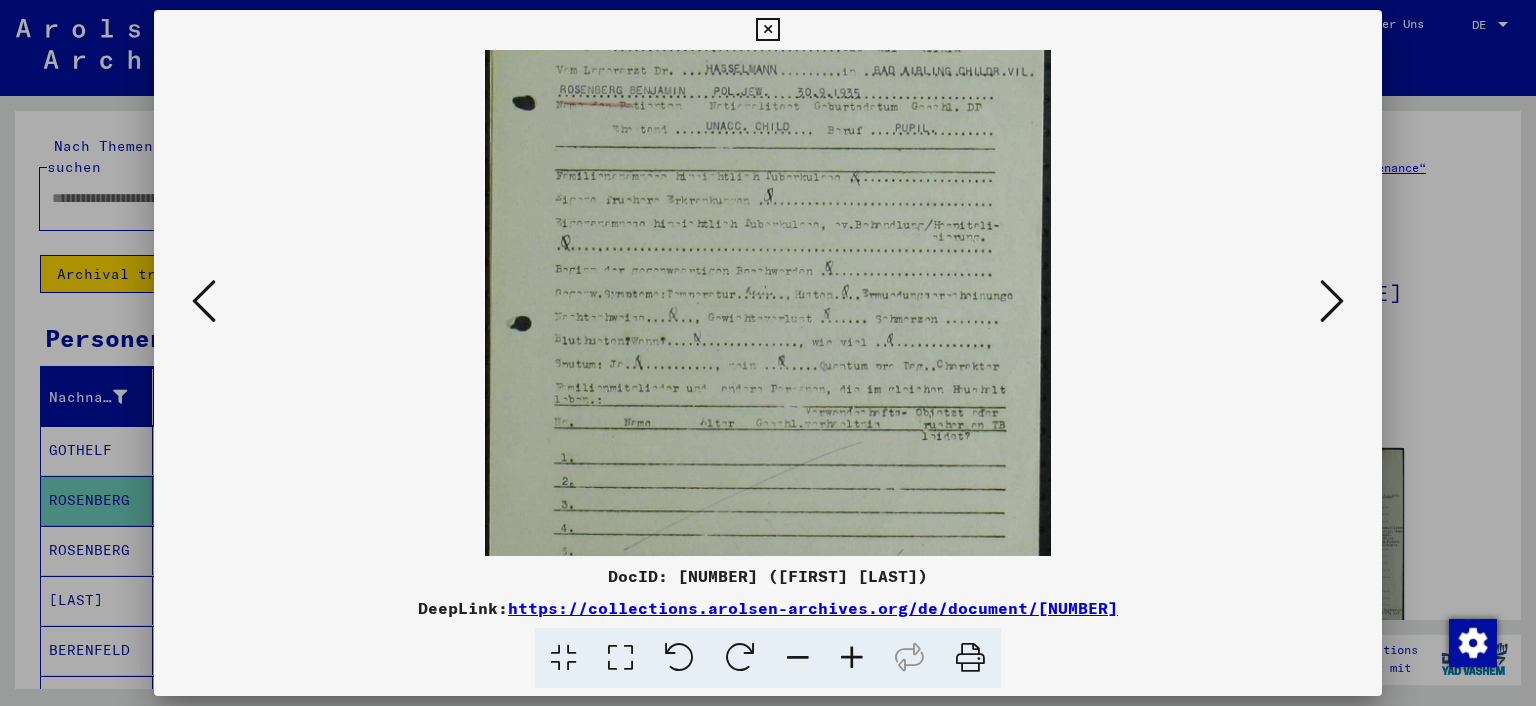 scroll, scrollTop: 262, scrollLeft: 0, axis: vertical 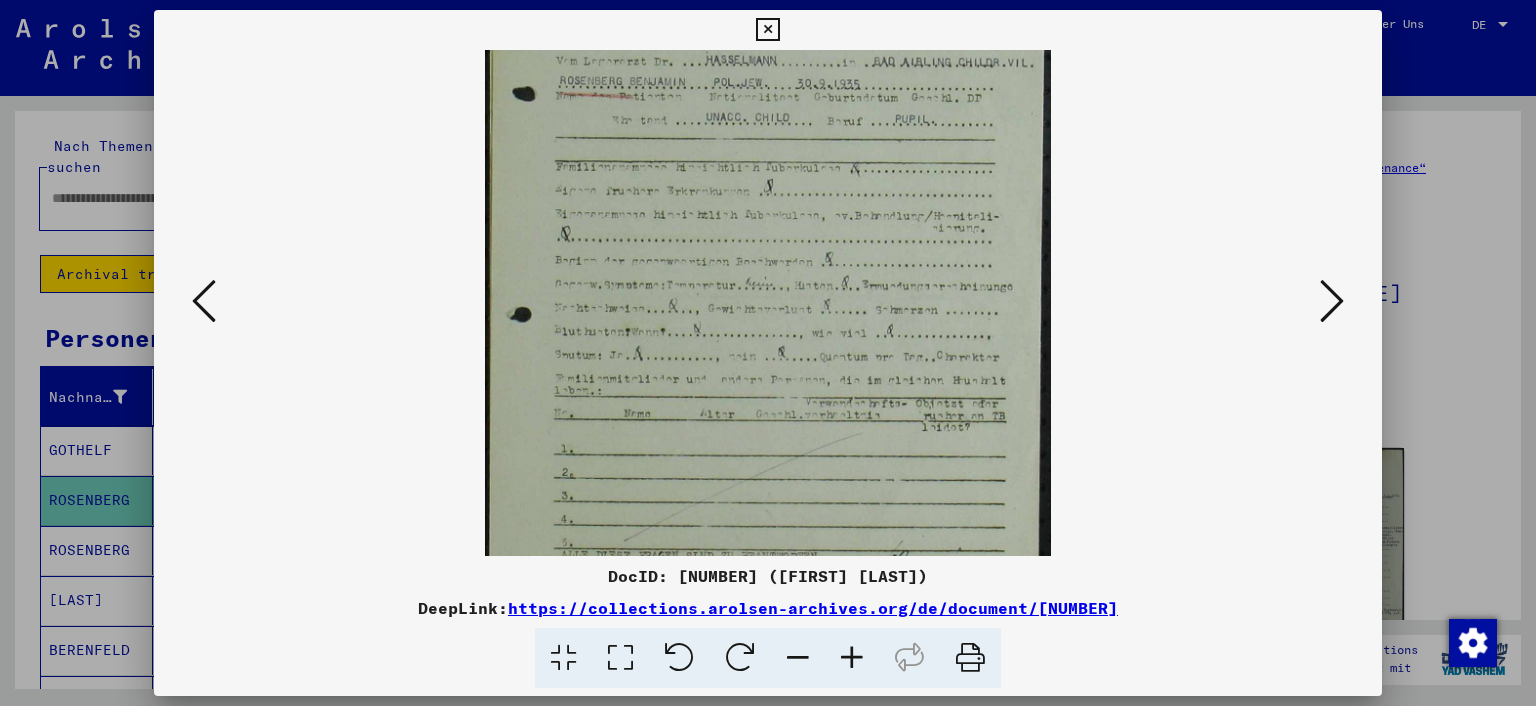 drag, startPoint x: 799, startPoint y: 458, endPoint x: 764, endPoint y: 198, distance: 262.34518 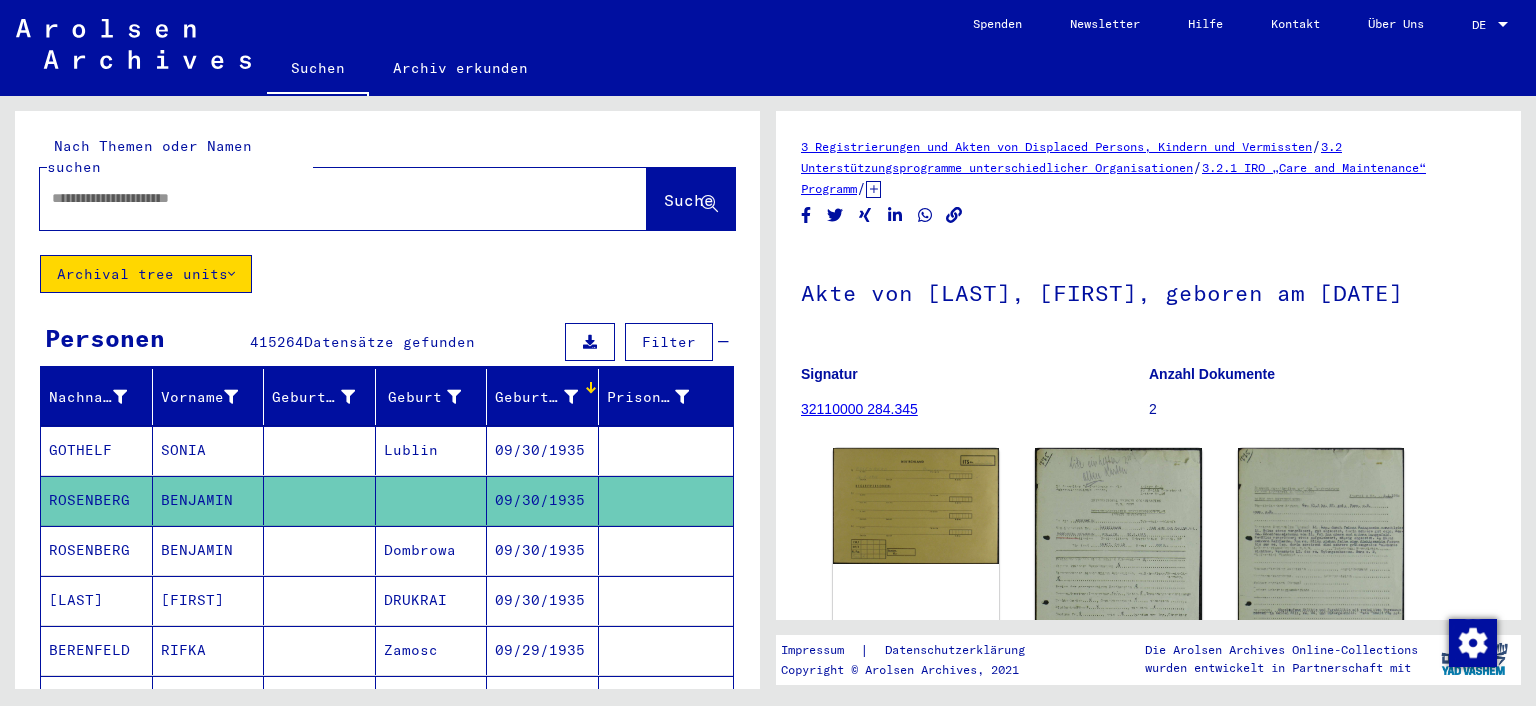 click on "GOTHELF" at bounding box center (97, 500) 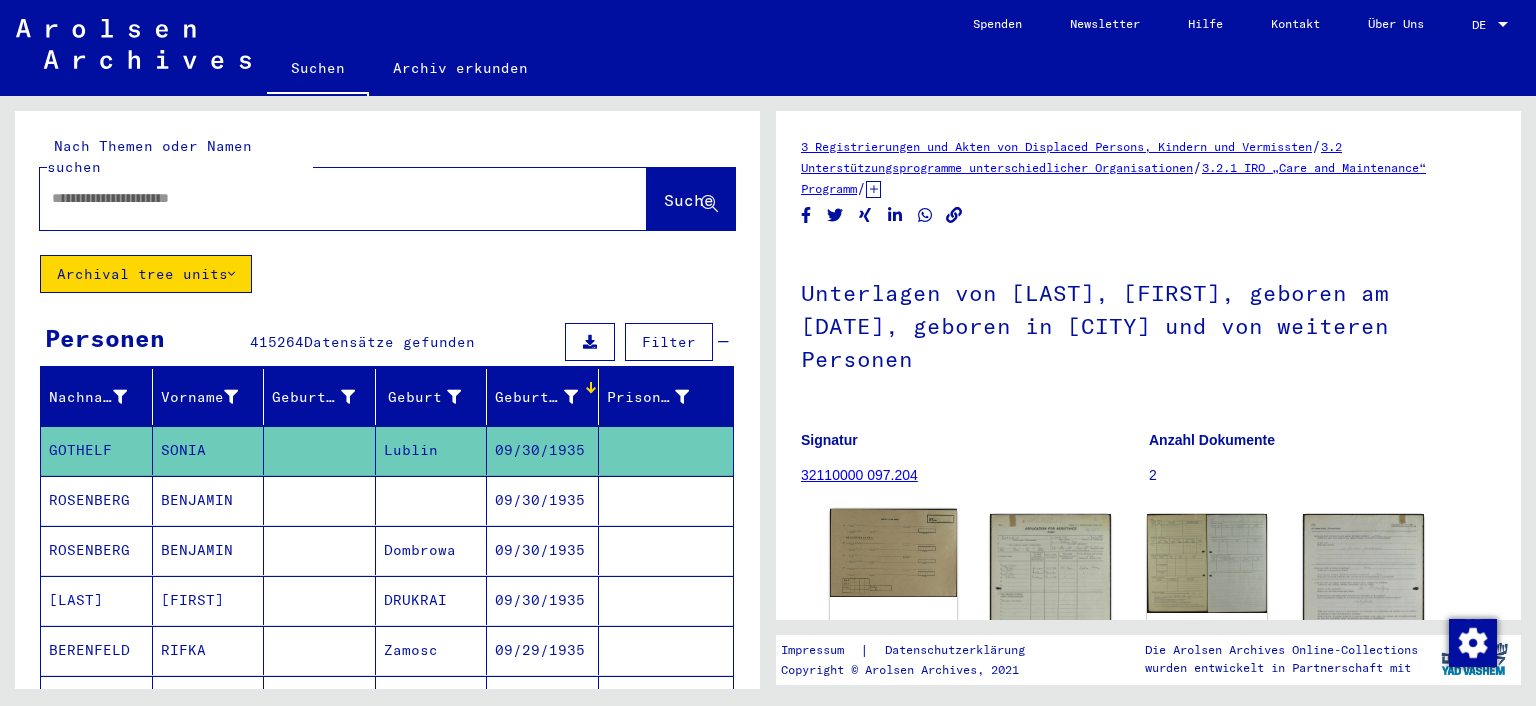click 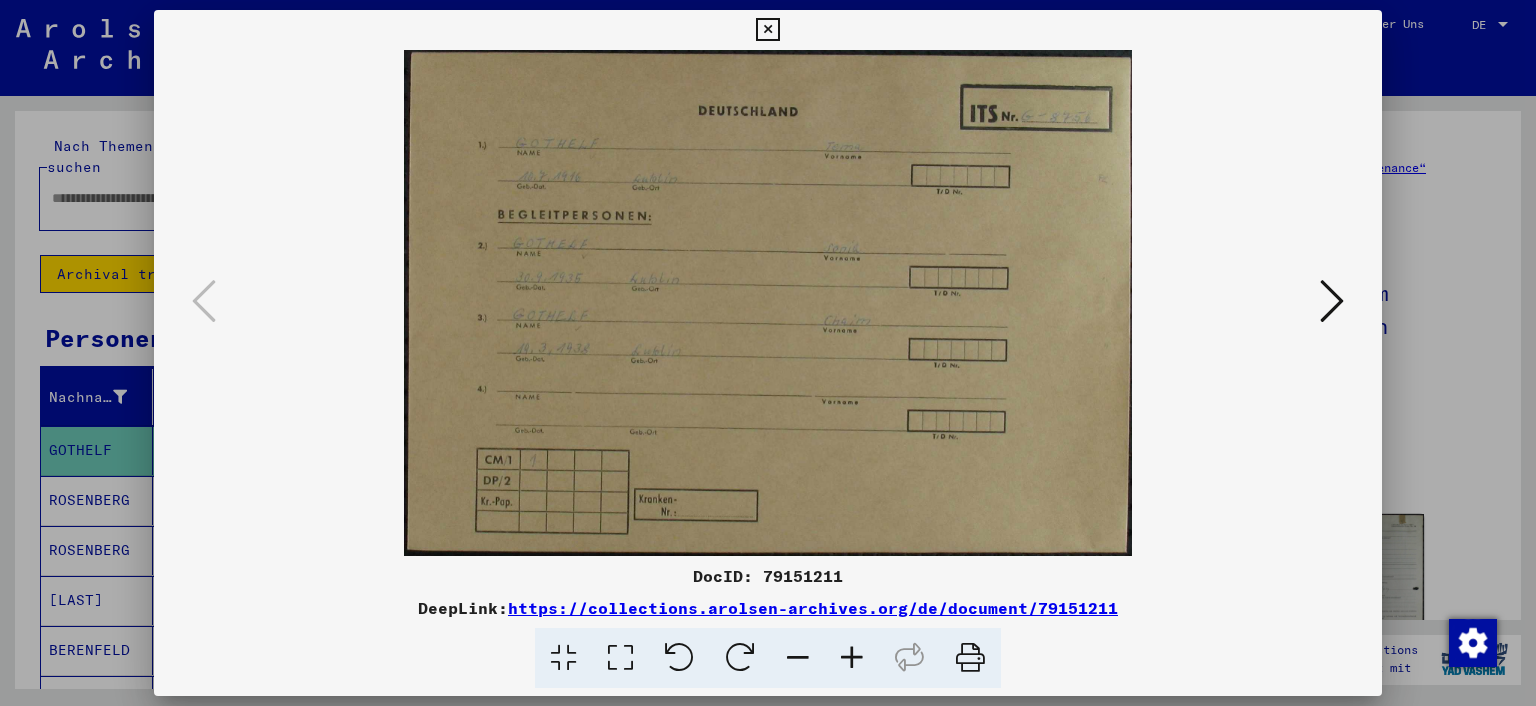 click at bounding box center [768, 353] 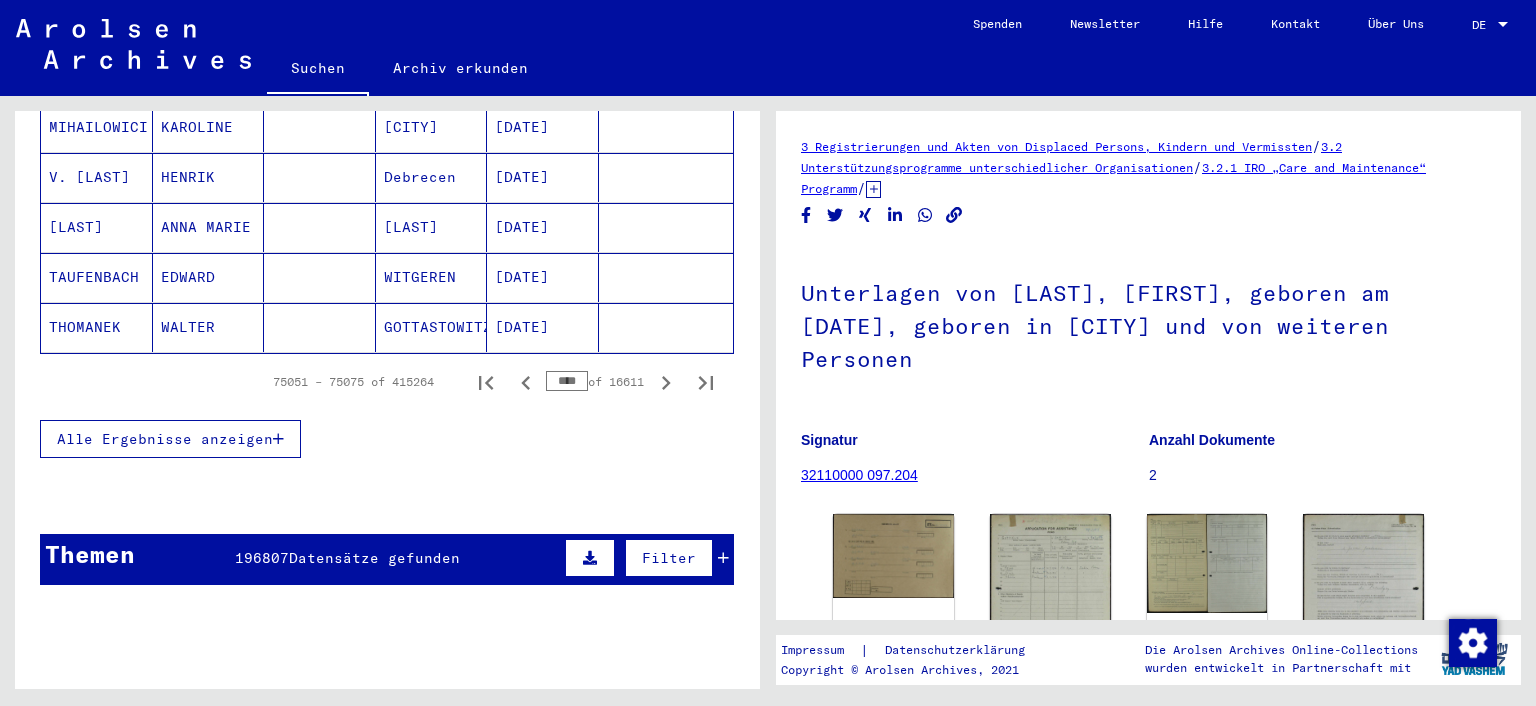 scroll, scrollTop: 1545, scrollLeft: 0, axis: vertical 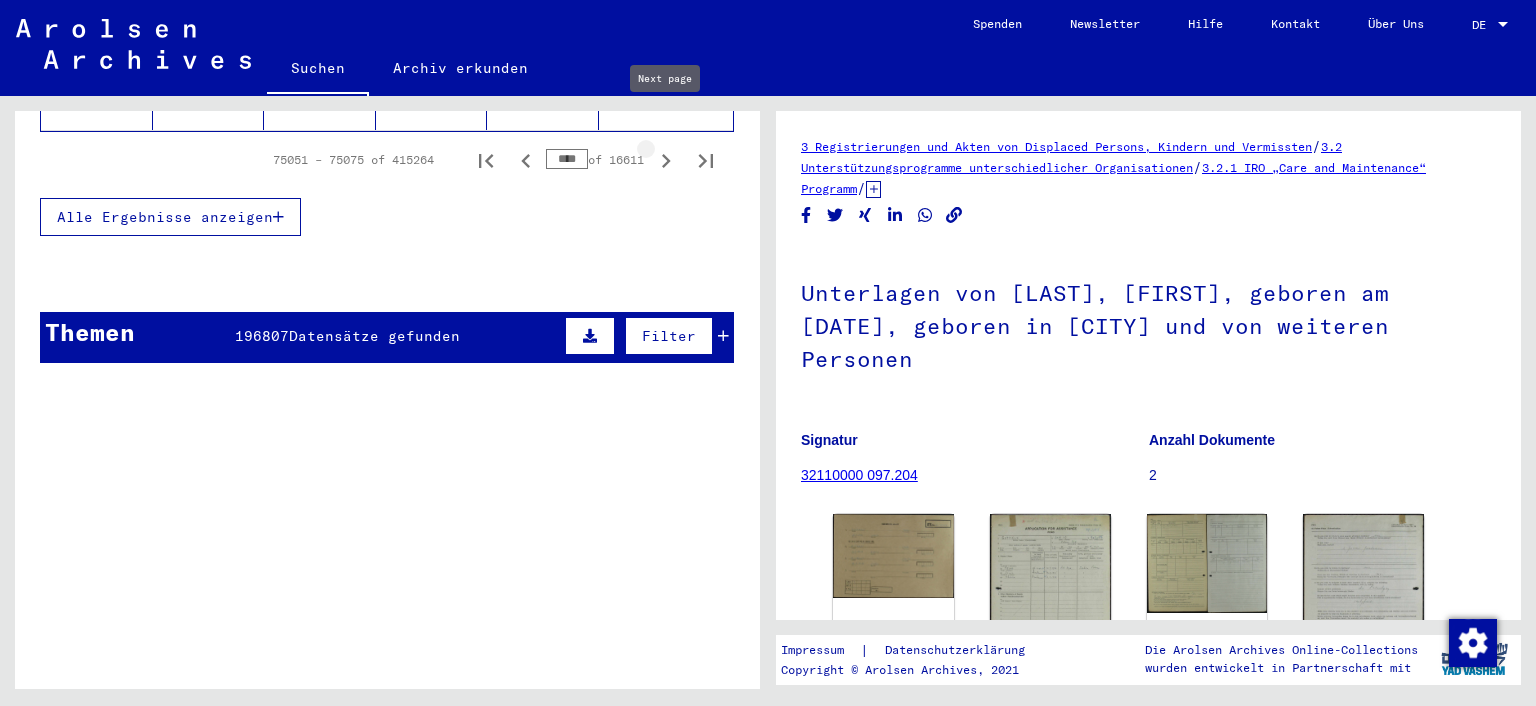 click 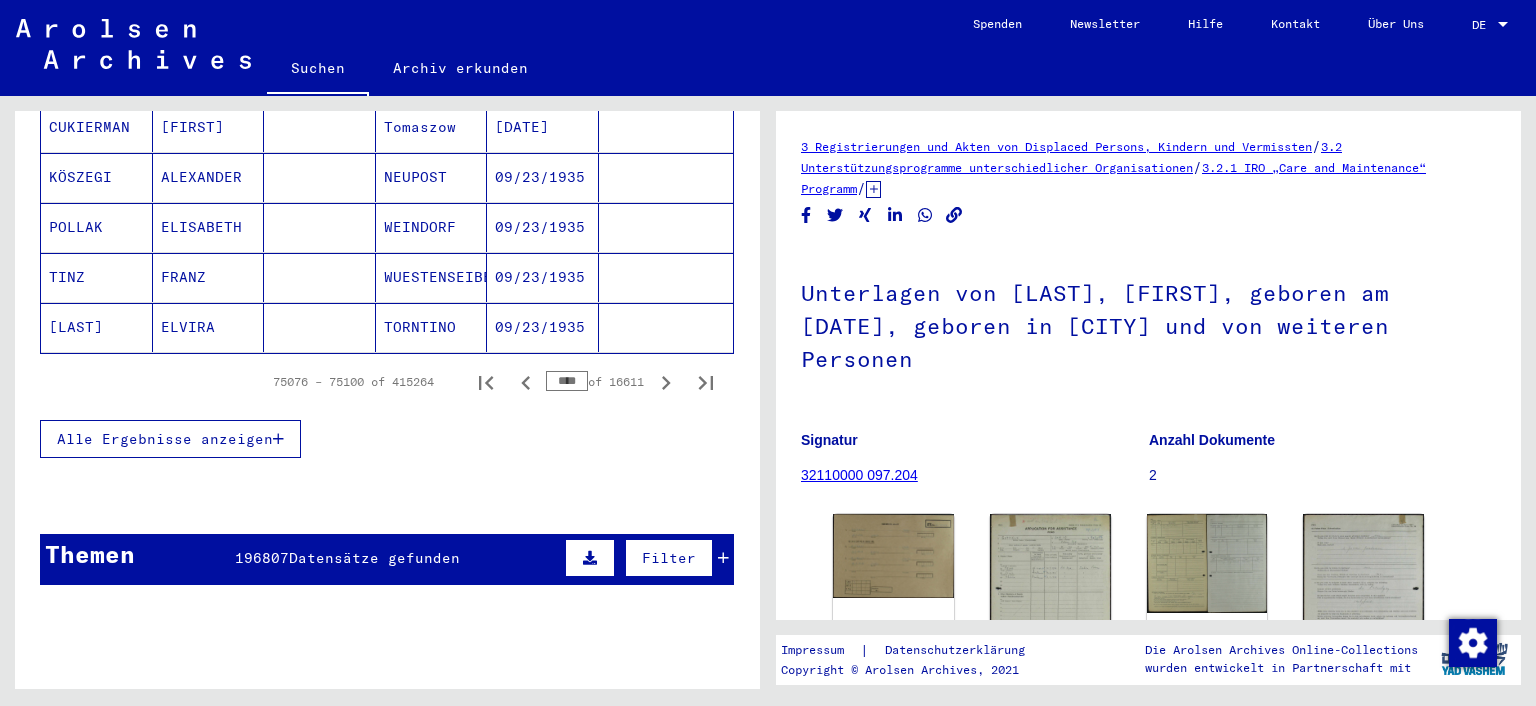 scroll, scrollTop: 1214, scrollLeft: 0, axis: vertical 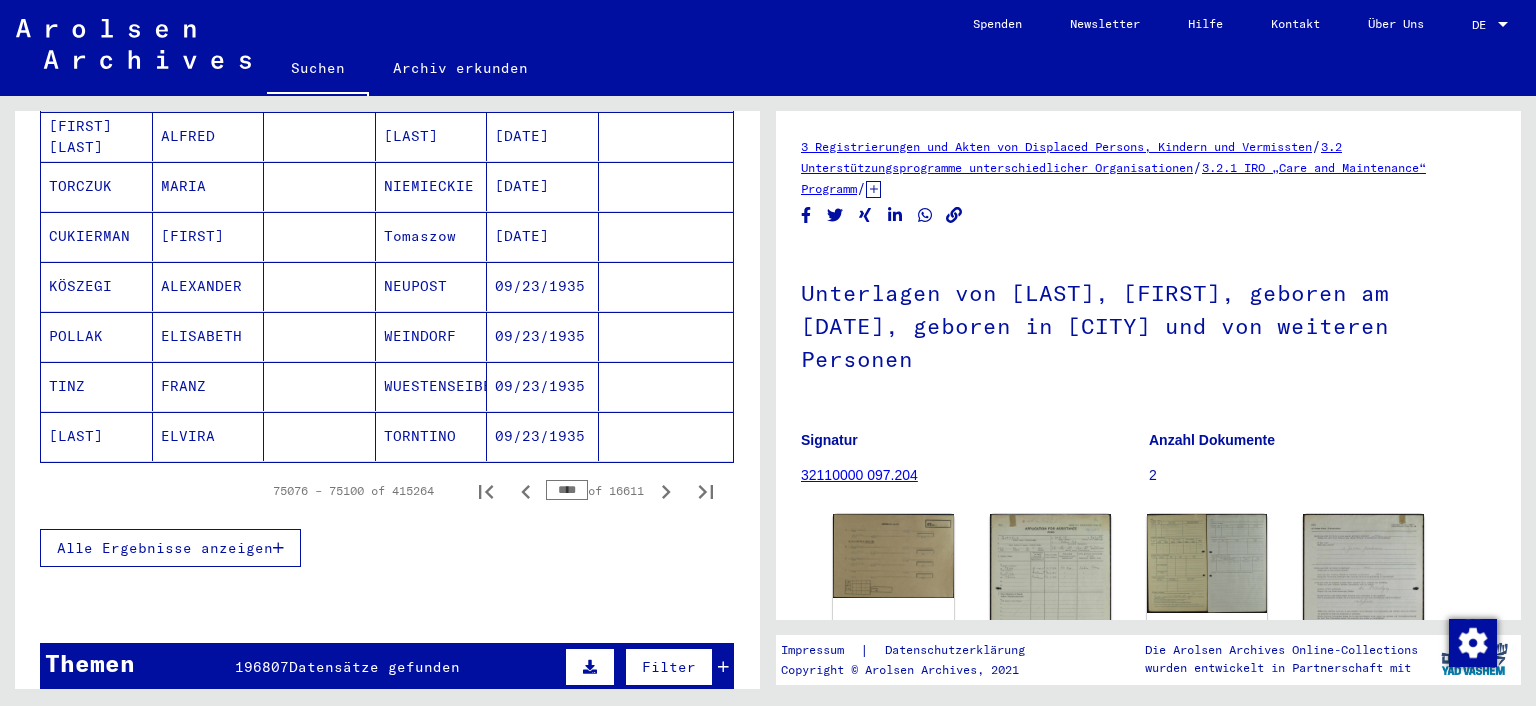 click on "ELVIRA" 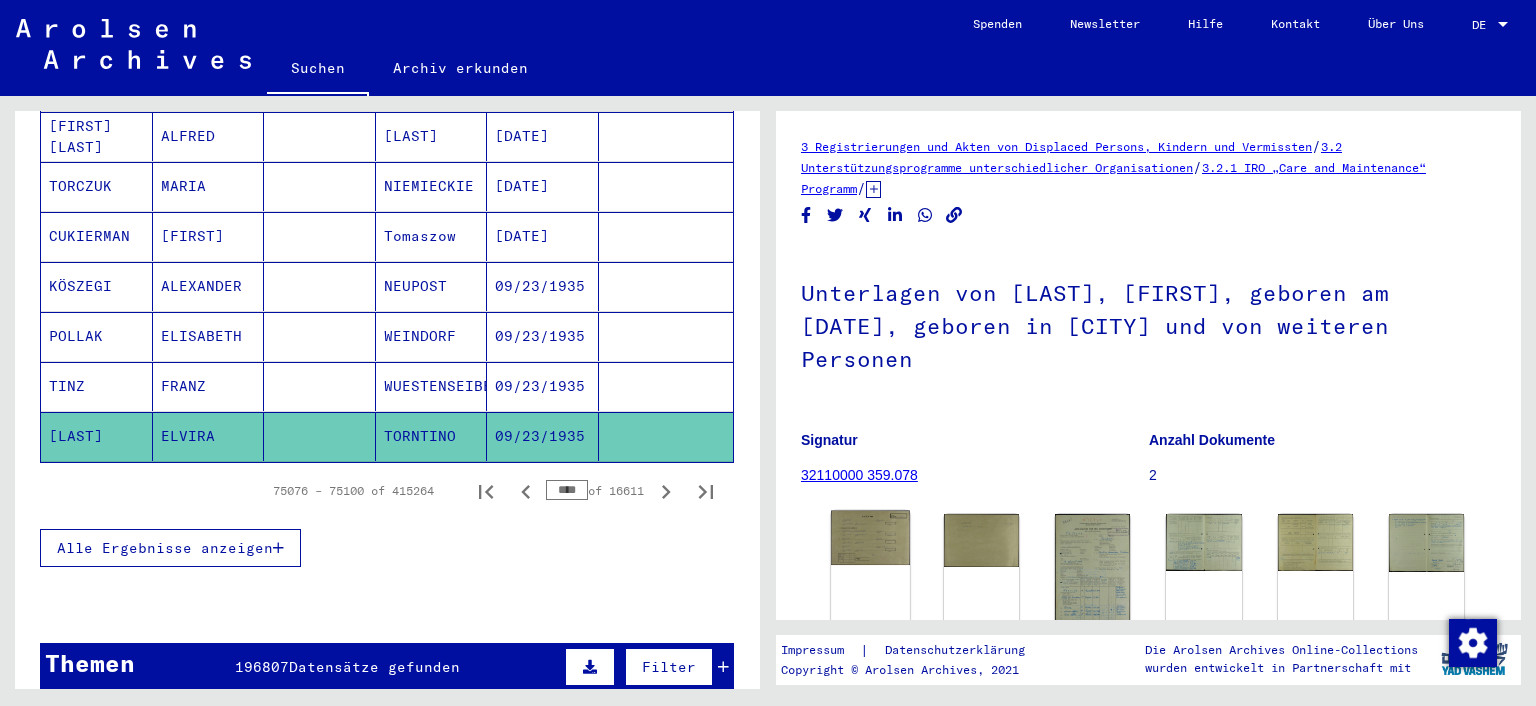 click 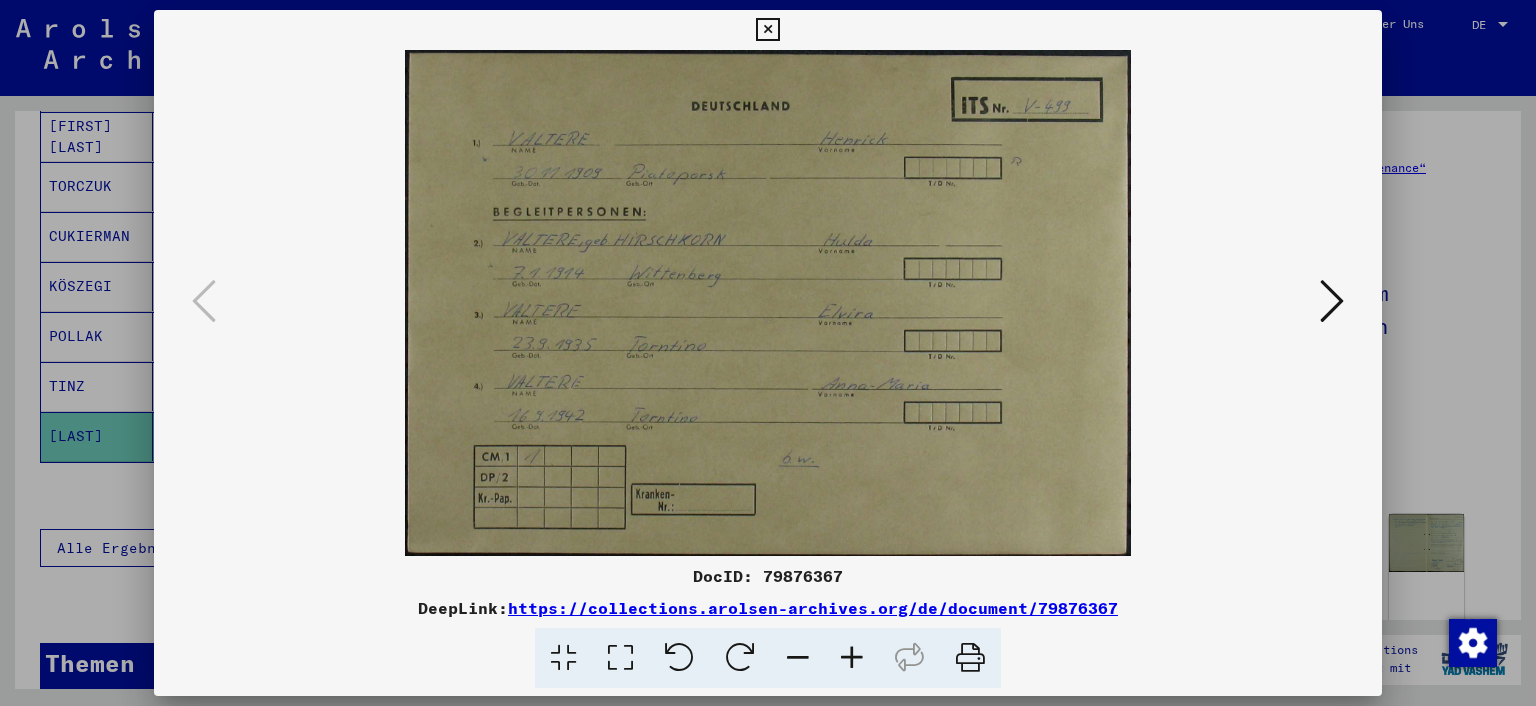 click at bounding box center [768, 353] 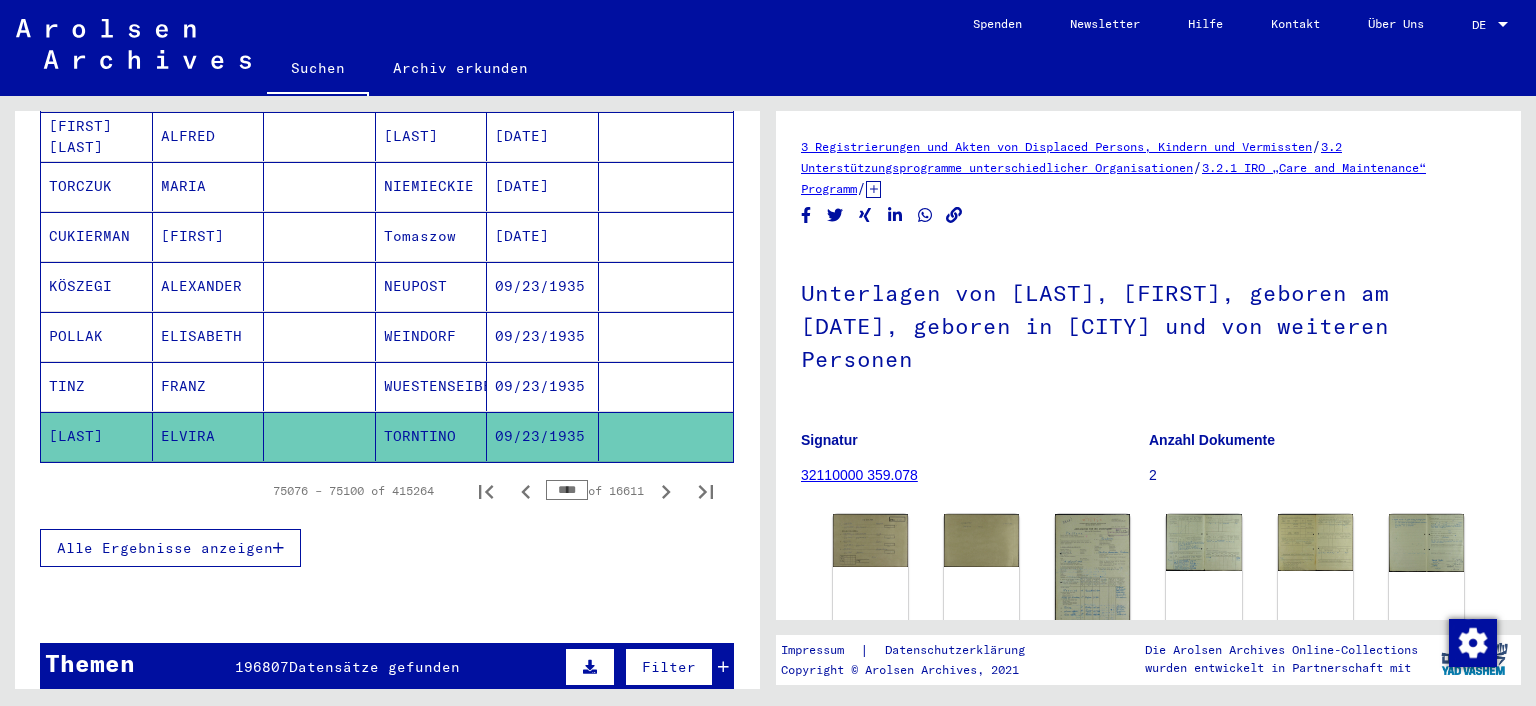 click on "TINZ" at bounding box center [97, 436] 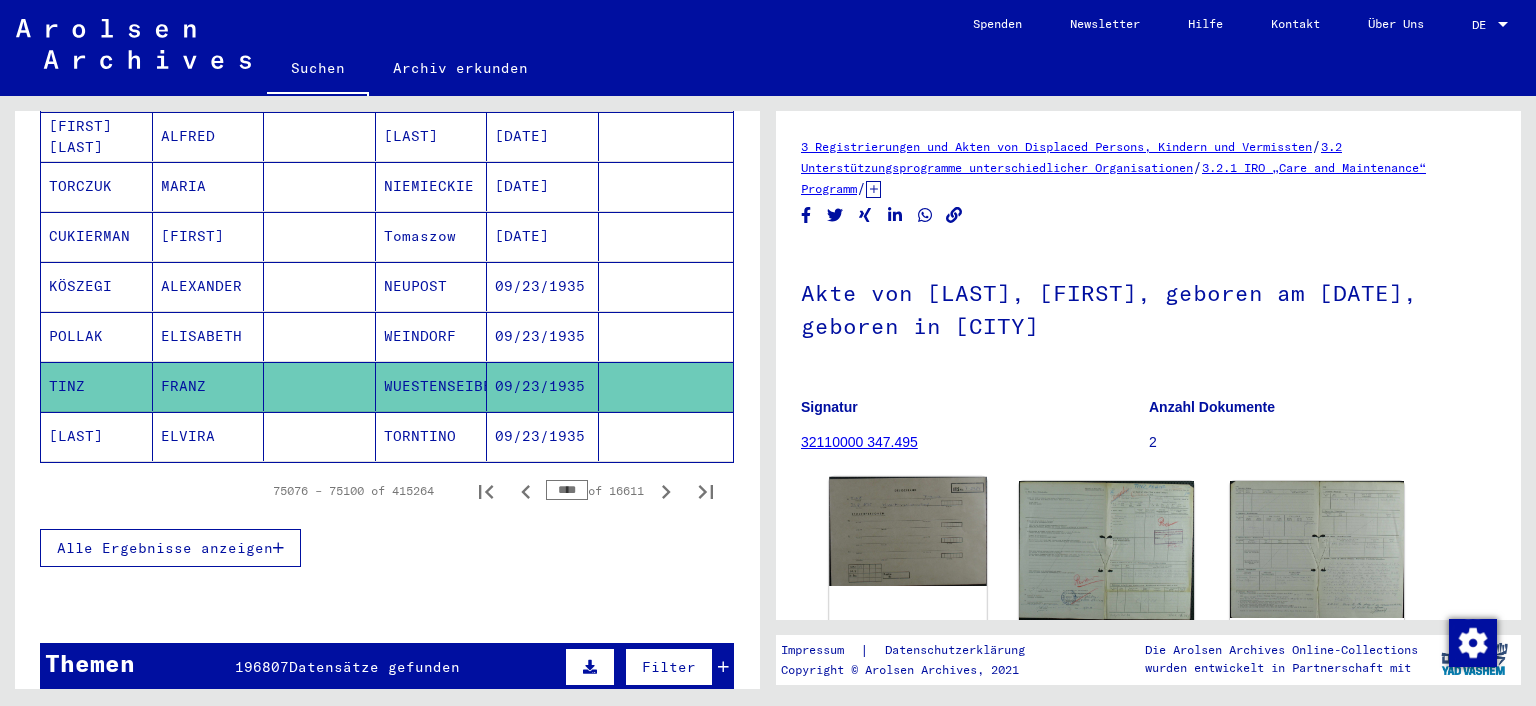click 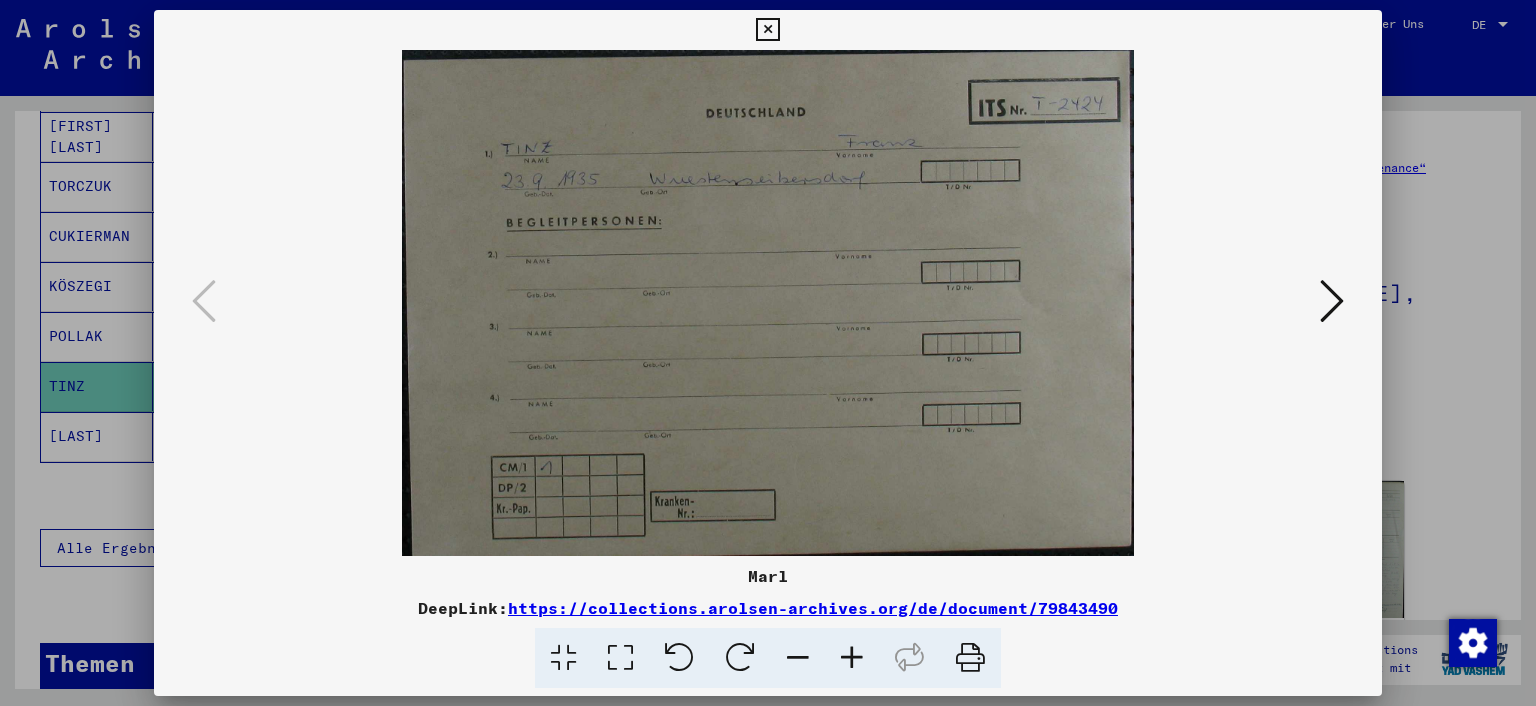 click at bounding box center [1332, 301] 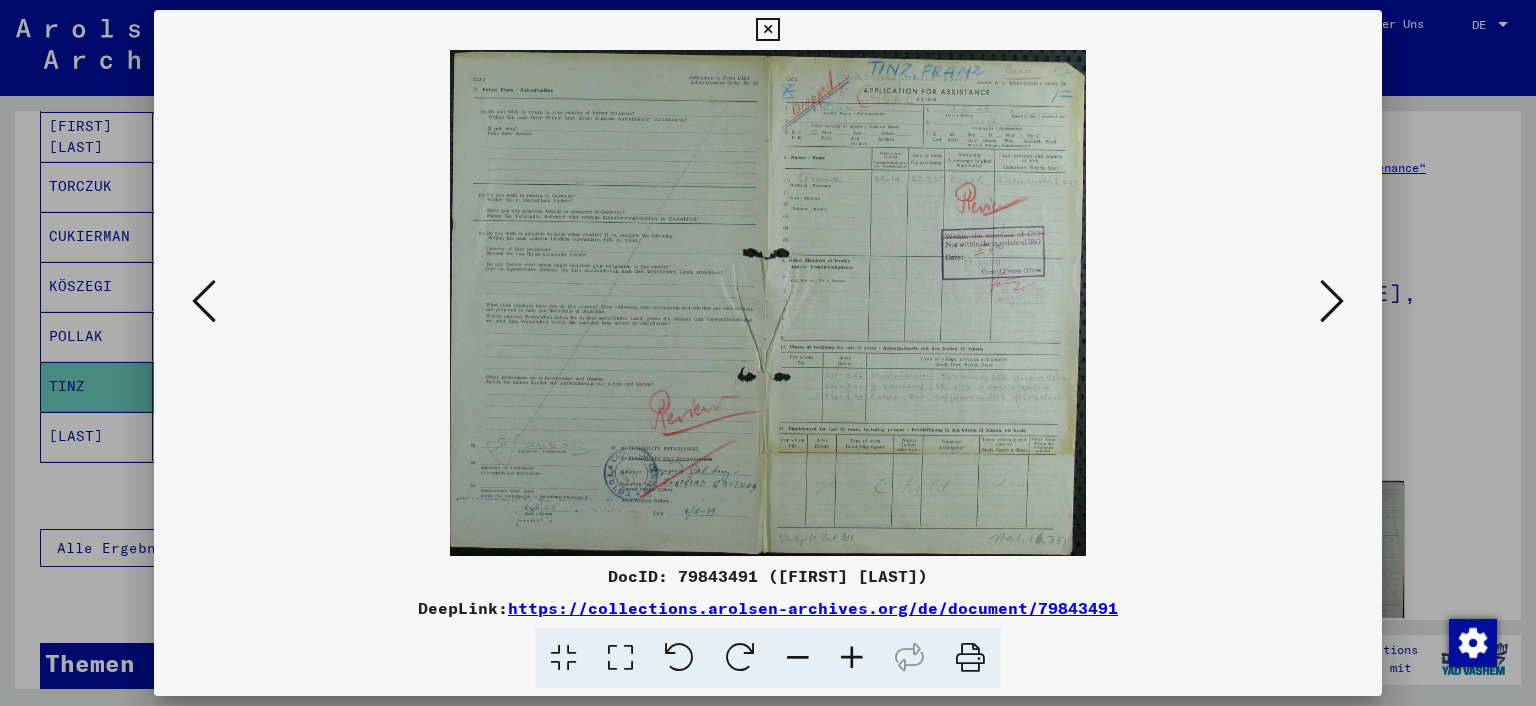 click at bounding box center (1332, 301) 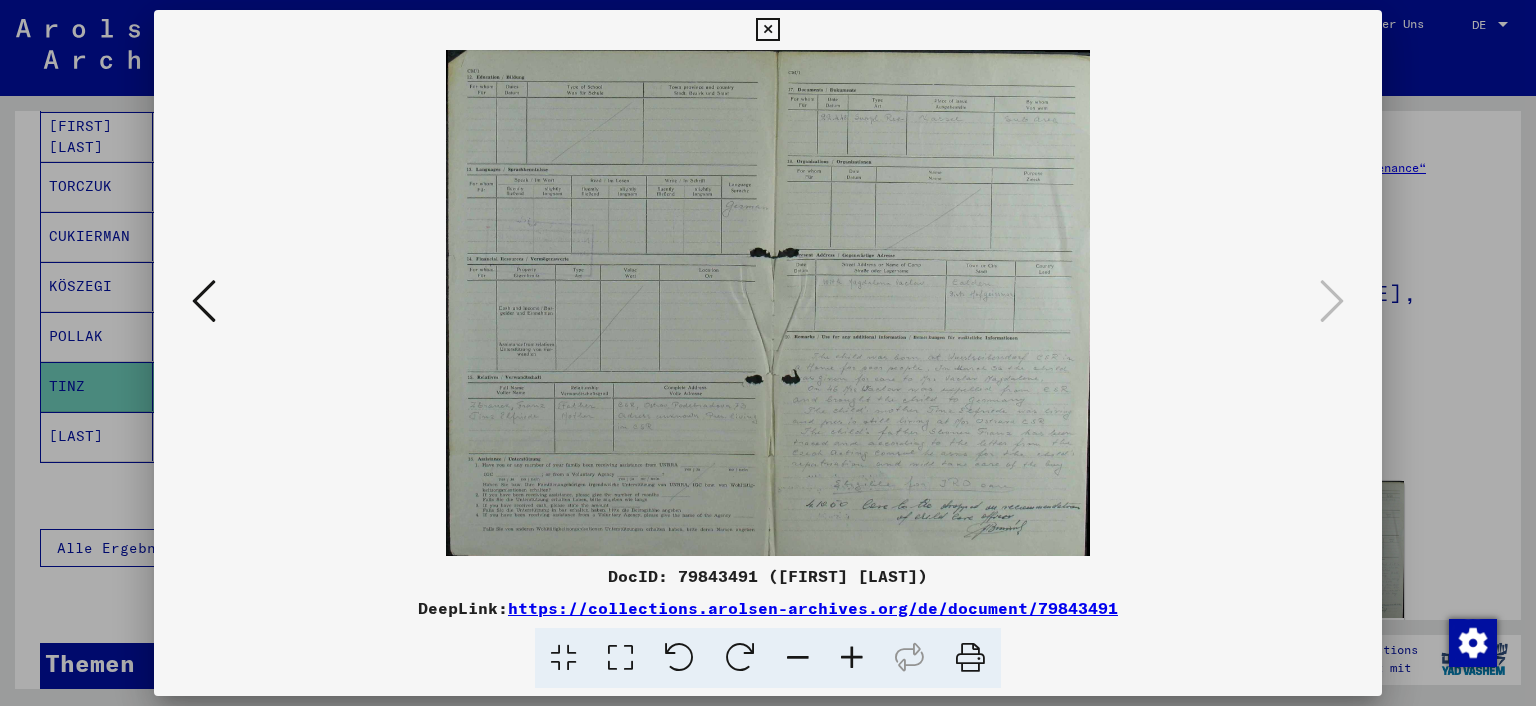 click at bounding box center (767, 30) 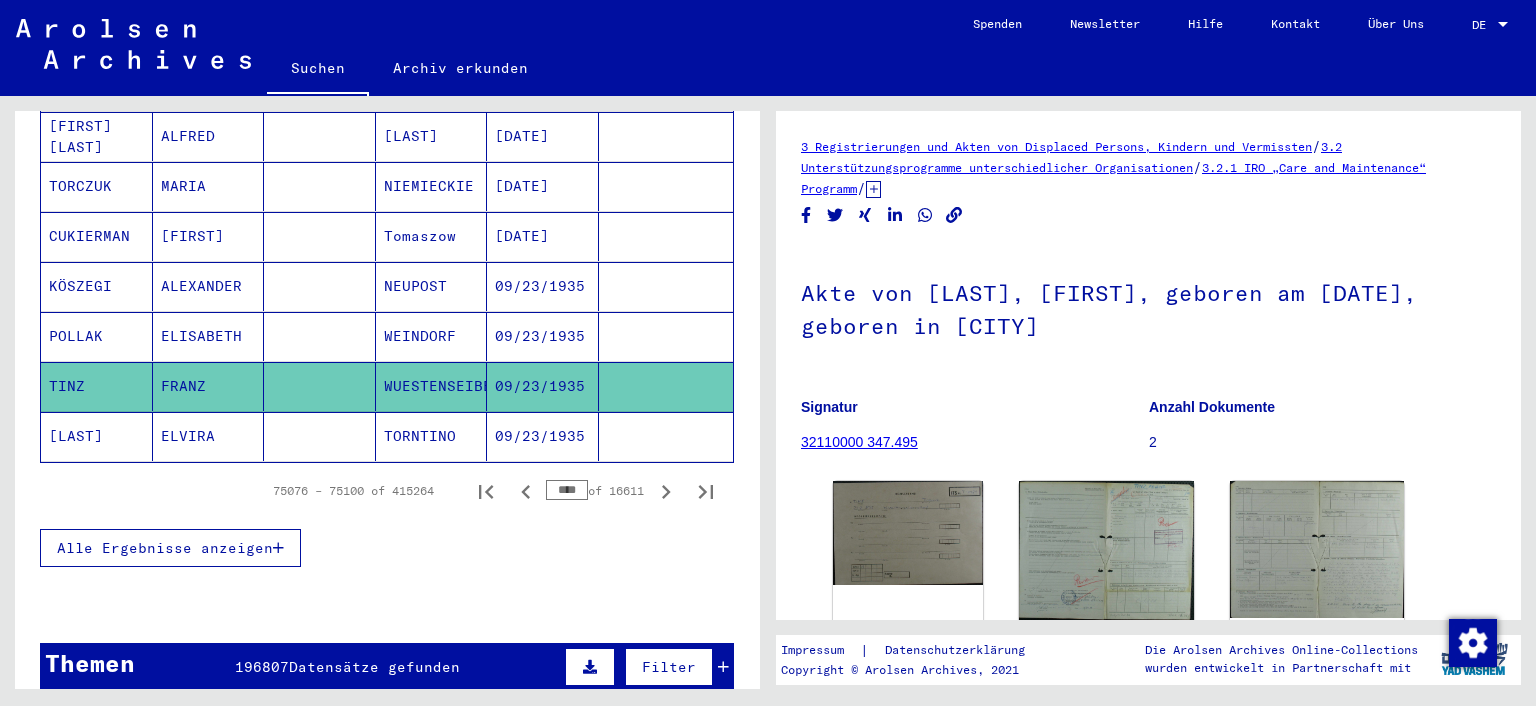 click on "ELISABETH" at bounding box center (209, 386) 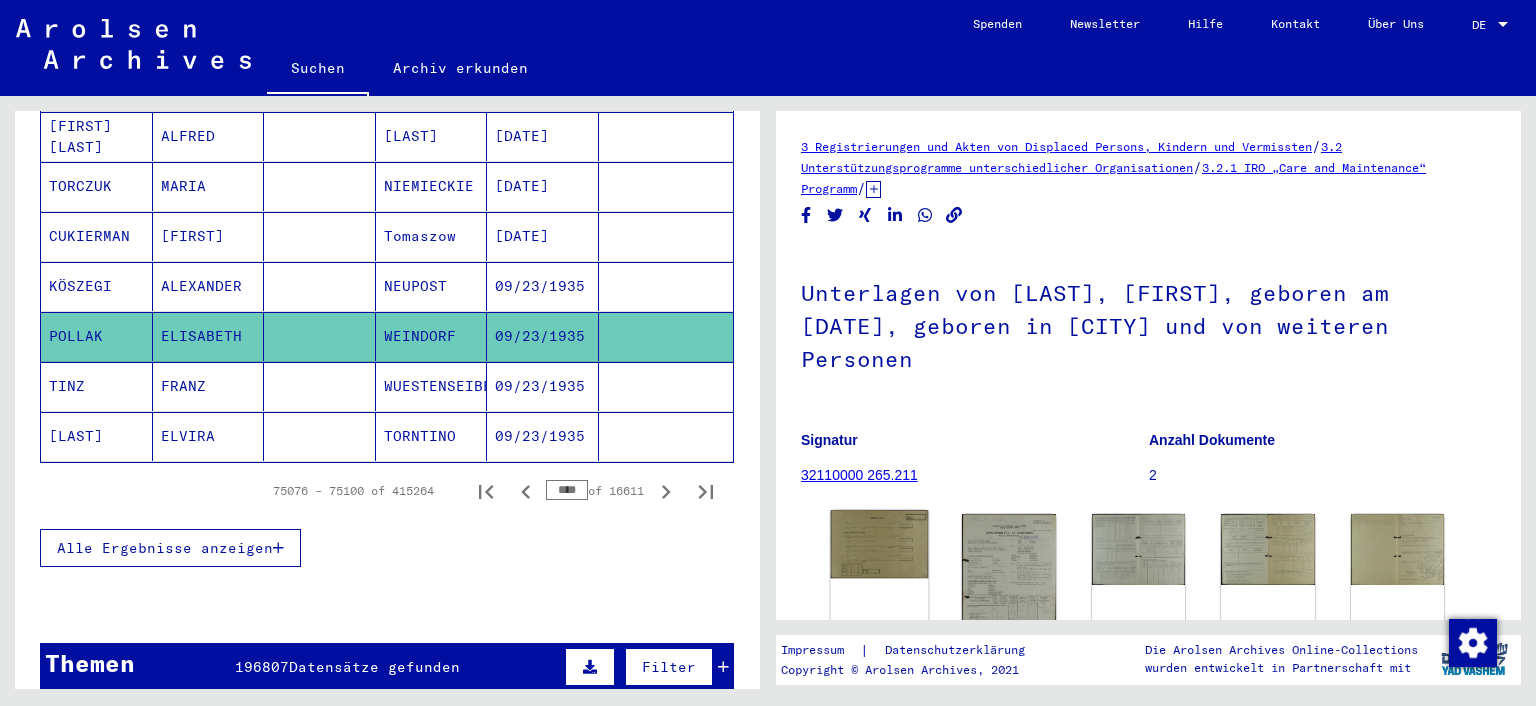 click 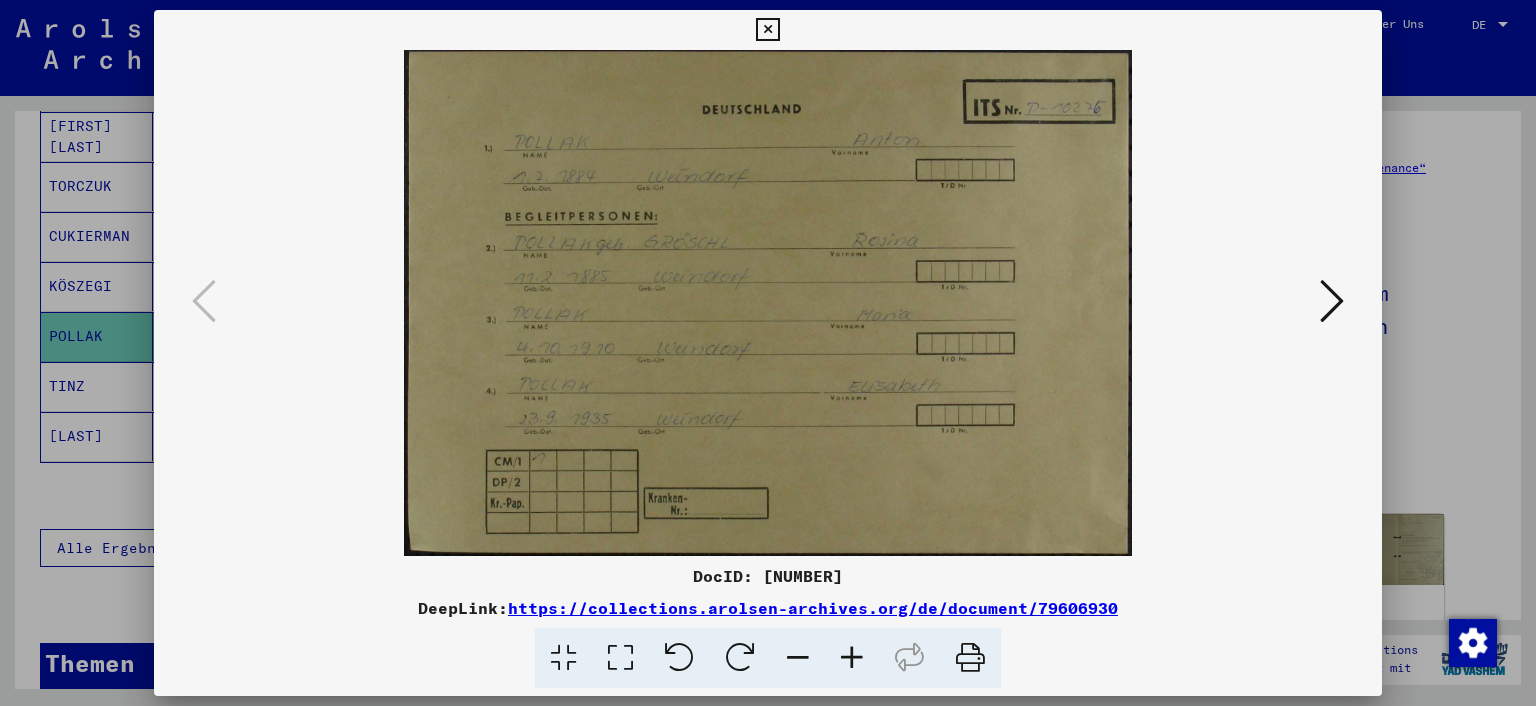 click at bounding box center (768, 353) 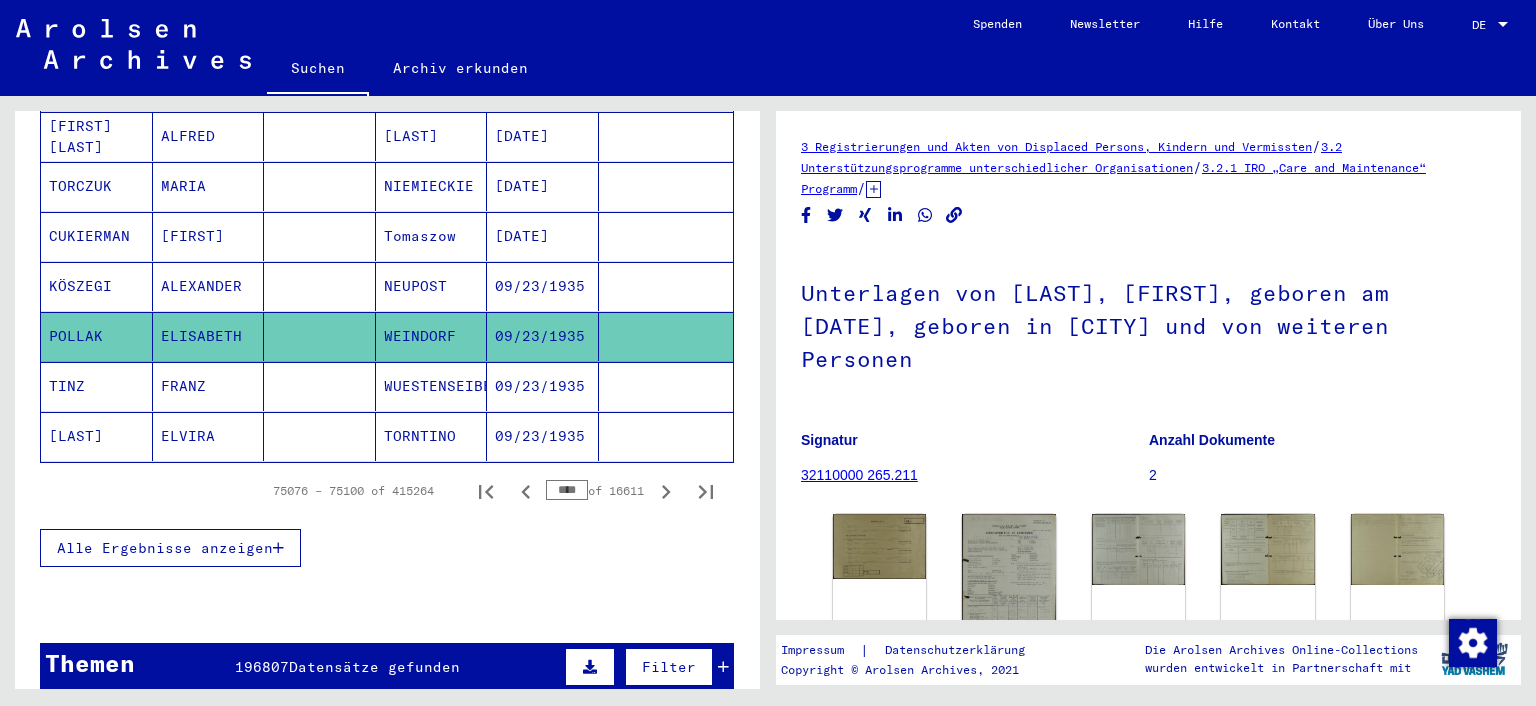 click on "KÖSZEGI" at bounding box center (97, 336) 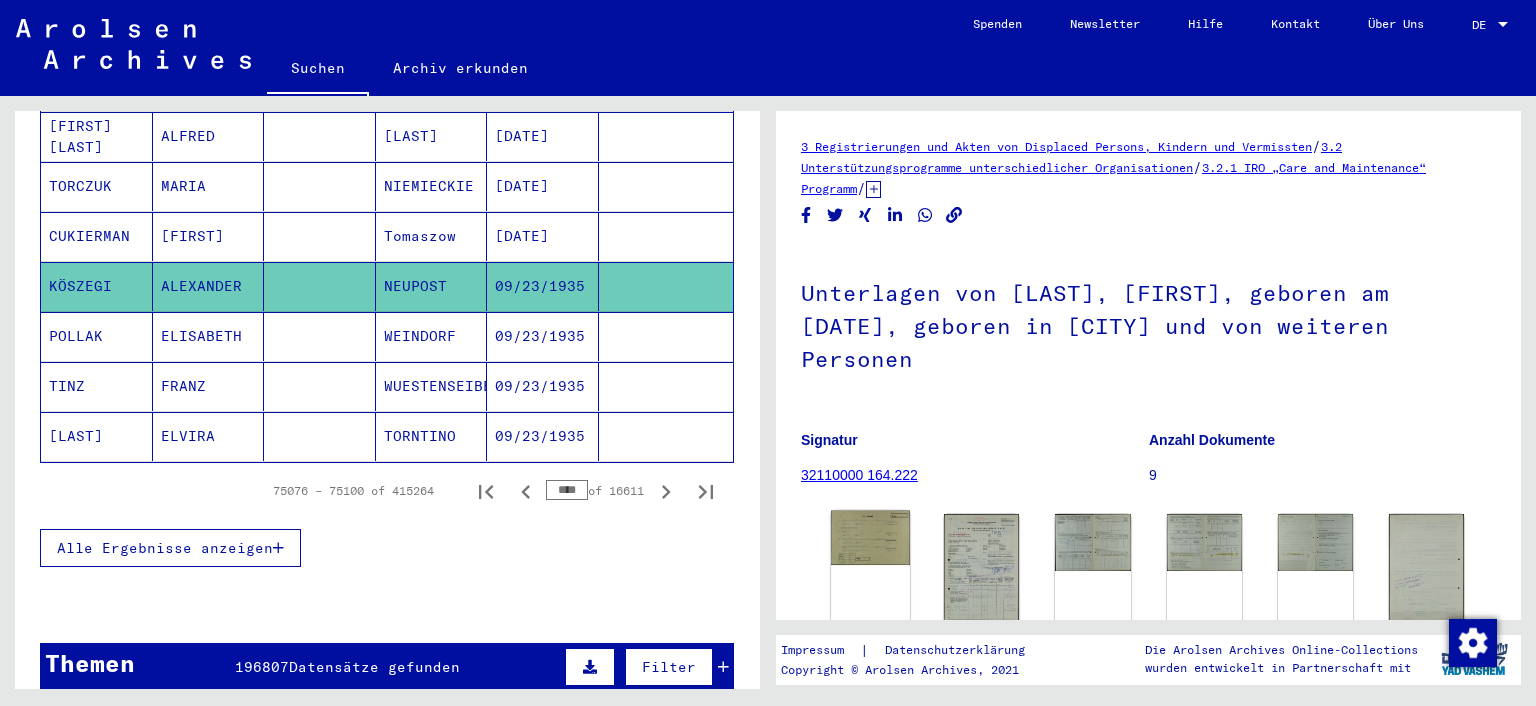 click 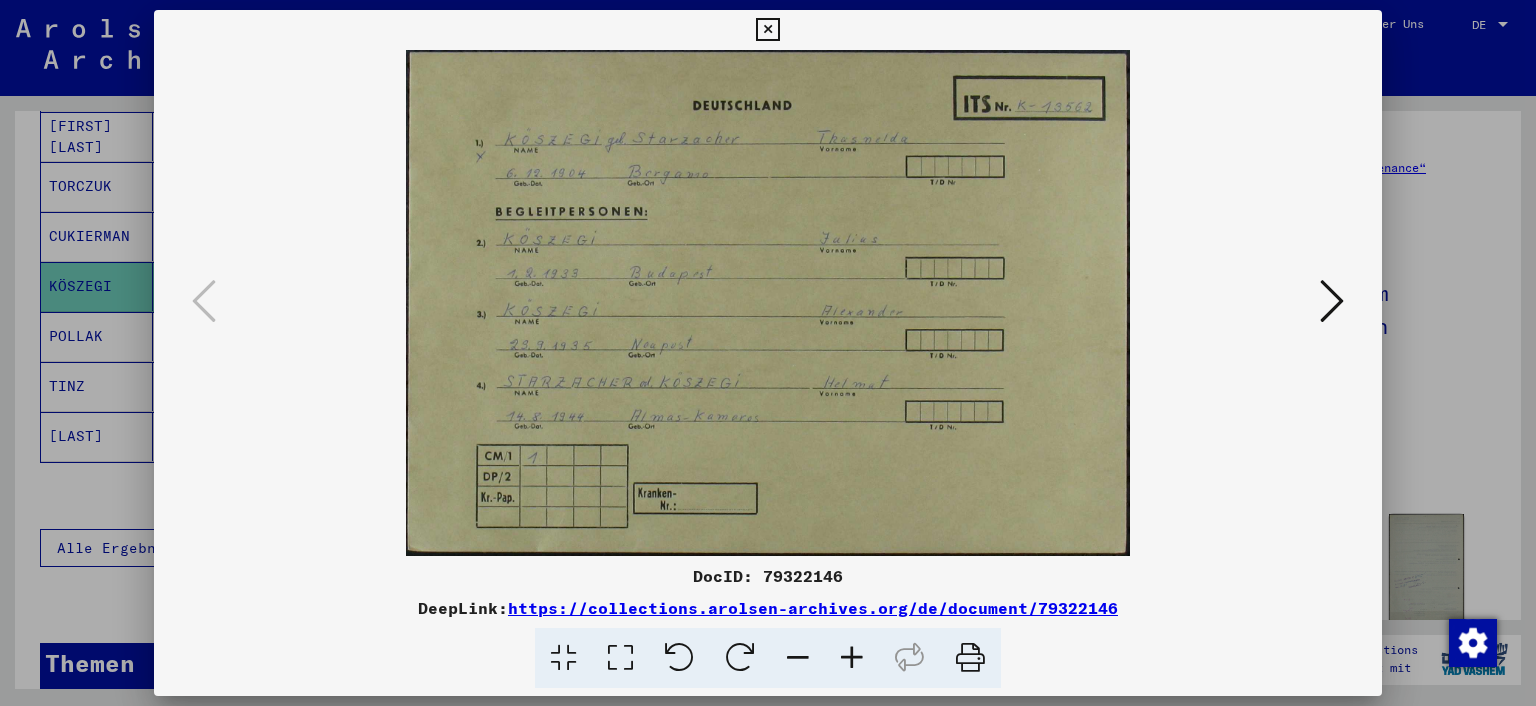 click at bounding box center [768, 353] 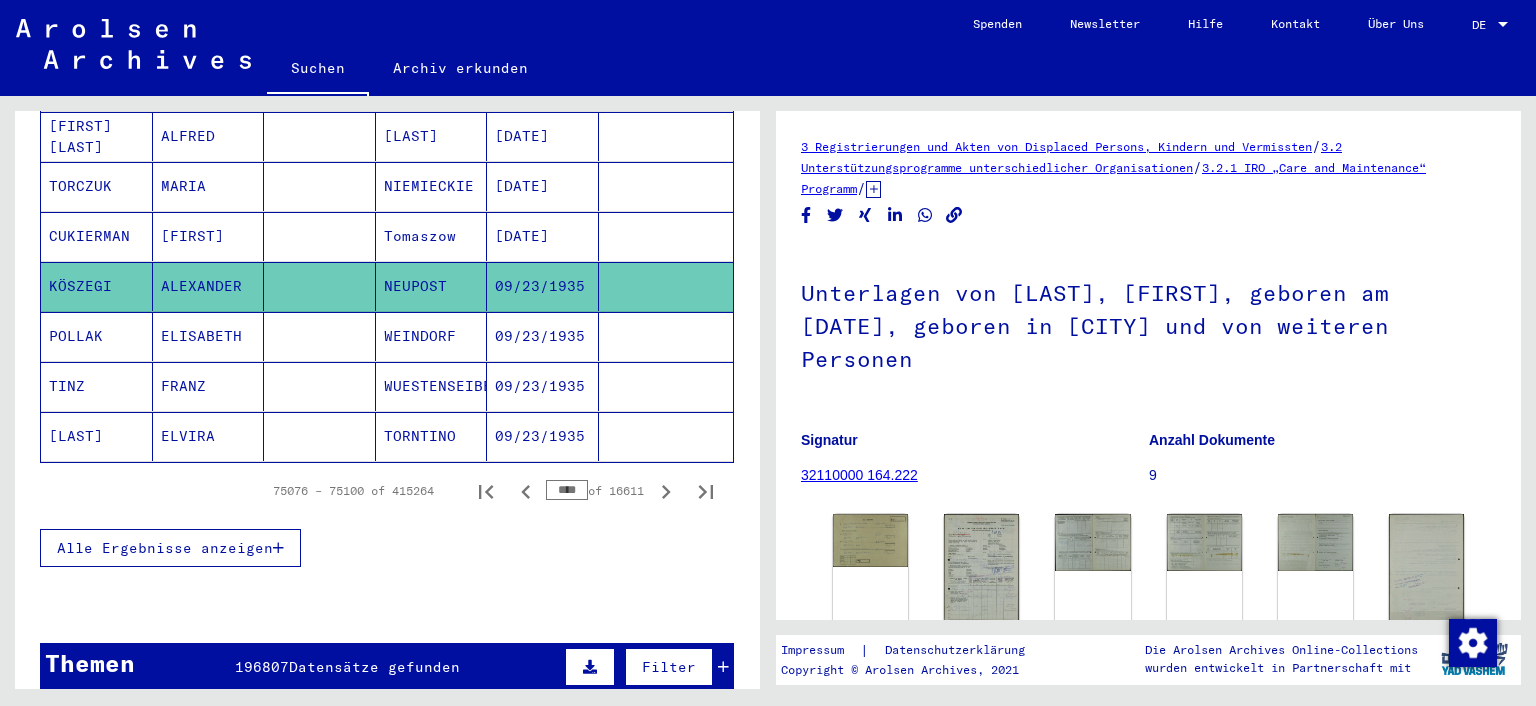 click on "CUKIERMAN" at bounding box center (97, 286) 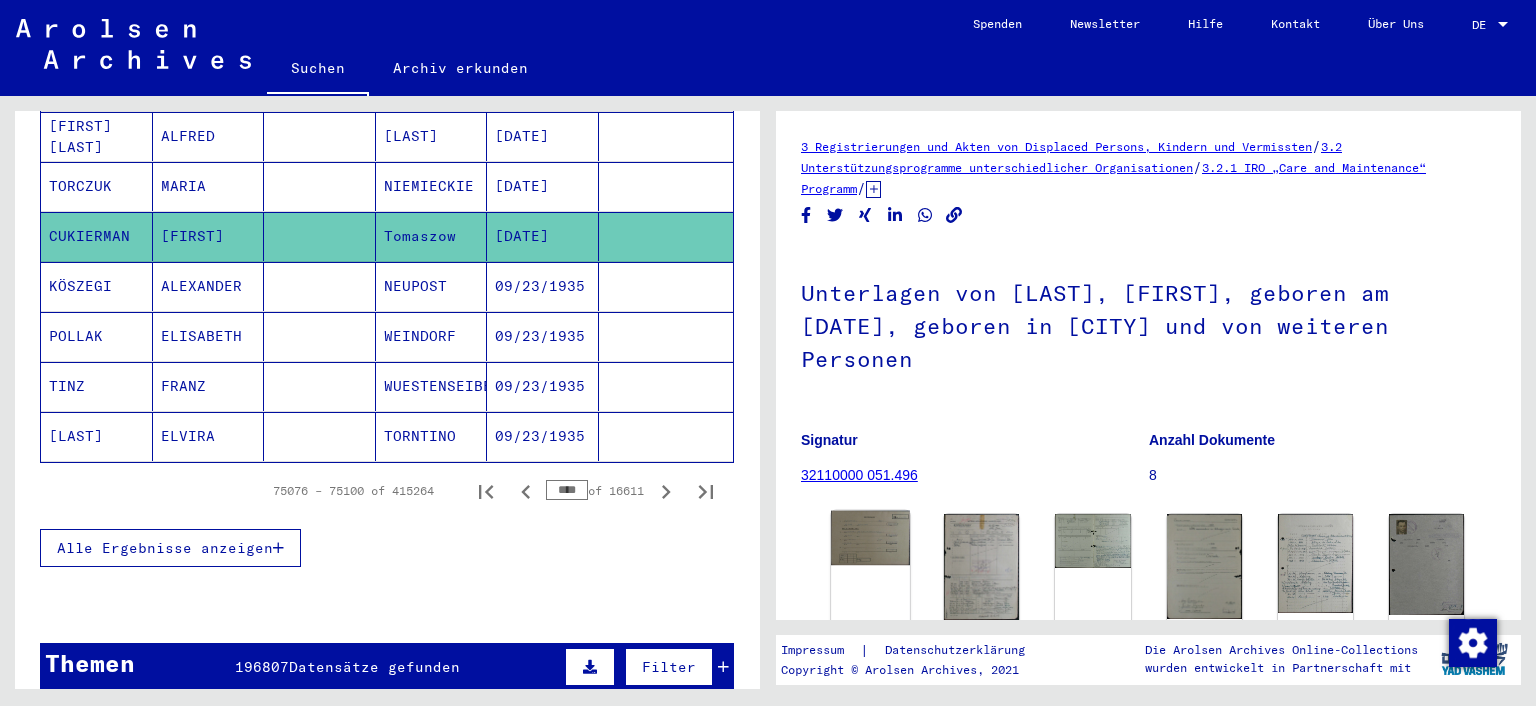 click 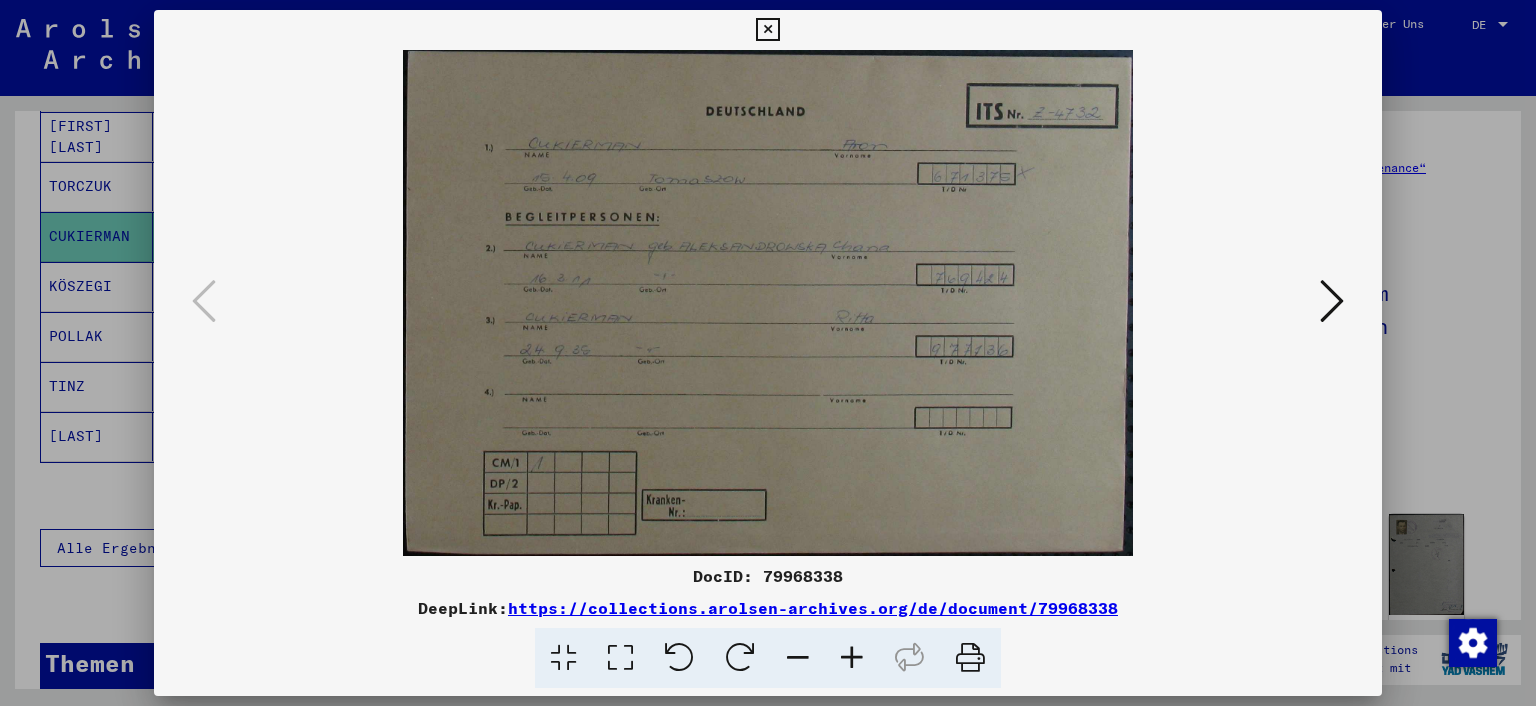 click at bounding box center (768, 353) 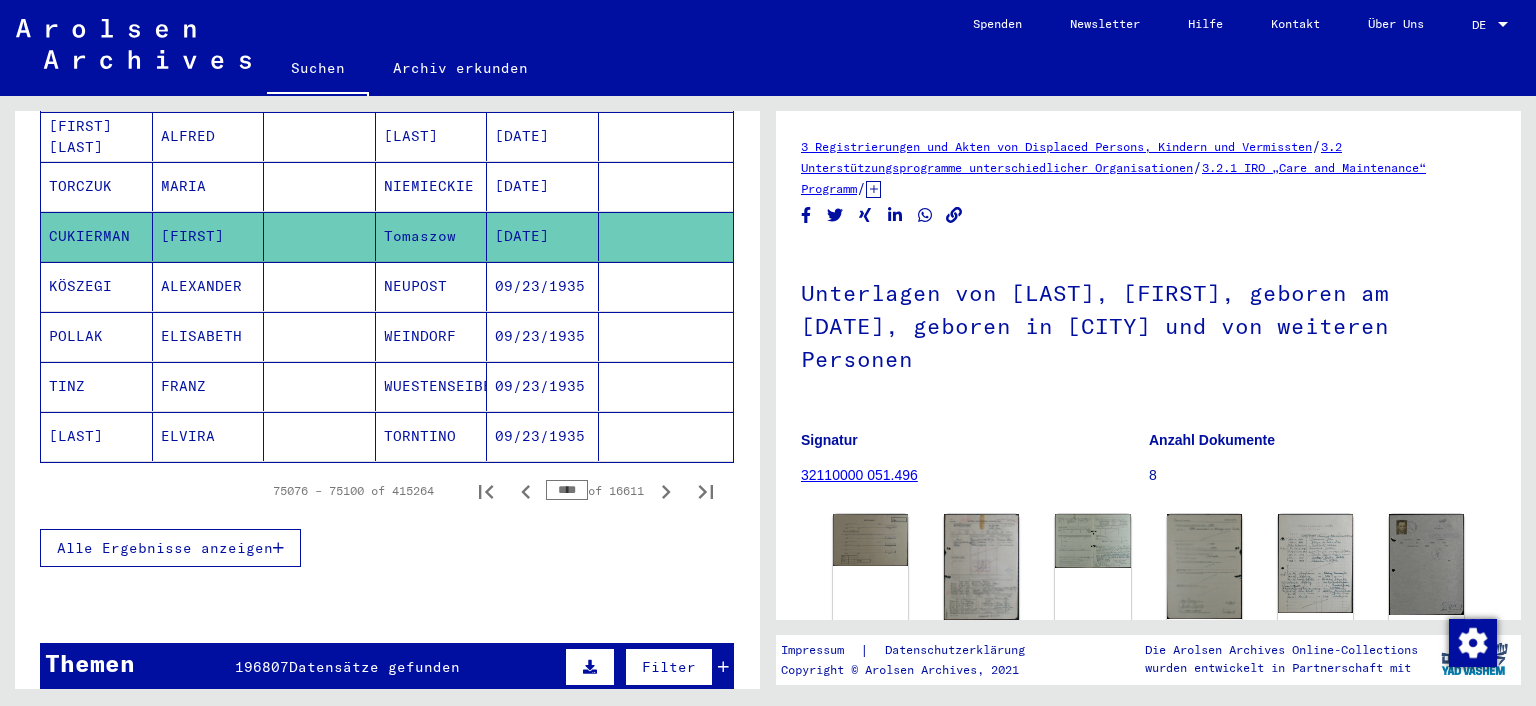 click on "TORCZUK" at bounding box center [97, 236] 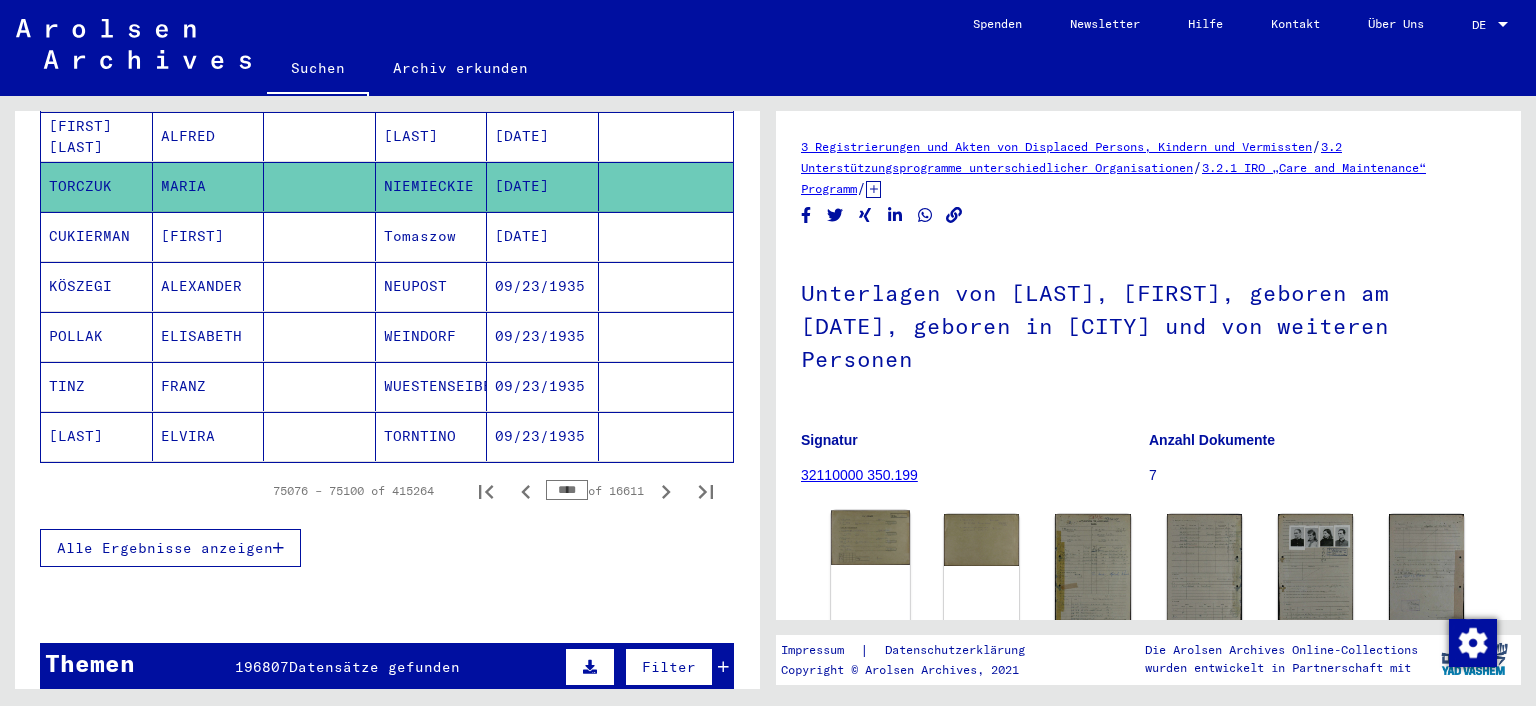click 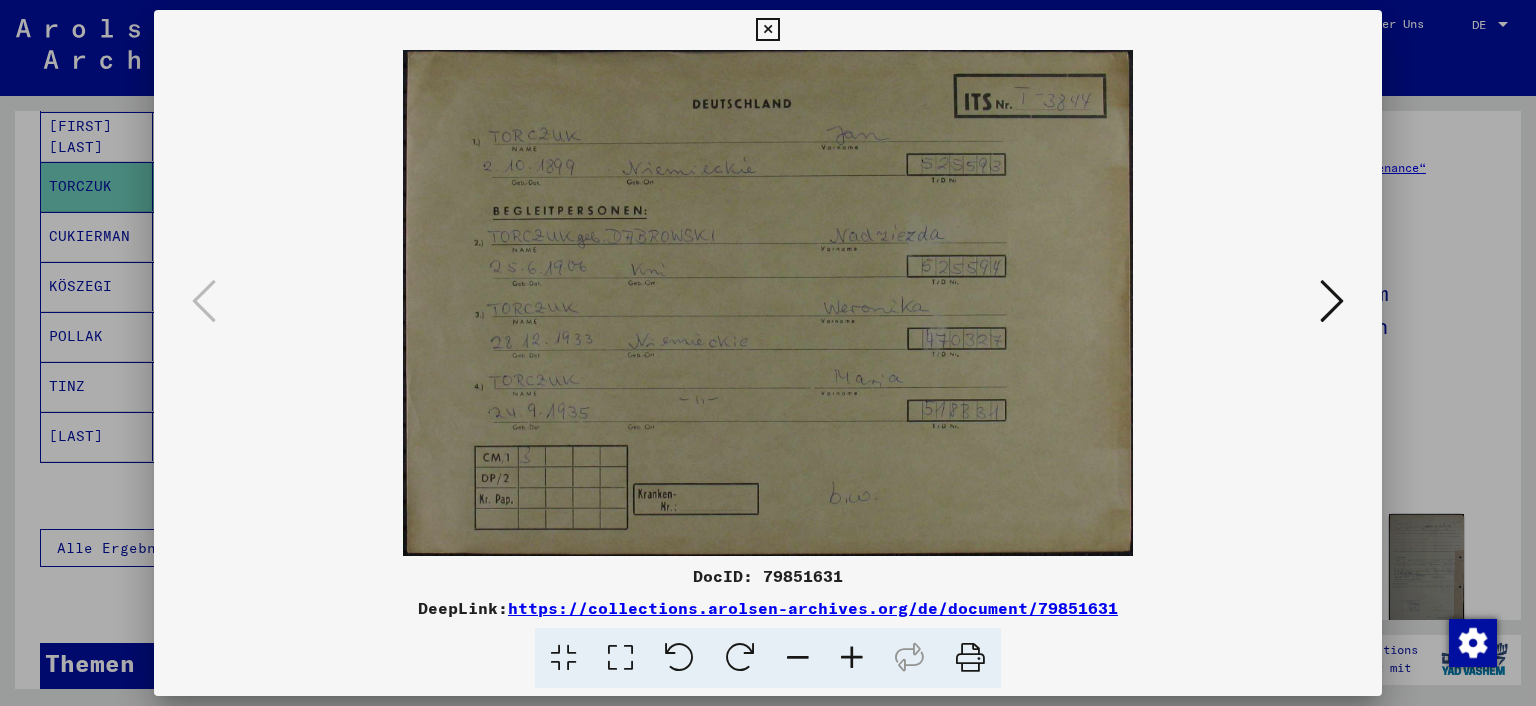 click at bounding box center (768, 353) 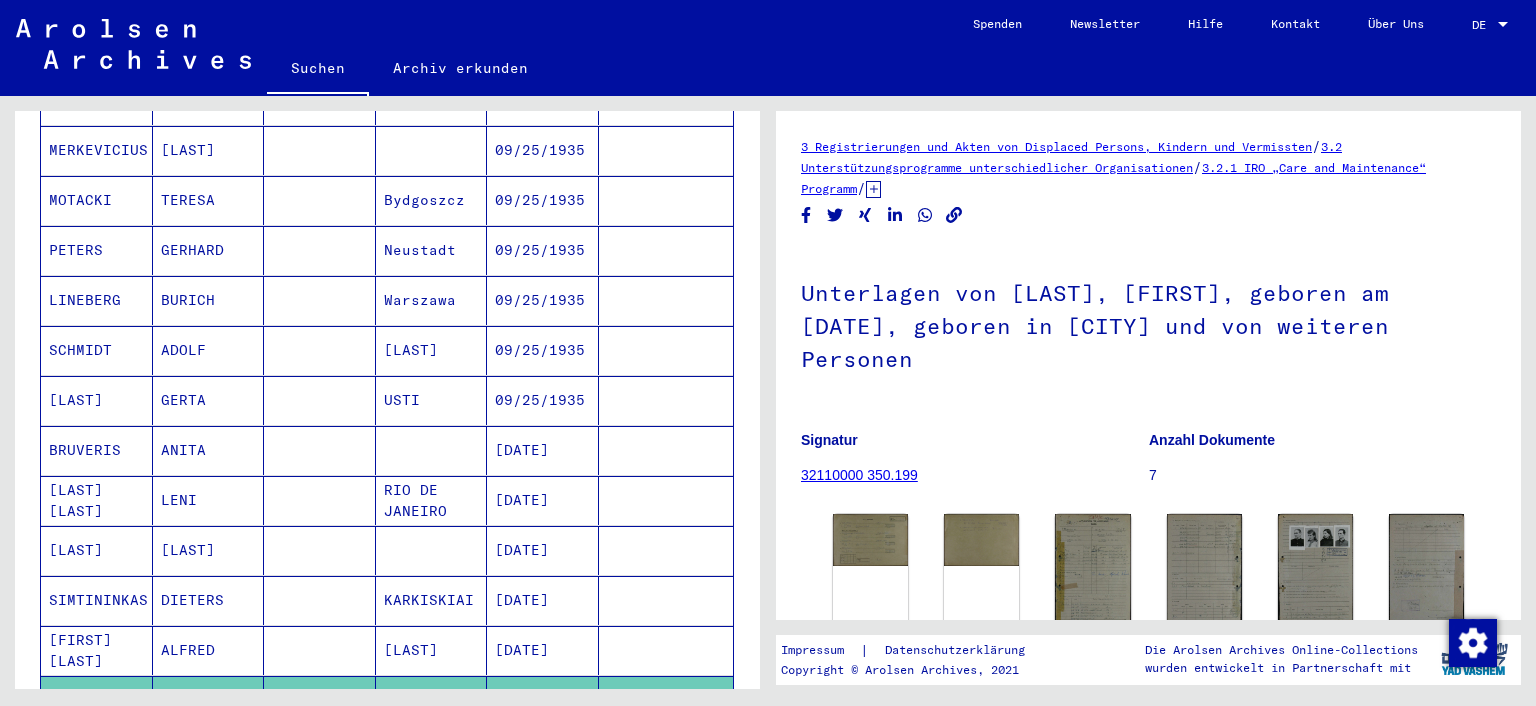 scroll, scrollTop: 662, scrollLeft: 0, axis: vertical 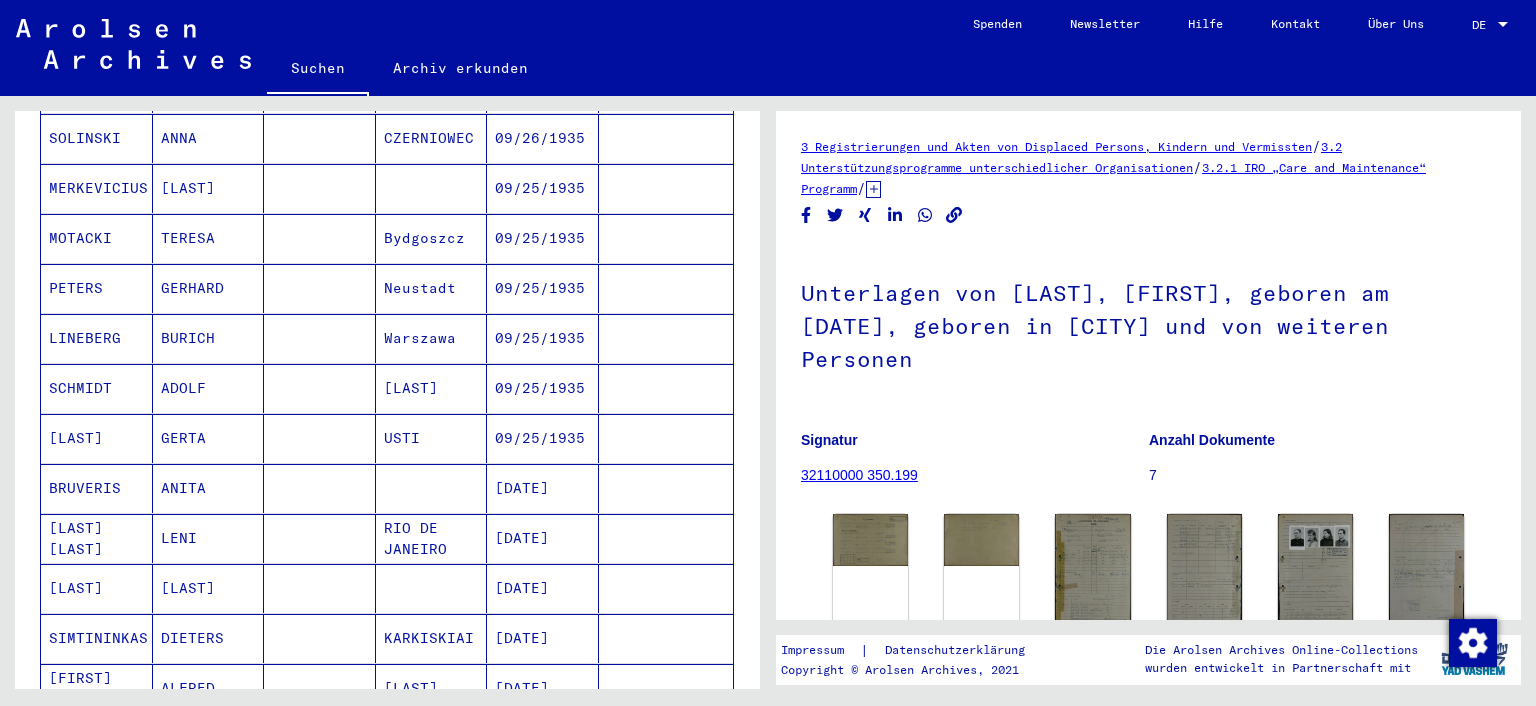 click on "ALFRED" at bounding box center [209, 738] 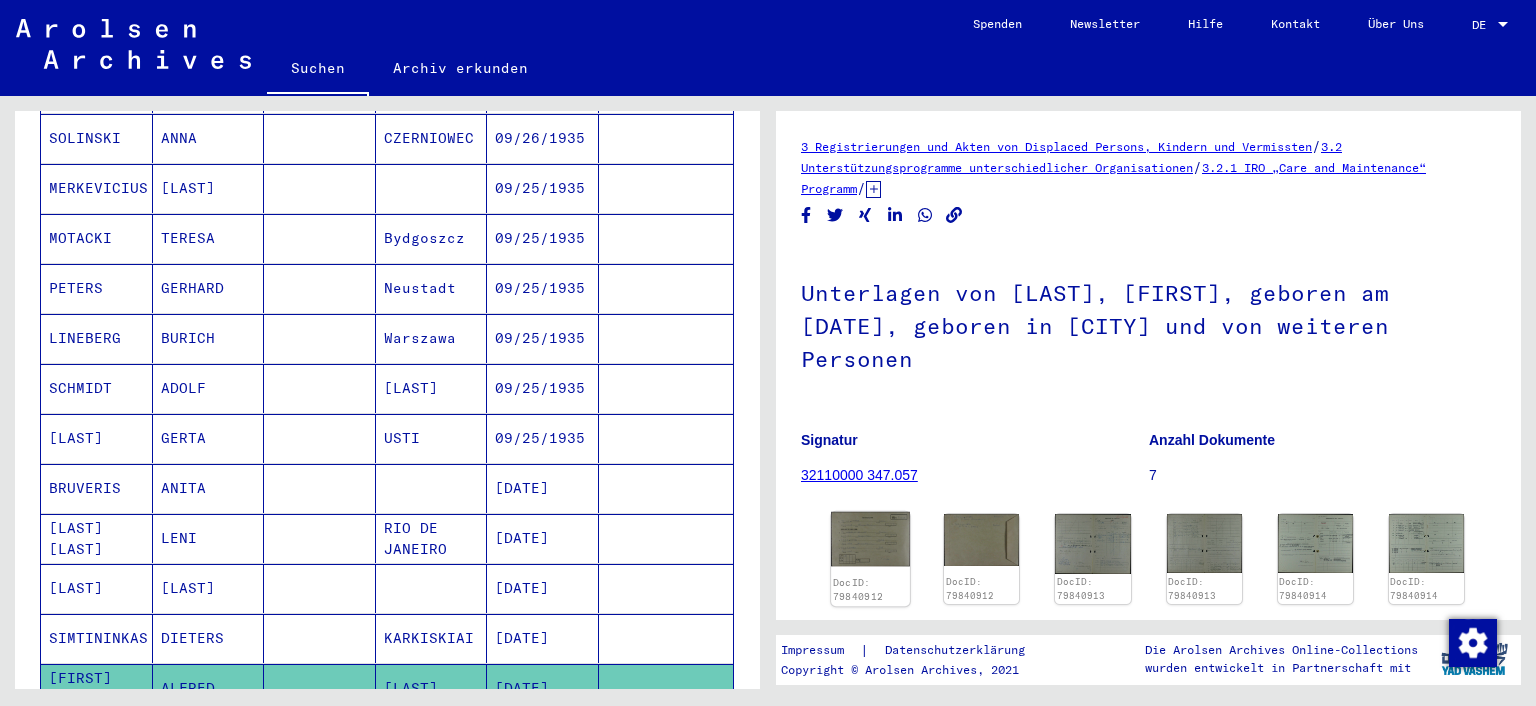 click 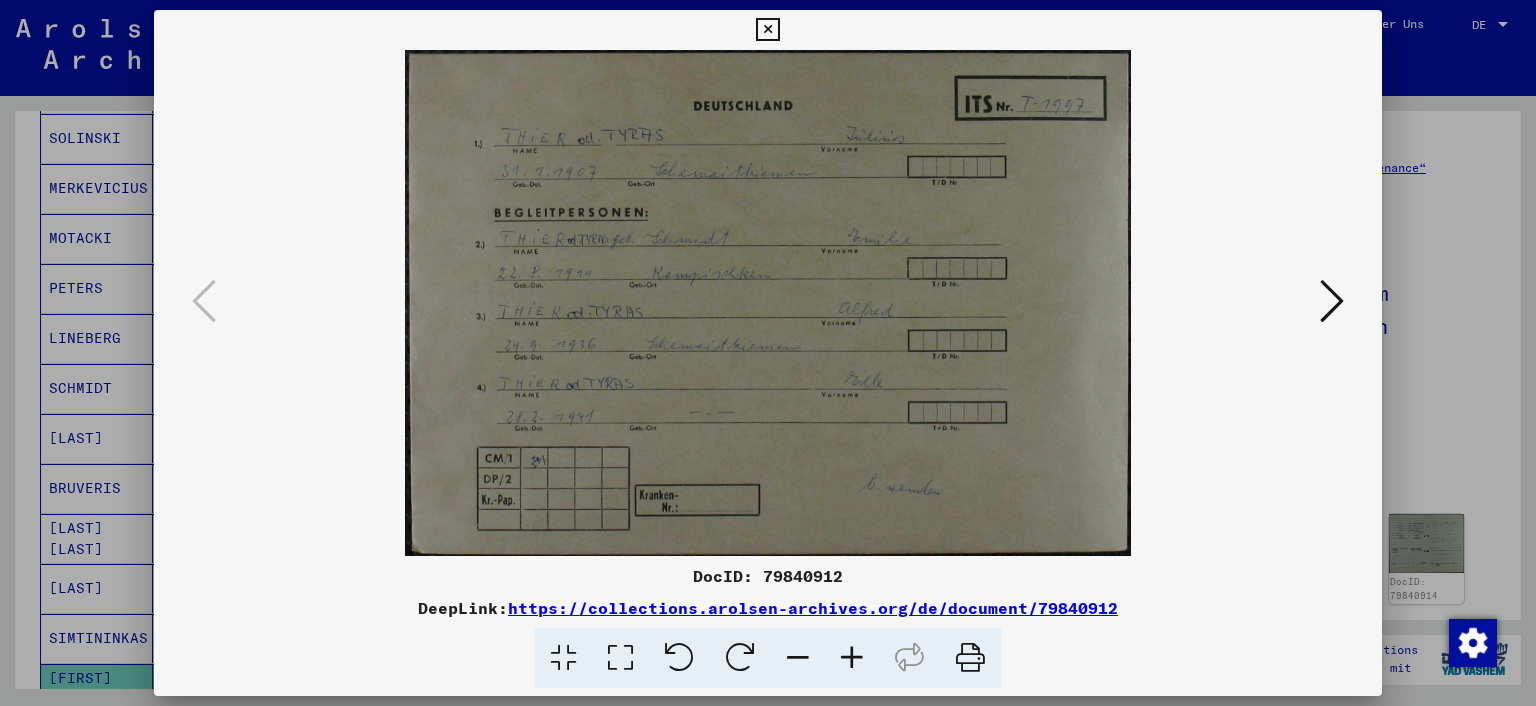 click at bounding box center [768, 353] 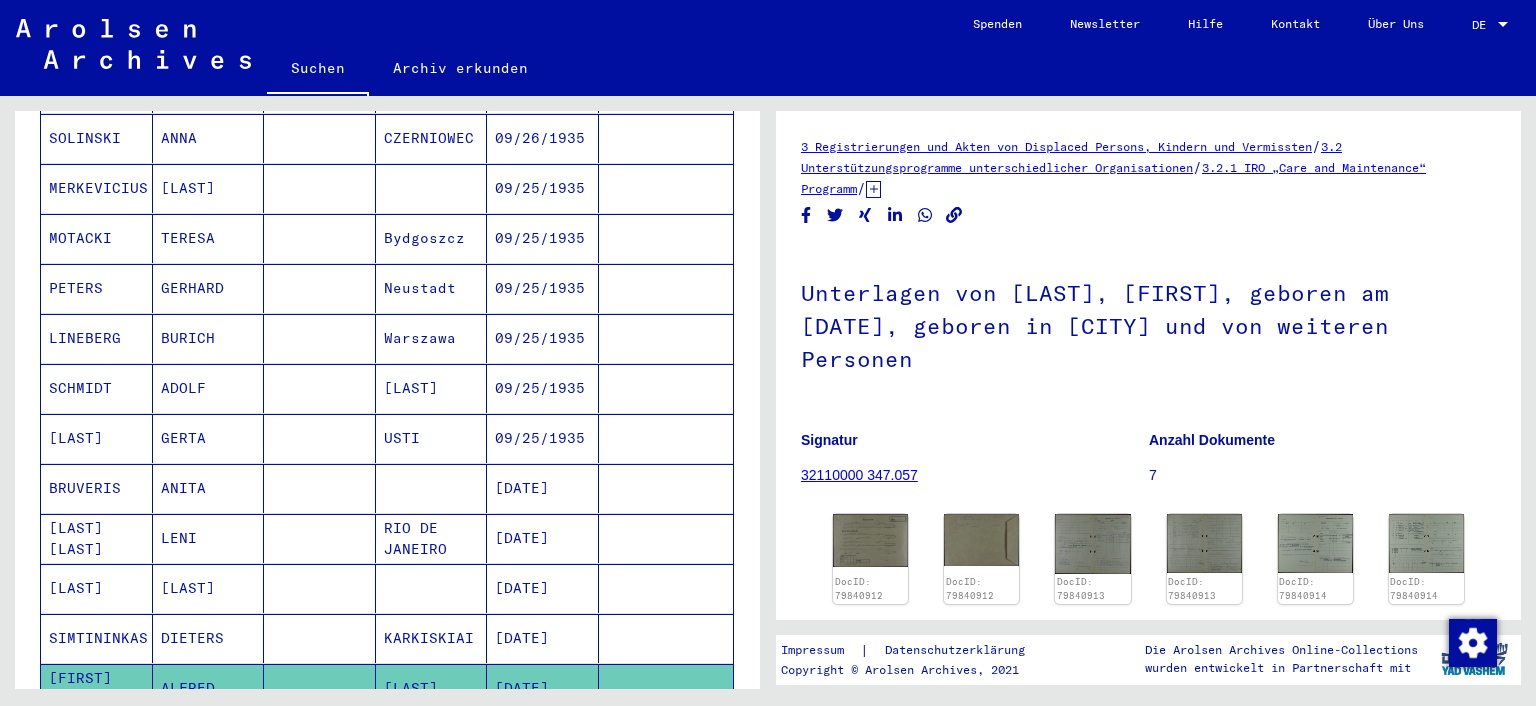 click 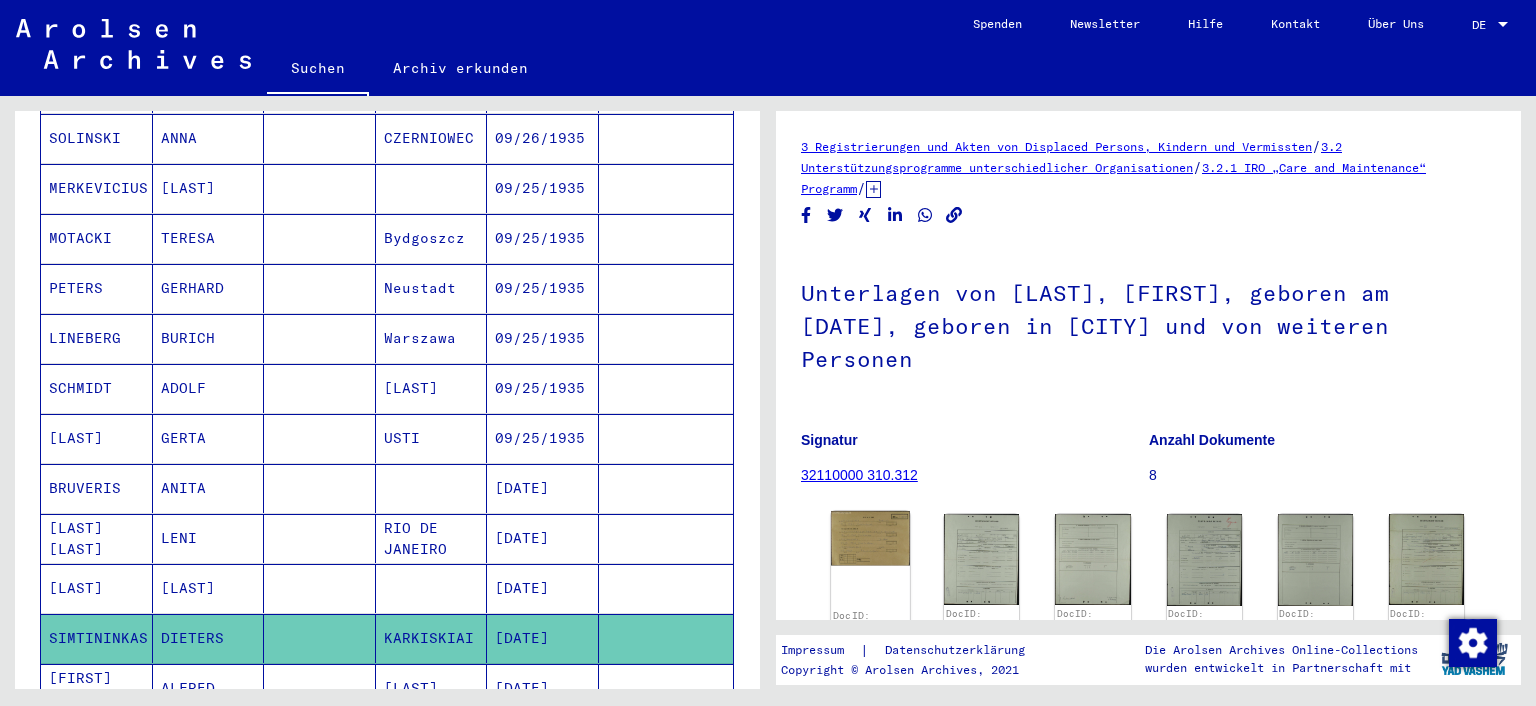 click 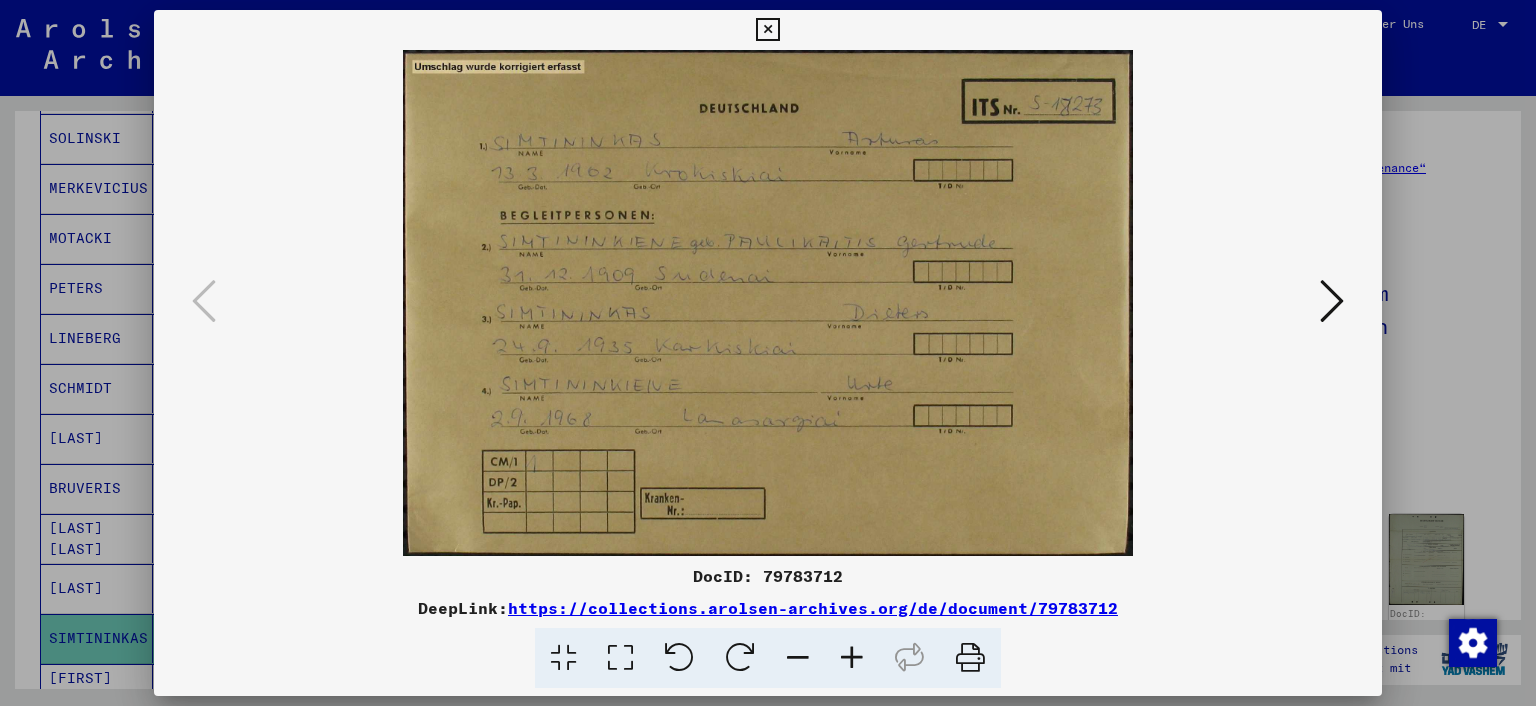 click at bounding box center (768, 353) 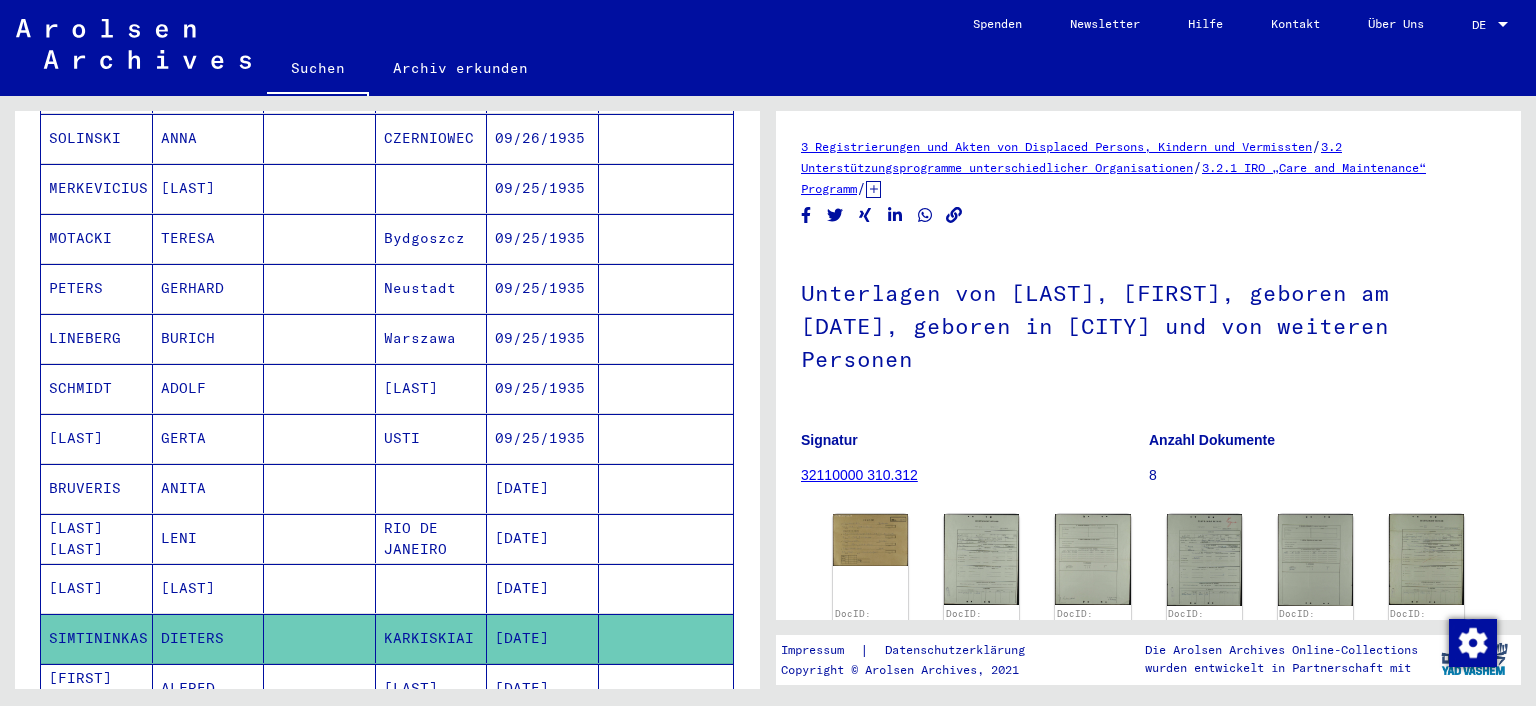 click on "[LAST]" at bounding box center [97, 638] 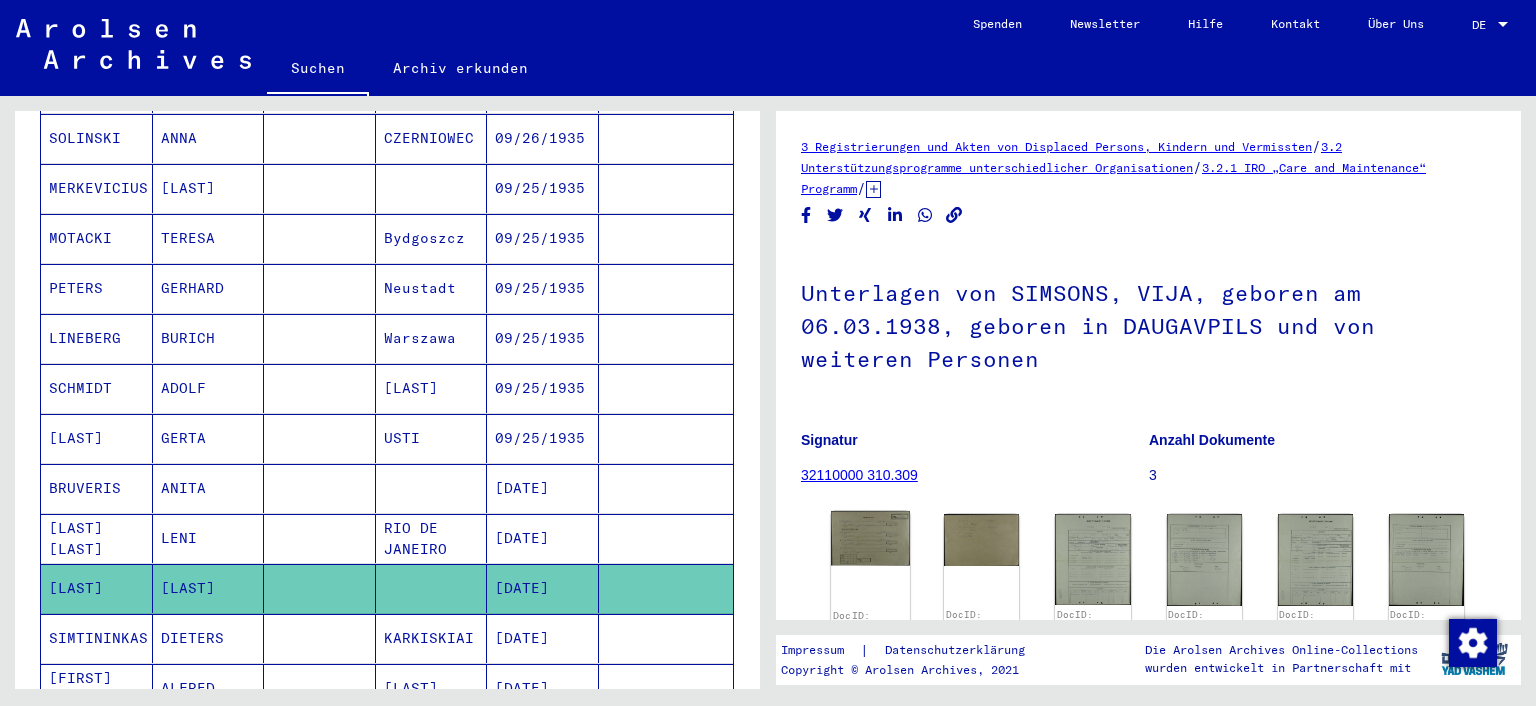 click 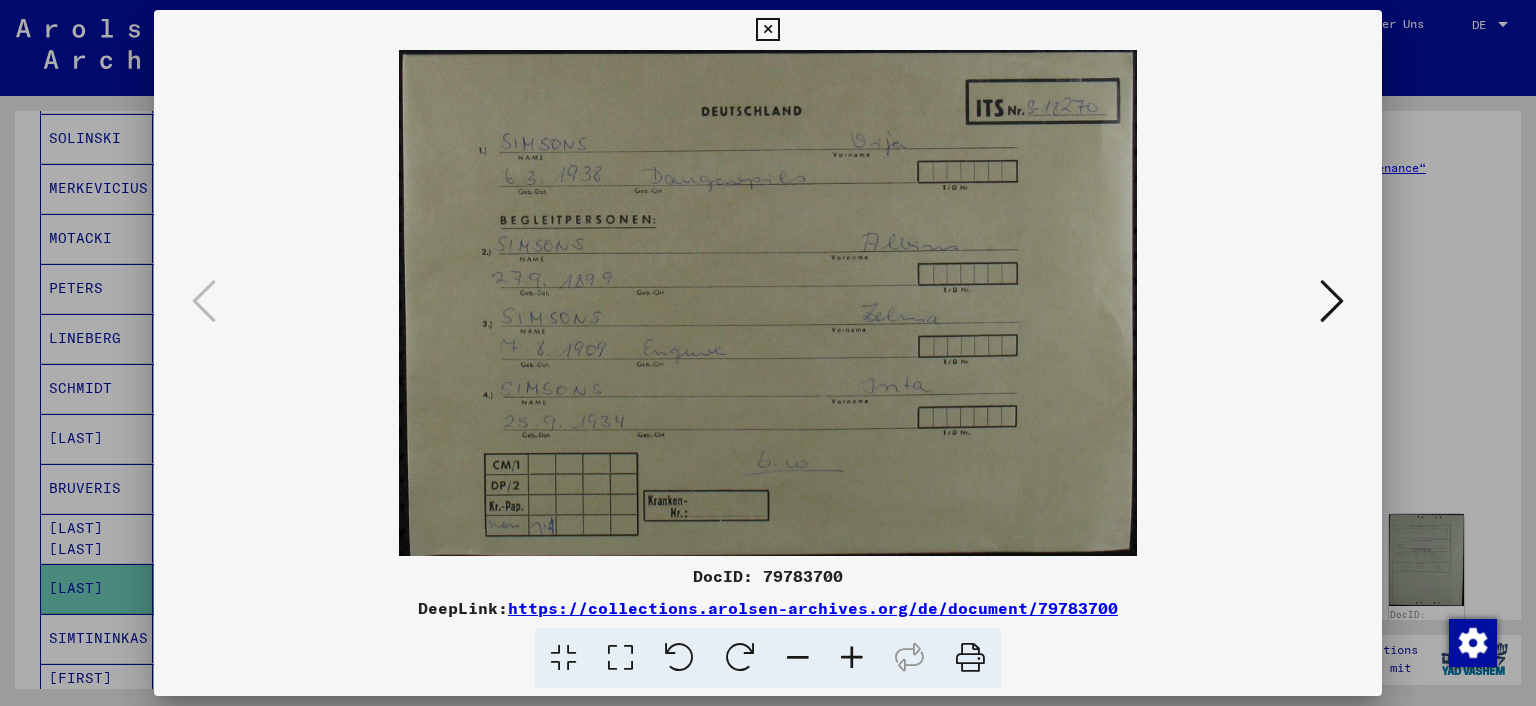 click at bounding box center [768, 353] 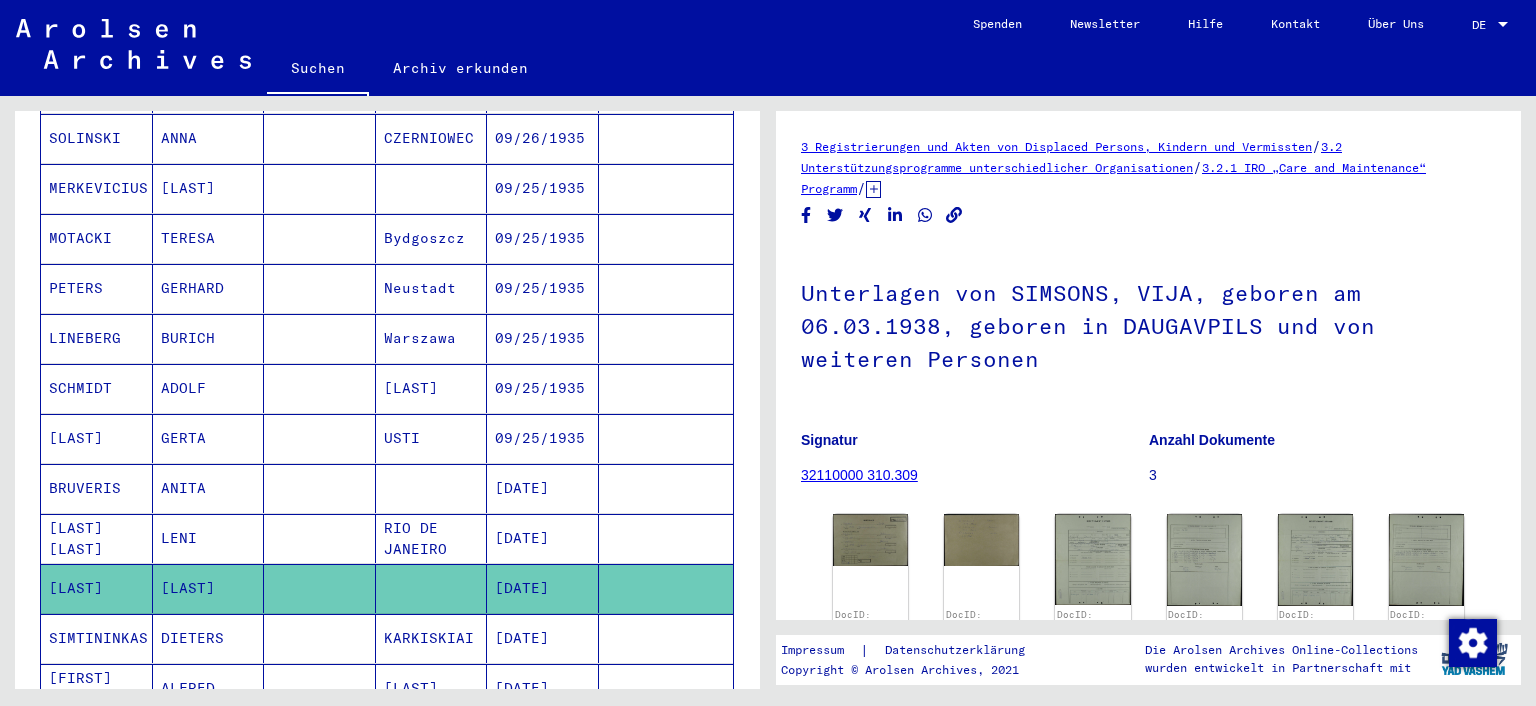 click on "[LAST] [LAST]" at bounding box center (97, 588) 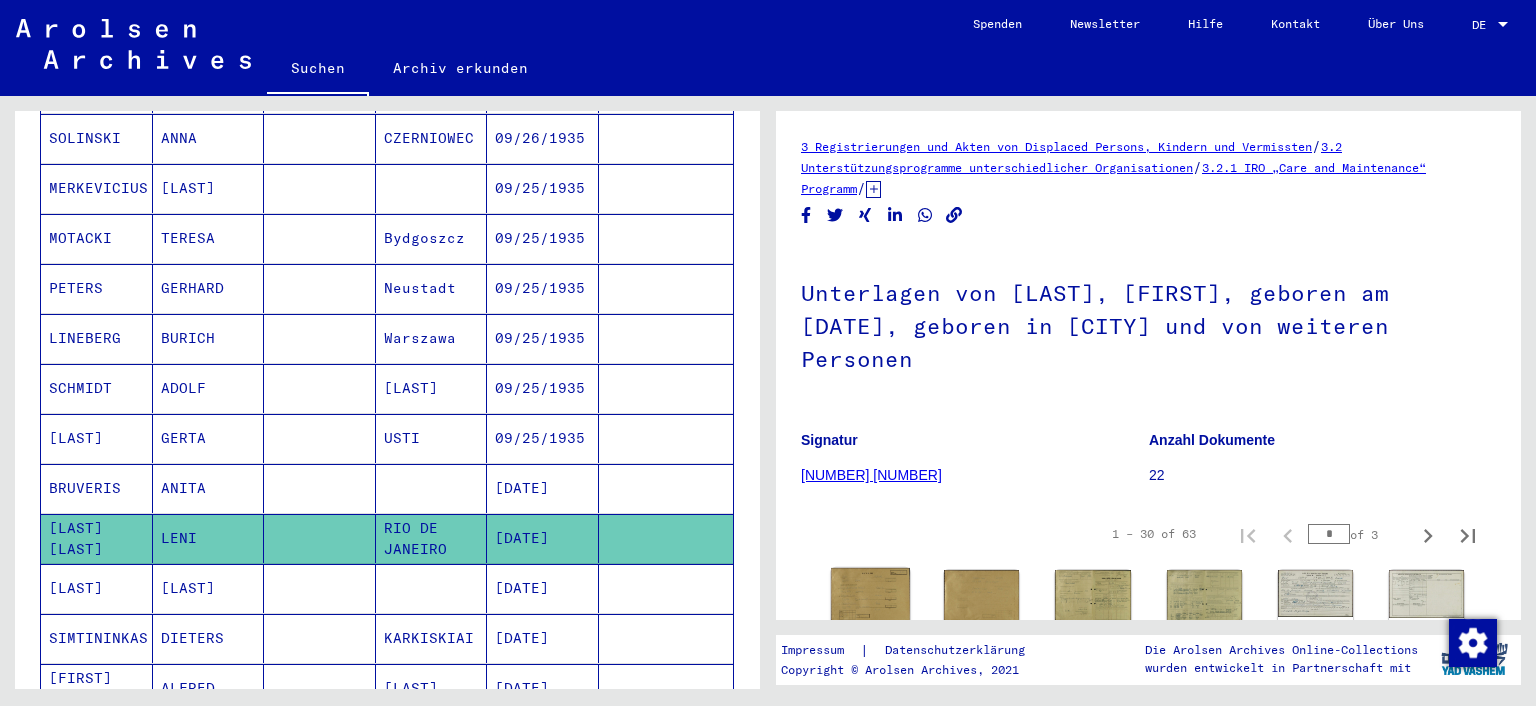 click 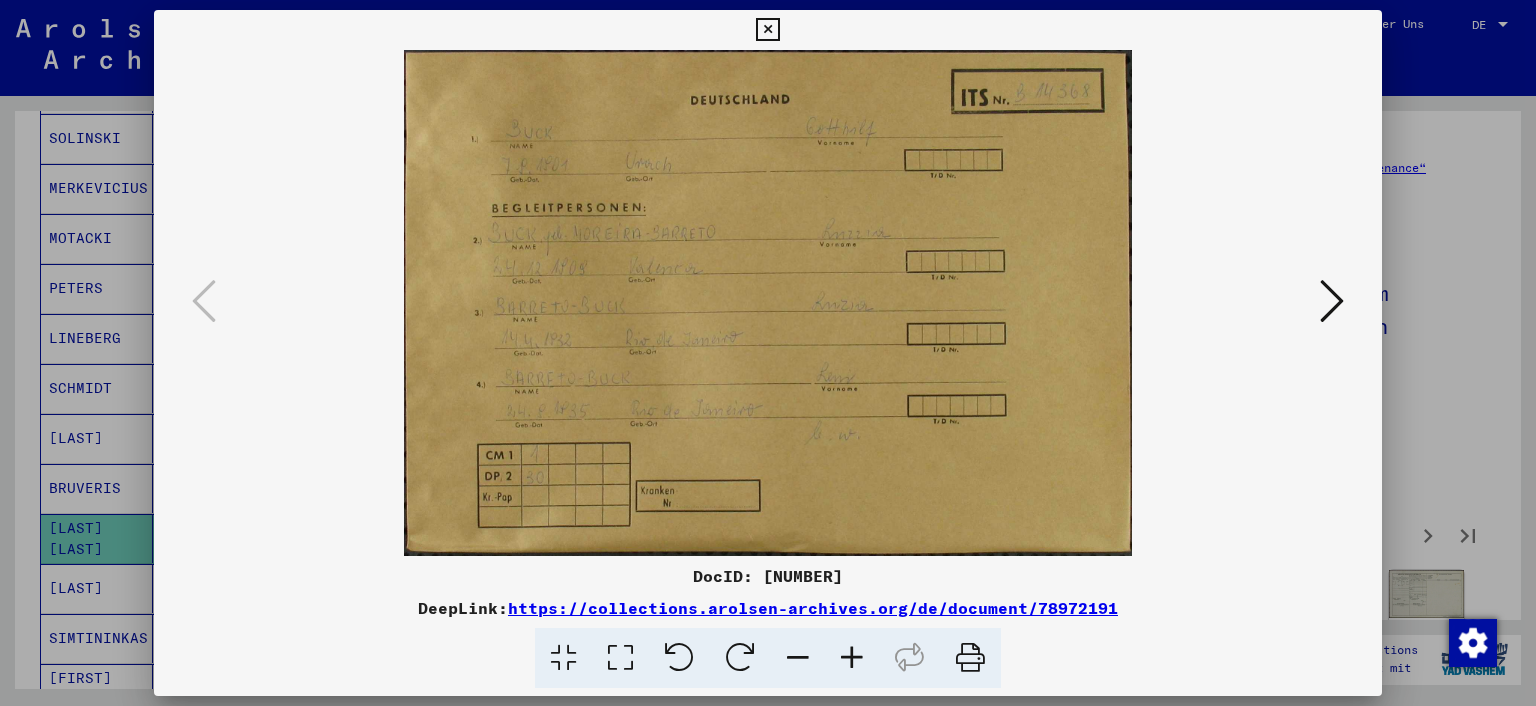 click at bounding box center (768, 353) 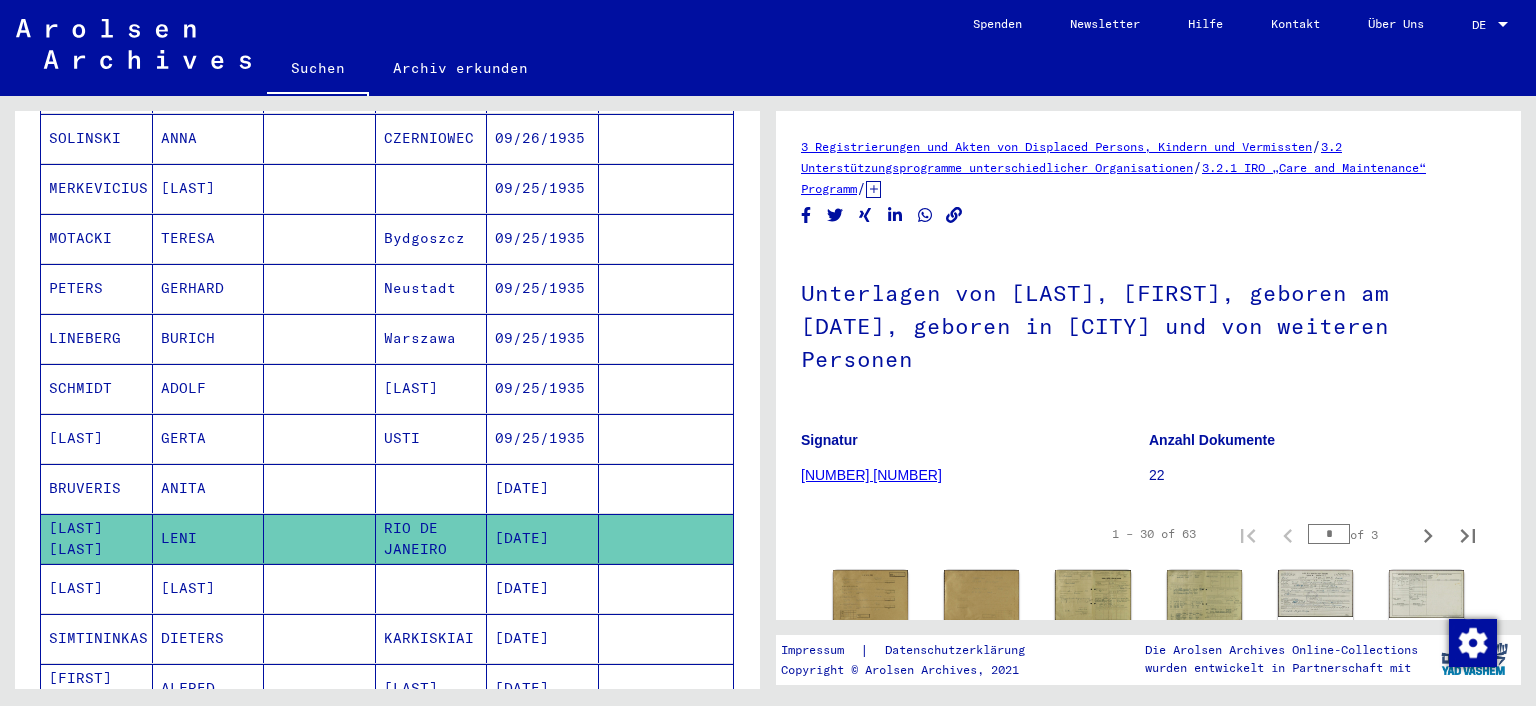 click on "BRUVERIS" at bounding box center [97, 538] 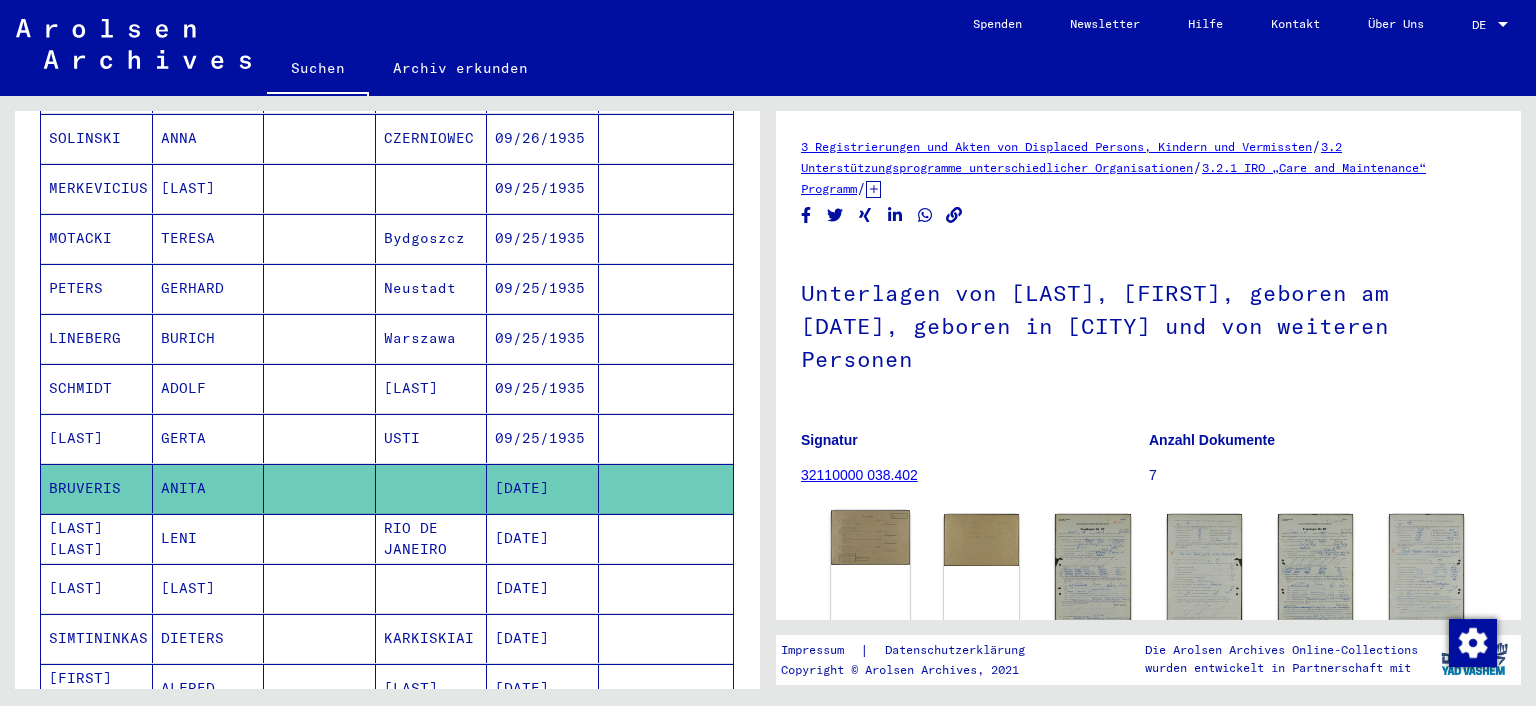click 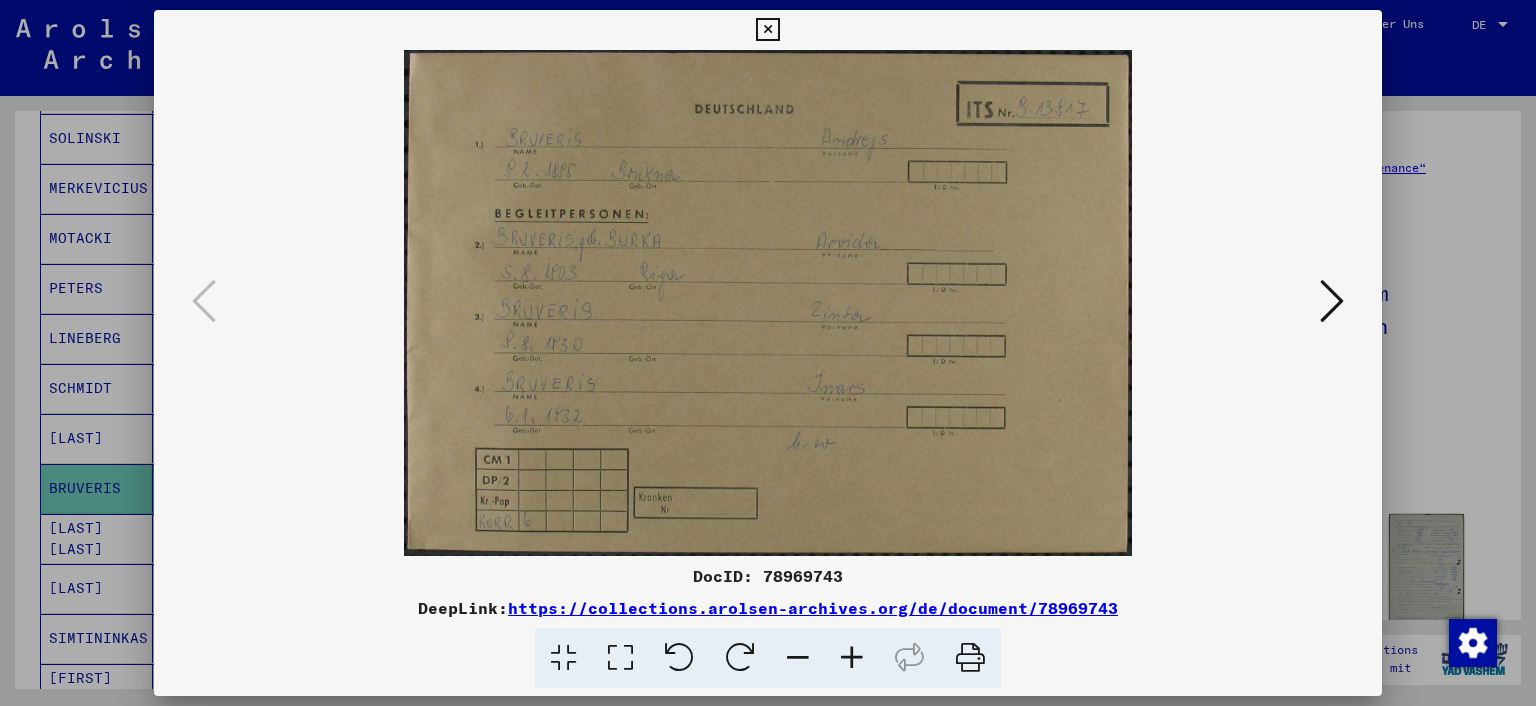 click at bounding box center [768, 353] 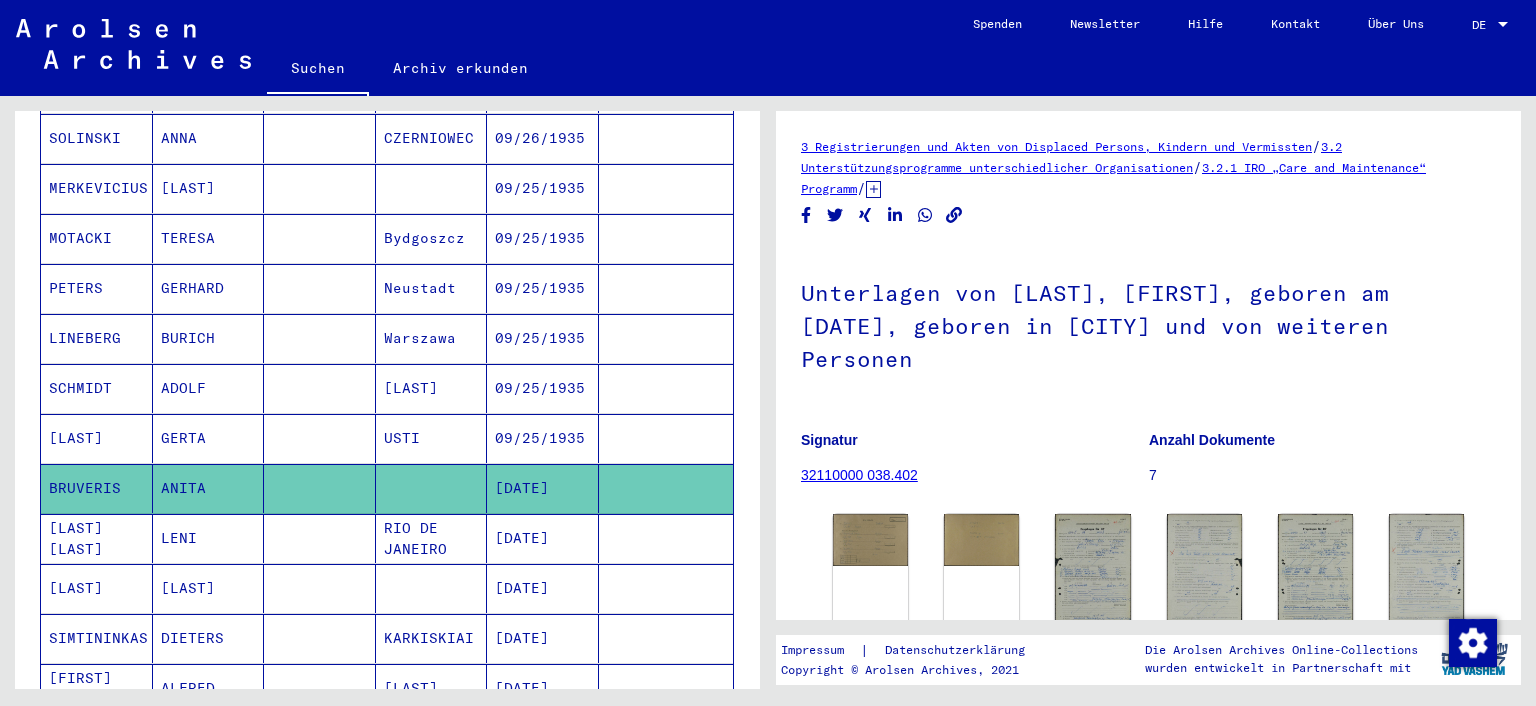 click on "[LAST]" at bounding box center [97, 488] 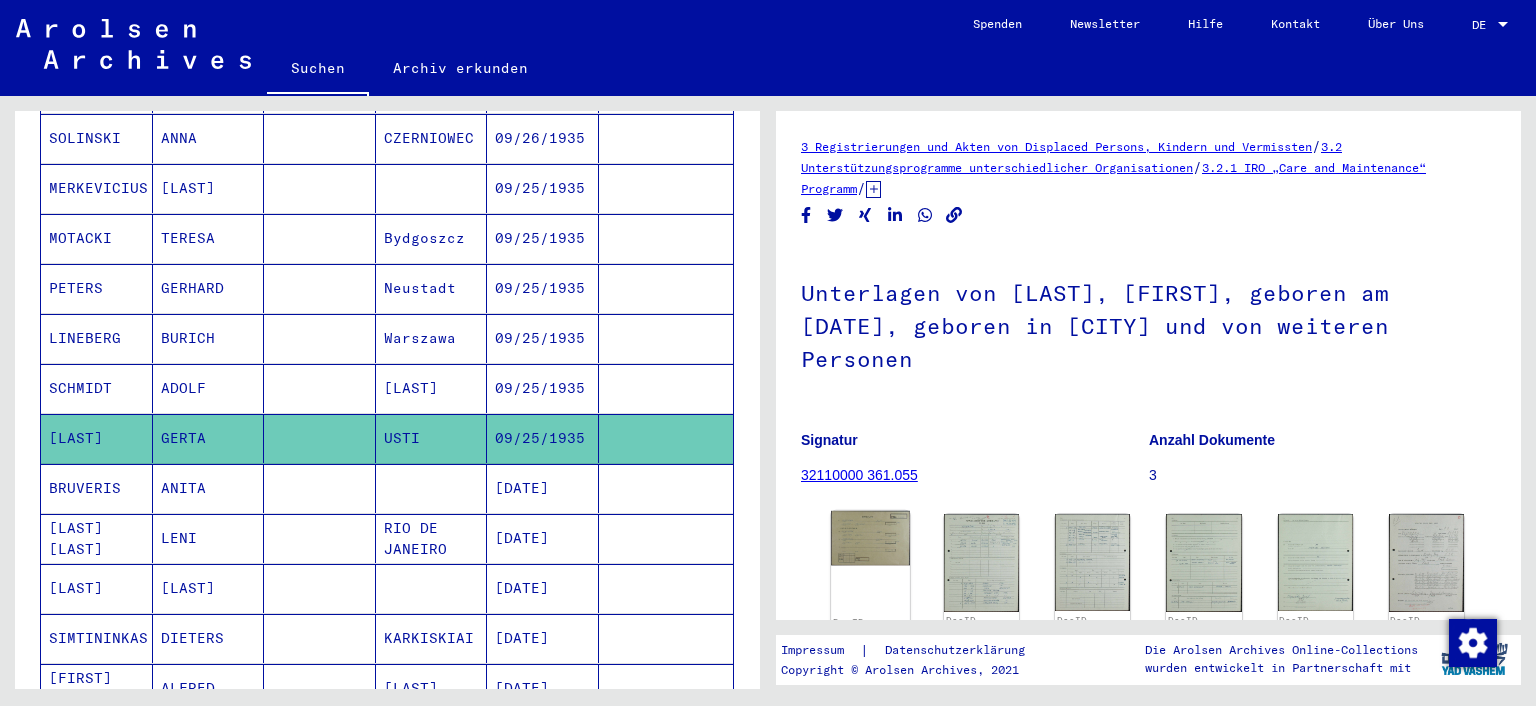 click 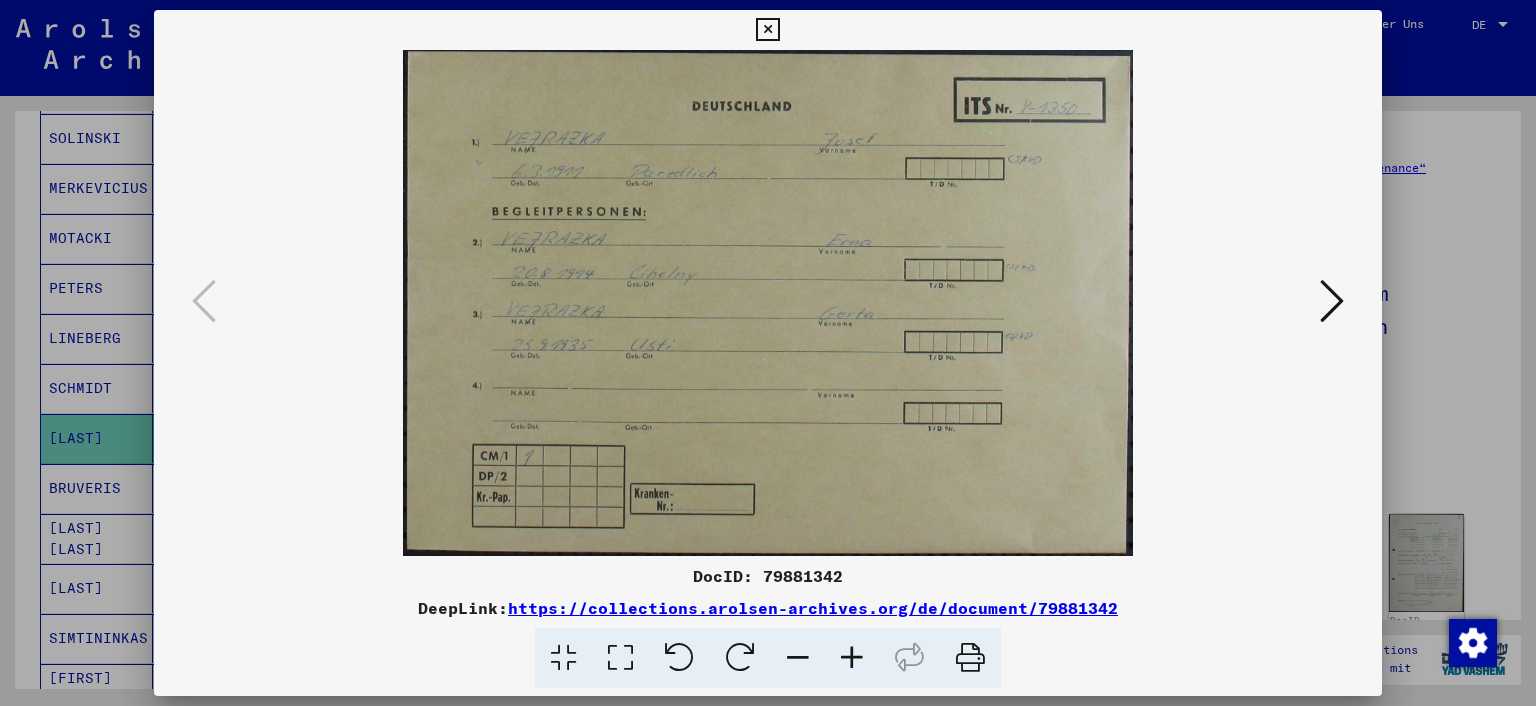 click at bounding box center (768, 353) 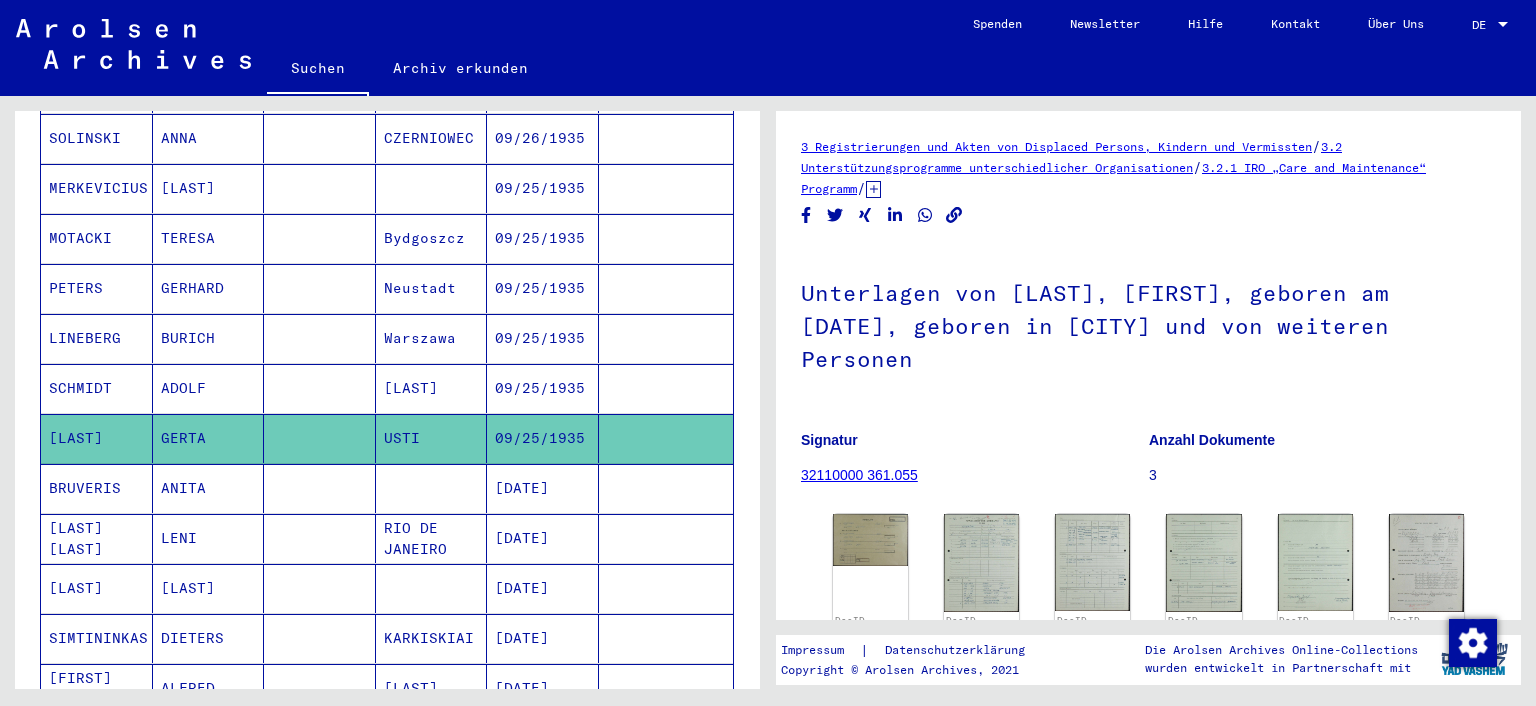 click on "SCHMIDT" at bounding box center [97, 438] 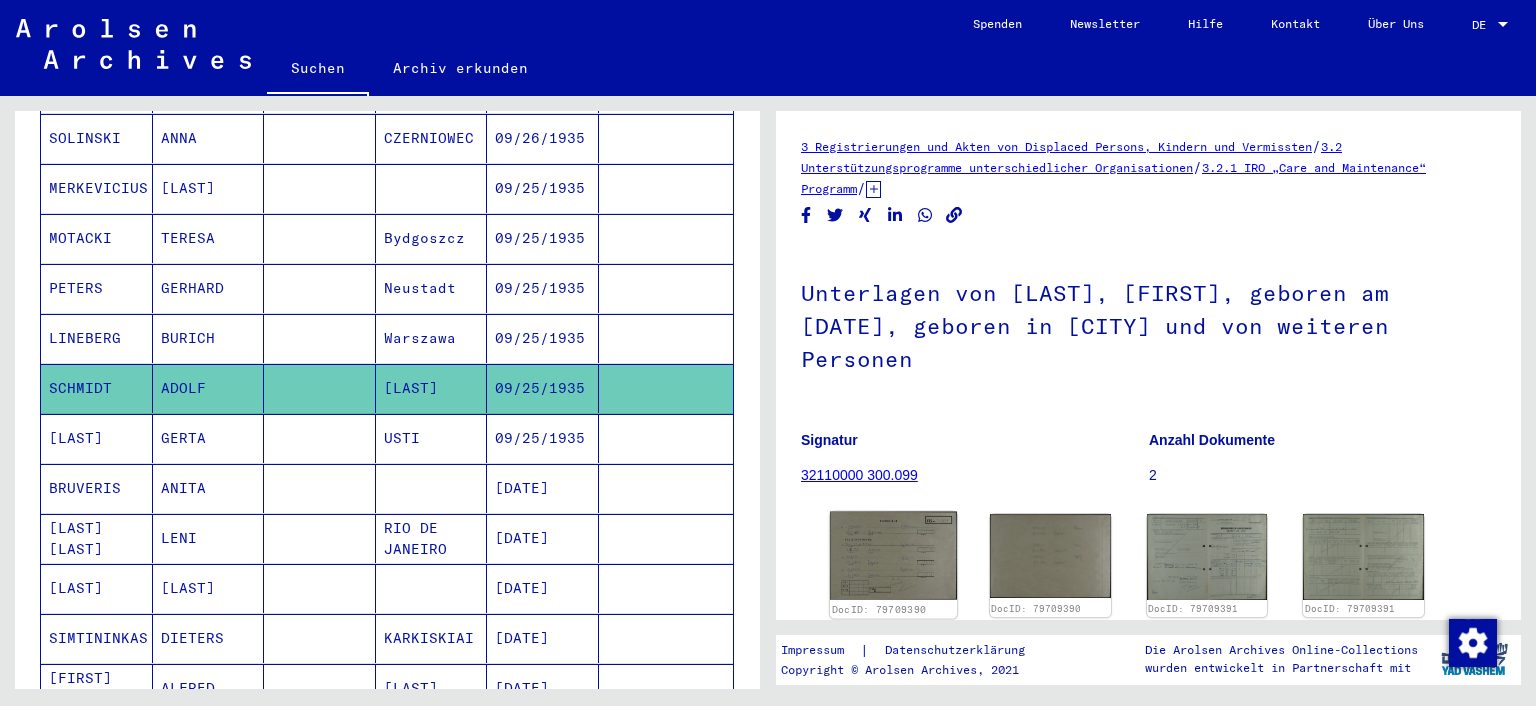 click 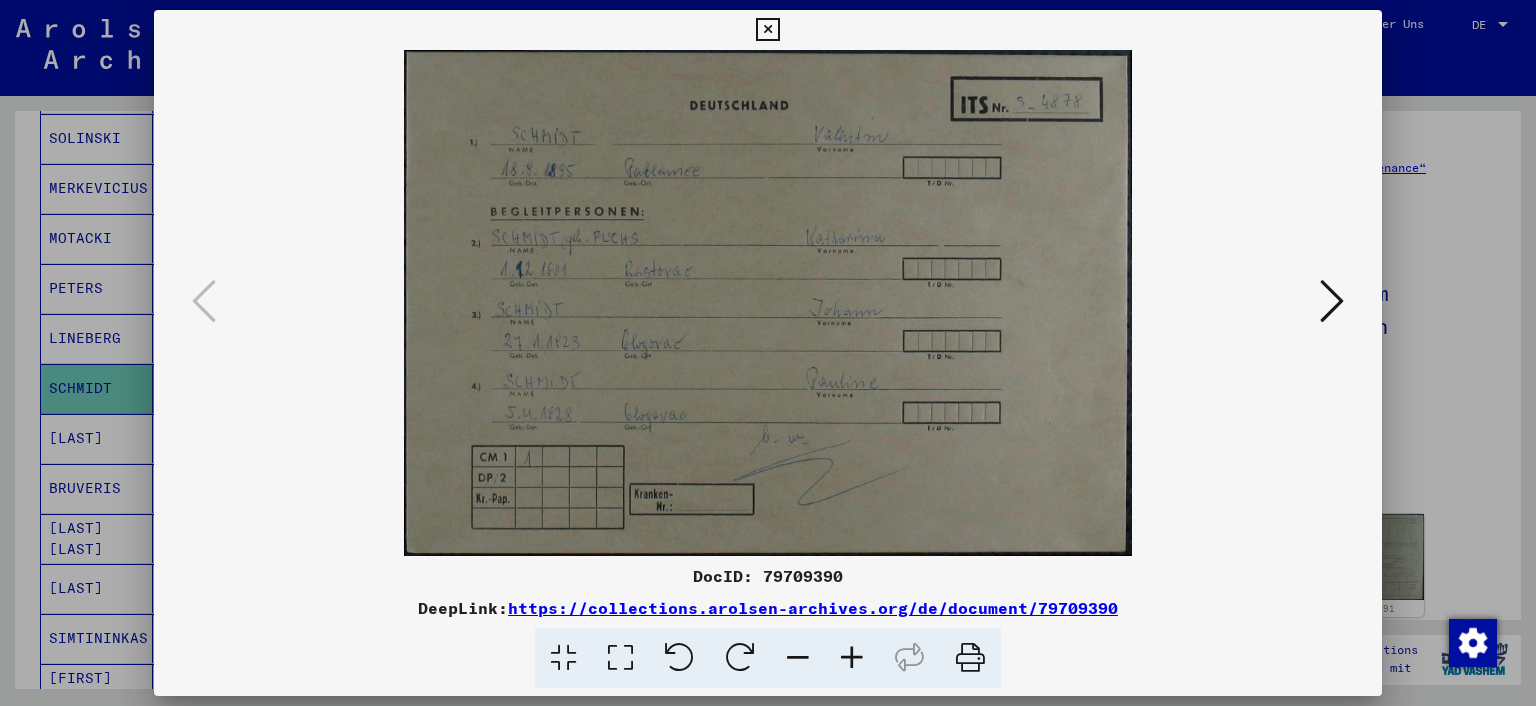 click at bounding box center (768, 353) 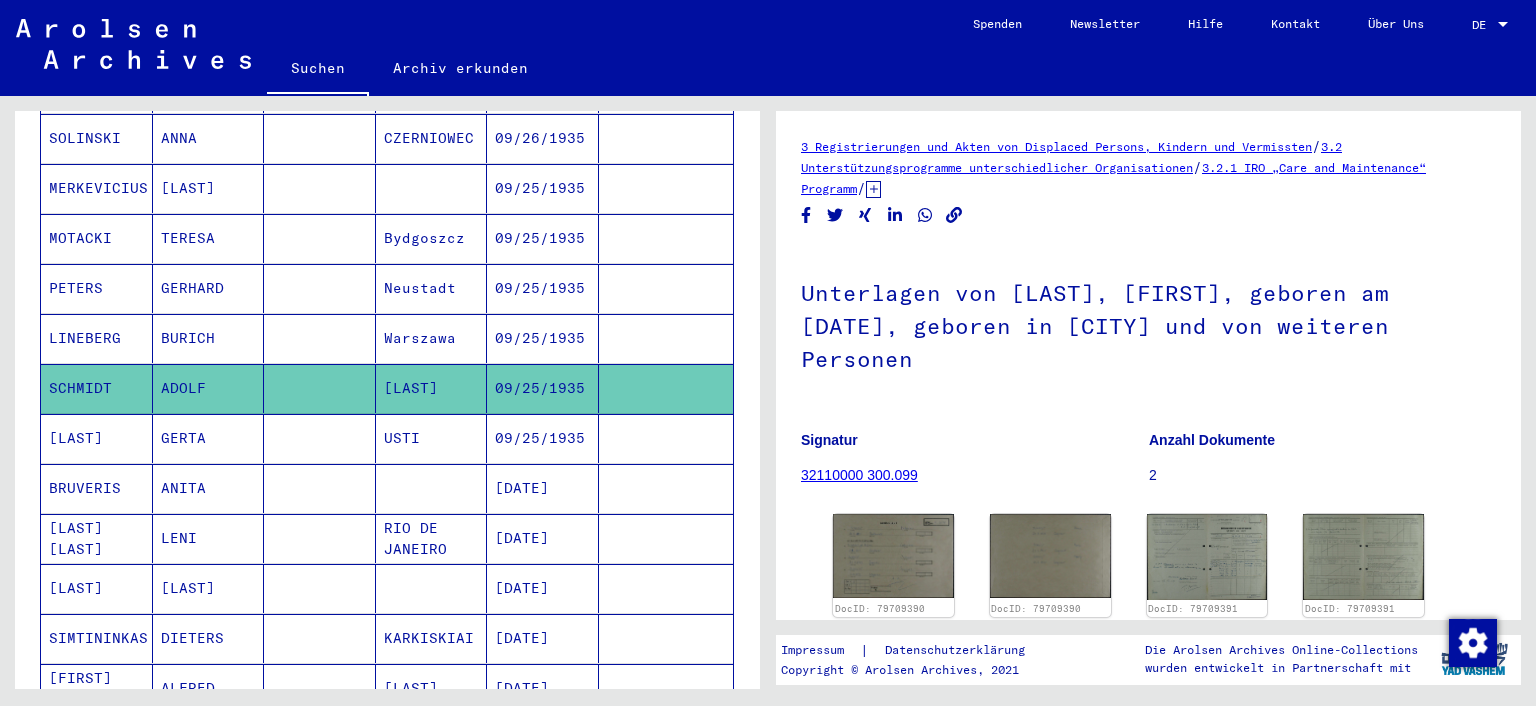 click on "LINEBERG" at bounding box center [97, 388] 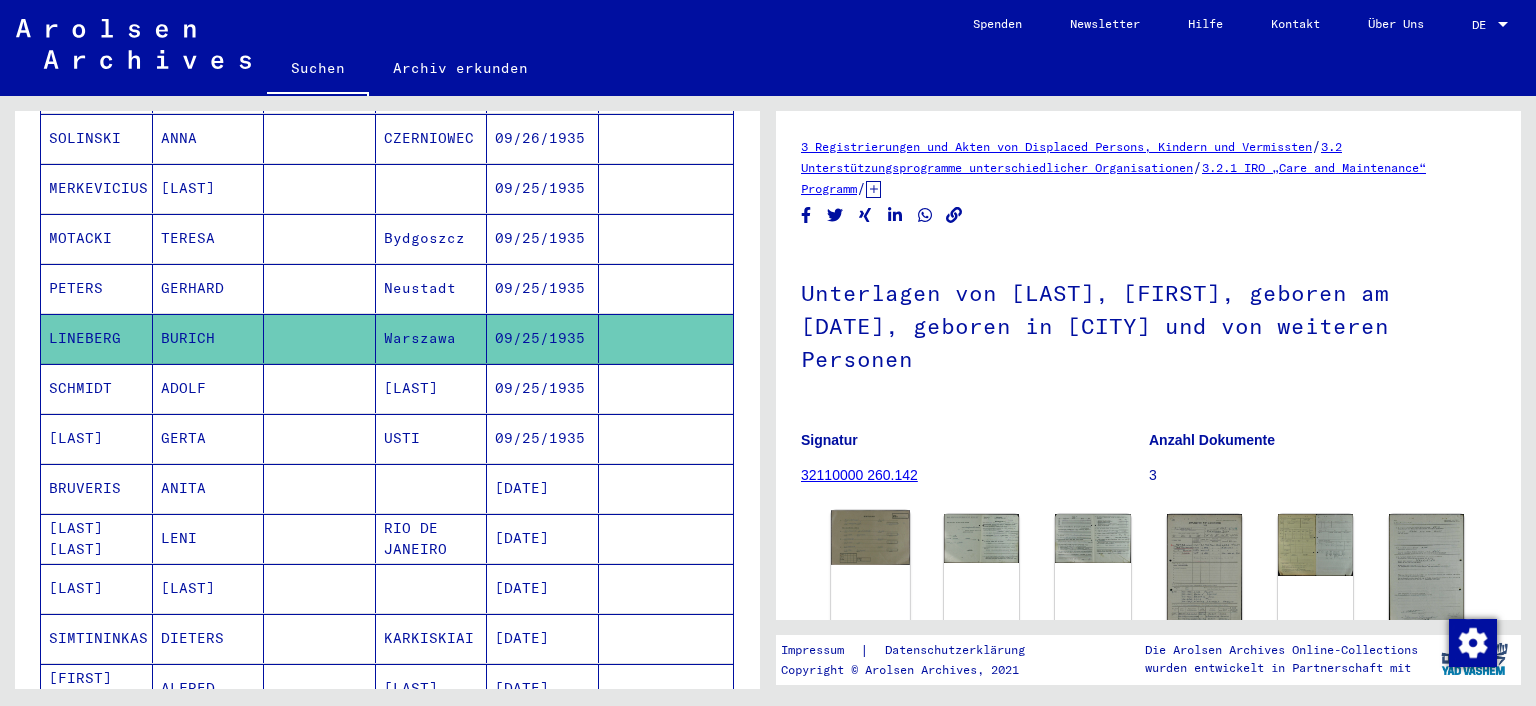 click 